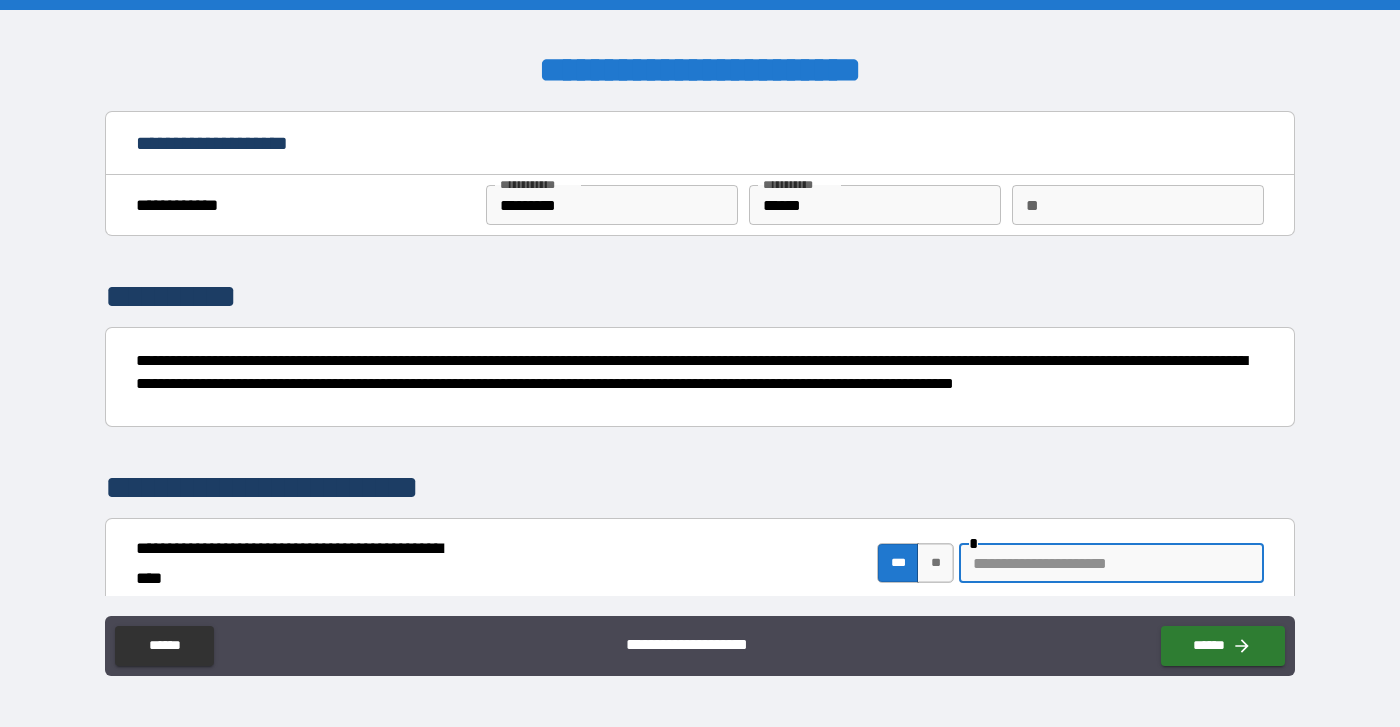scroll, scrollTop: 0, scrollLeft: 0, axis: both 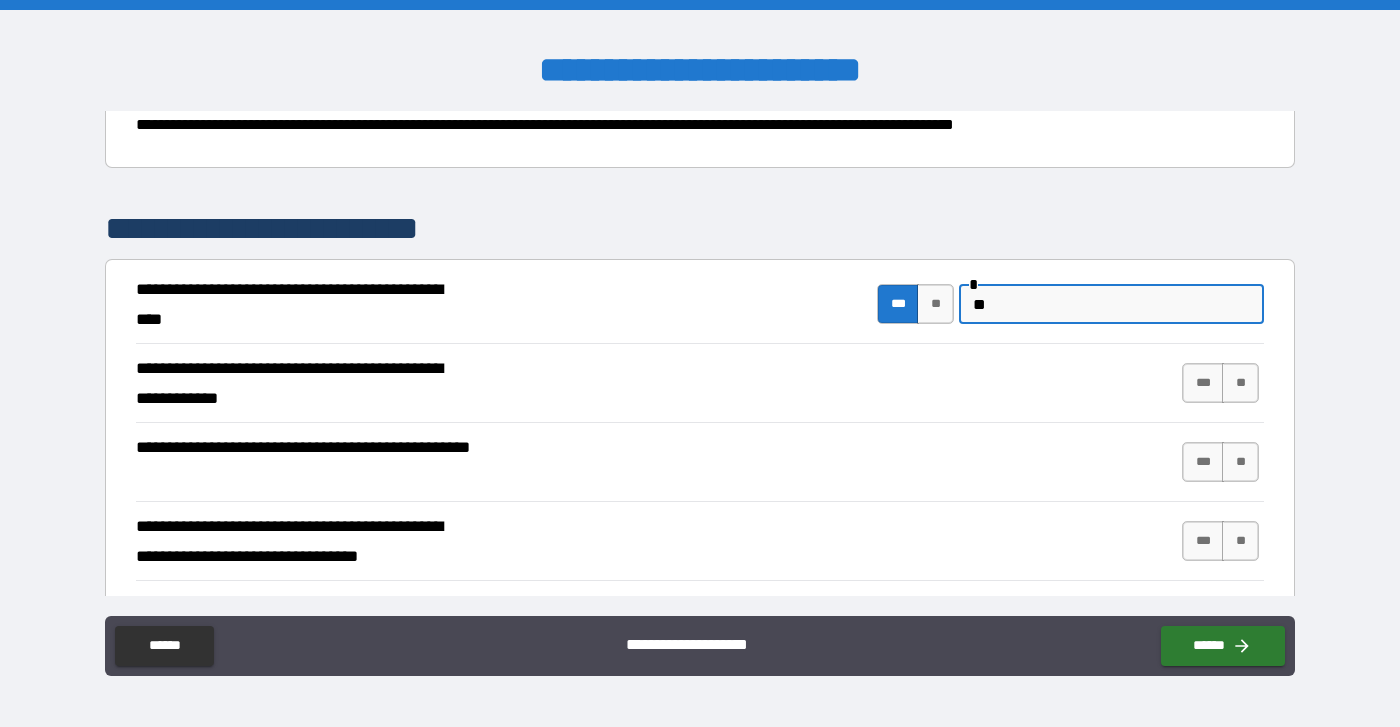 type on "*" 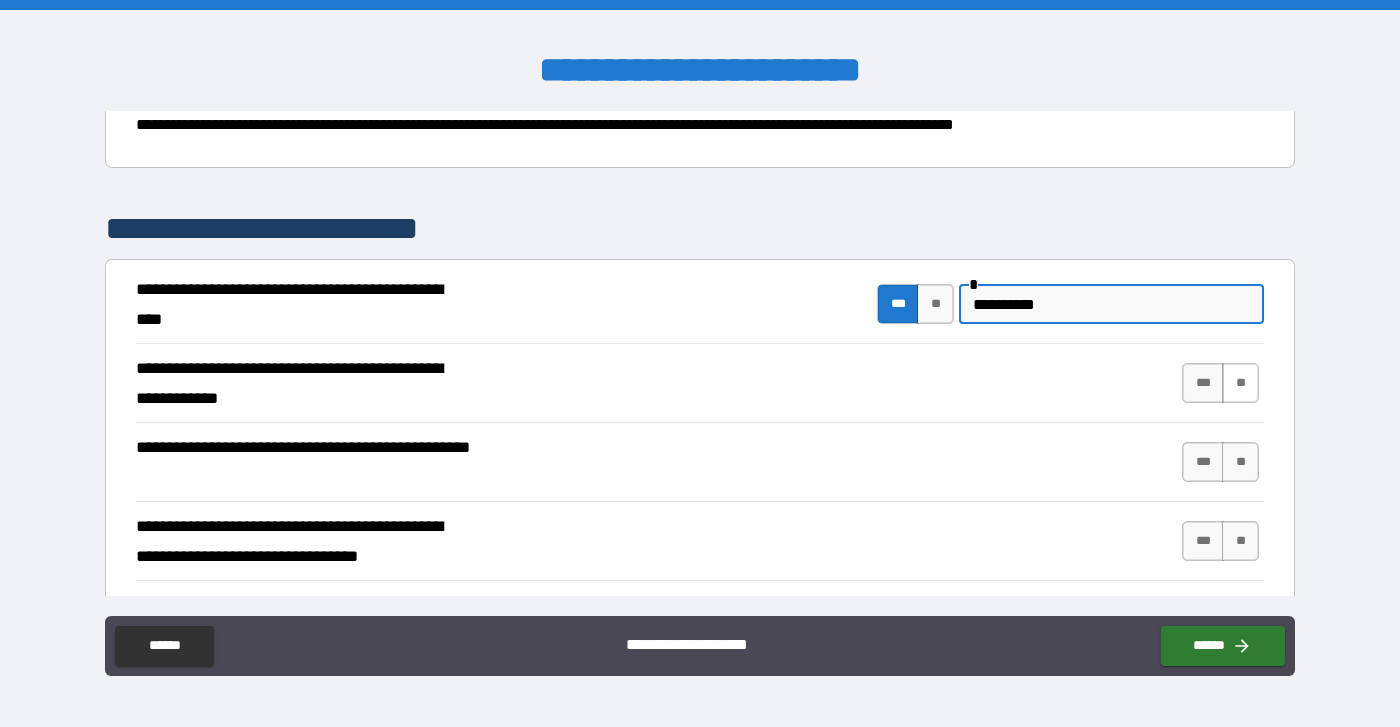 type on "**********" 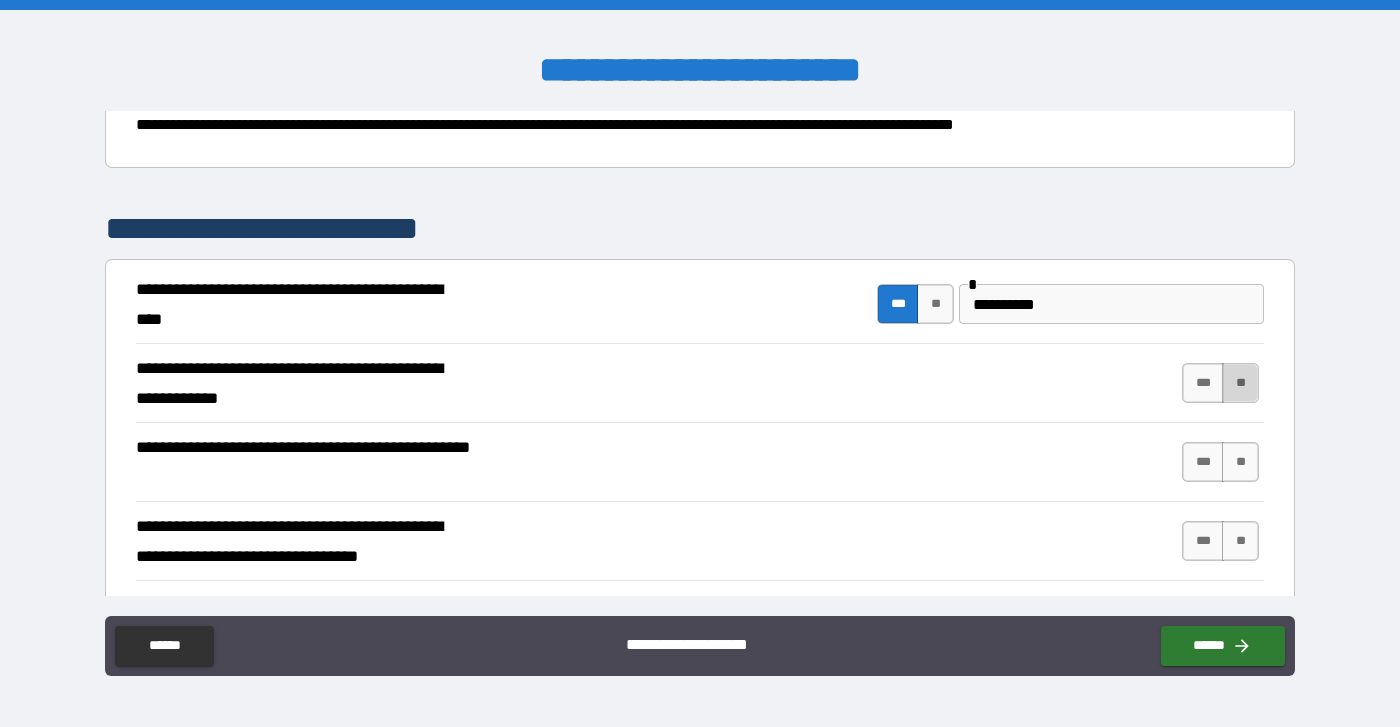 click on "**" at bounding box center (1240, 383) 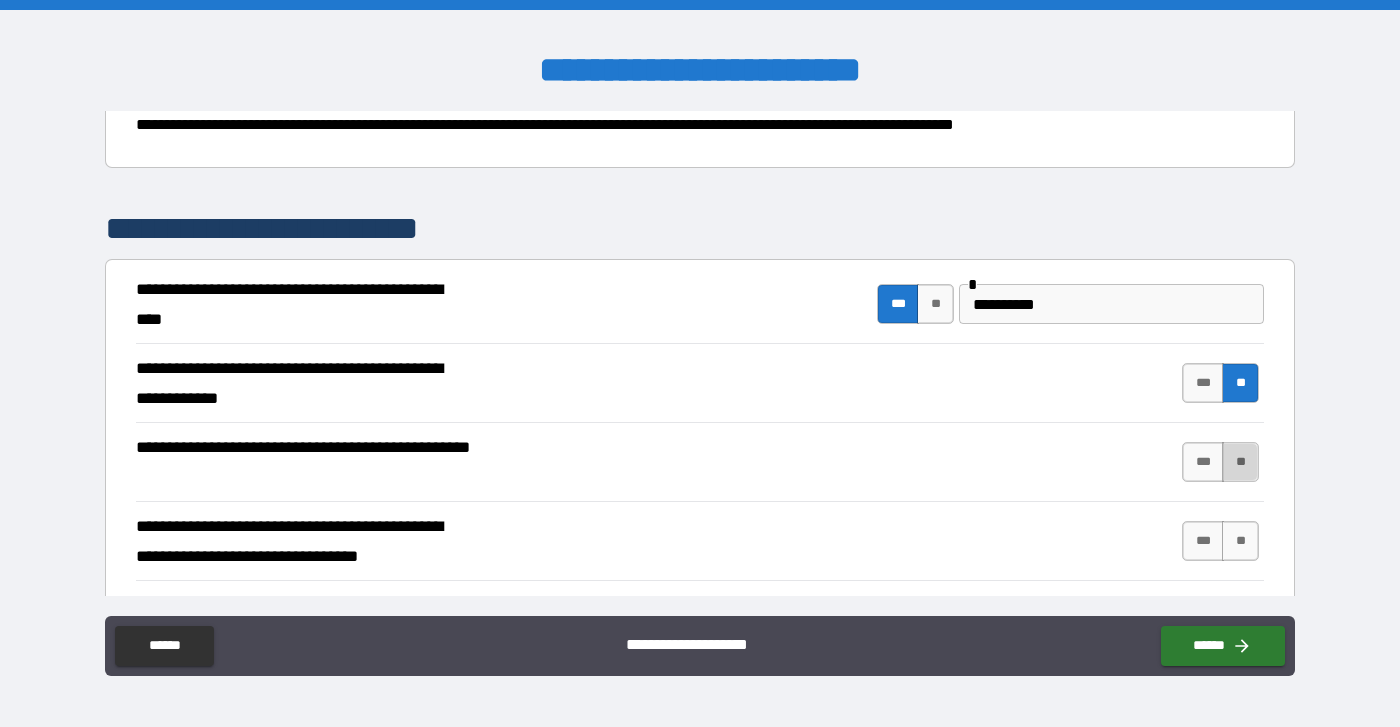 click on "**" at bounding box center [1240, 462] 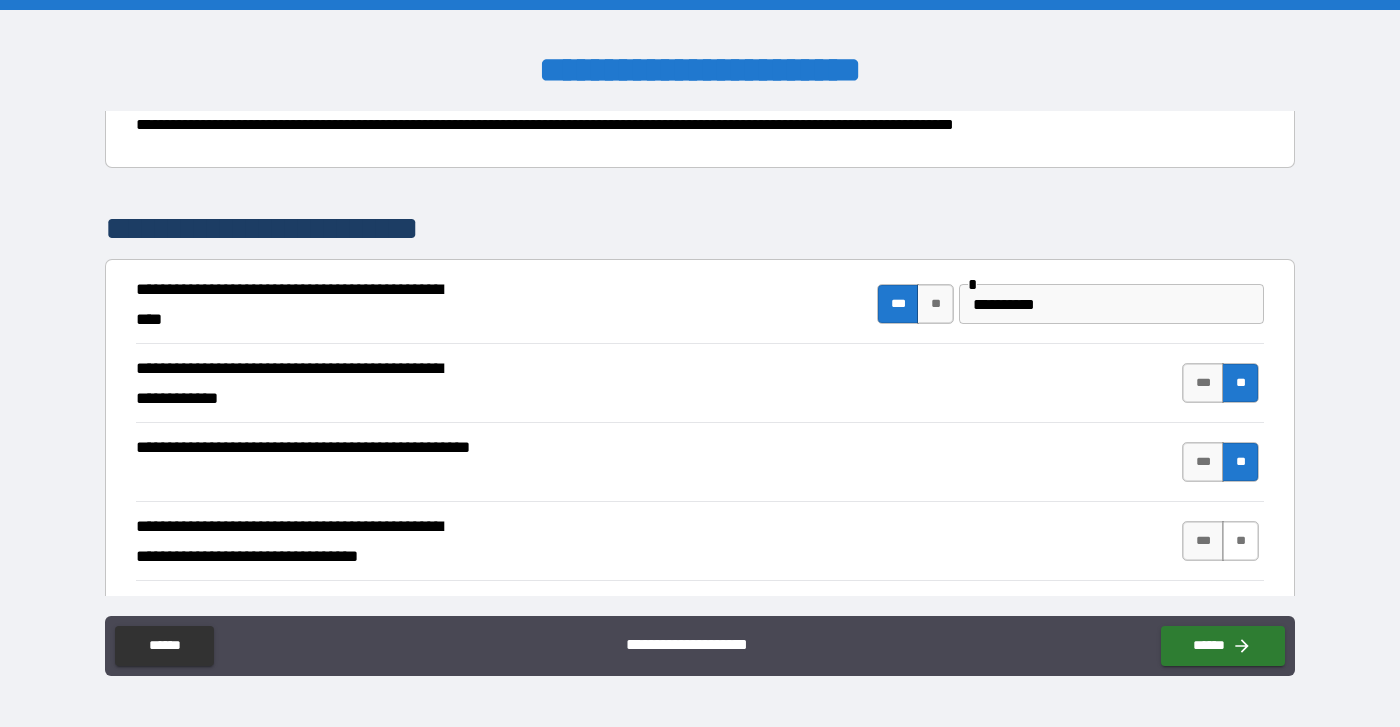 click on "**" at bounding box center (1240, 541) 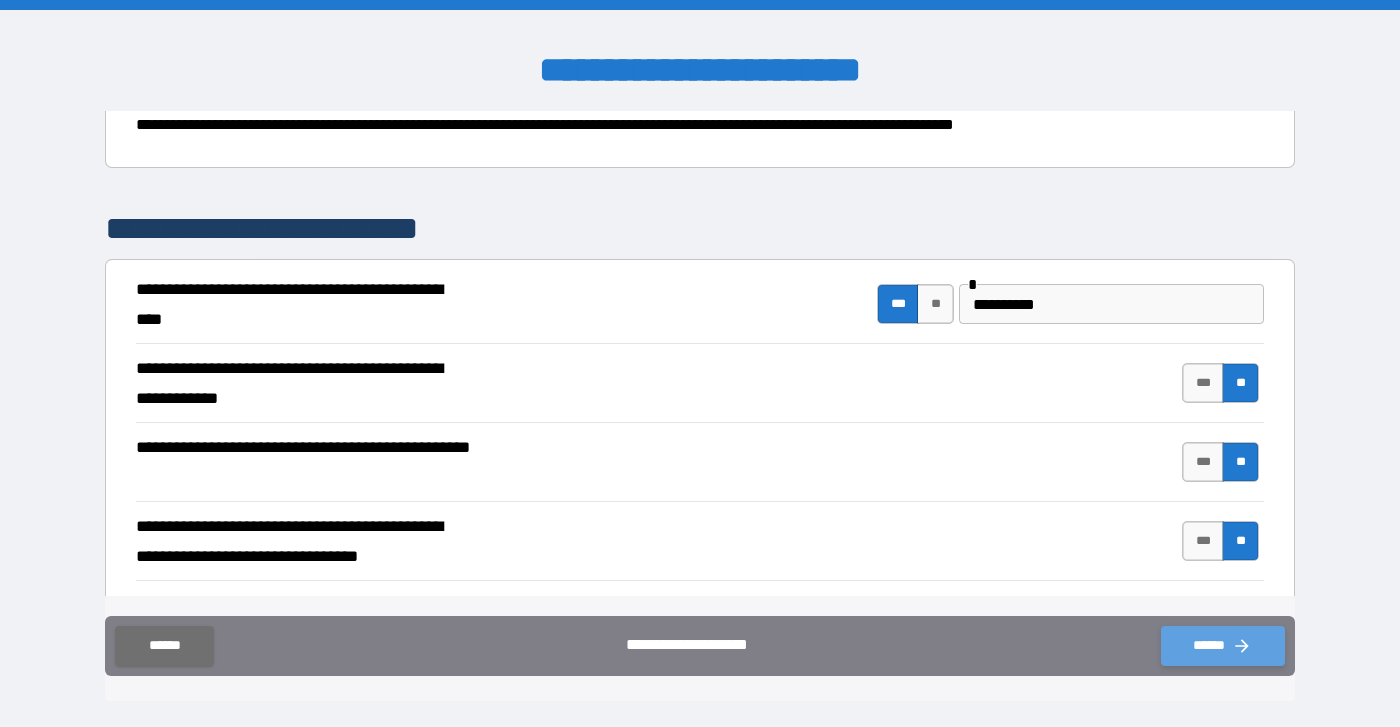 click 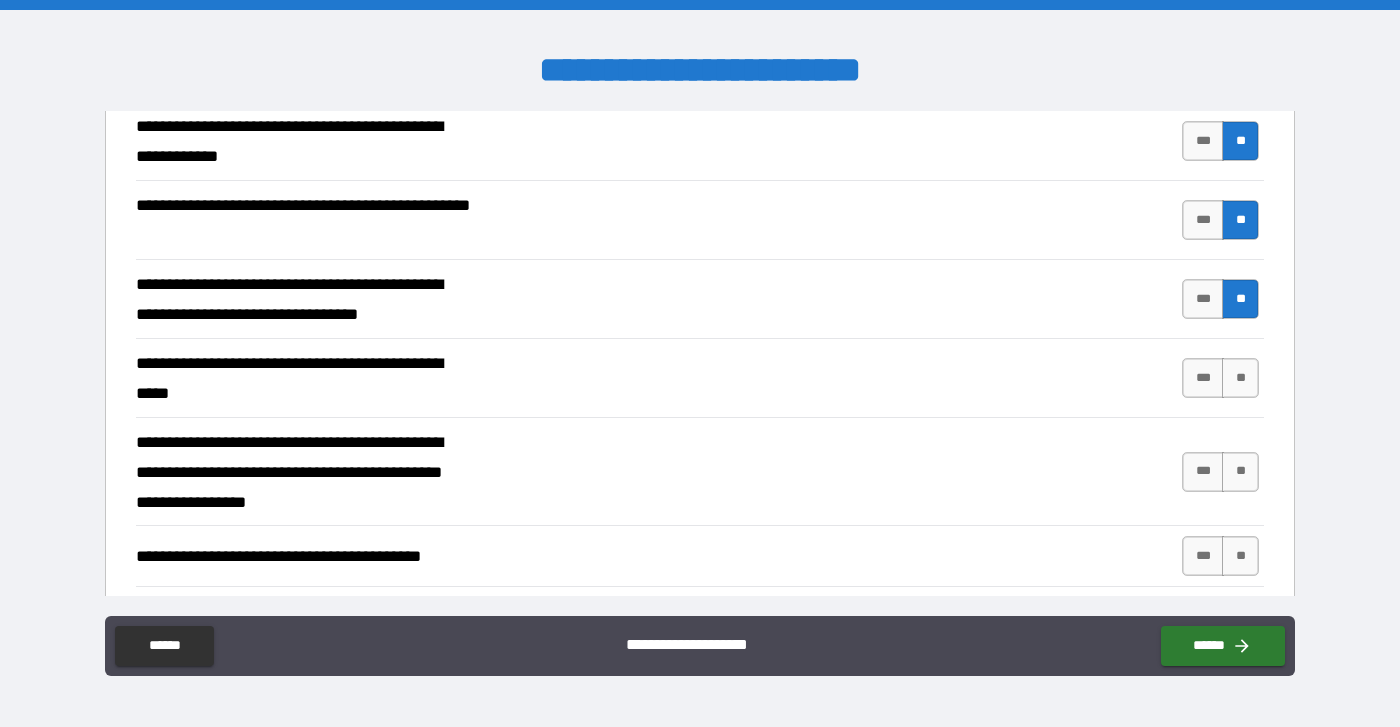 scroll, scrollTop: 505, scrollLeft: 0, axis: vertical 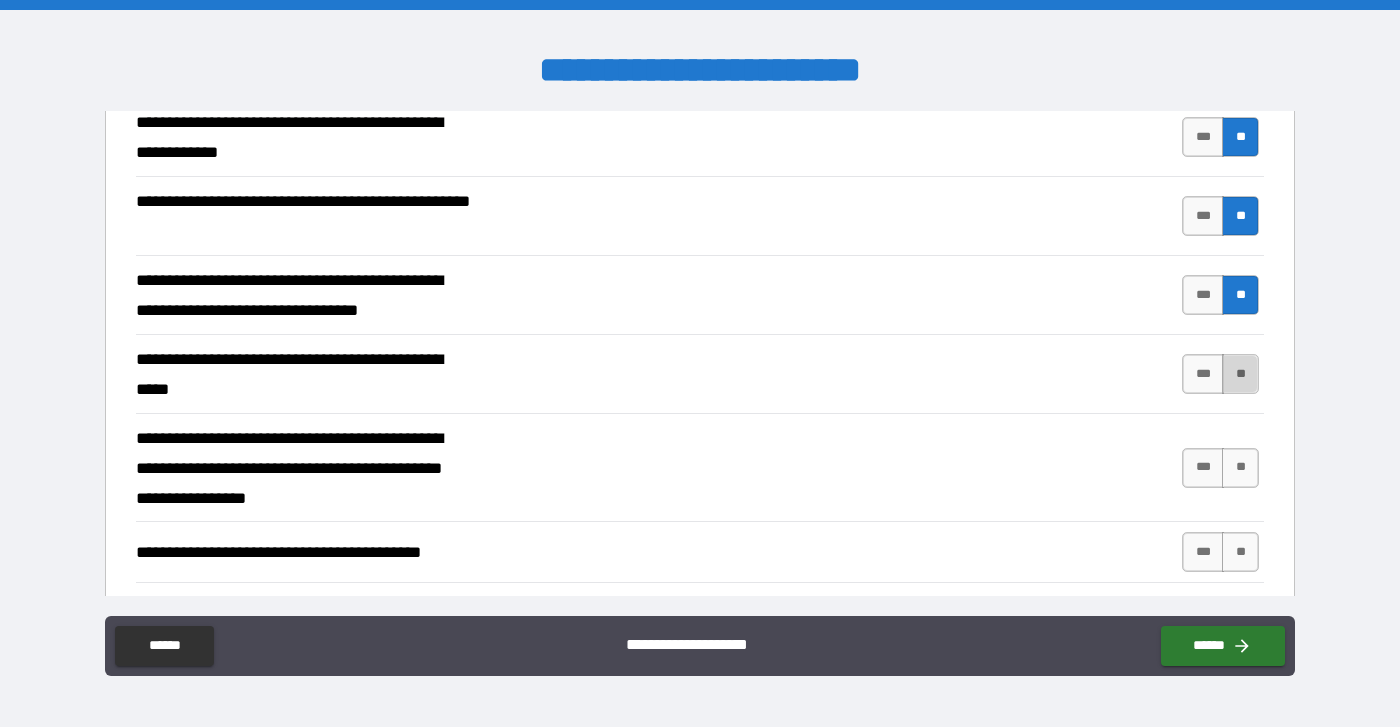 click on "**" at bounding box center (1240, 374) 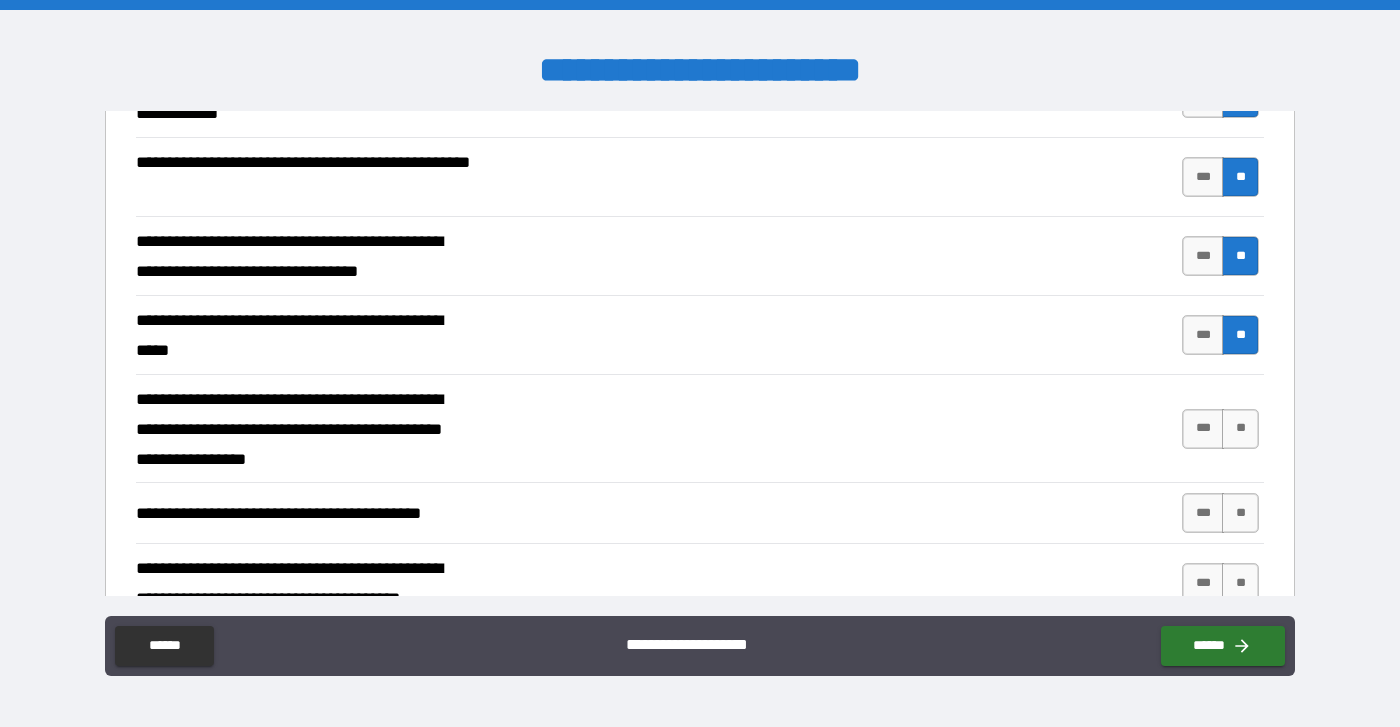 scroll, scrollTop: 647, scrollLeft: 0, axis: vertical 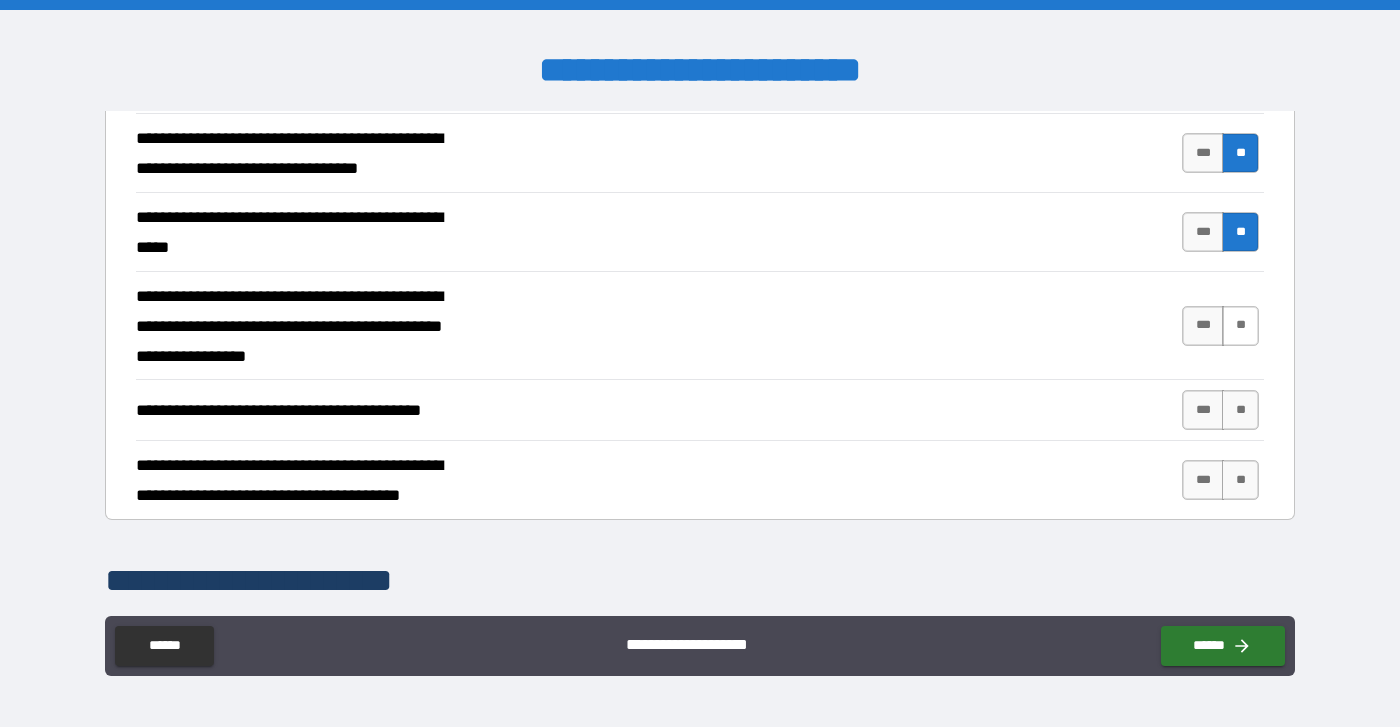 click on "**" at bounding box center (1240, 326) 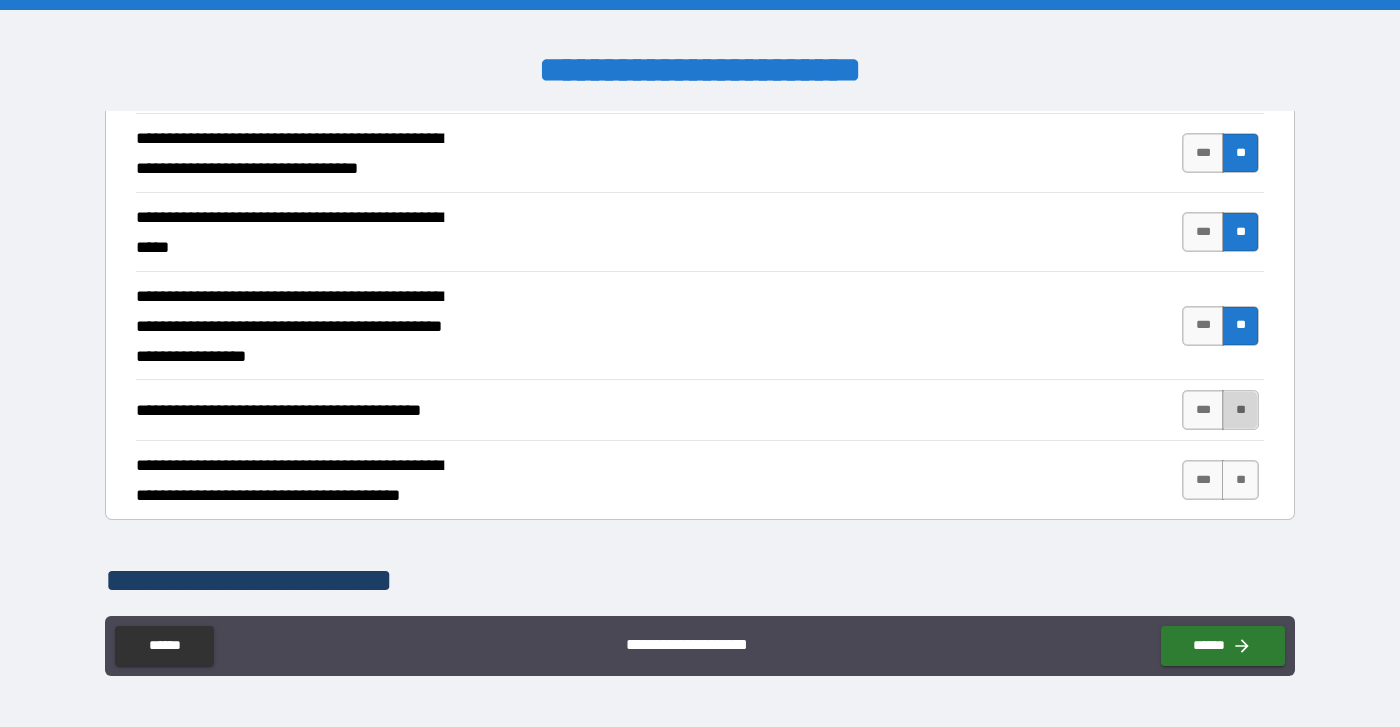 click on "**" at bounding box center (1240, 410) 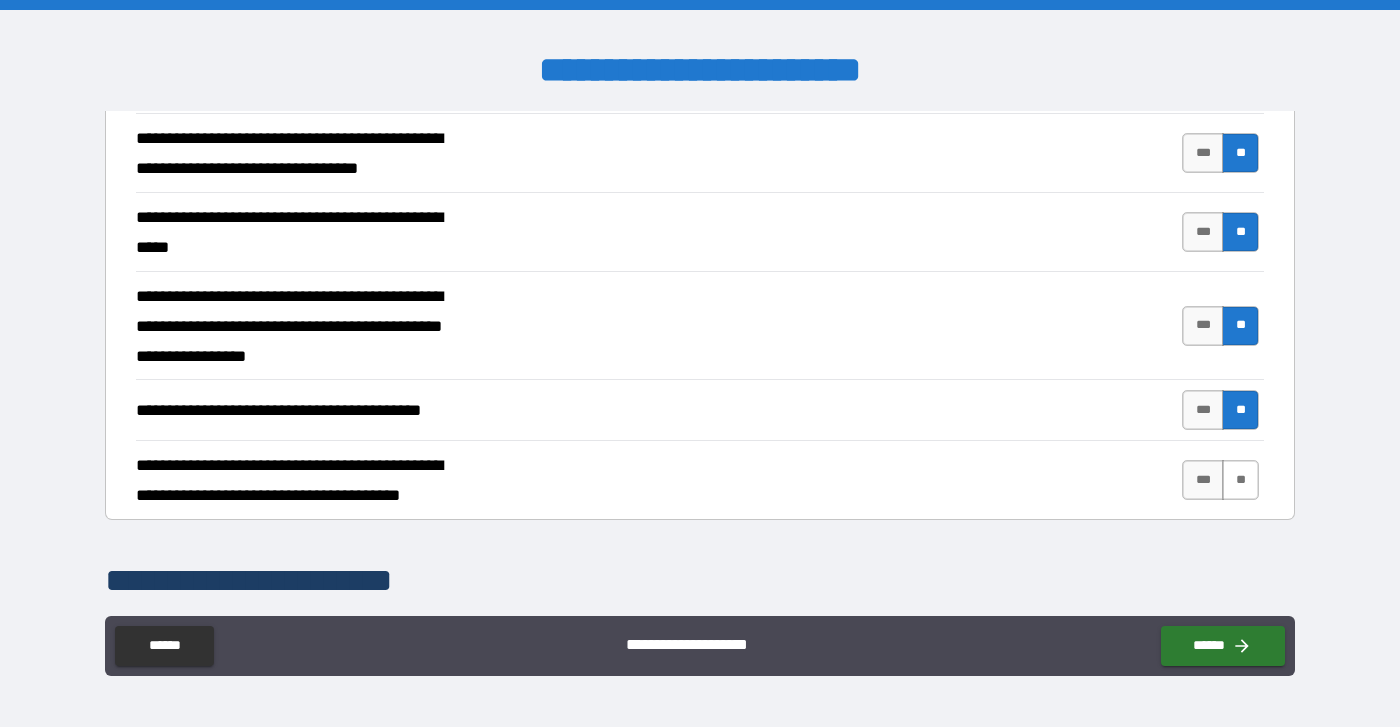 click on "**" at bounding box center (1240, 480) 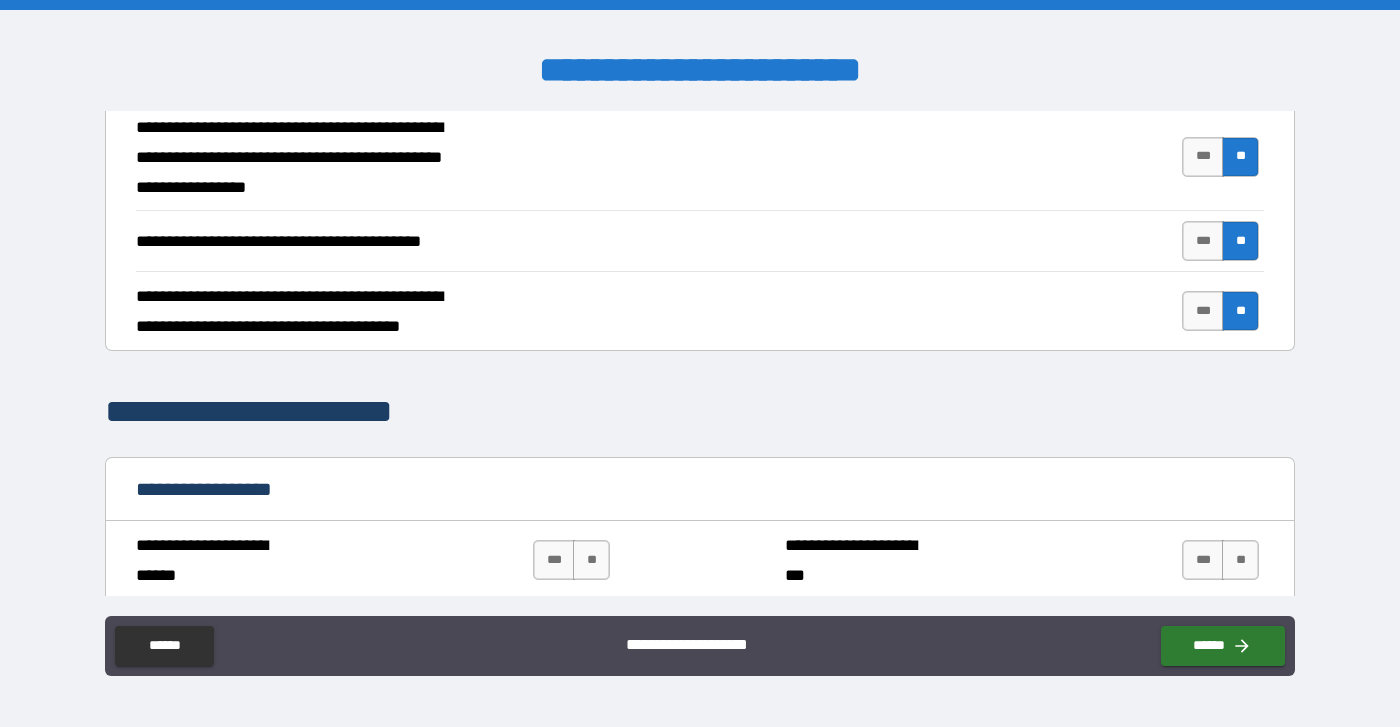 scroll, scrollTop: 1176, scrollLeft: 0, axis: vertical 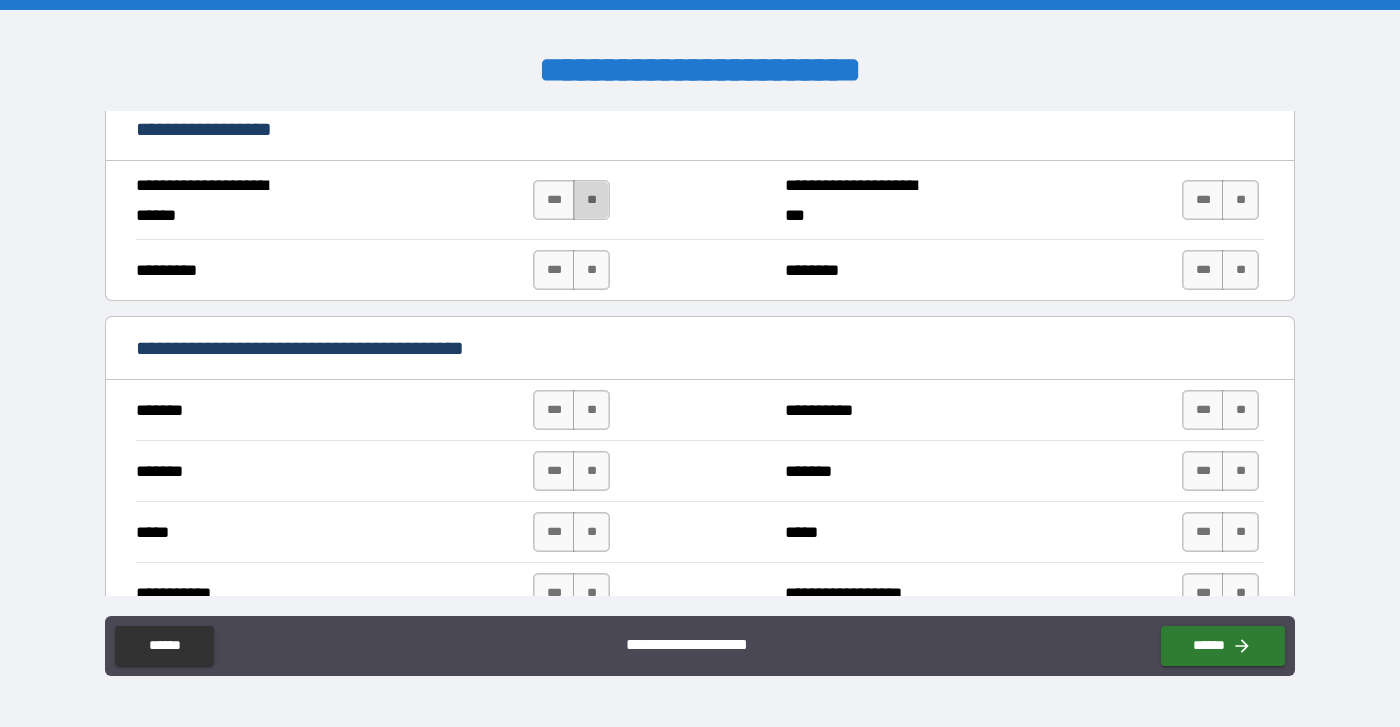 click on "**" at bounding box center (591, 200) 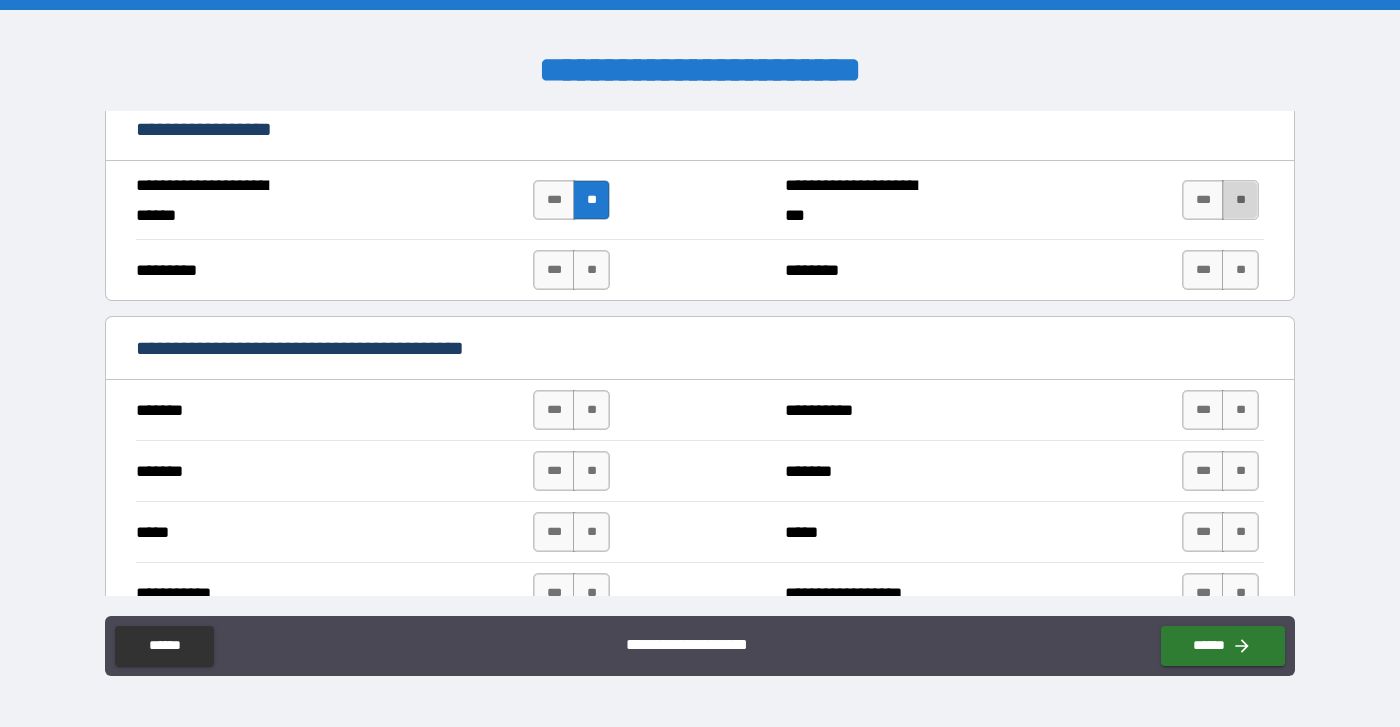 click on "**" at bounding box center [1240, 200] 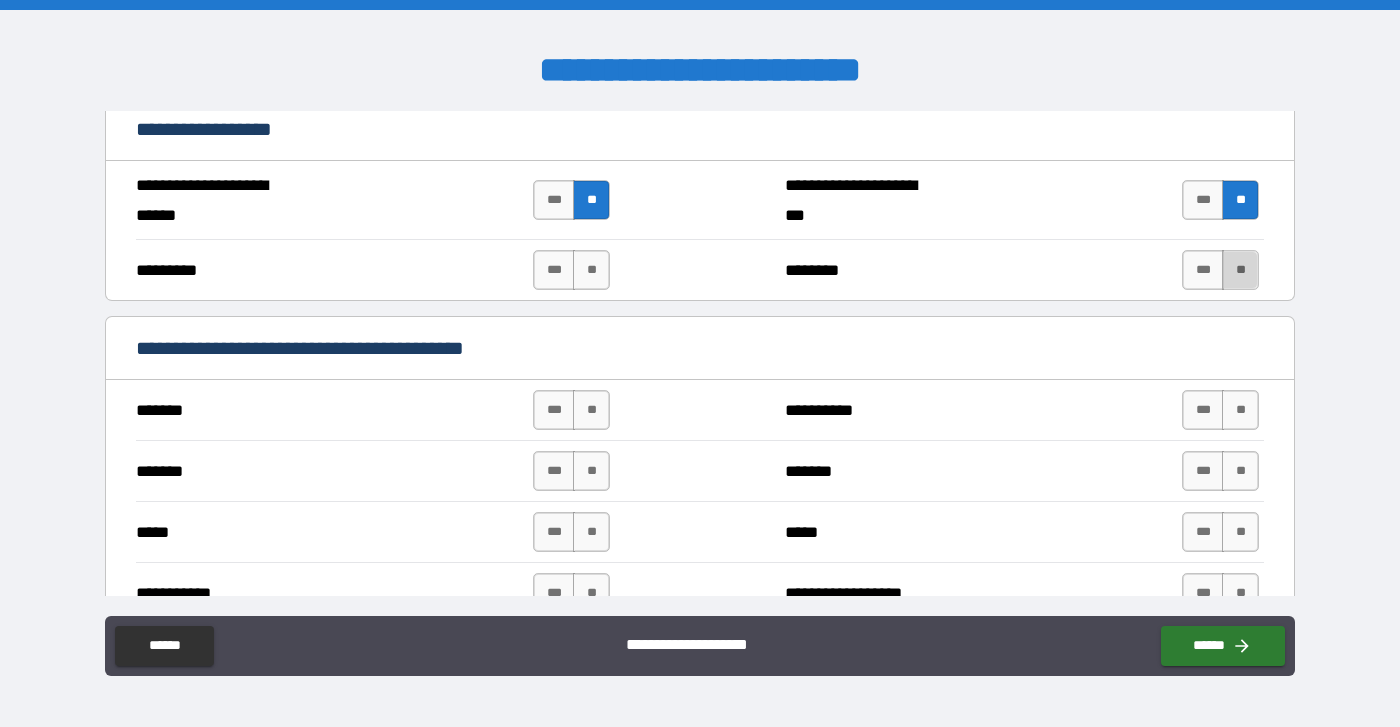 click on "**" at bounding box center [1240, 270] 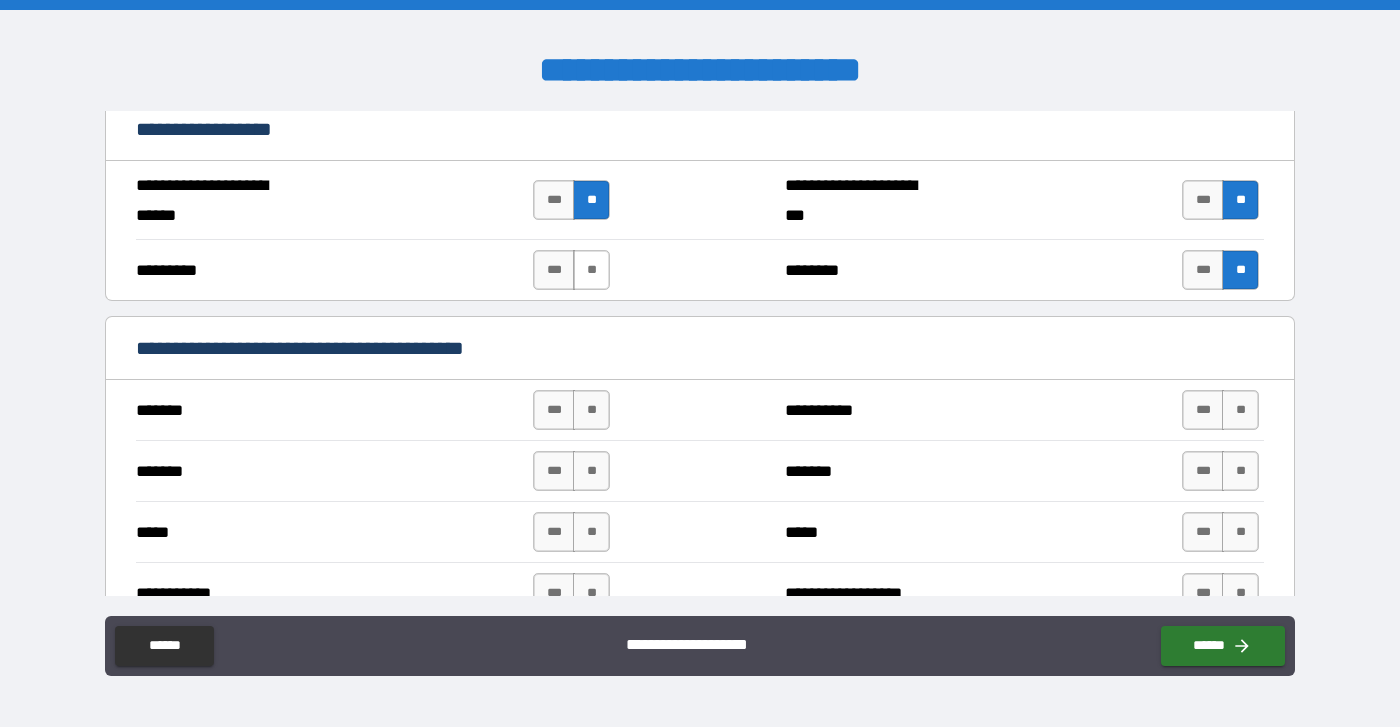 click on "**" at bounding box center [591, 270] 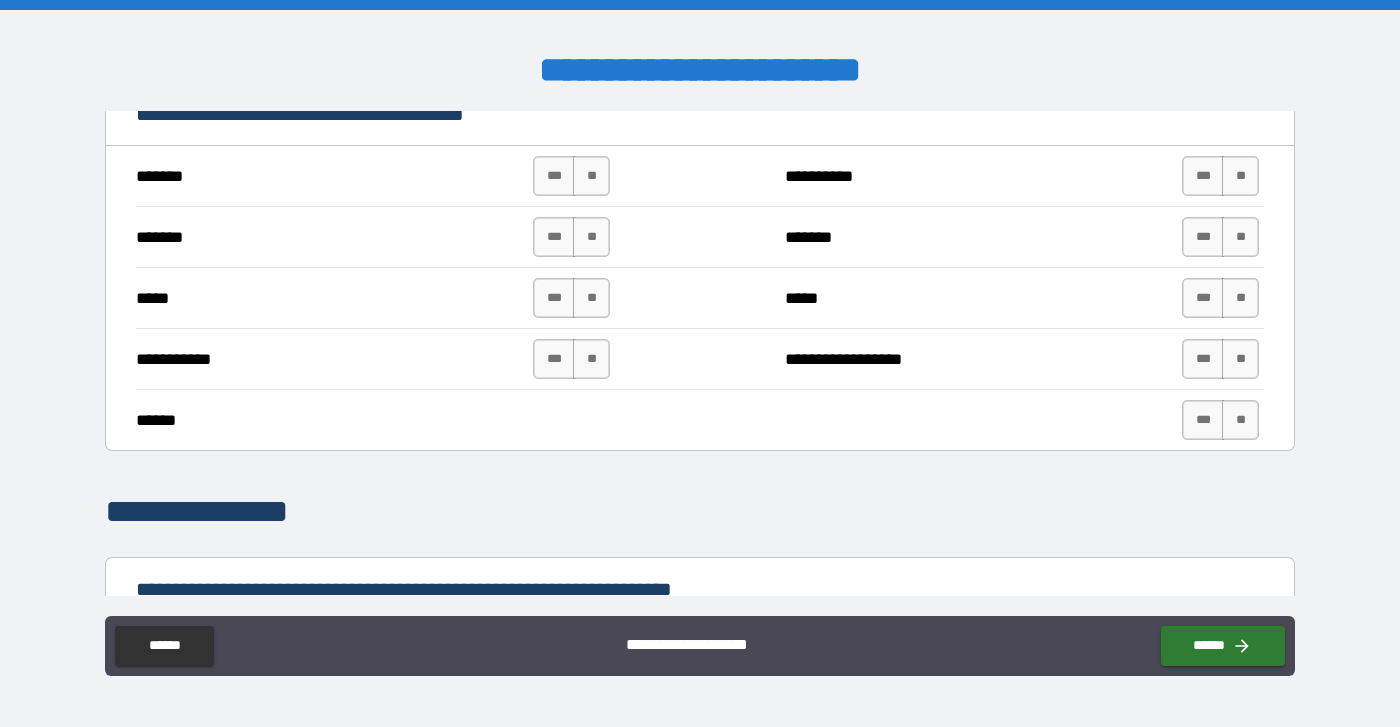 scroll, scrollTop: 1385, scrollLeft: 0, axis: vertical 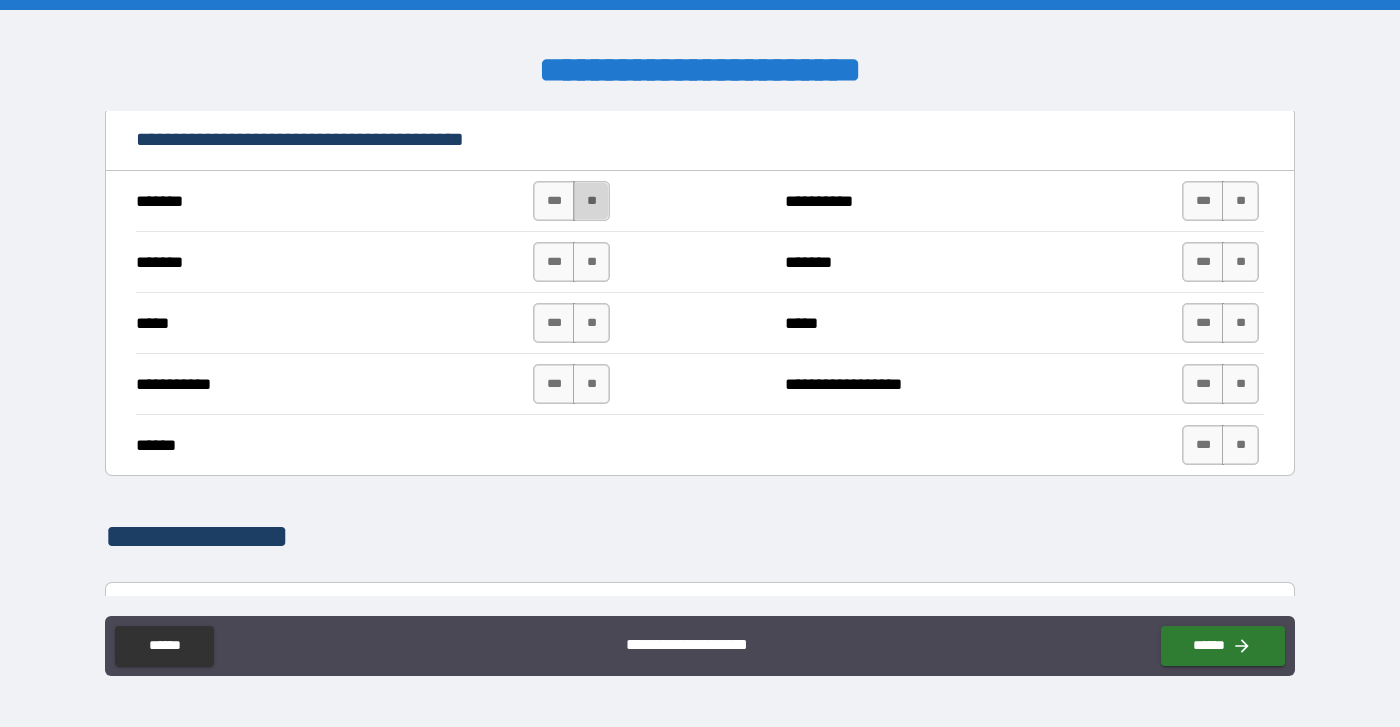 click on "**" at bounding box center [591, 201] 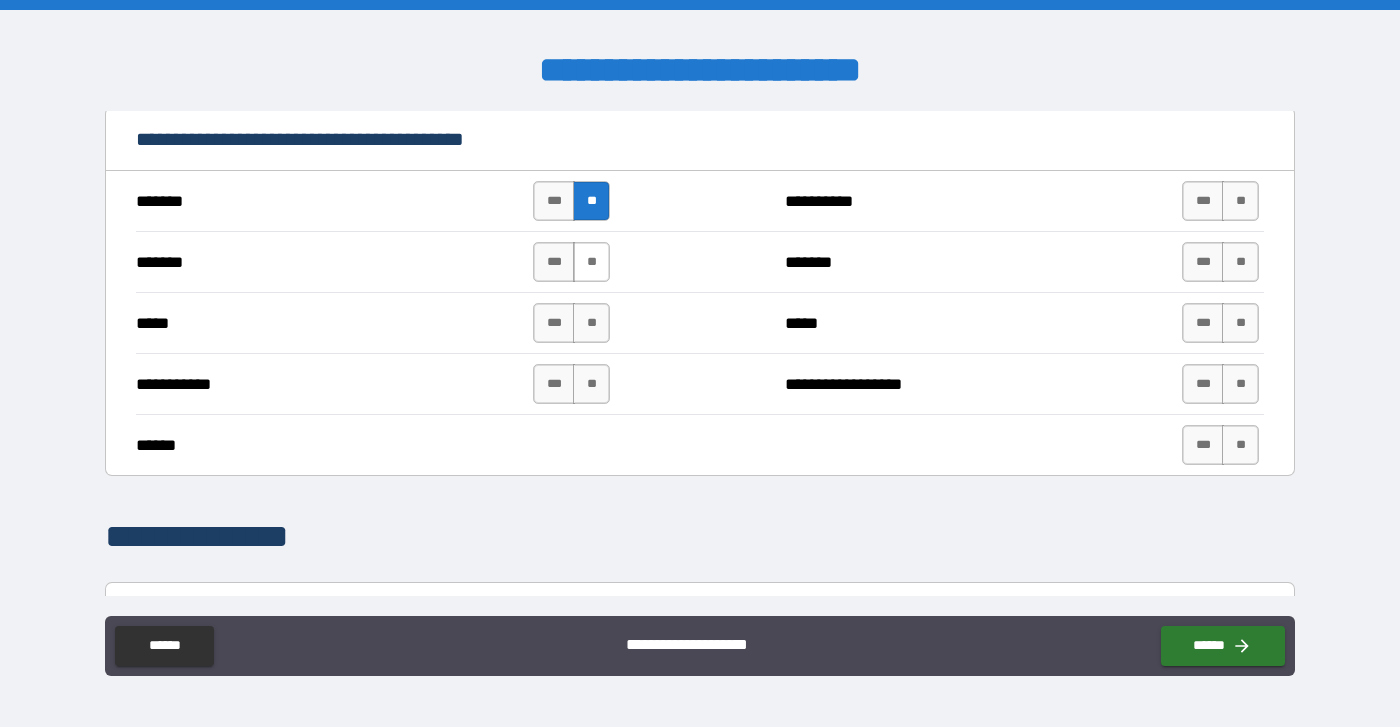 click on "**" at bounding box center (591, 262) 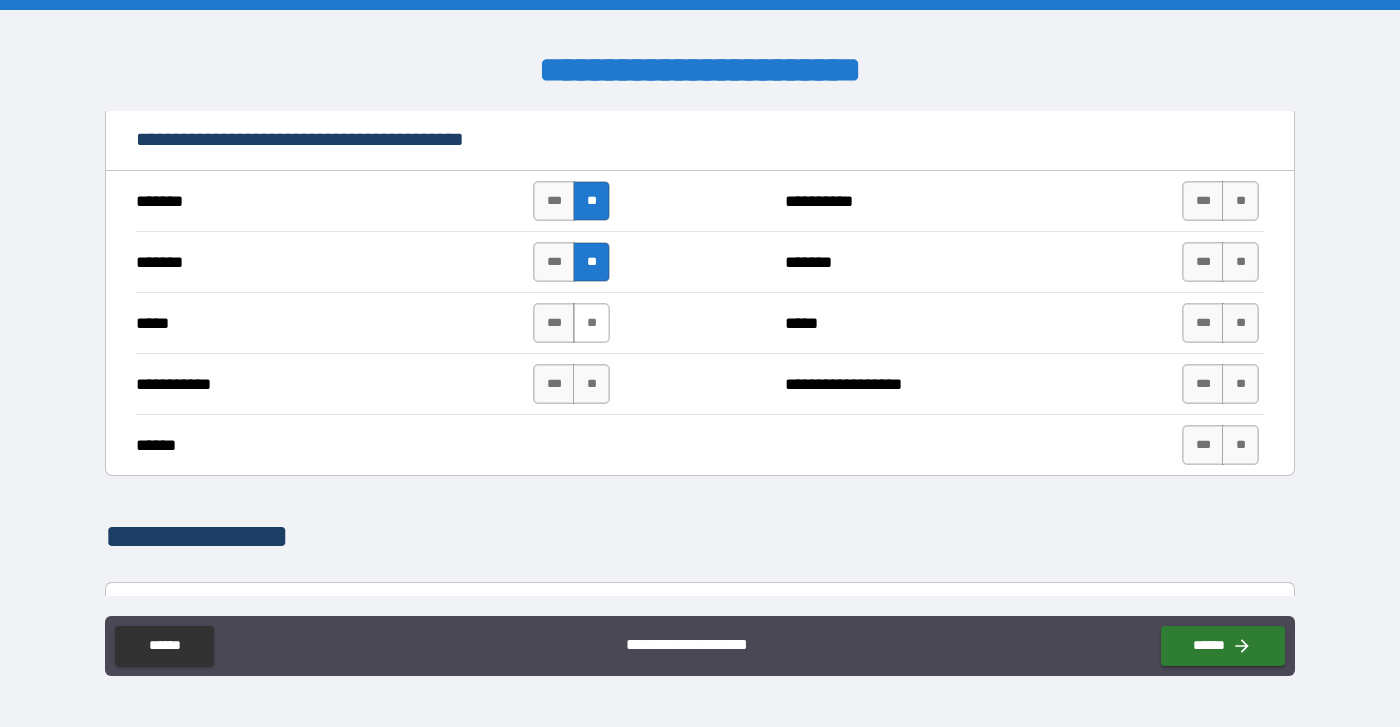 click on "**" at bounding box center [591, 323] 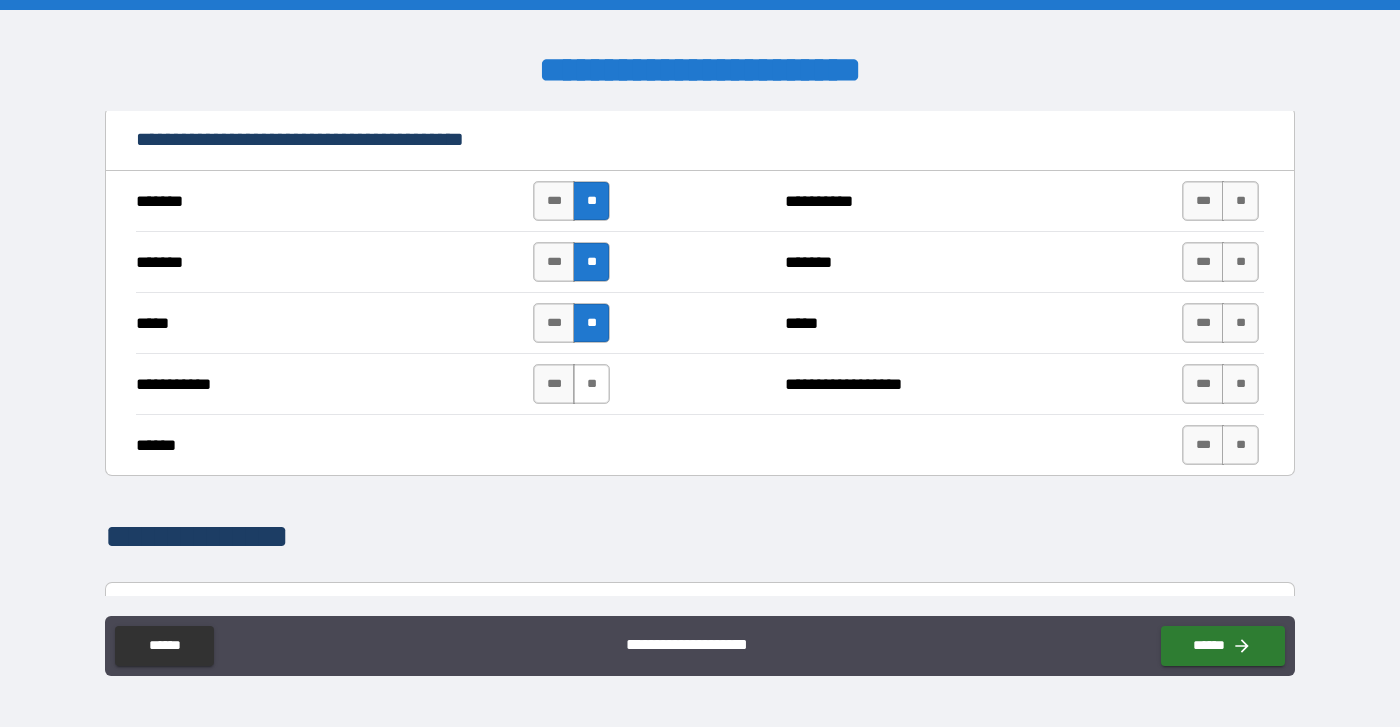 click on "**" at bounding box center (591, 384) 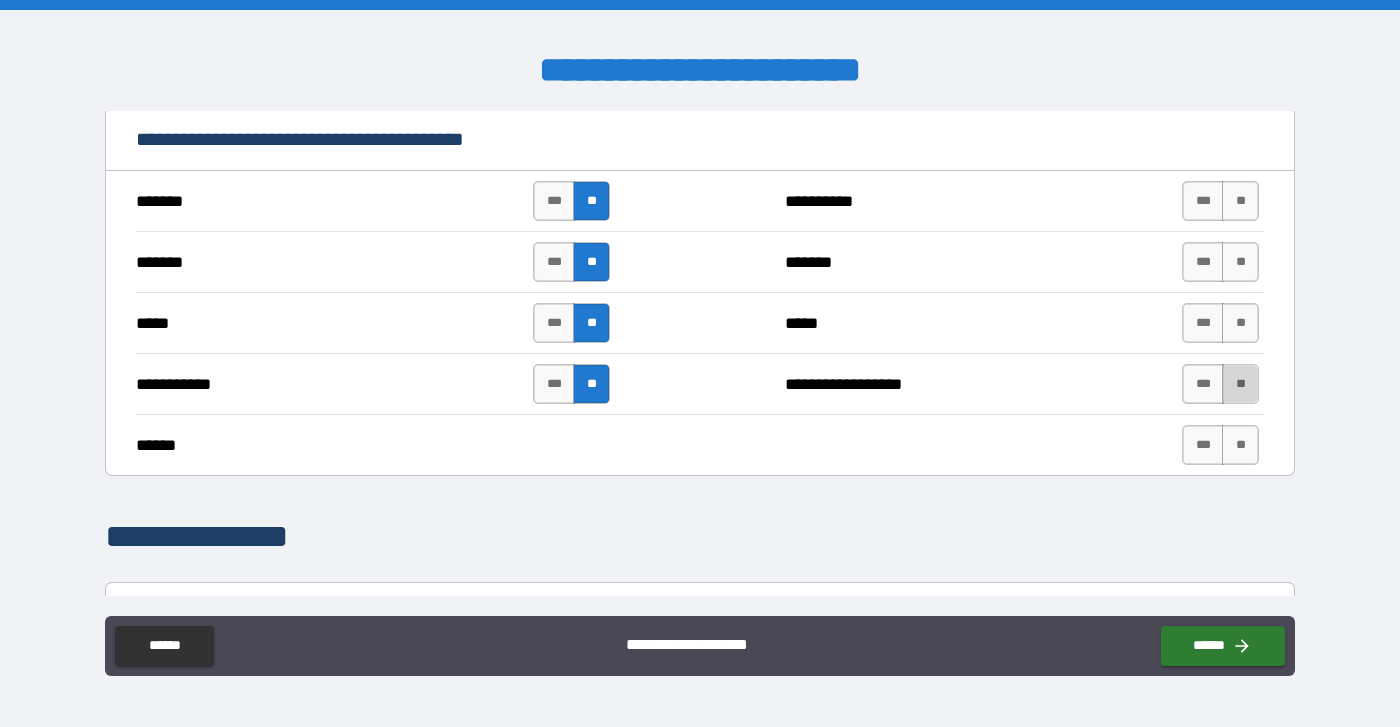click on "**" at bounding box center [1240, 384] 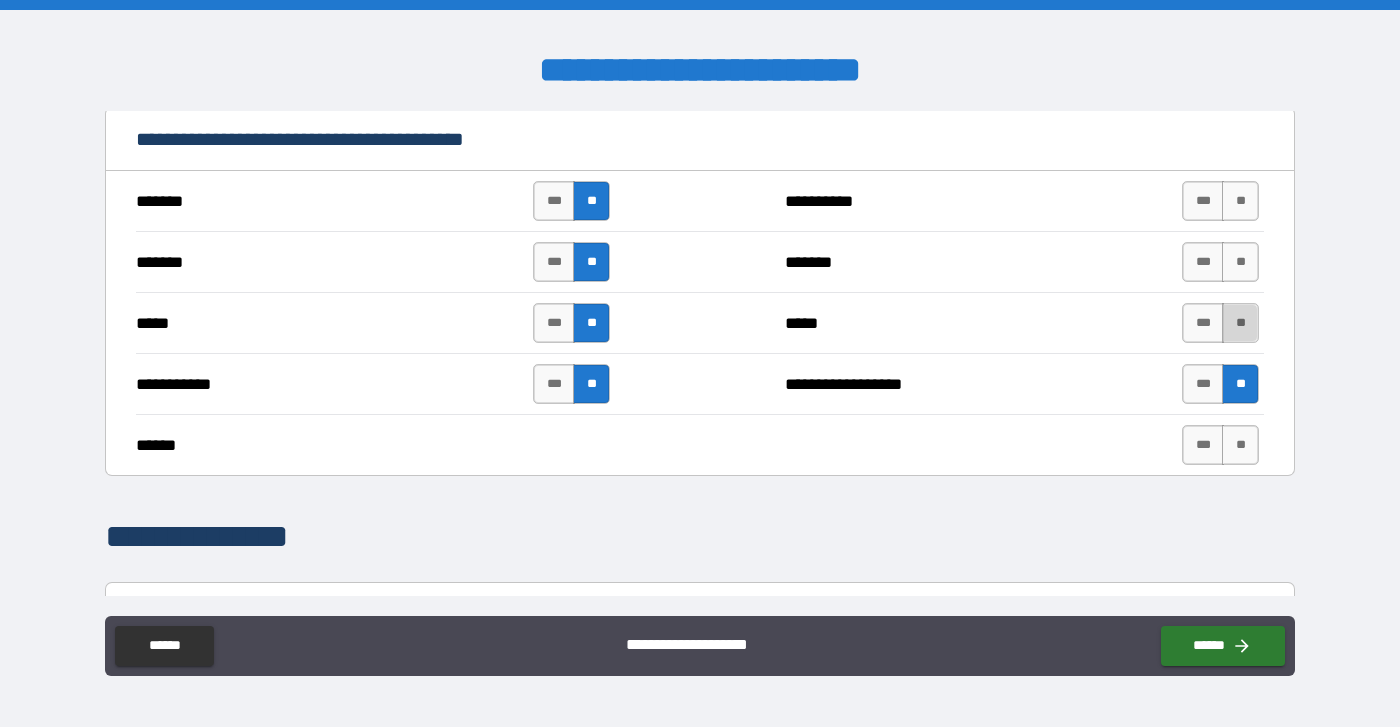 click on "**" at bounding box center (1240, 323) 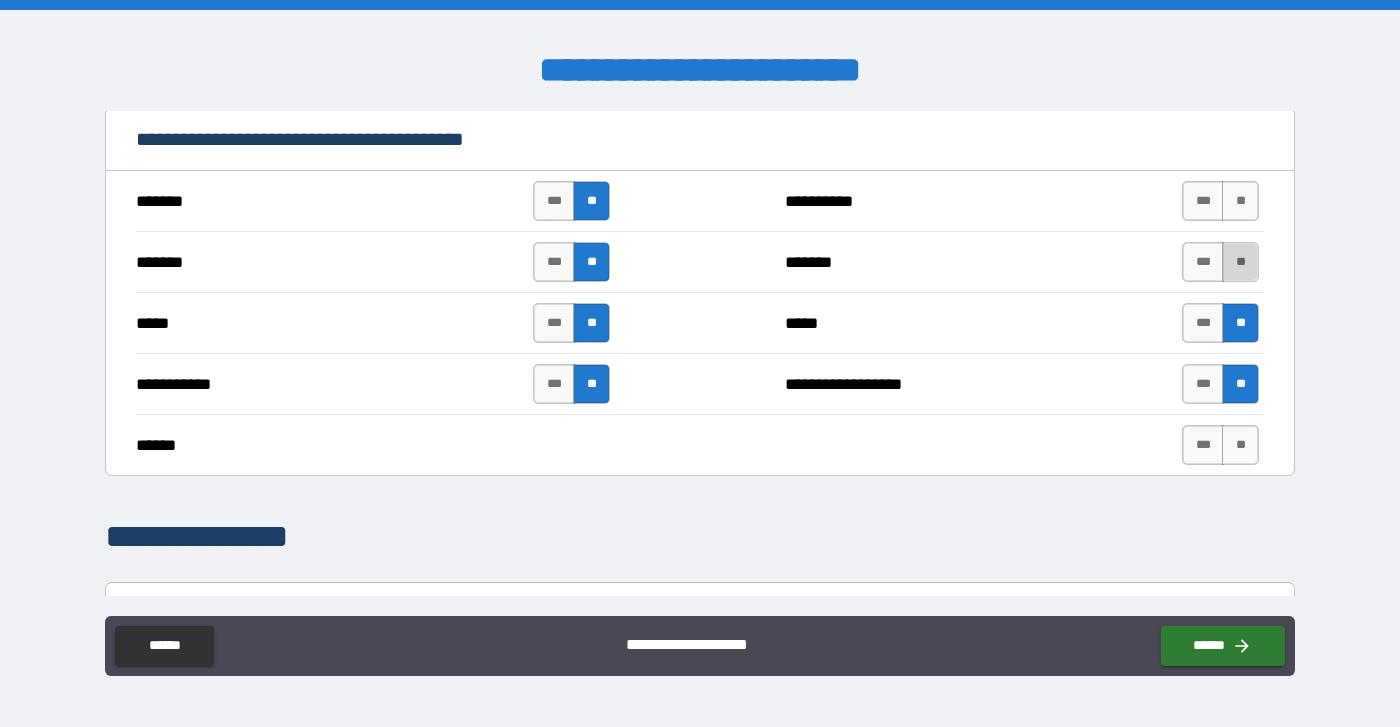 click on "**" at bounding box center (1240, 262) 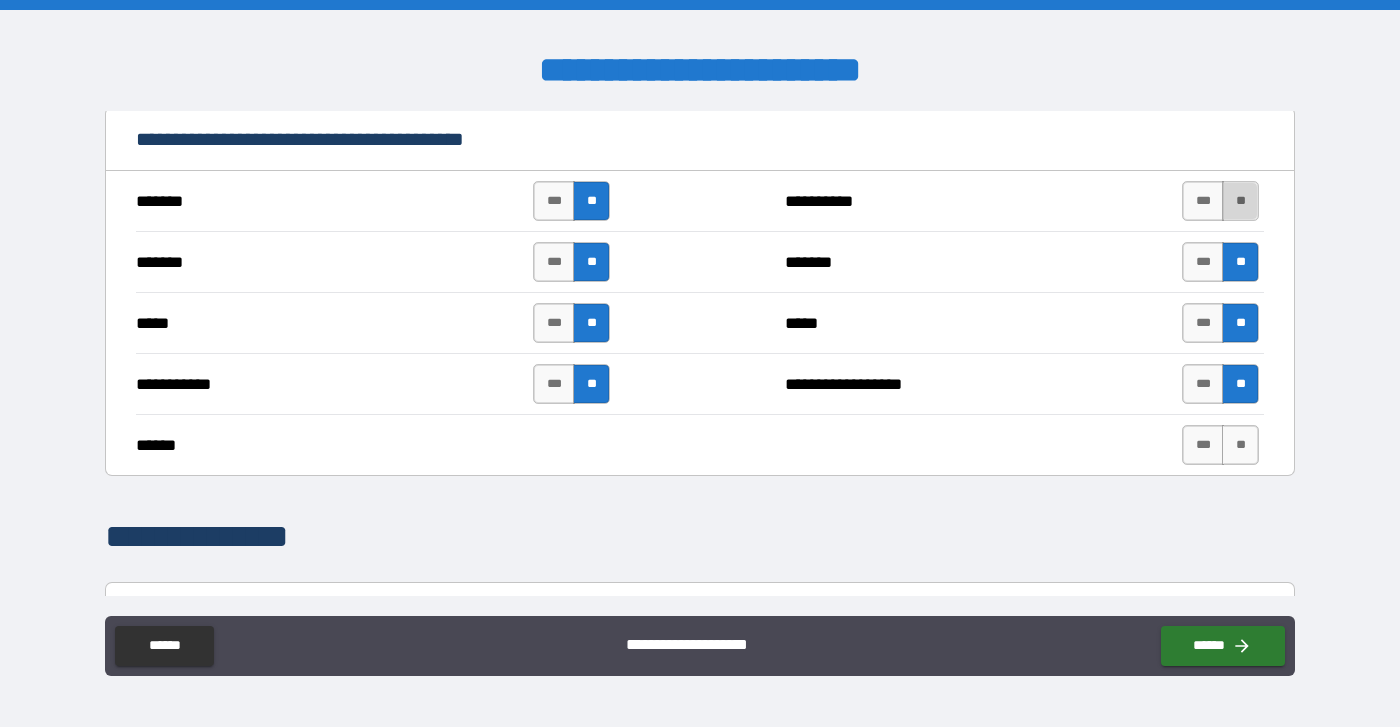 click on "**" at bounding box center [1240, 201] 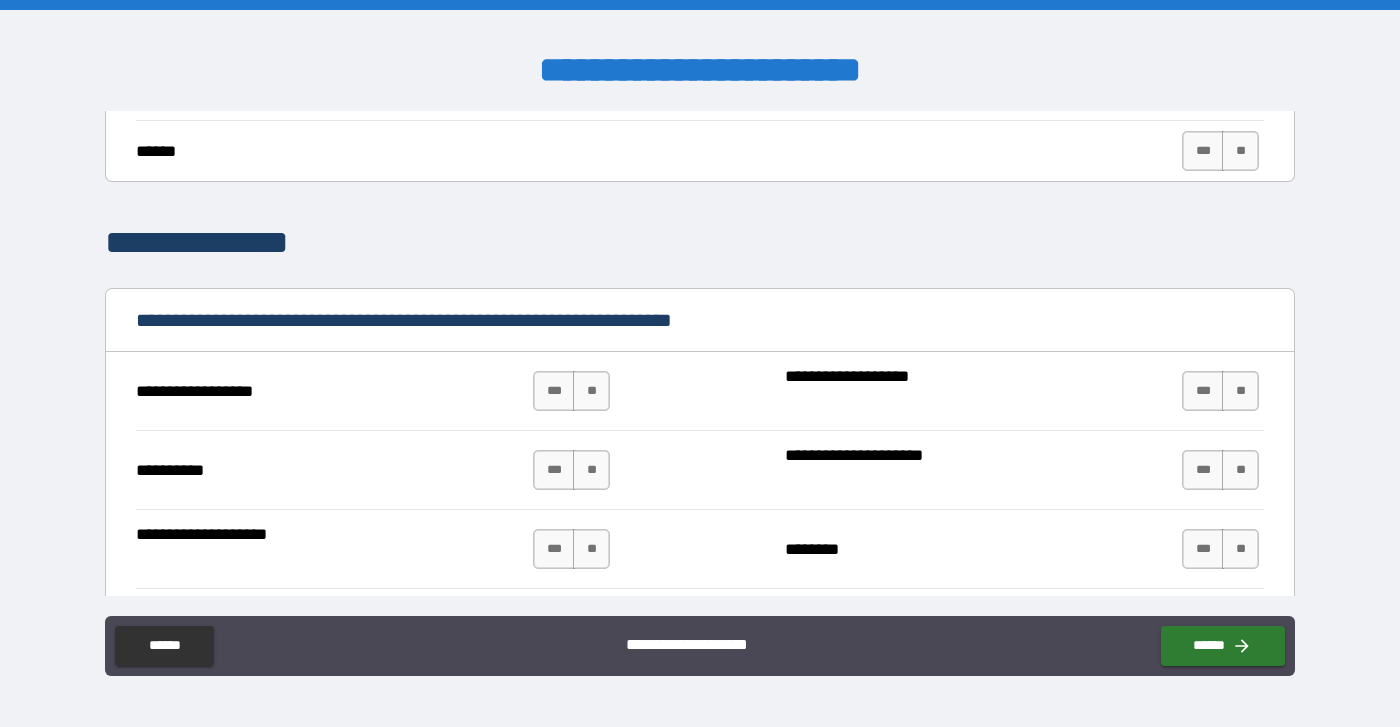 scroll, scrollTop: 1778, scrollLeft: 0, axis: vertical 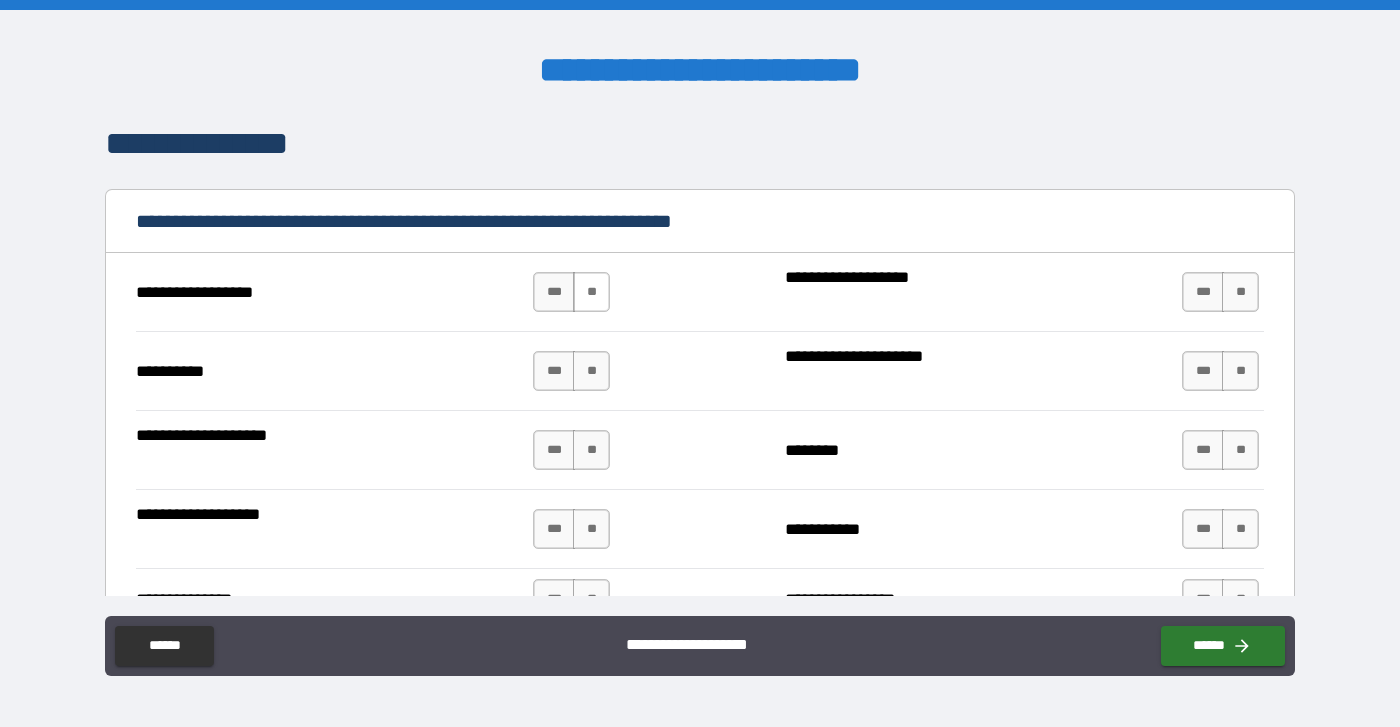 click on "**" at bounding box center [591, 292] 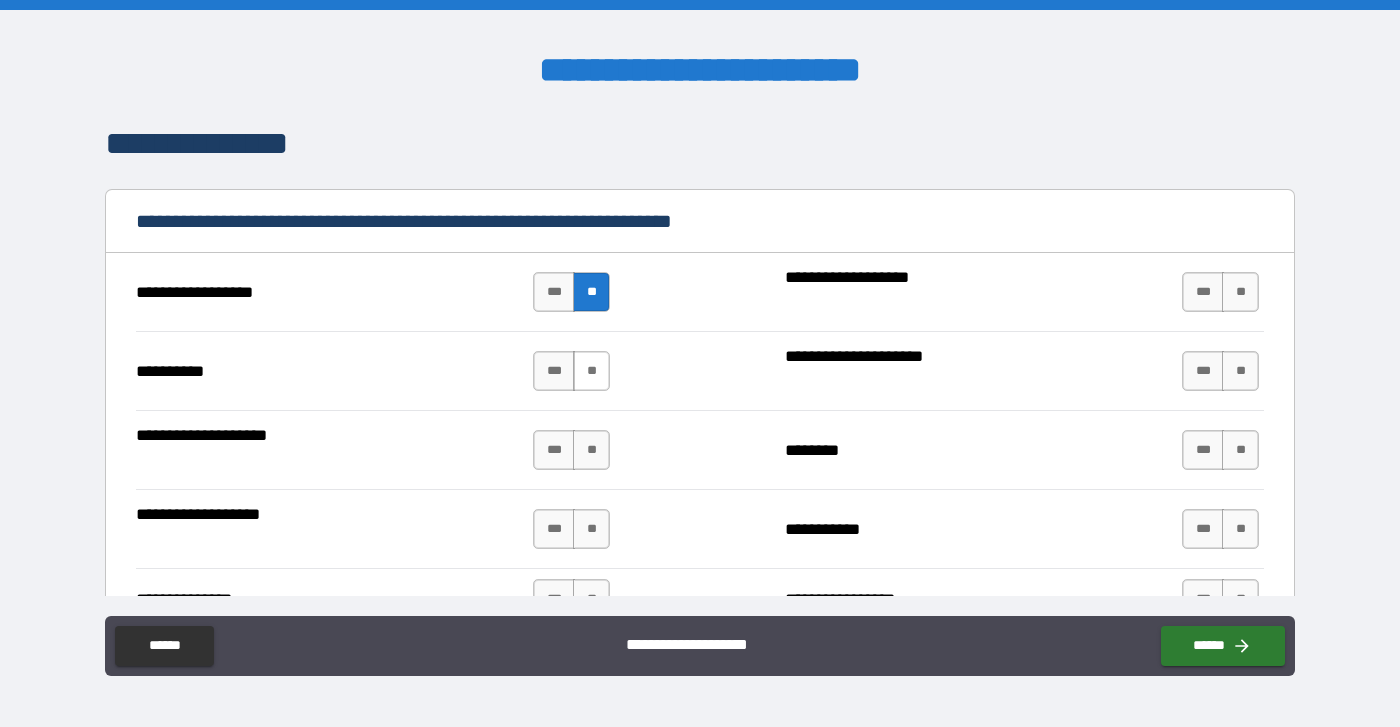 click on "**" at bounding box center [591, 371] 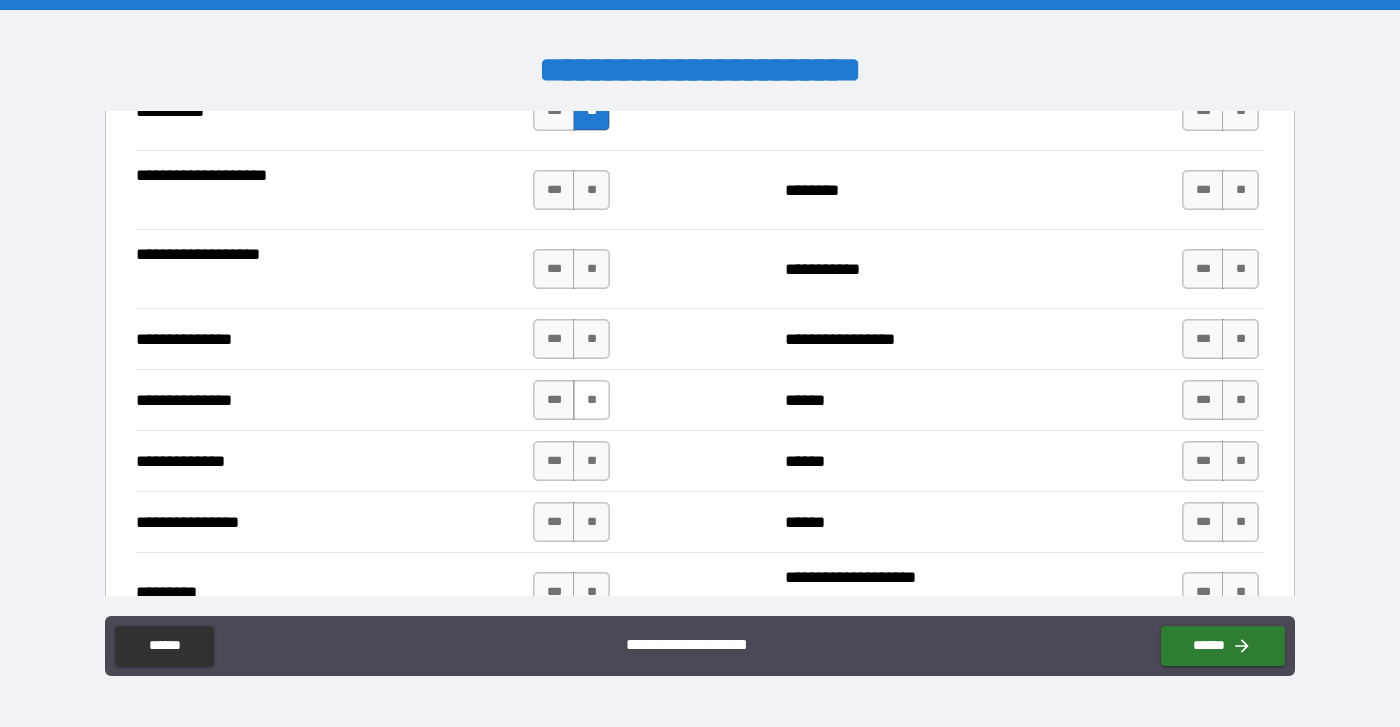 scroll, scrollTop: 1930, scrollLeft: 0, axis: vertical 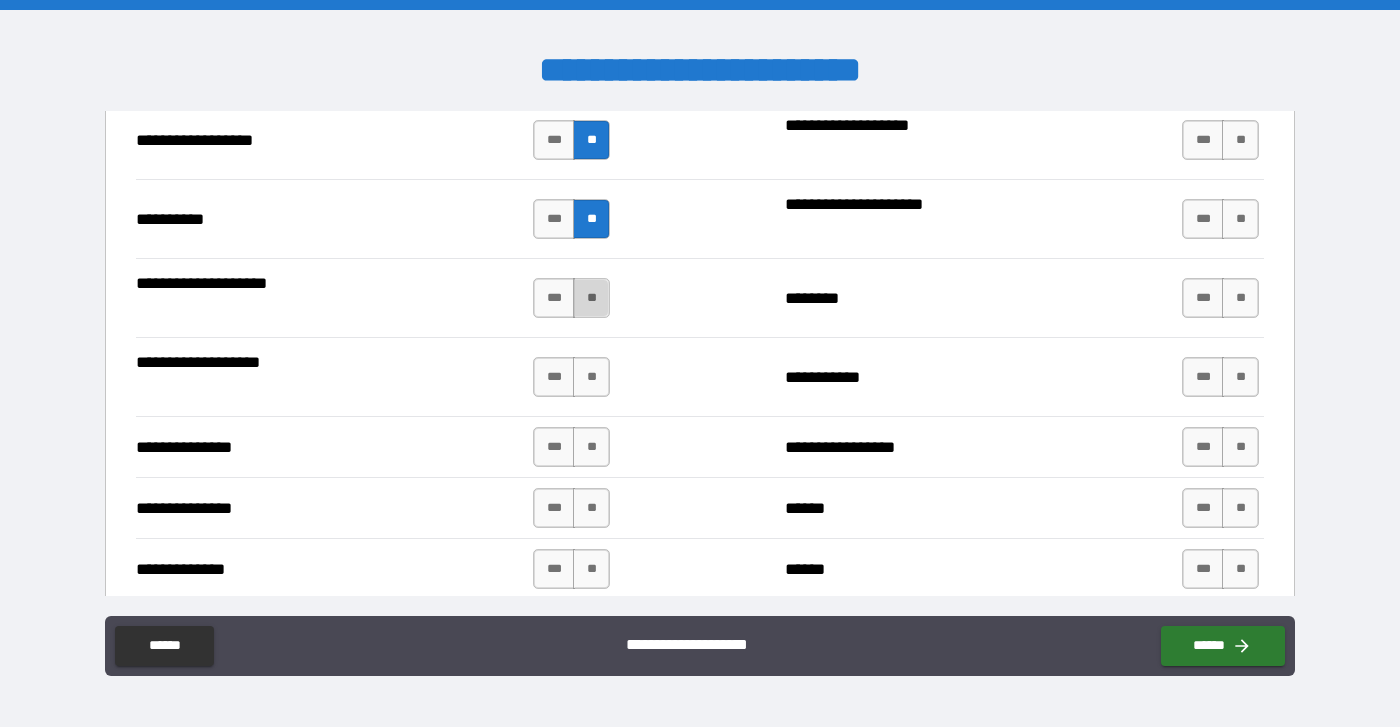 click on "**" at bounding box center (591, 298) 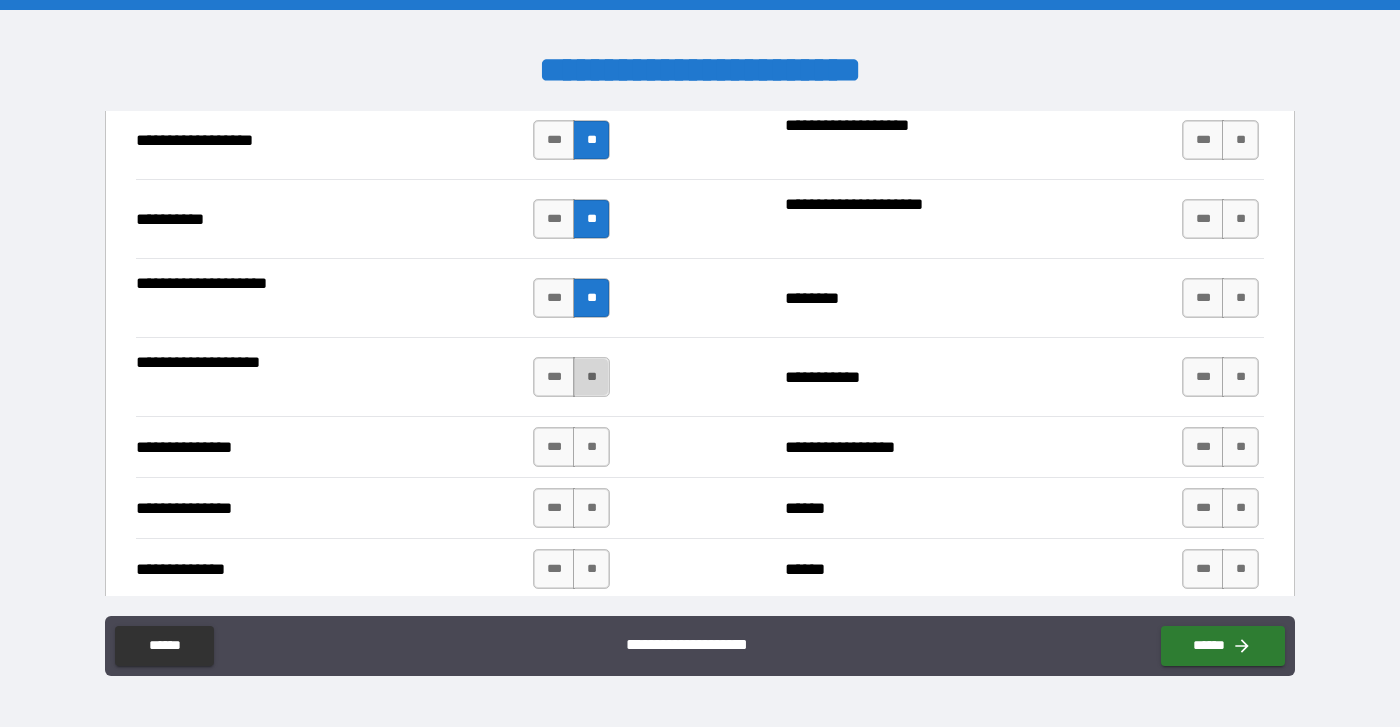 click on "**" at bounding box center (591, 377) 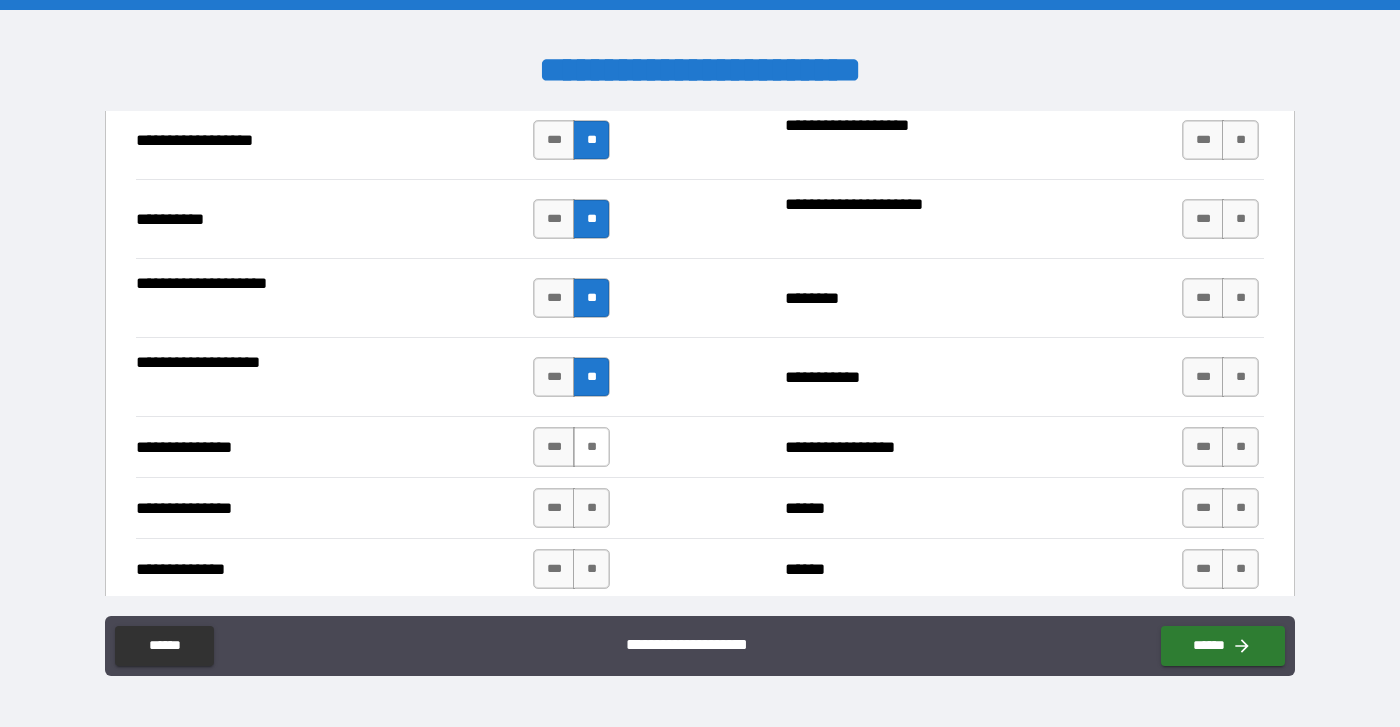 click on "**" at bounding box center (591, 447) 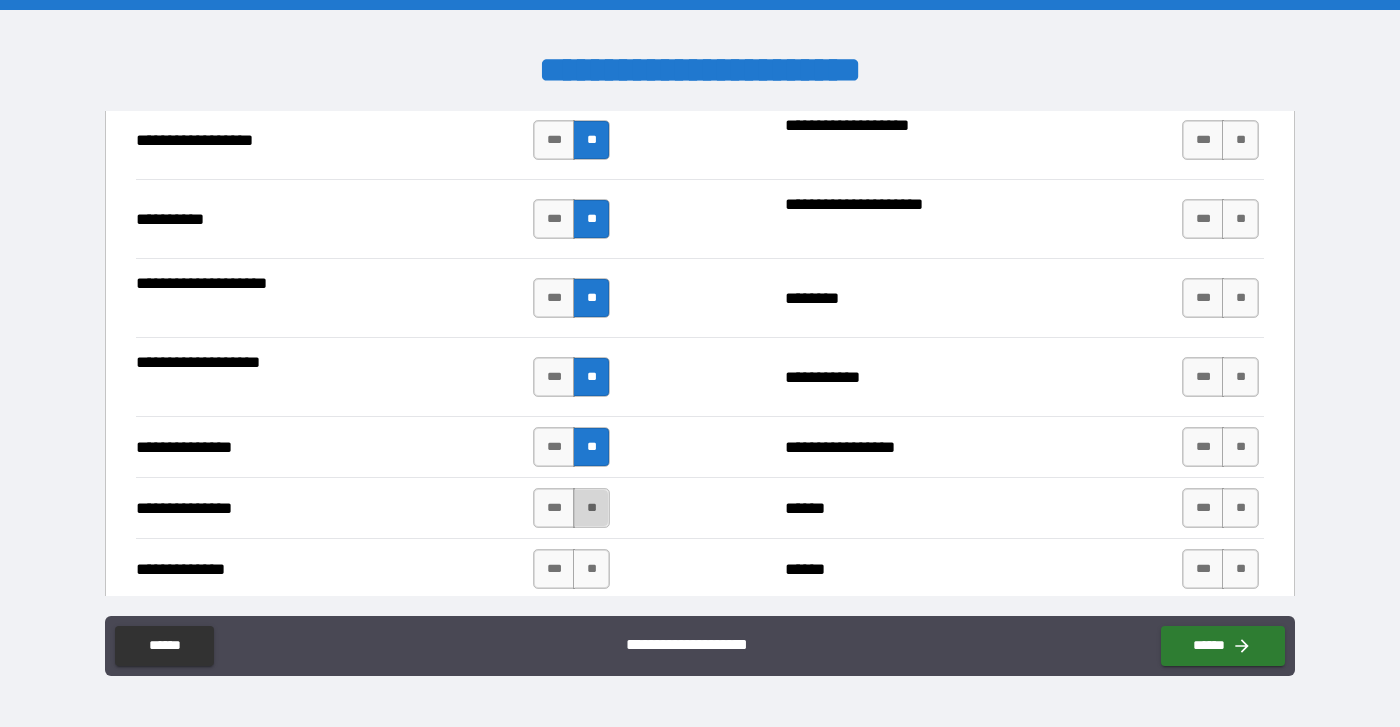 click on "**" at bounding box center [591, 508] 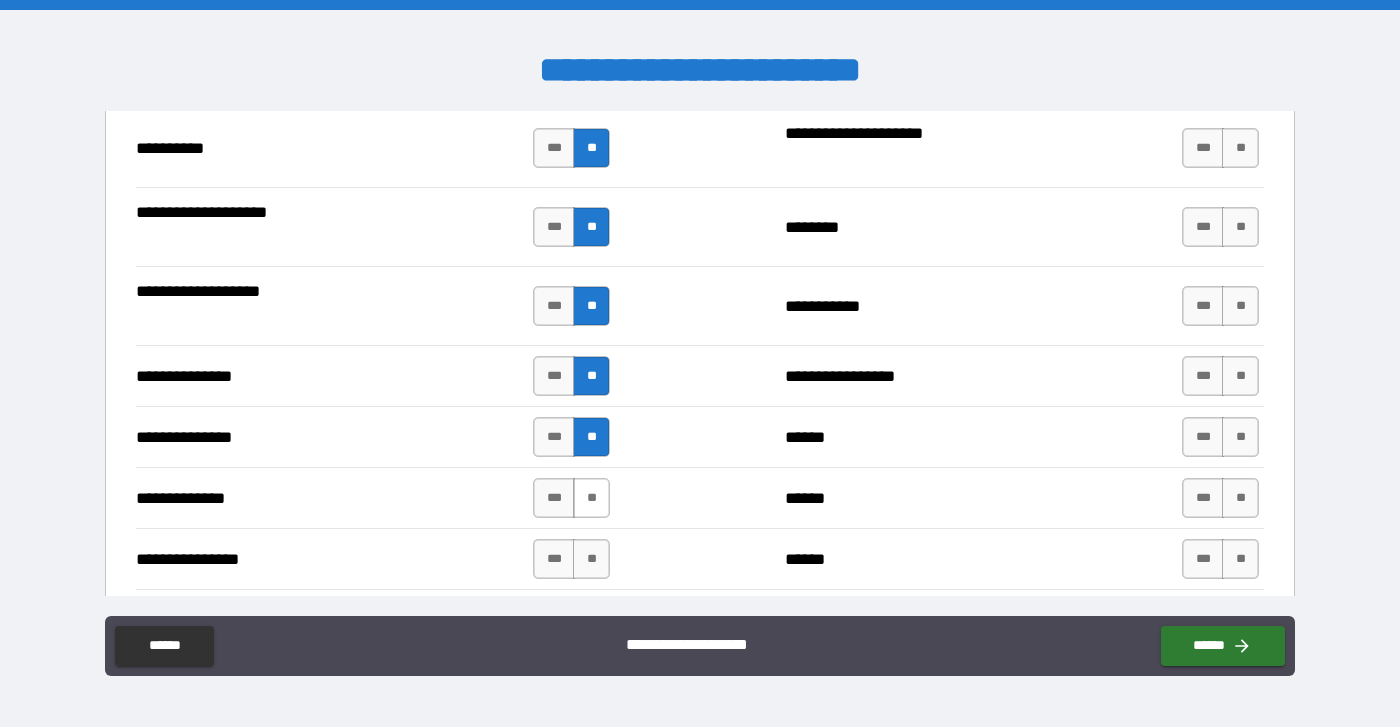 click on "**" at bounding box center [591, 498] 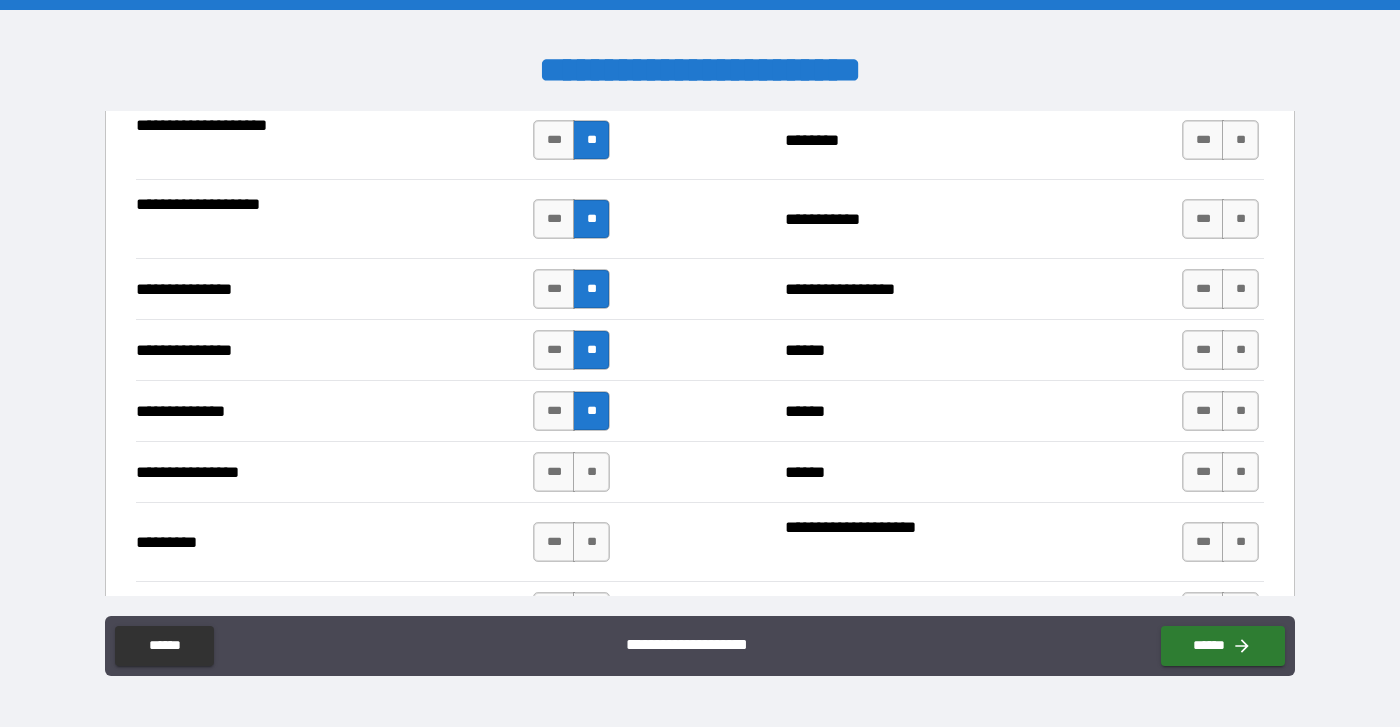 scroll, scrollTop: 2150, scrollLeft: 0, axis: vertical 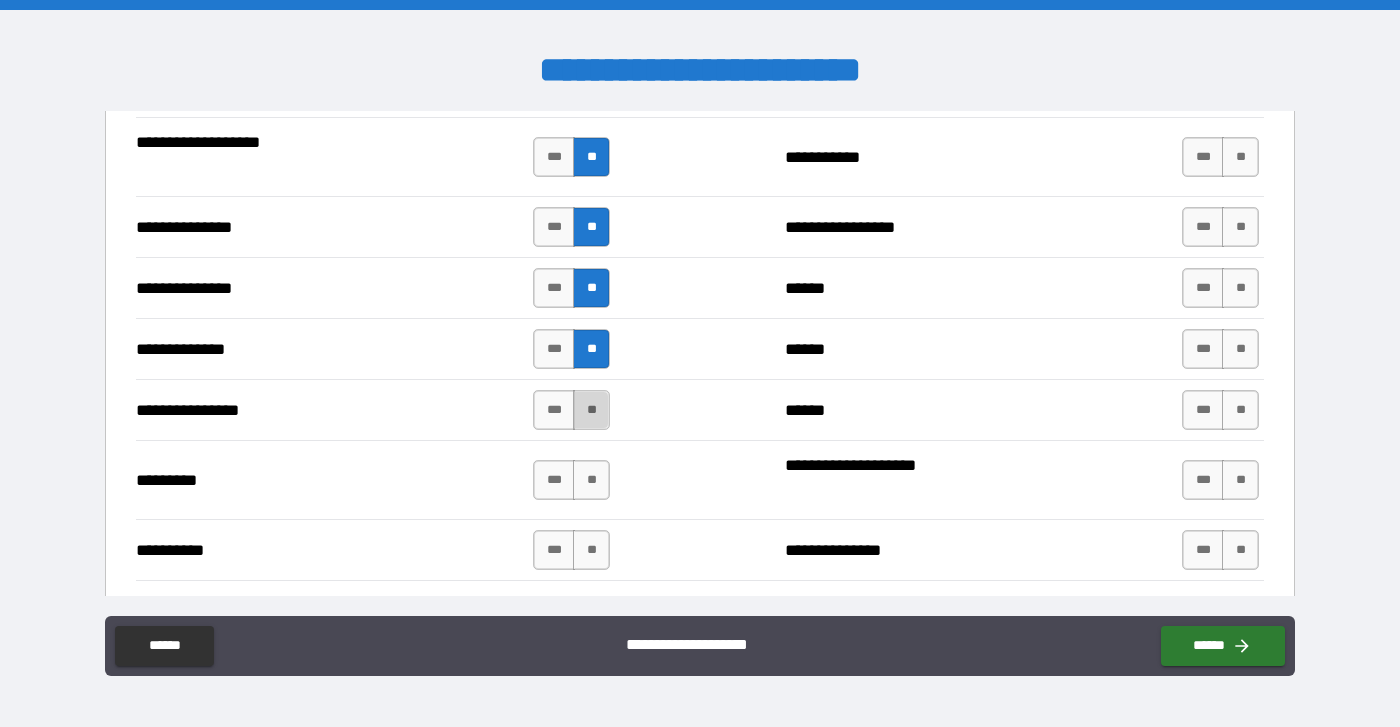 click on "**" at bounding box center (591, 410) 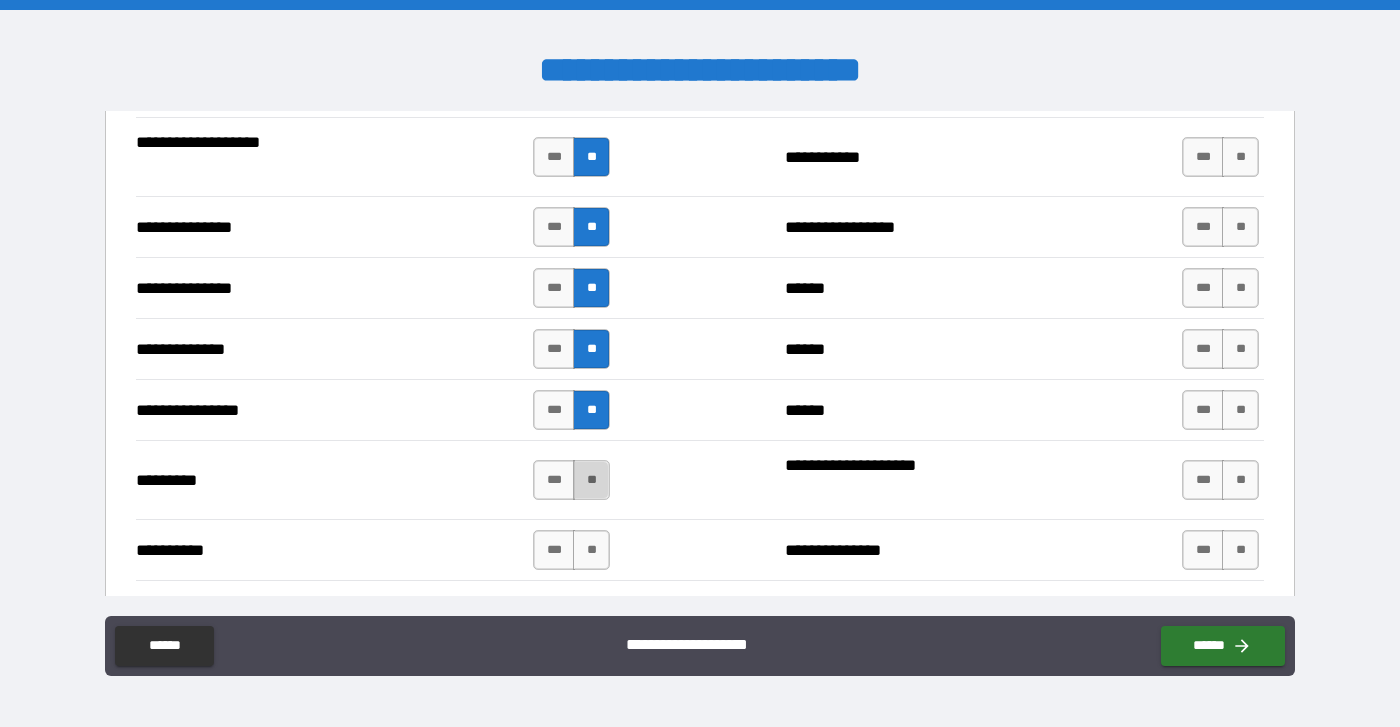 click on "**" at bounding box center (591, 480) 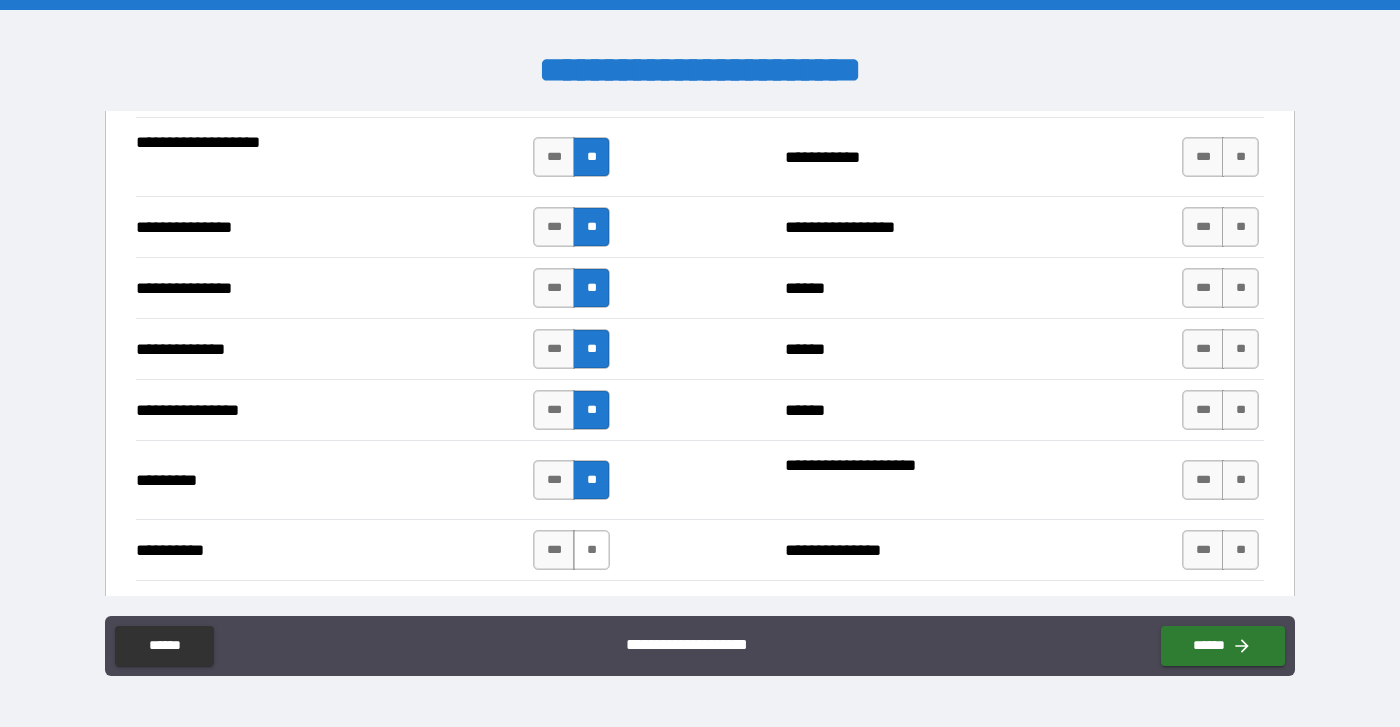 click on "**" at bounding box center (591, 550) 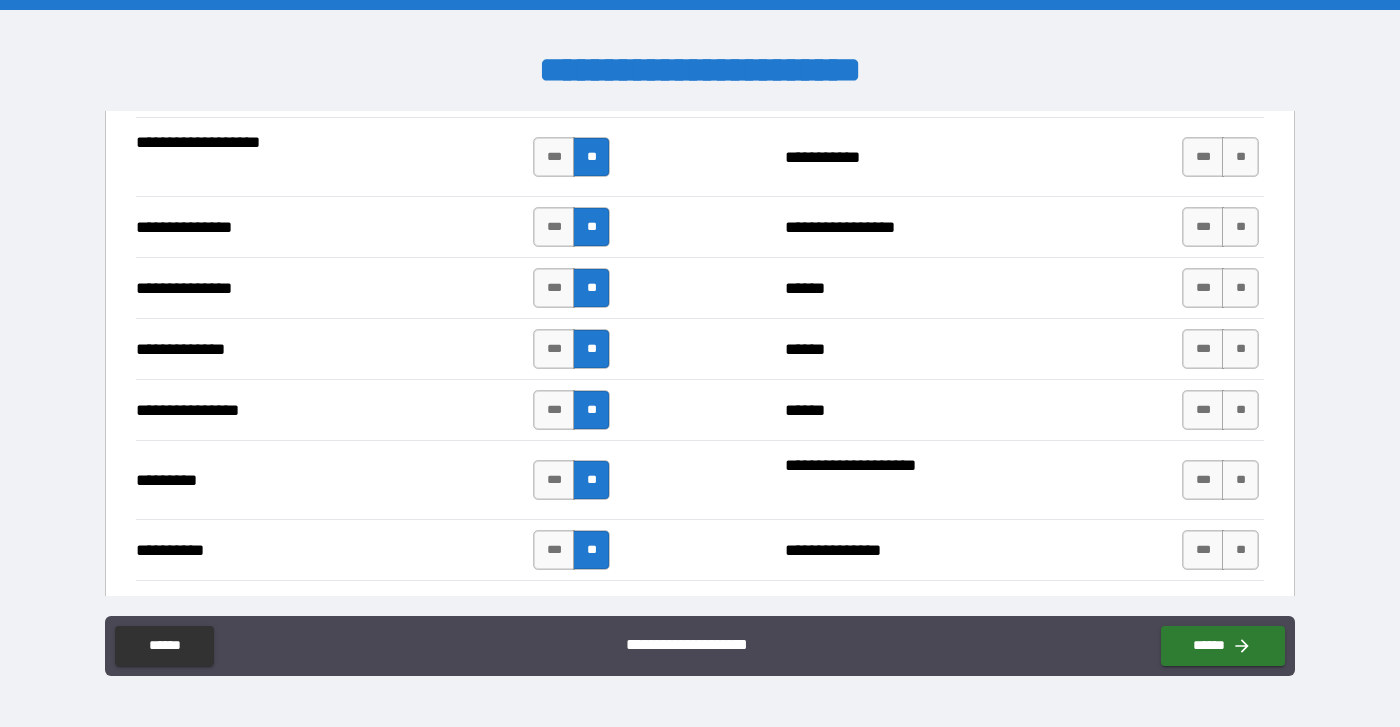 scroll, scrollTop: 2581, scrollLeft: 0, axis: vertical 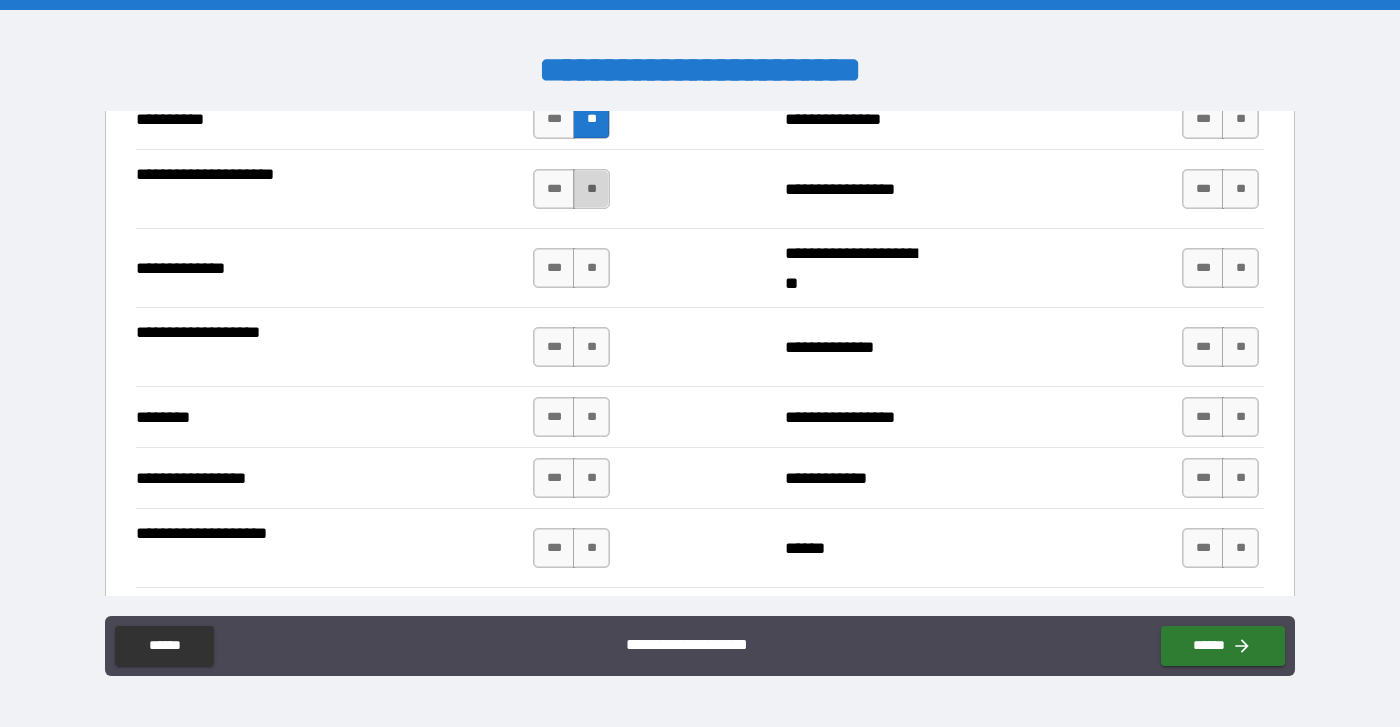 click on "**" at bounding box center (591, 189) 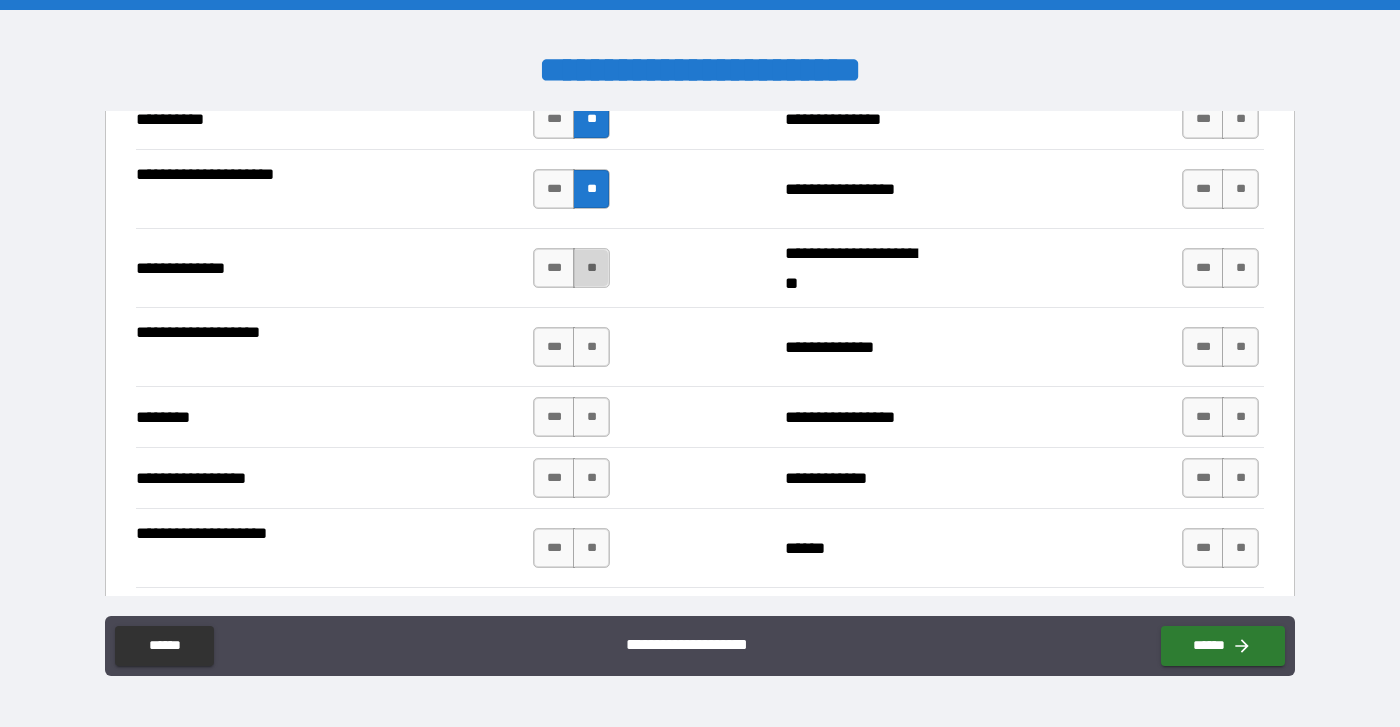 click on "**" at bounding box center (591, 268) 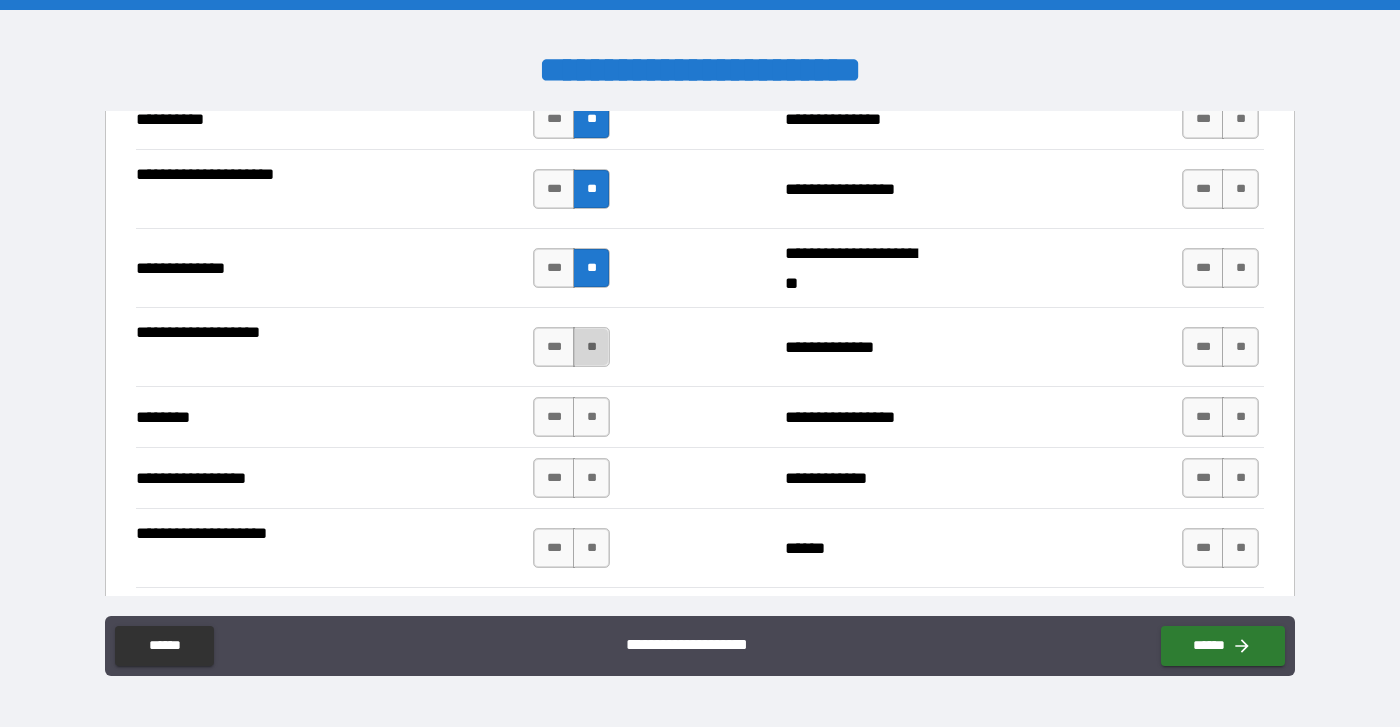 click on "**" at bounding box center [591, 347] 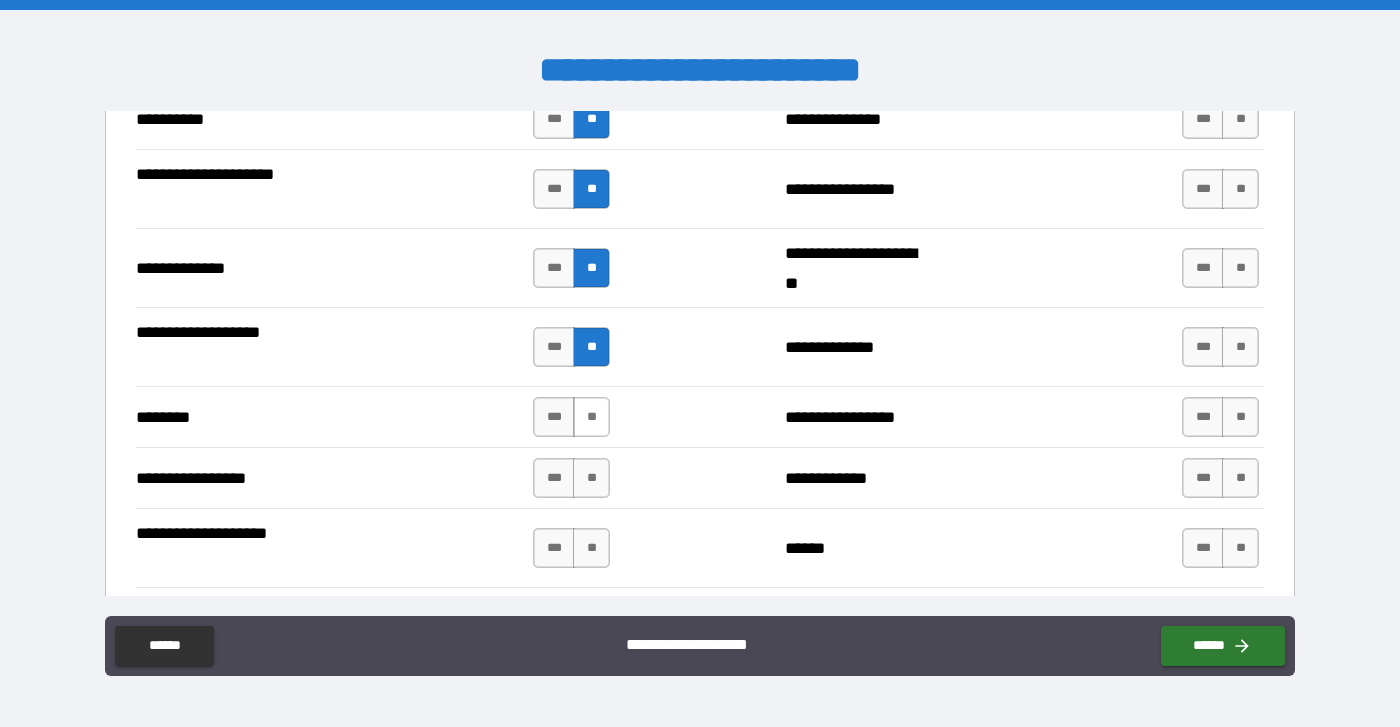 click on "**" at bounding box center [591, 417] 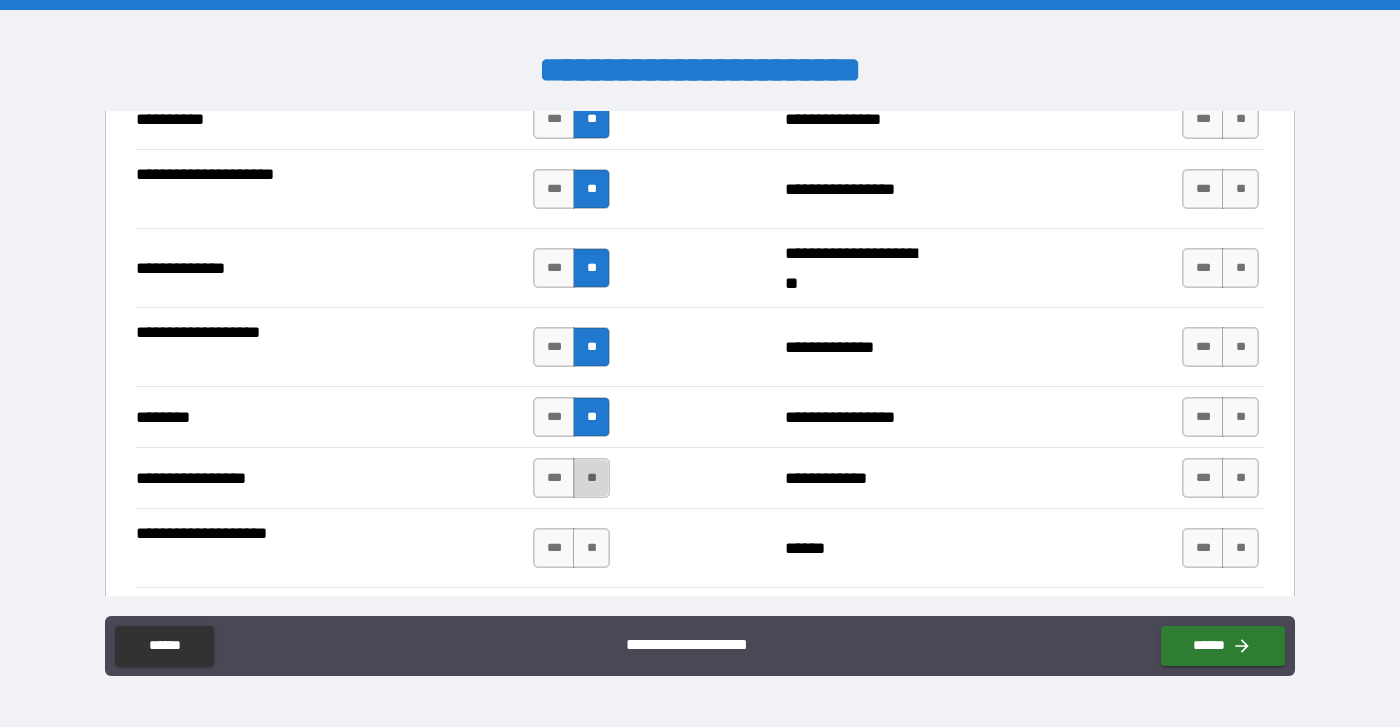 click on "**" at bounding box center (591, 478) 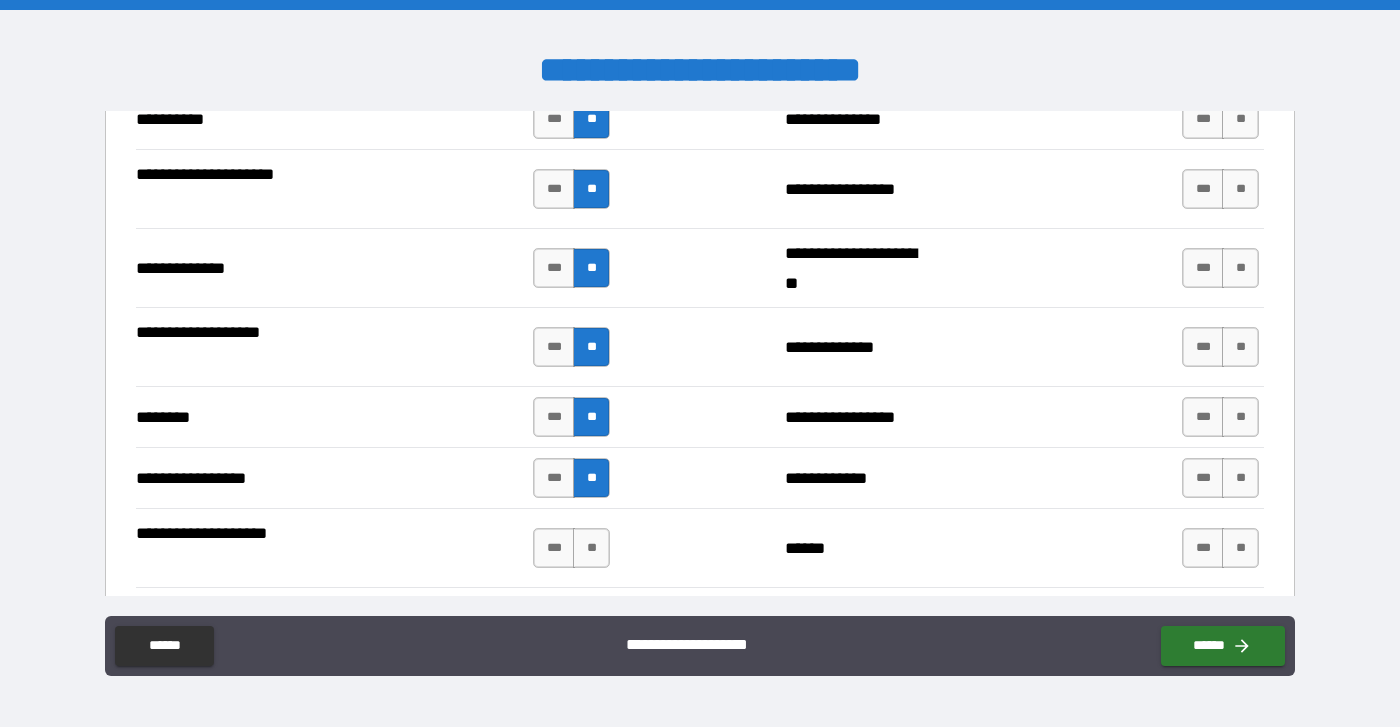 click on "*** **" at bounding box center (574, 548) 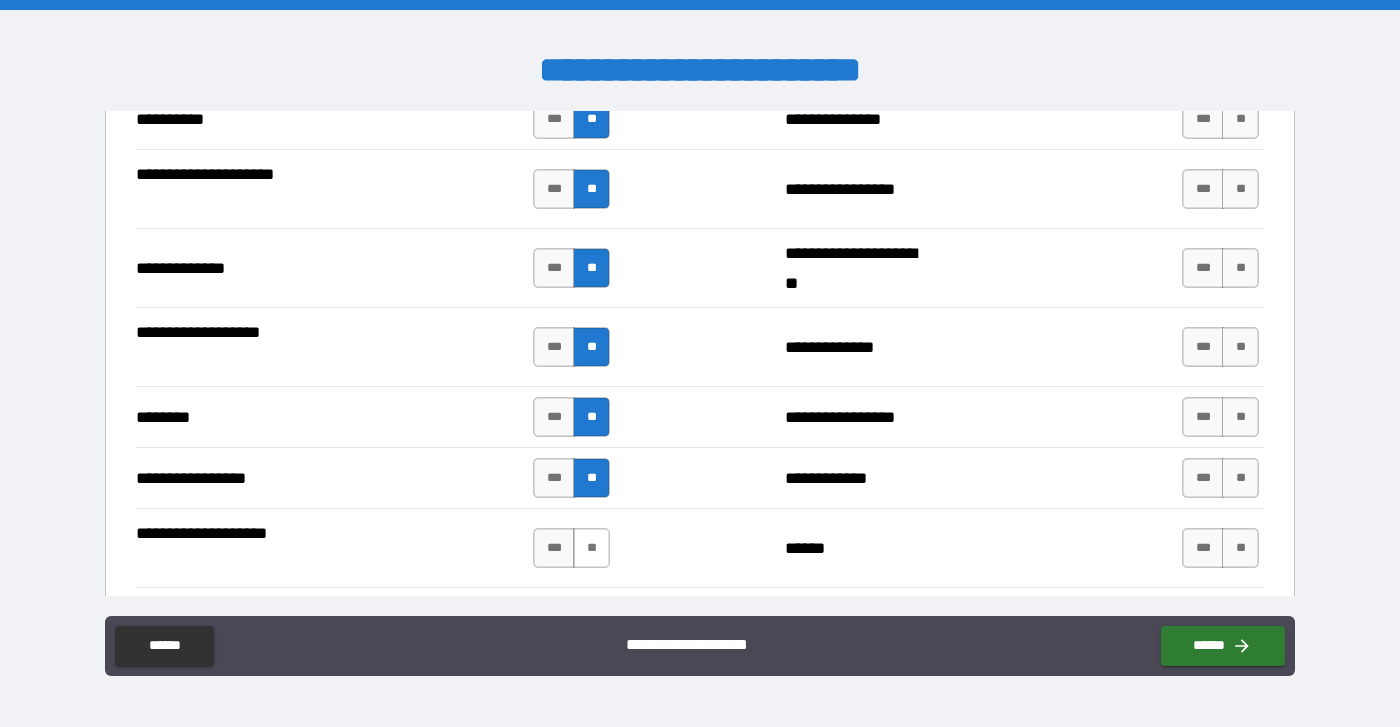 click on "**" at bounding box center (591, 548) 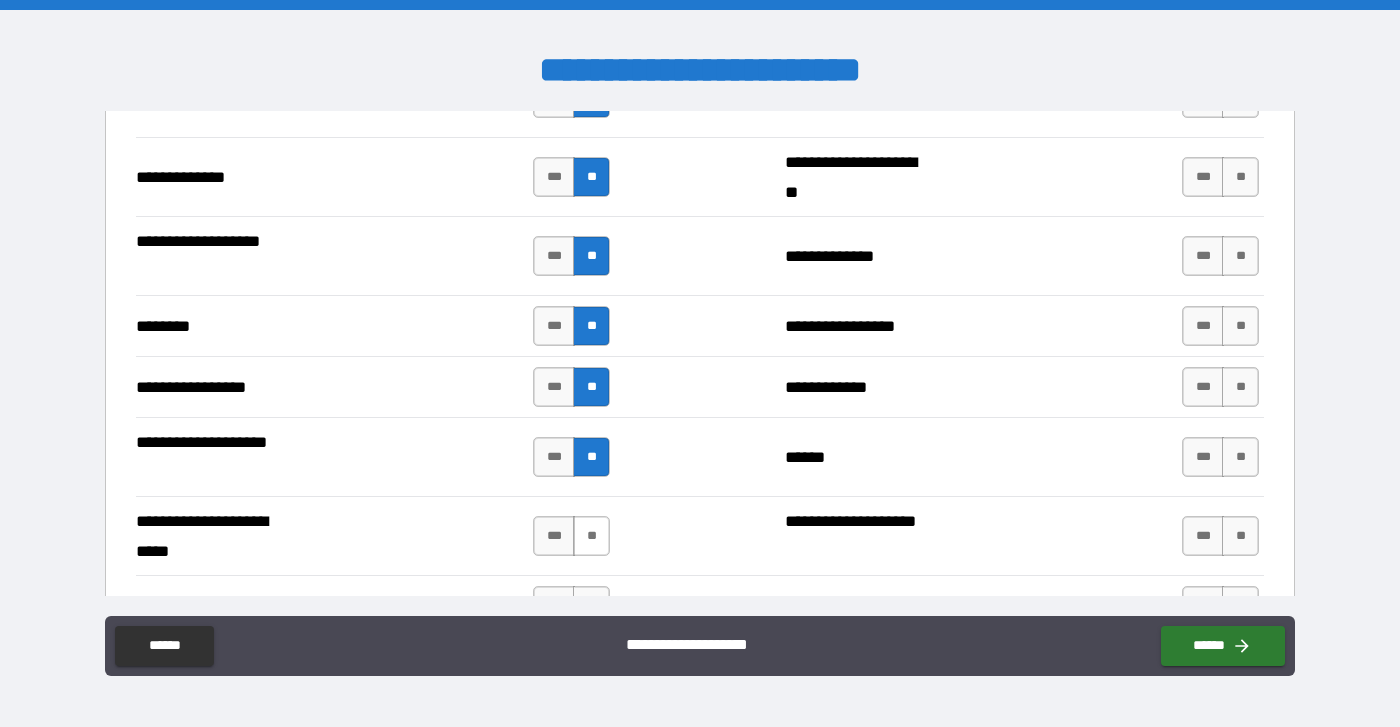 scroll, scrollTop: 2689, scrollLeft: 0, axis: vertical 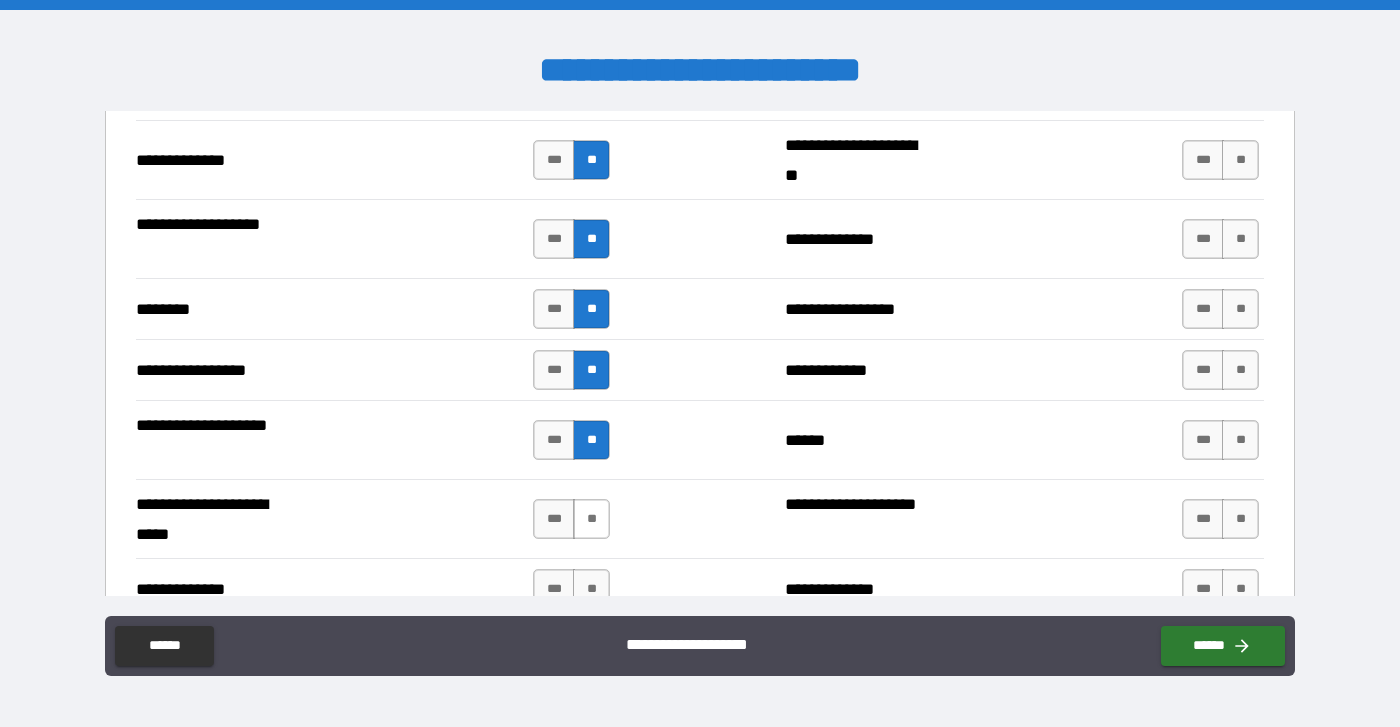 click on "**" at bounding box center [591, 519] 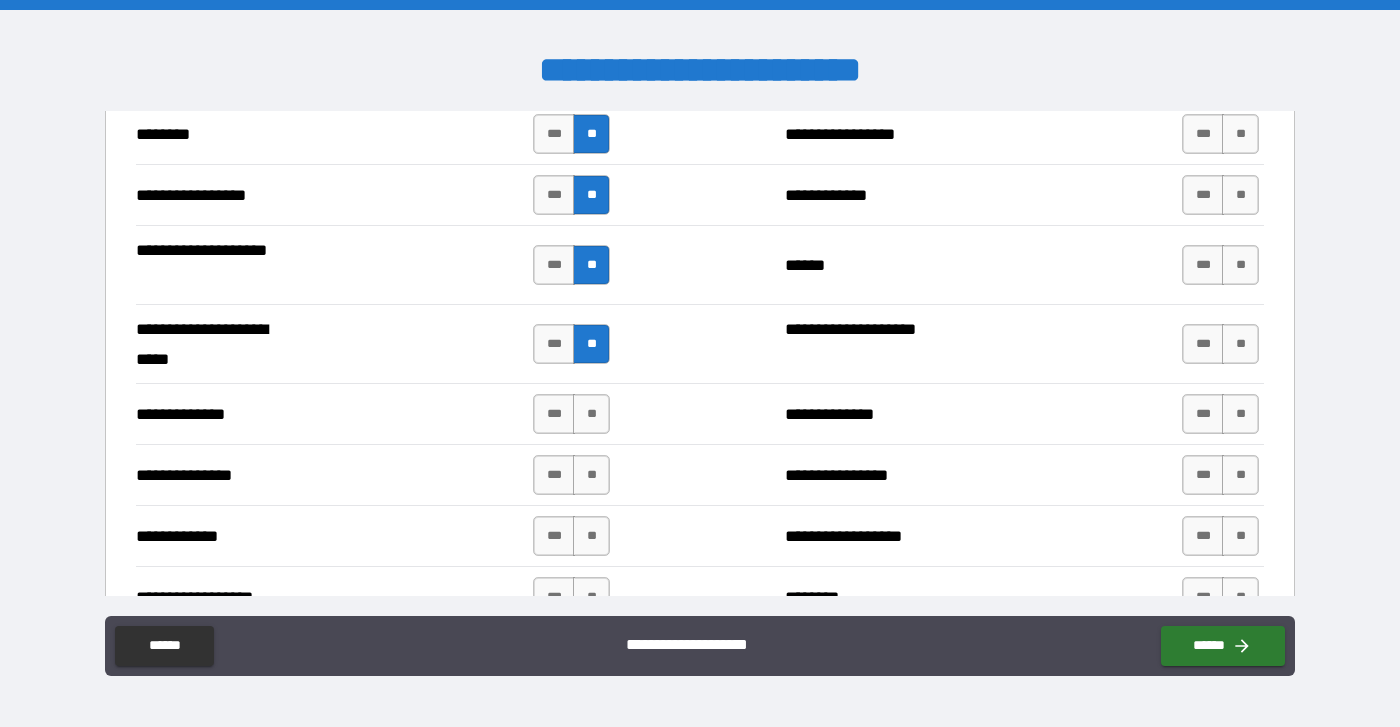 scroll, scrollTop: 3038, scrollLeft: 0, axis: vertical 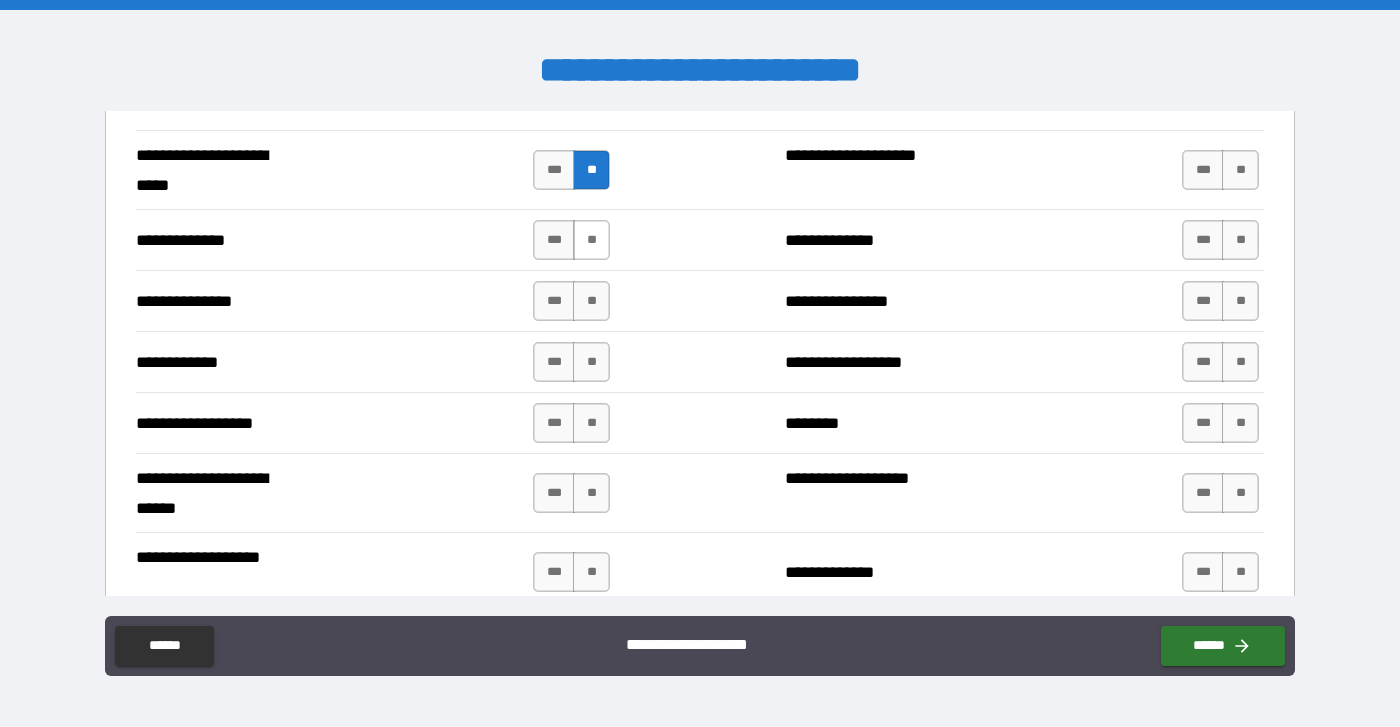 click on "**" at bounding box center [591, 240] 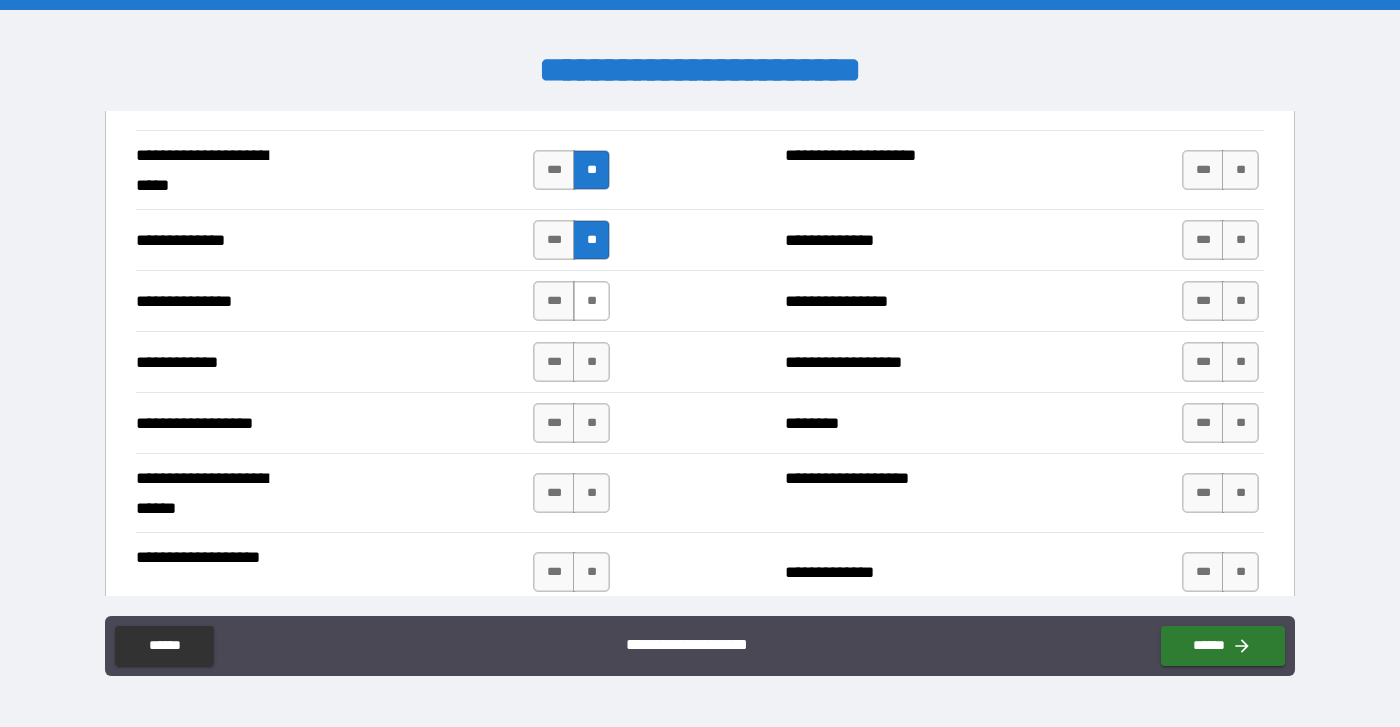 click on "**" at bounding box center (591, 301) 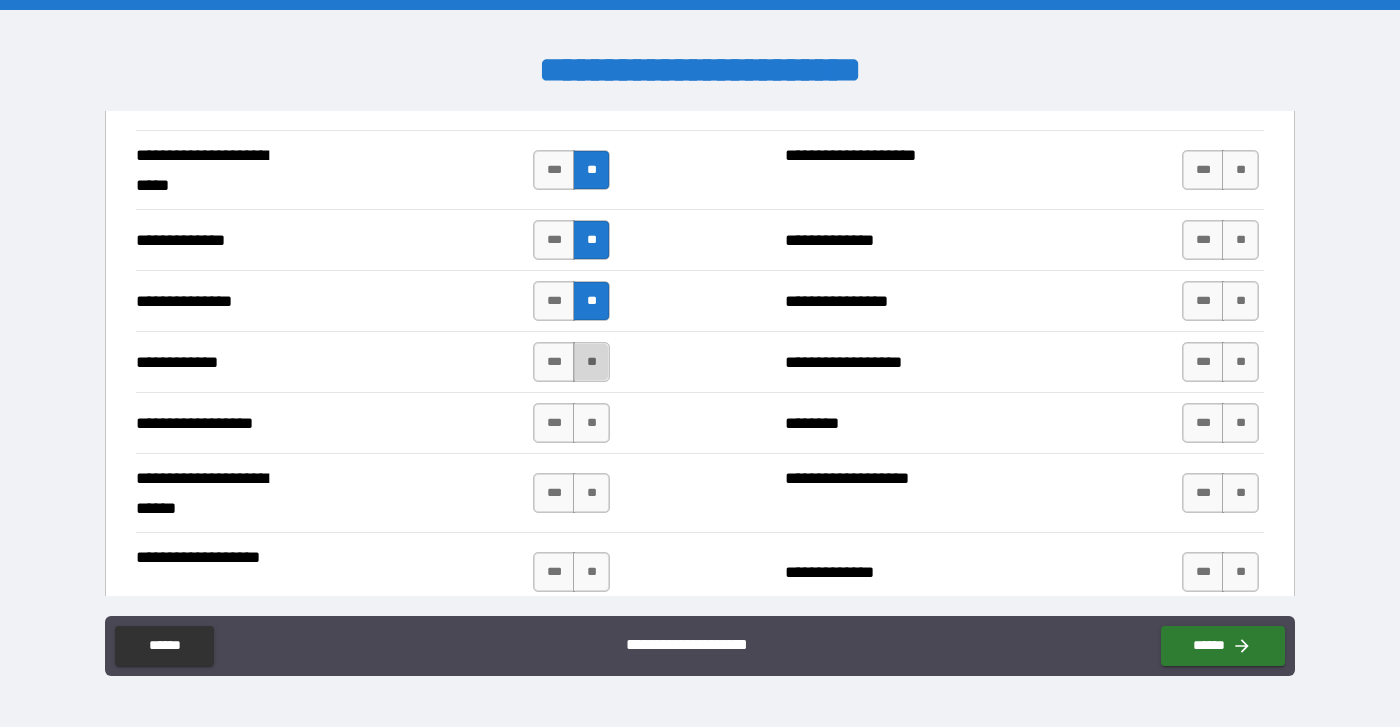 click on "**" at bounding box center [591, 362] 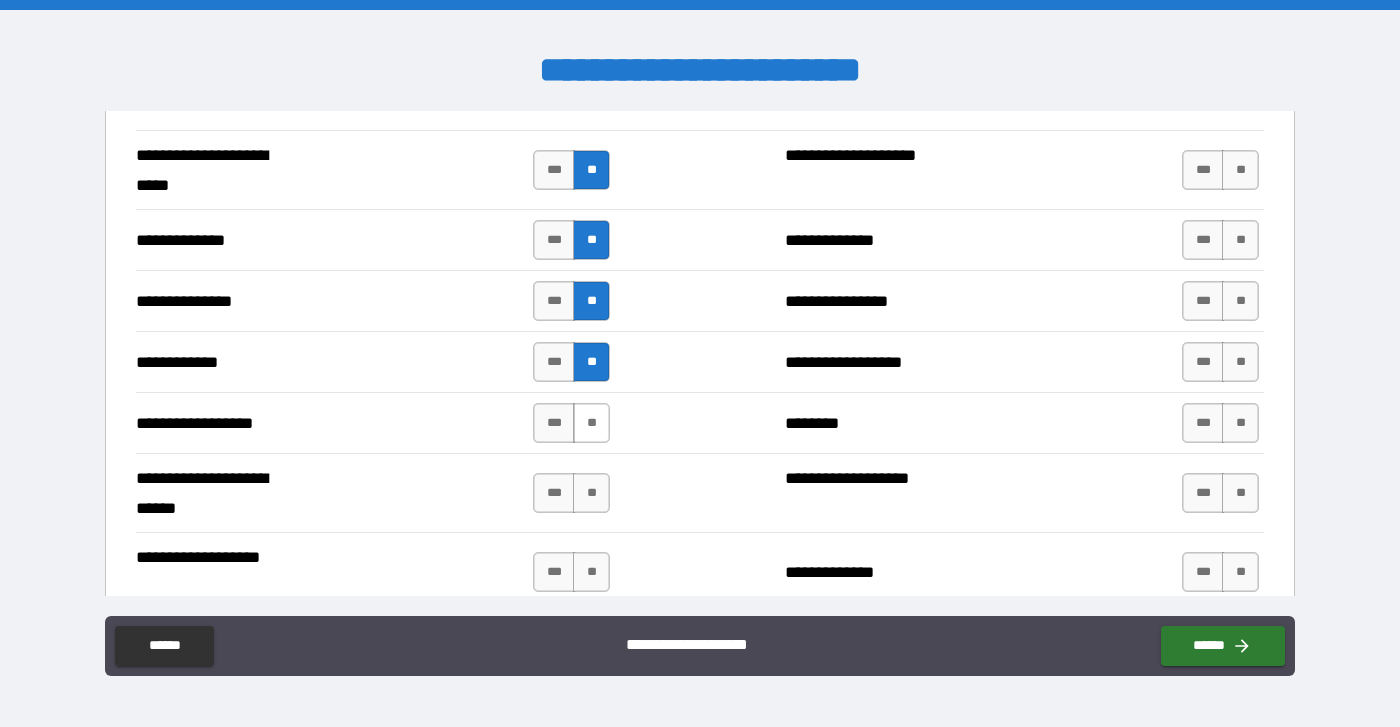 click on "**" at bounding box center [591, 423] 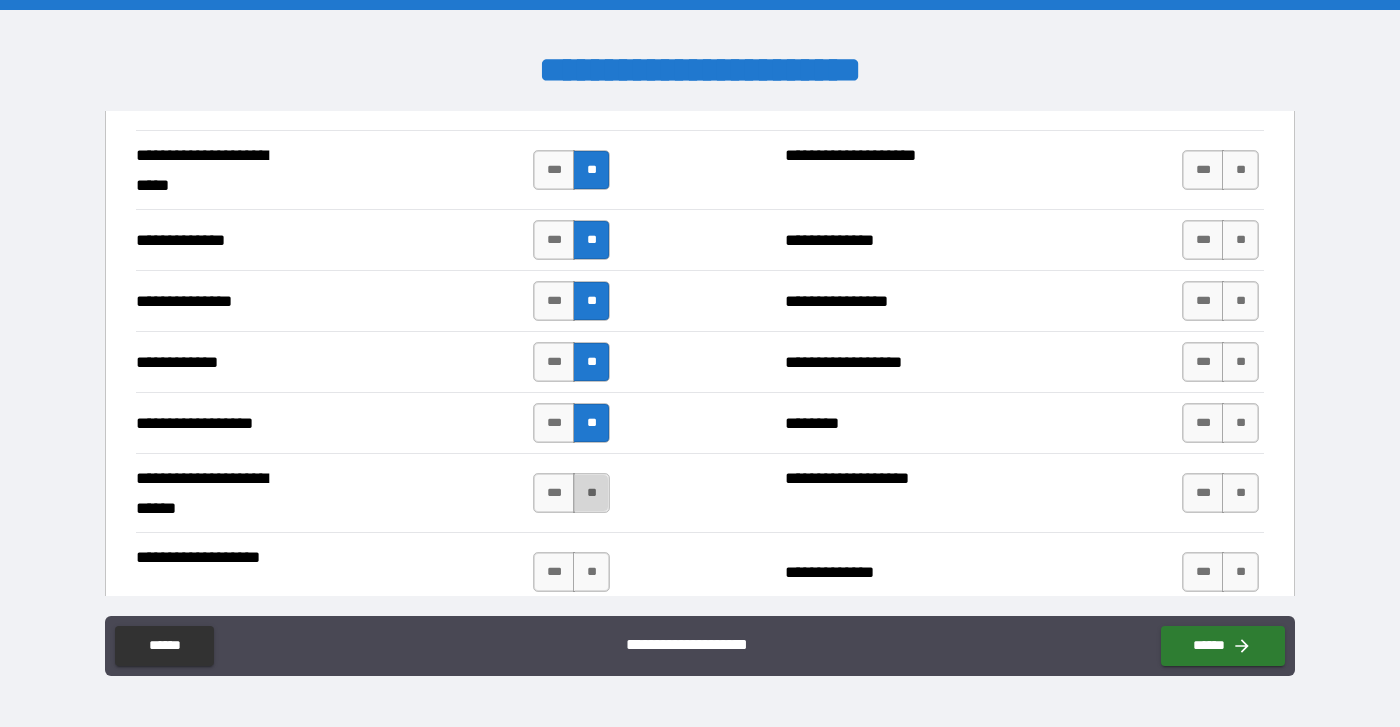 click on "**" at bounding box center [591, 493] 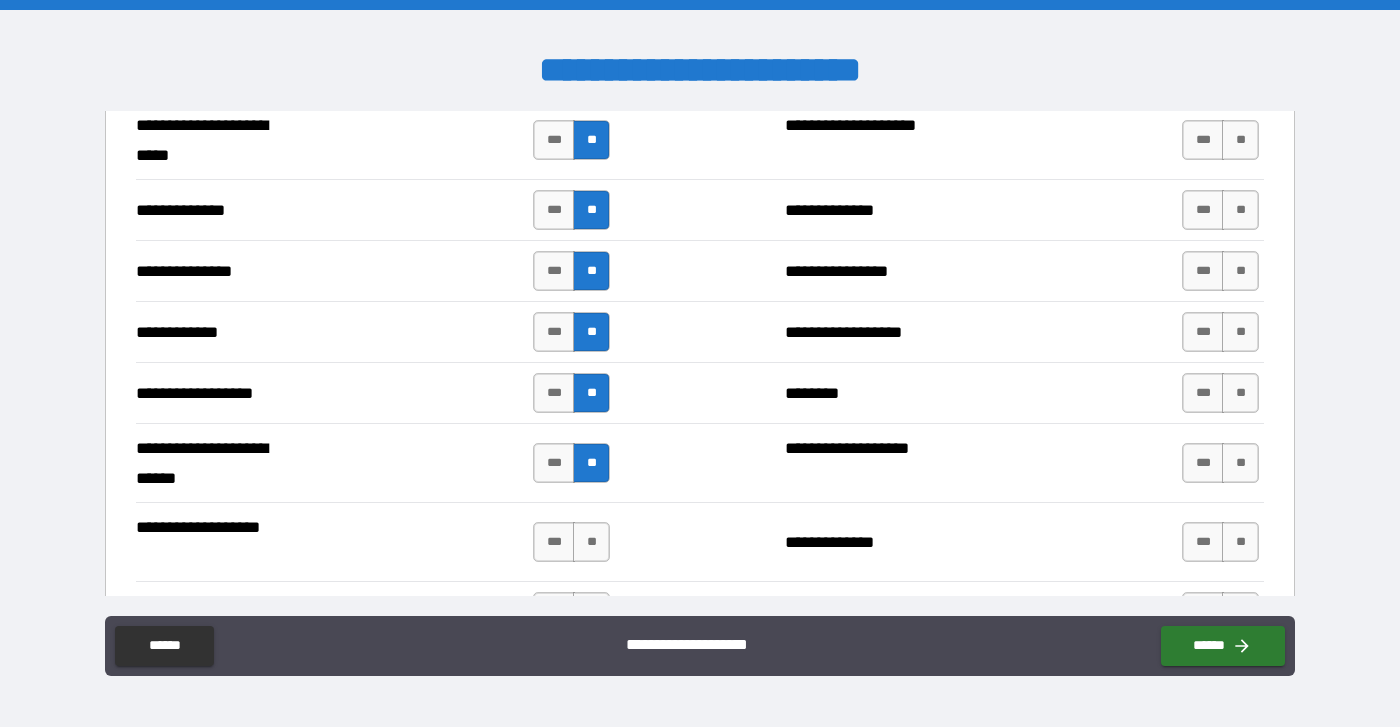 scroll, scrollTop: 3162, scrollLeft: 0, axis: vertical 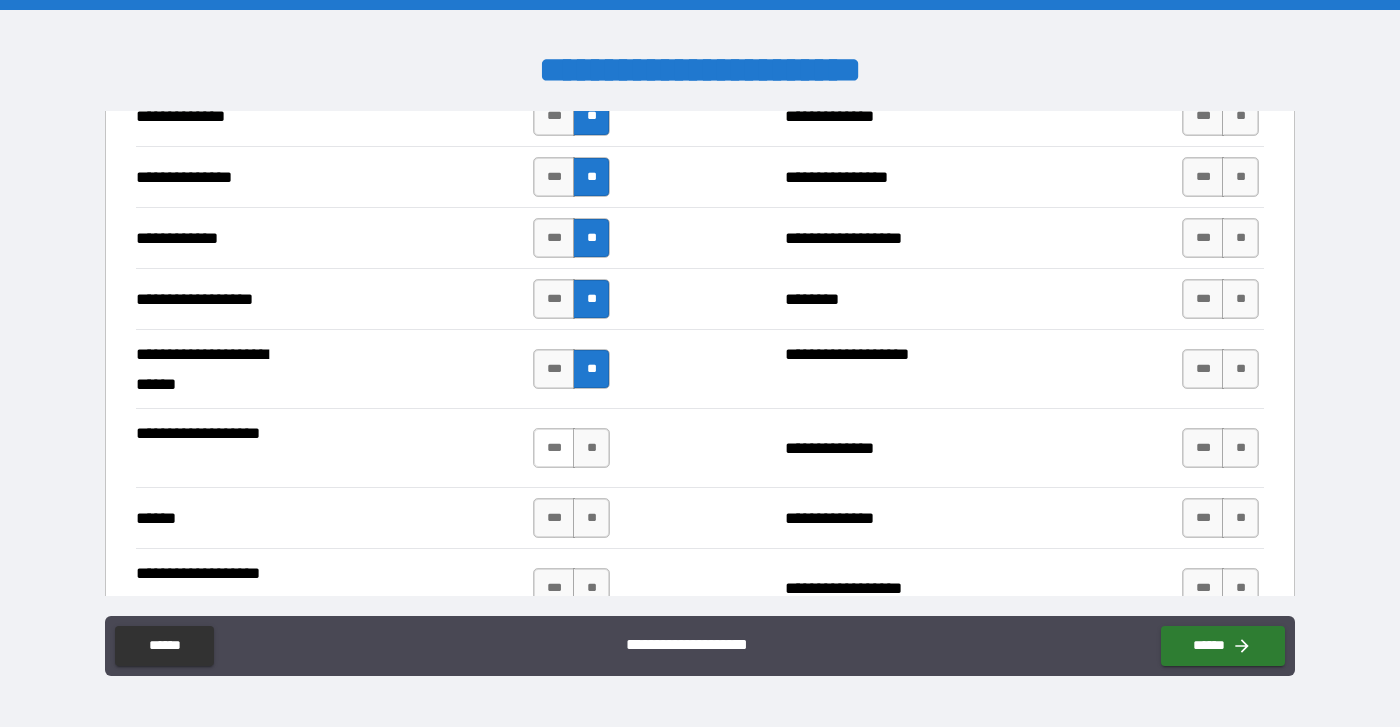 click on "***" at bounding box center [554, 448] 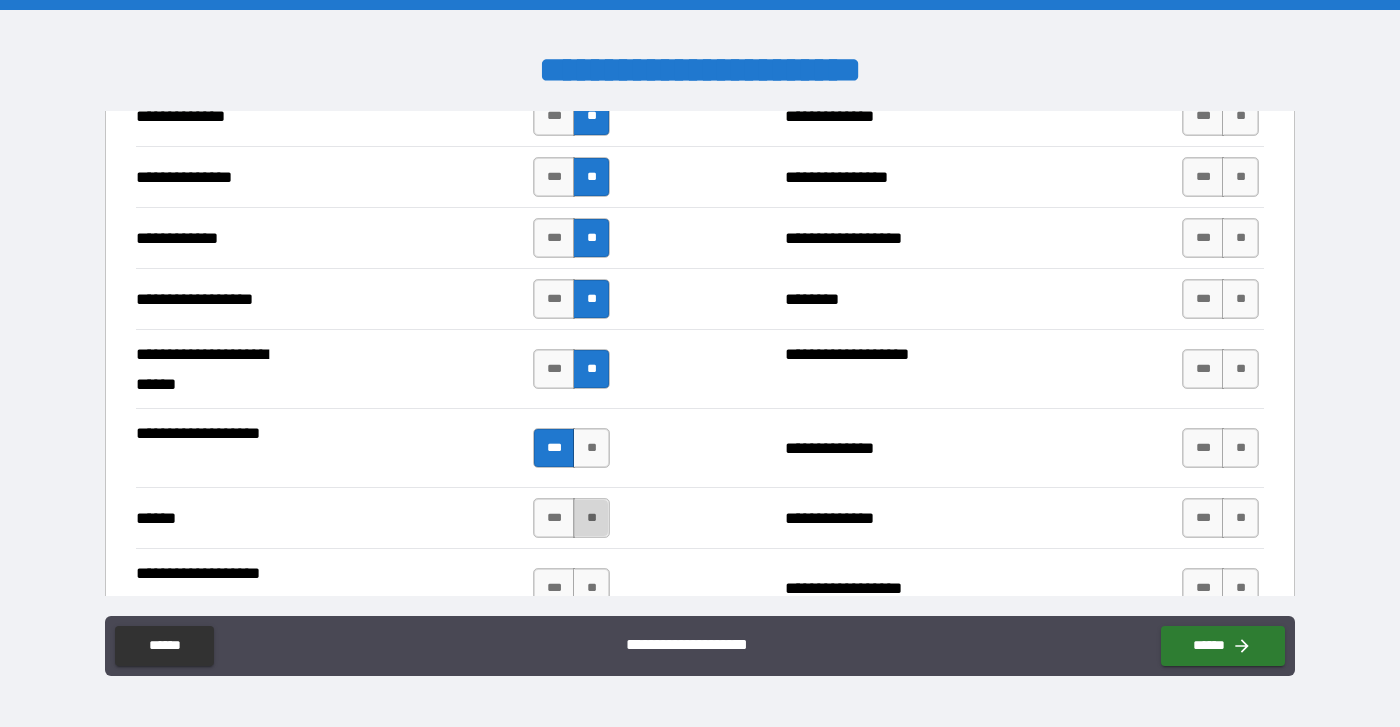 click on "**" at bounding box center [591, 518] 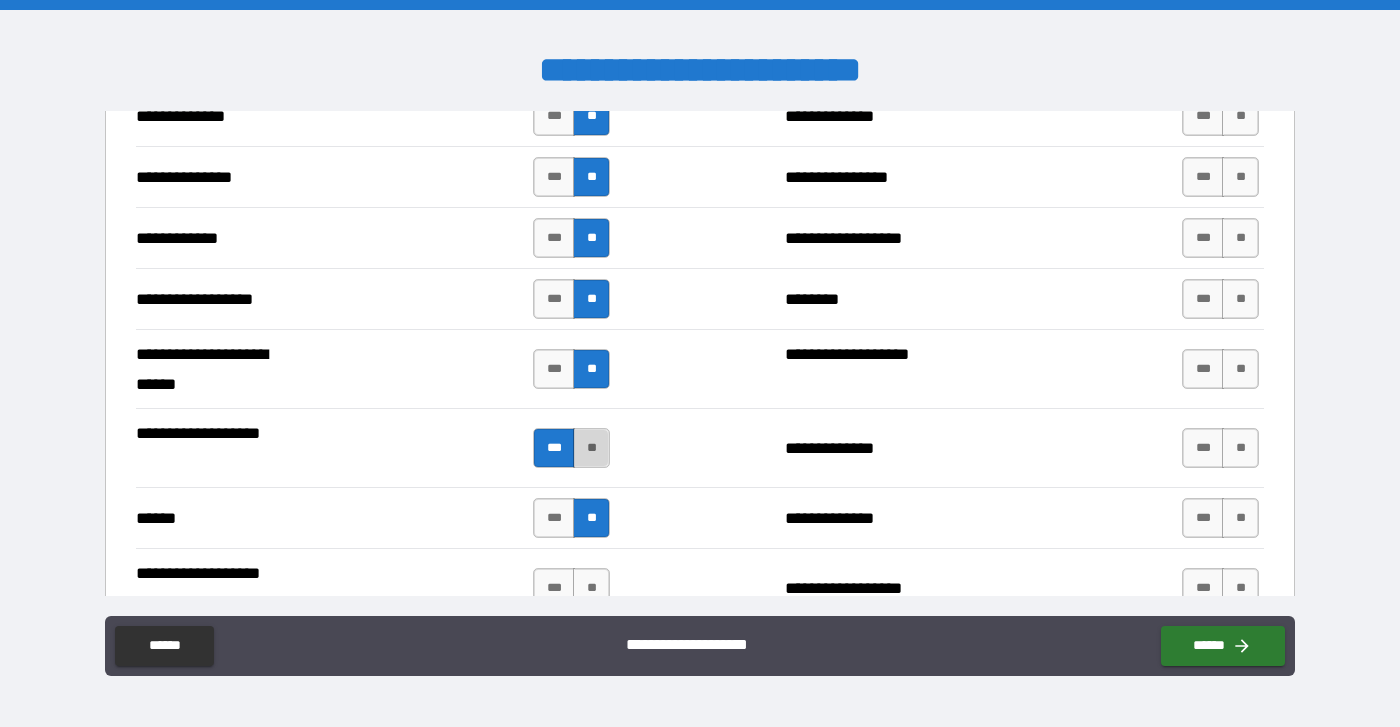 click on "**" at bounding box center [591, 448] 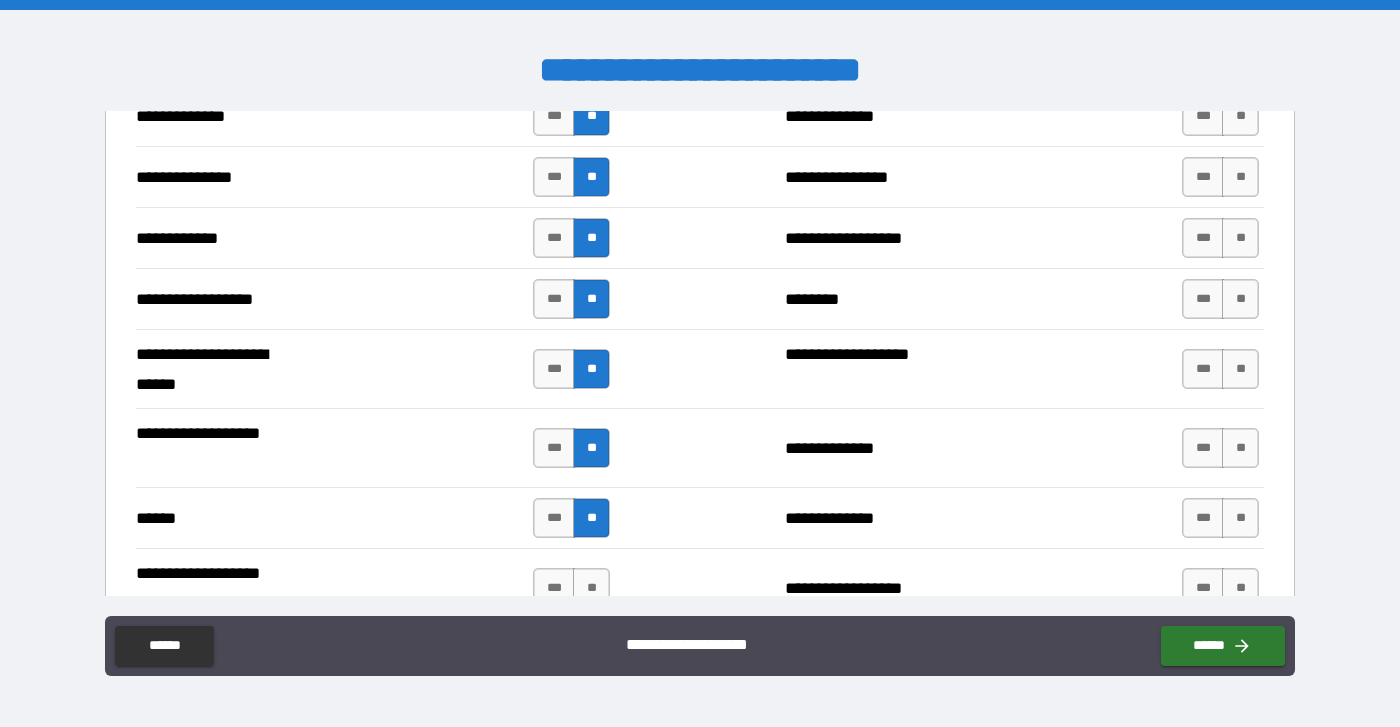 scroll, scrollTop: 3537, scrollLeft: 0, axis: vertical 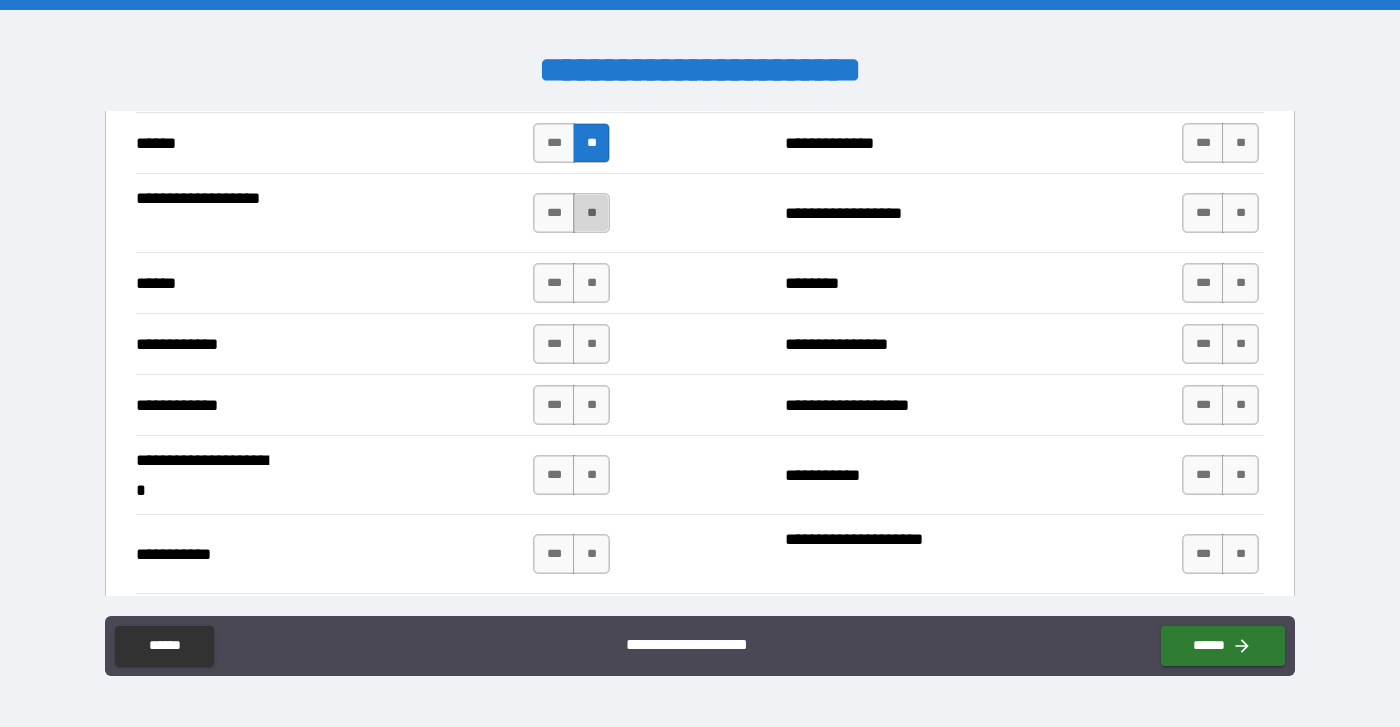 click on "**" at bounding box center [591, 213] 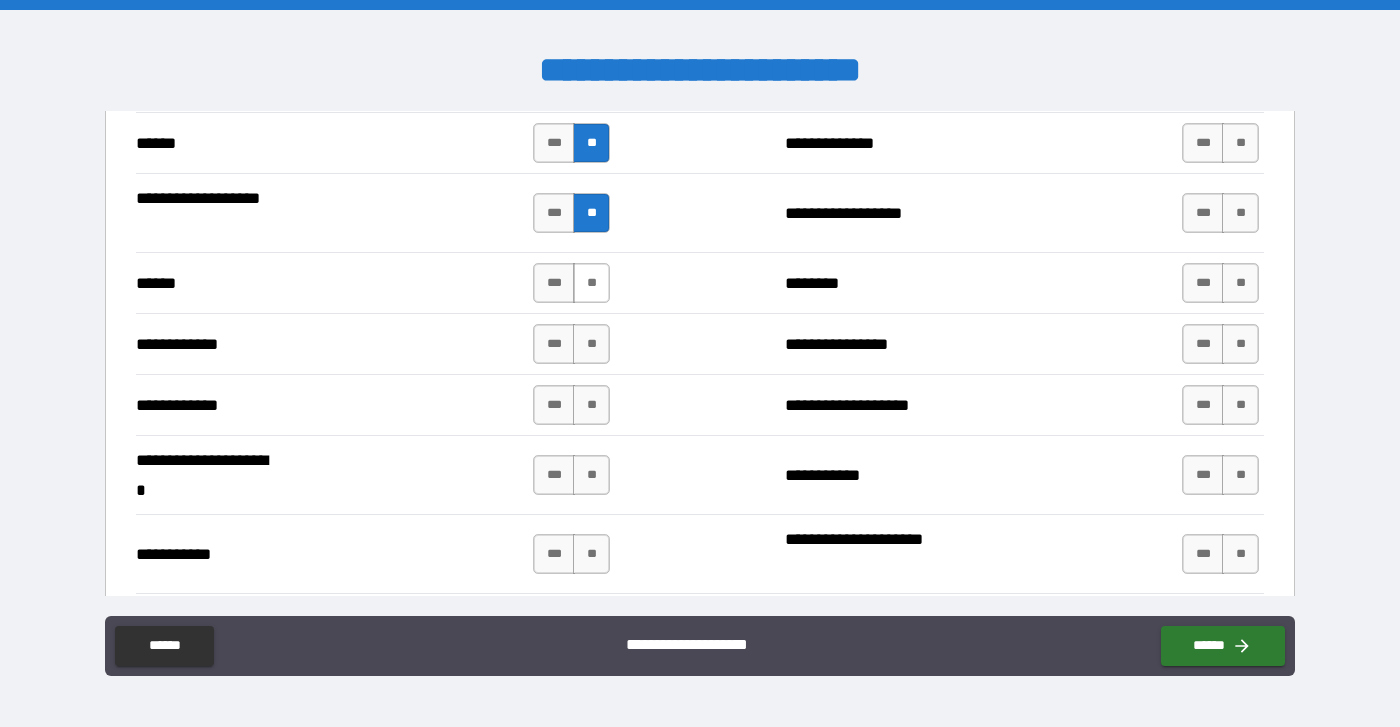click on "**" at bounding box center (591, 283) 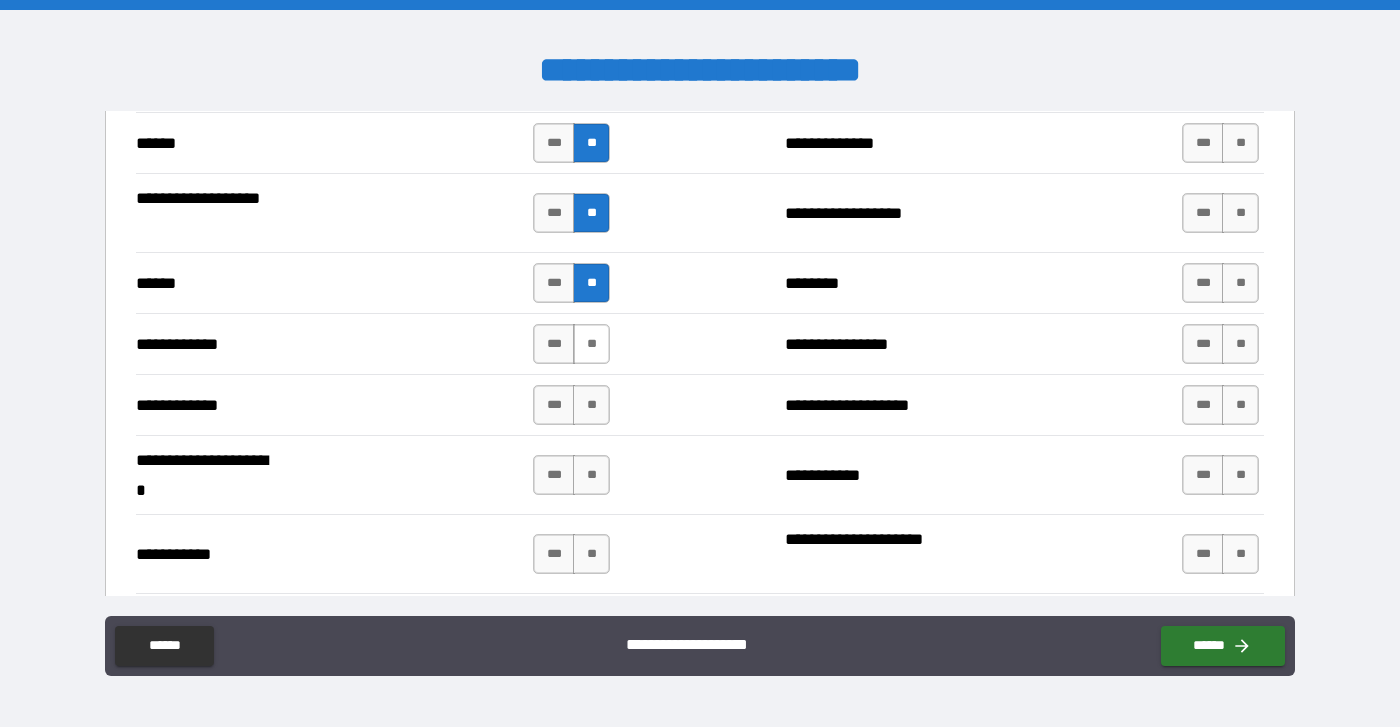 click on "**" at bounding box center [591, 344] 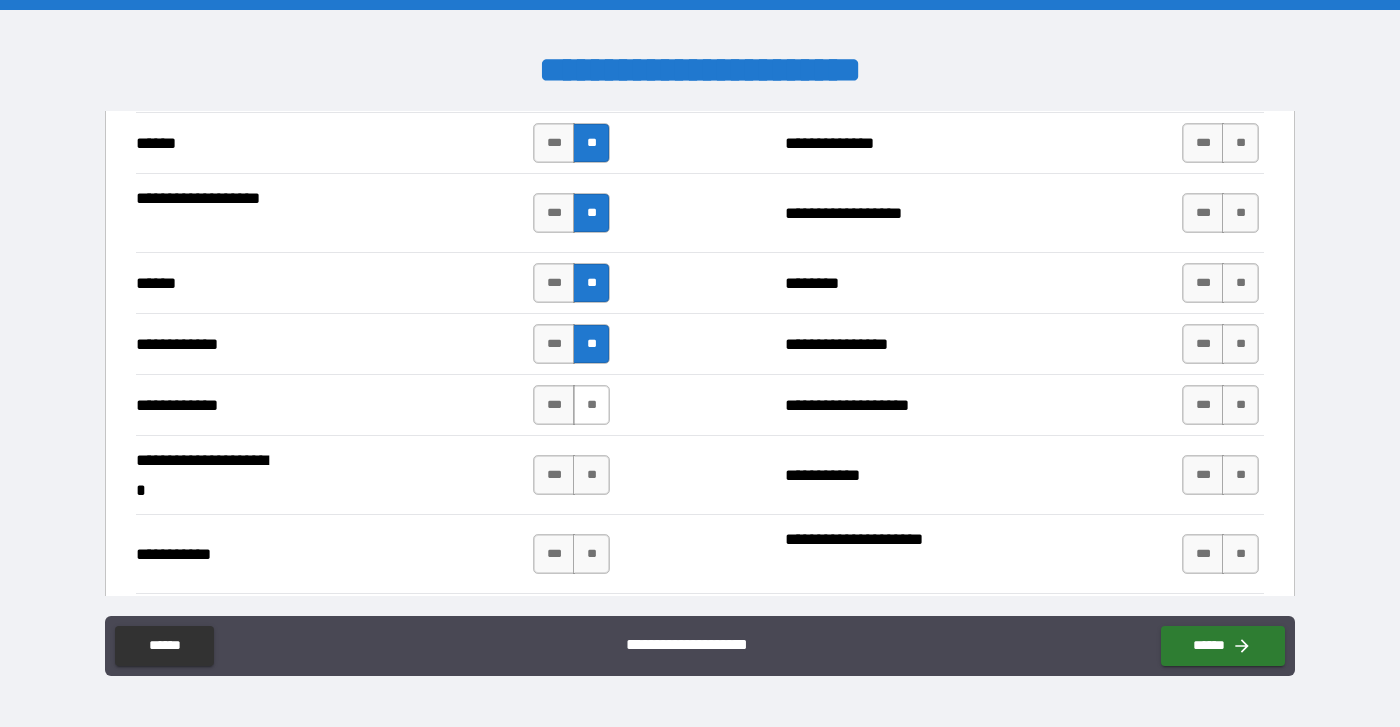 click on "**" at bounding box center [591, 405] 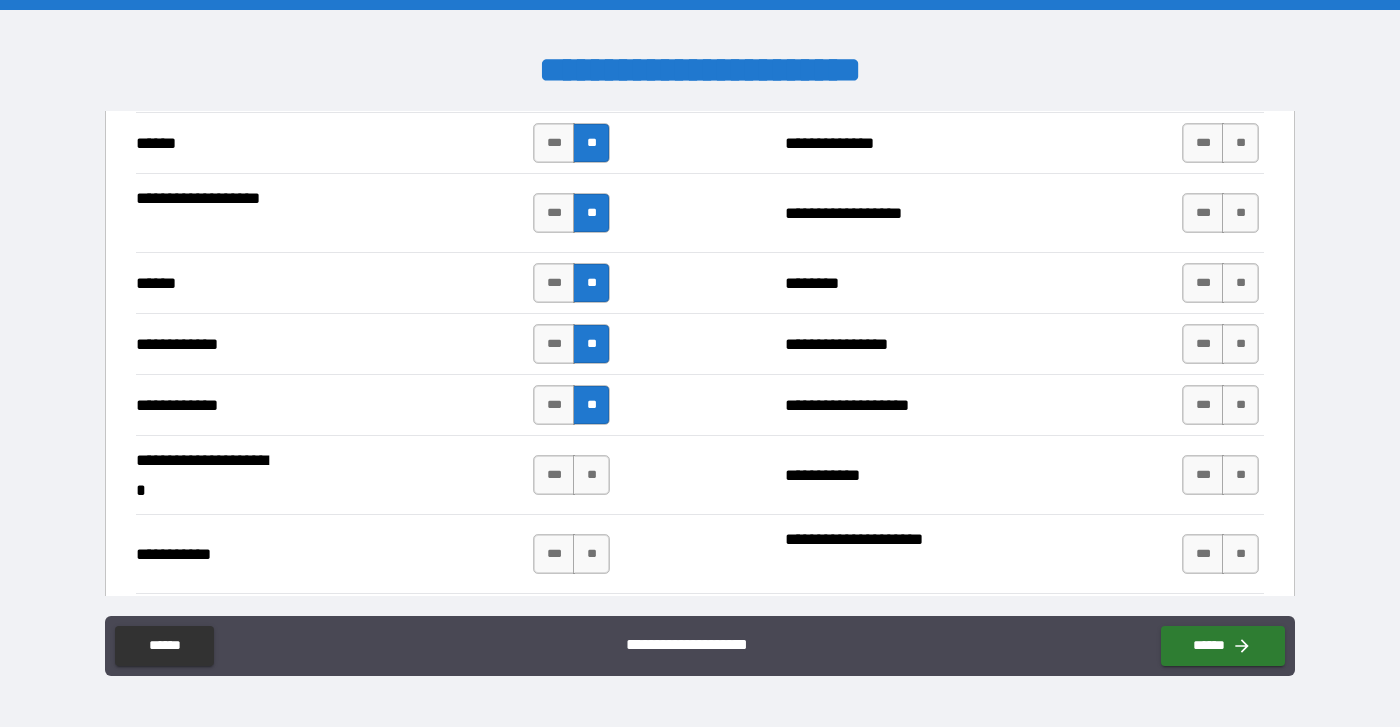click on "**********" at bounding box center [700, 474] 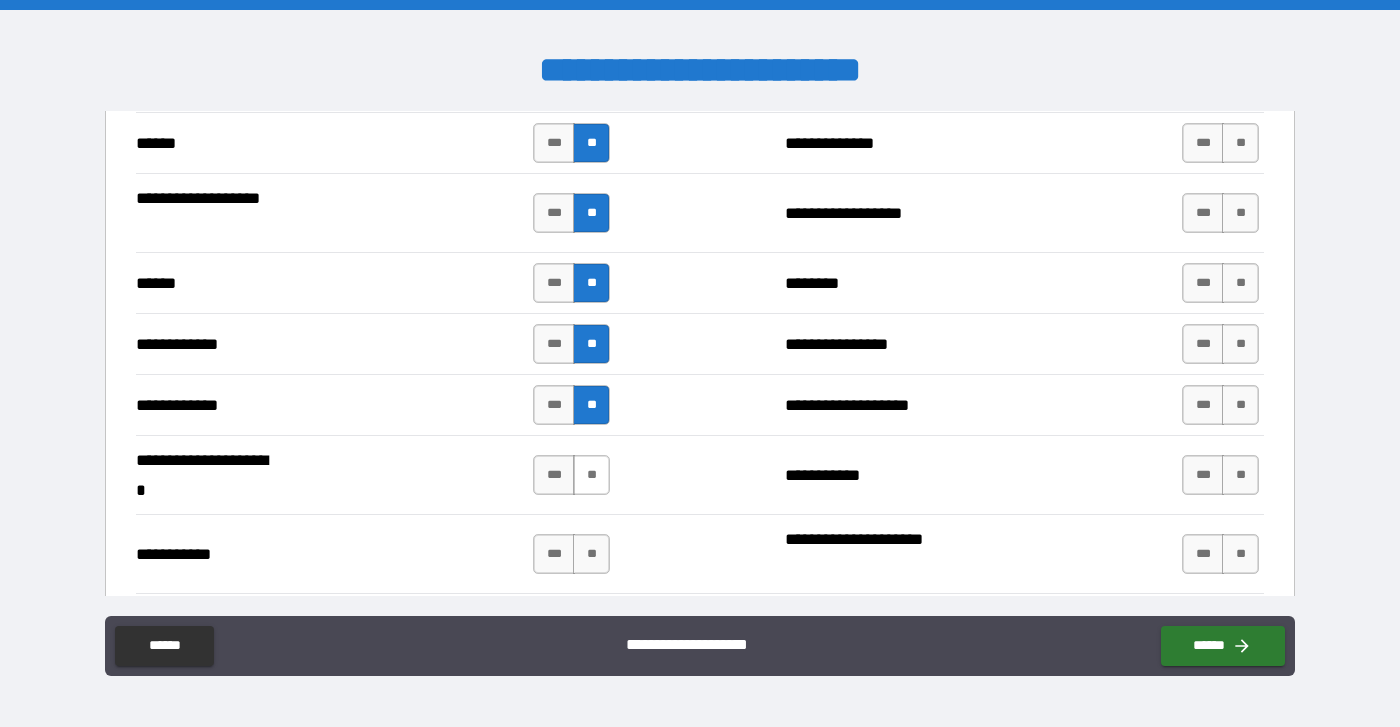 click on "**" at bounding box center [591, 475] 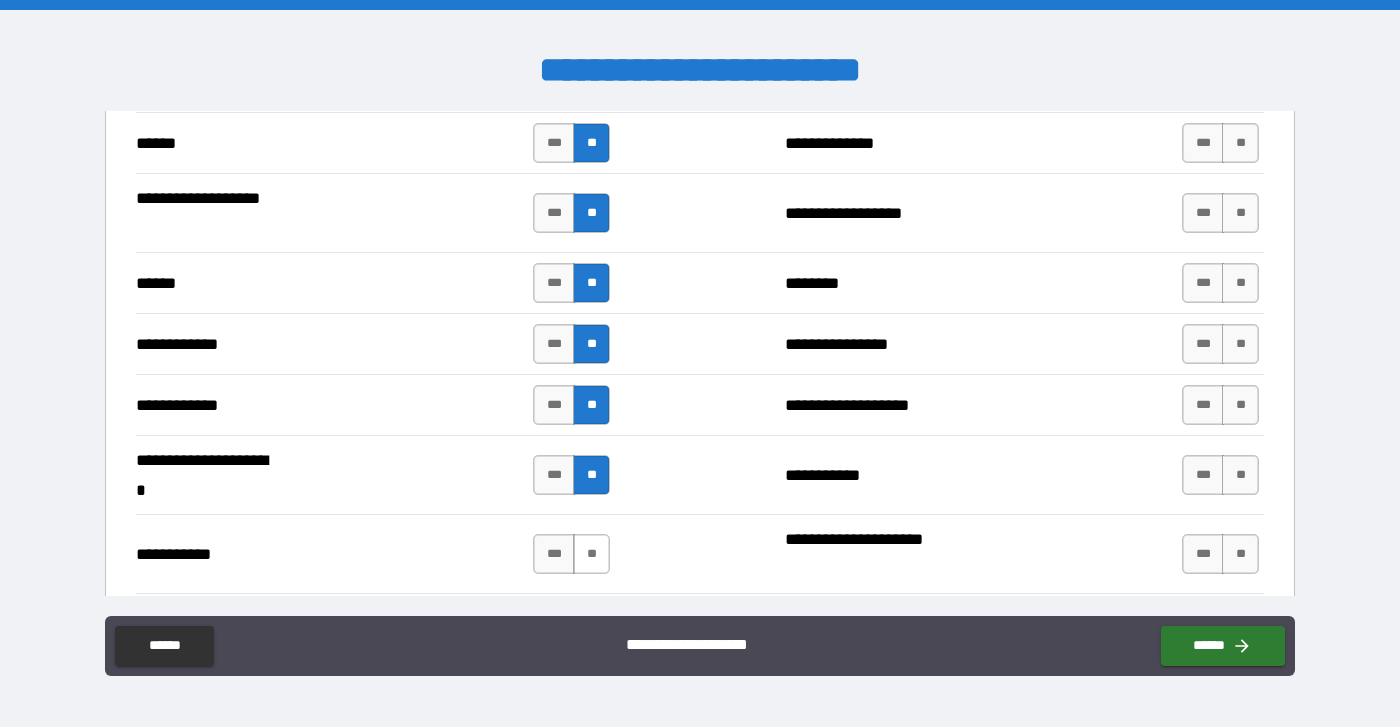 click on "**" at bounding box center [591, 554] 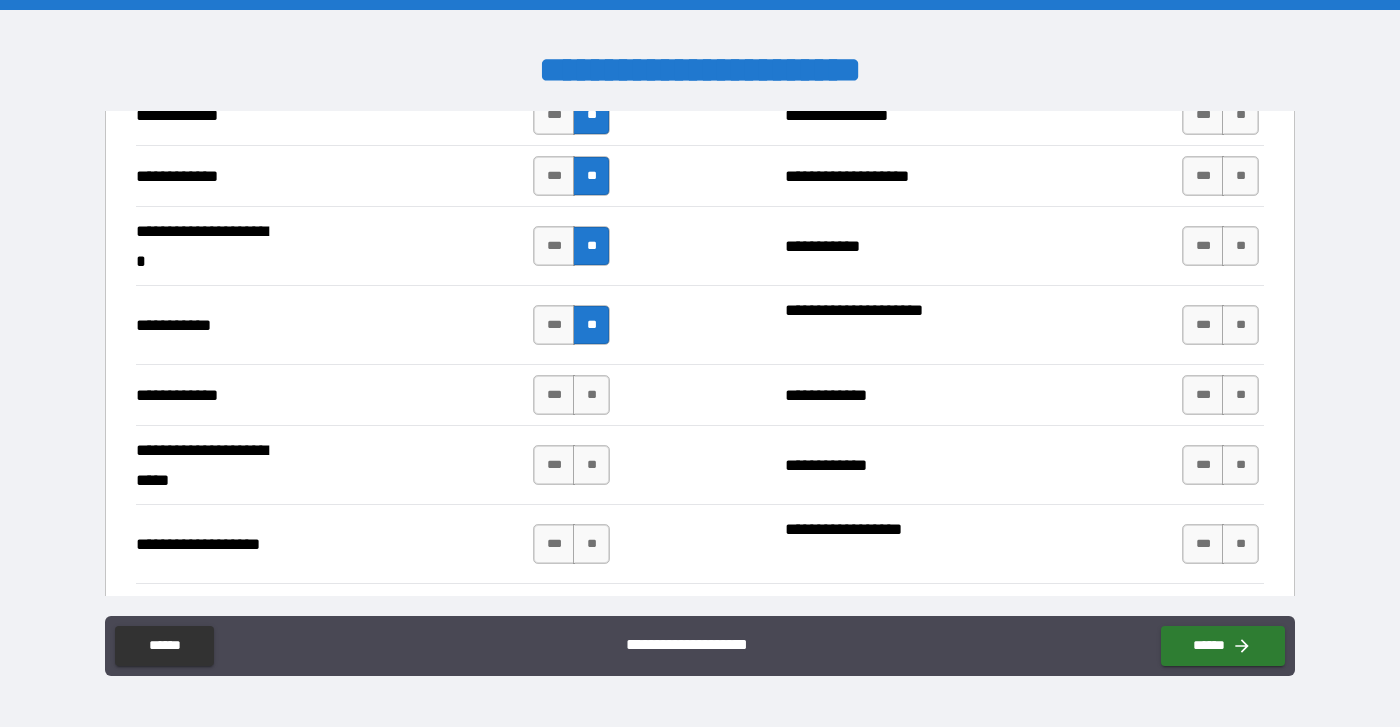 scroll, scrollTop: 3980, scrollLeft: 0, axis: vertical 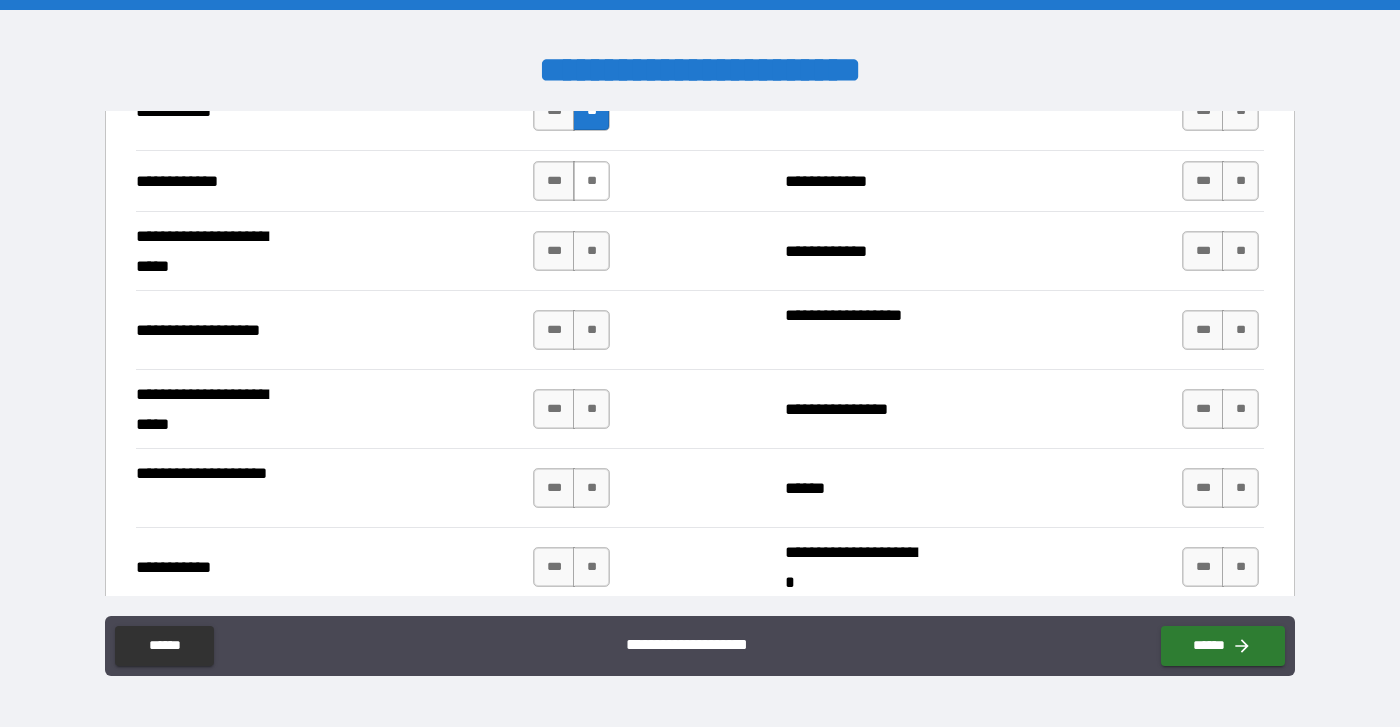 click on "**" at bounding box center (591, 181) 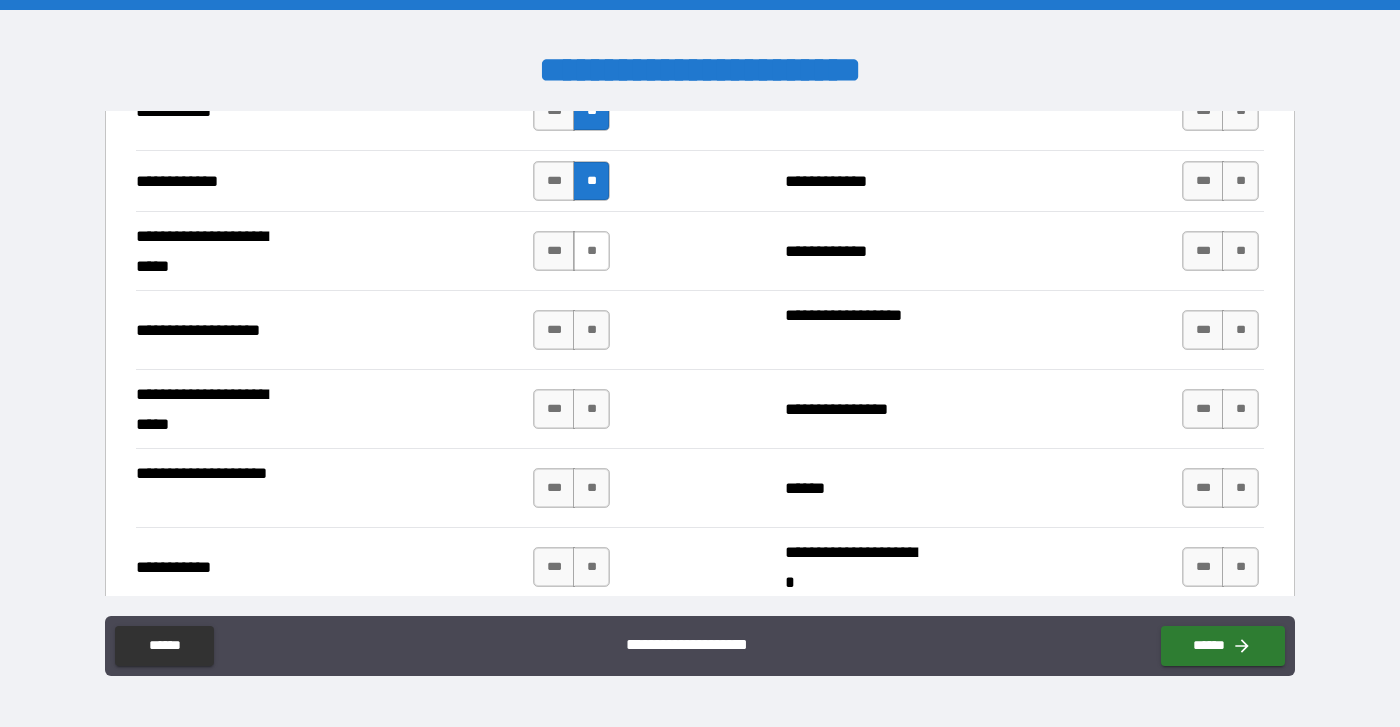 click on "**" at bounding box center [591, 251] 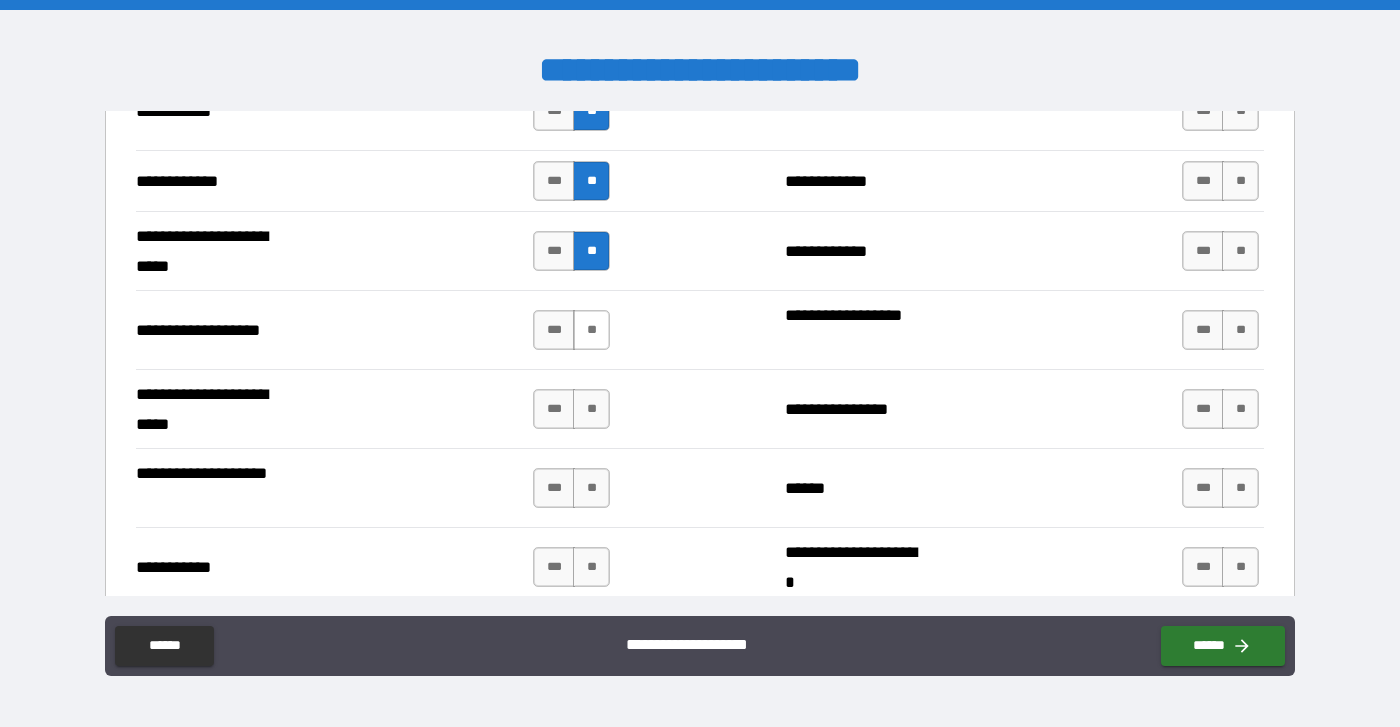 click on "**" at bounding box center [591, 330] 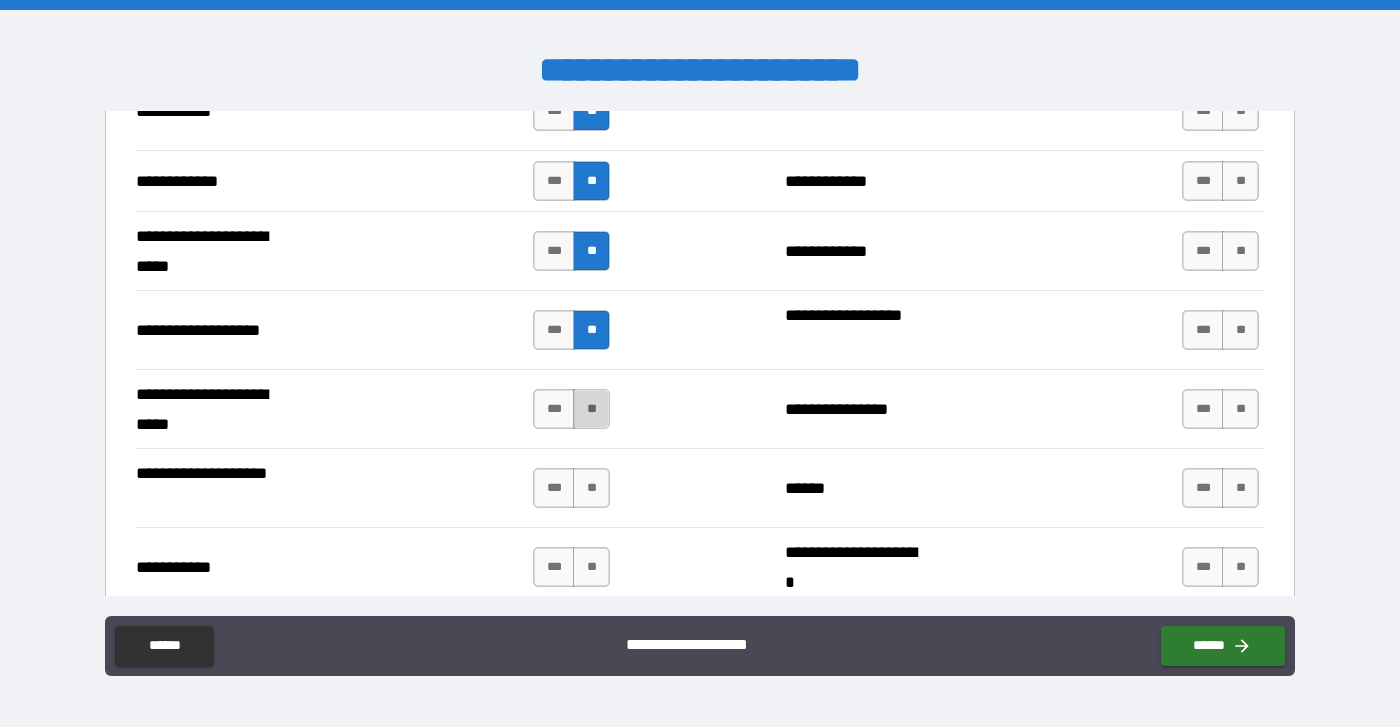 click on "**" at bounding box center [591, 409] 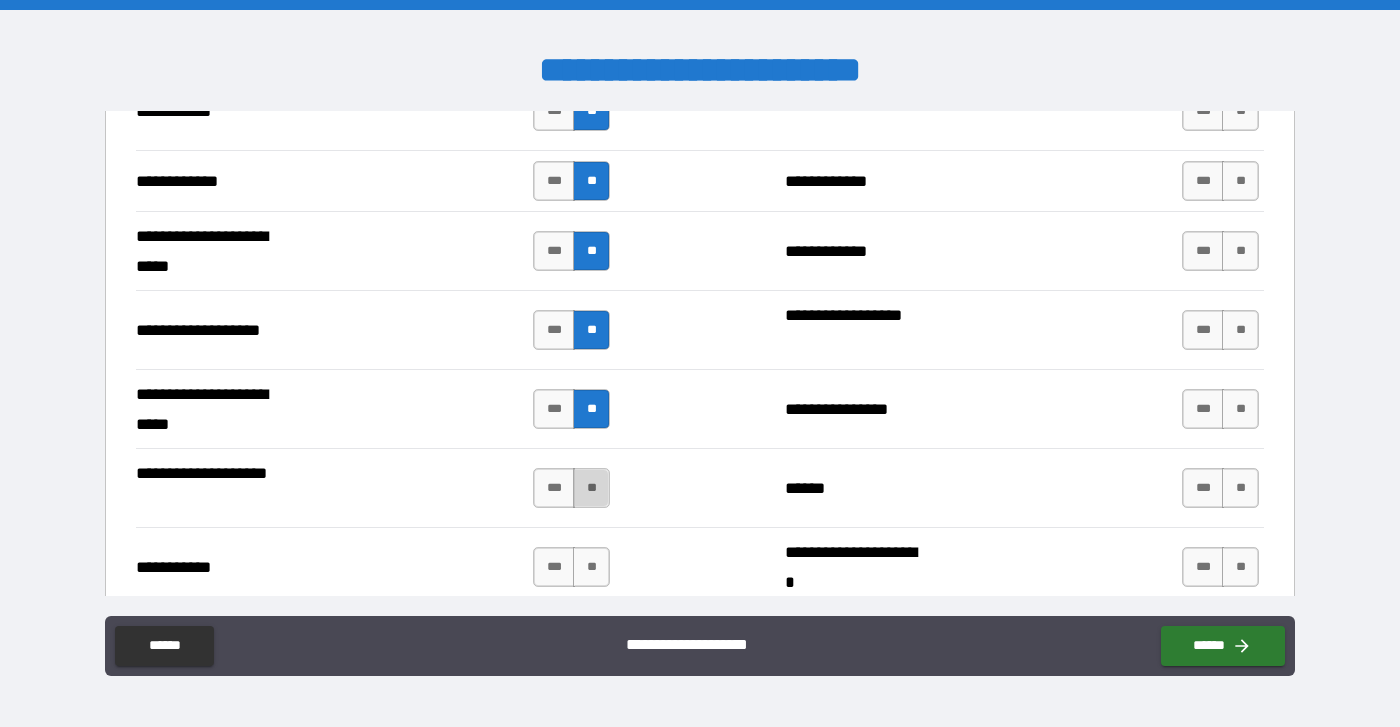 click on "**" at bounding box center [591, 488] 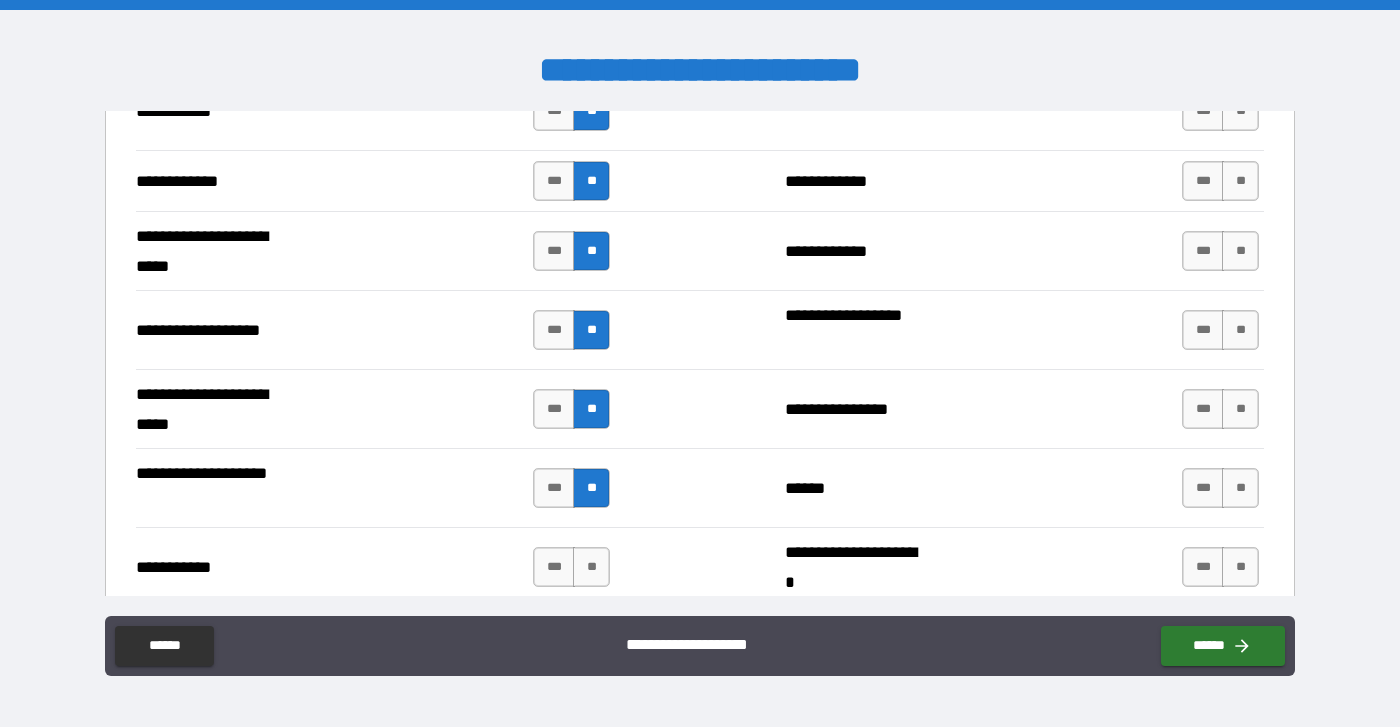 scroll, scrollTop: 4160, scrollLeft: 0, axis: vertical 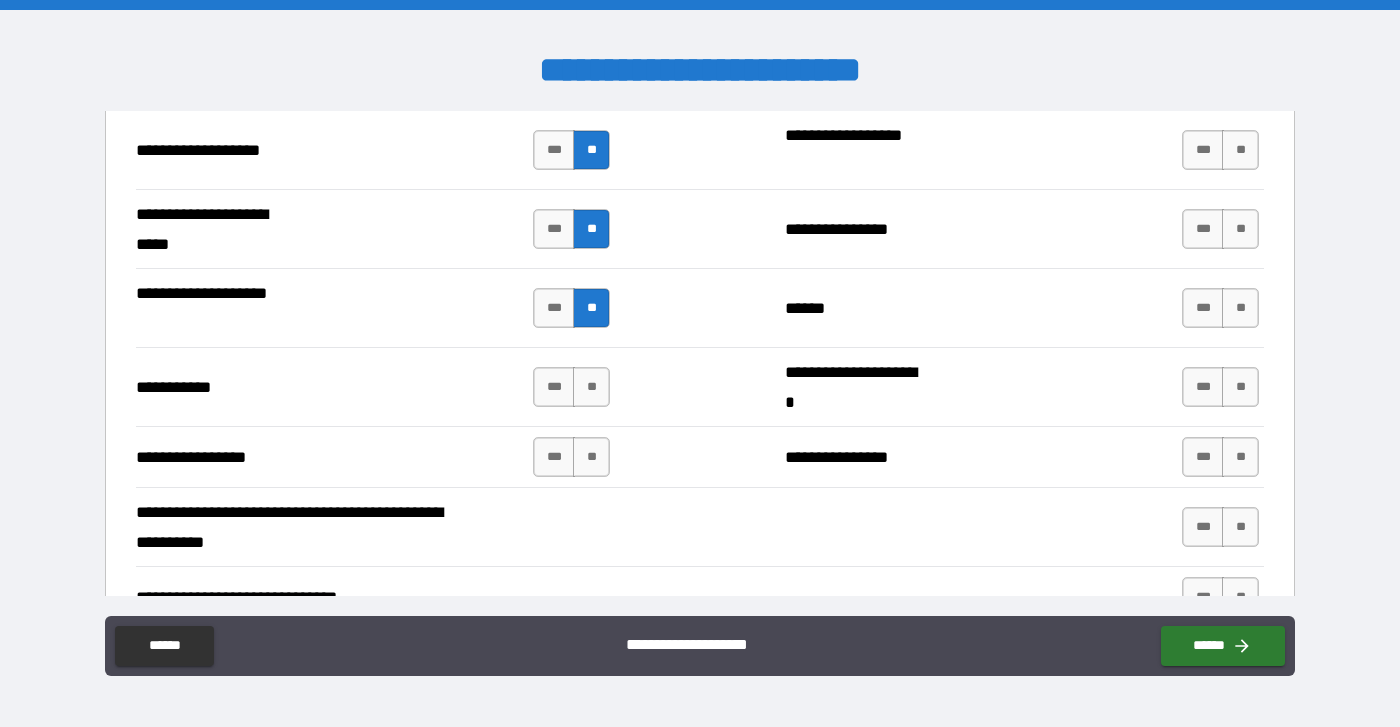 click on "**********" at bounding box center (700, 386) 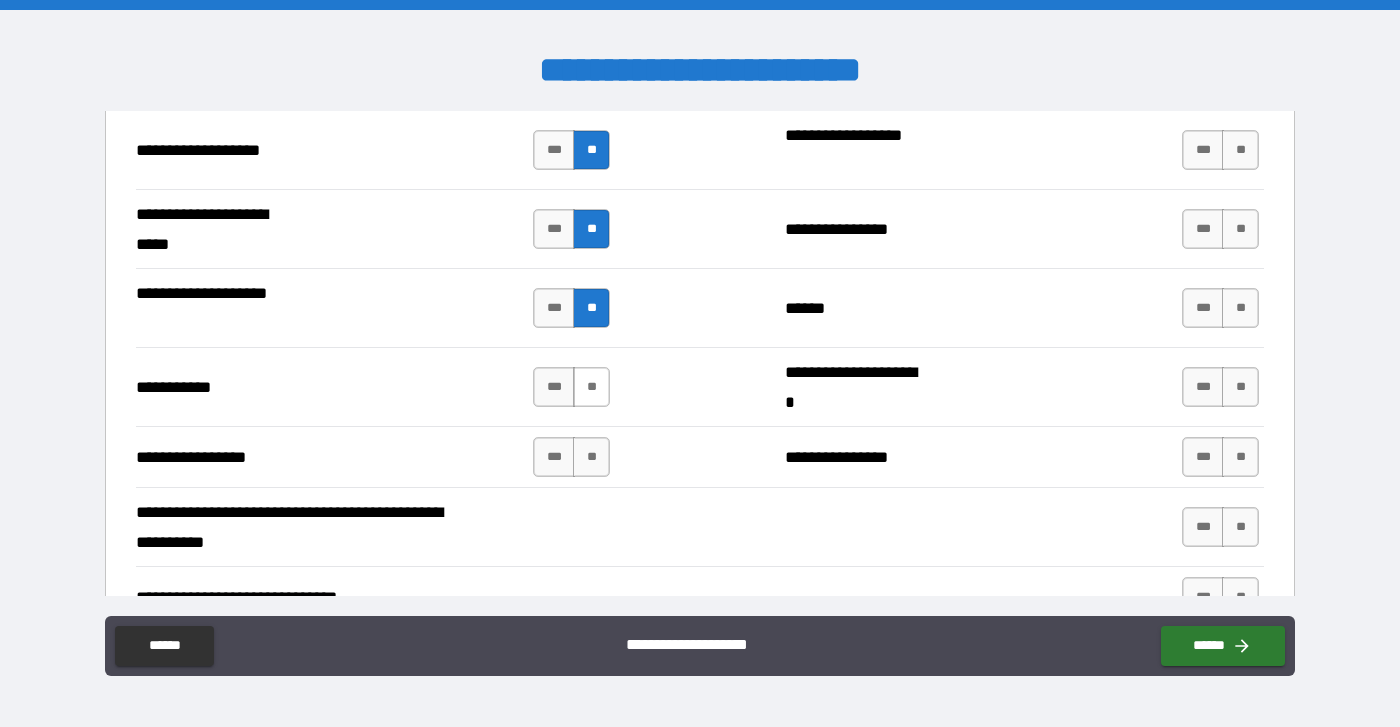 click on "**" at bounding box center (591, 387) 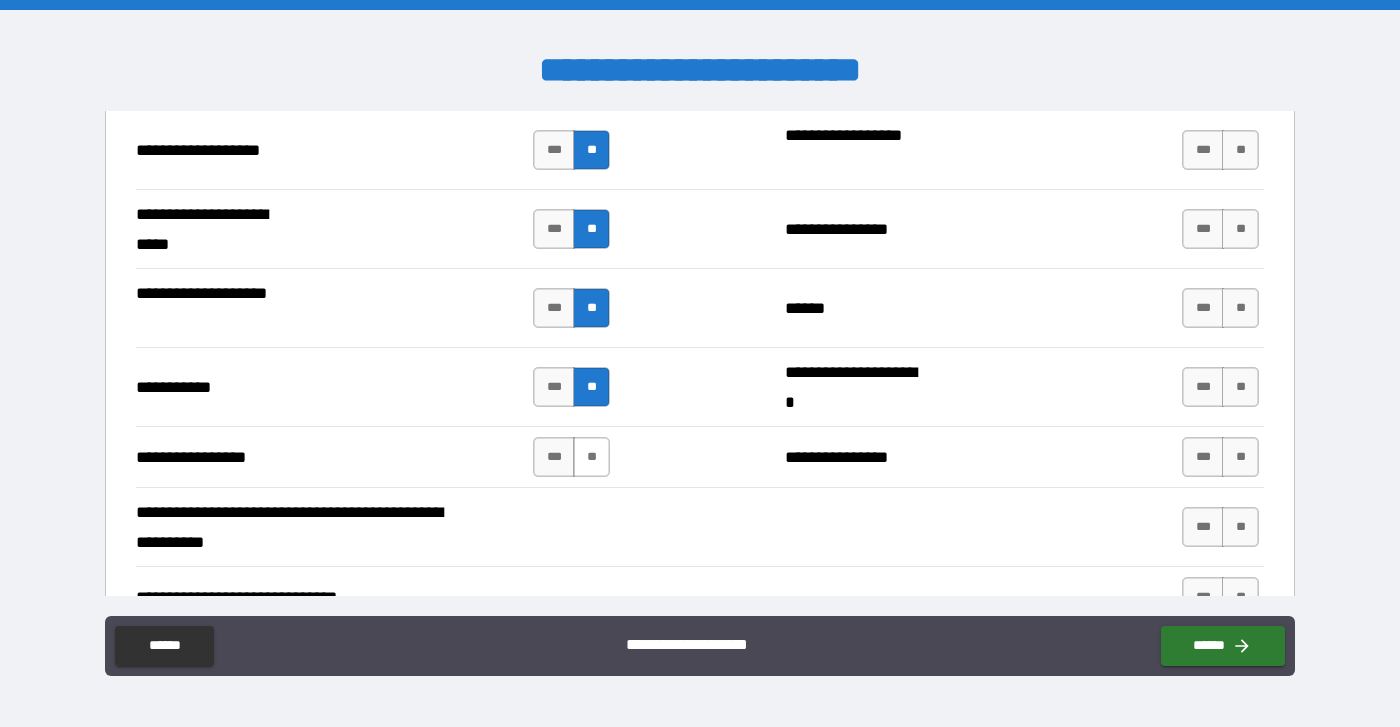 click on "**" at bounding box center (591, 457) 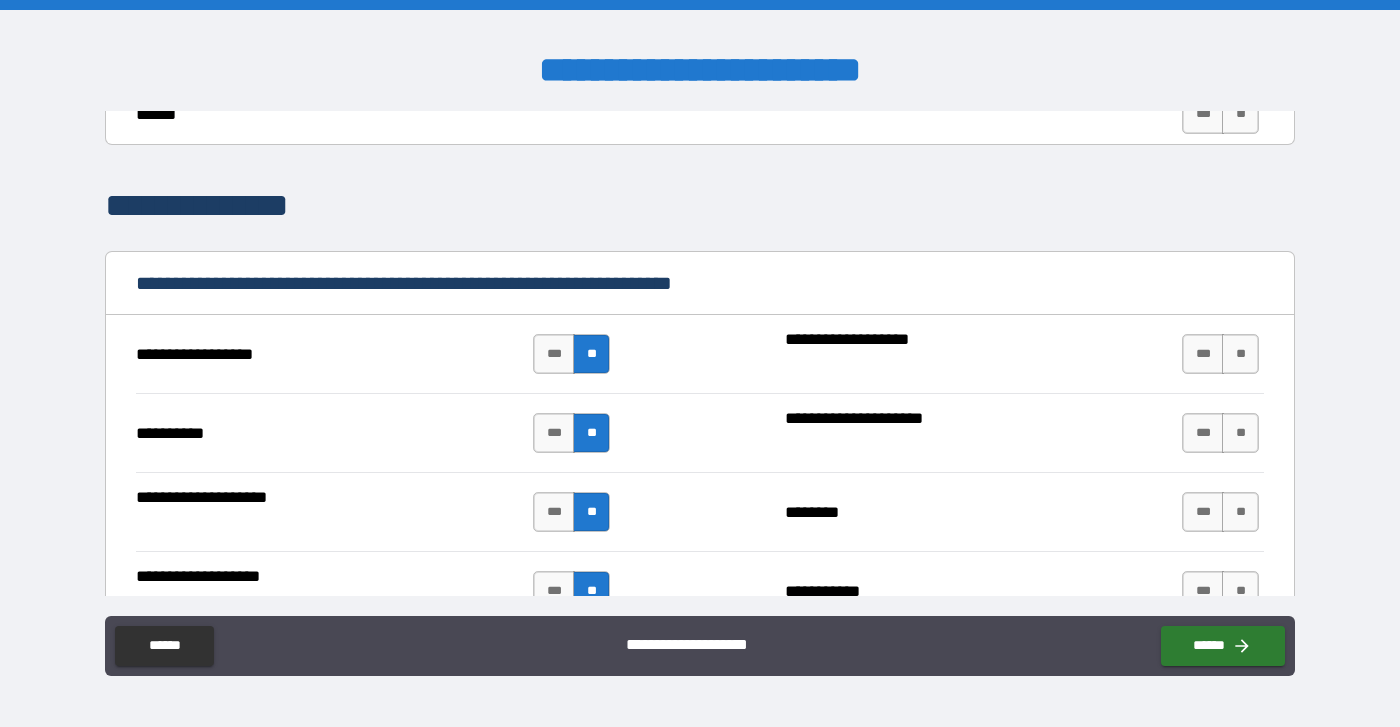 scroll, scrollTop: 1755, scrollLeft: 0, axis: vertical 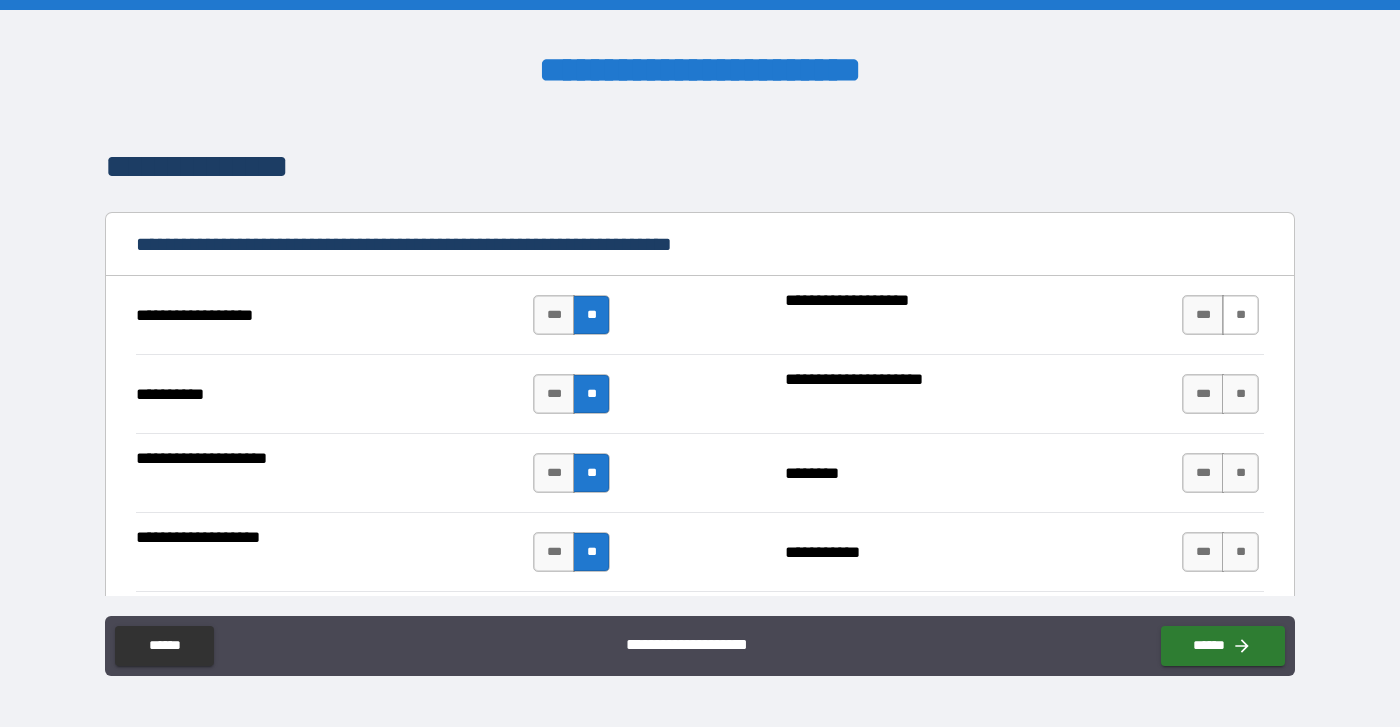 click on "**" at bounding box center [1240, 315] 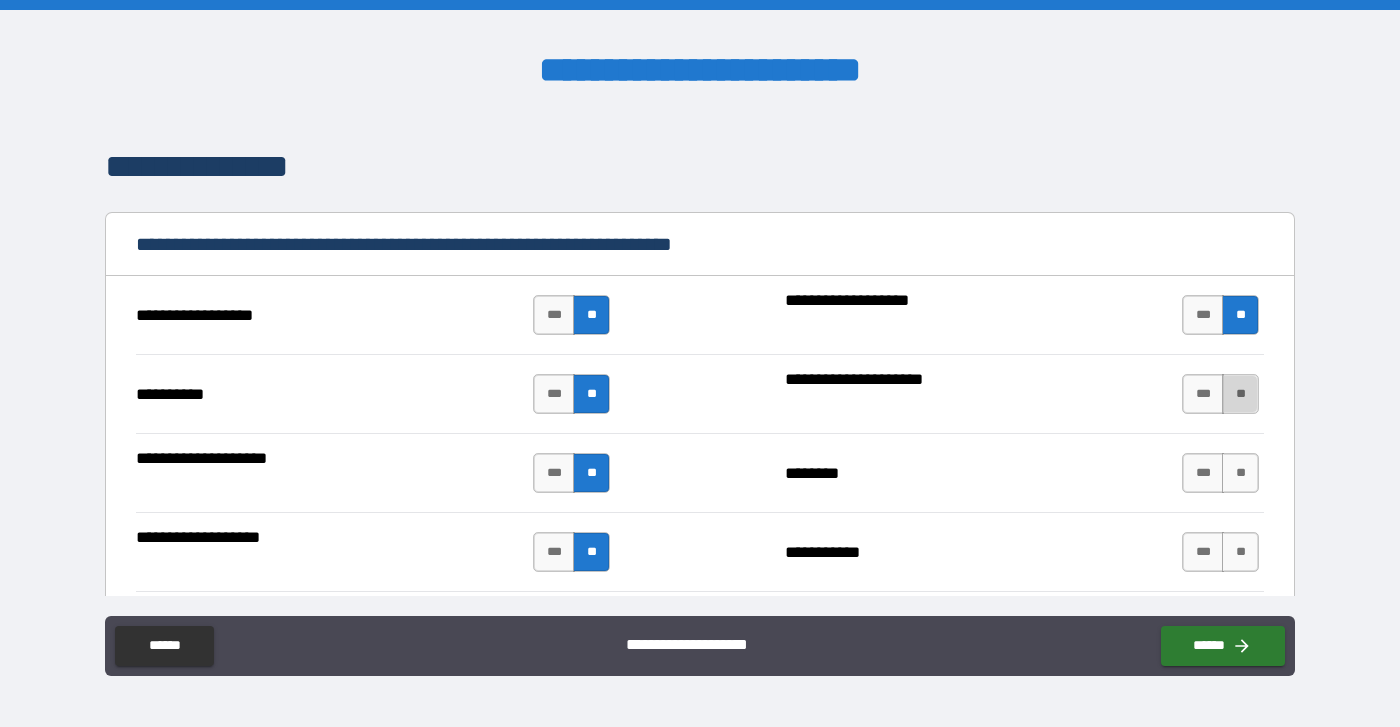 click on "**" at bounding box center [1240, 394] 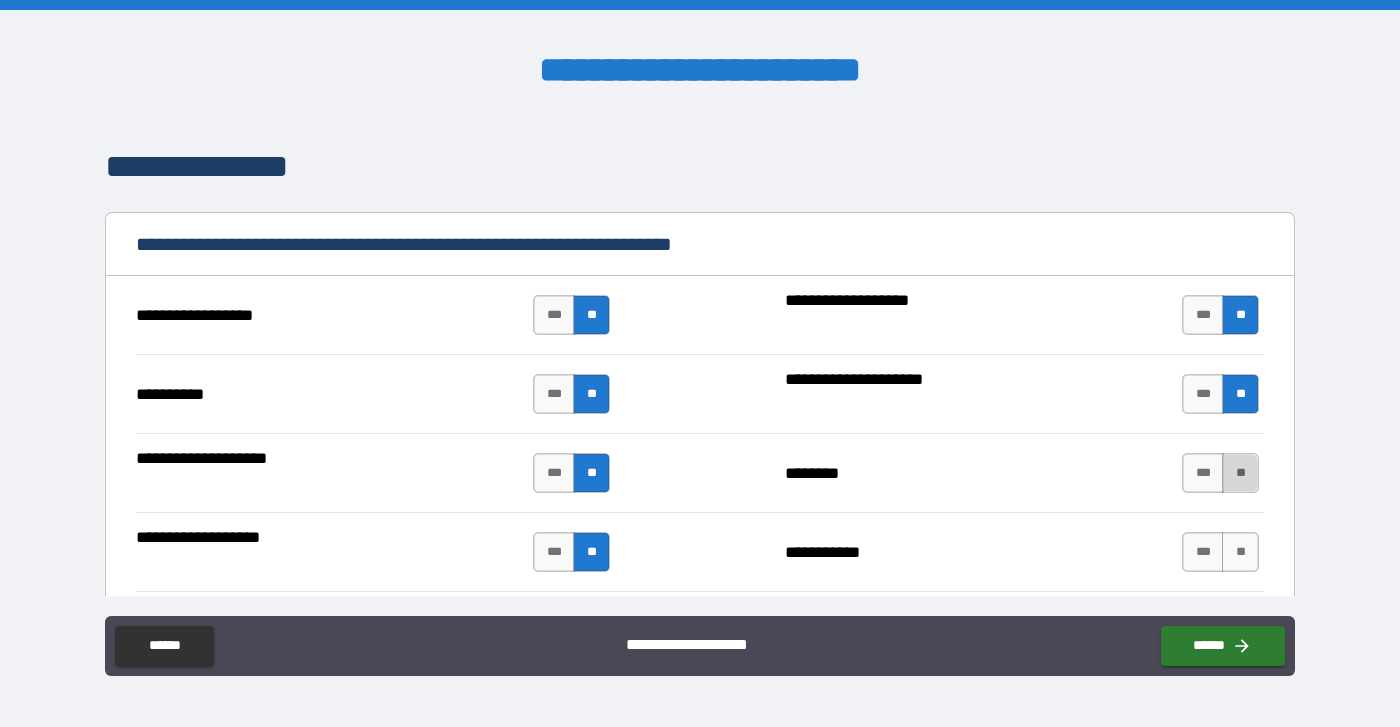 click on "**" at bounding box center (1240, 473) 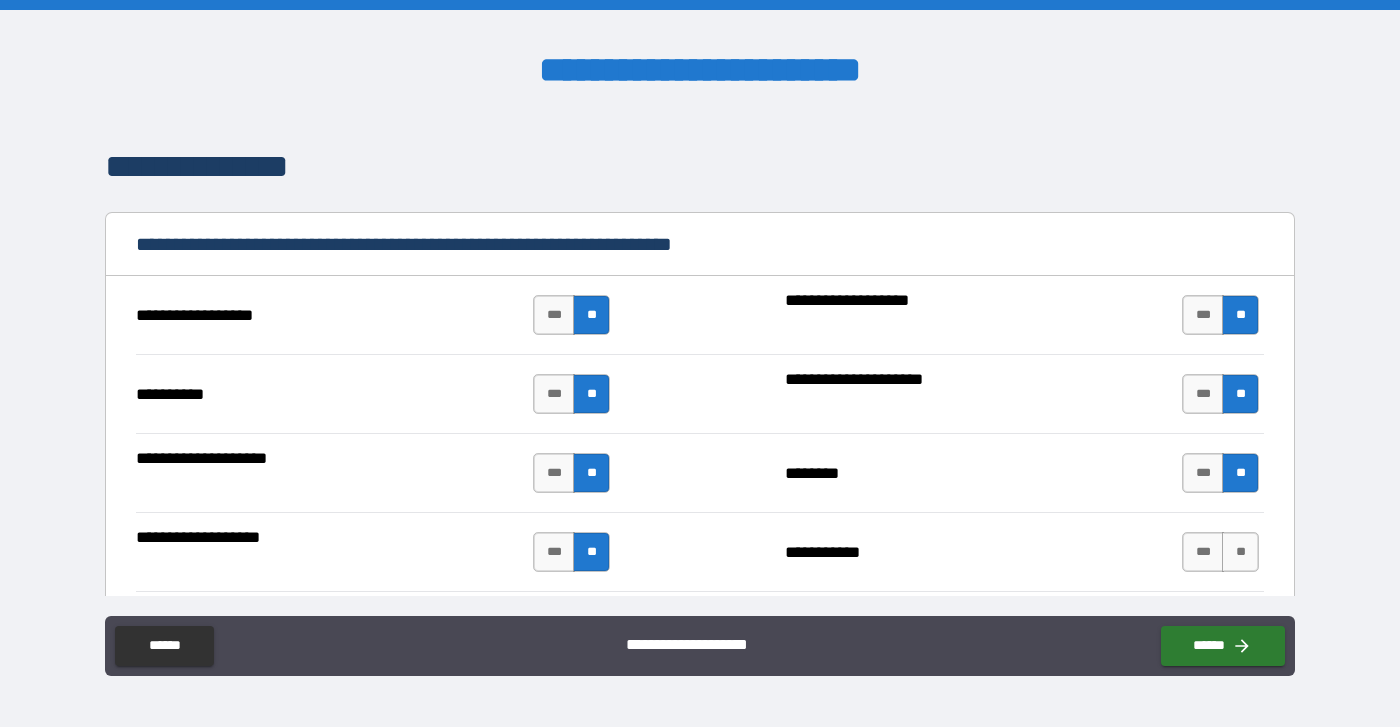 scroll, scrollTop: 1914, scrollLeft: 0, axis: vertical 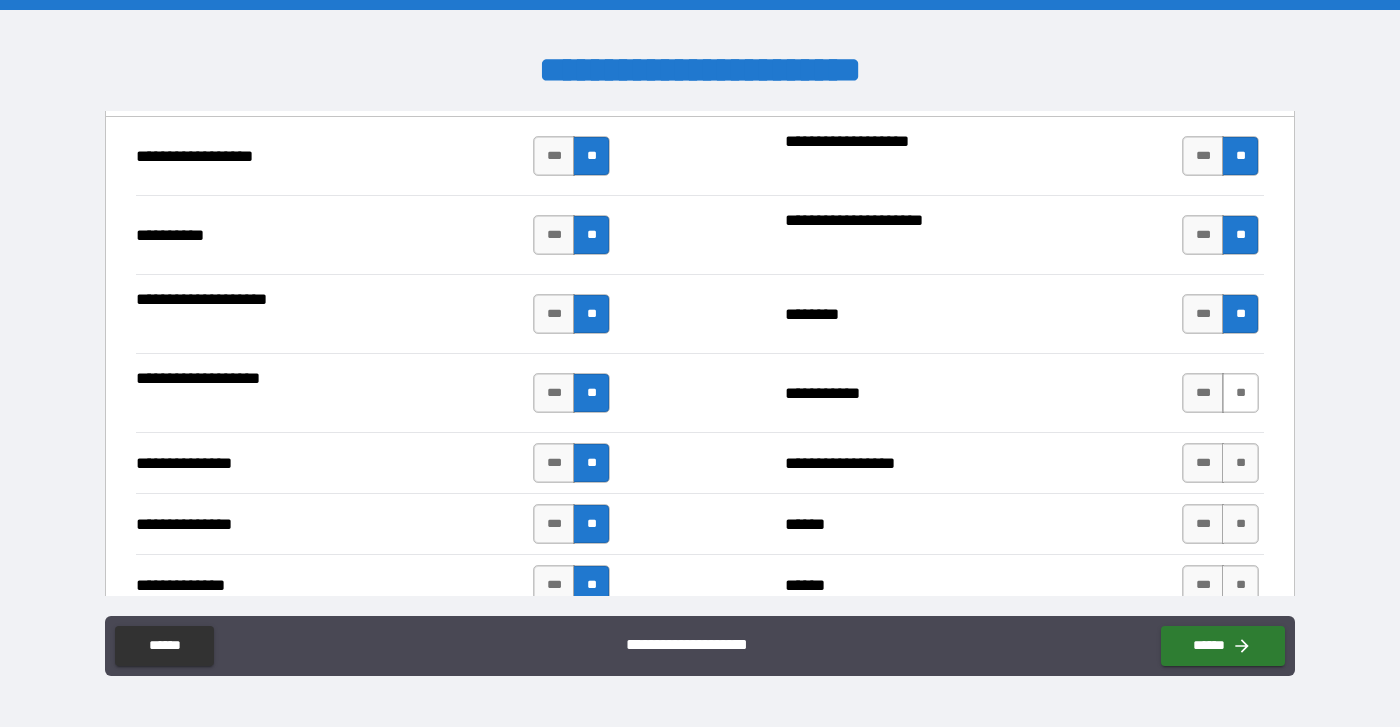 click on "**" at bounding box center (1240, 393) 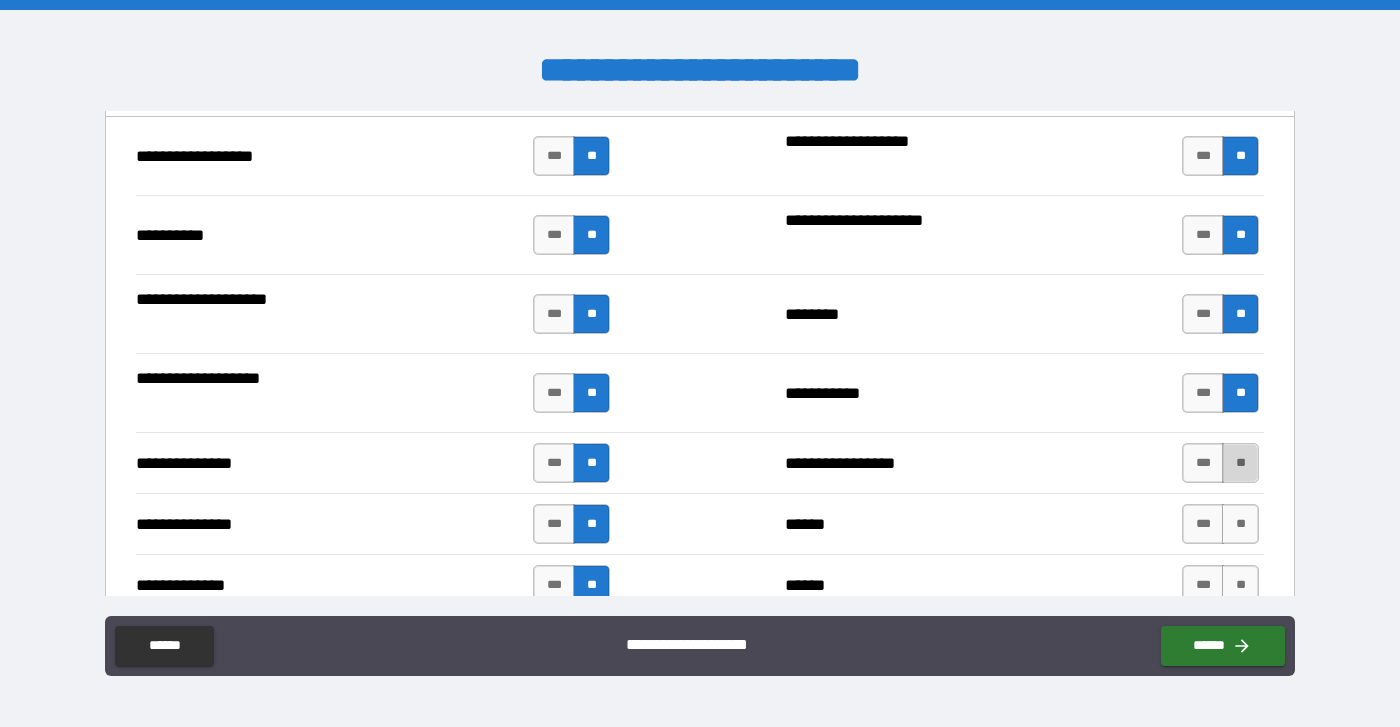 click on "**" at bounding box center [1240, 463] 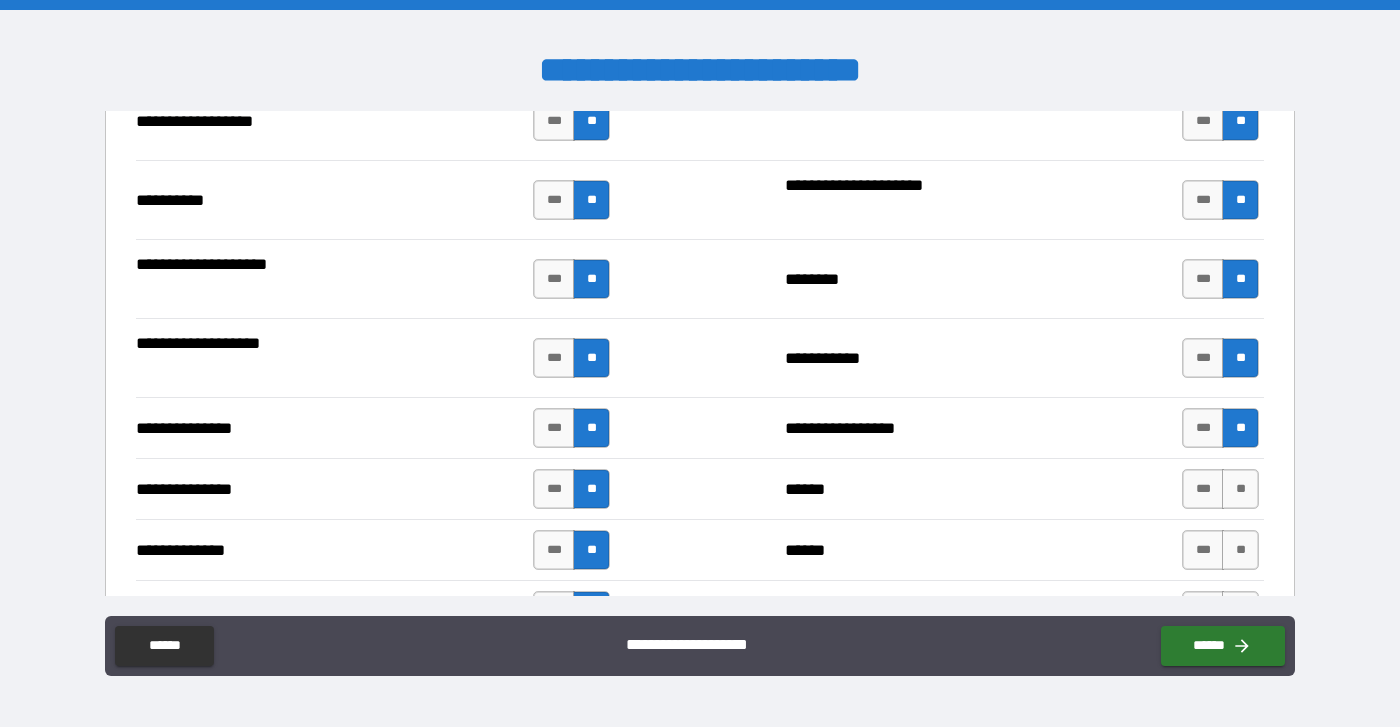 scroll, scrollTop: 2061, scrollLeft: 0, axis: vertical 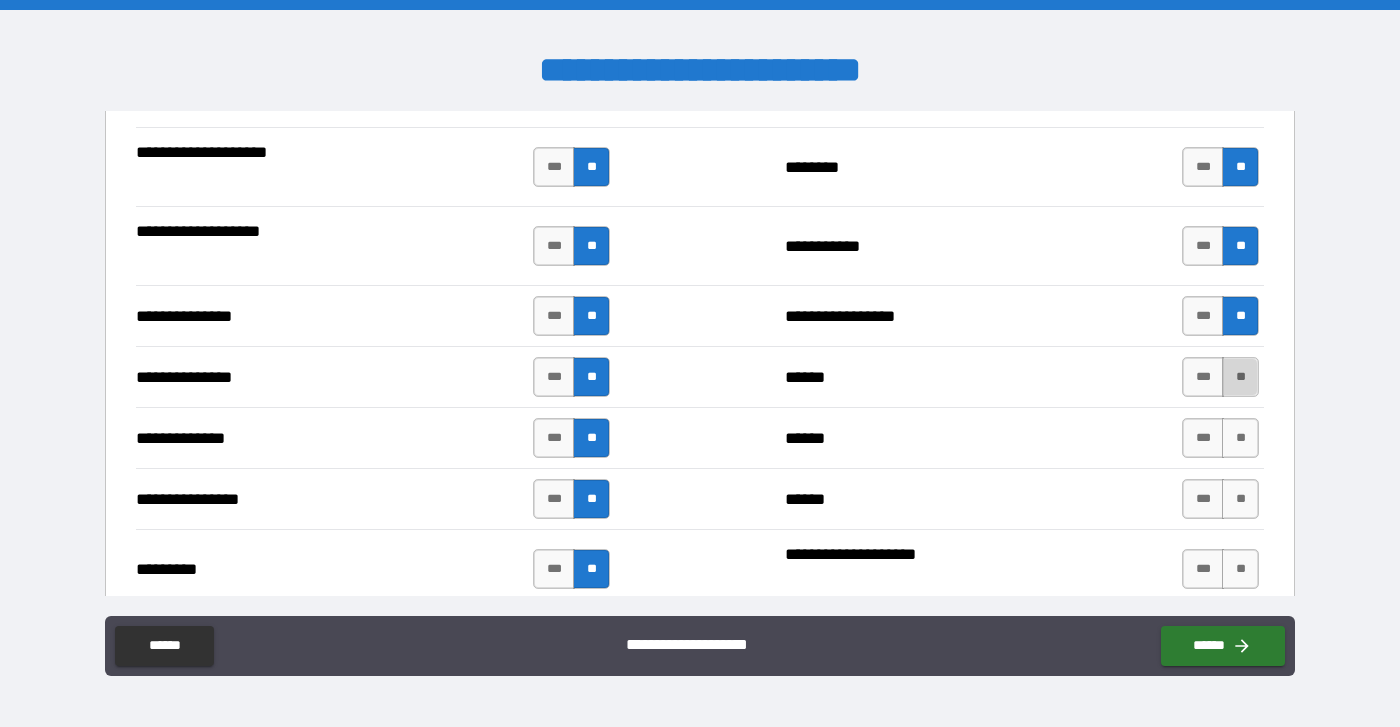 click on "**" at bounding box center (1240, 377) 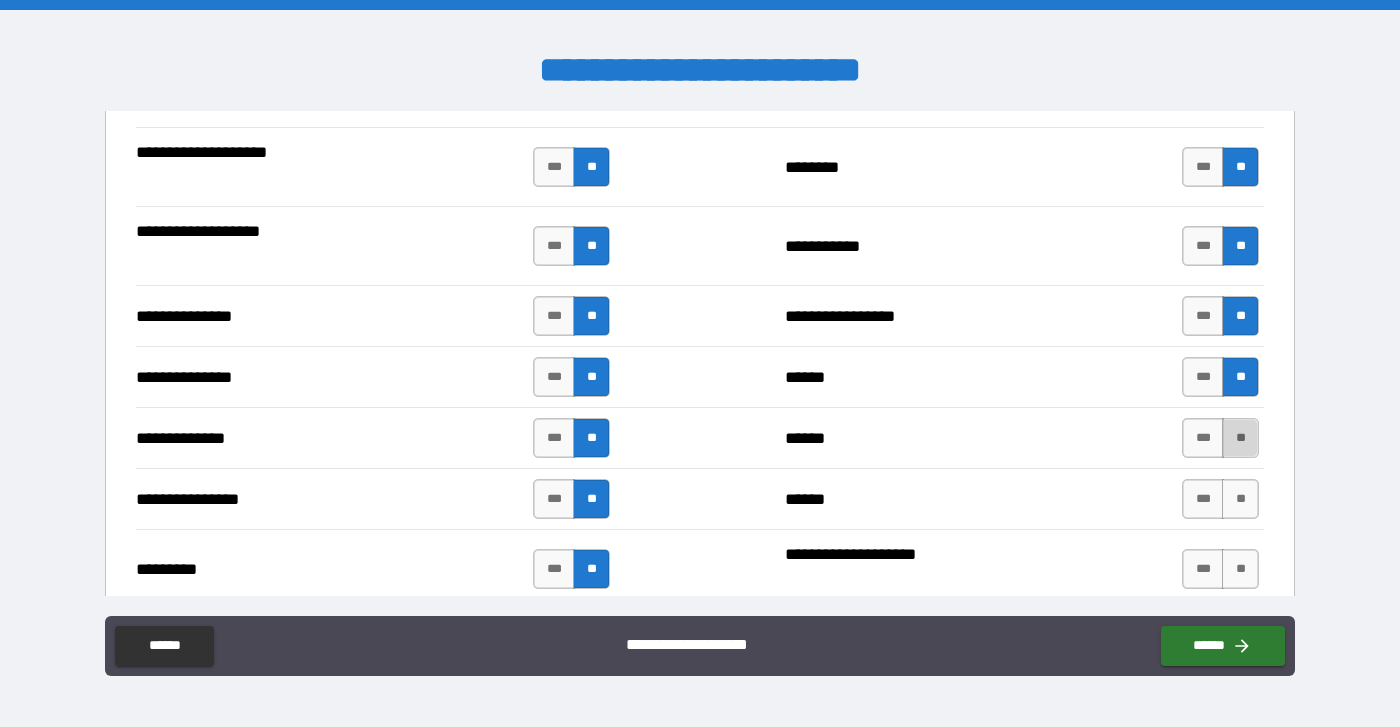 click on "**" at bounding box center [1240, 438] 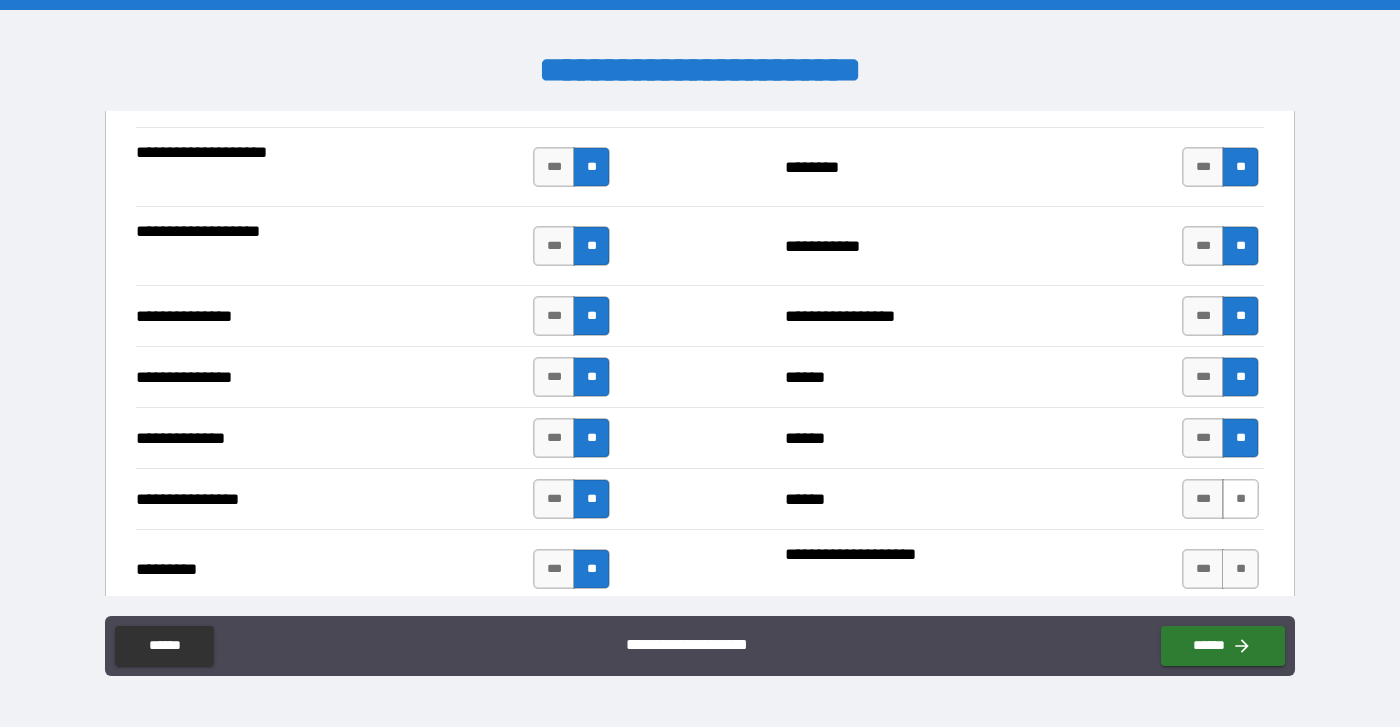 click on "**" at bounding box center [1240, 499] 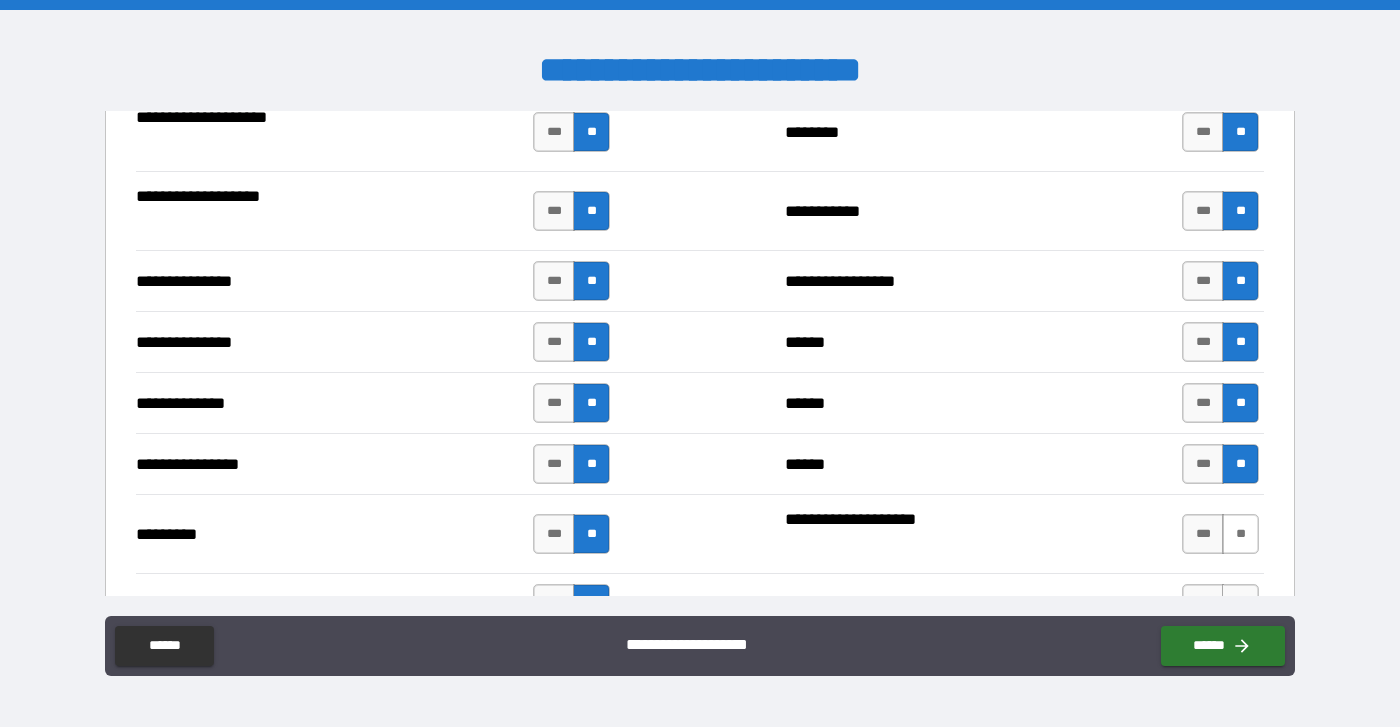 scroll, scrollTop: 2164, scrollLeft: 0, axis: vertical 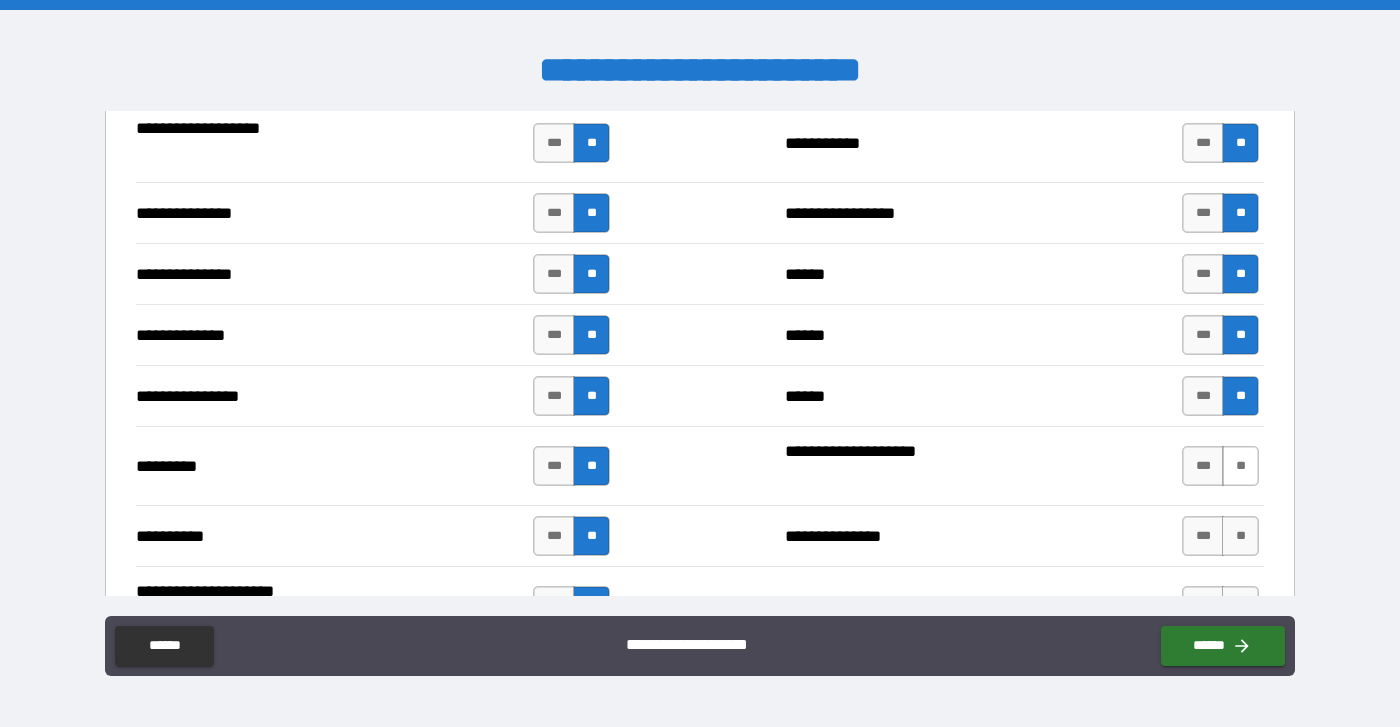 click on "**" at bounding box center [1240, 466] 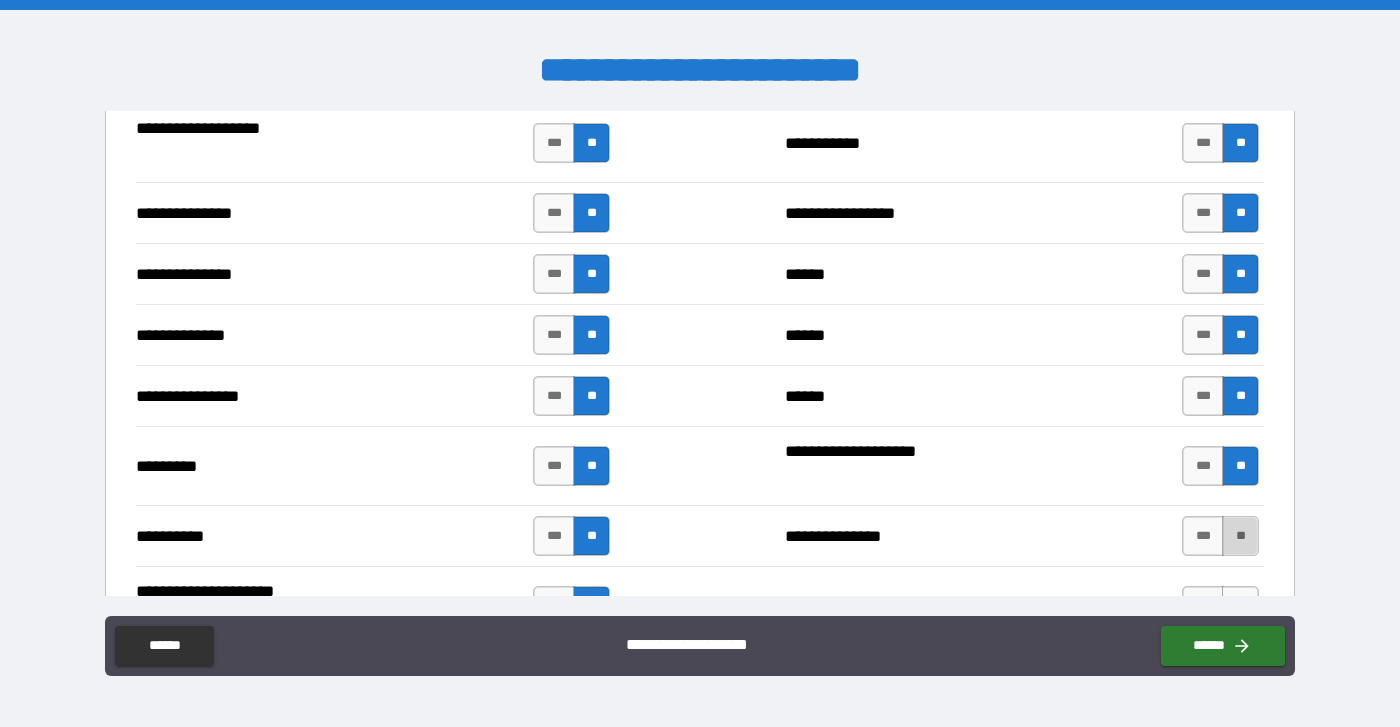 click on "**" at bounding box center (1240, 536) 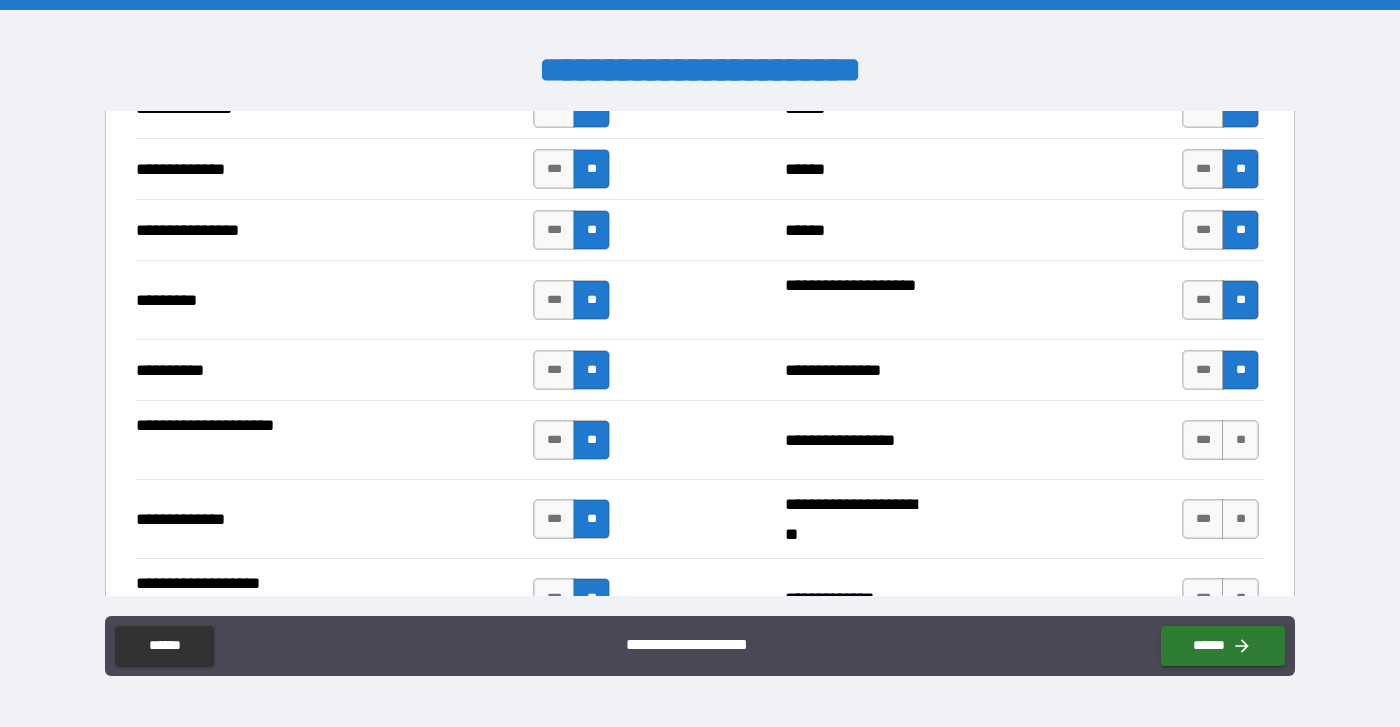 scroll, scrollTop: 2447, scrollLeft: 0, axis: vertical 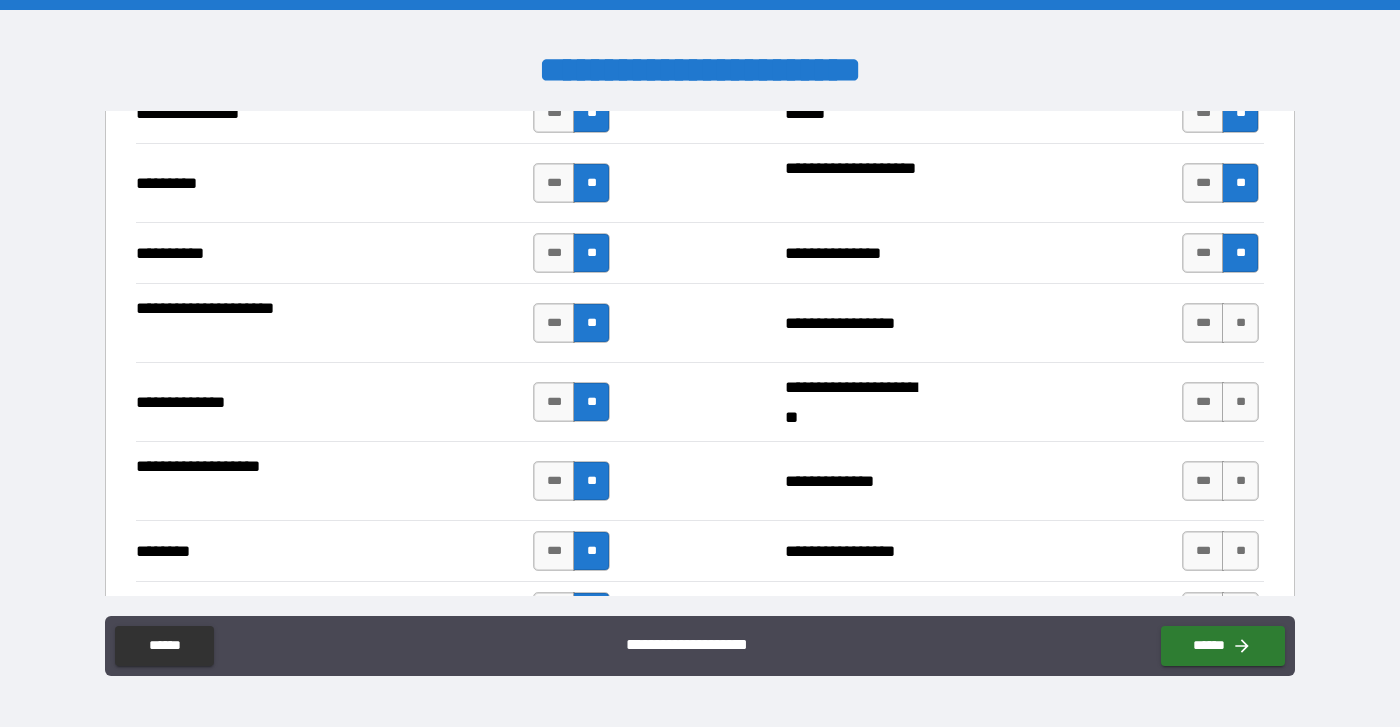click on "**********" at bounding box center (700, 401) 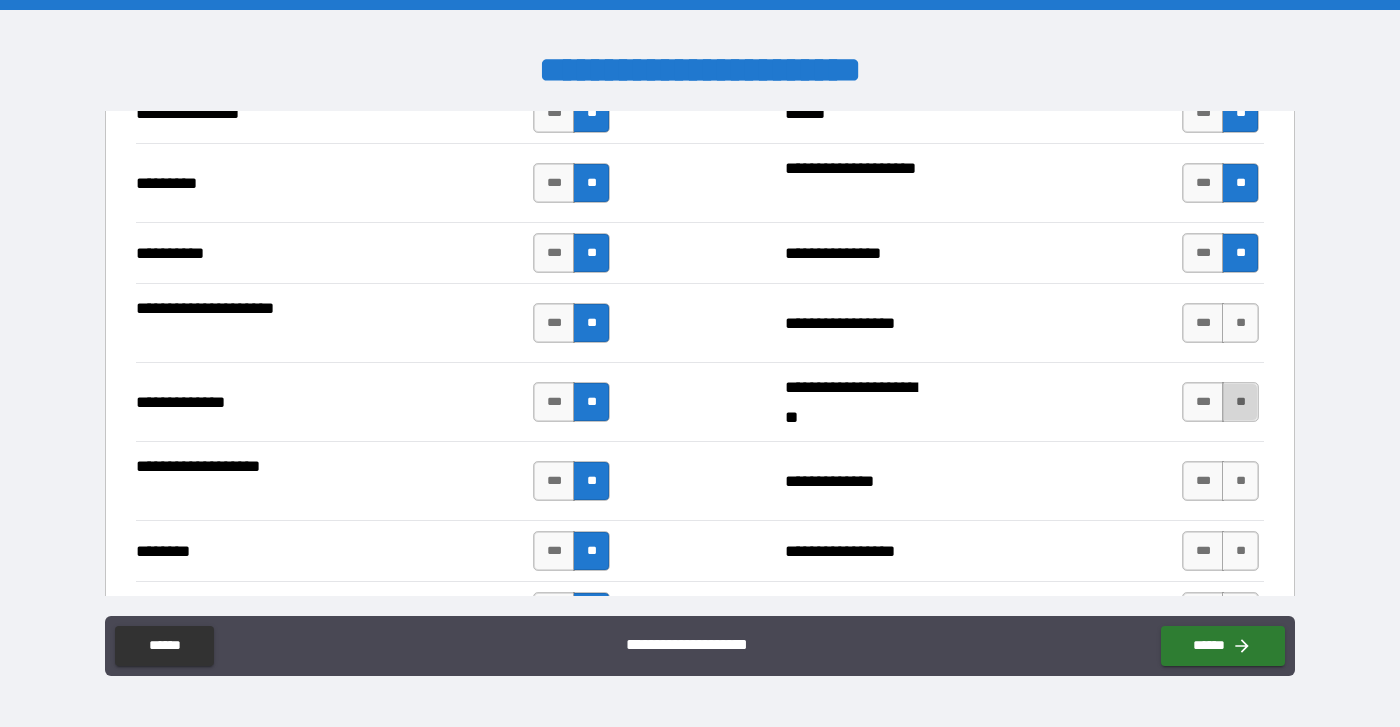 click on "**" at bounding box center (1240, 402) 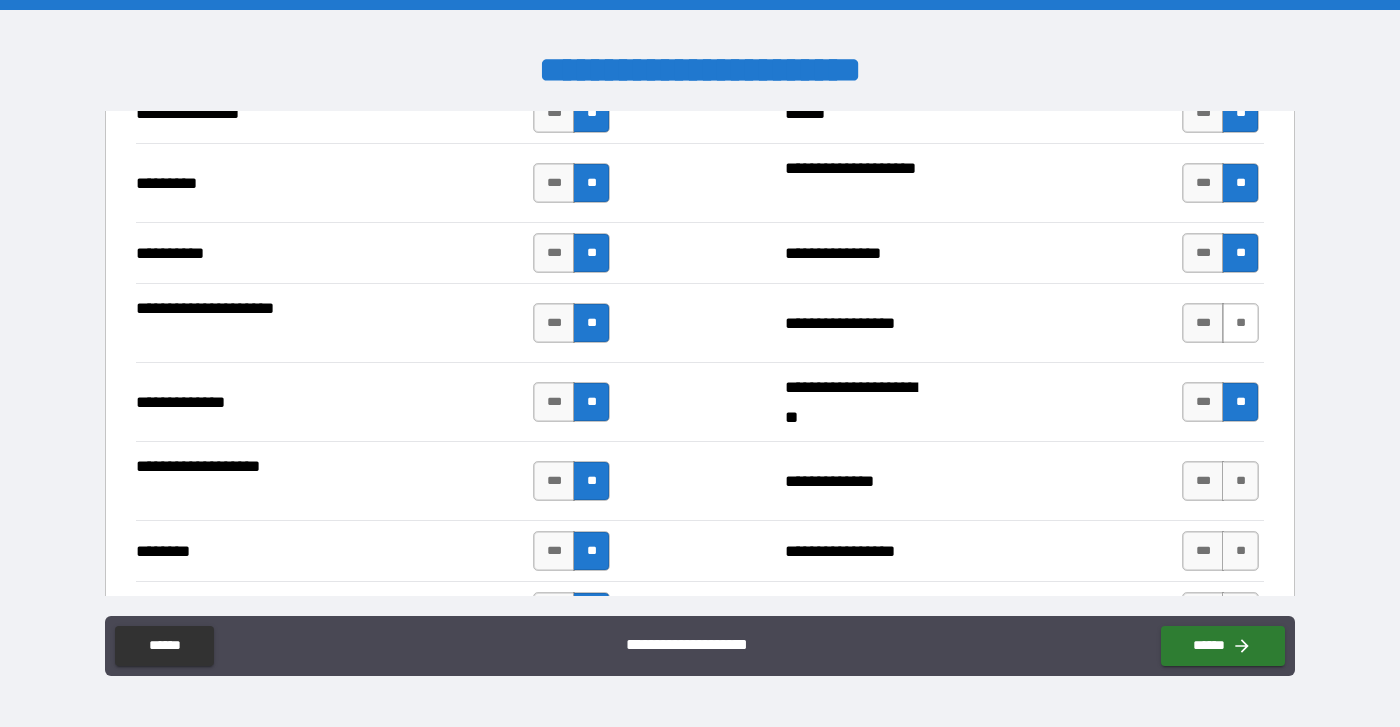 click on "**" at bounding box center (1240, 323) 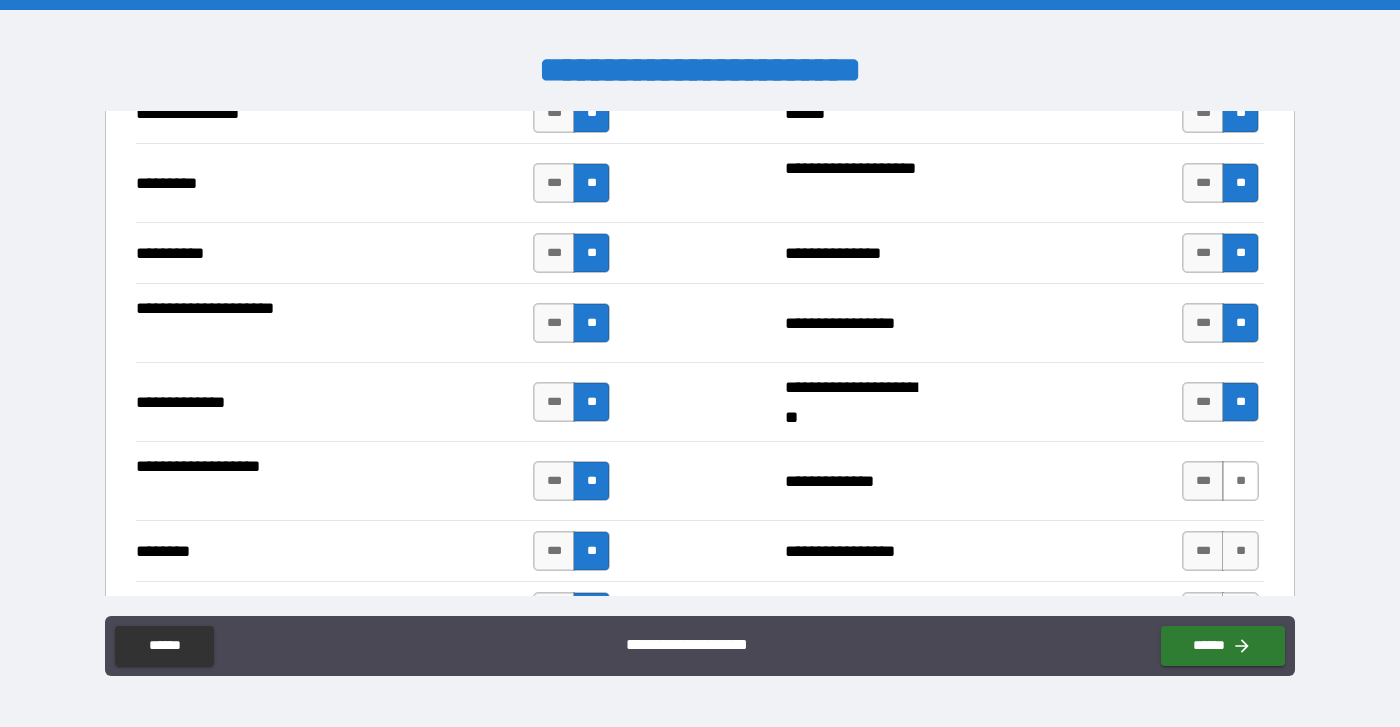 click on "**" at bounding box center [1240, 481] 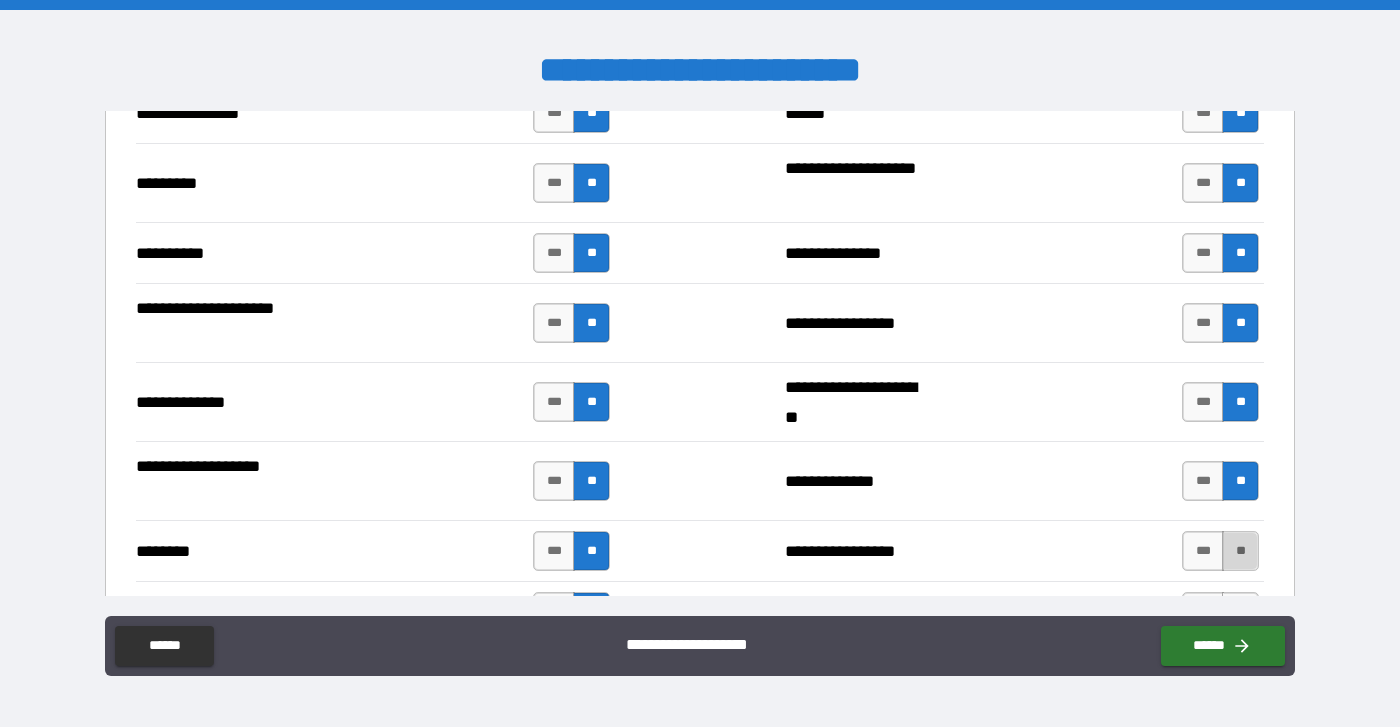 click on "**" at bounding box center [1240, 551] 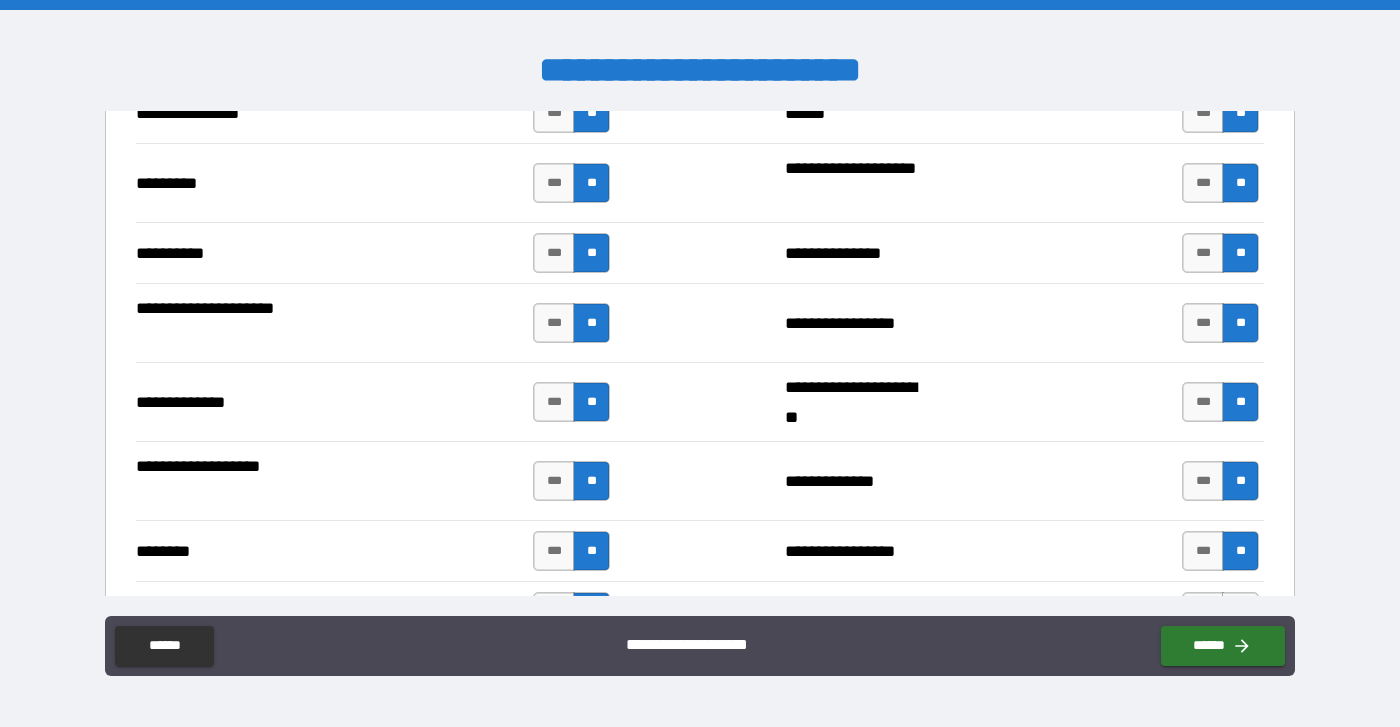scroll, scrollTop: 2592, scrollLeft: 0, axis: vertical 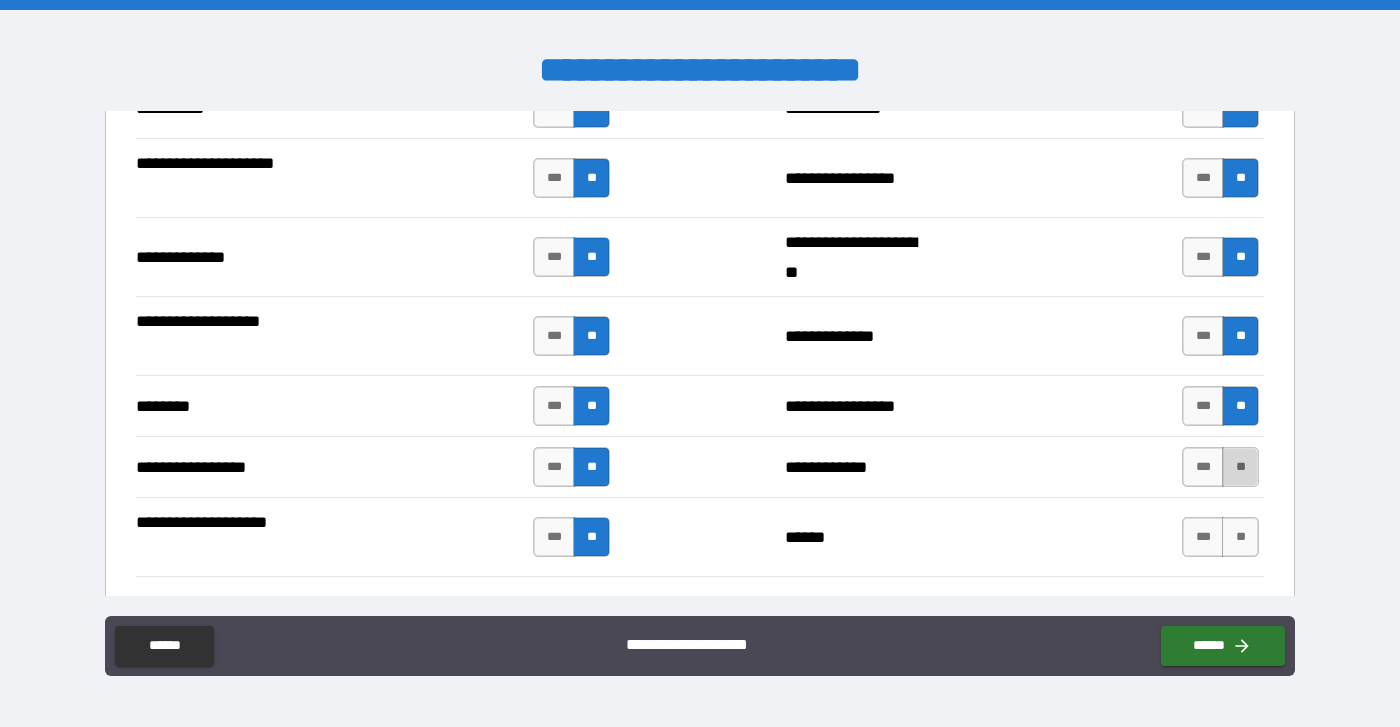 click on "**" at bounding box center [1240, 467] 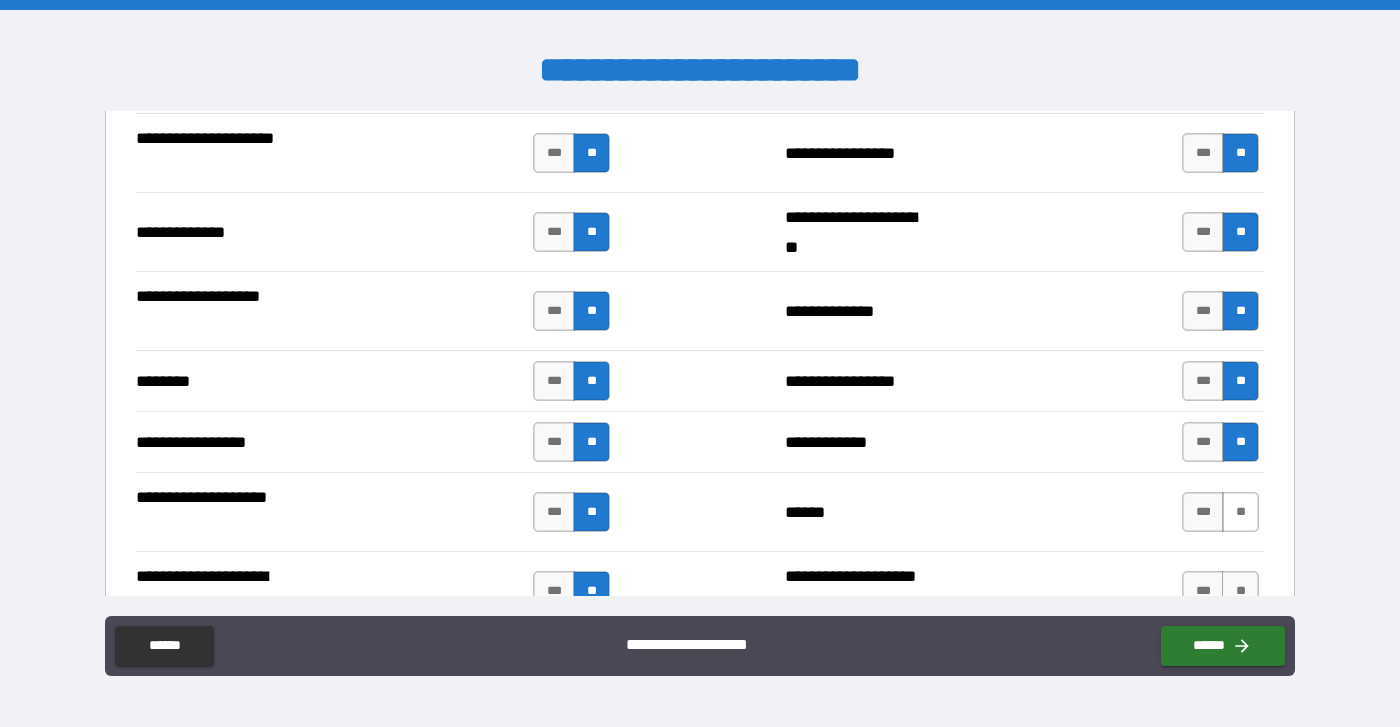scroll, scrollTop: 2821, scrollLeft: 0, axis: vertical 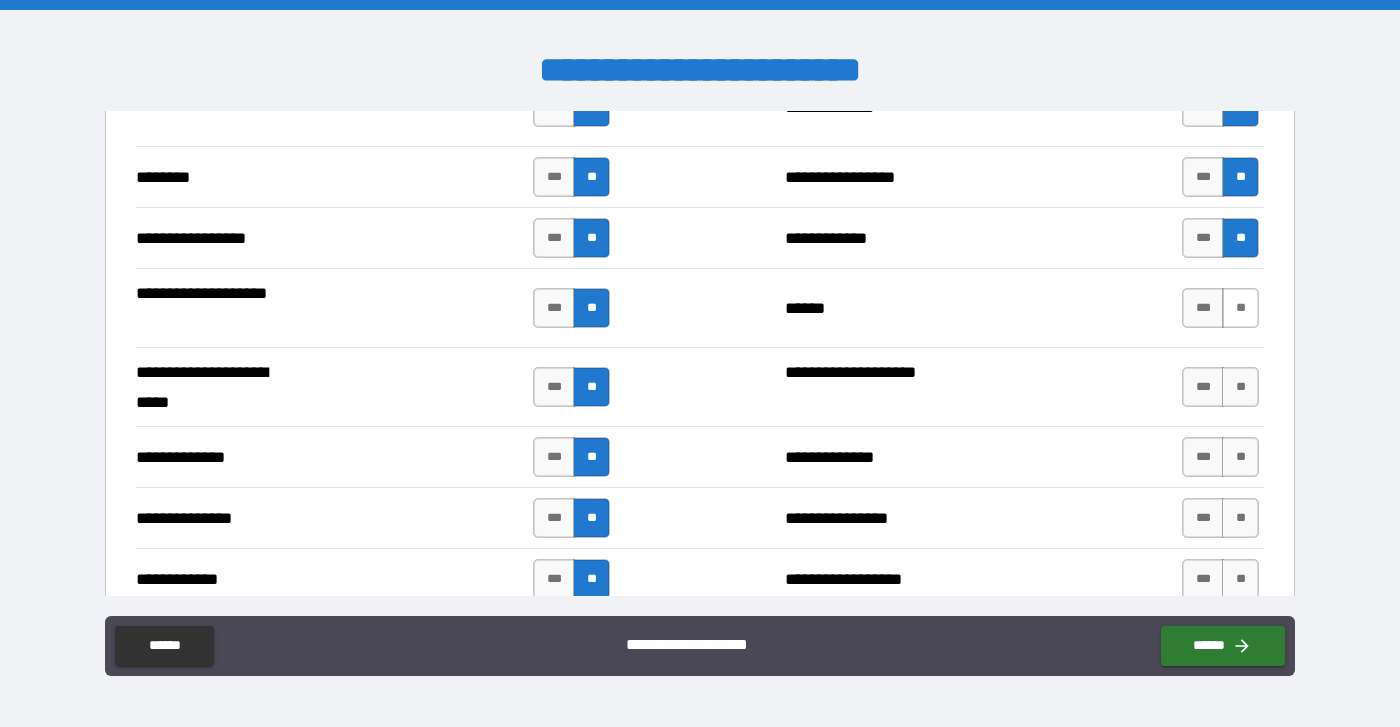 click on "**" at bounding box center (1240, 308) 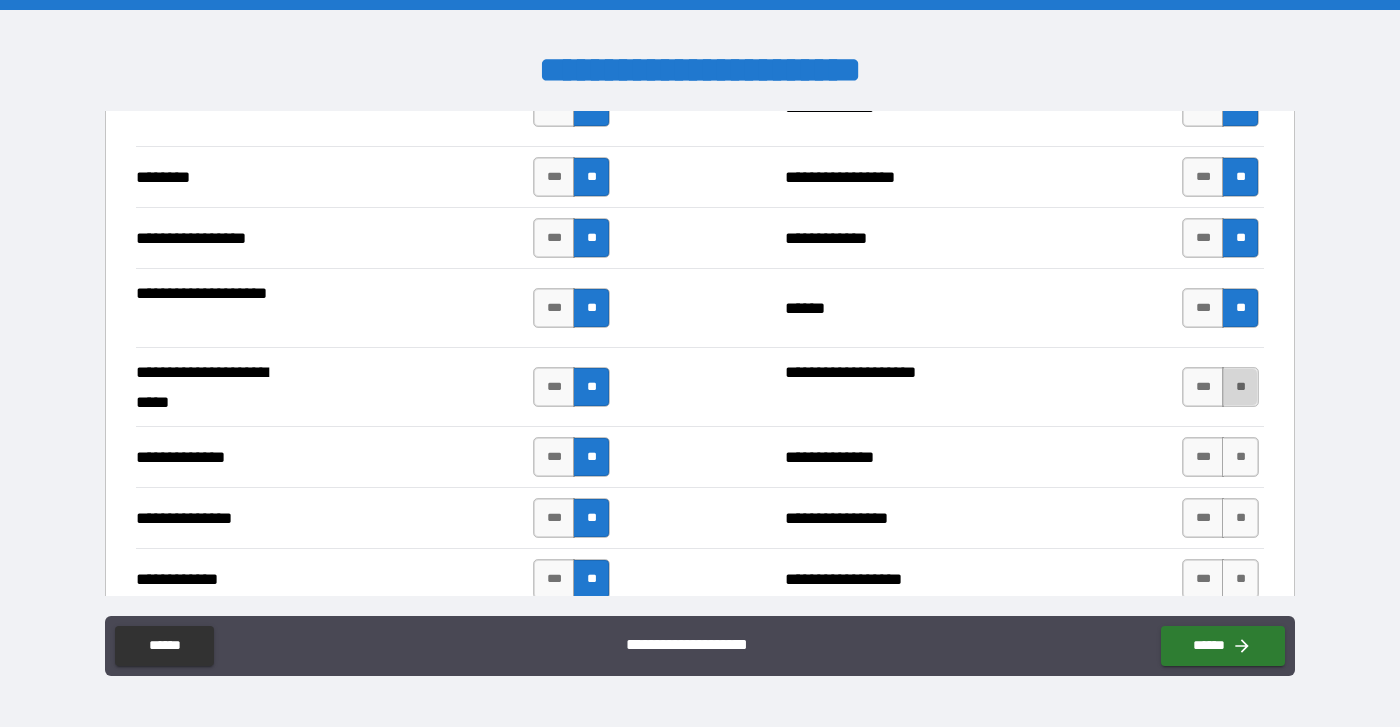 click on "**" at bounding box center (1240, 387) 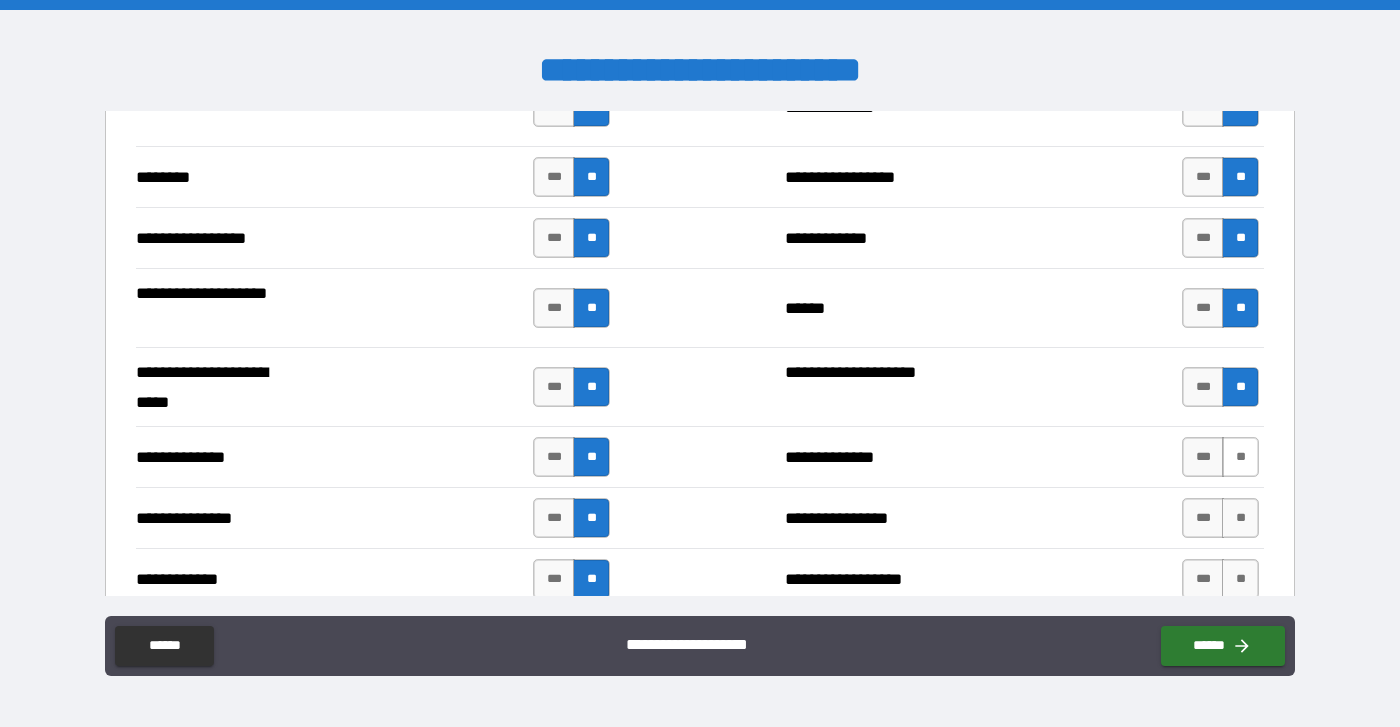 click on "**" at bounding box center (1240, 457) 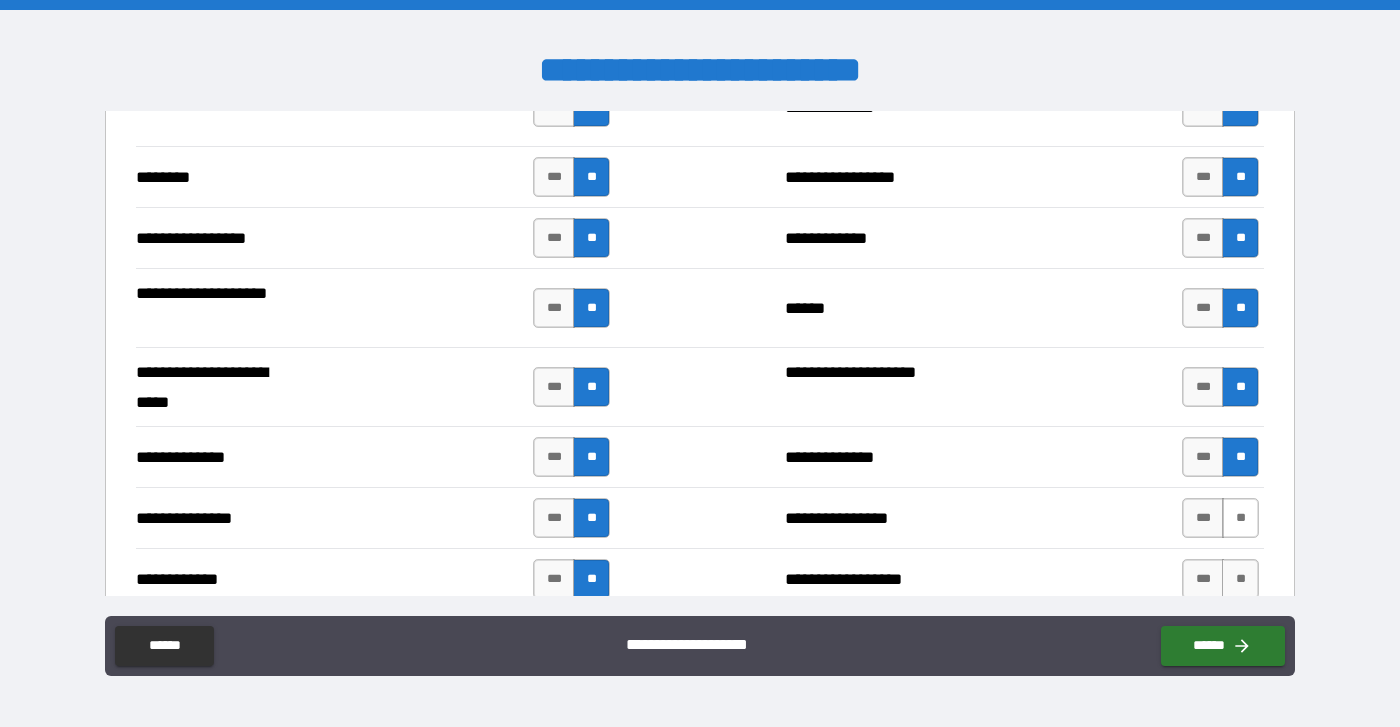 click on "**" at bounding box center [1240, 518] 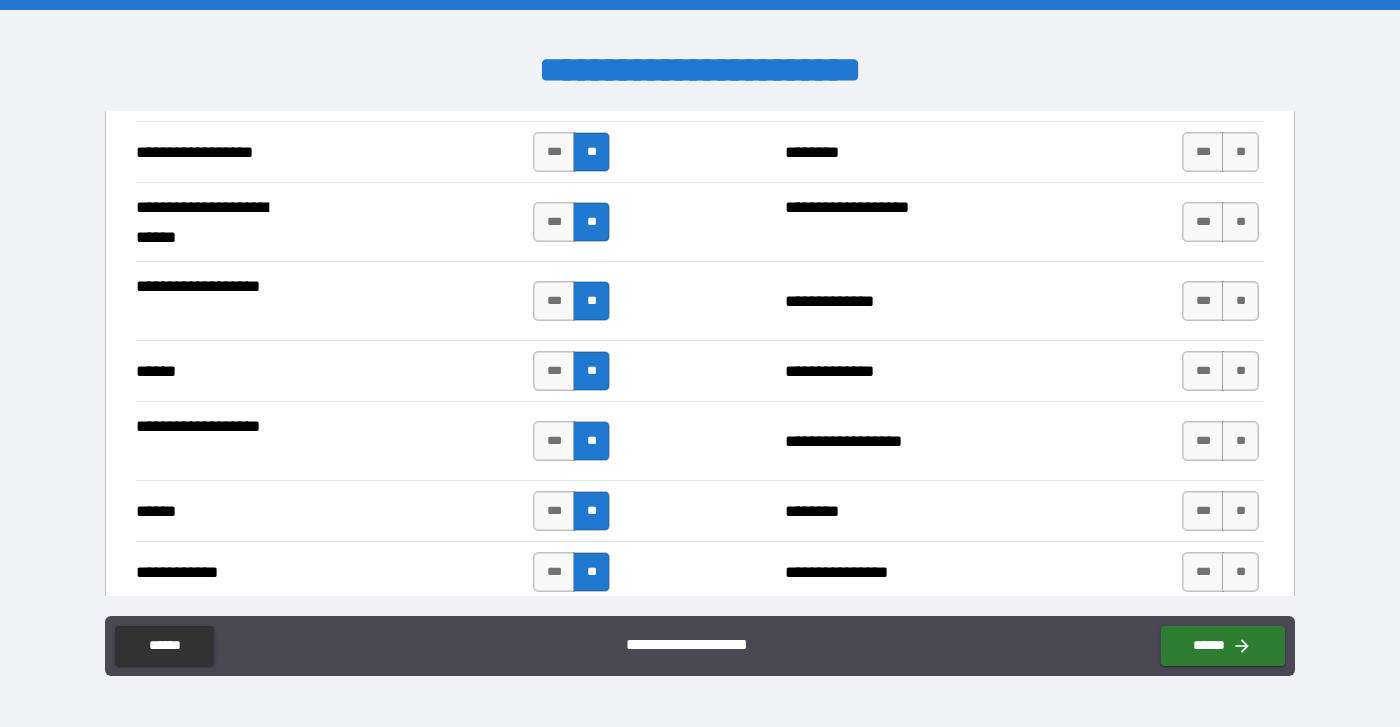 scroll, scrollTop: 3117, scrollLeft: 0, axis: vertical 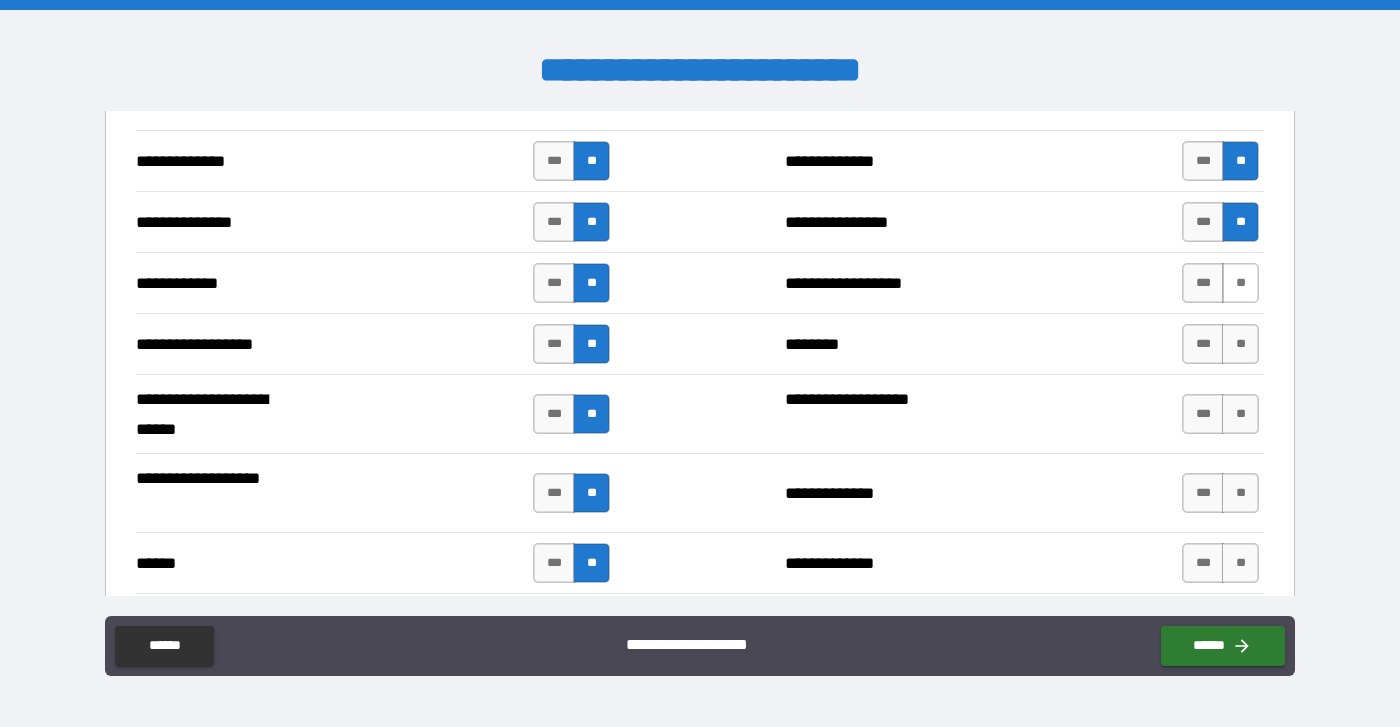 click on "**" at bounding box center [1240, 283] 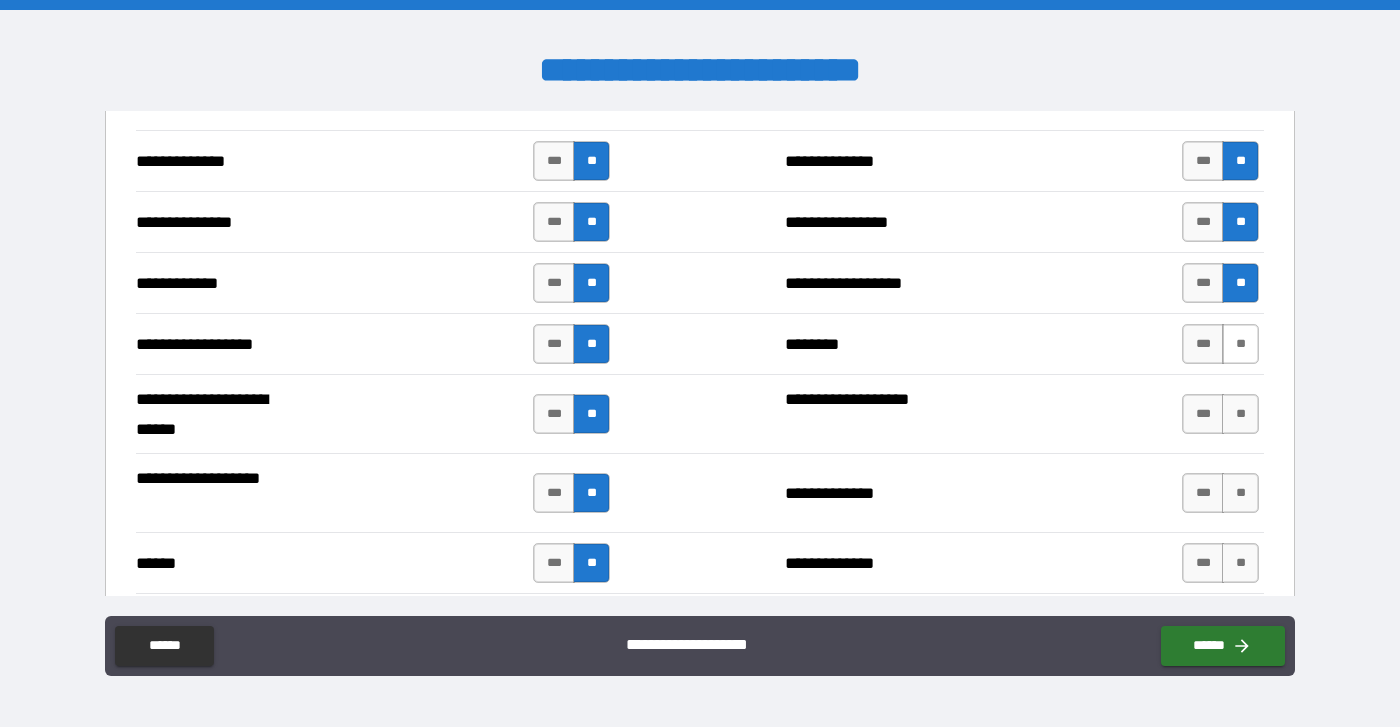 click on "**" at bounding box center [1240, 344] 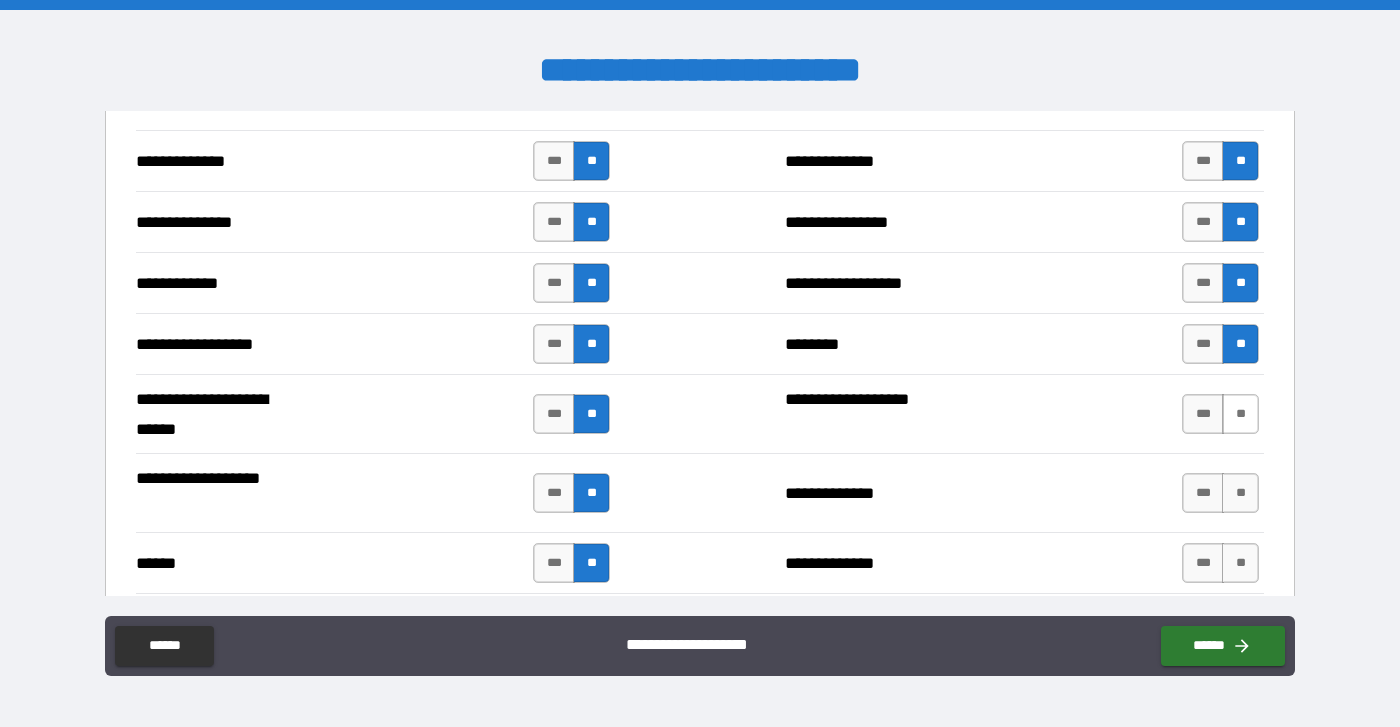click on "**" at bounding box center [1240, 414] 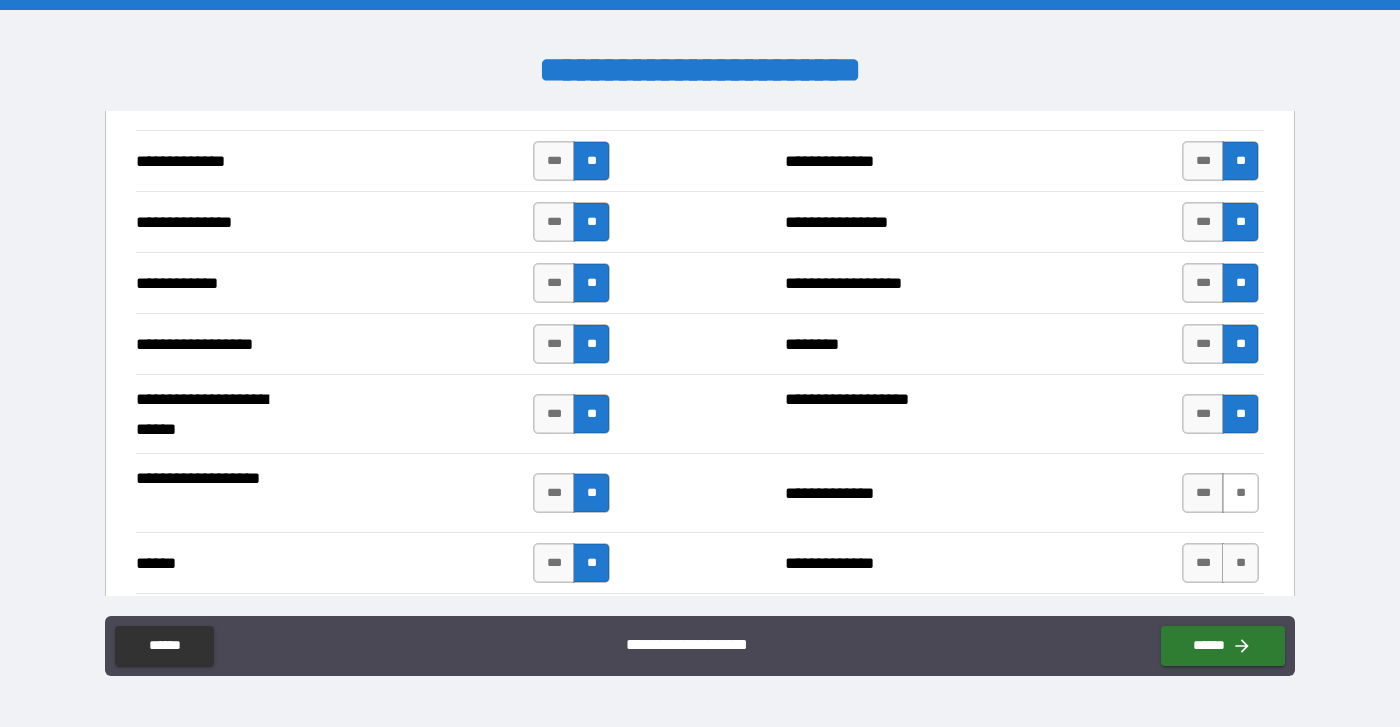 click on "**" at bounding box center [1240, 493] 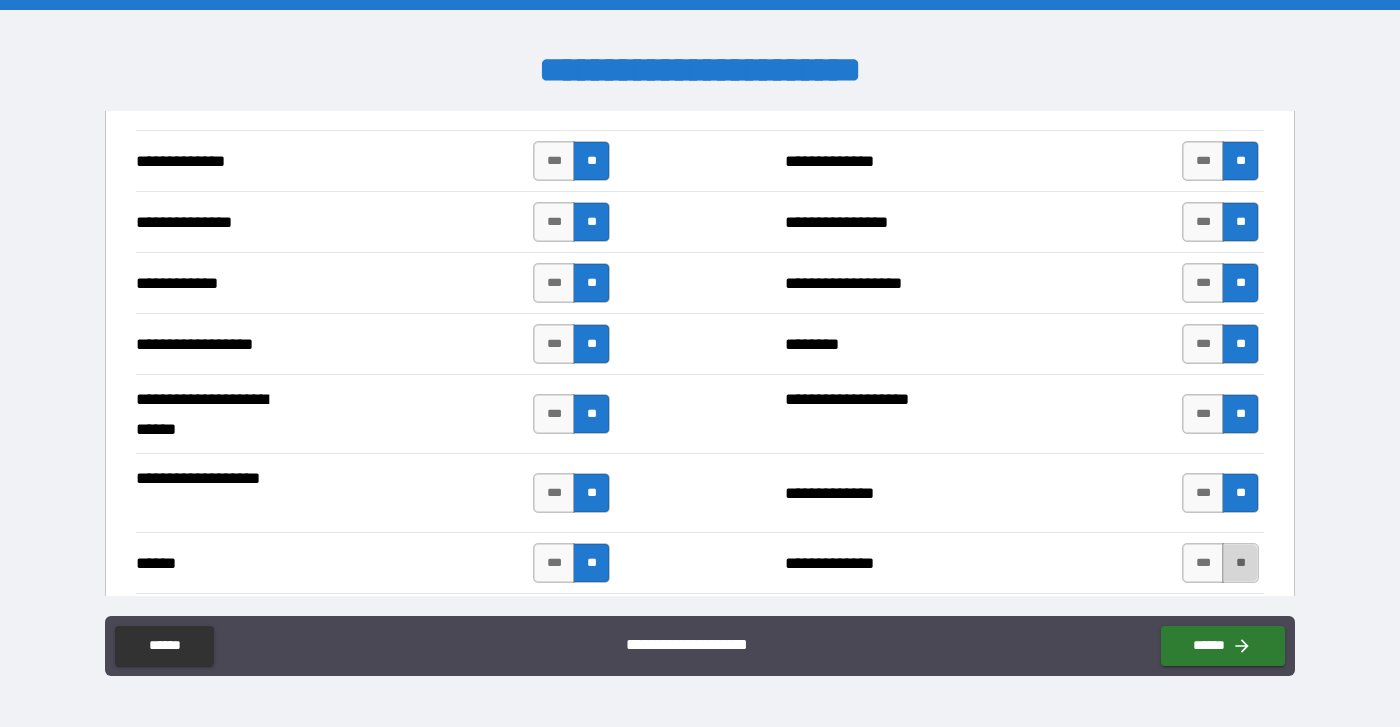 click on "**" at bounding box center [1240, 563] 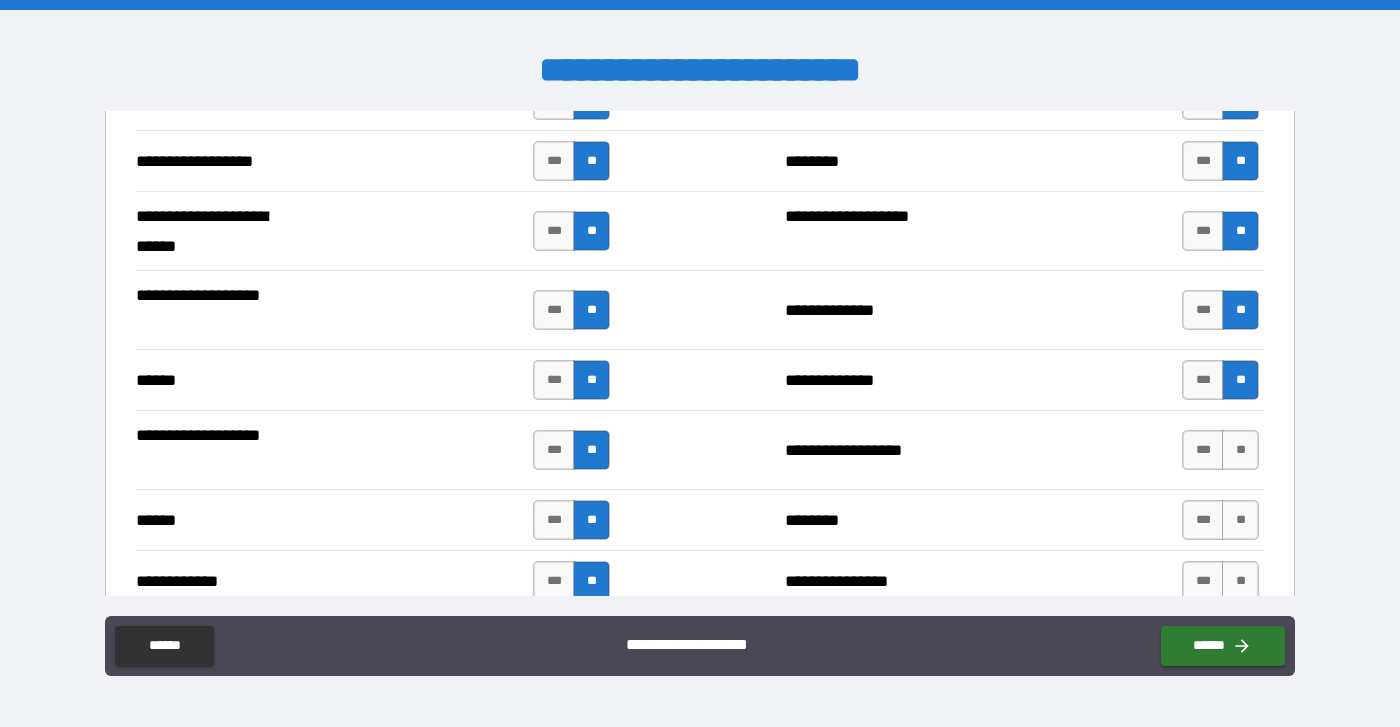 scroll, scrollTop: 3449, scrollLeft: 0, axis: vertical 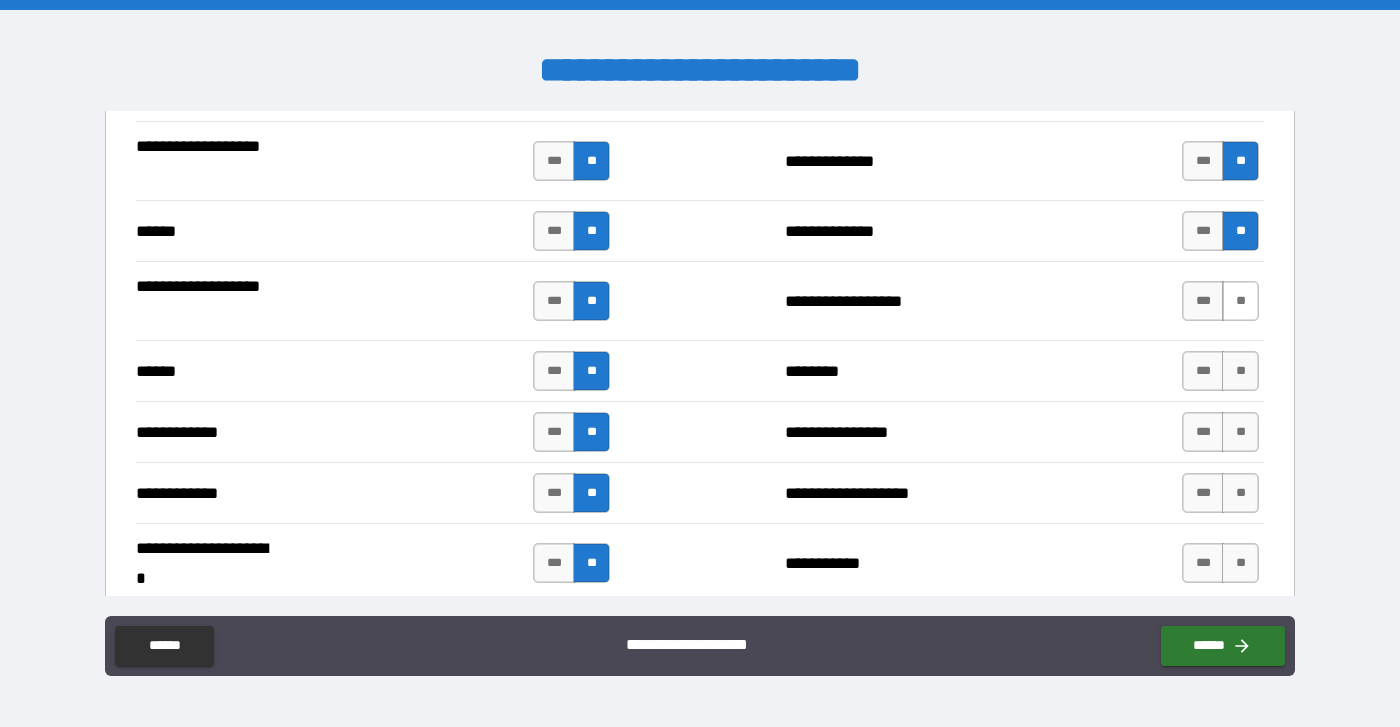 click on "**" at bounding box center (1240, 301) 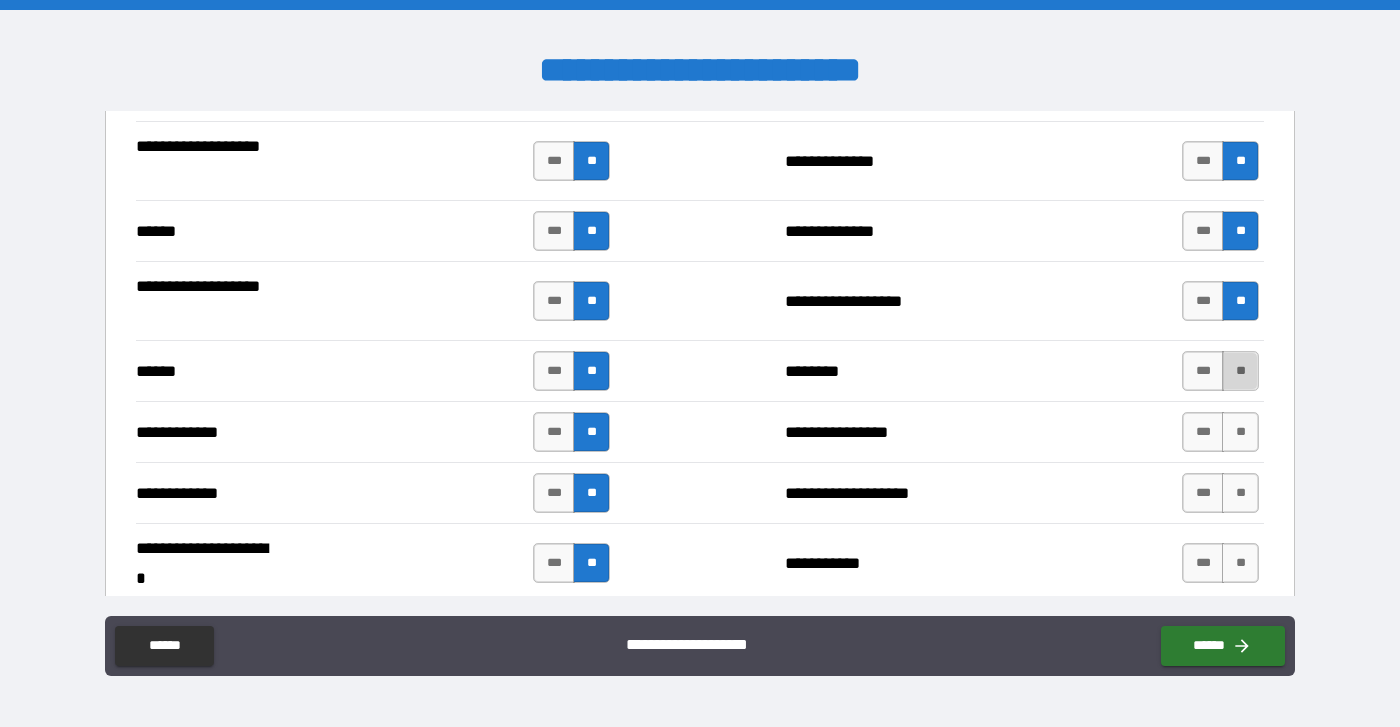 click on "**" at bounding box center [1240, 371] 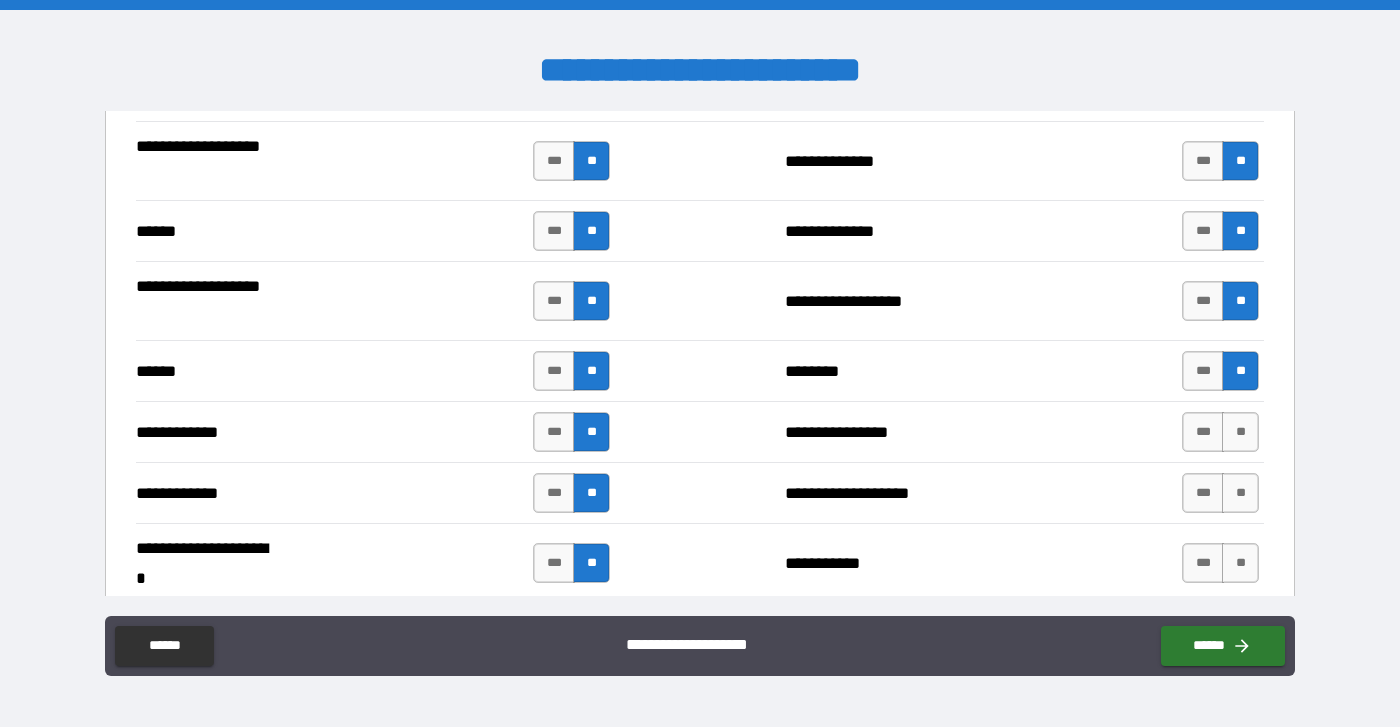 click on "**********" at bounding box center [700, 431] 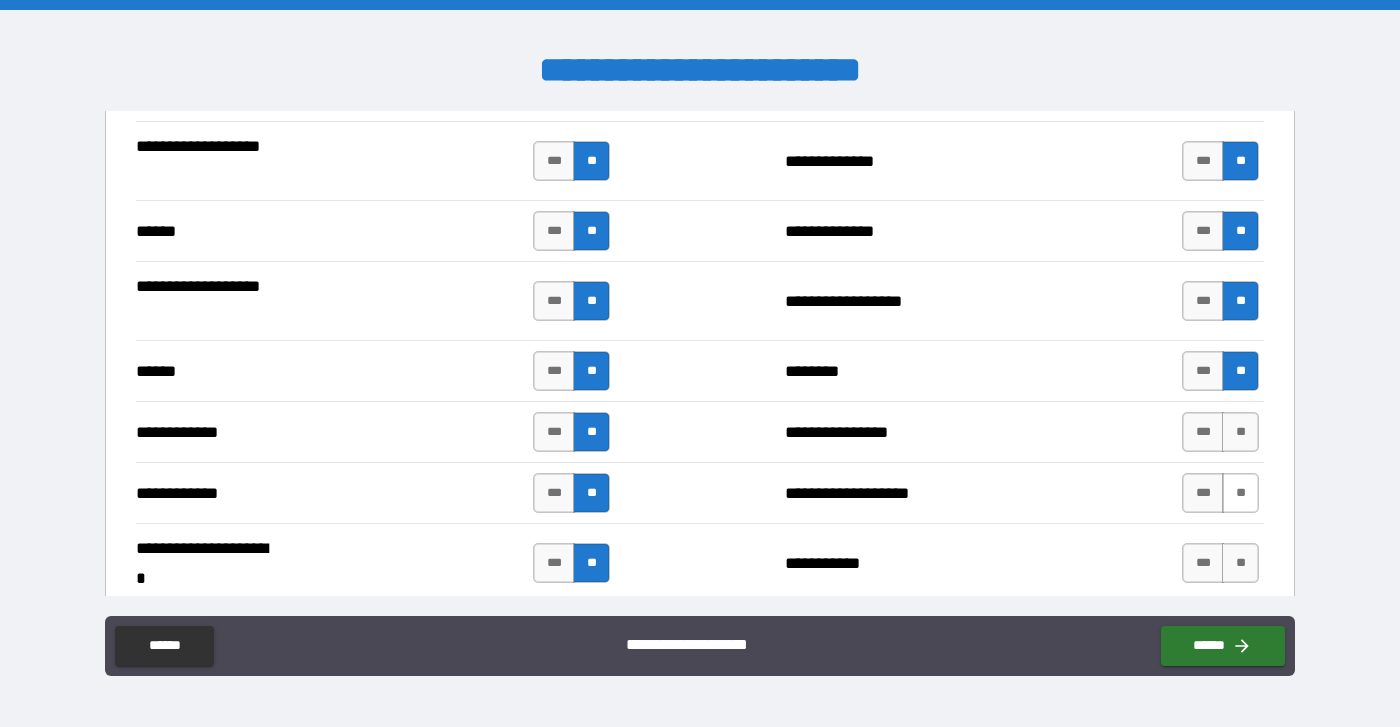 click on "**" at bounding box center (1240, 493) 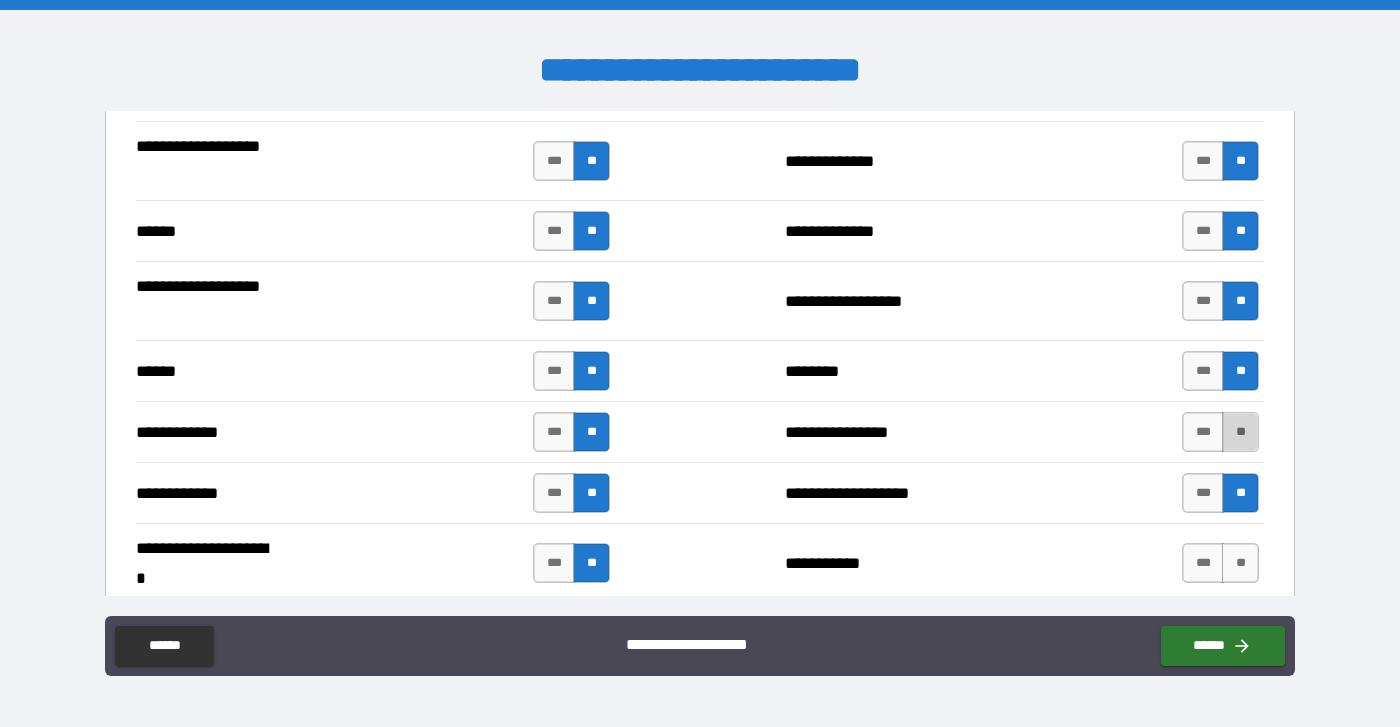 click on "**" at bounding box center [1240, 432] 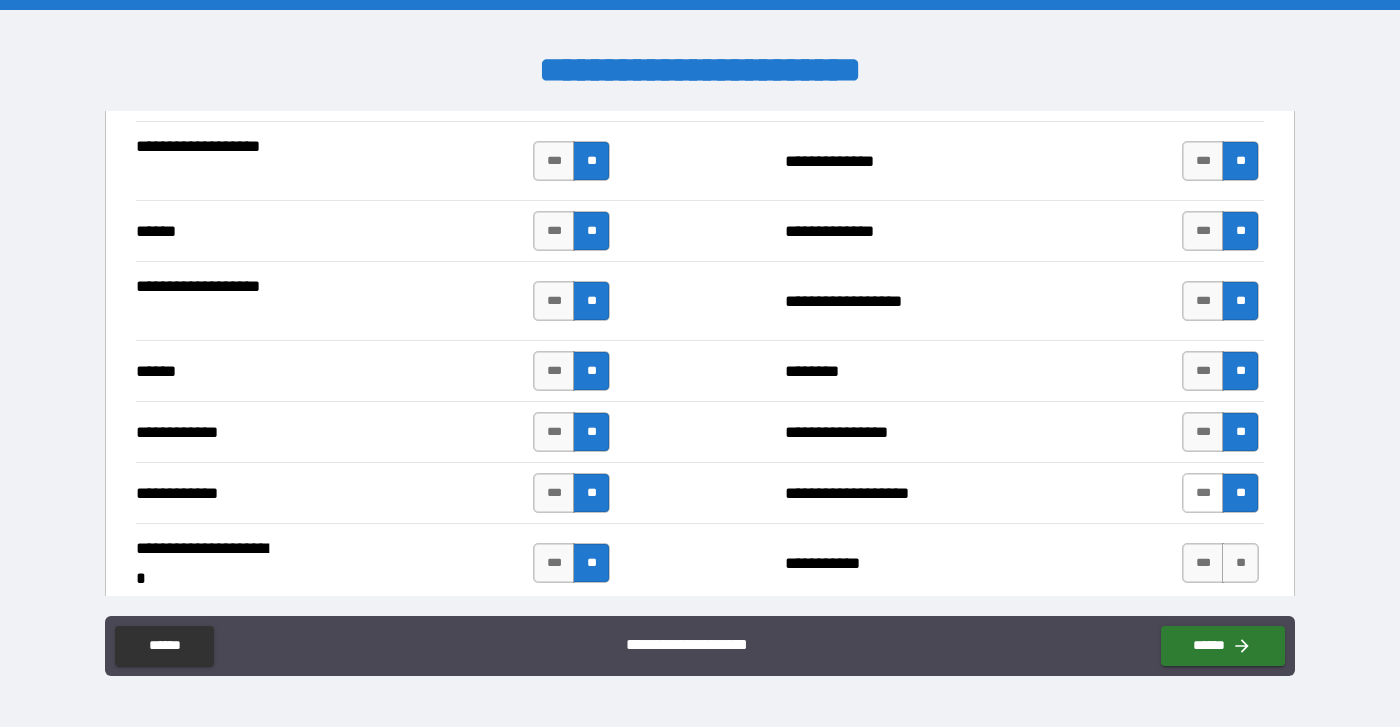 click on "***" at bounding box center [1203, 493] 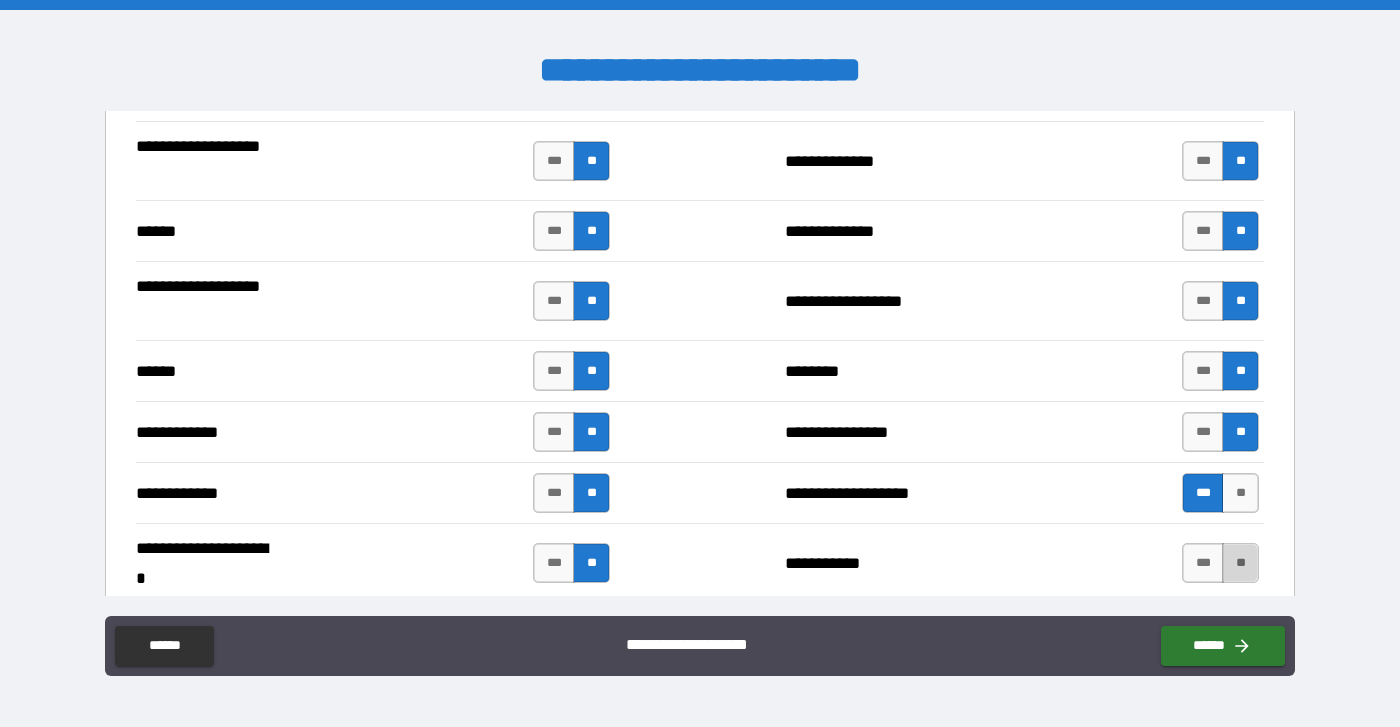 click on "**" at bounding box center [1240, 563] 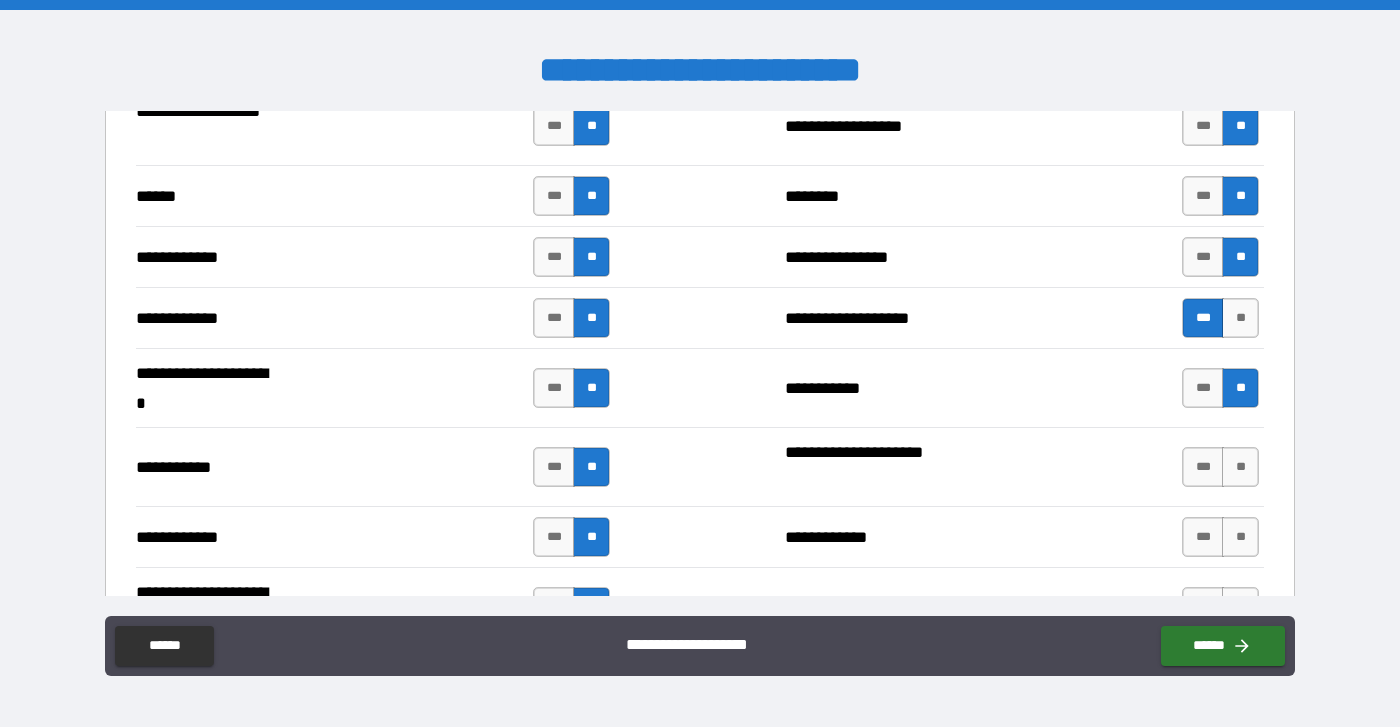 scroll, scrollTop: 3765, scrollLeft: 0, axis: vertical 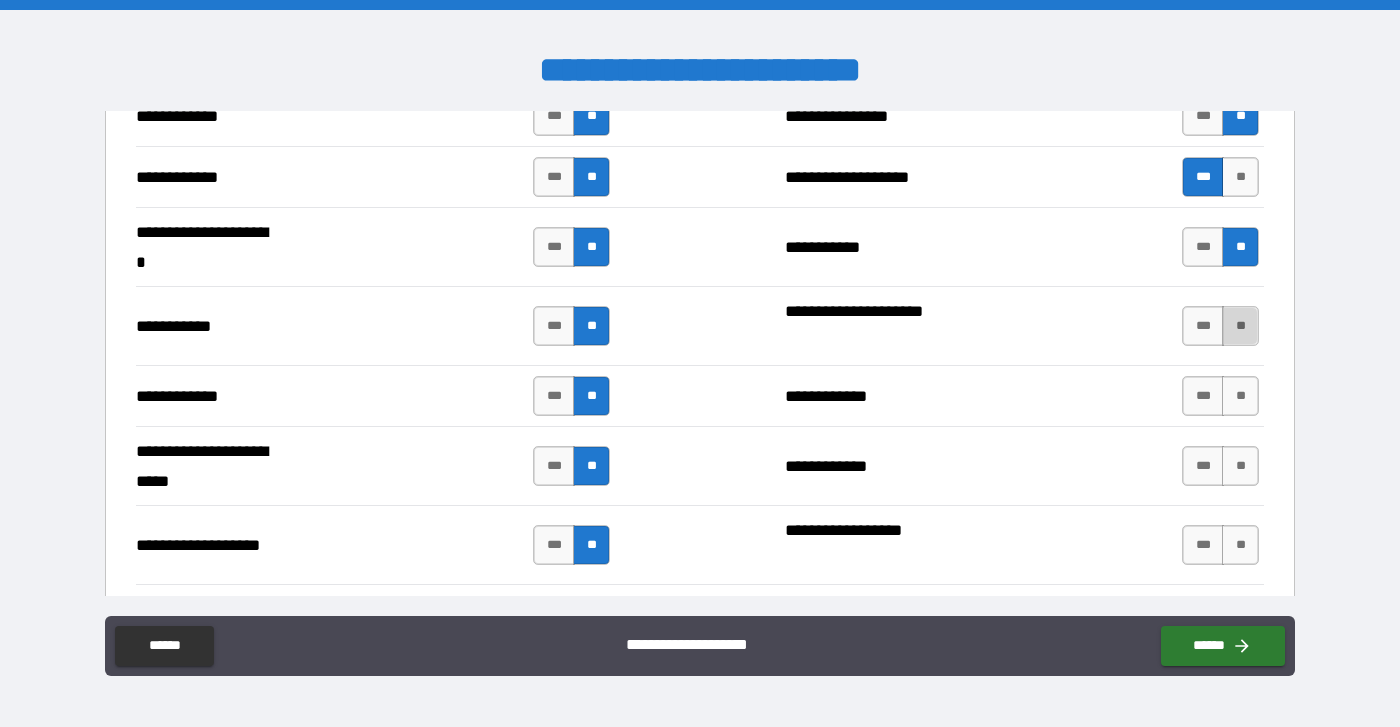 click on "**" at bounding box center [1240, 326] 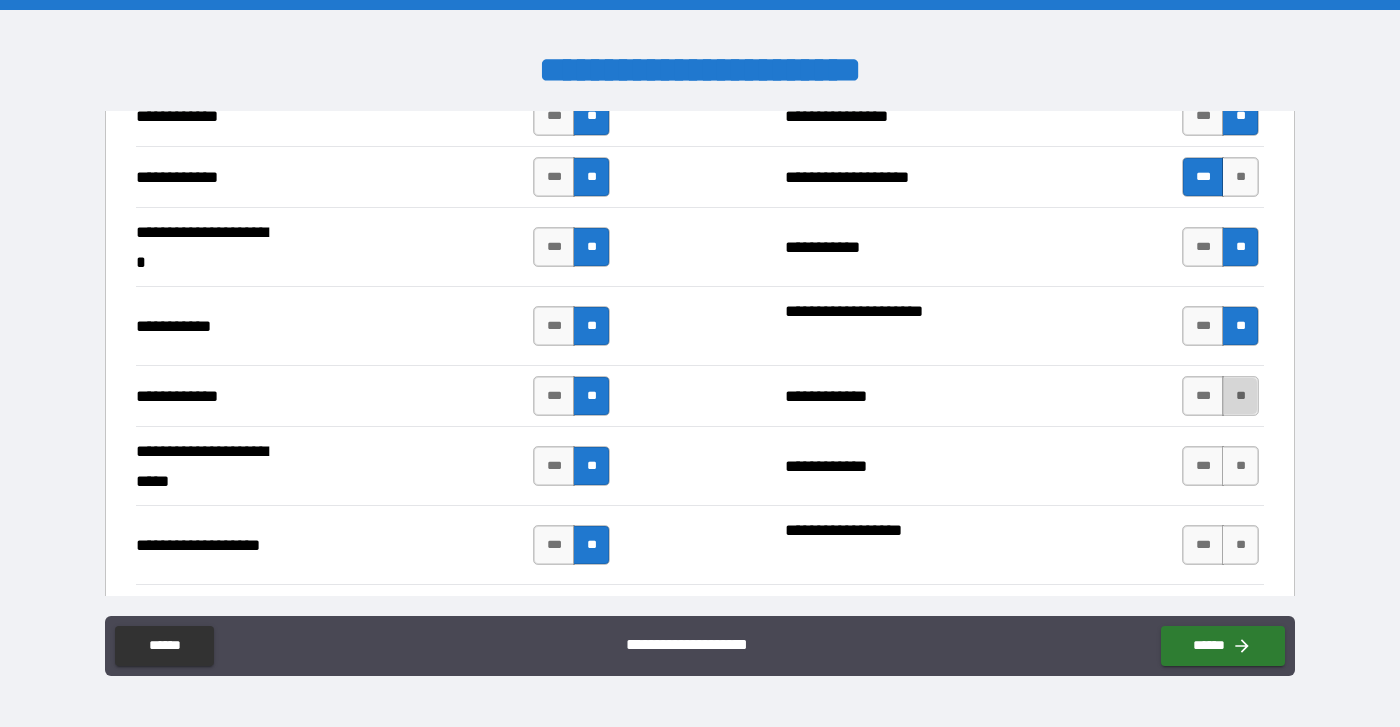 click on "**" at bounding box center (1240, 396) 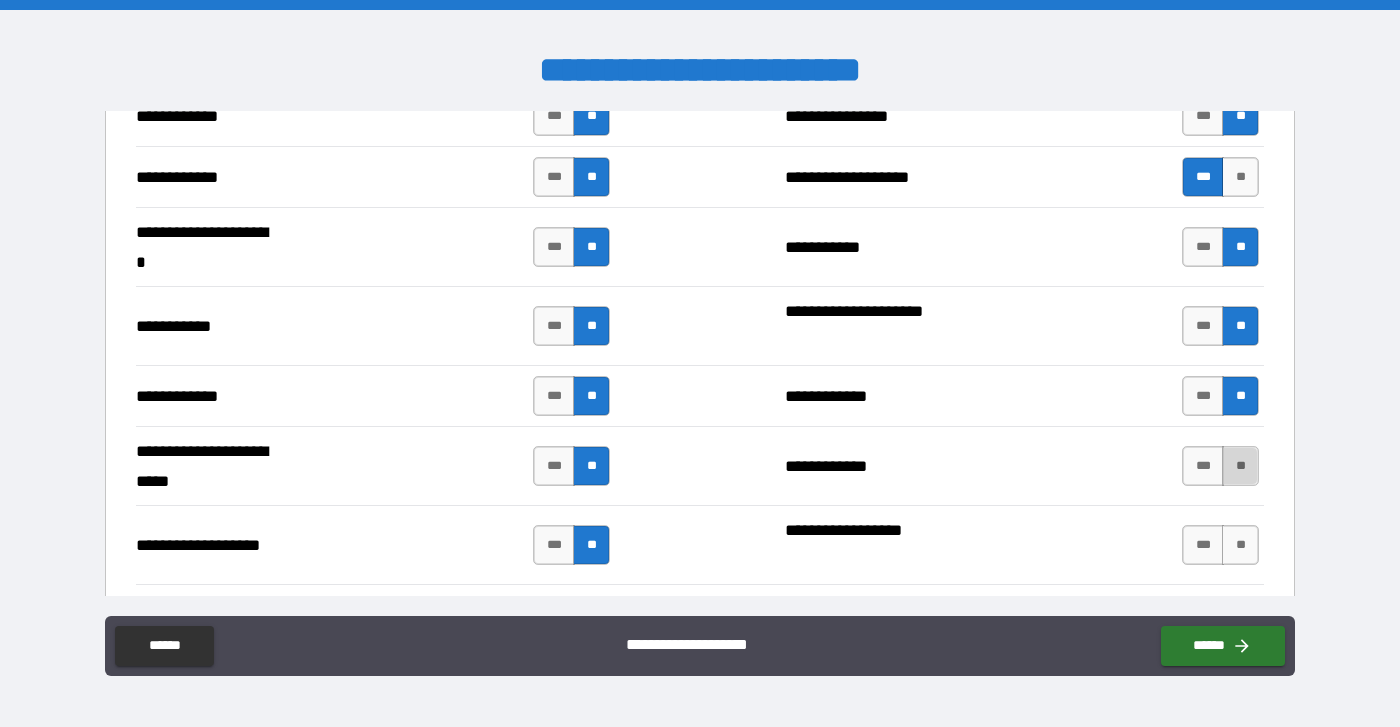 click on "**" at bounding box center (1240, 466) 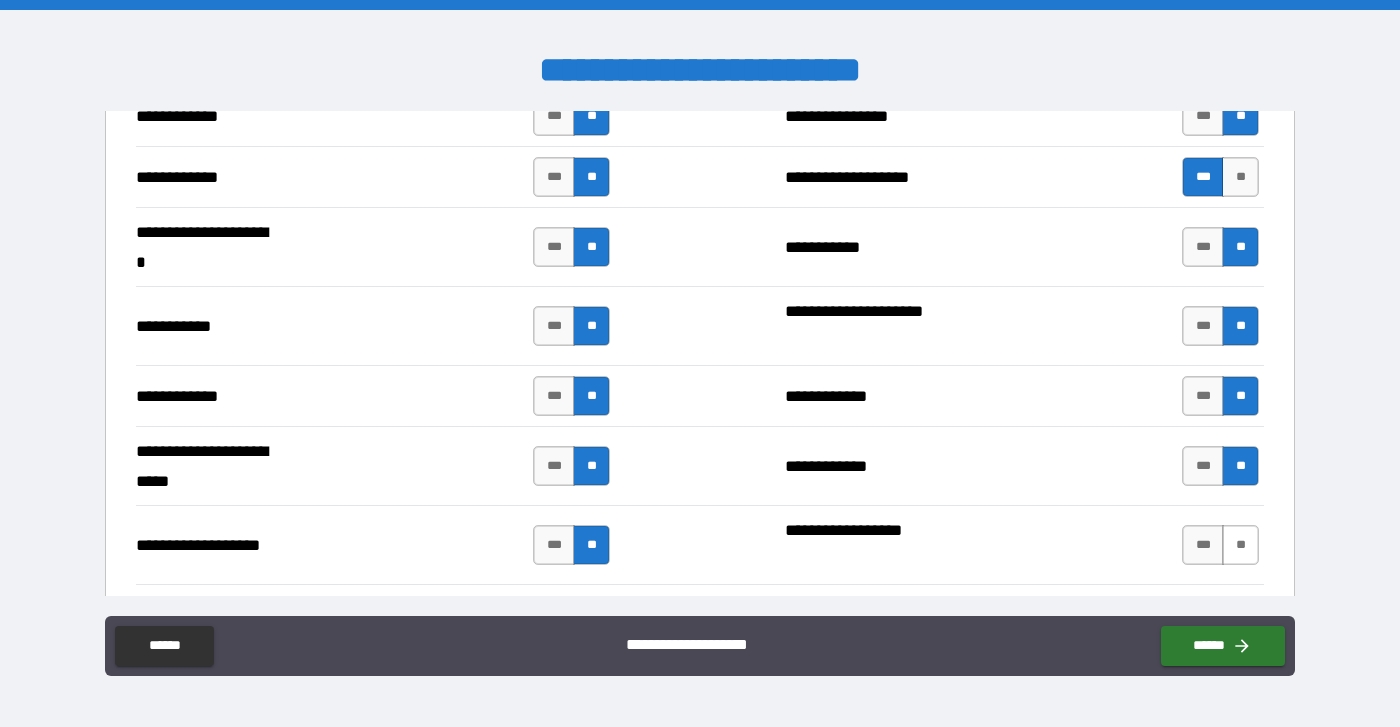 click on "**" at bounding box center (1240, 545) 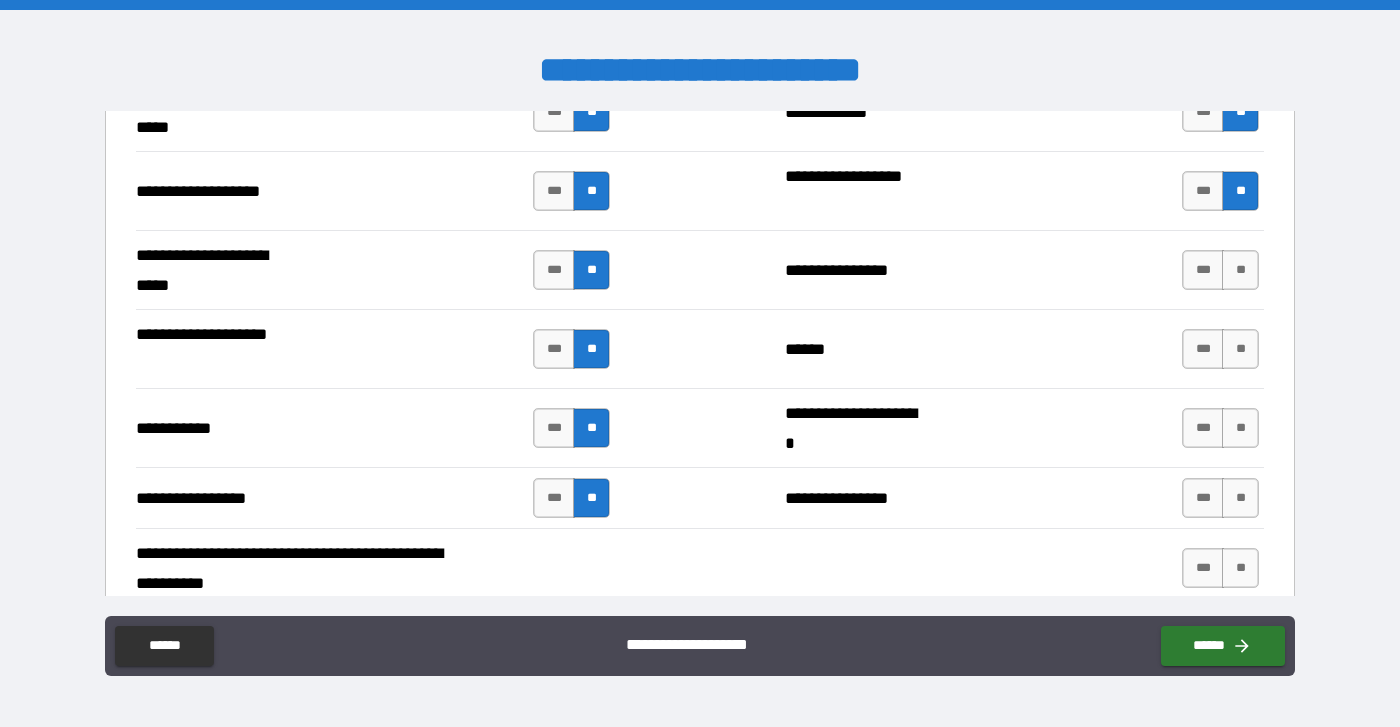 scroll, scrollTop: 4123, scrollLeft: 0, axis: vertical 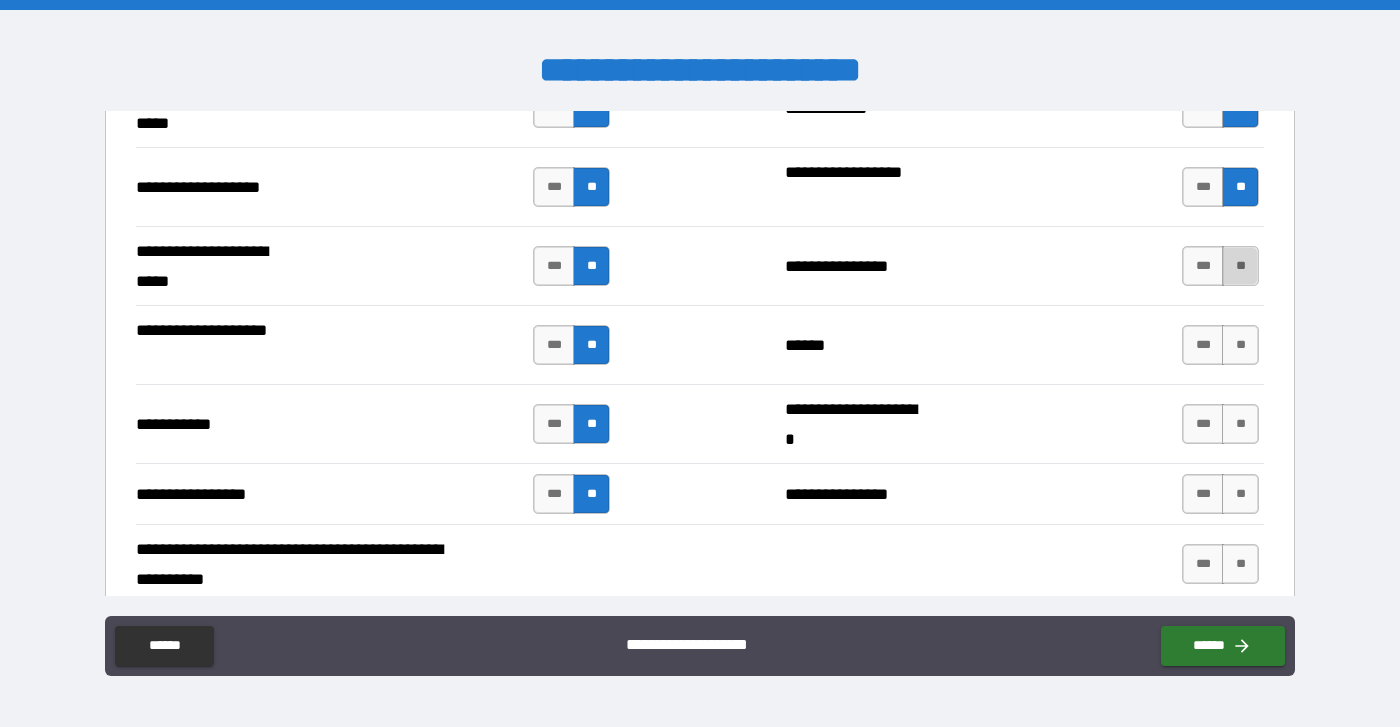 click on "**" at bounding box center (1240, 266) 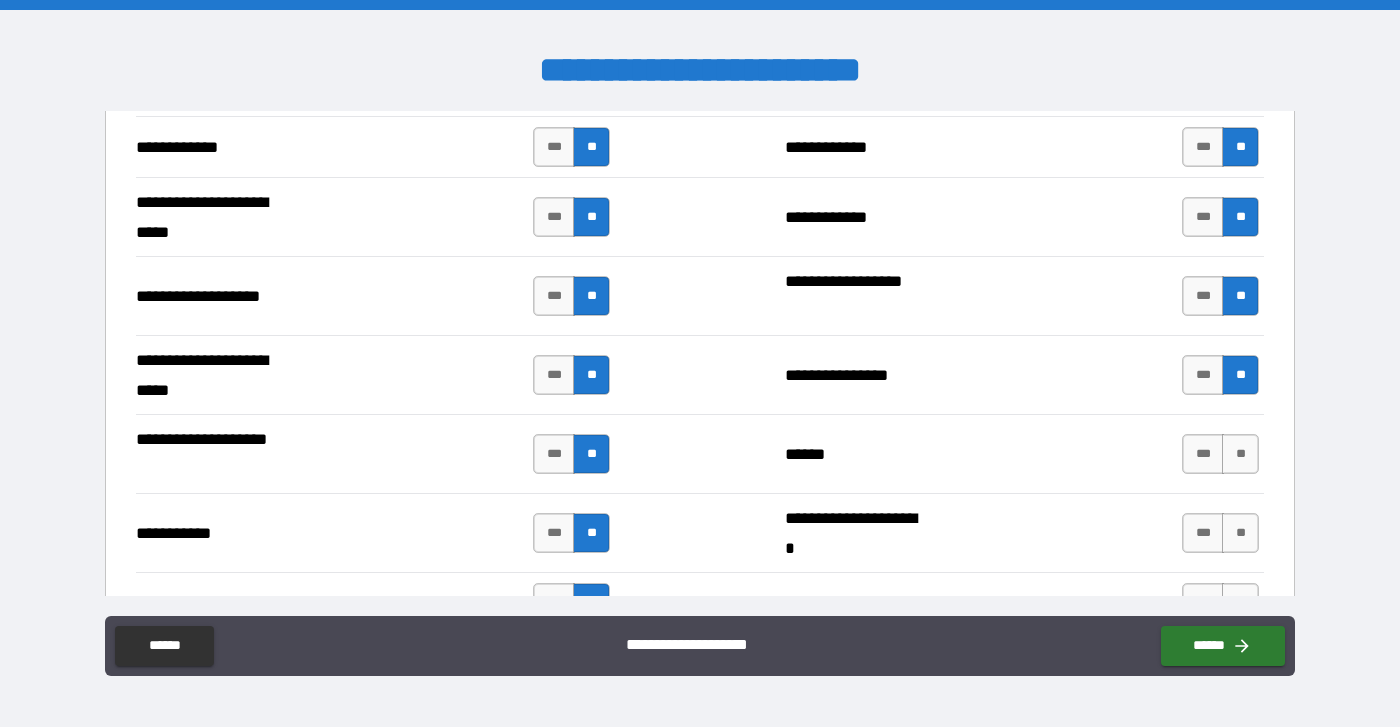 scroll, scrollTop: 4063, scrollLeft: 0, axis: vertical 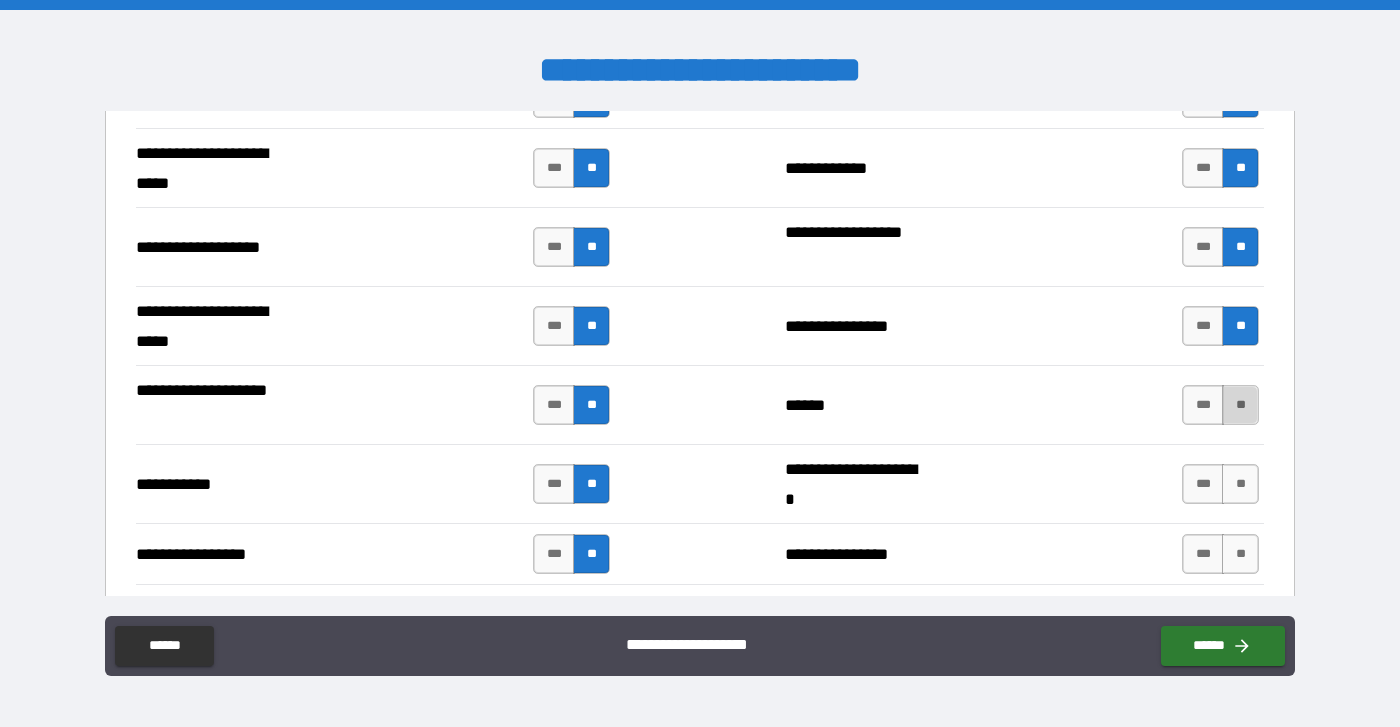 click on "**" at bounding box center (1240, 405) 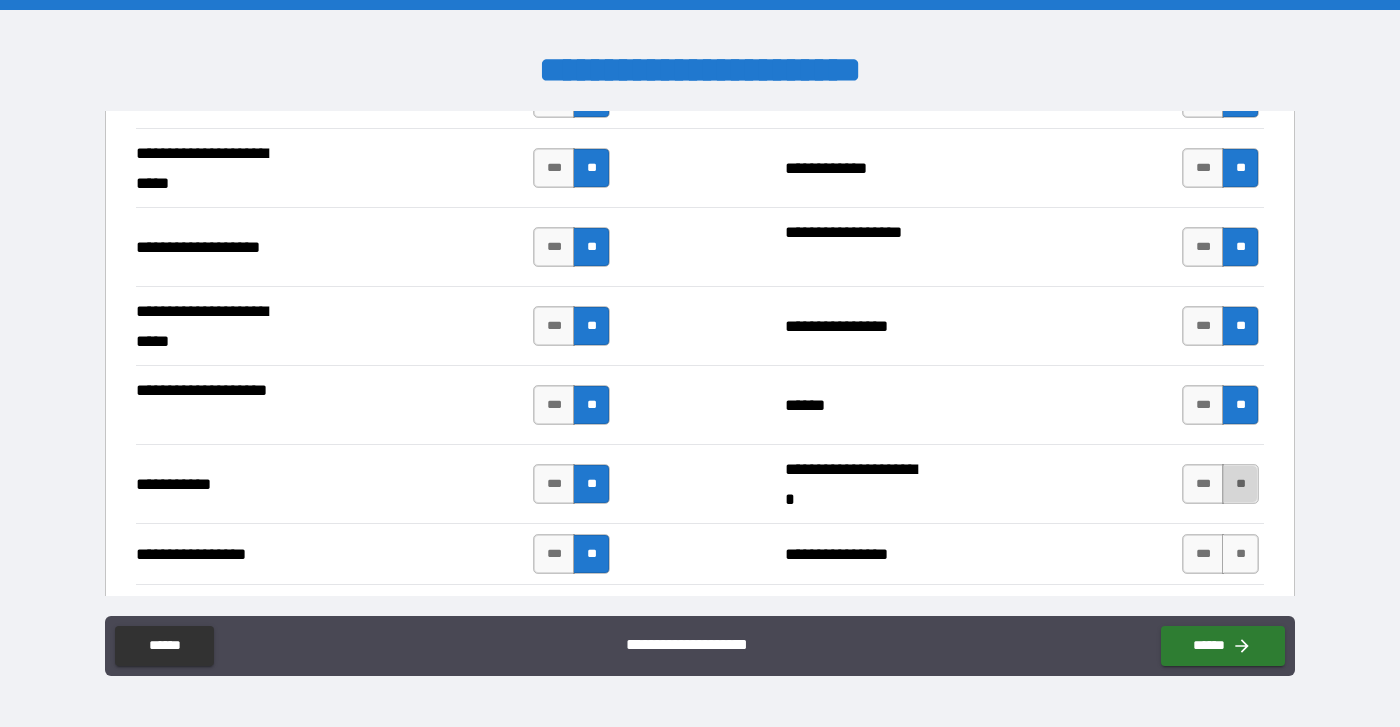 click on "**" at bounding box center (1240, 484) 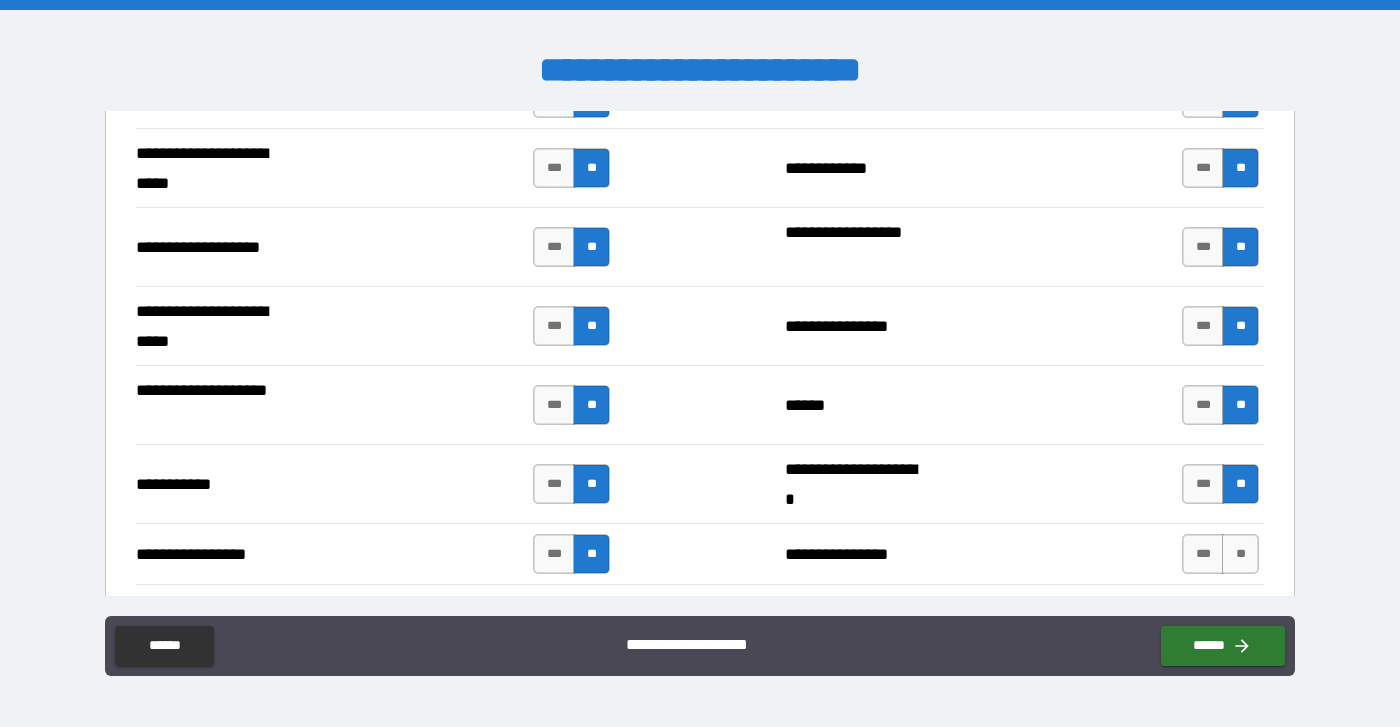 scroll, scrollTop: 4185, scrollLeft: 0, axis: vertical 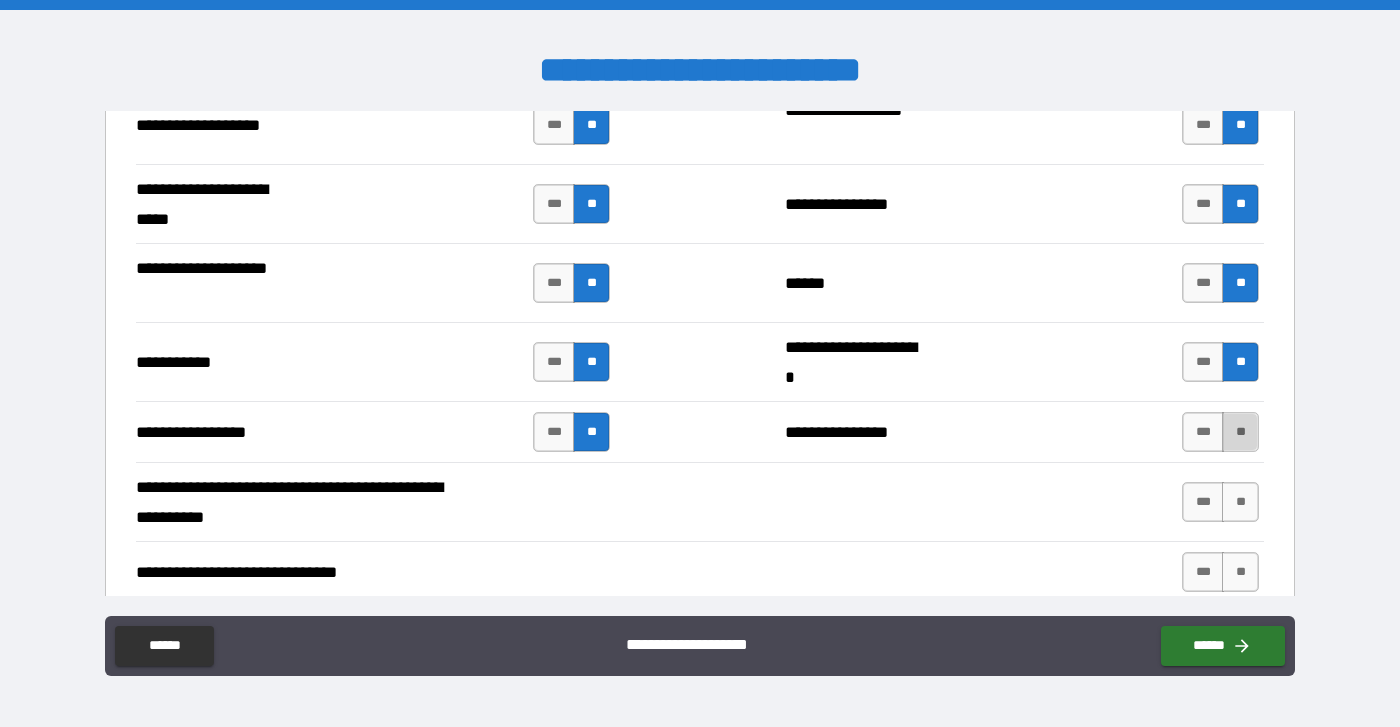click on "**" at bounding box center (1240, 432) 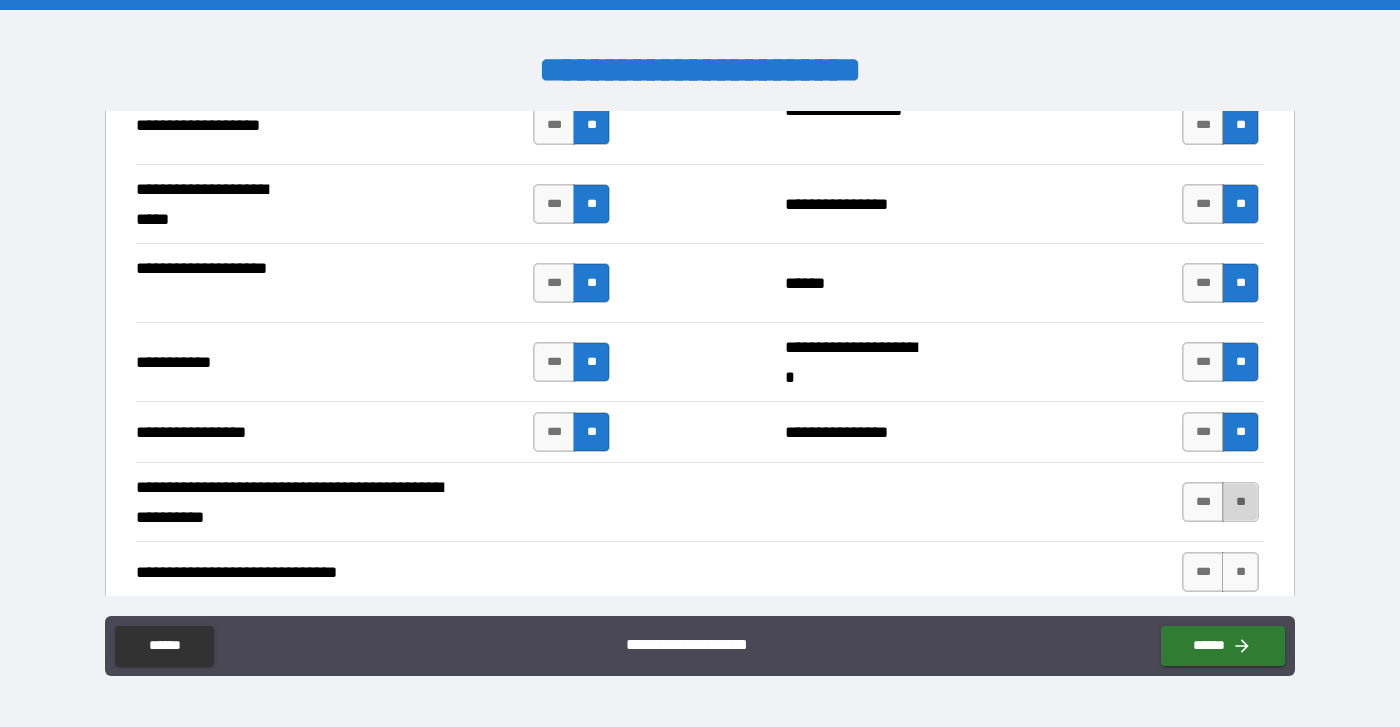 click on "**" at bounding box center (1240, 502) 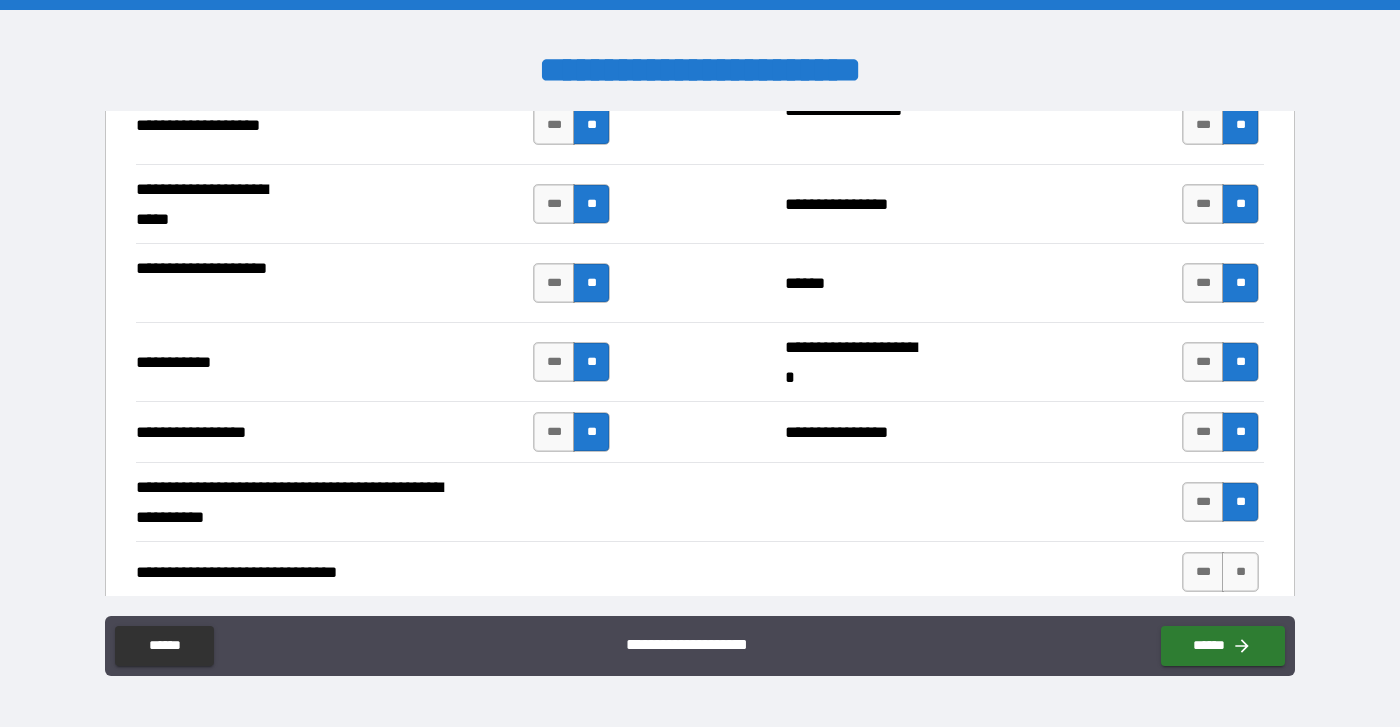 scroll, scrollTop: 4360, scrollLeft: 0, axis: vertical 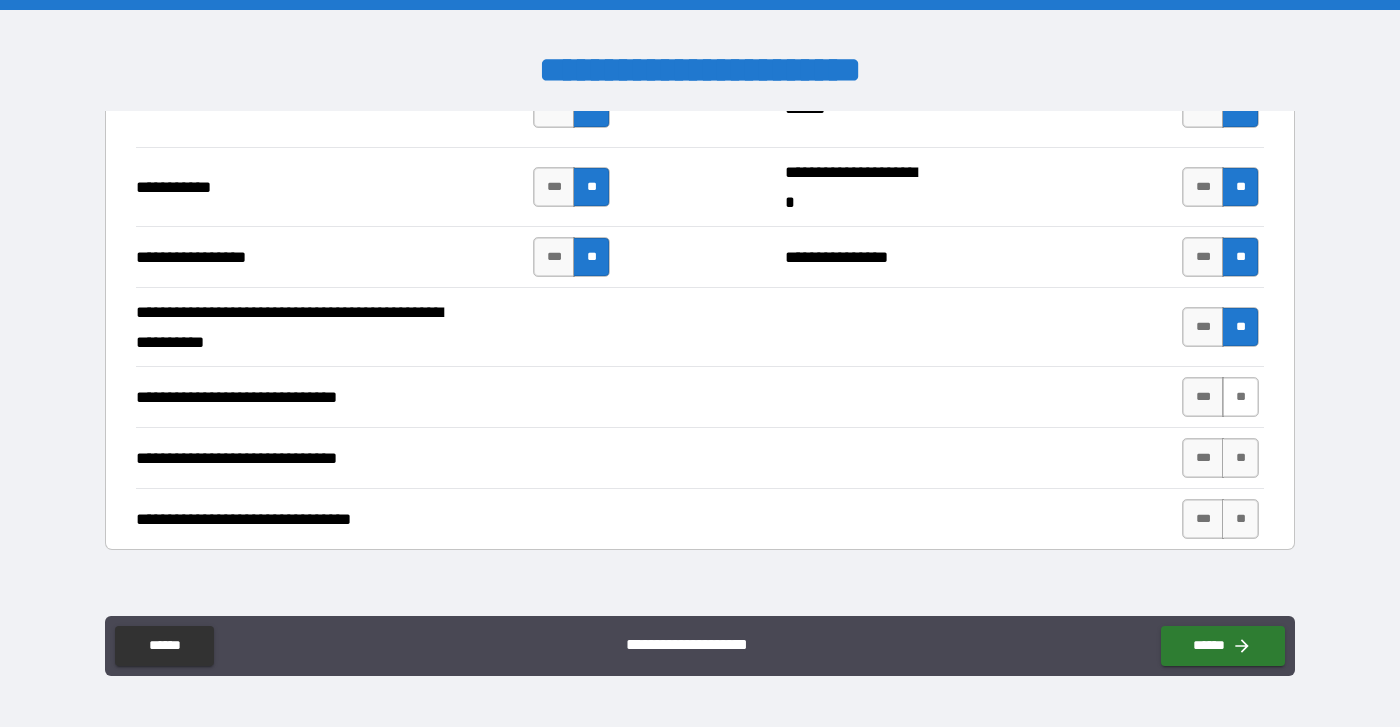 click on "**" at bounding box center (1240, 397) 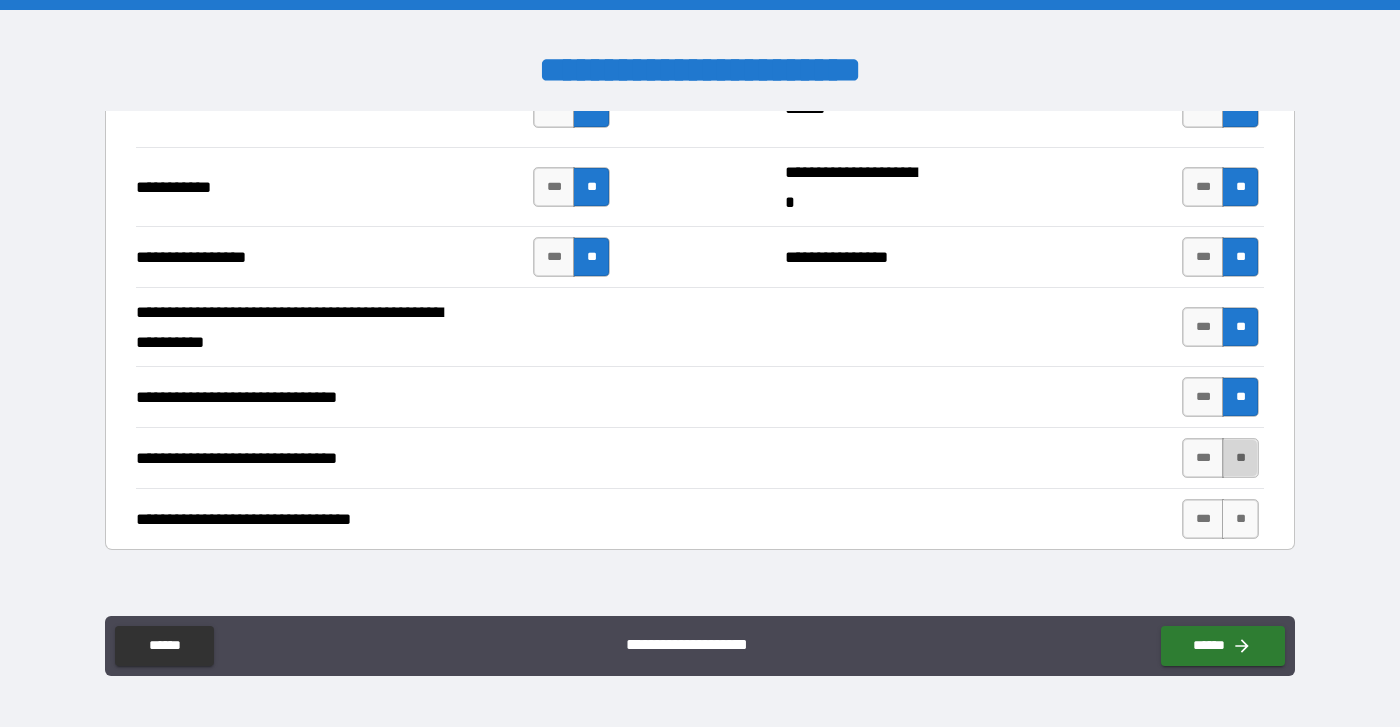 click on "**" at bounding box center [1240, 458] 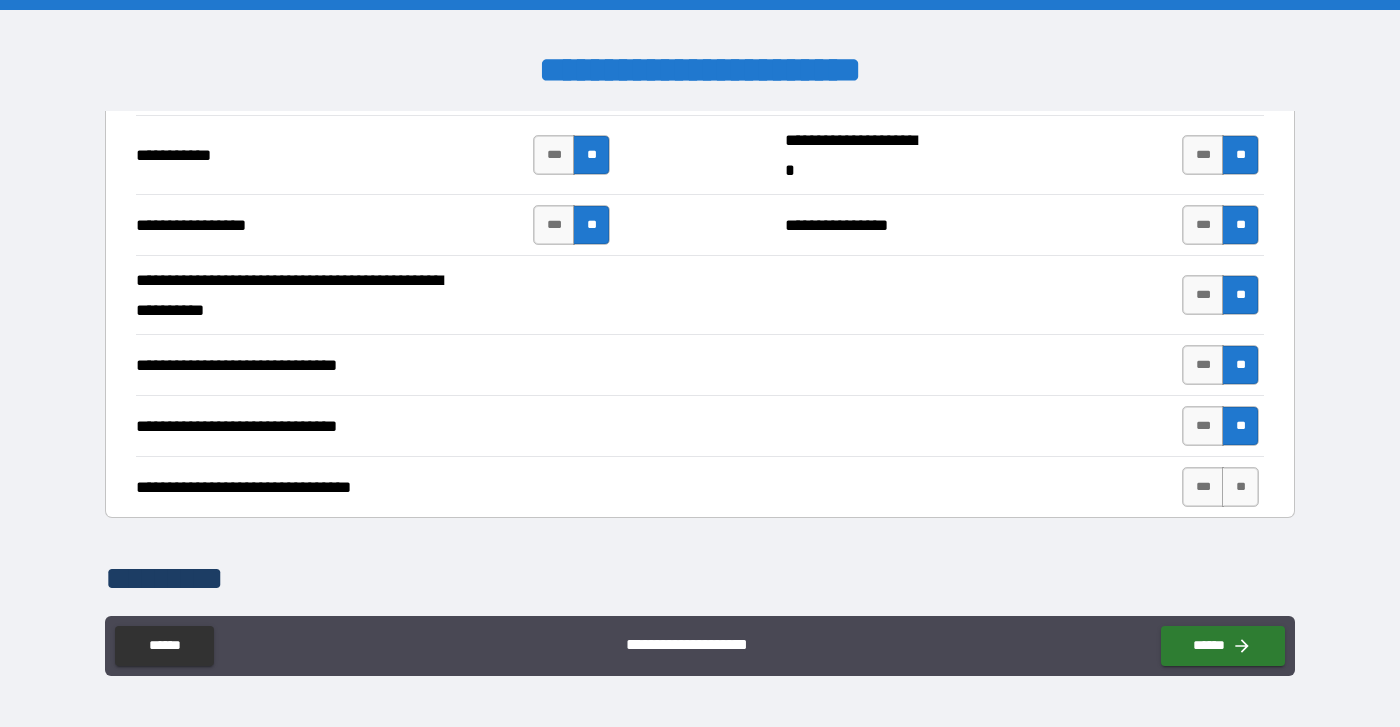 scroll, scrollTop: 4430, scrollLeft: 0, axis: vertical 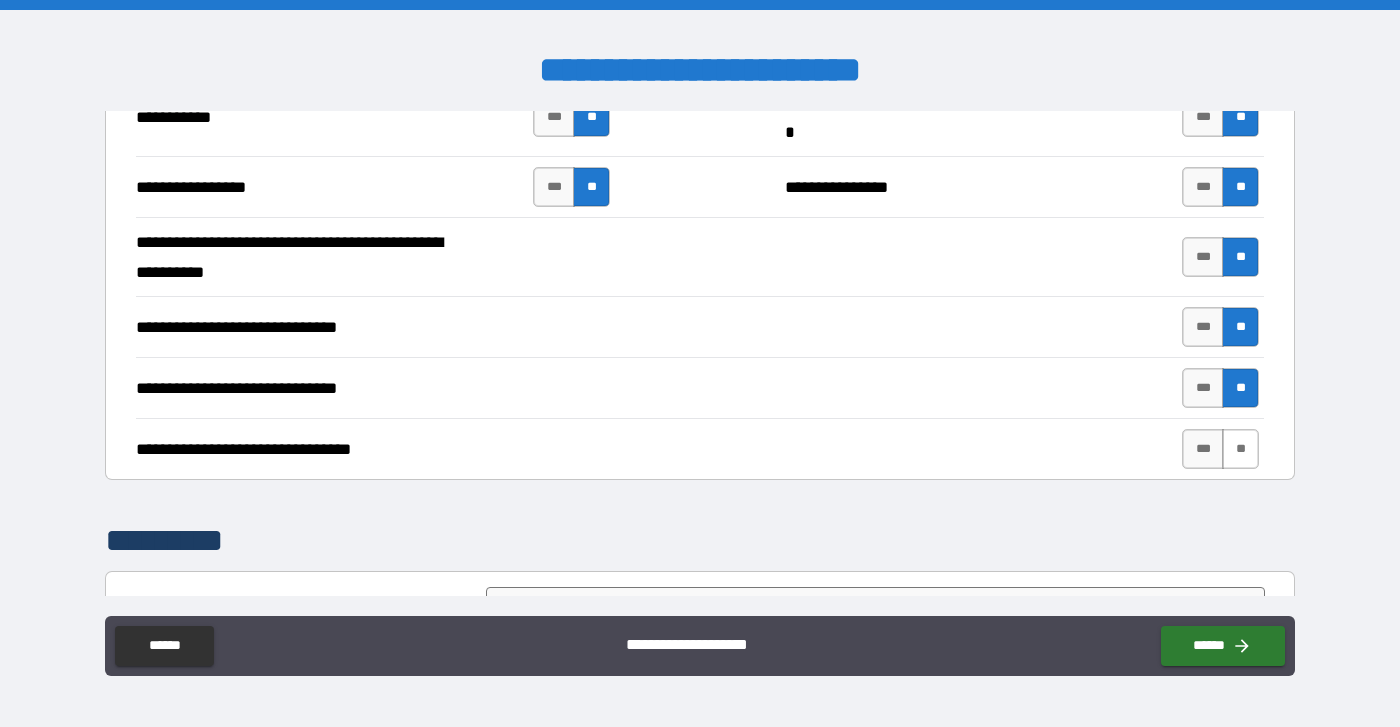 click on "**" at bounding box center [1240, 449] 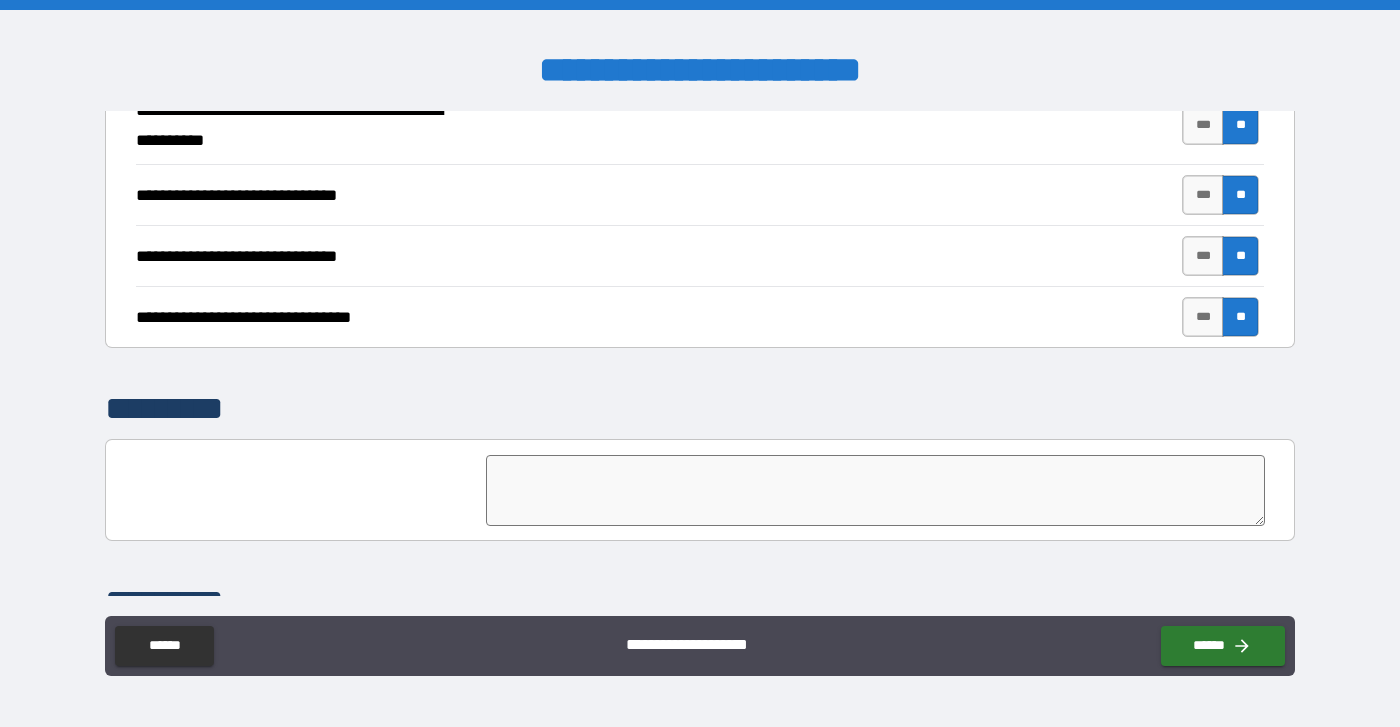 scroll, scrollTop: 4566, scrollLeft: 0, axis: vertical 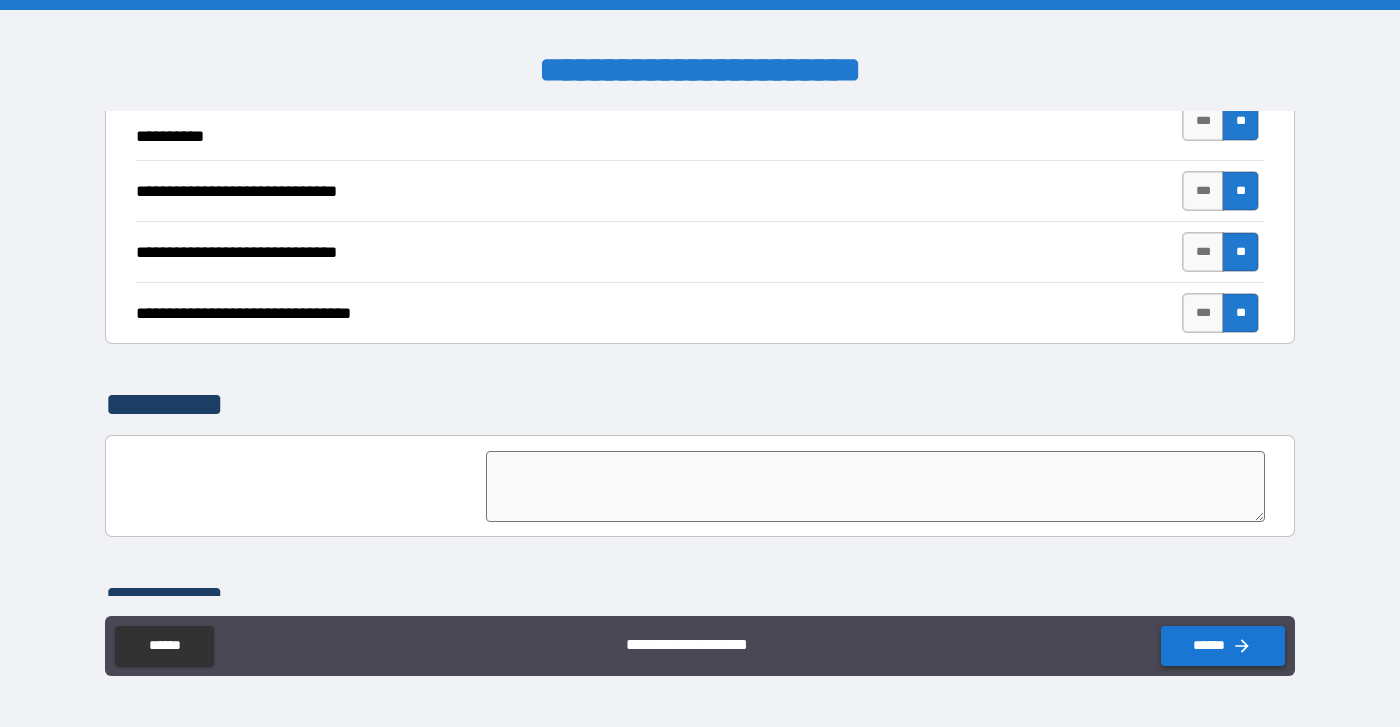 click on "******" at bounding box center (1223, 646) 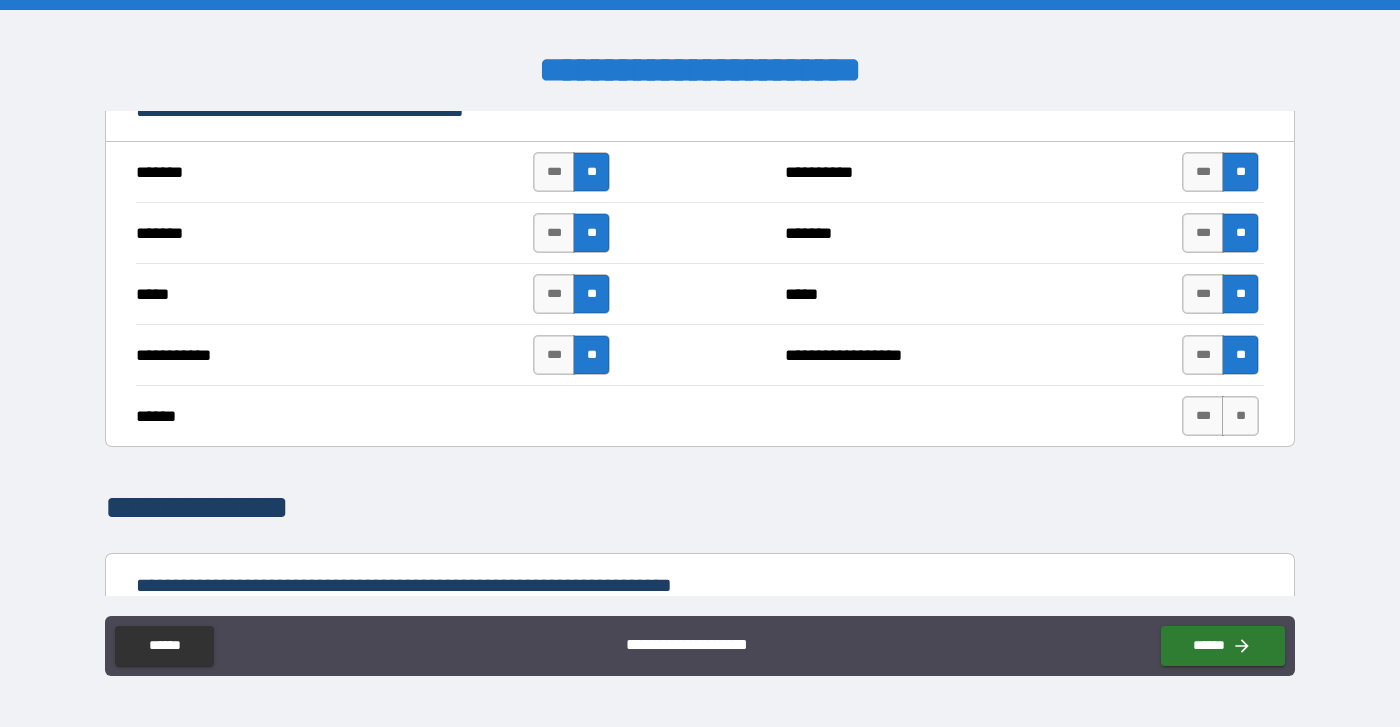scroll, scrollTop: 1510, scrollLeft: 0, axis: vertical 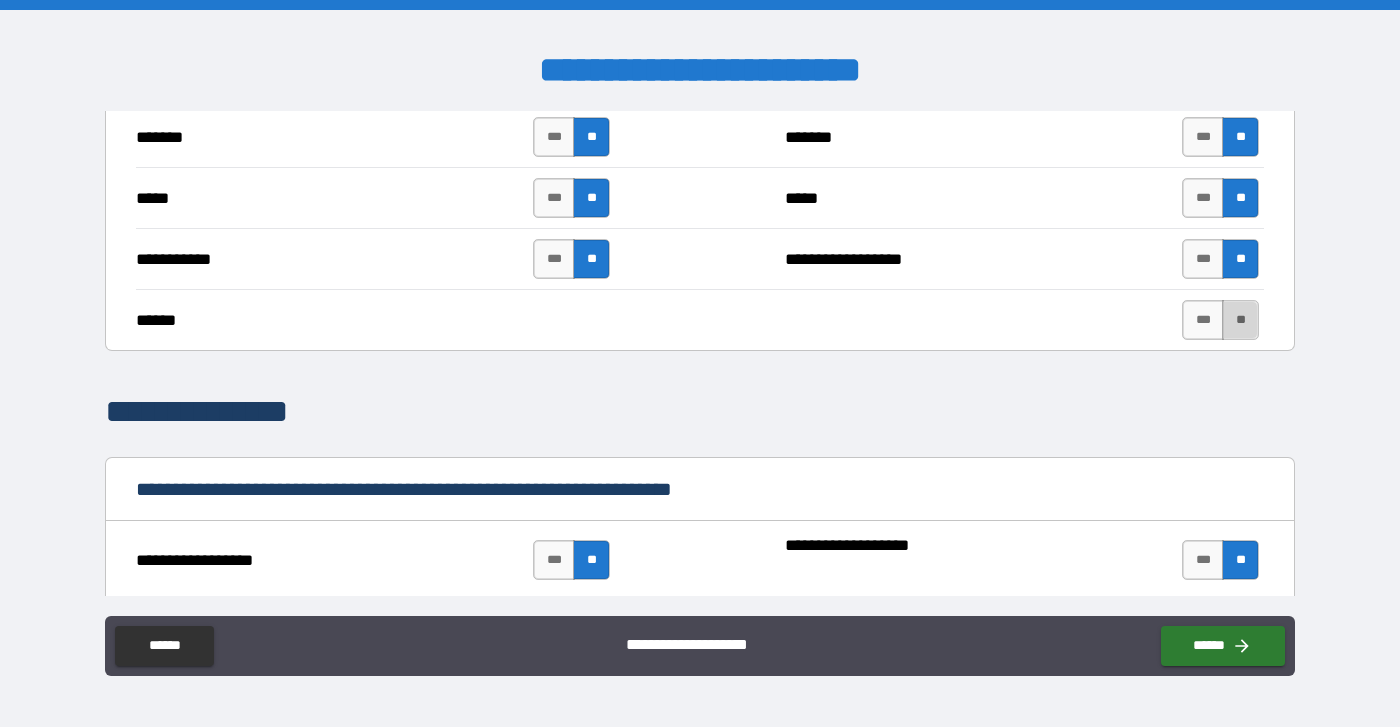 click on "**" at bounding box center (1240, 320) 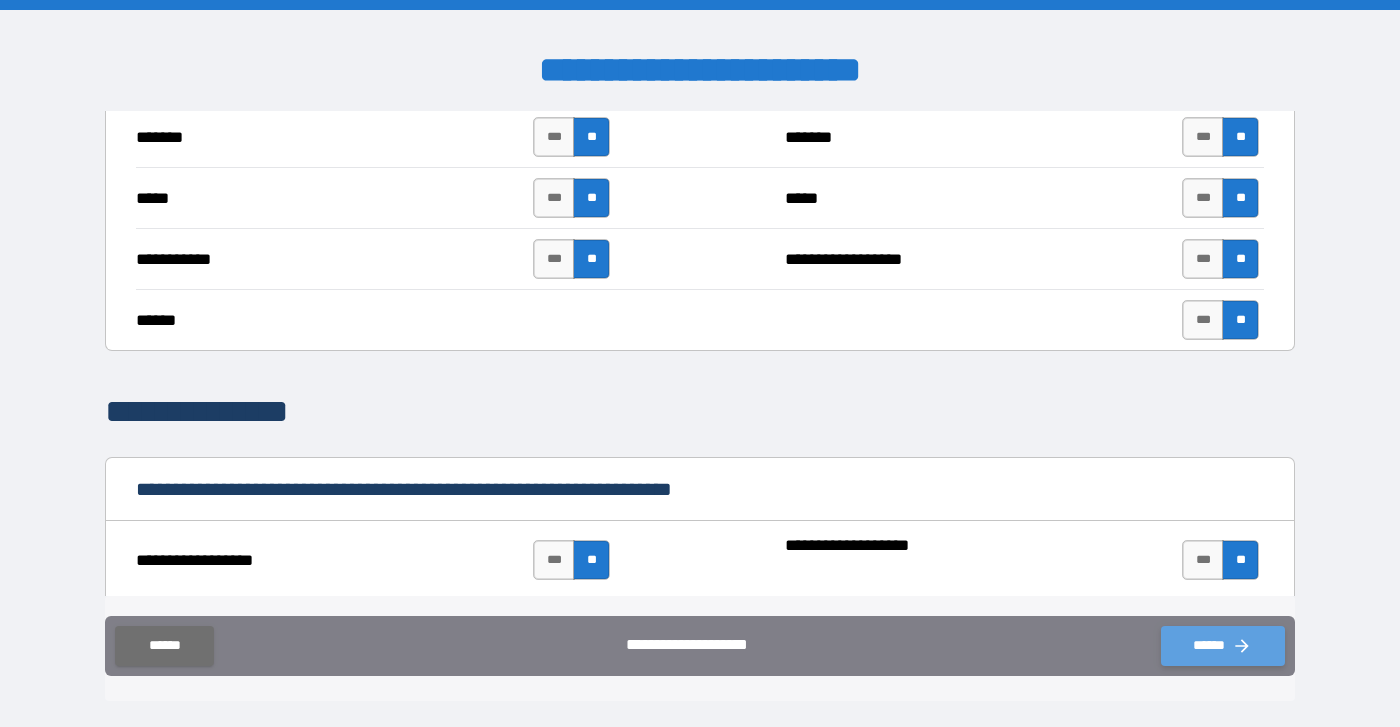 click on "******" at bounding box center [1223, 646] 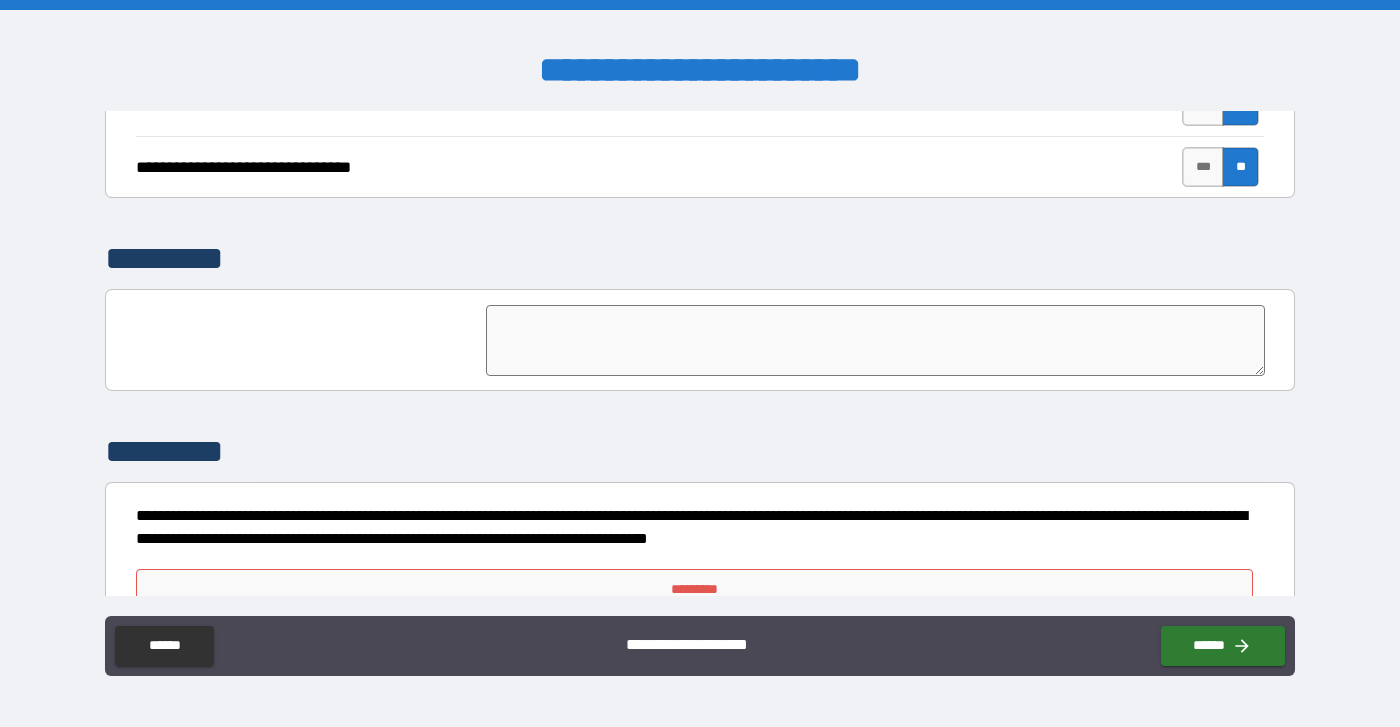 scroll, scrollTop: 4756, scrollLeft: 0, axis: vertical 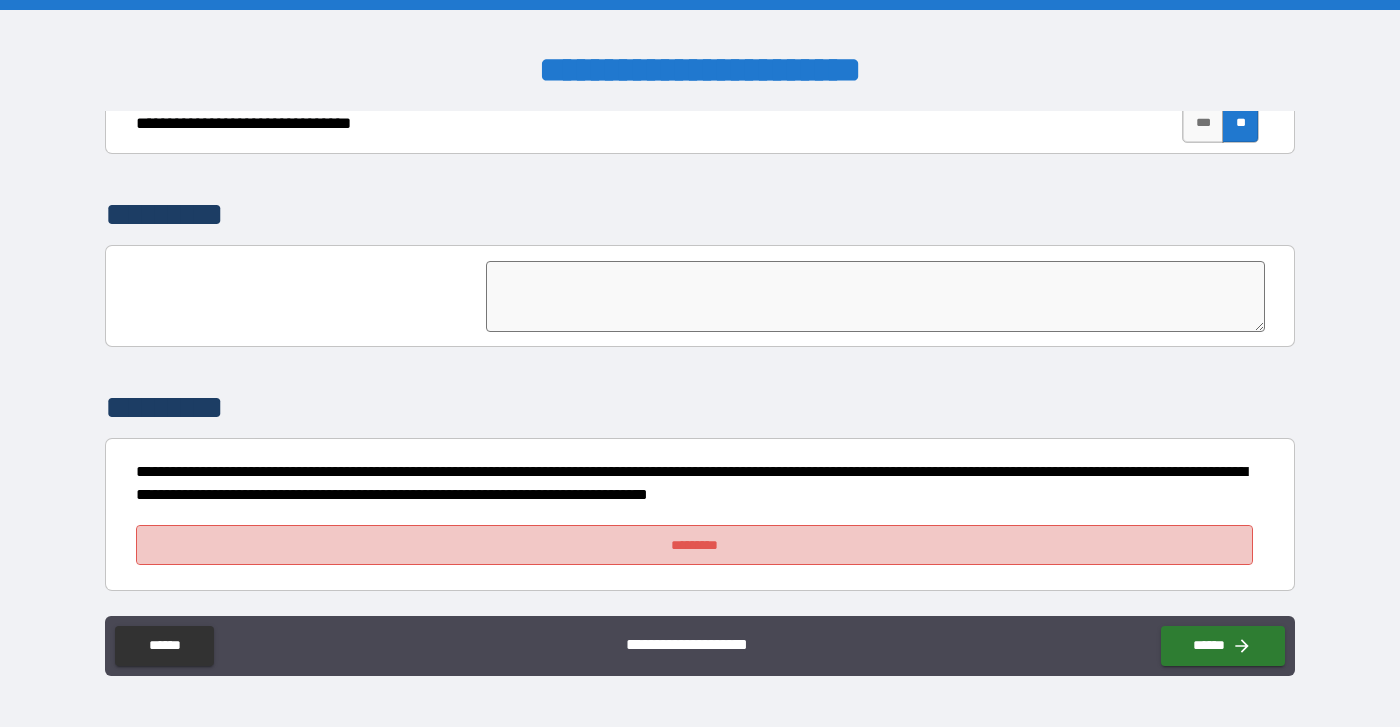 click on "*********" at bounding box center (694, 545) 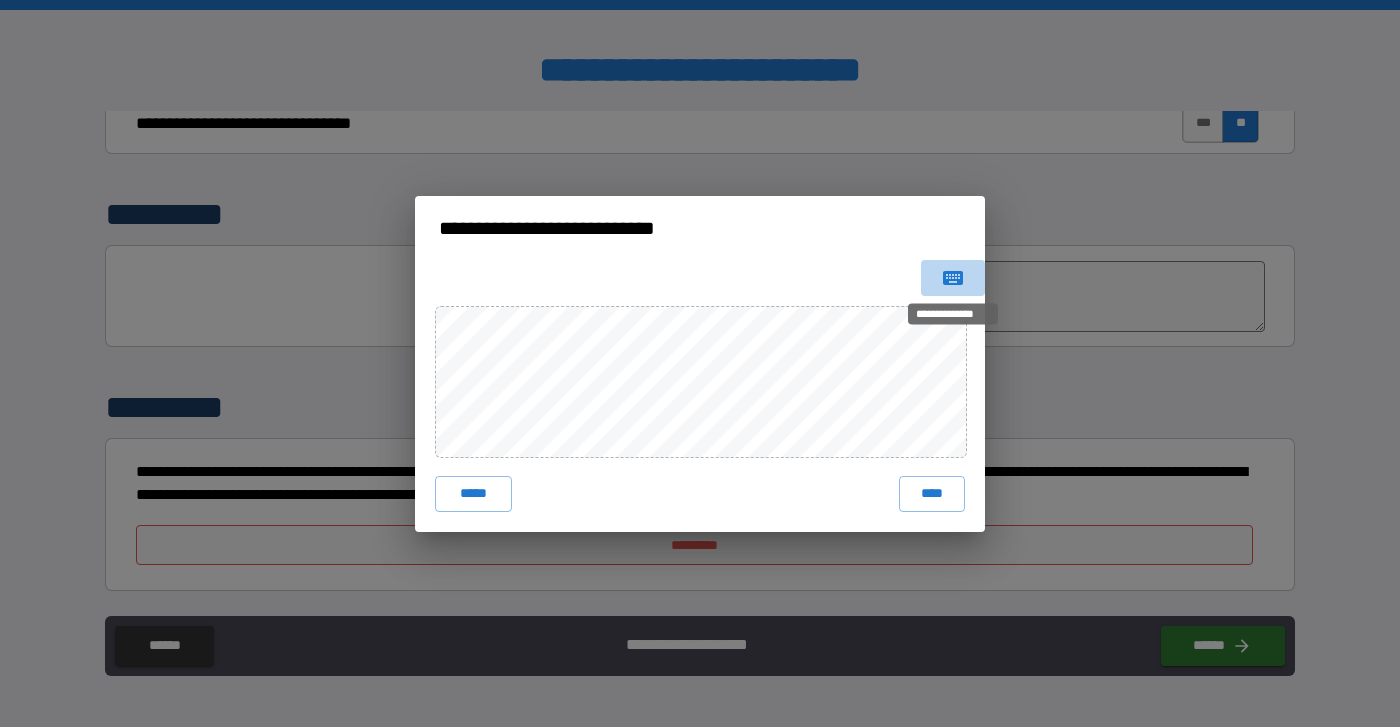 click 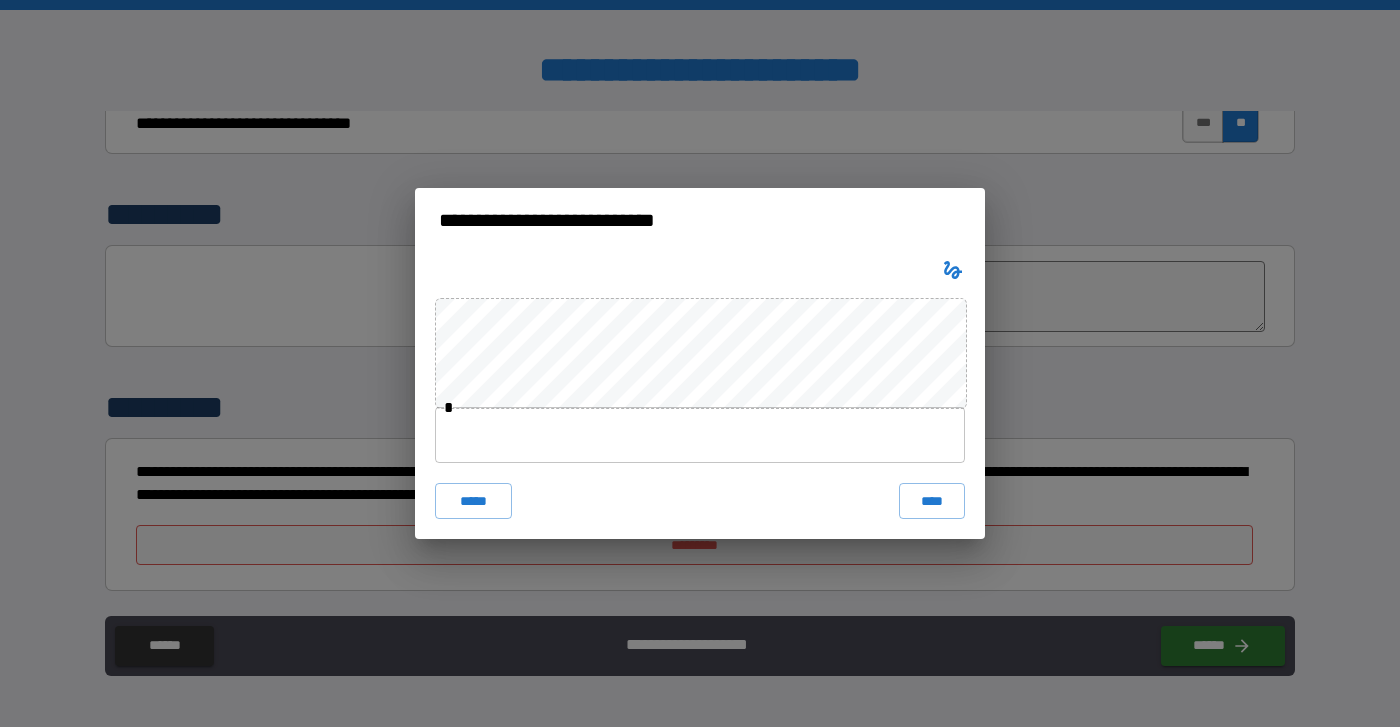 click at bounding box center (700, 435) 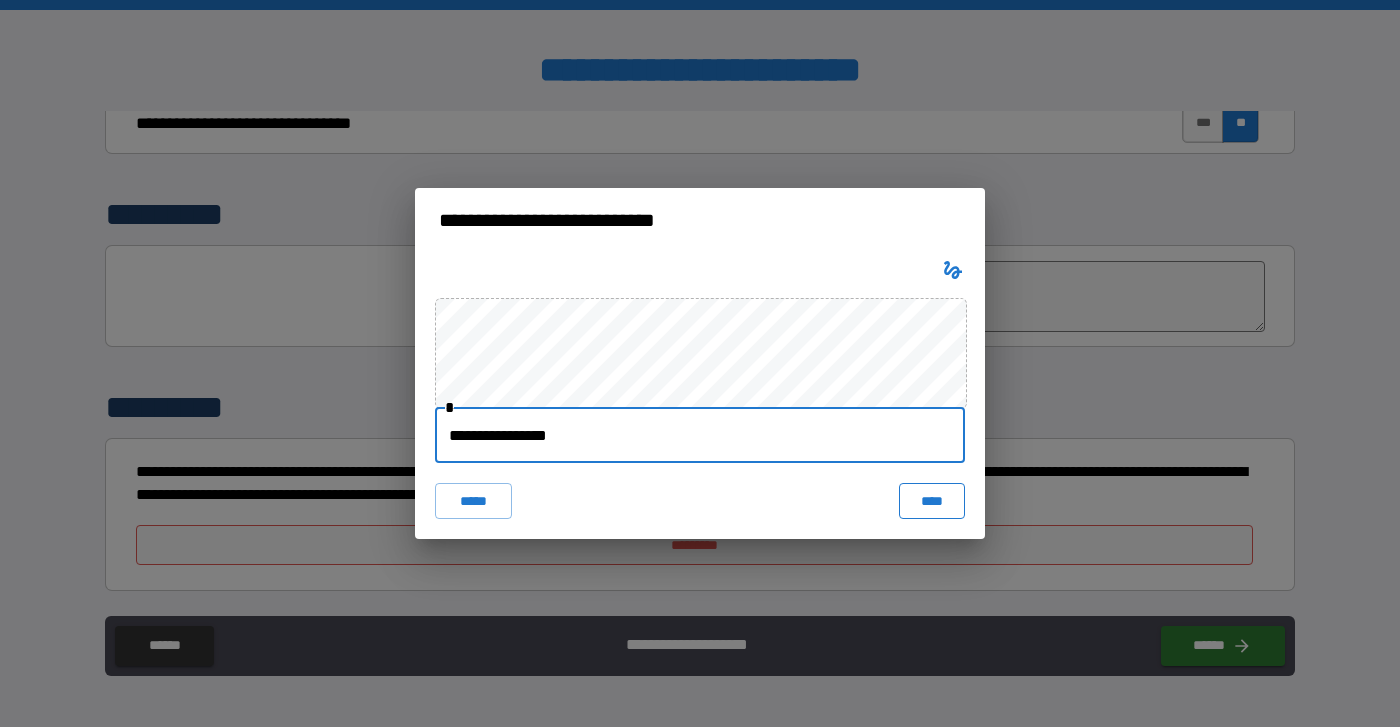 type on "**********" 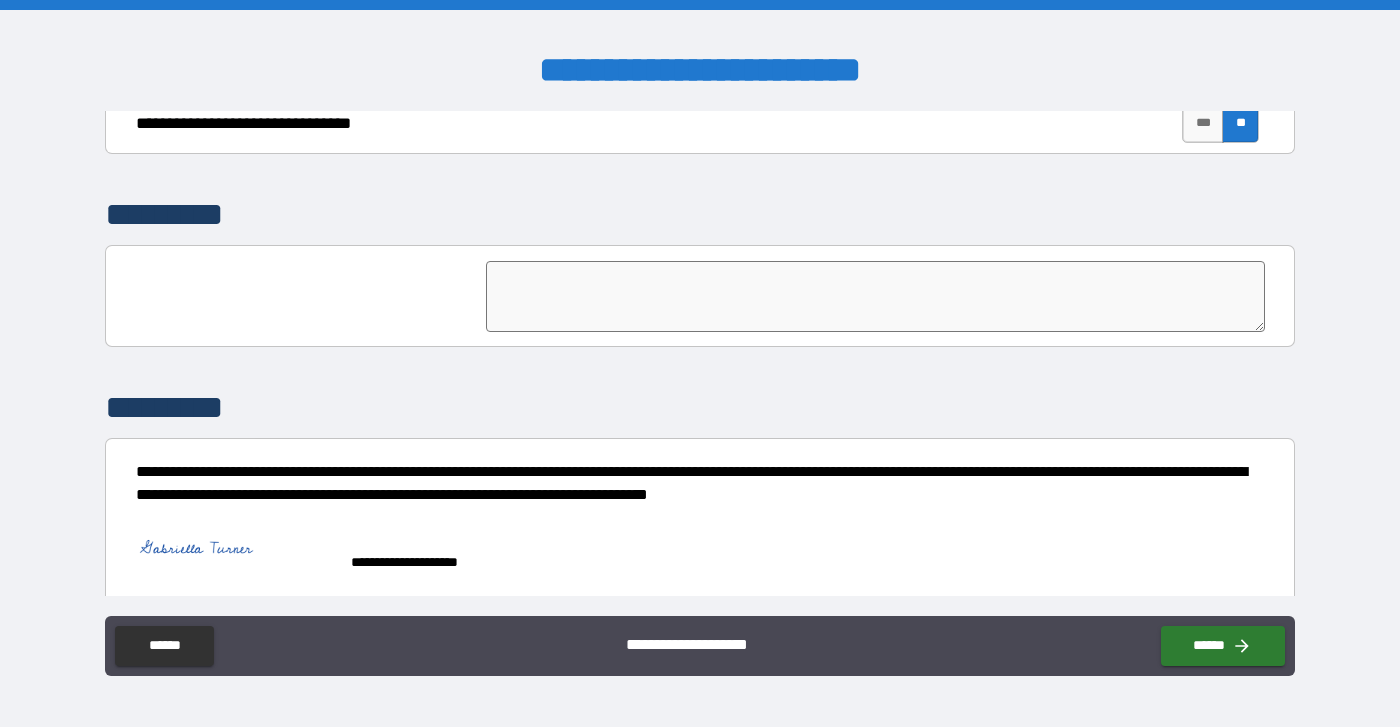 scroll, scrollTop: 4773, scrollLeft: 0, axis: vertical 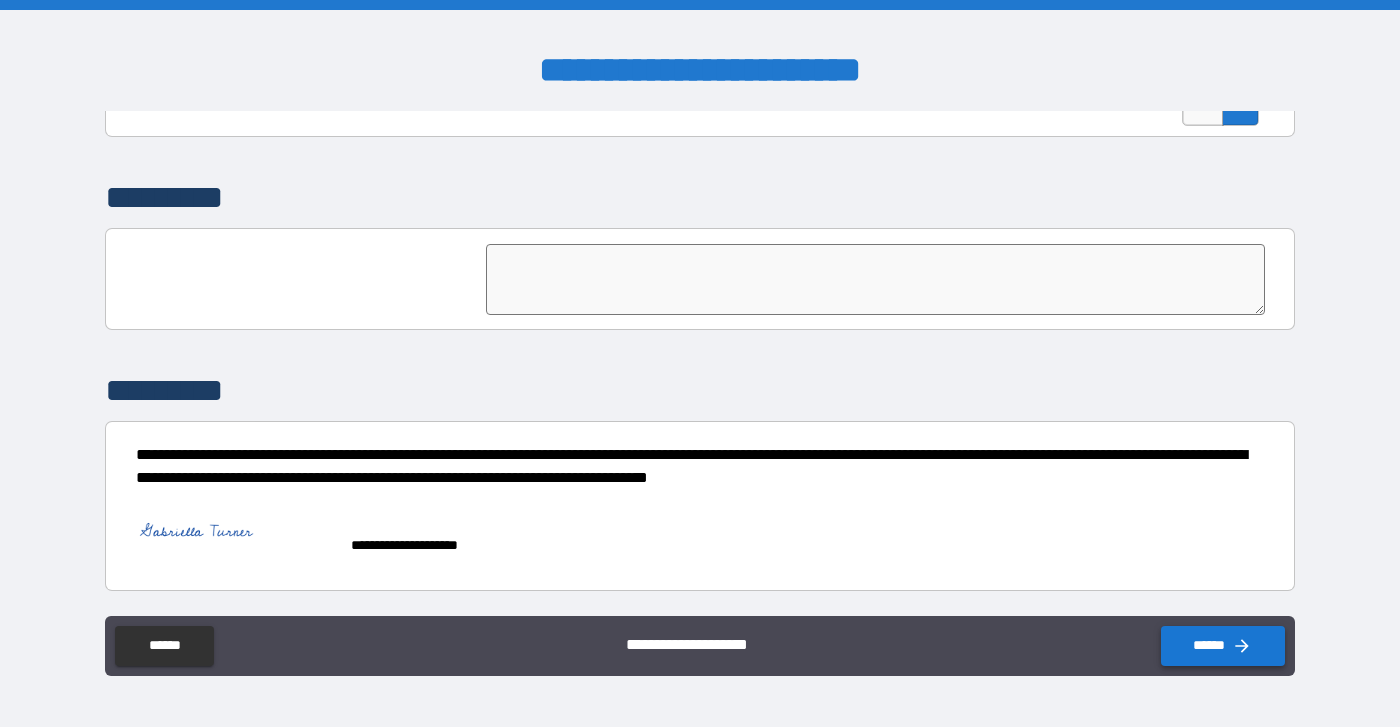 click on "******" at bounding box center [1223, 646] 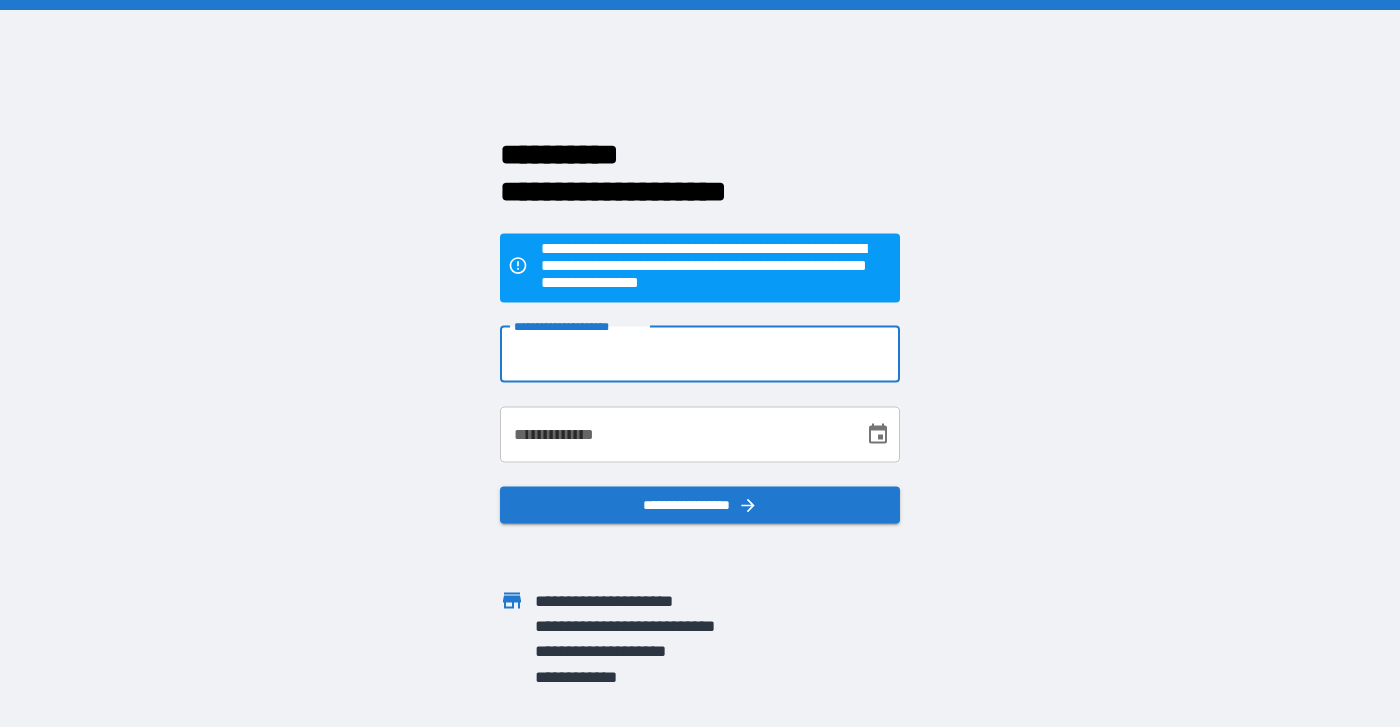 click on "**********" at bounding box center [700, 363] 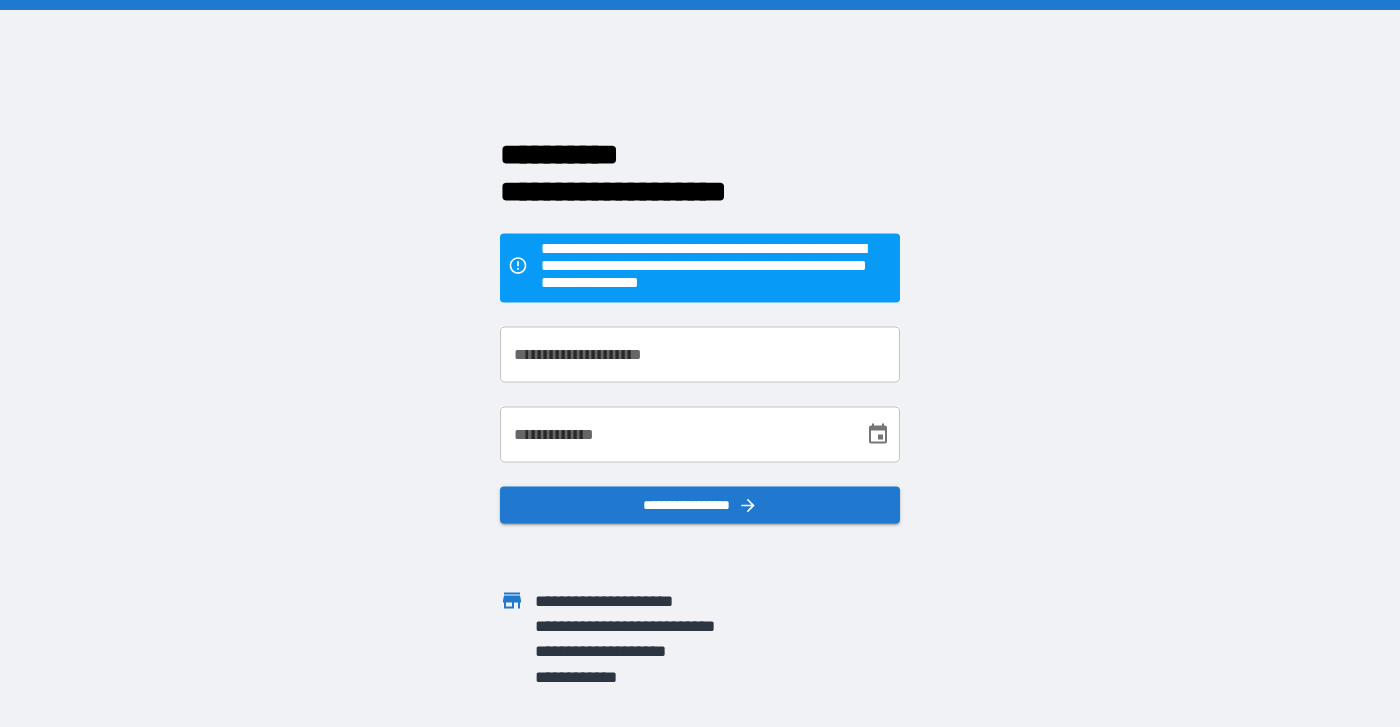 click on "**********" at bounding box center (700, 354) 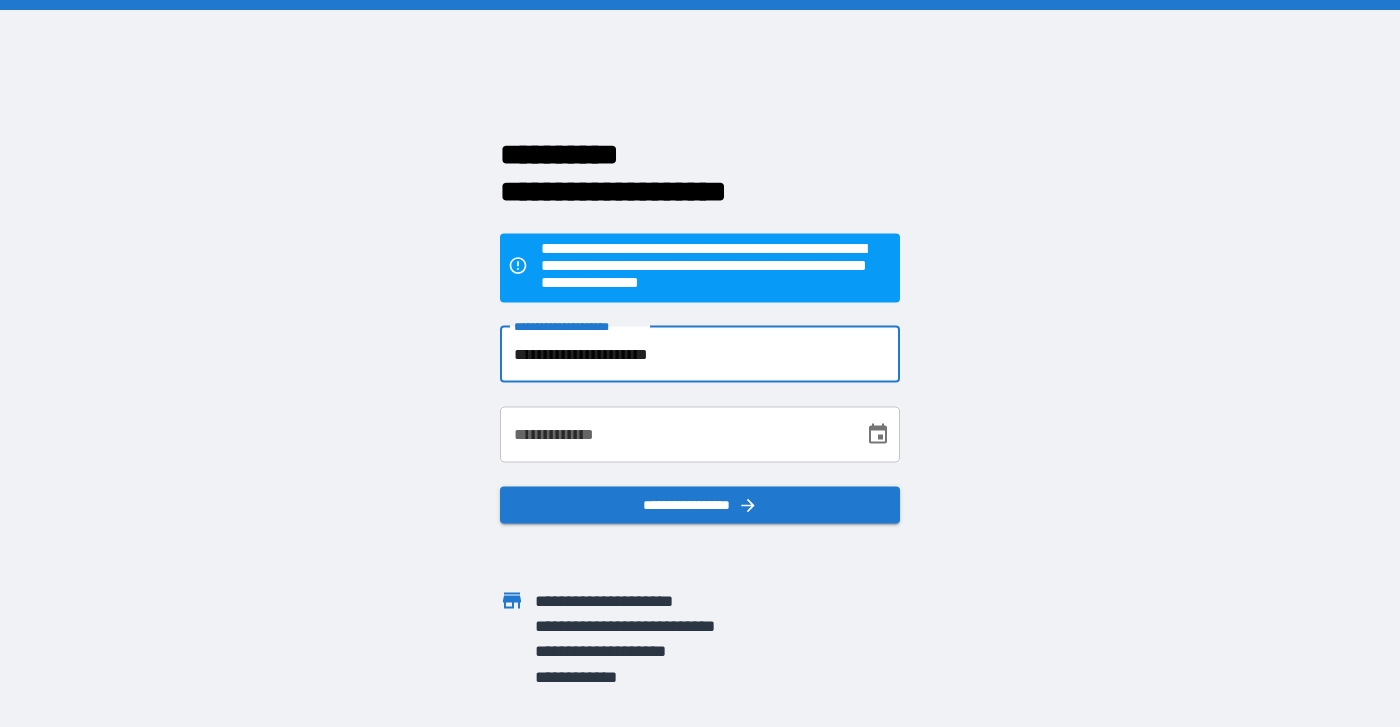 type on "**********" 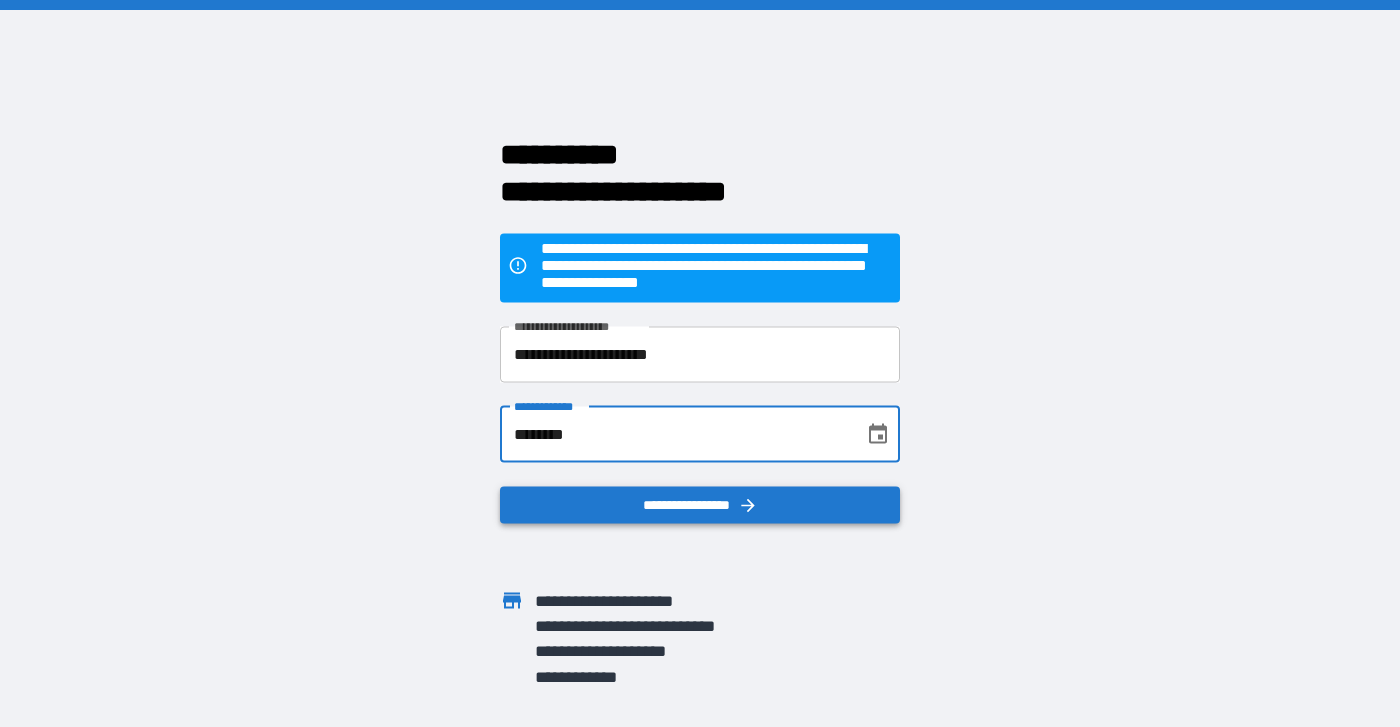 type on "********" 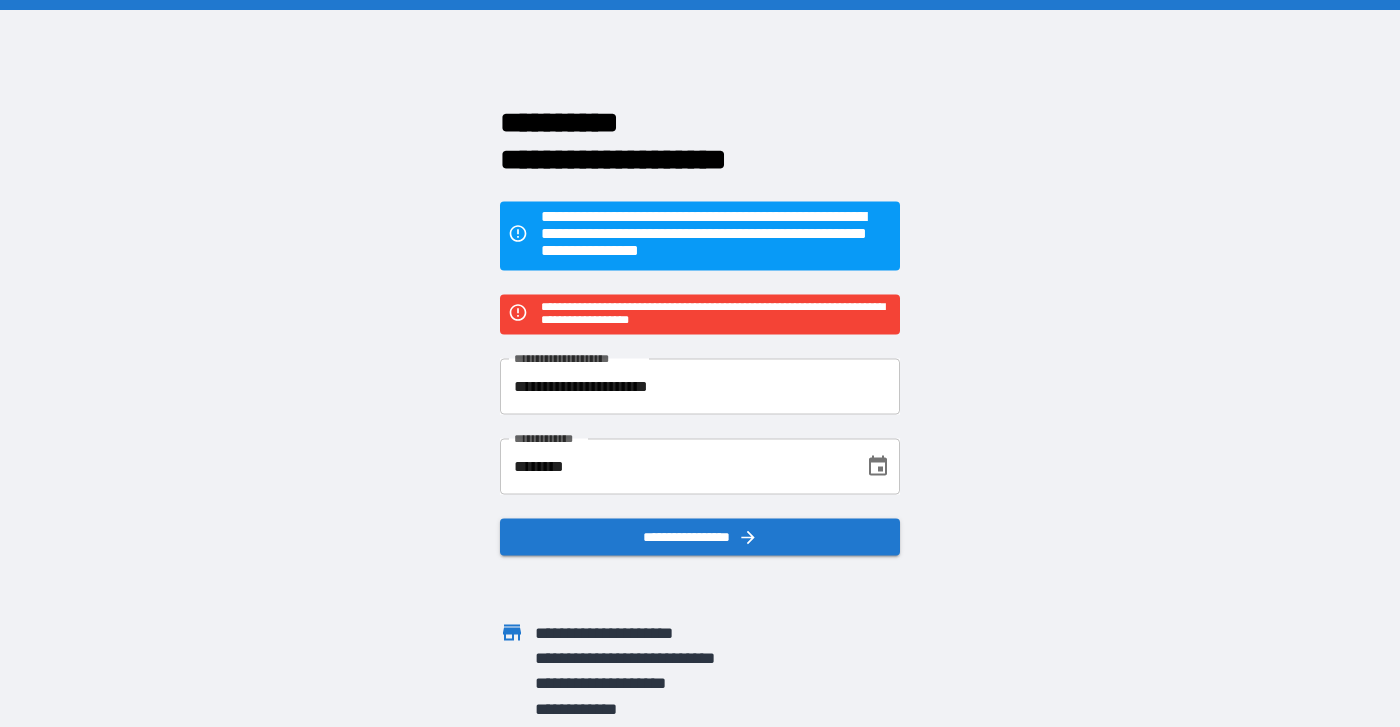 click on "**********" at bounding box center [700, 386] 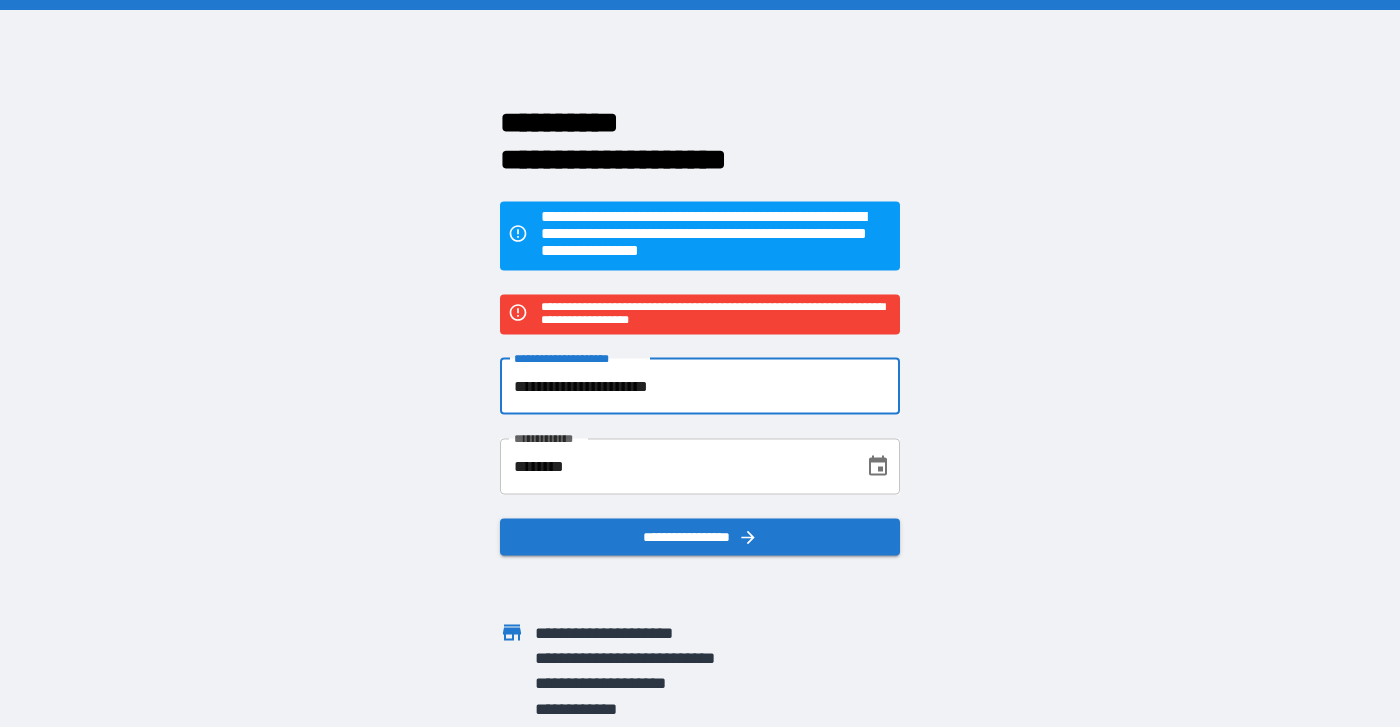 click on "**********" at bounding box center (700, 386) 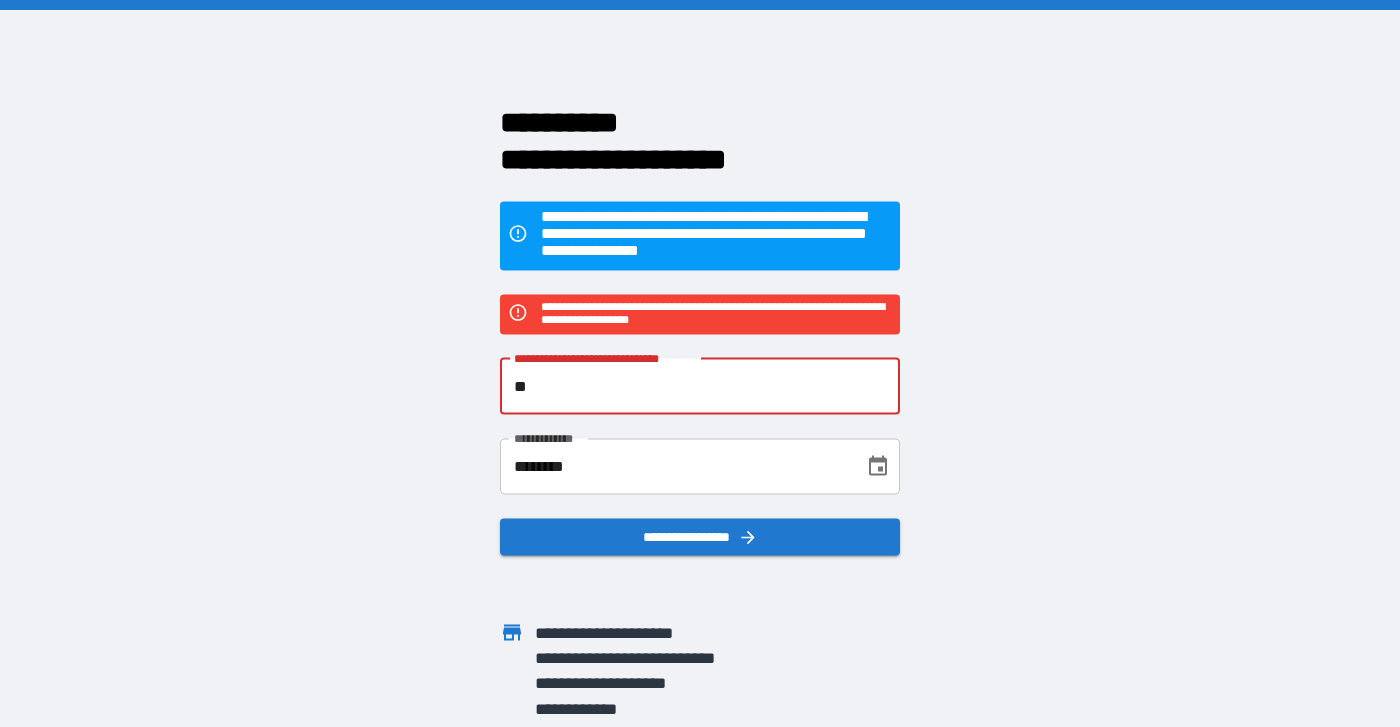 type on "*" 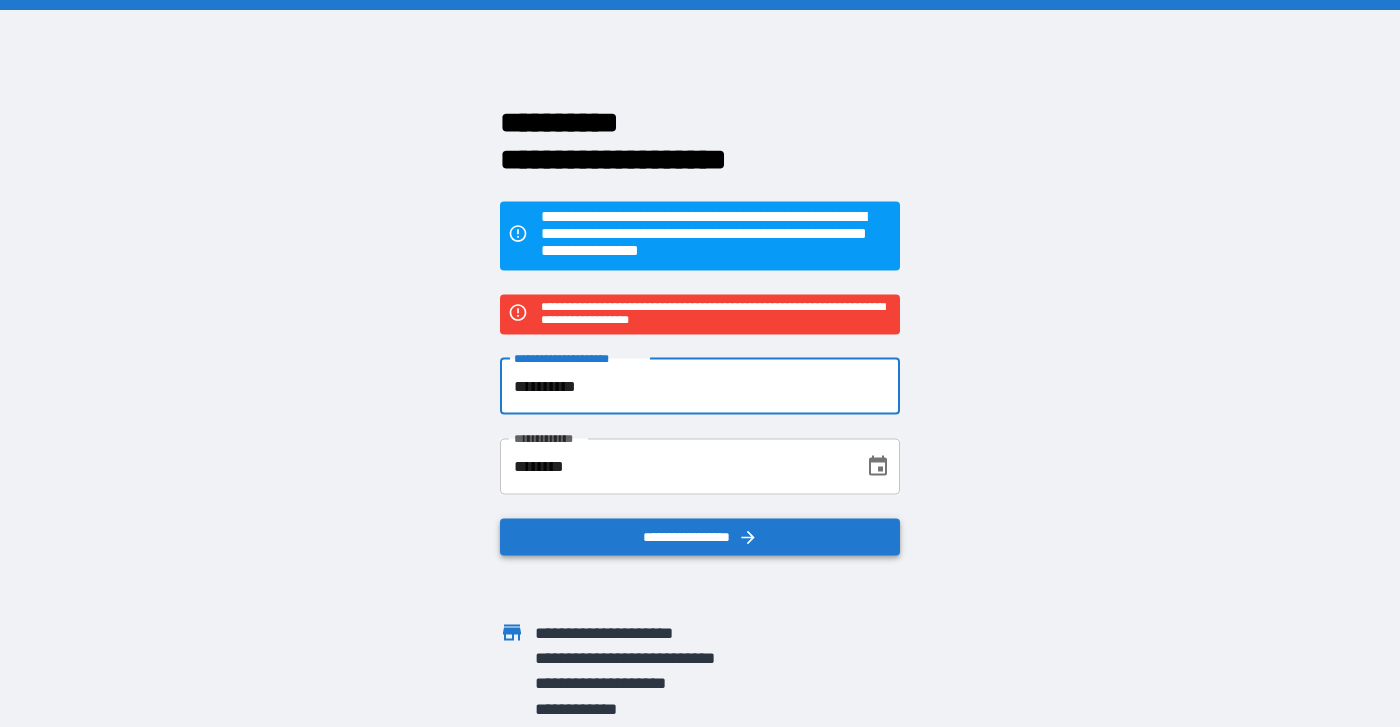 type on "**********" 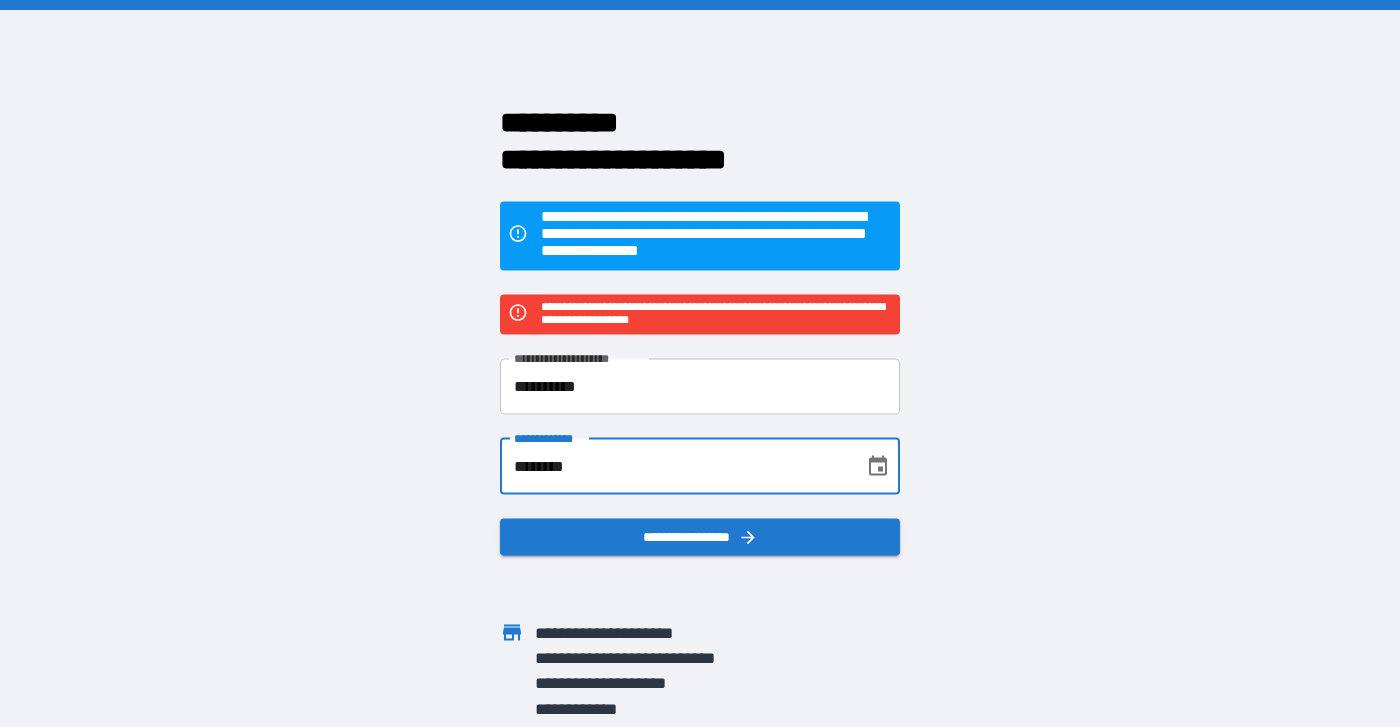 click on "********" at bounding box center (675, 466) 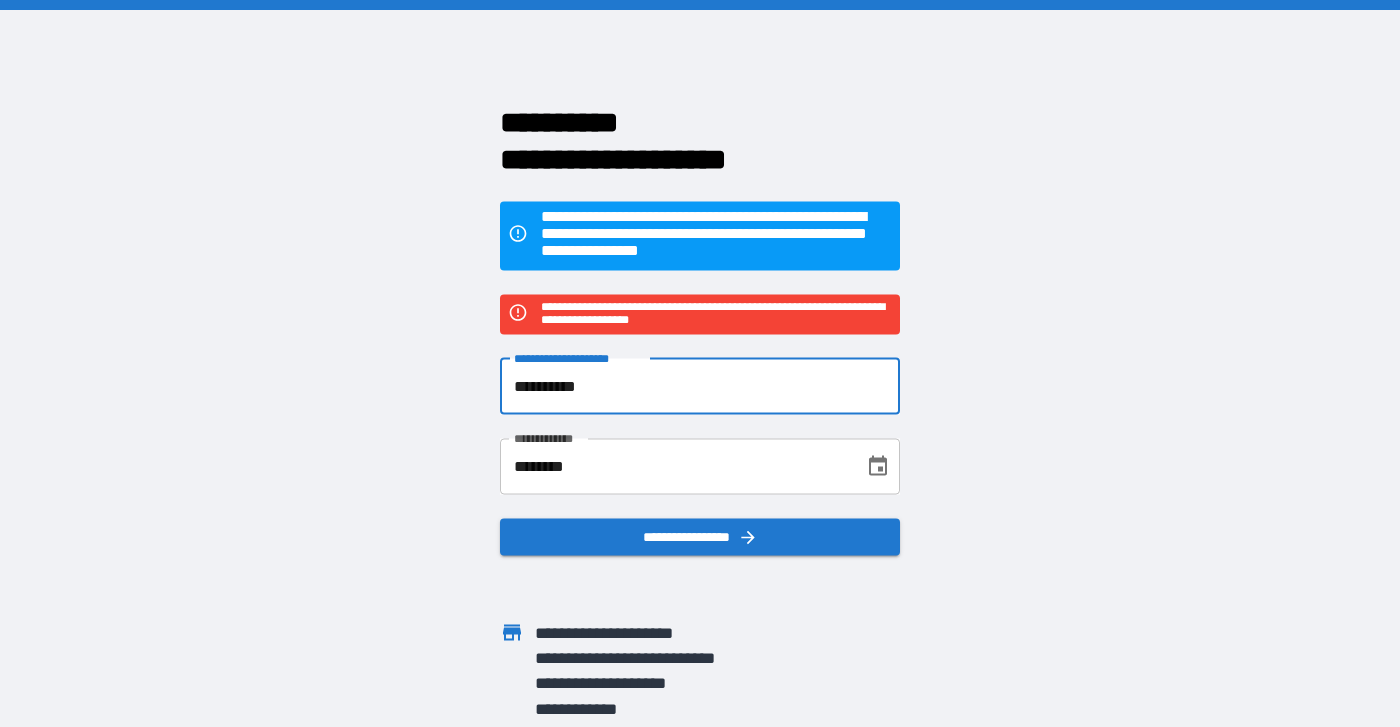 drag, startPoint x: 652, startPoint y: 369, endPoint x: 447, endPoint y: 391, distance: 206.17711 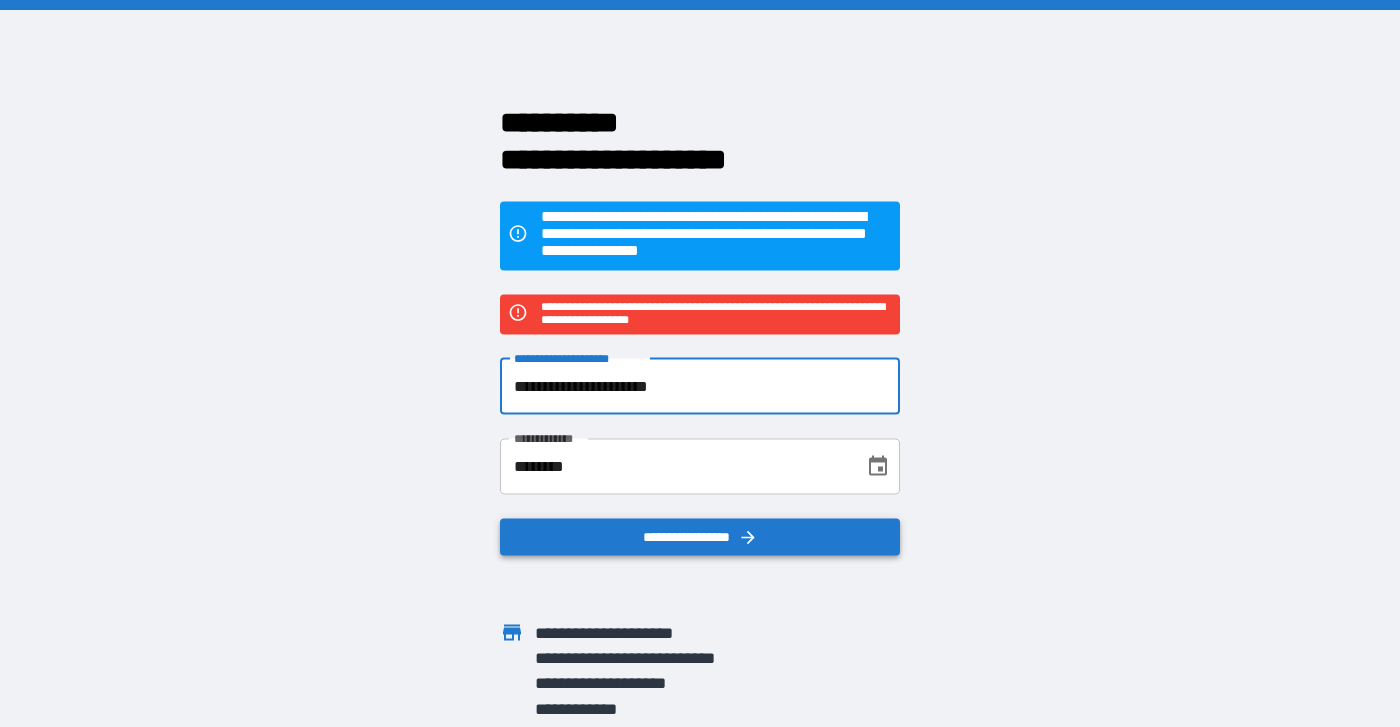type on "**********" 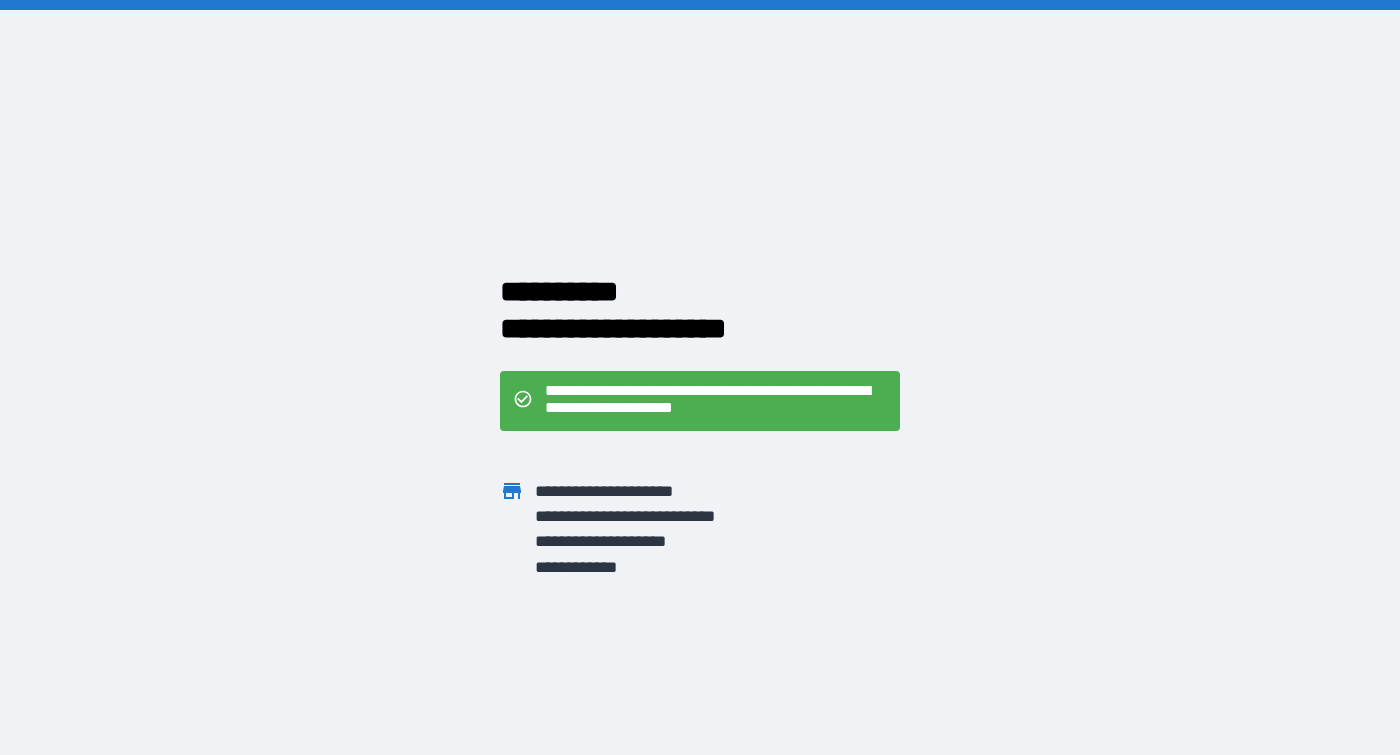 scroll, scrollTop: 0, scrollLeft: 0, axis: both 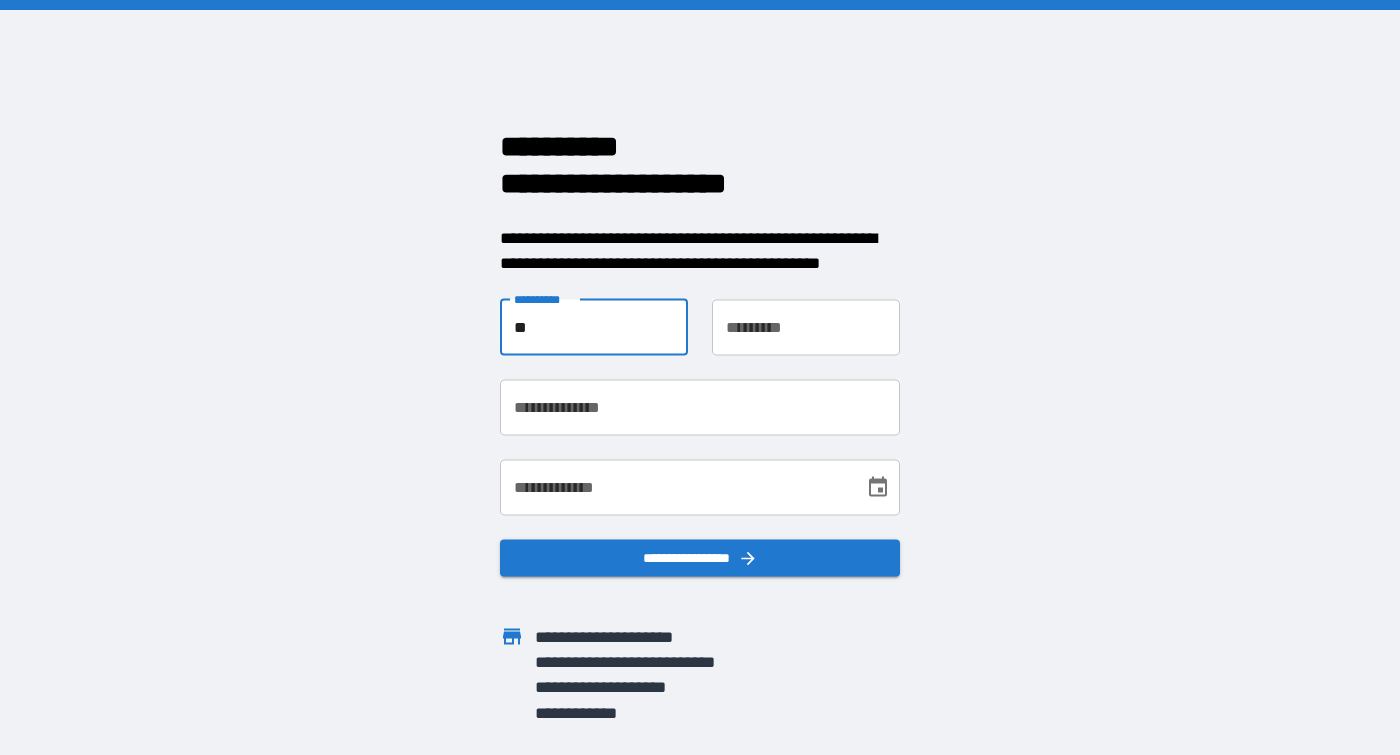 type on "*" 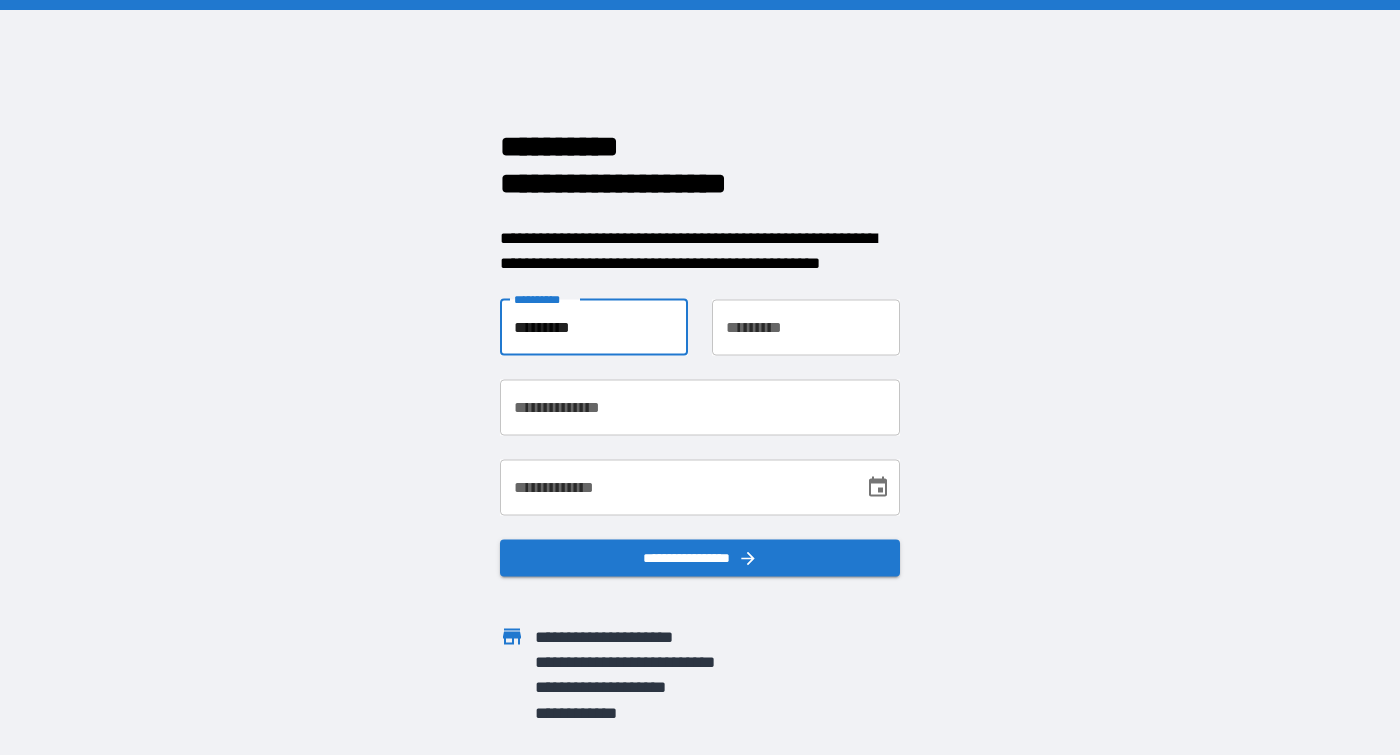 type on "*********" 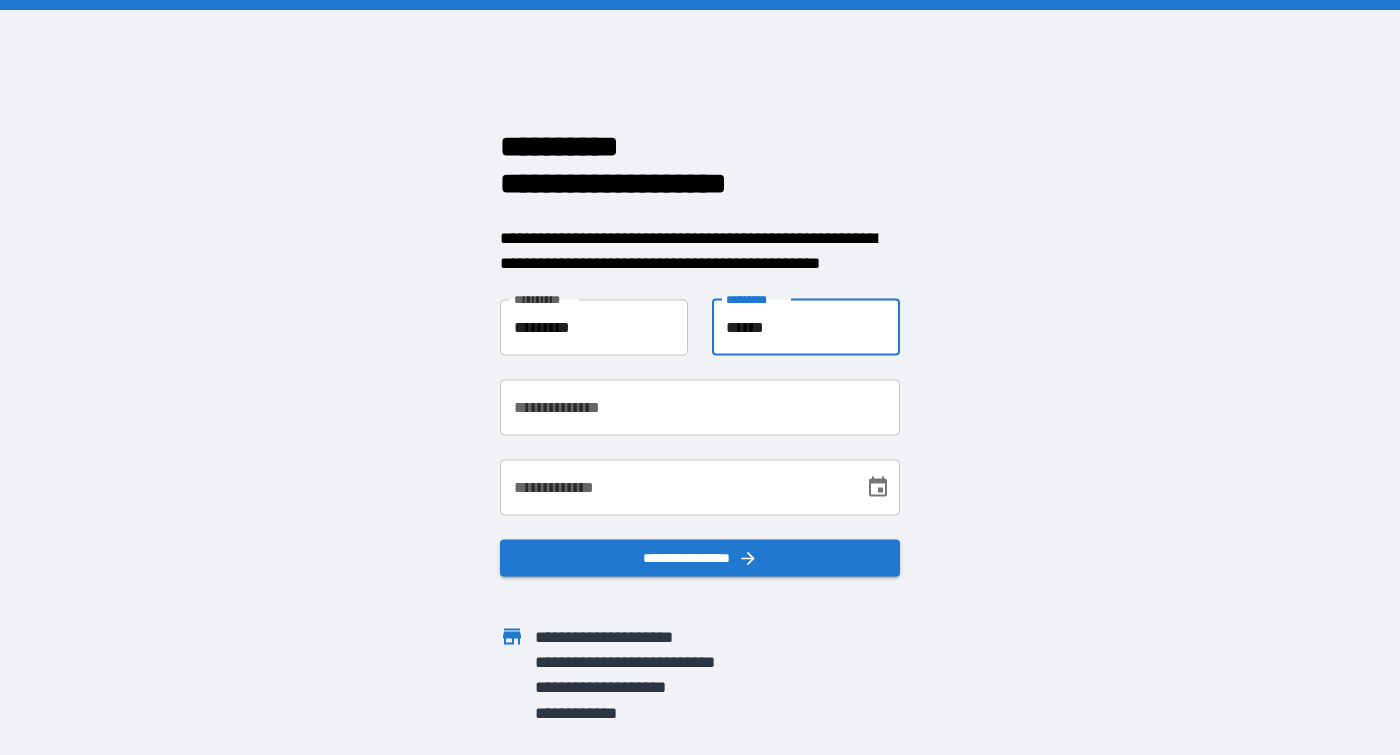 type on "******" 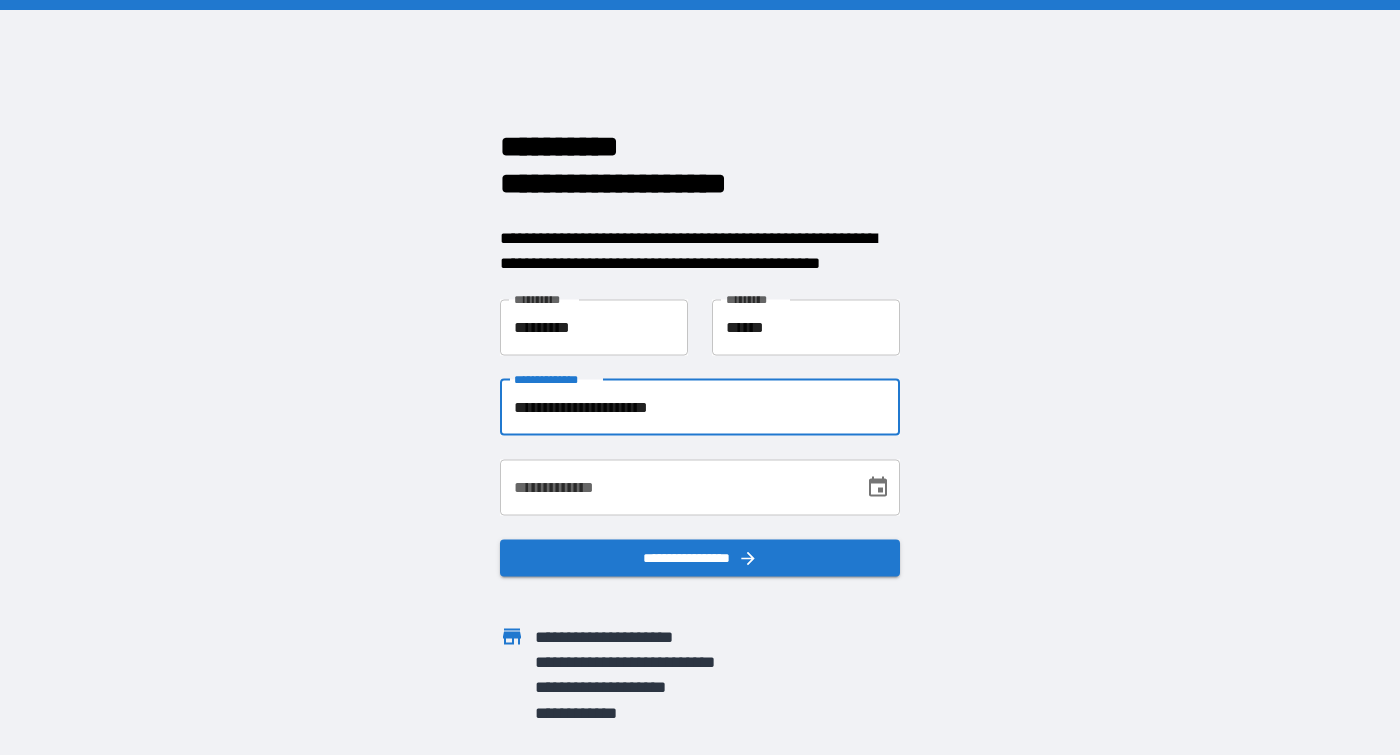 type on "**********" 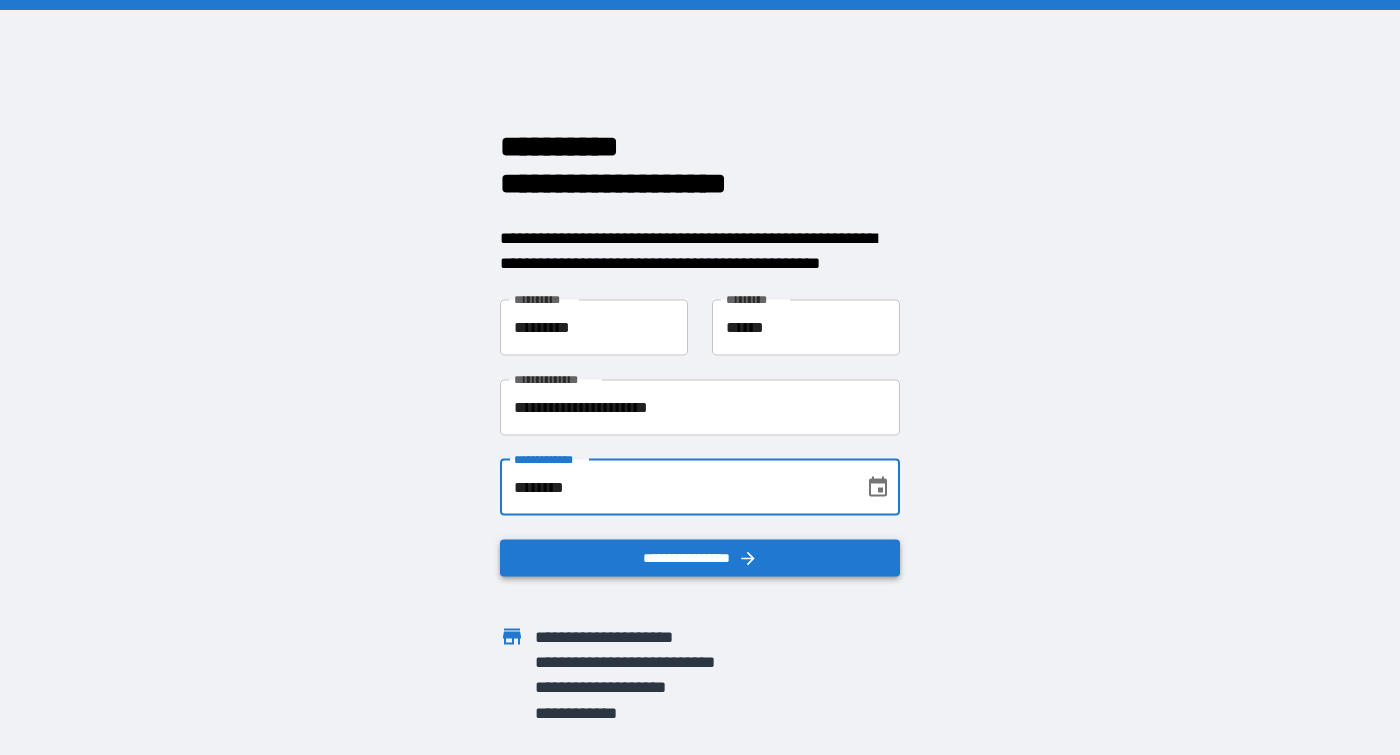 type on "********" 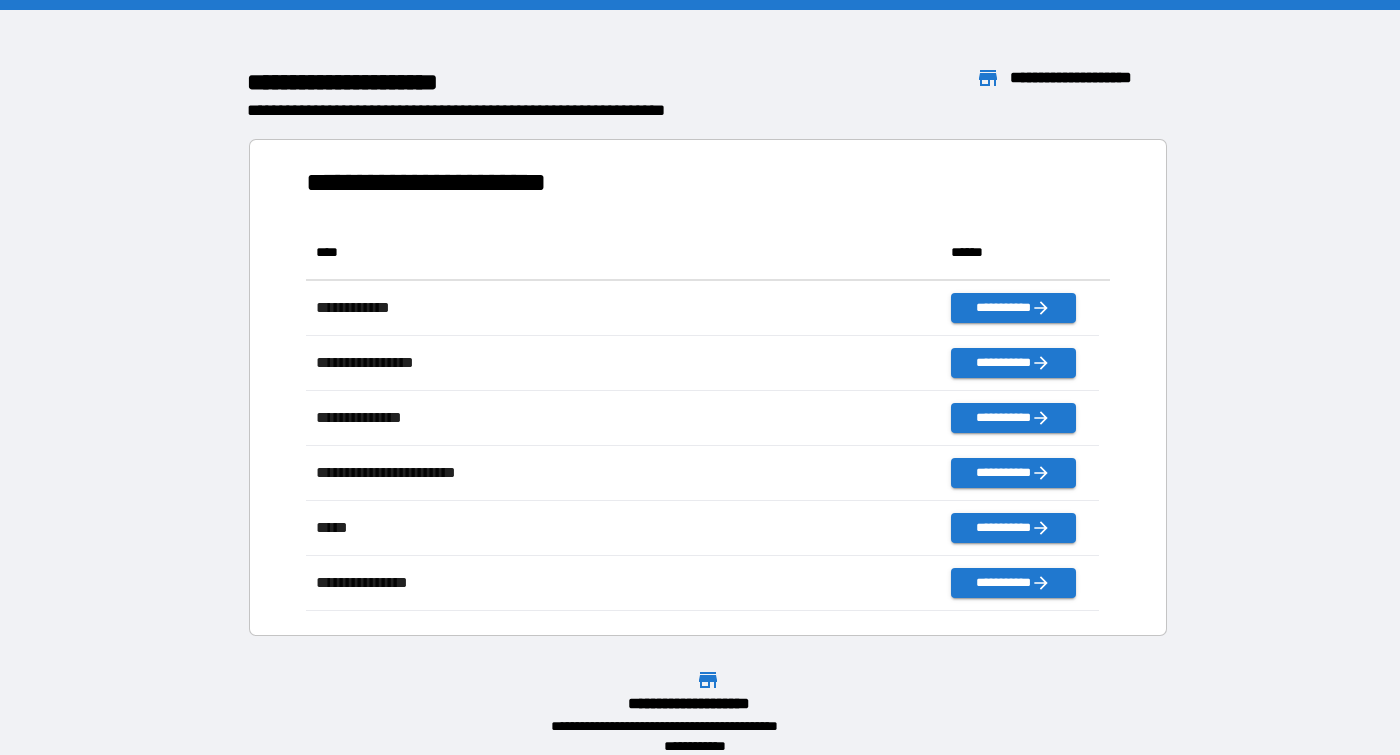 scroll, scrollTop: 16, scrollLeft: 16, axis: both 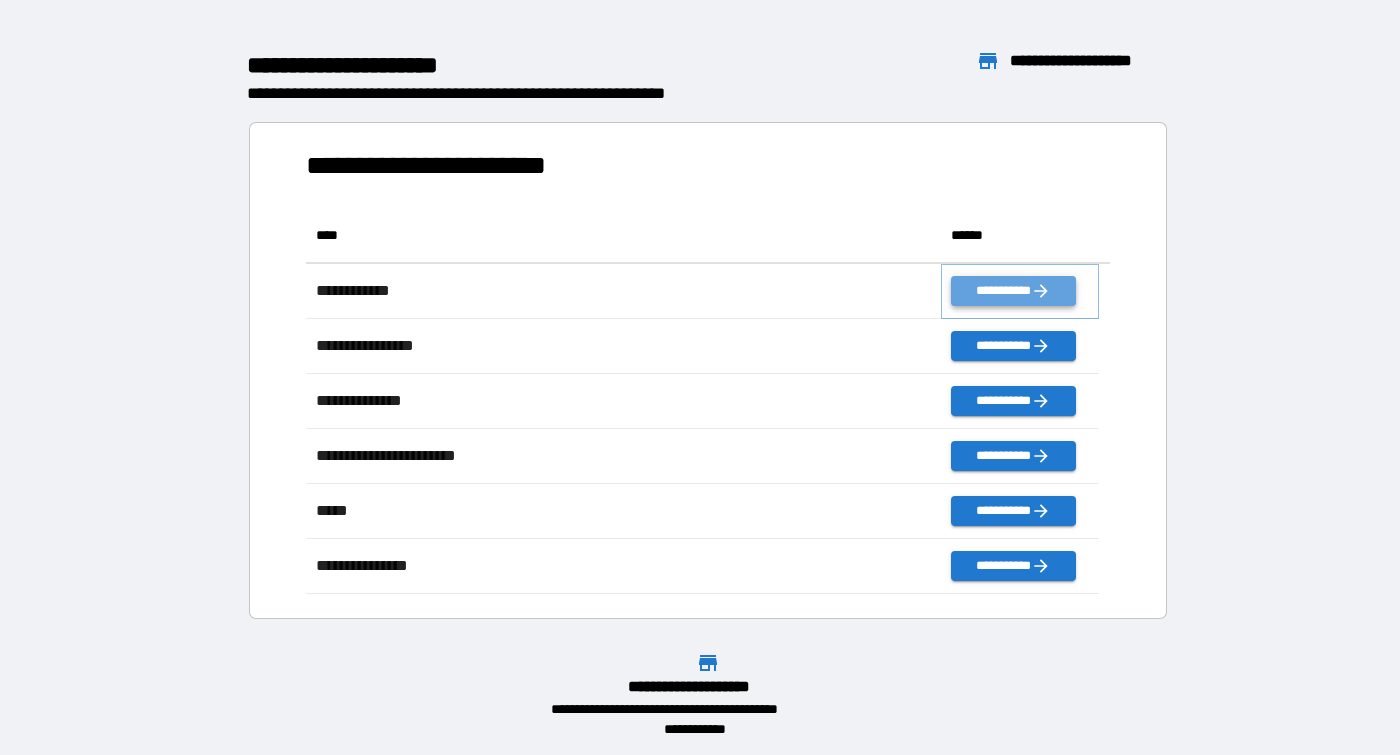 click on "**********" at bounding box center [1013, 291] 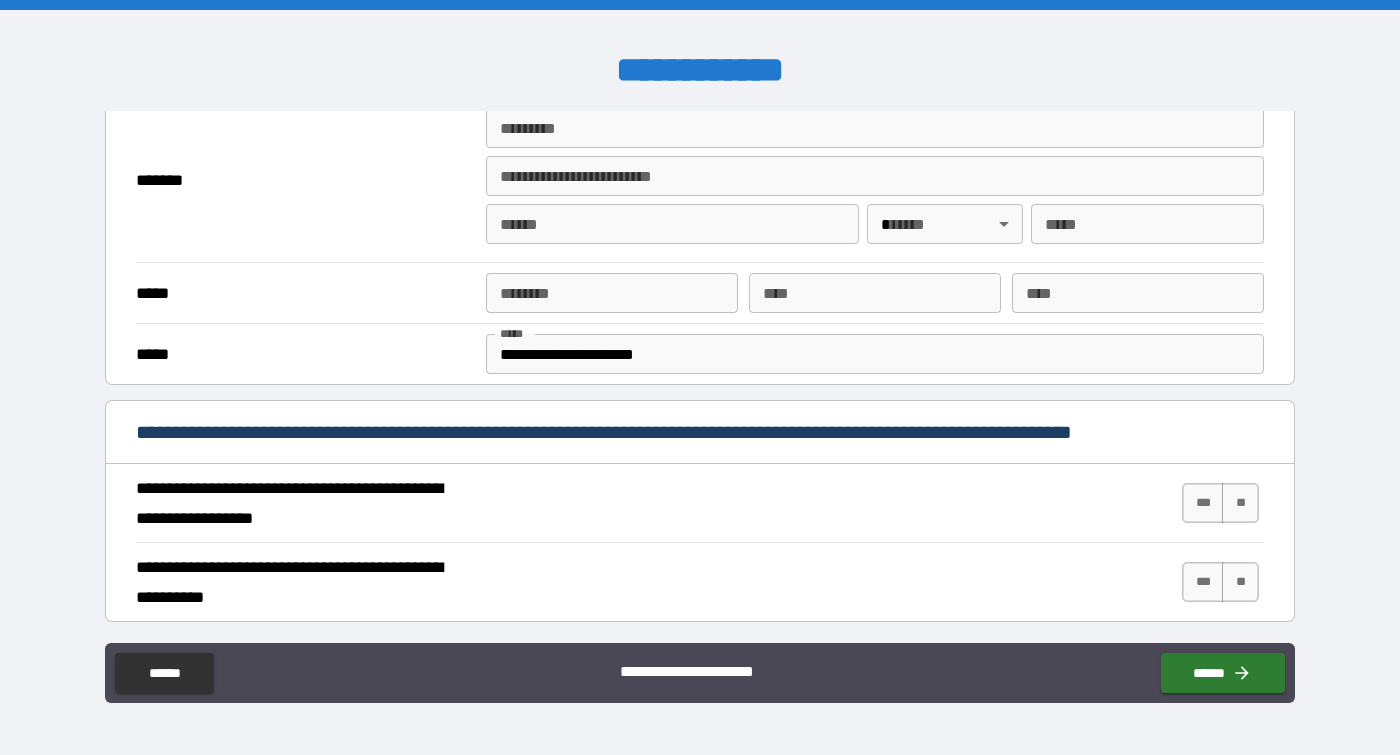 scroll, scrollTop: 440, scrollLeft: 0, axis: vertical 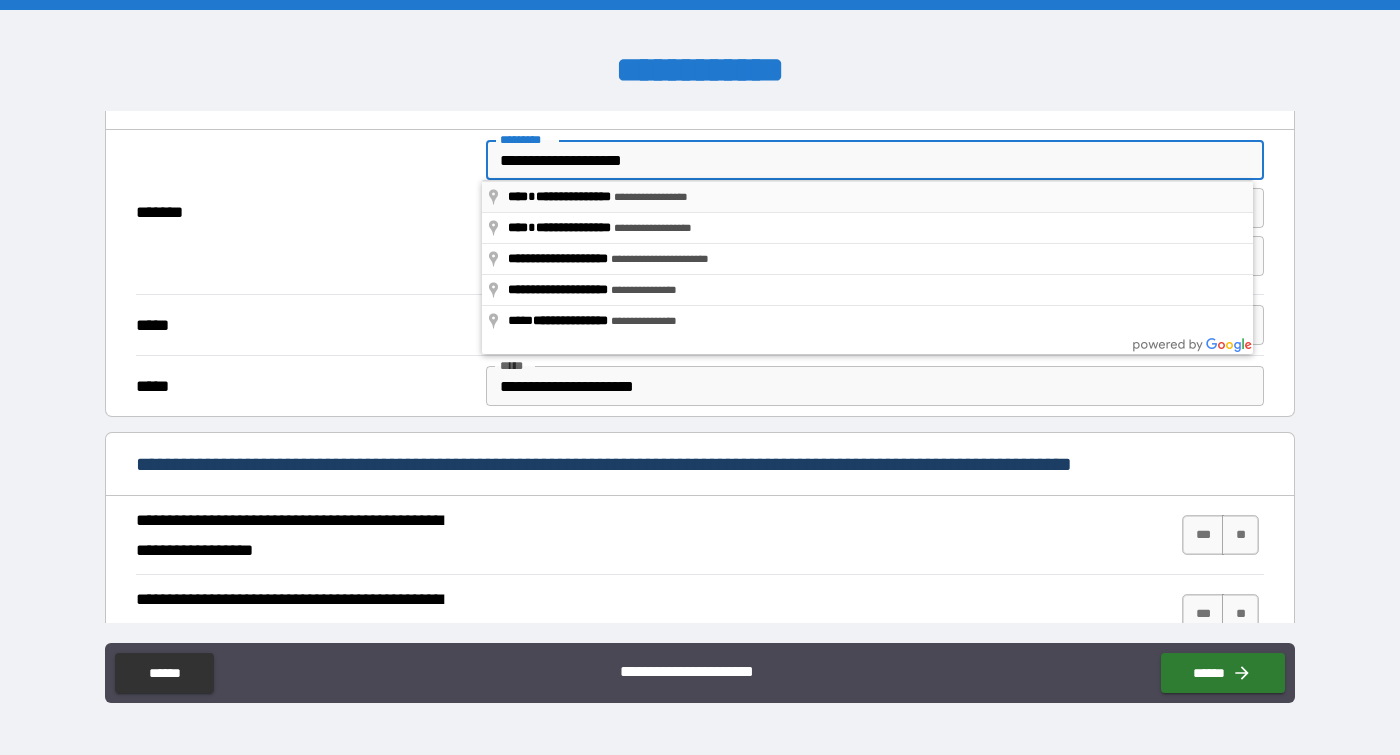 type on "**********" 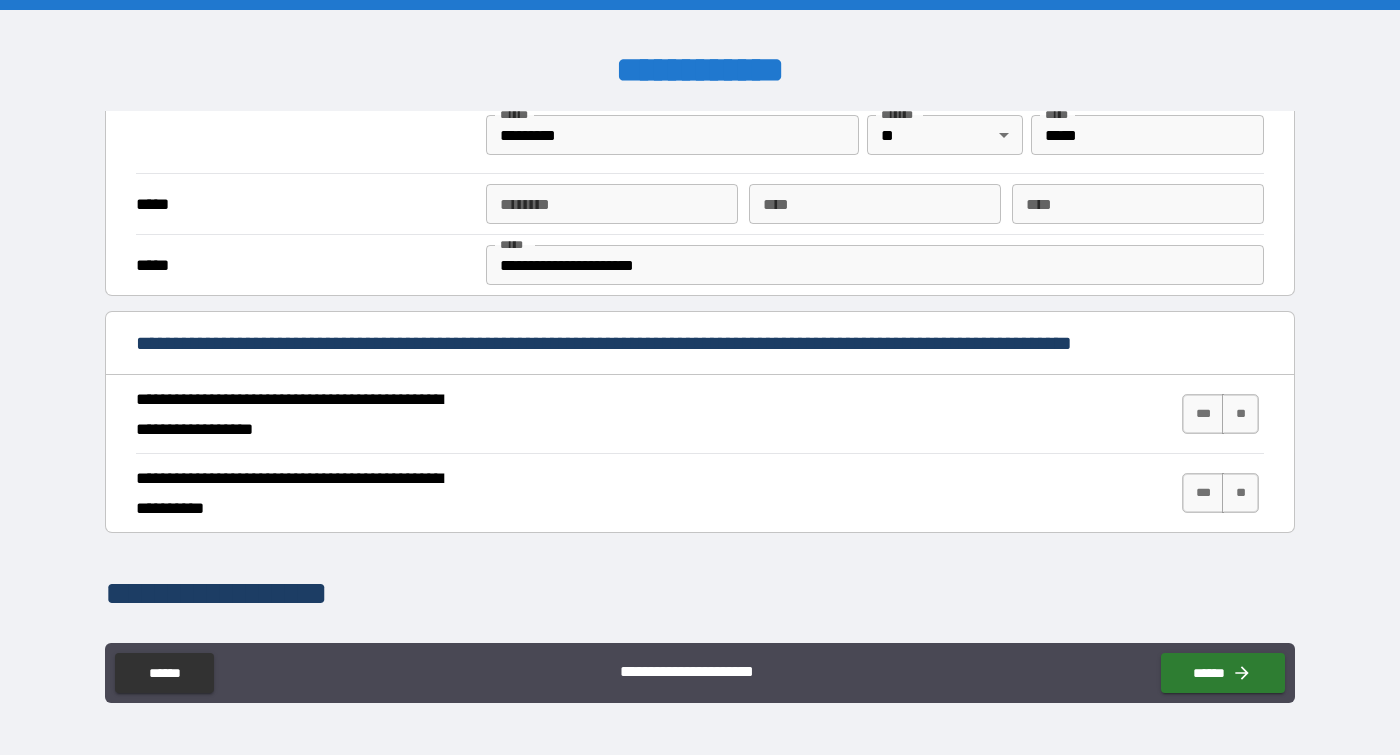 scroll, scrollTop: 565, scrollLeft: 0, axis: vertical 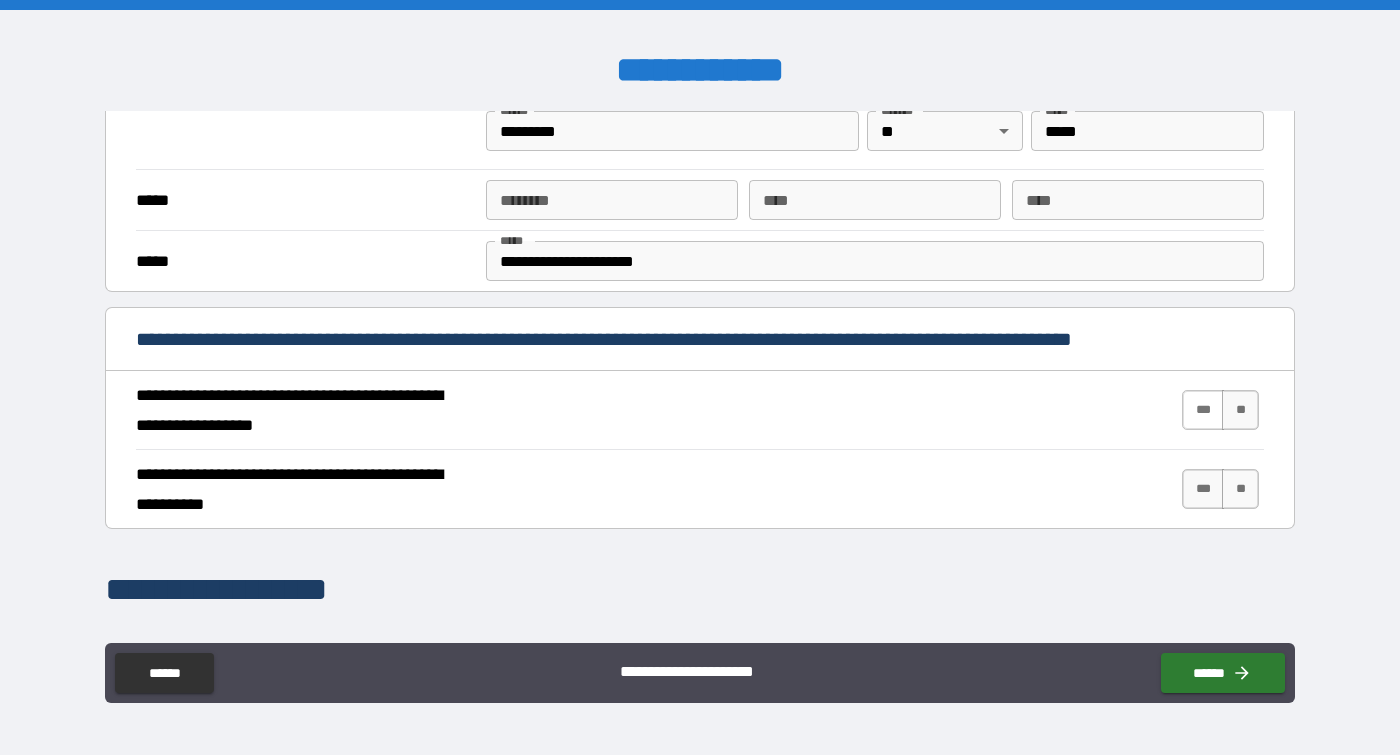 click on "***" at bounding box center [1203, 410] 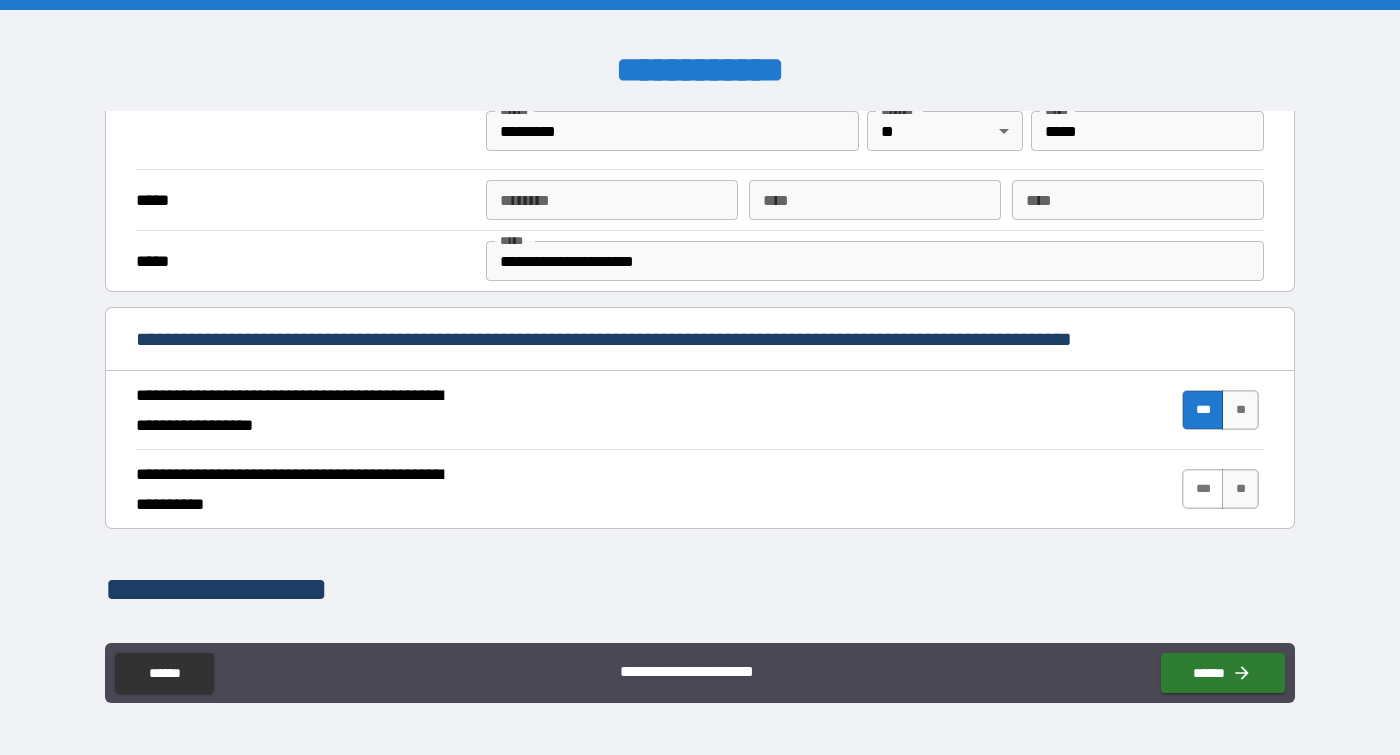 click on "***" at bounding box center (1203, 489) 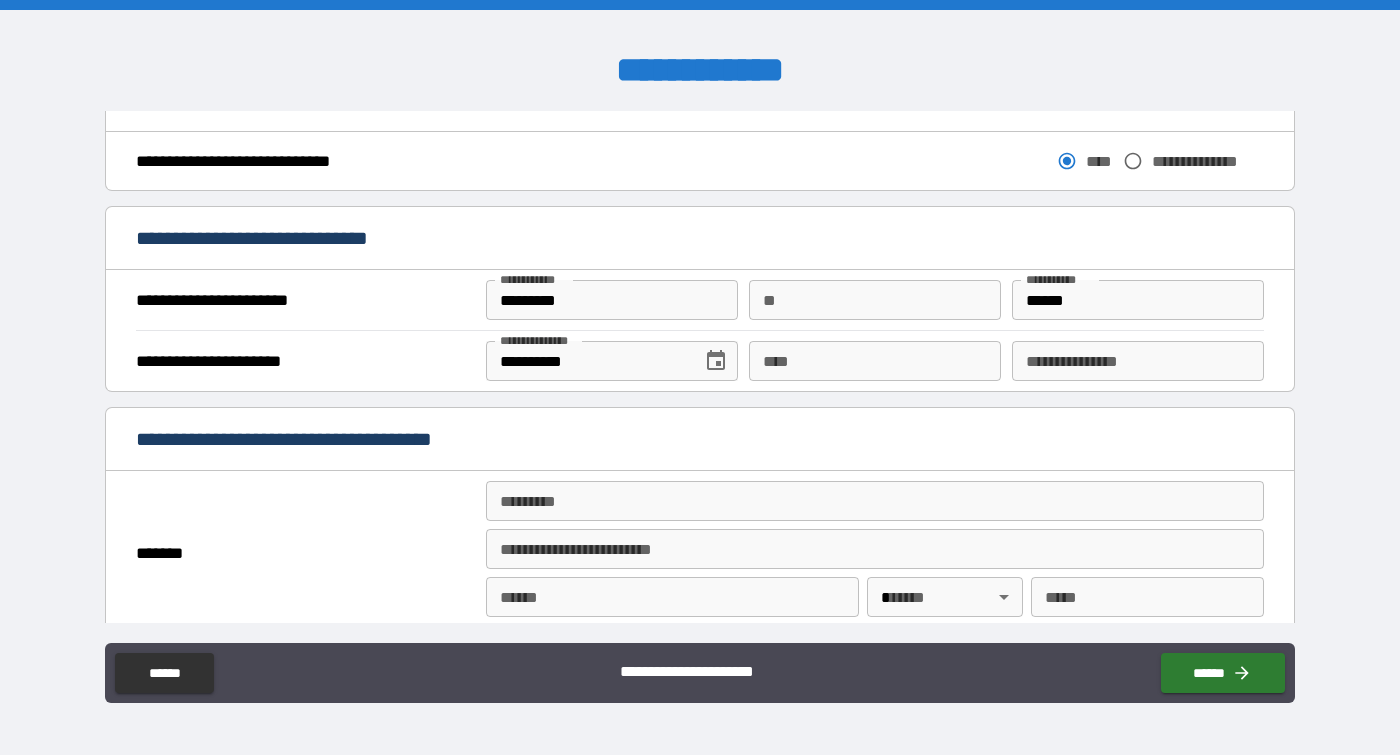 scroll, scrollTop: 1221, scrollLeft: 0, axis: vertical 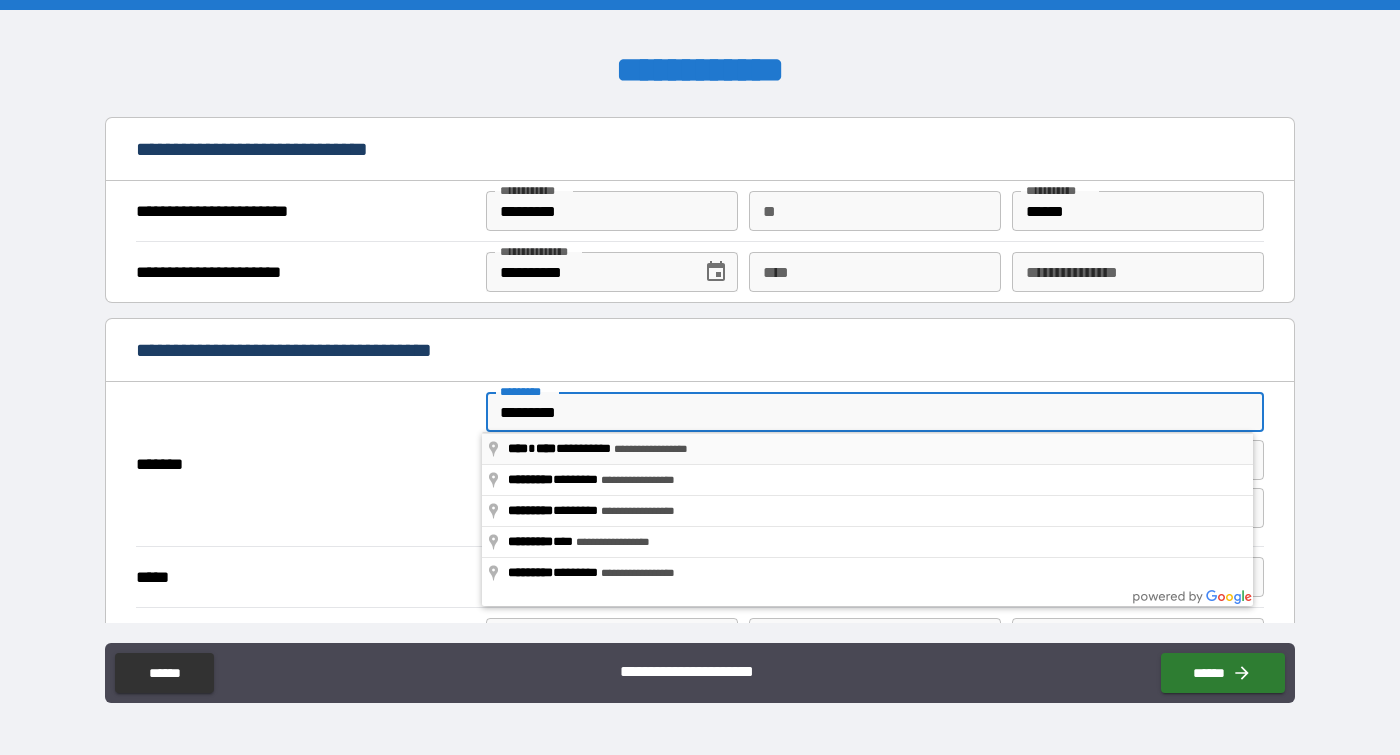 type on "**********" 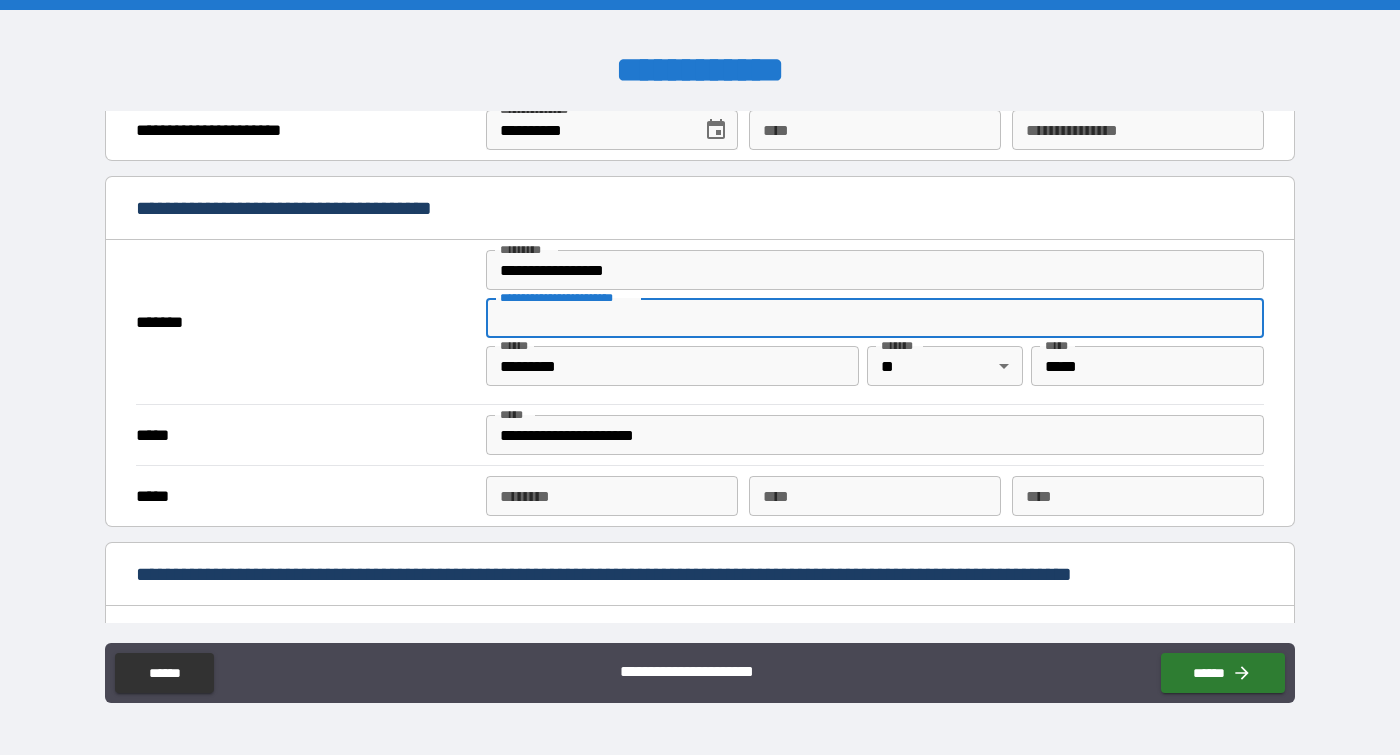 scroll, scrollTop: 1383, scrollLeft: 0, axis: vertical 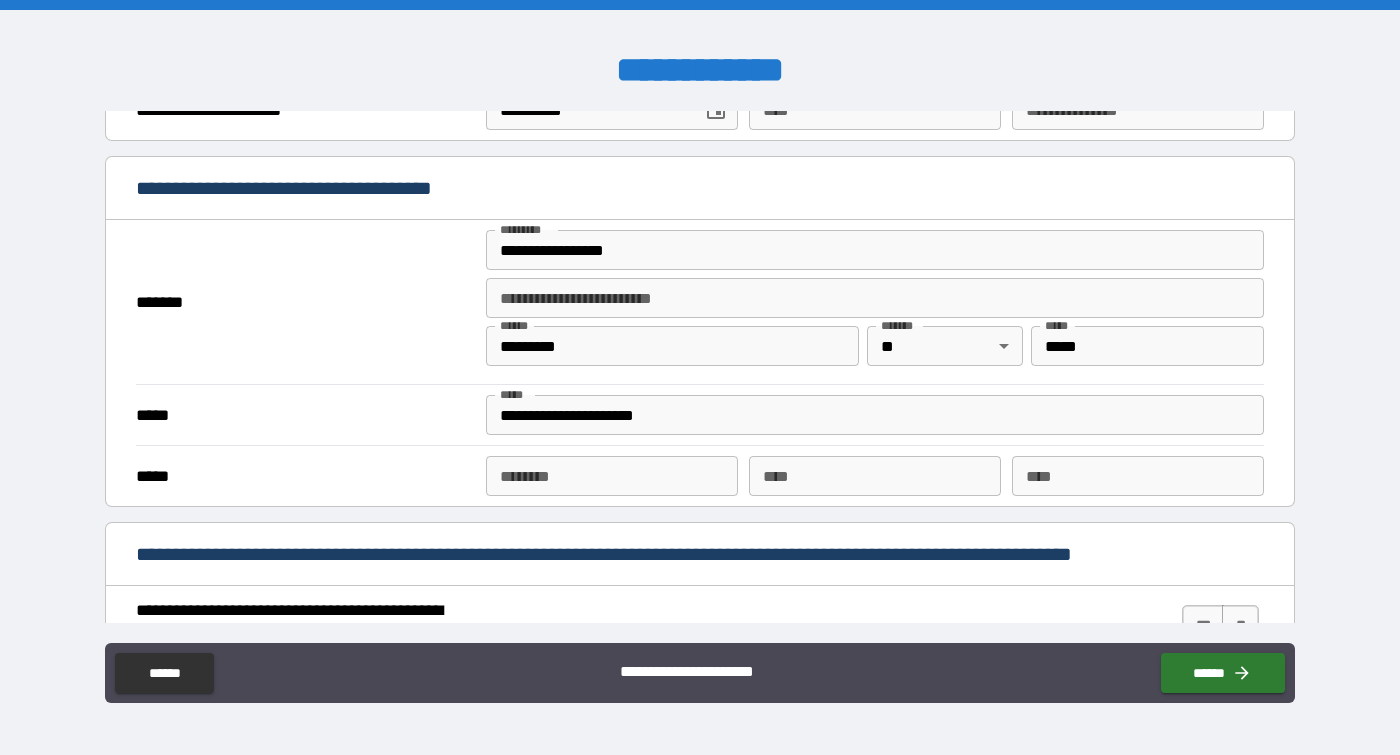 click on "***** ******   * ******   * **** **** **** ****" at bounding box center [700, 475] 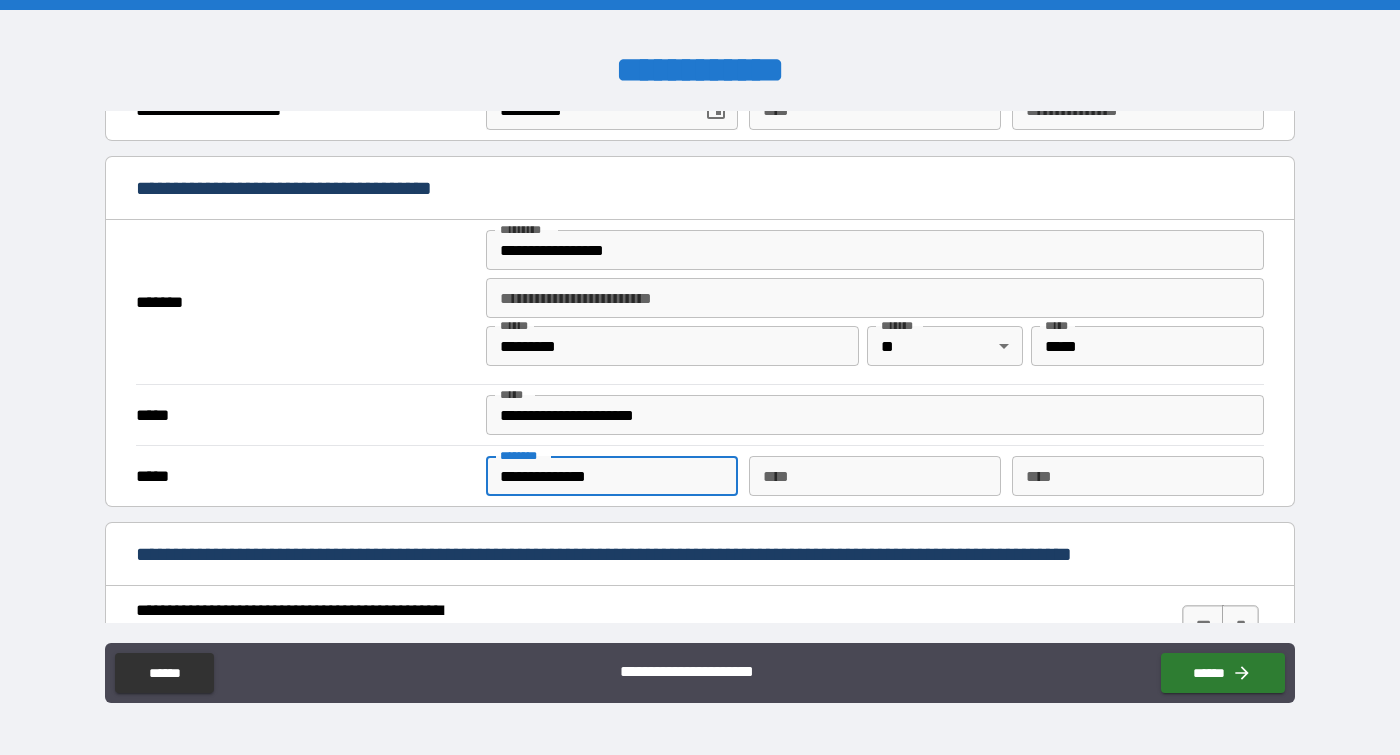 type on "**********" 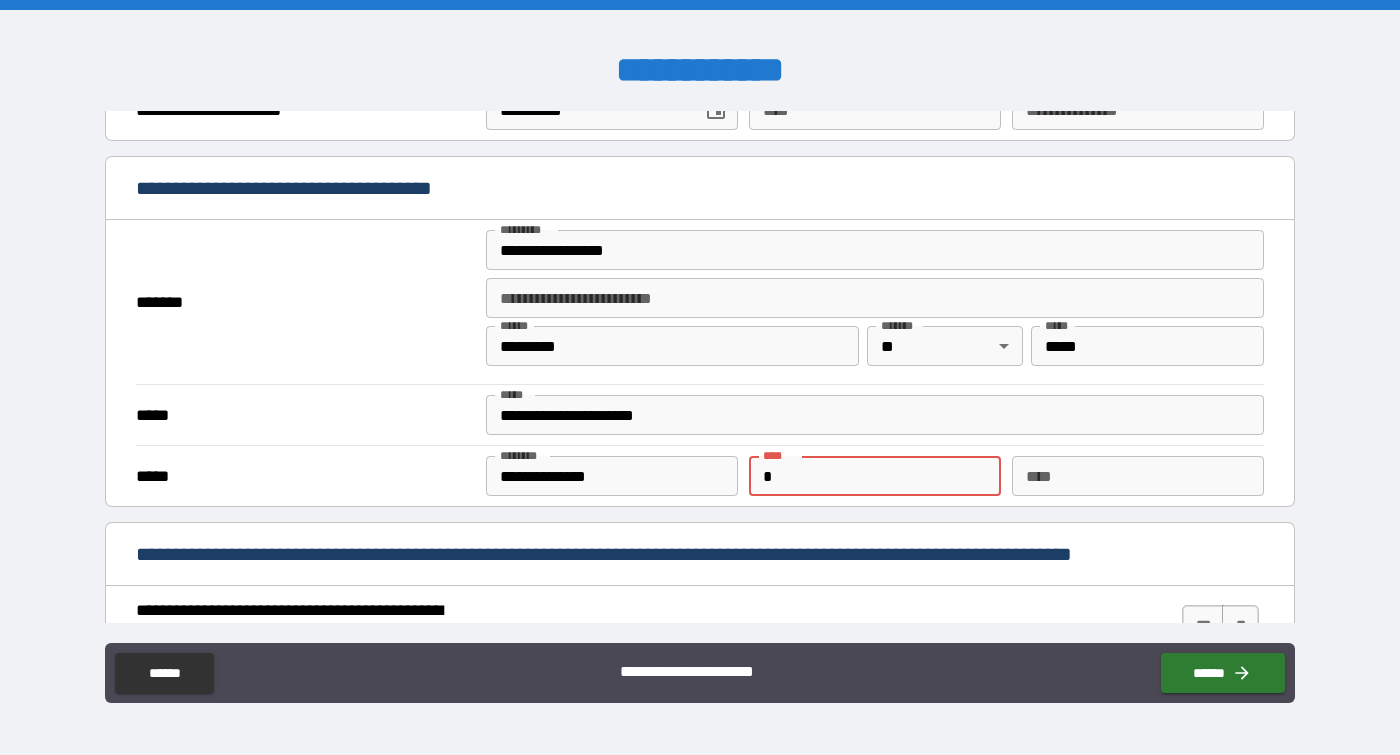 type 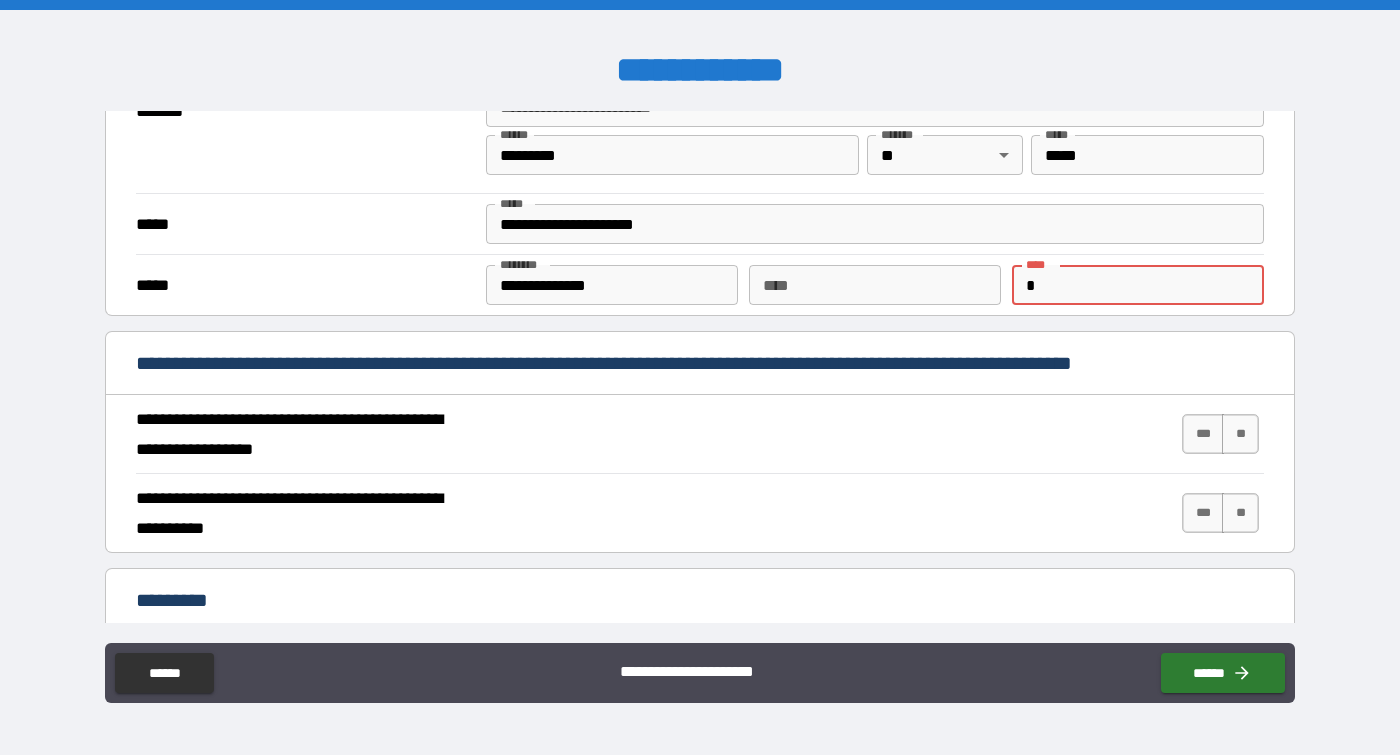 scroll, scrollTop: 1603, scrollLeft: 0, axis: vertical 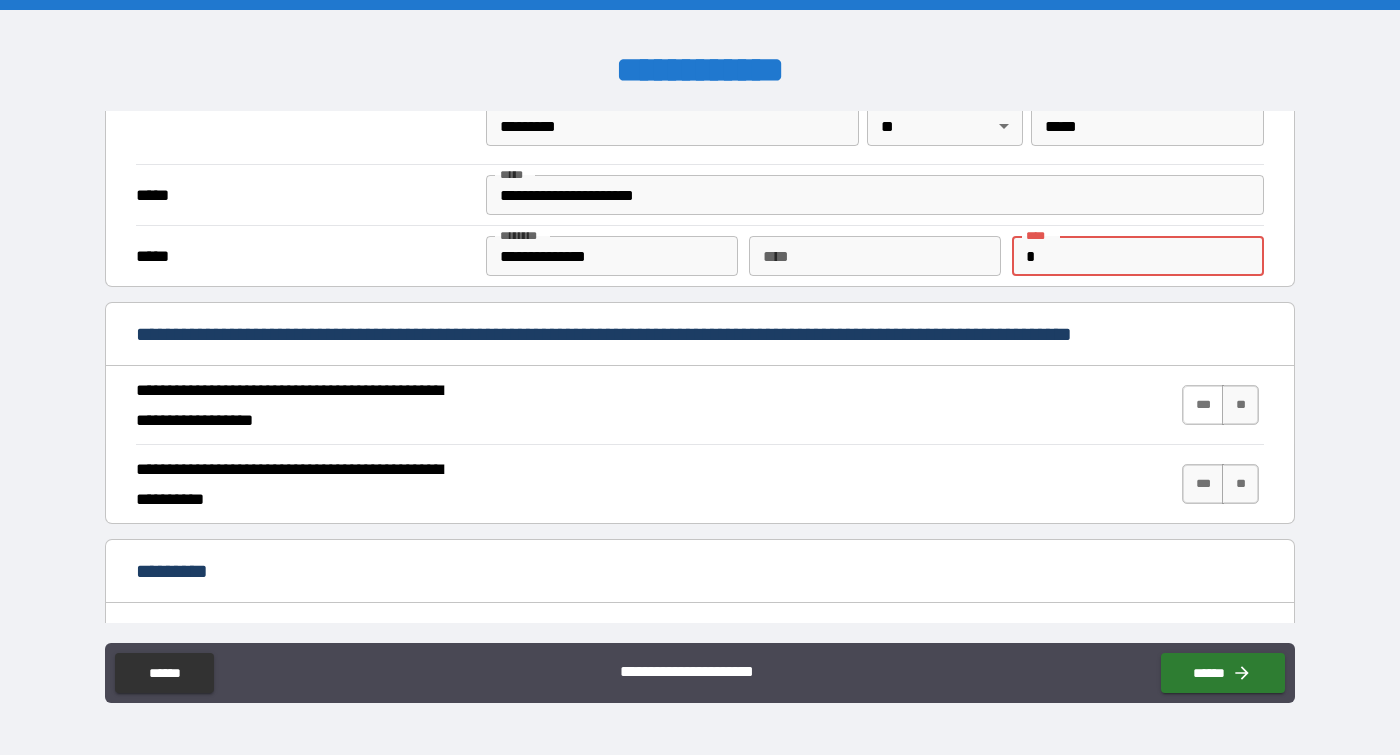 type 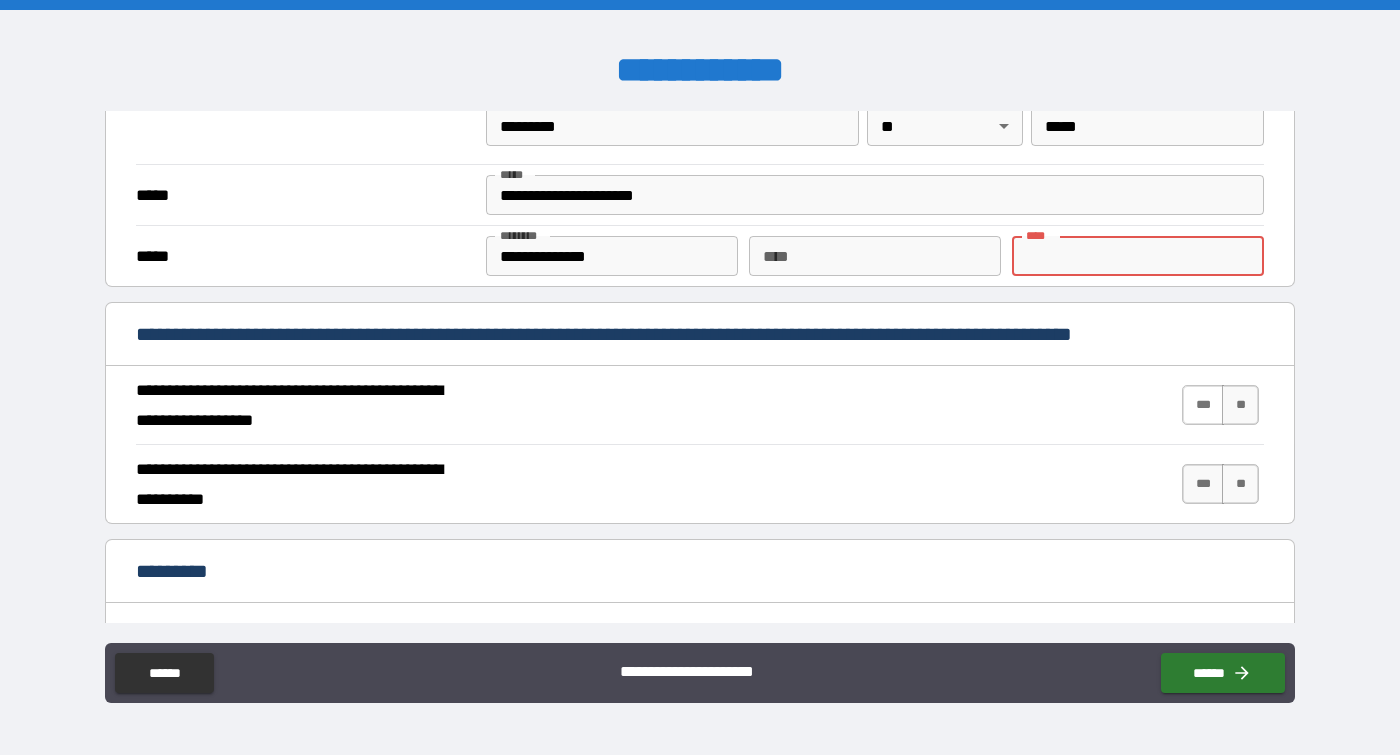 click on "***" at bounding box center [1203, 405] 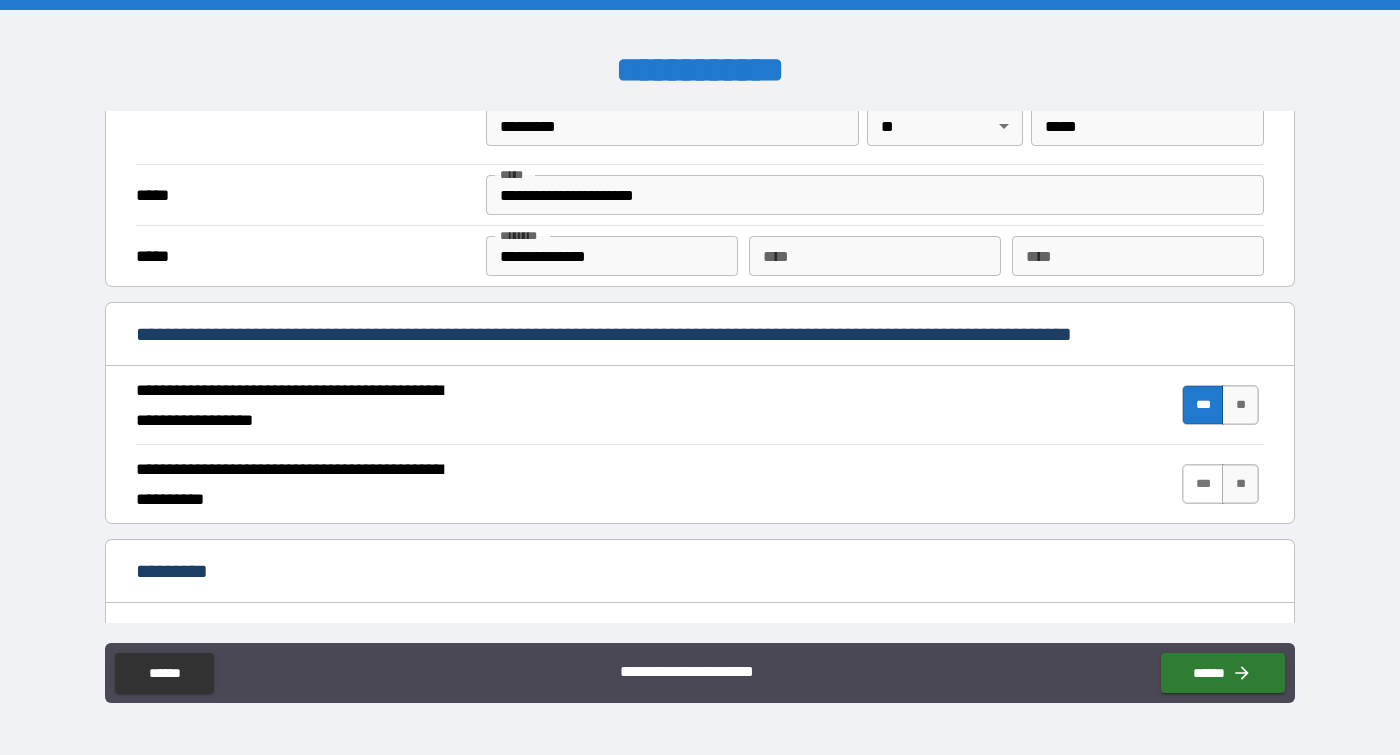 click on "***" at bounding box center [1203, 484] 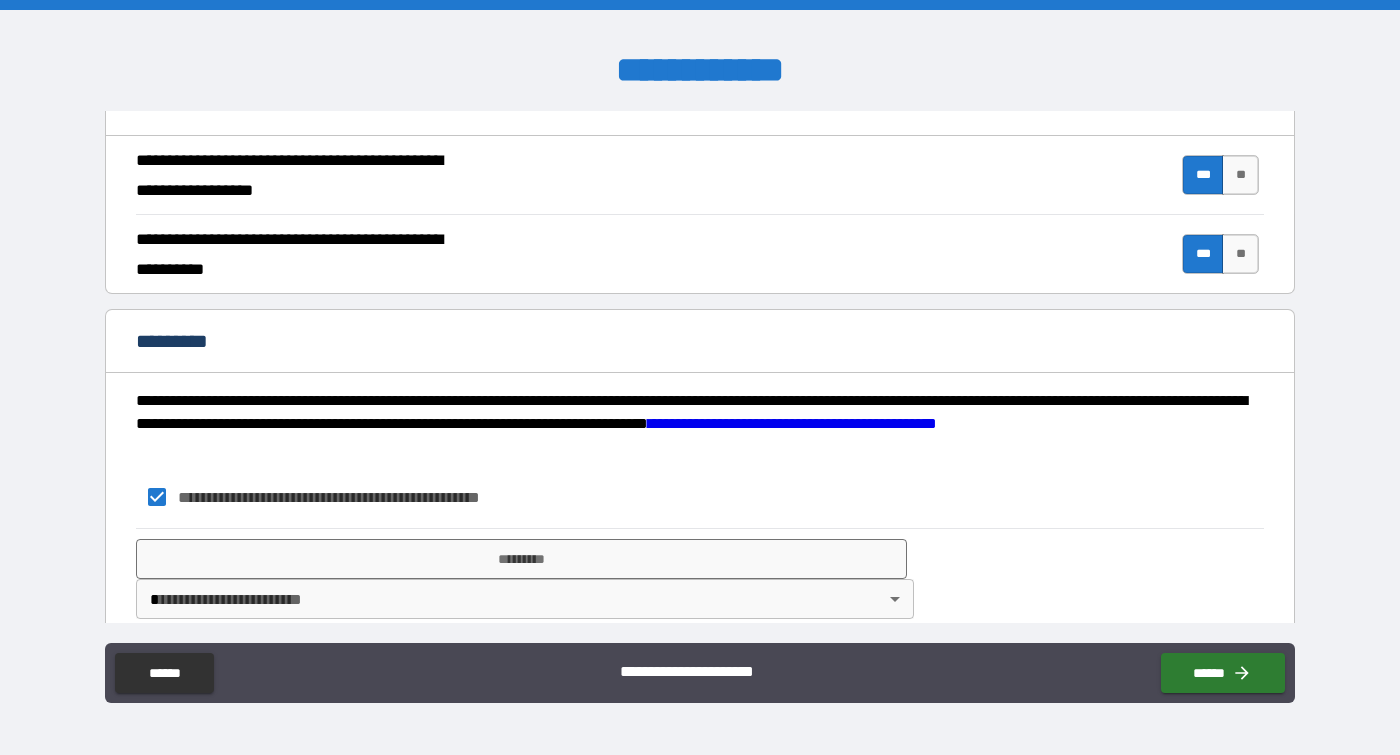 scroll, scrollTop: 1860, scrollLeft: 0, axis: vertical 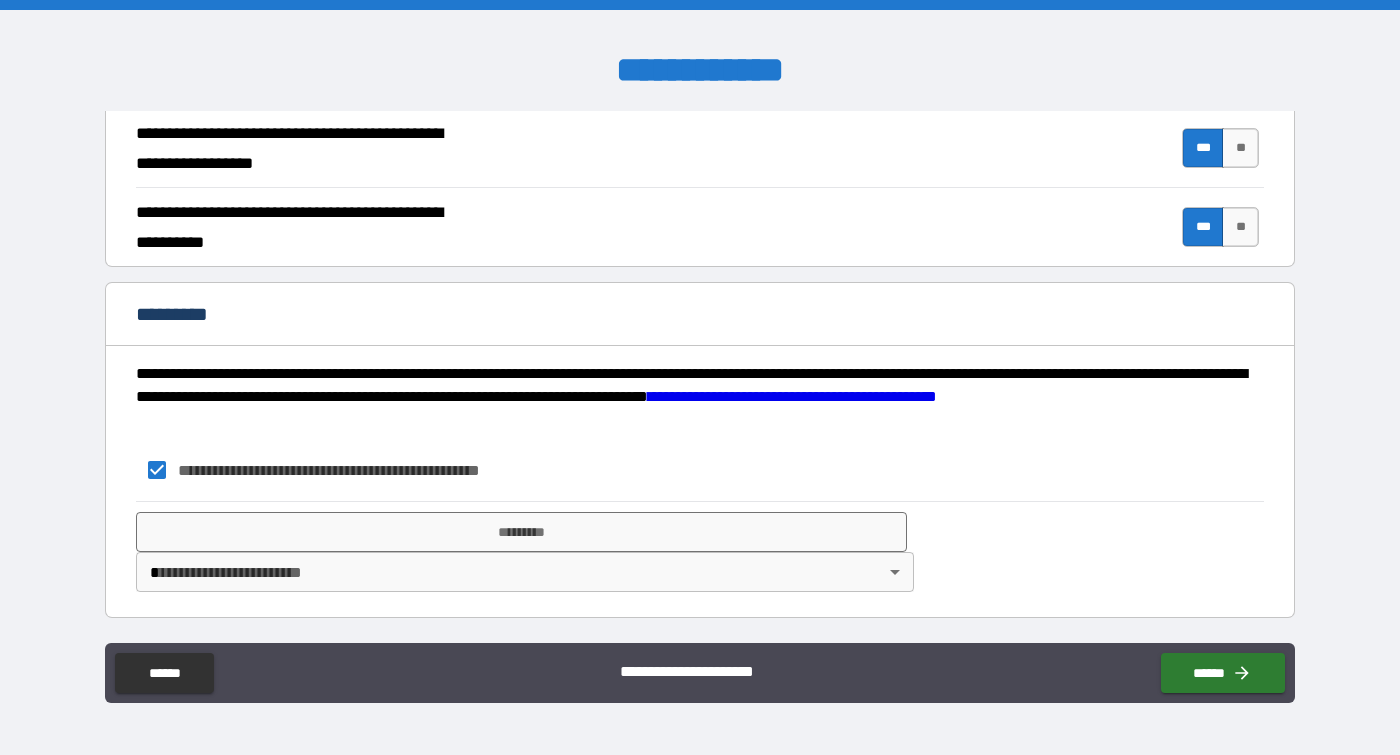 click on "**********" at bounding box center [700, 377] 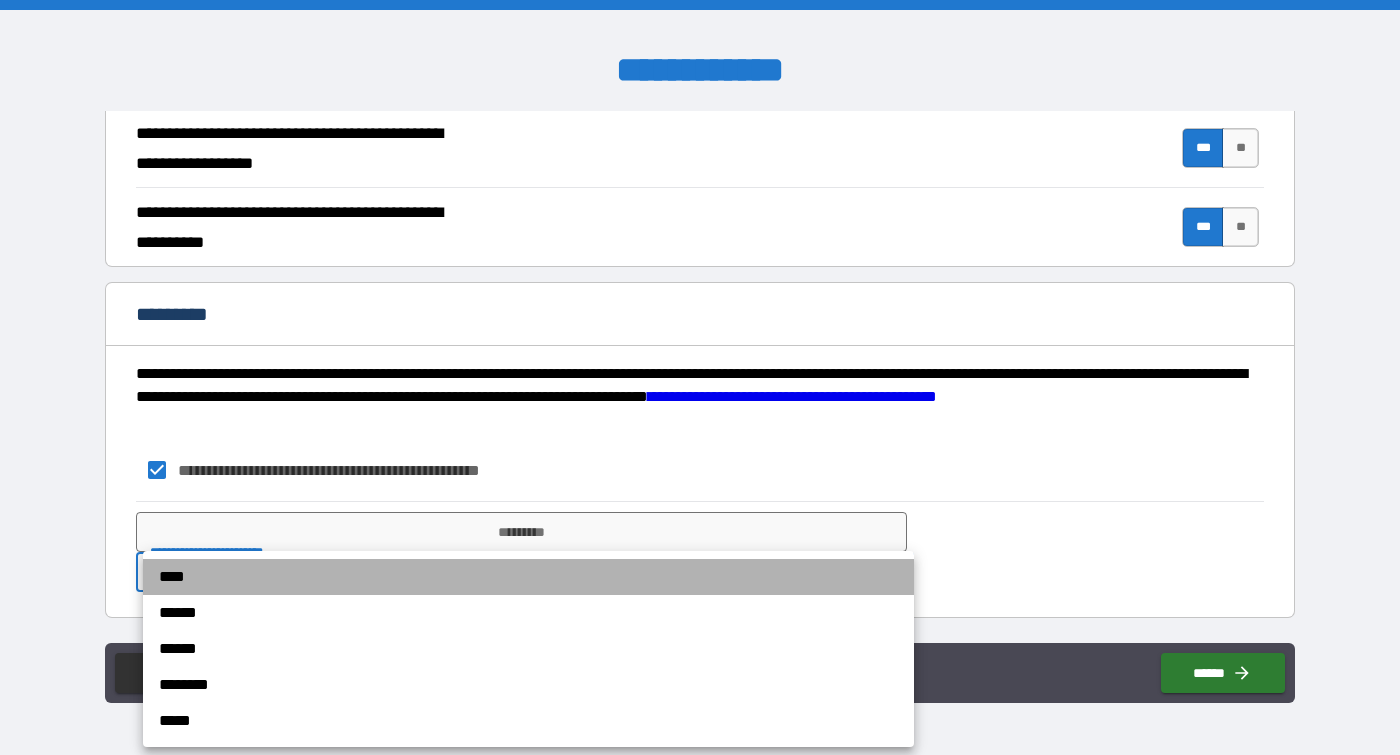 click on "****" at bounding box center (528, 577) 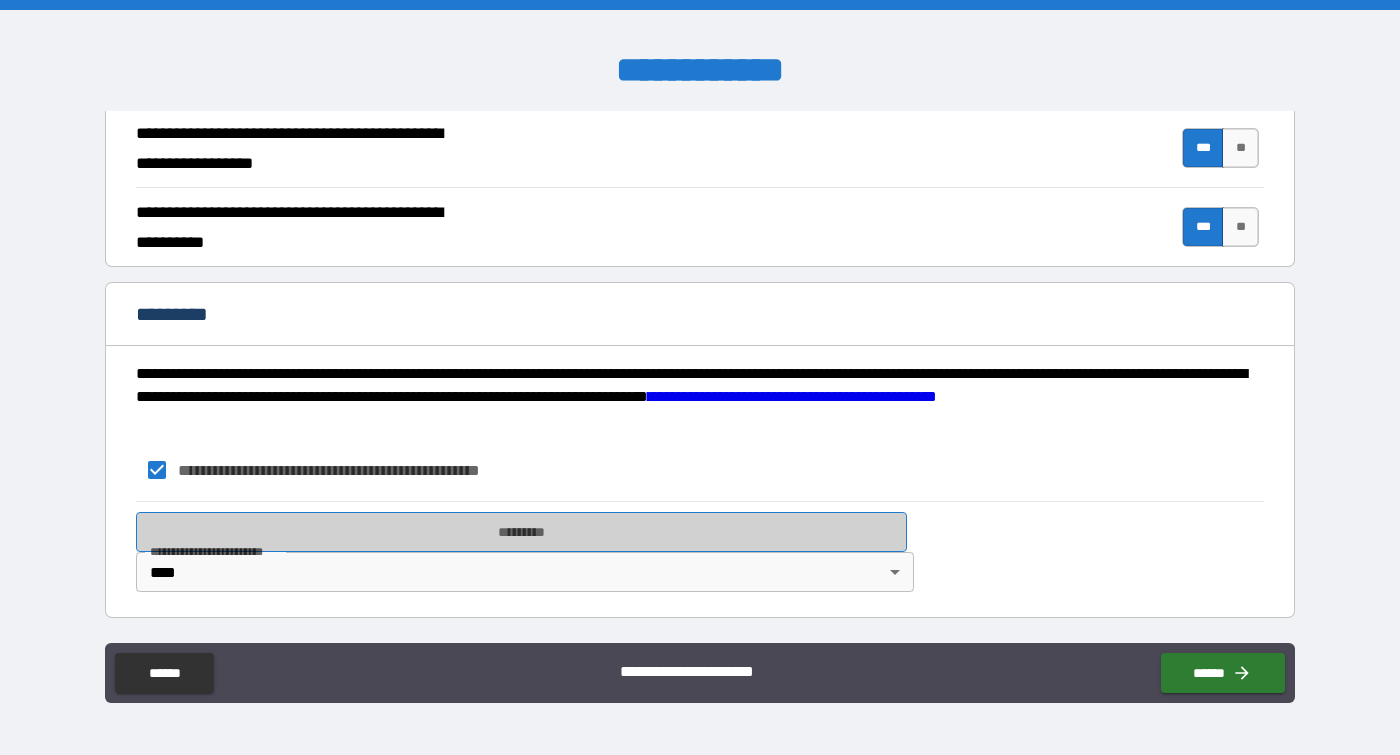 click on "*********" at bounding box center [521, 532] 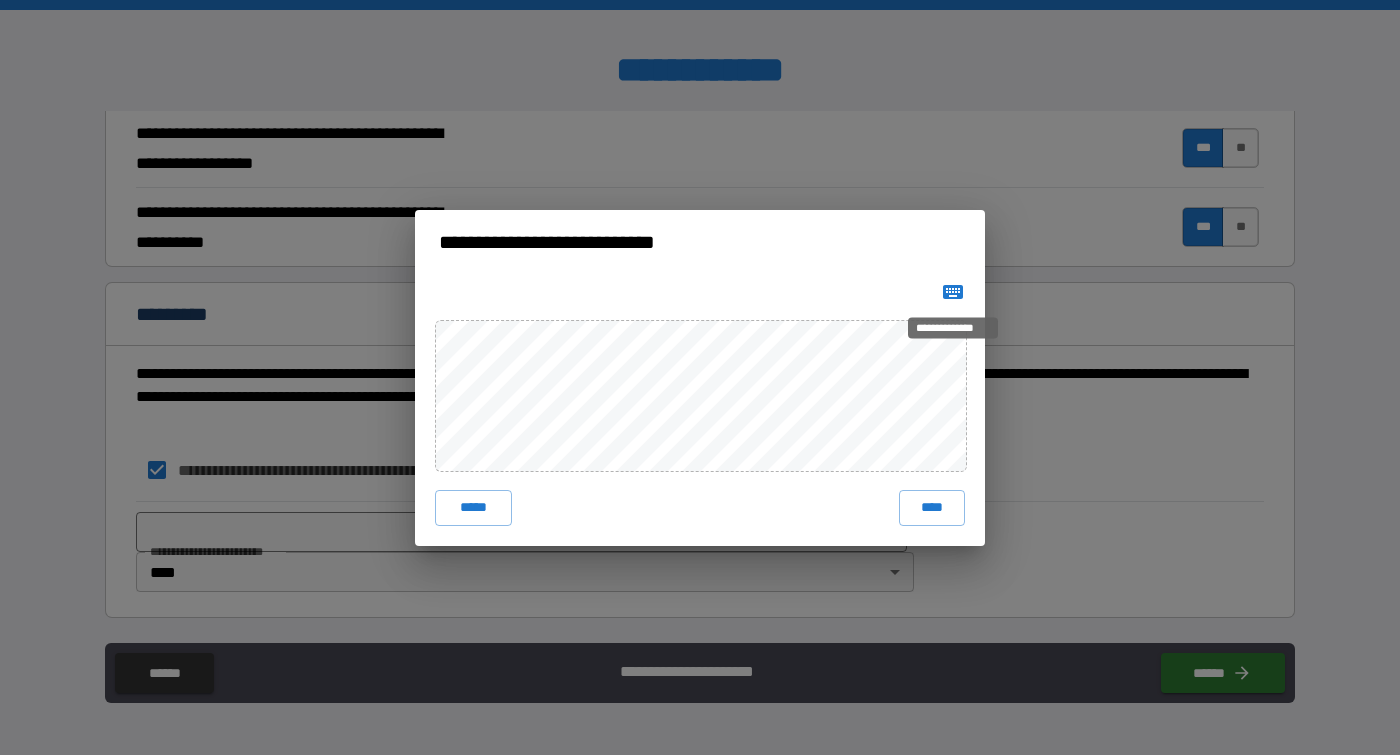 click 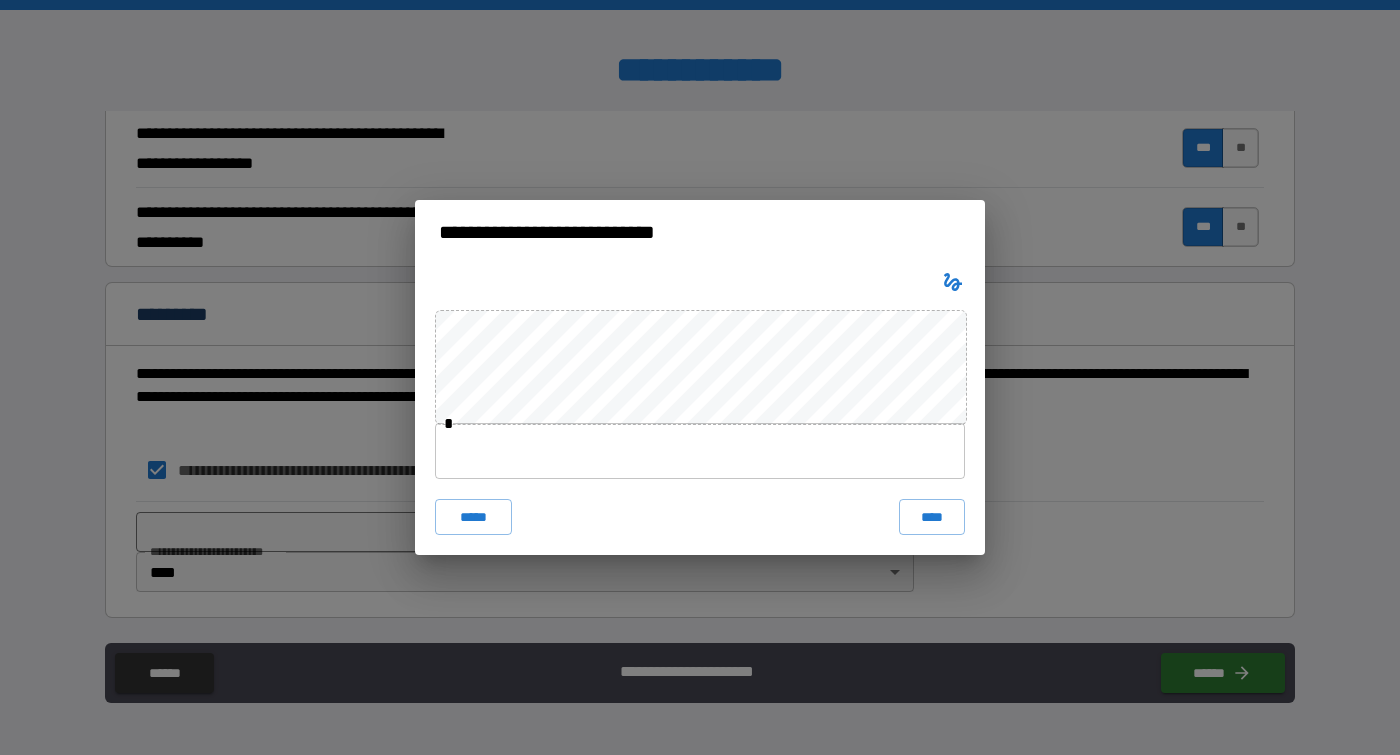 click at bounding box center (700, 451) 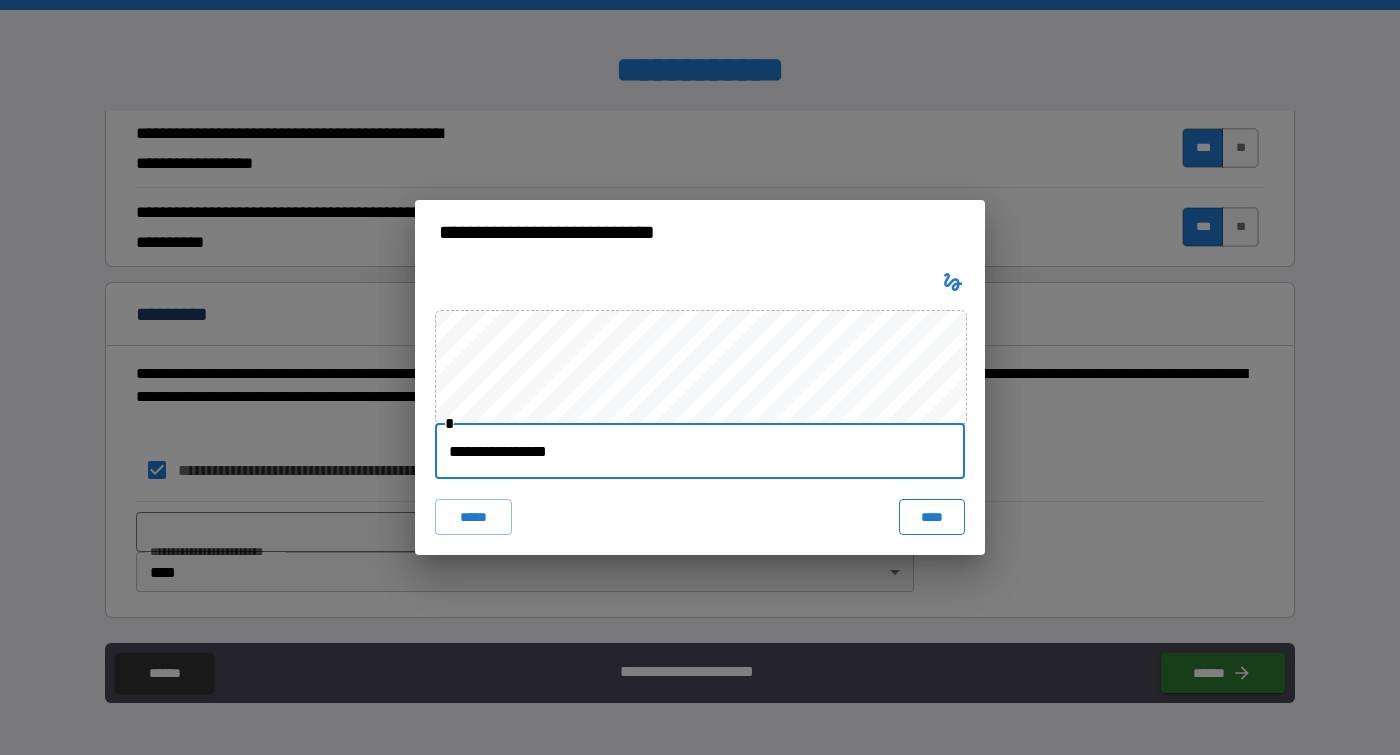 type on "**********" 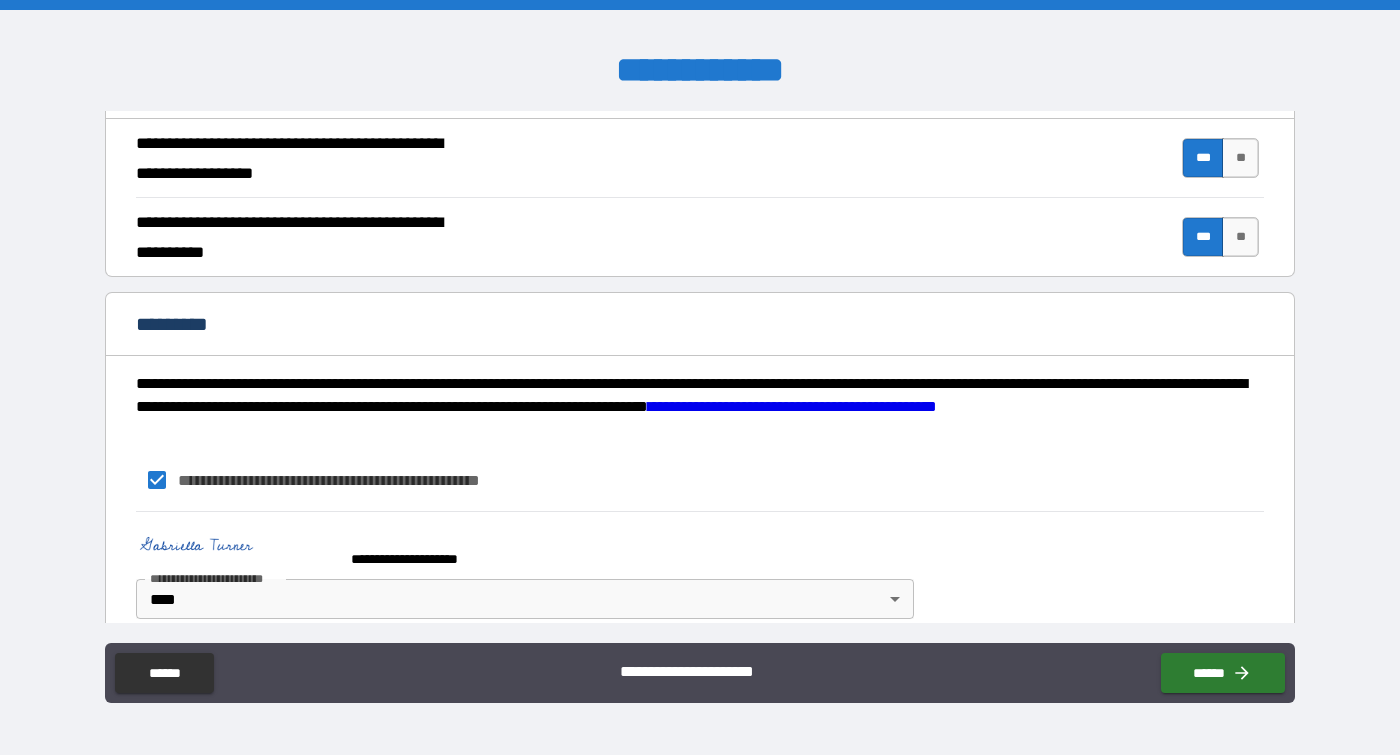 scroll, scrollTop: 1877, scrollLeft: 0, axis: vertical 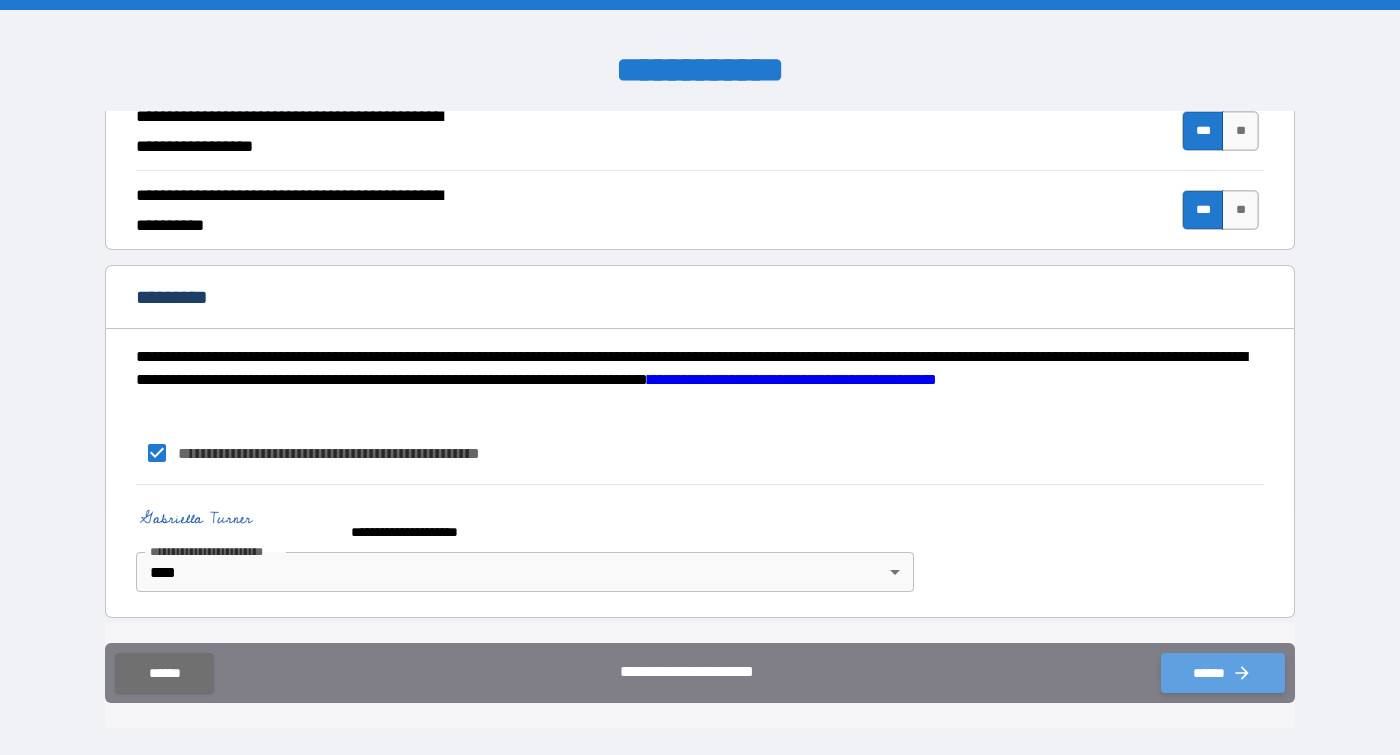 click on "******" at bounding box center [1223, 673] 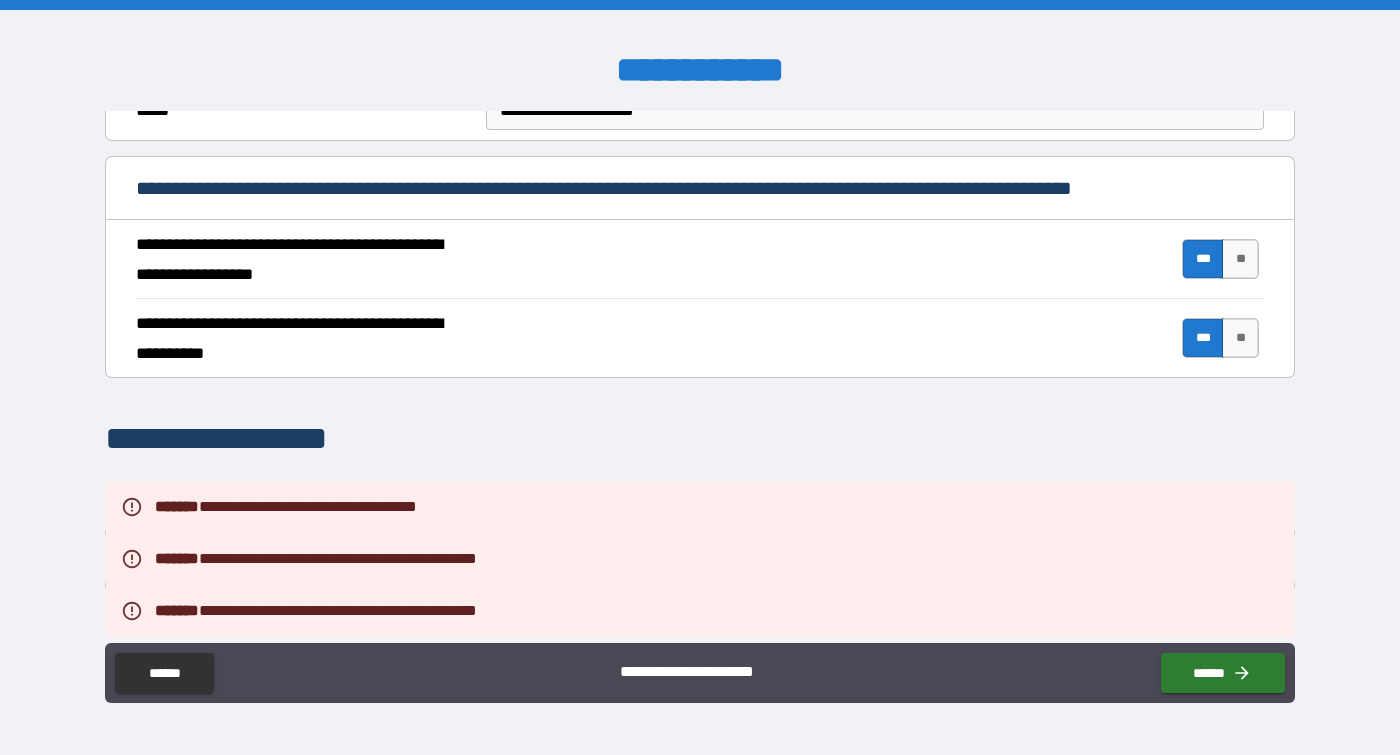 scroll, scrollTop: 1212, scrollLeft: 0, axis: vertical 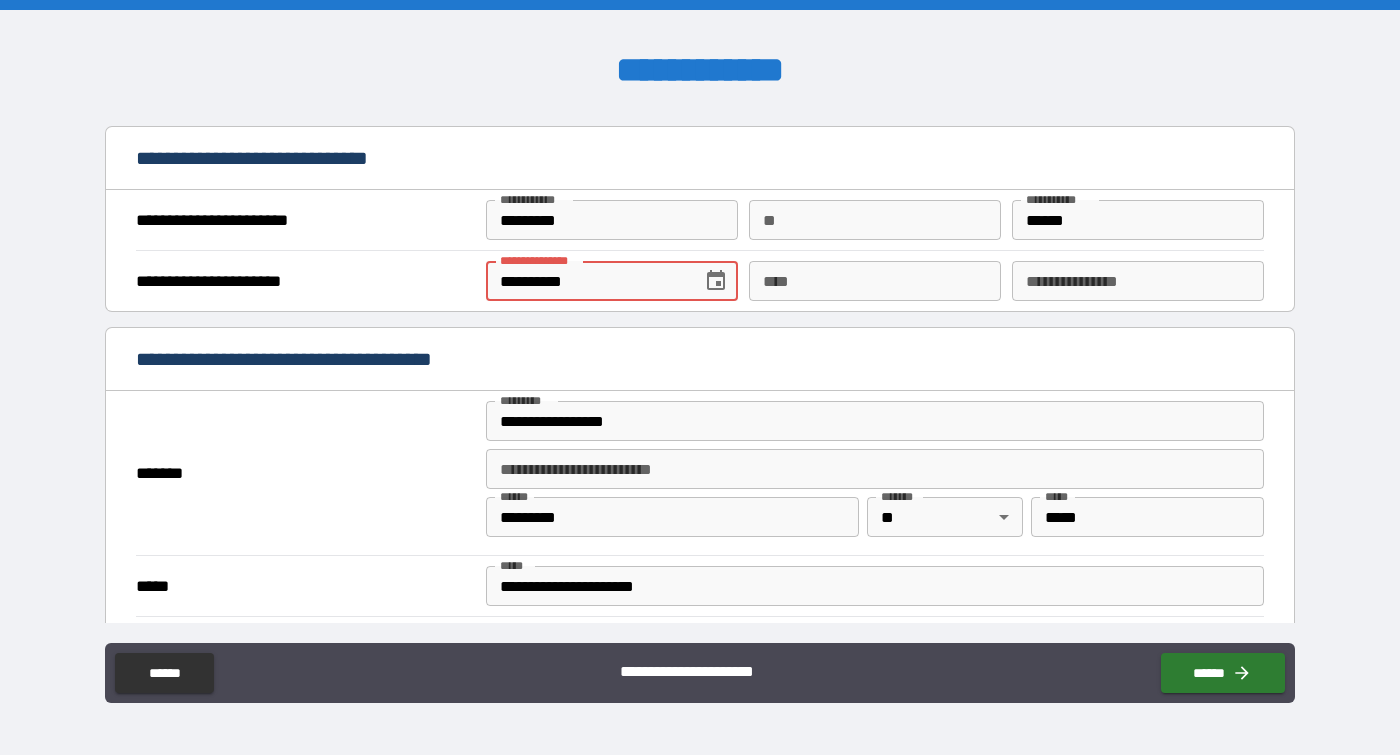 click on "**********" at bounding box center (587, 281) 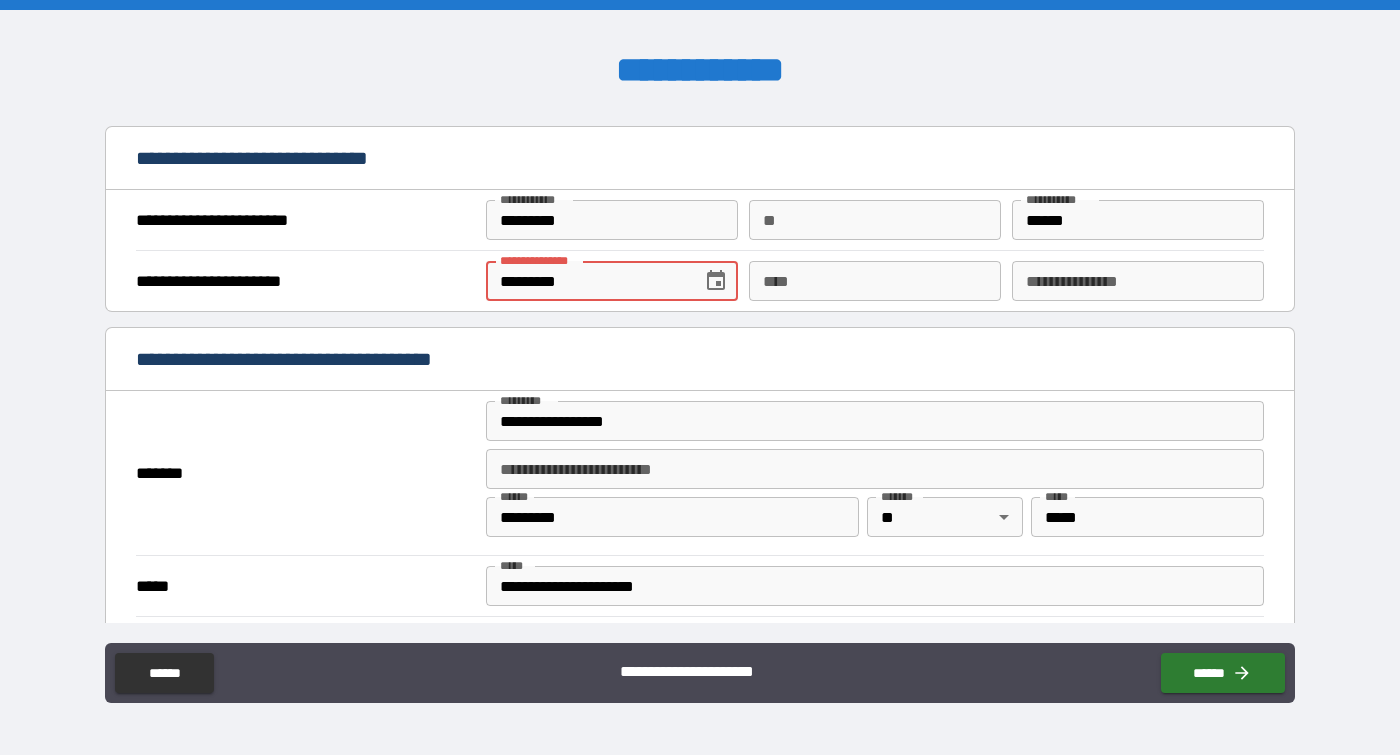 type on "**********" 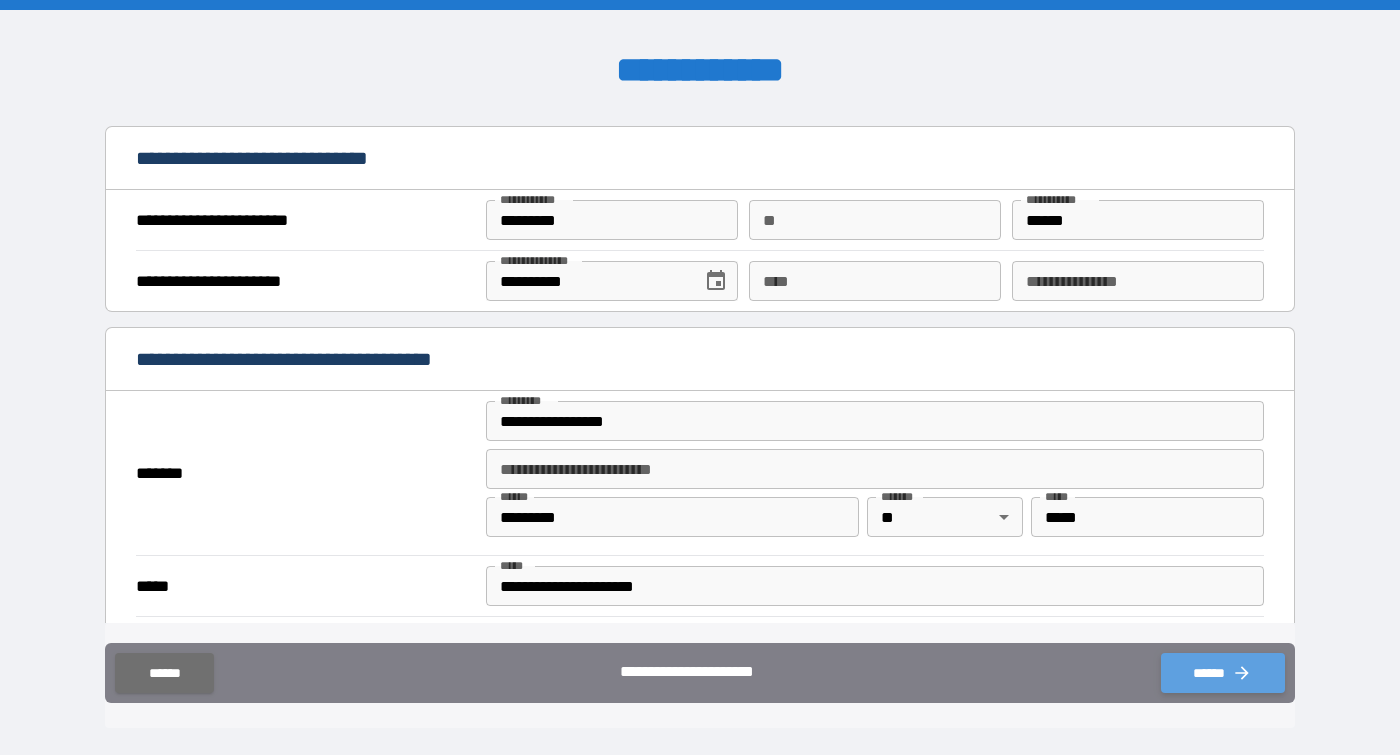 click on "******" at bounding box center (1223, 673) 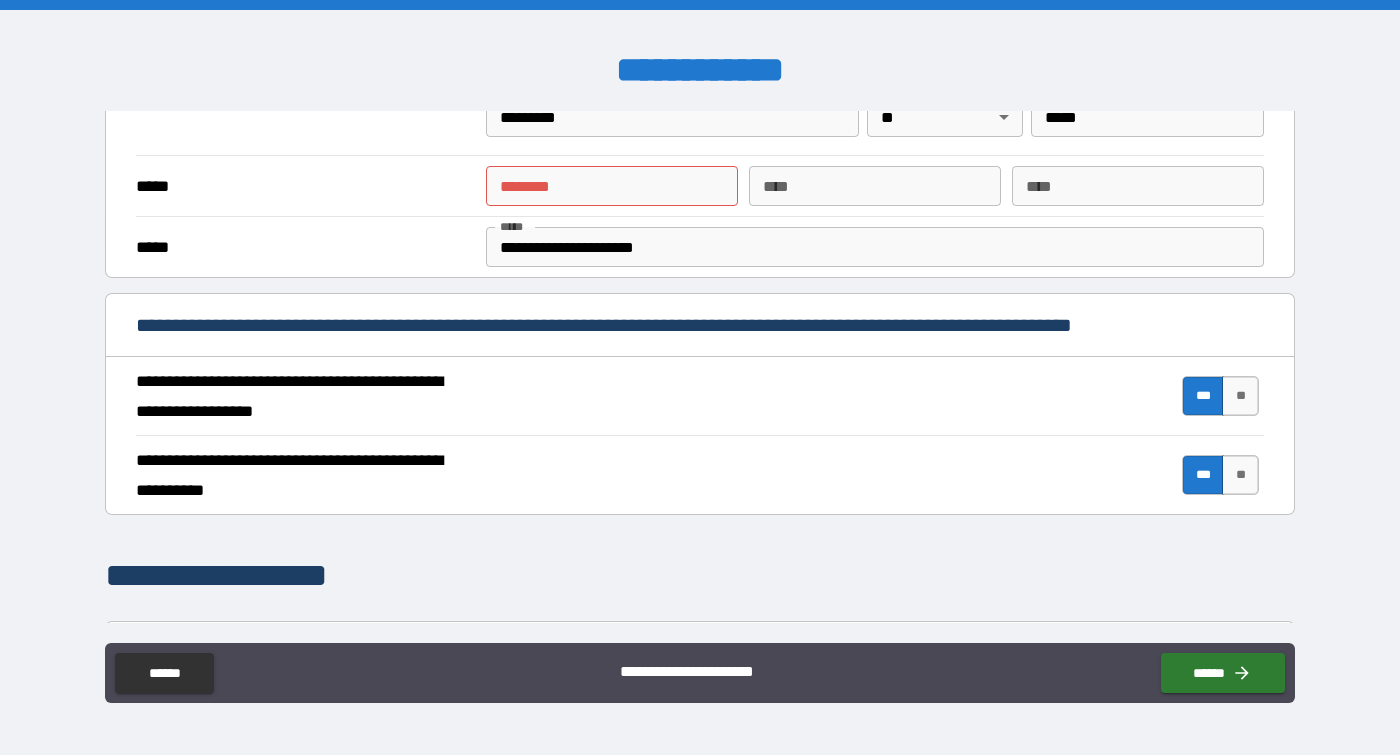 scroll, scrollTop: 583, scrollLeft: 0, axis: vertical 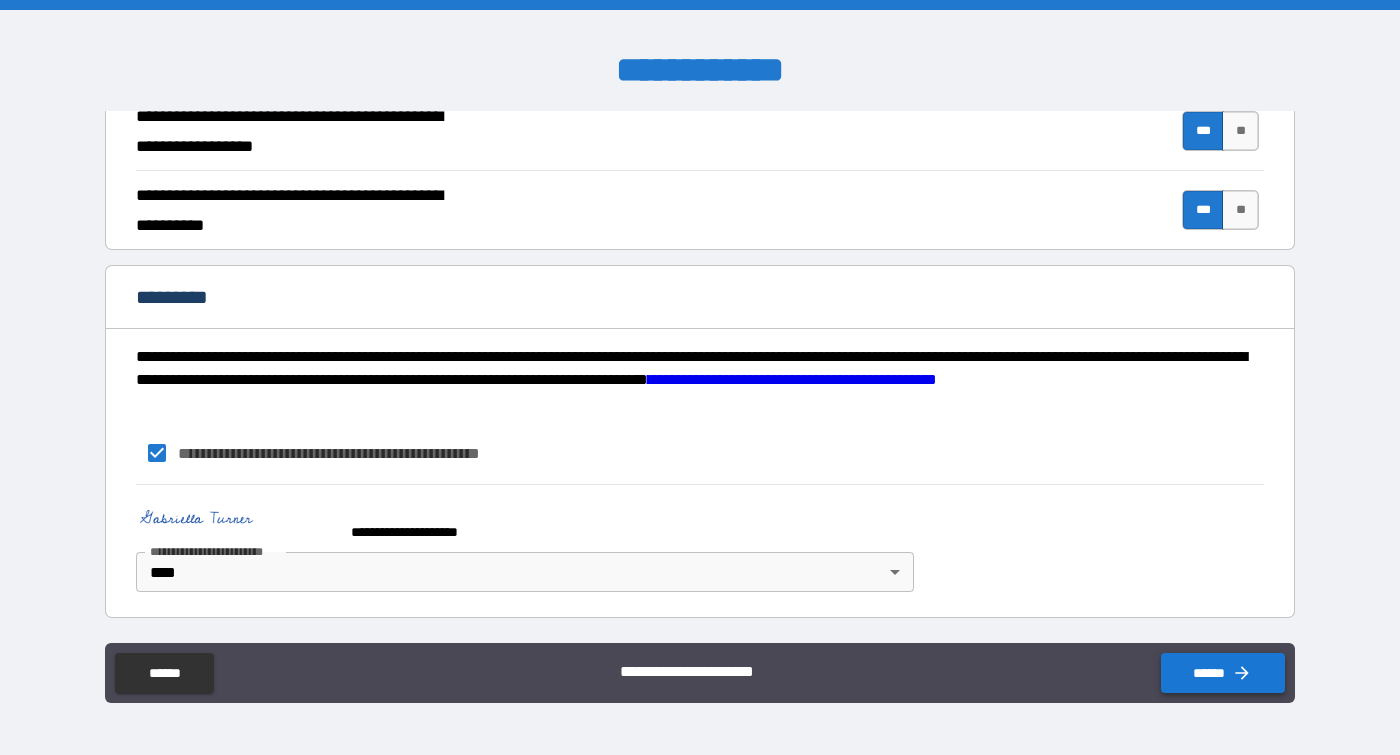 type on "**********" 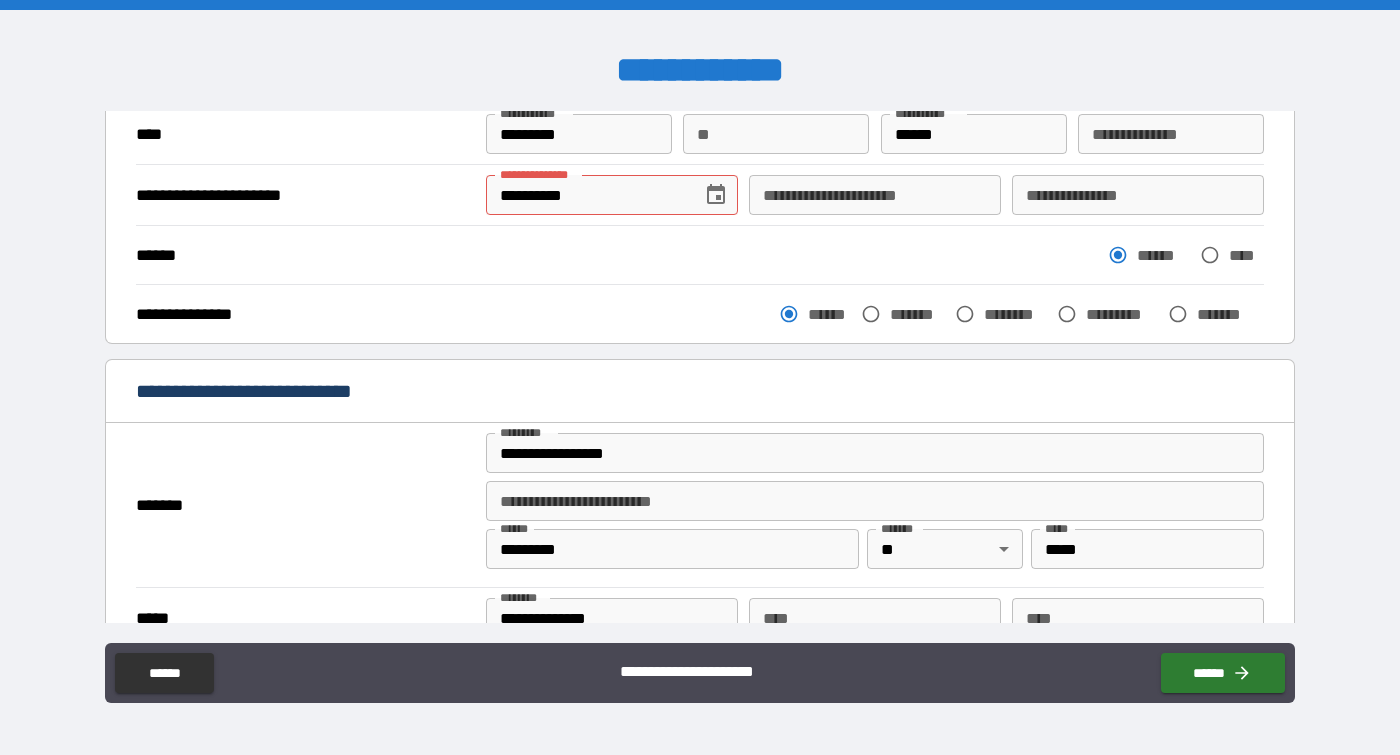 scroll, scrollTop: 67, scrollLeft: 0, axis: vertical 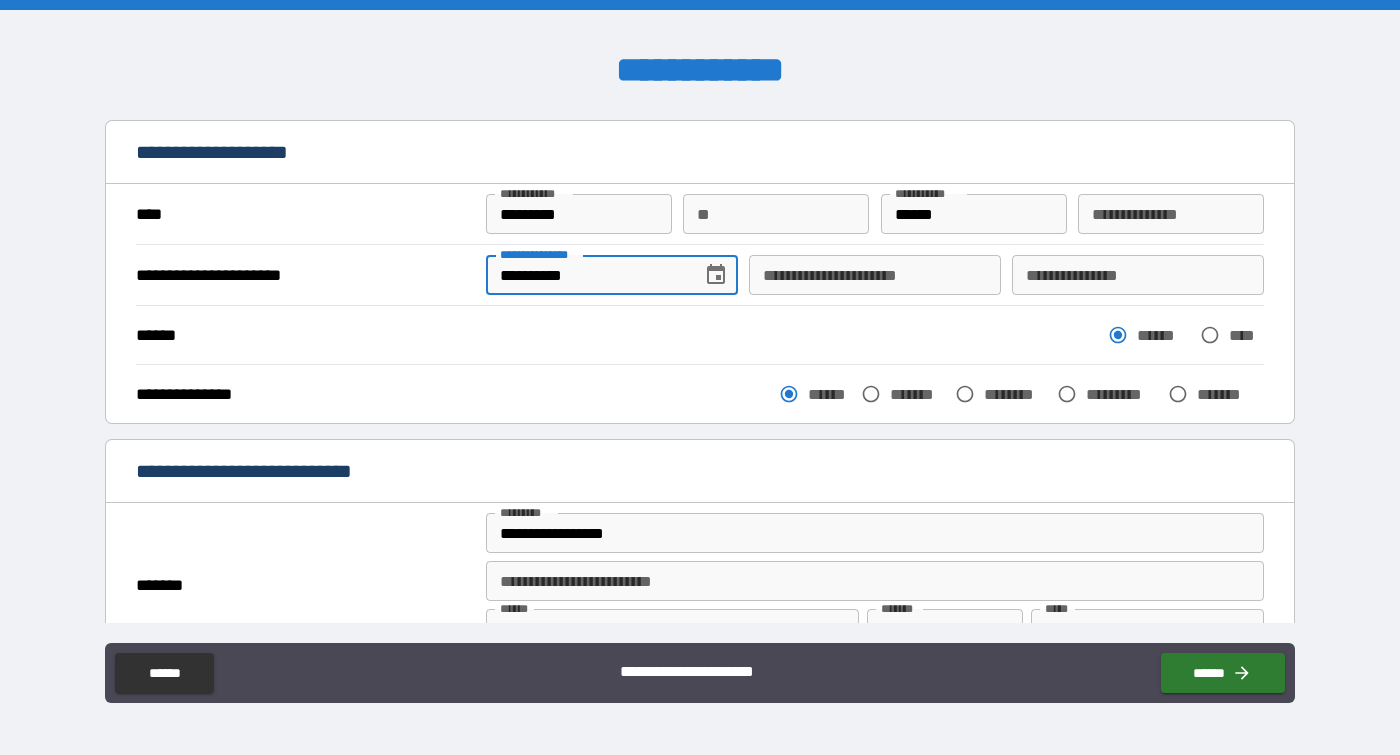 type on "**********" 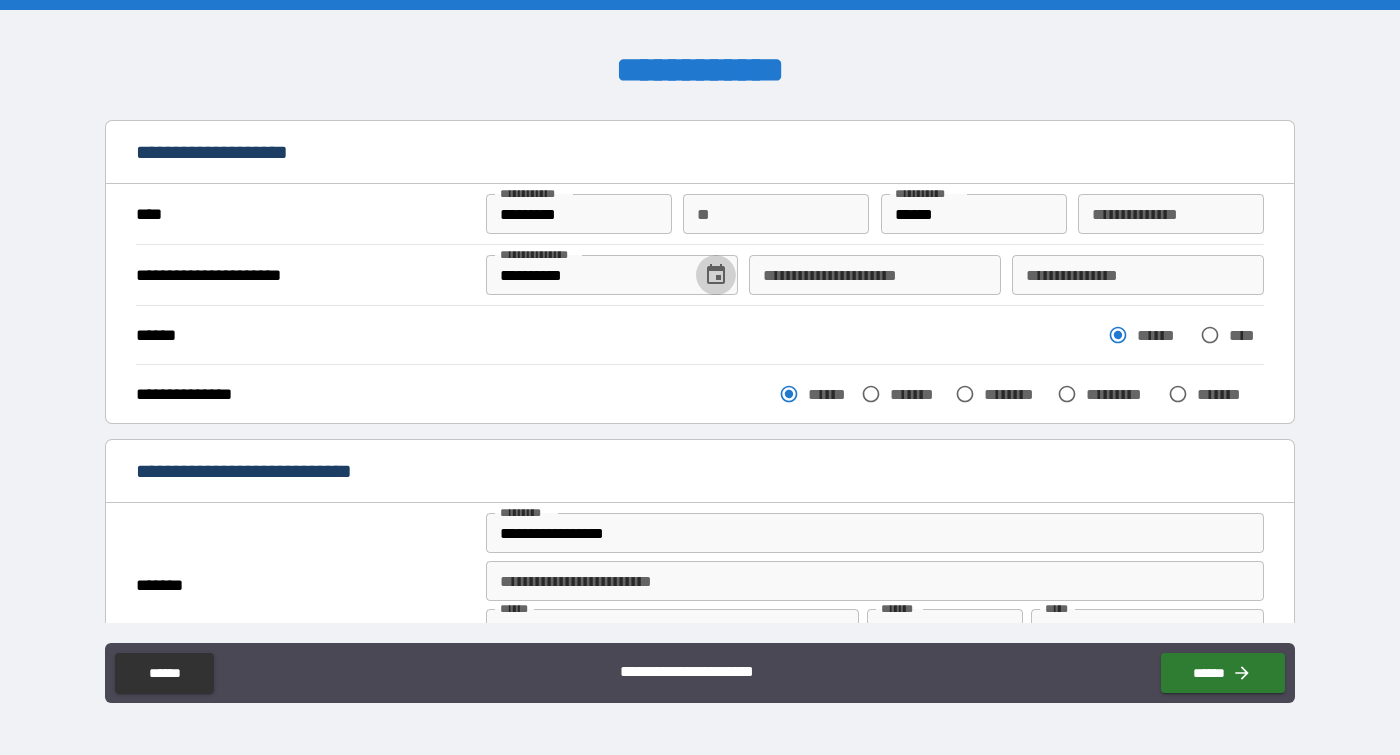 type 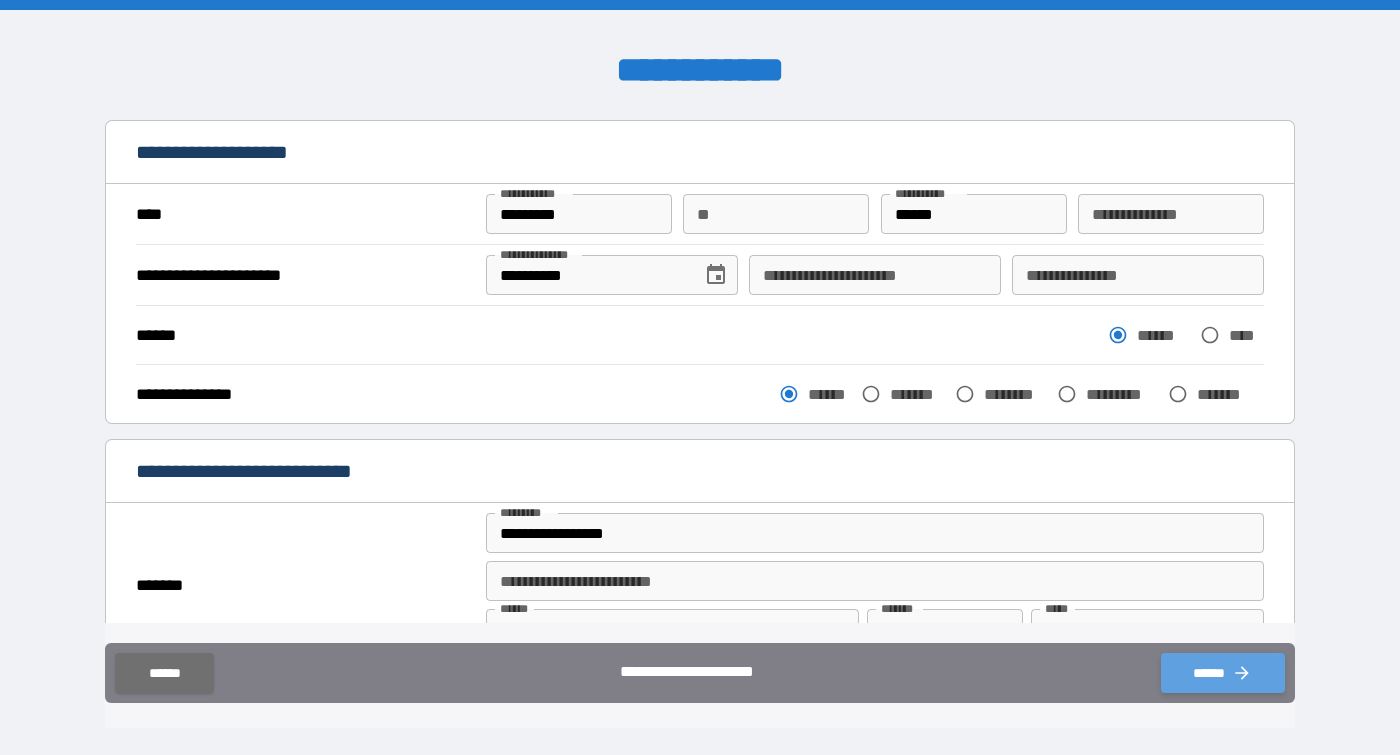 click on "******" at bounding box center (1223, 673) 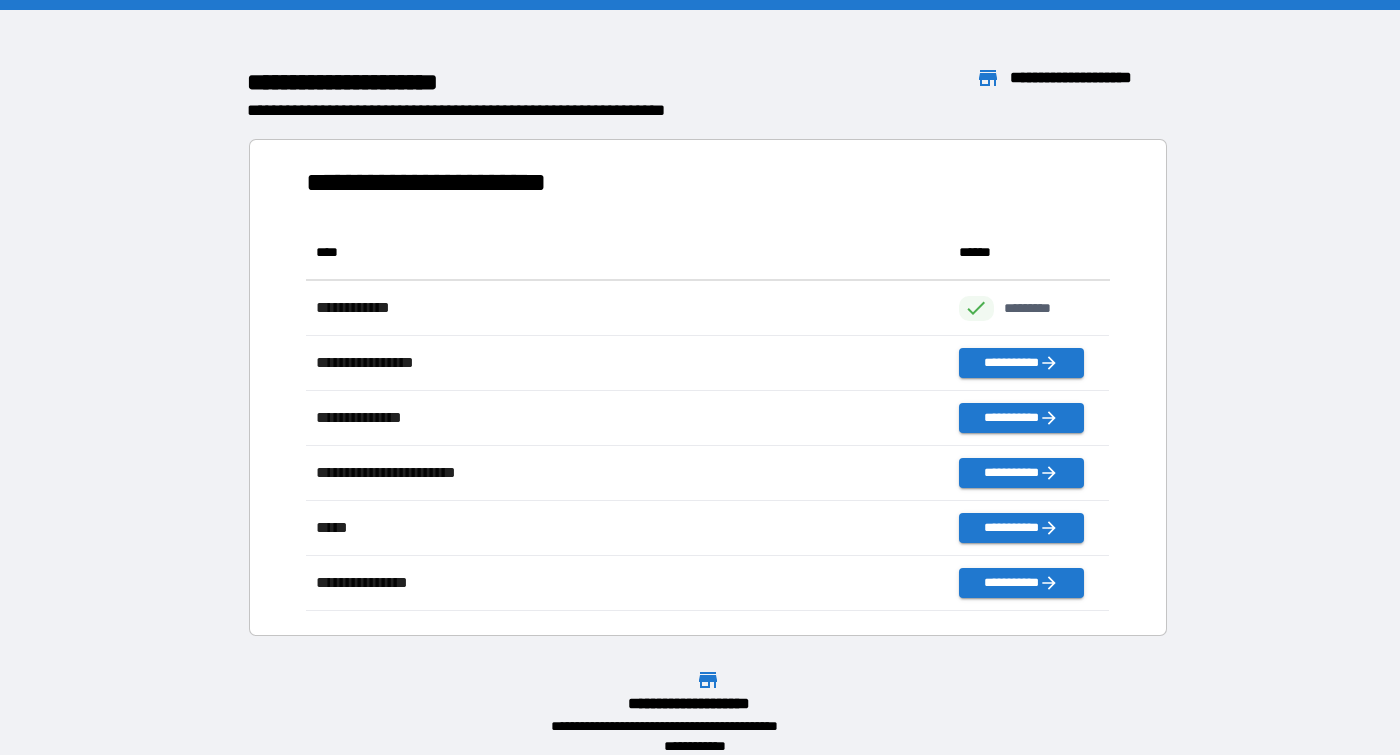 scroll, scrollTop: 16, scrollLeft: 16, axis: both 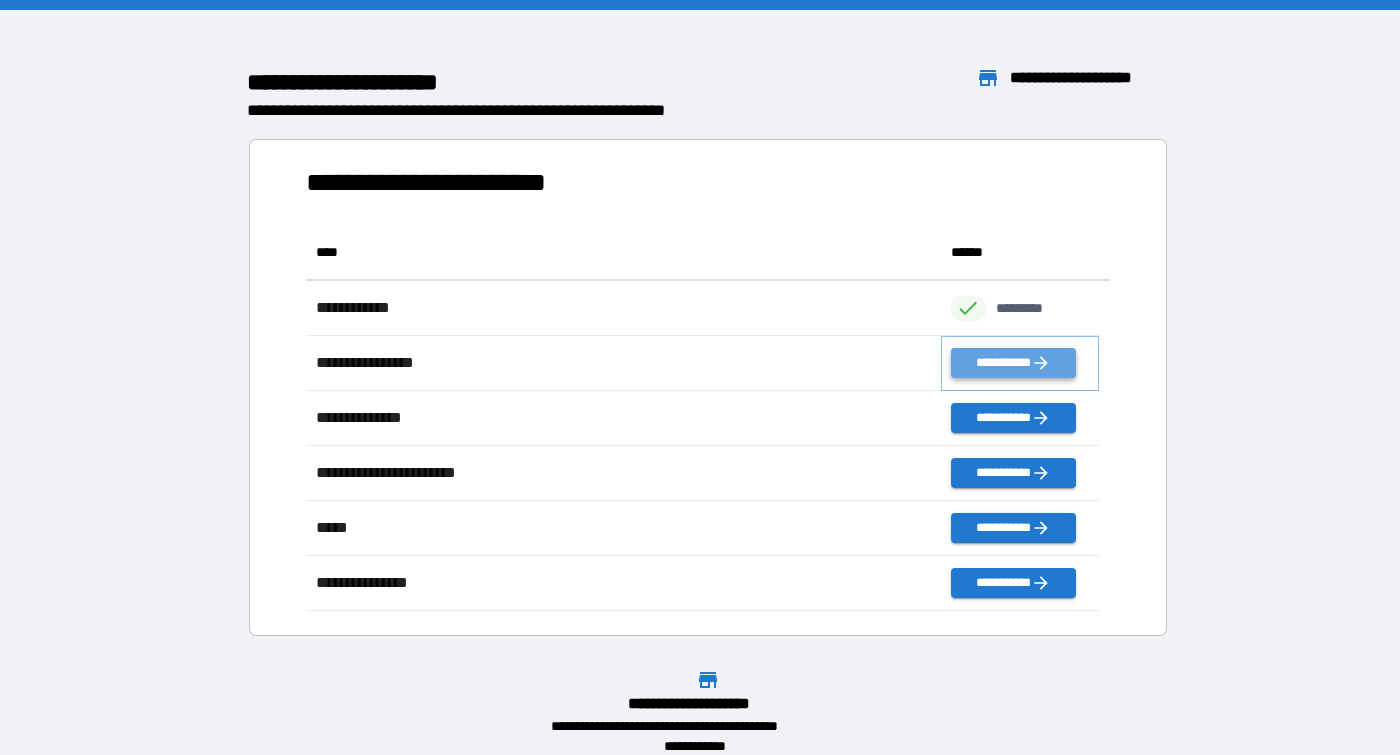 click on "**********" at bounding box center [1013, 363] 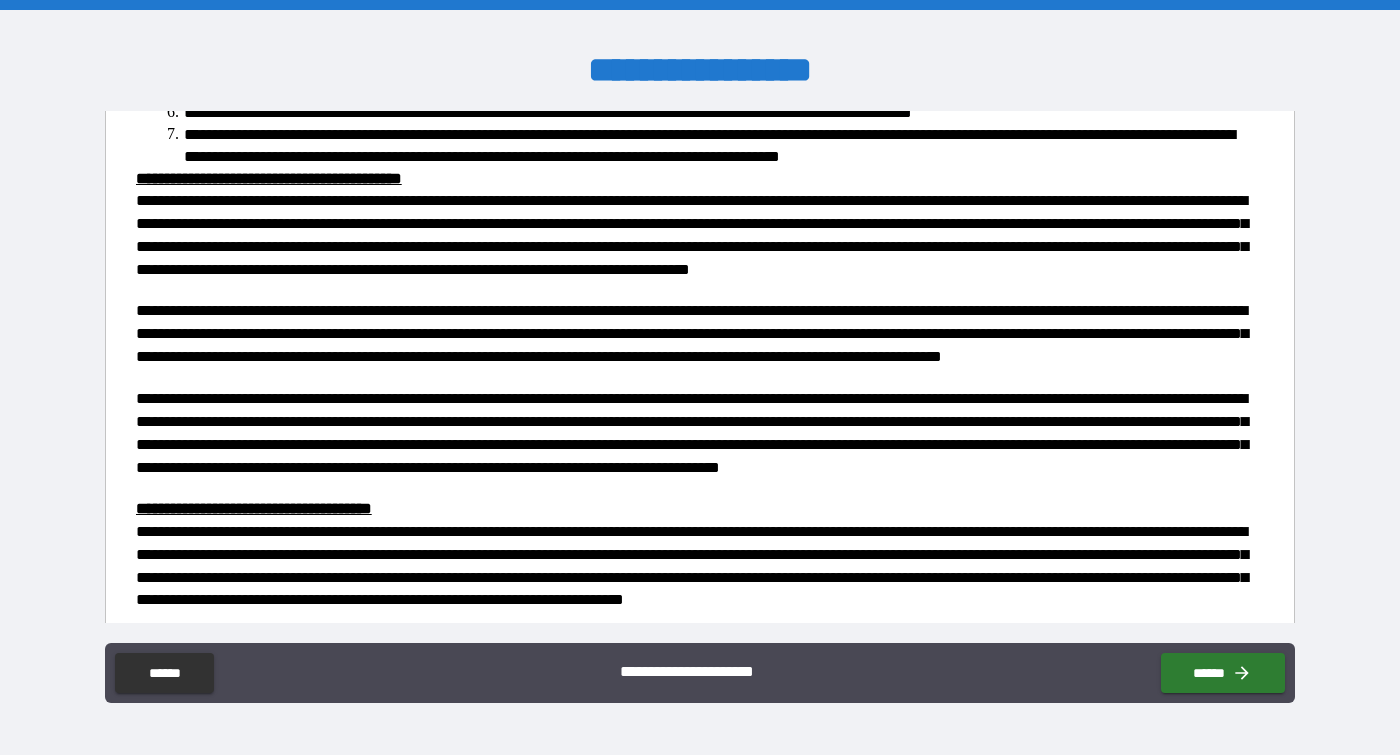 scroll, scrollTop: 1026, scrollLeft: 0, axis: vertical 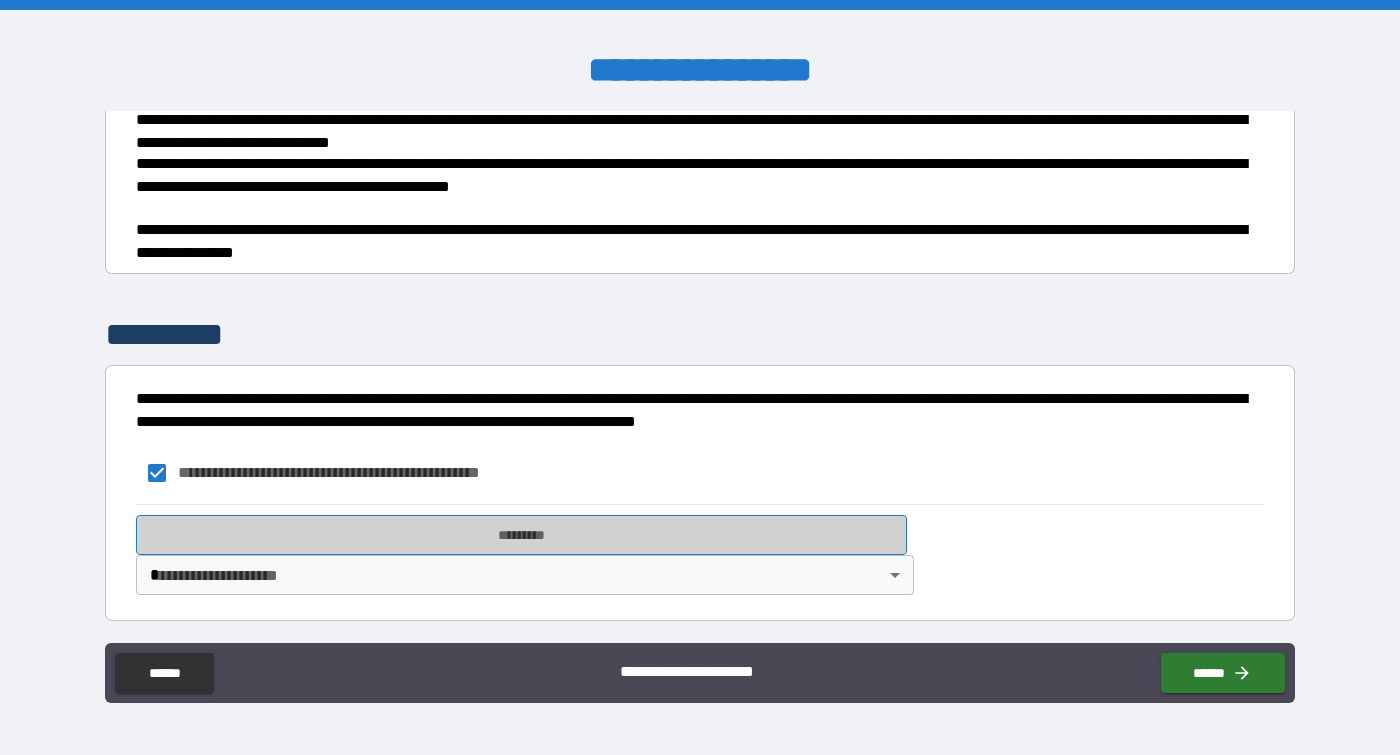 click on "*********" at bounding box center (521, 535) 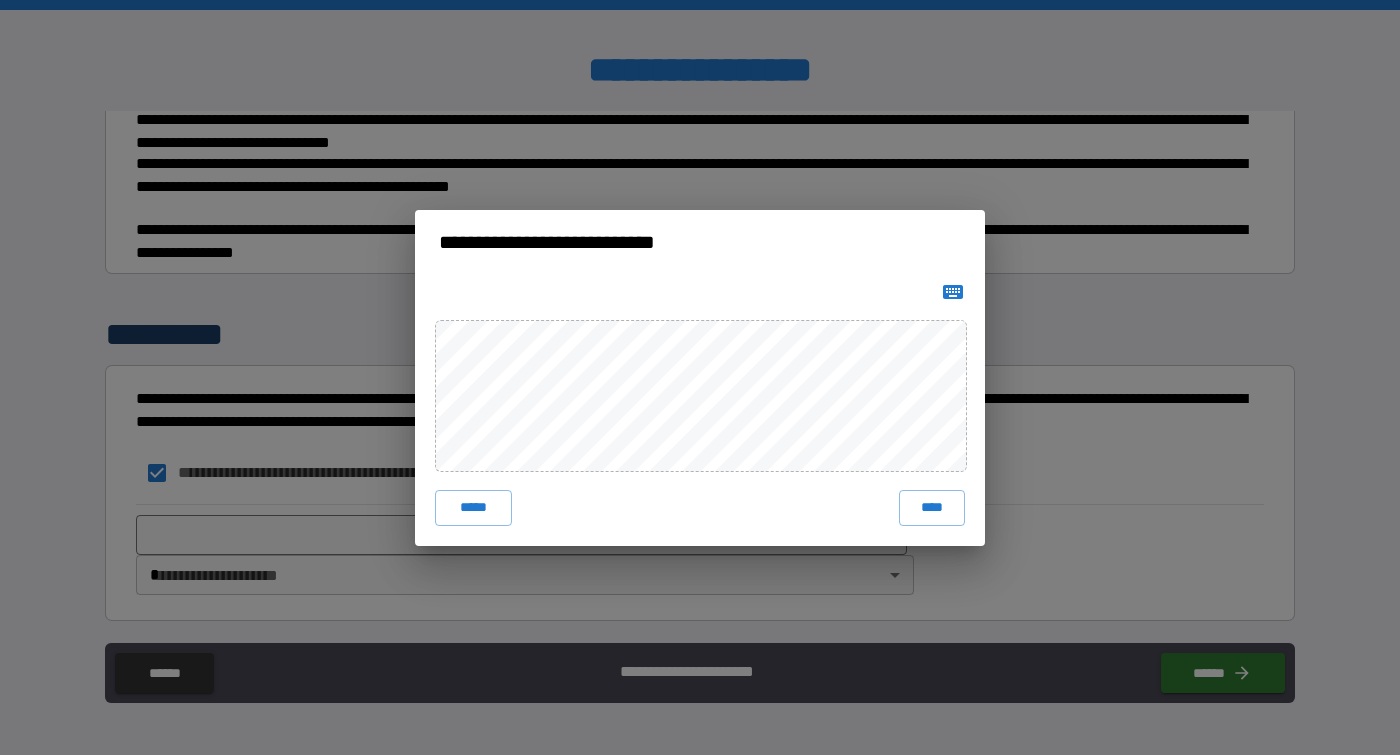 click at bounding box center [953, 292] 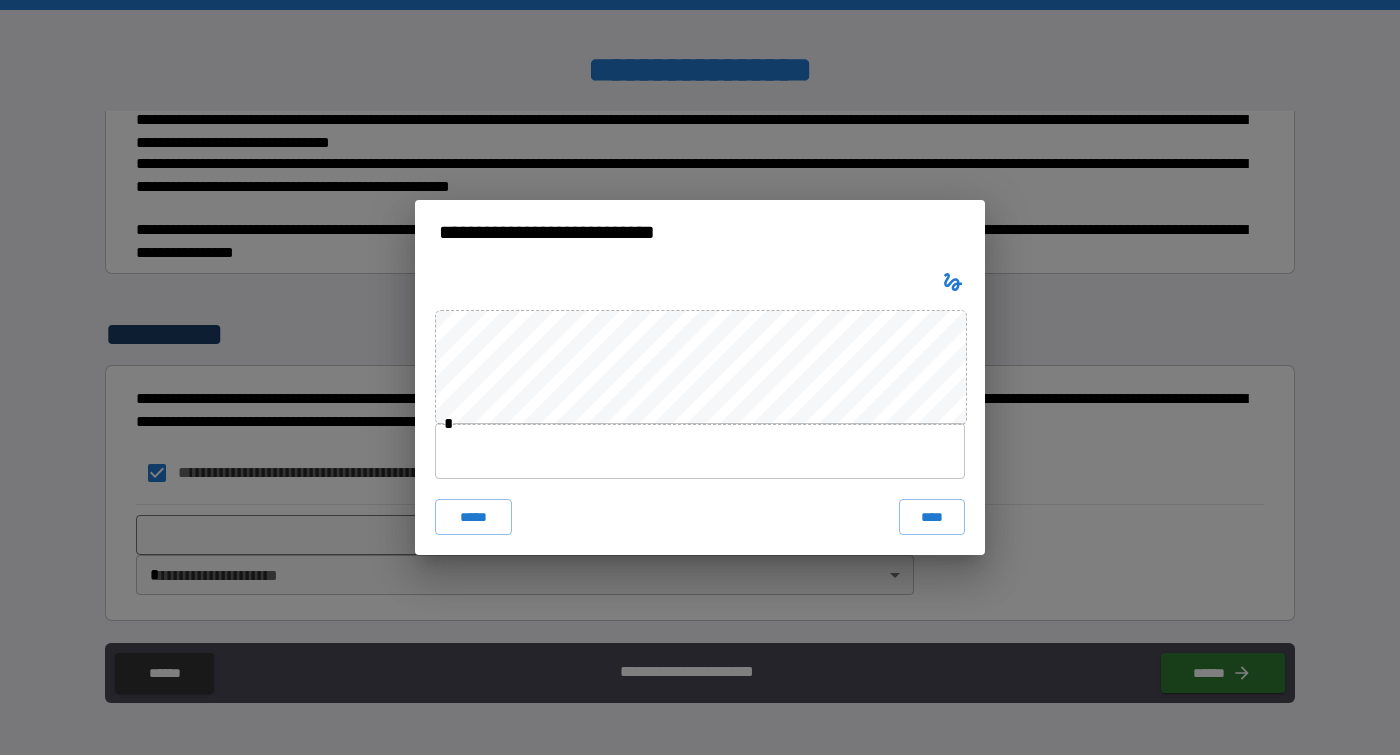 click at bounding box center (700, 451) 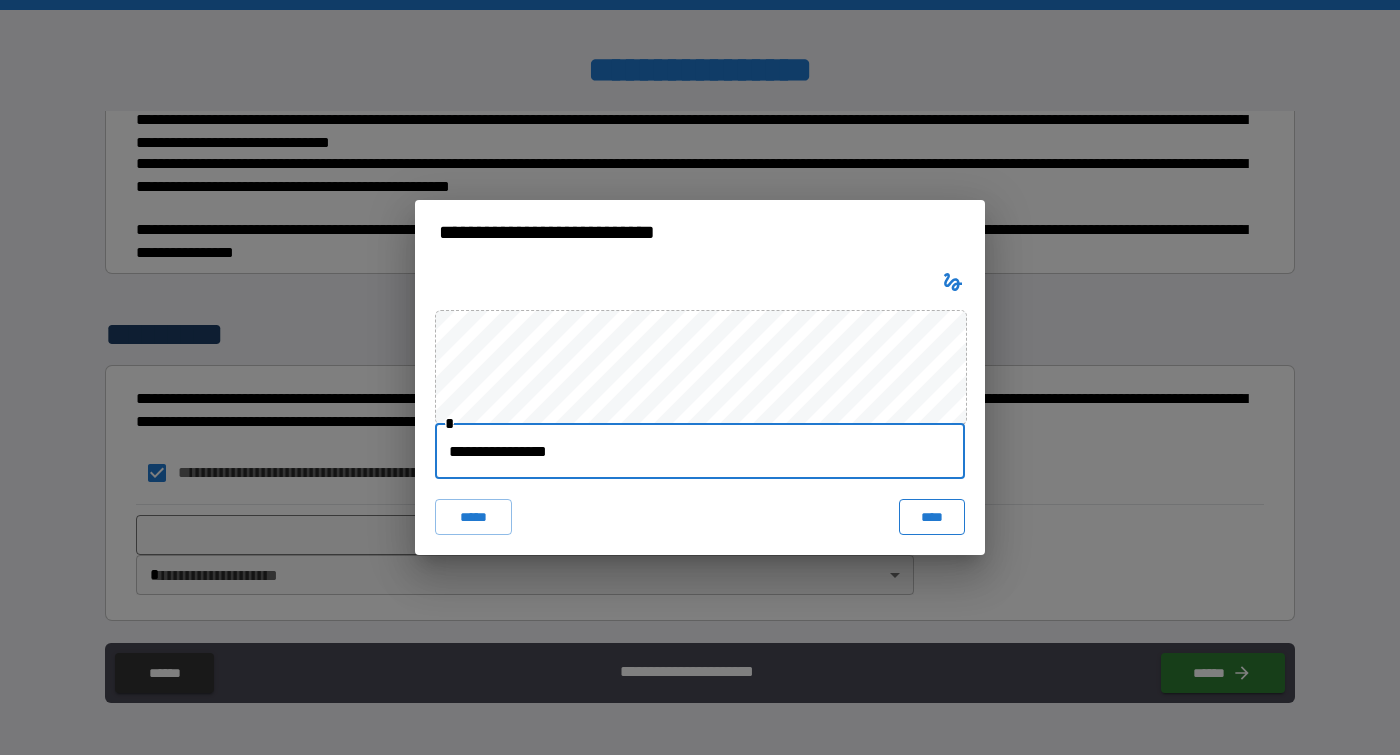 type on "**********" 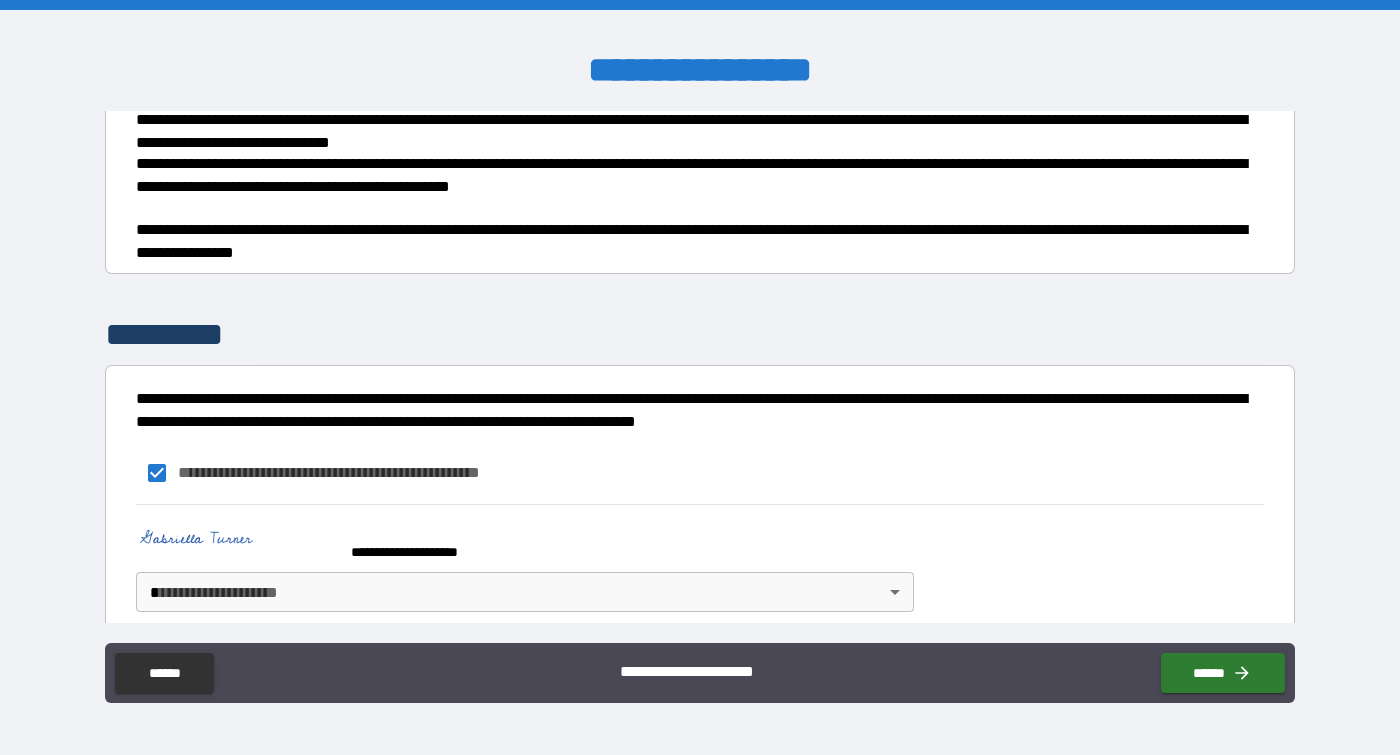scroll, scrollTop: 1043, scrollLeft: 0, axis: vertical 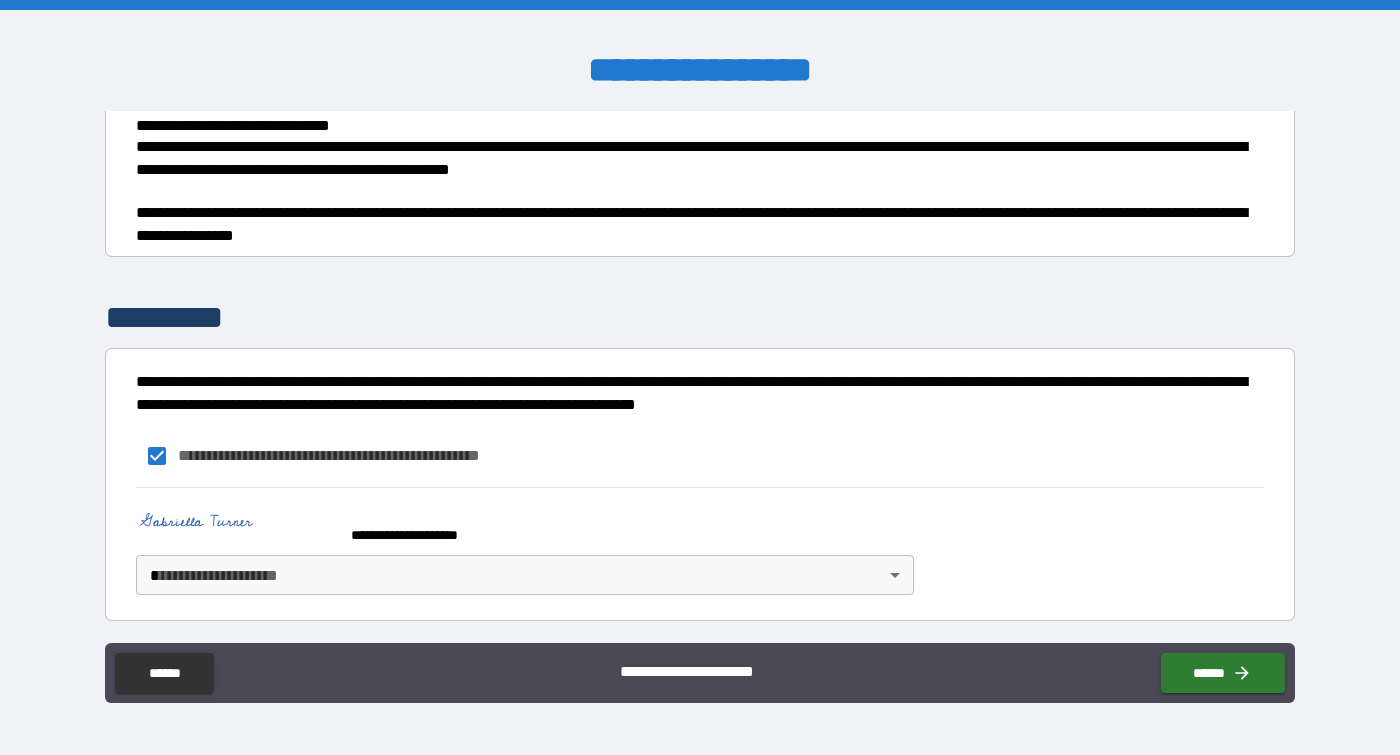 click on "**********" at bounding box center (700, 377) 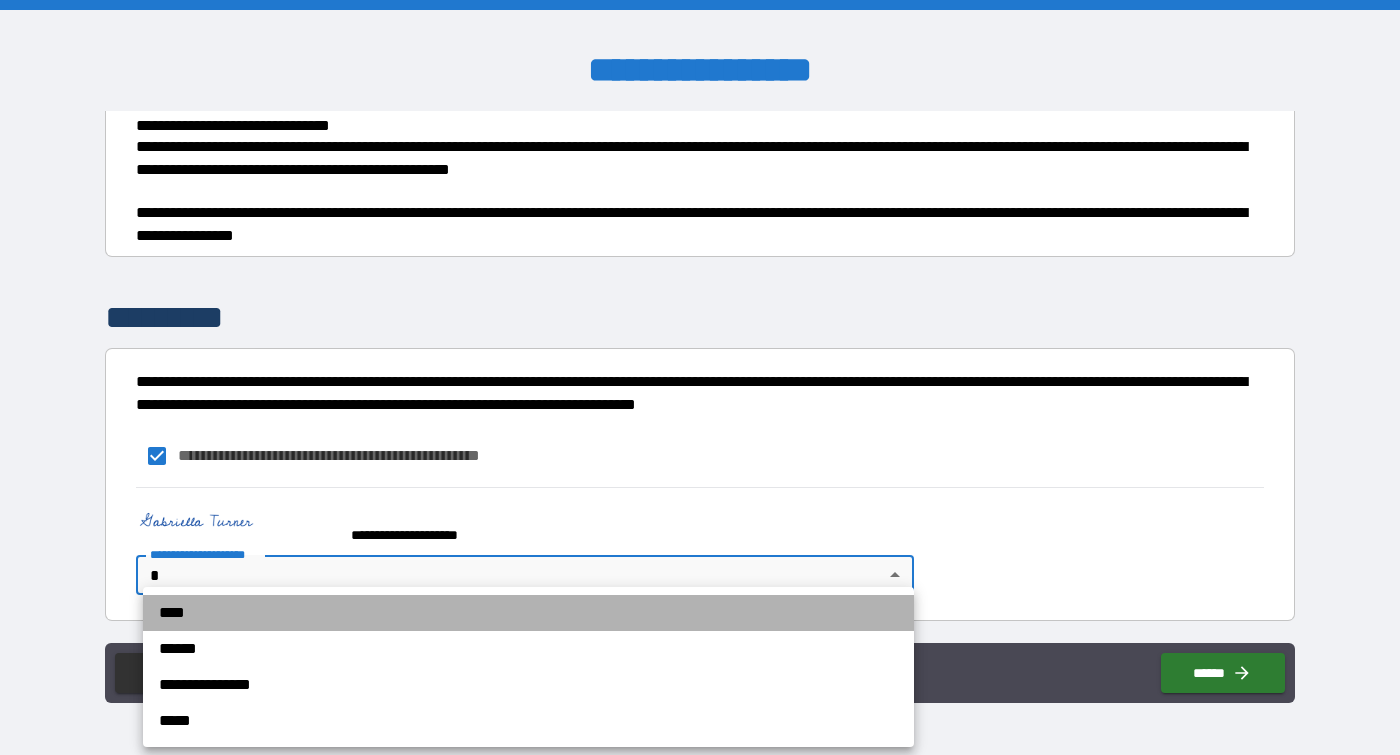 click on "****" at bounding box center [528, 613] 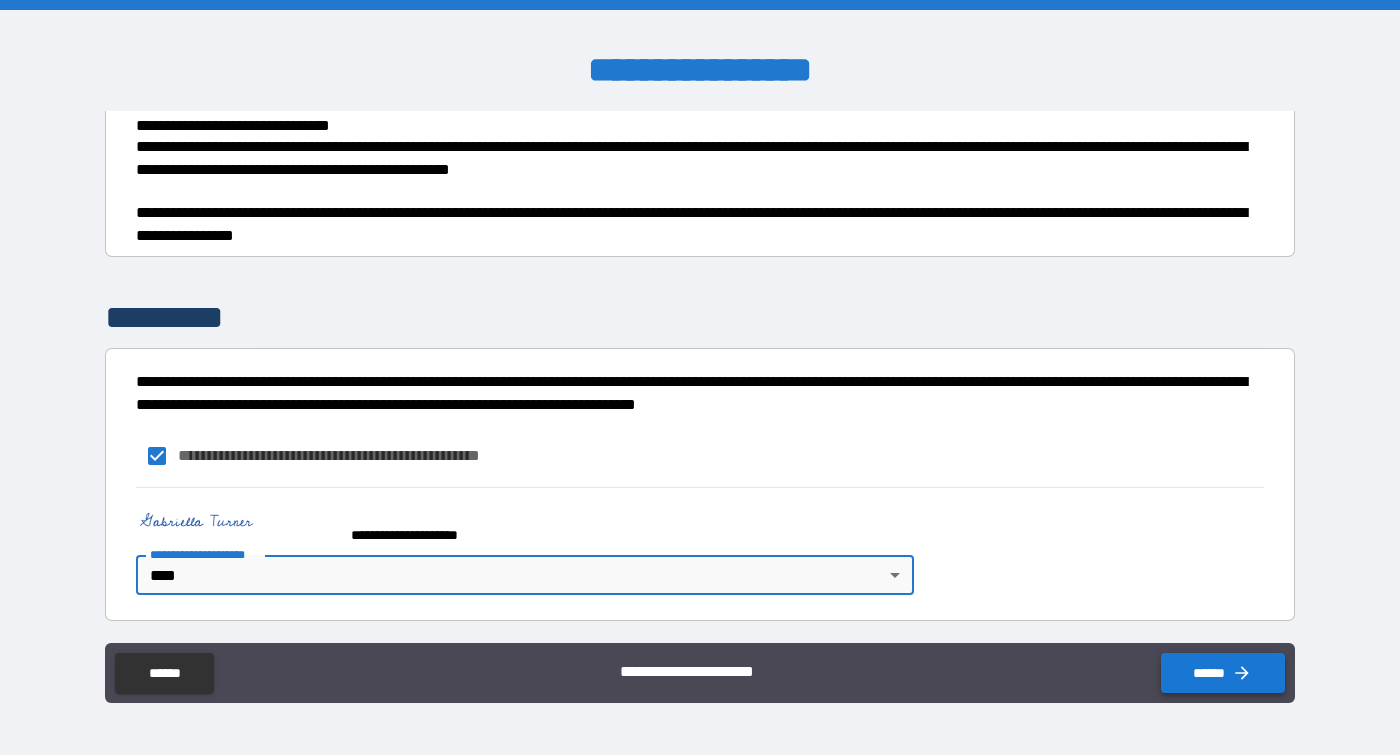 click on "******" at bounding box center (1223, 673) 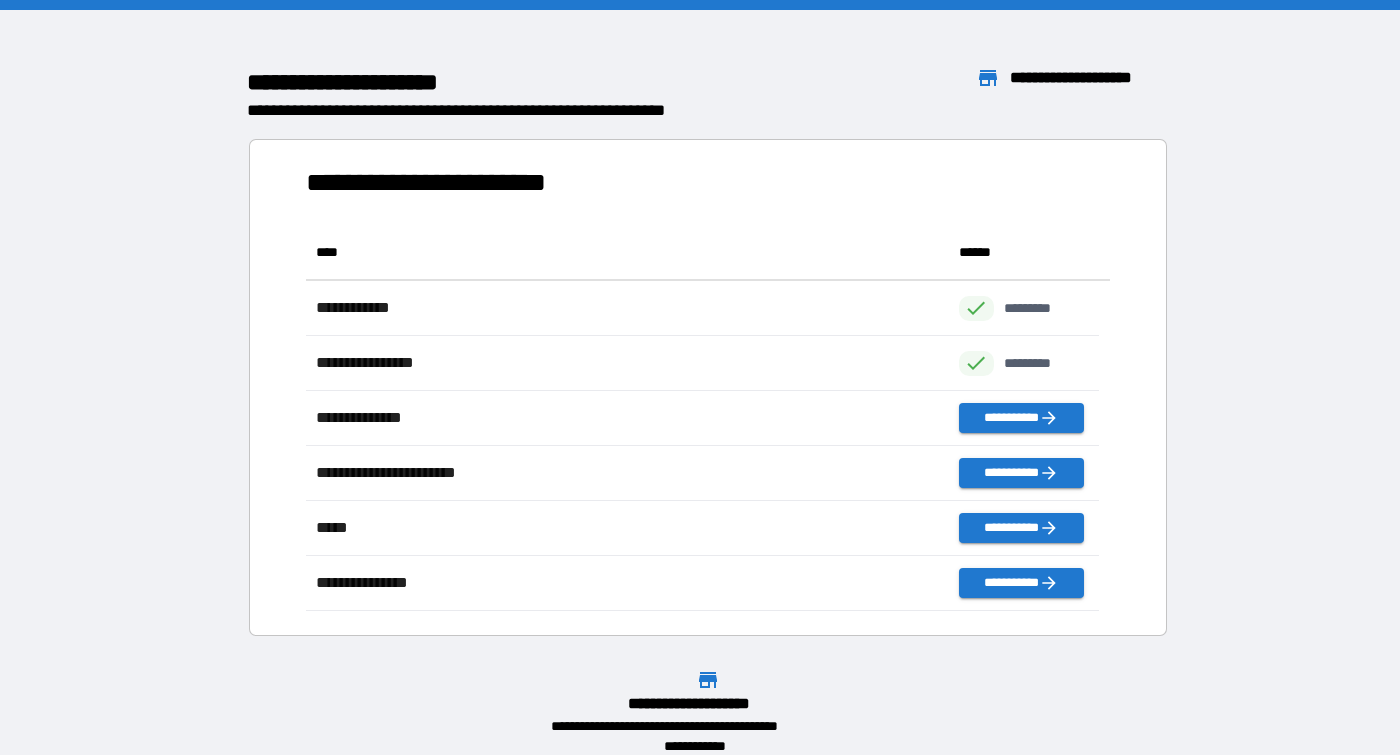 scroll, scrollTop: 371, scrollLeft: 779, axis: both 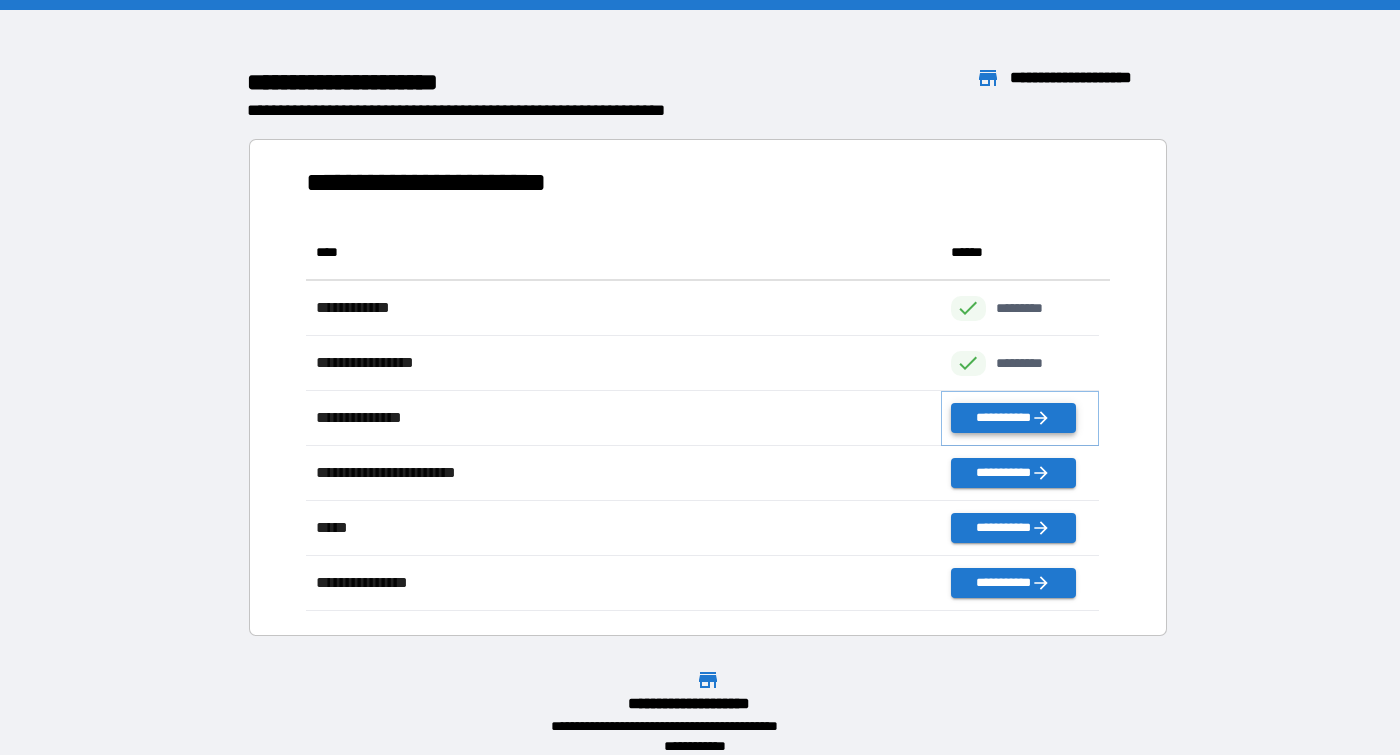 click on "**********" at bounding box center (1013, 418) 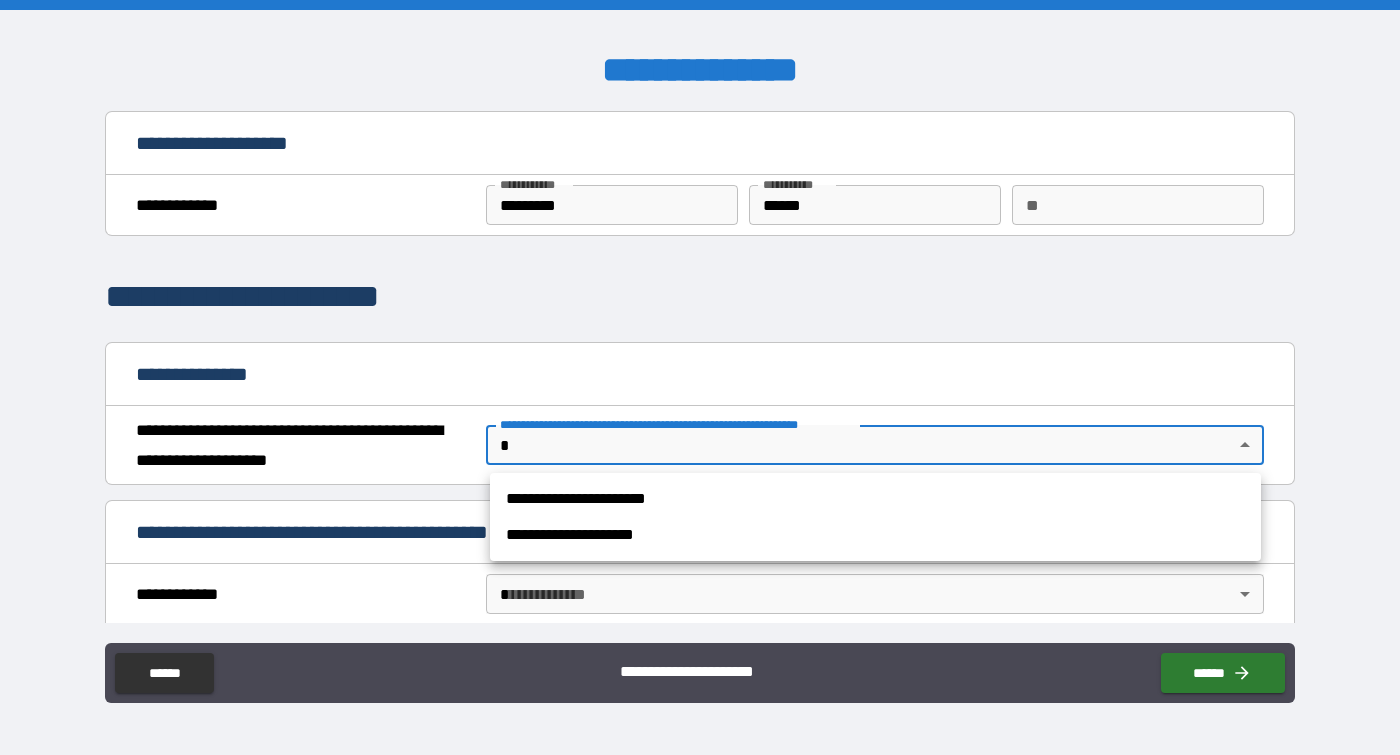 click on "**********" at bounding box center (700, 377) 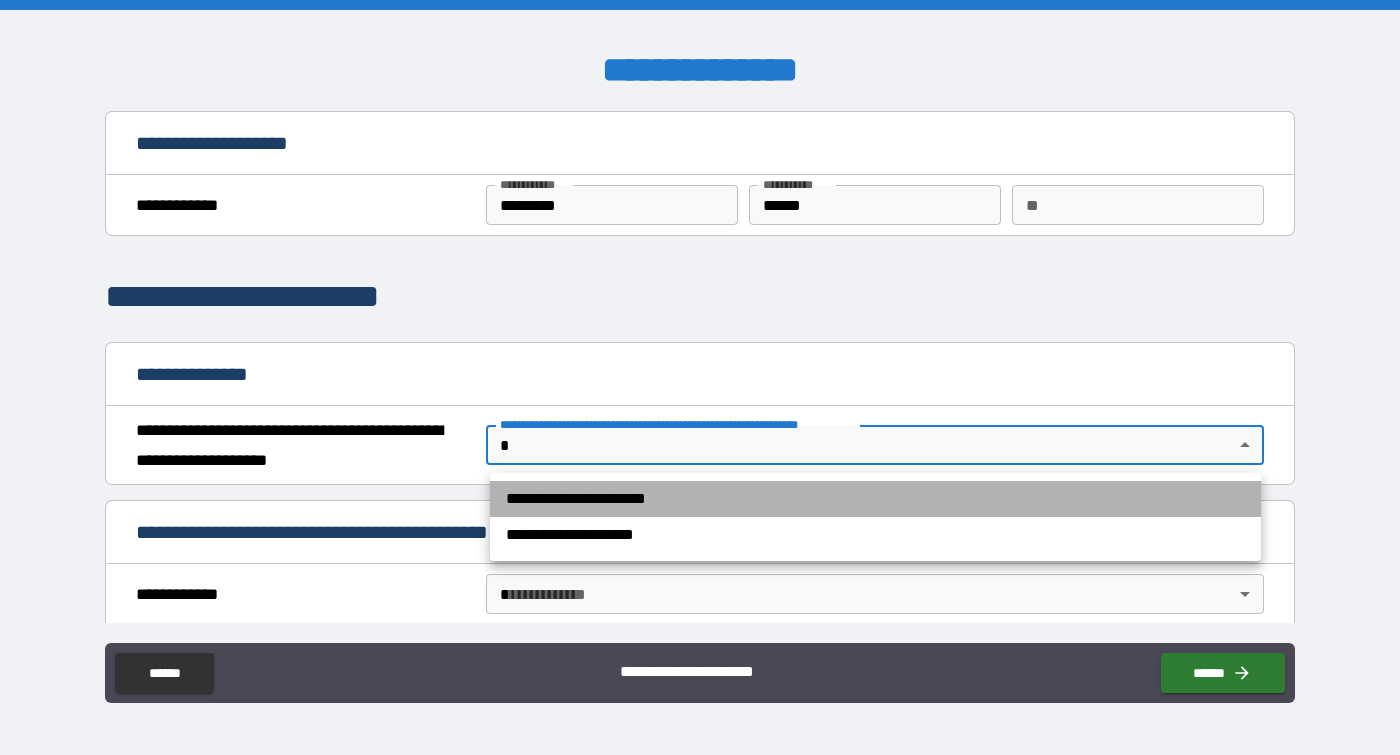 click on "**********" at bounding box center (875, 499) 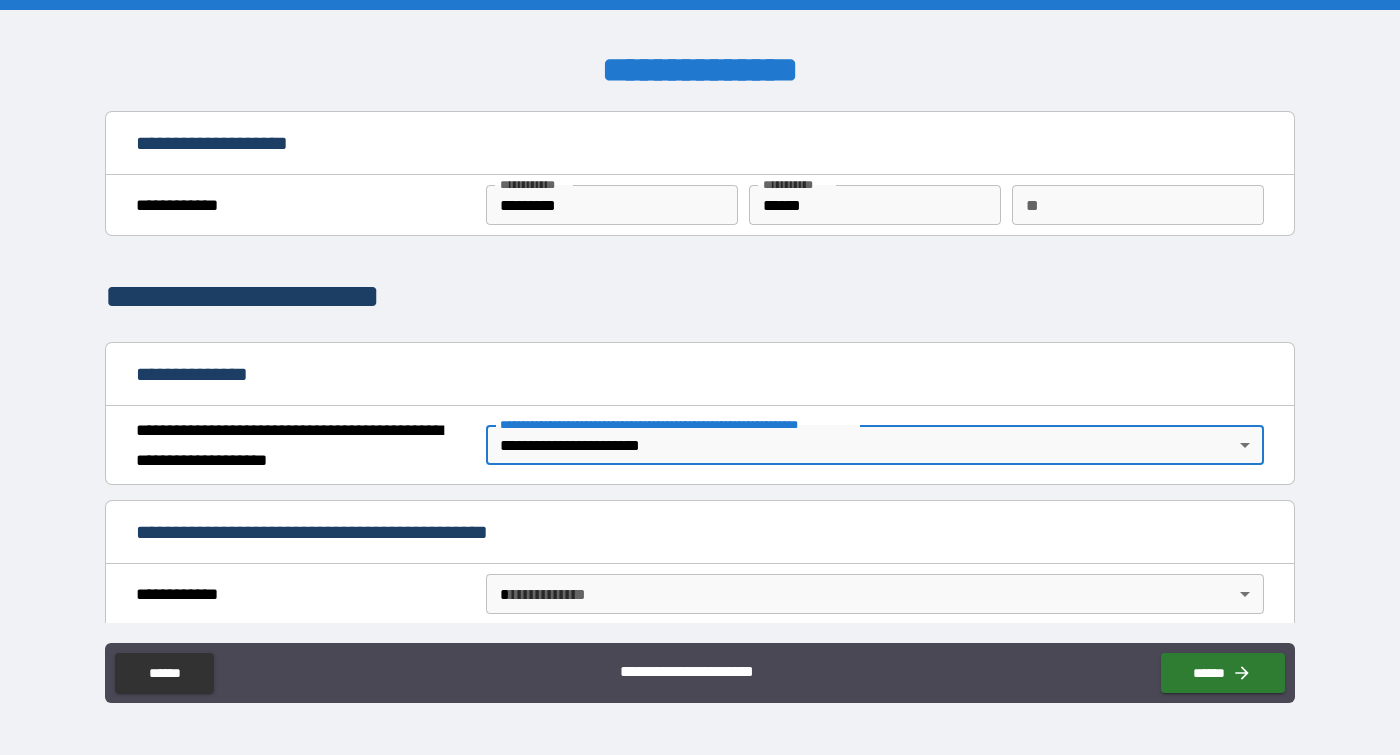 scroll, scrollTop: 156, scrollLeft: 0, axis: vertical 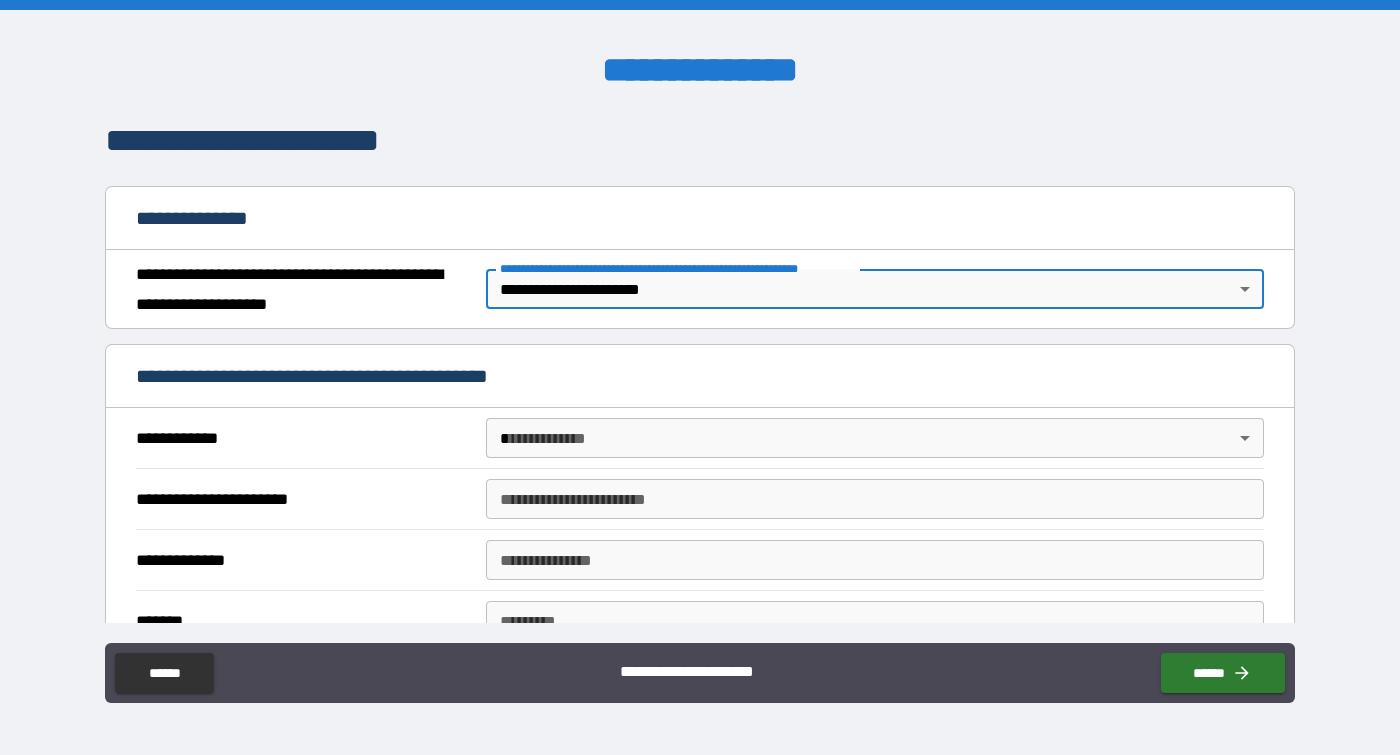 click on "**********" at bounding box center (700, 377) 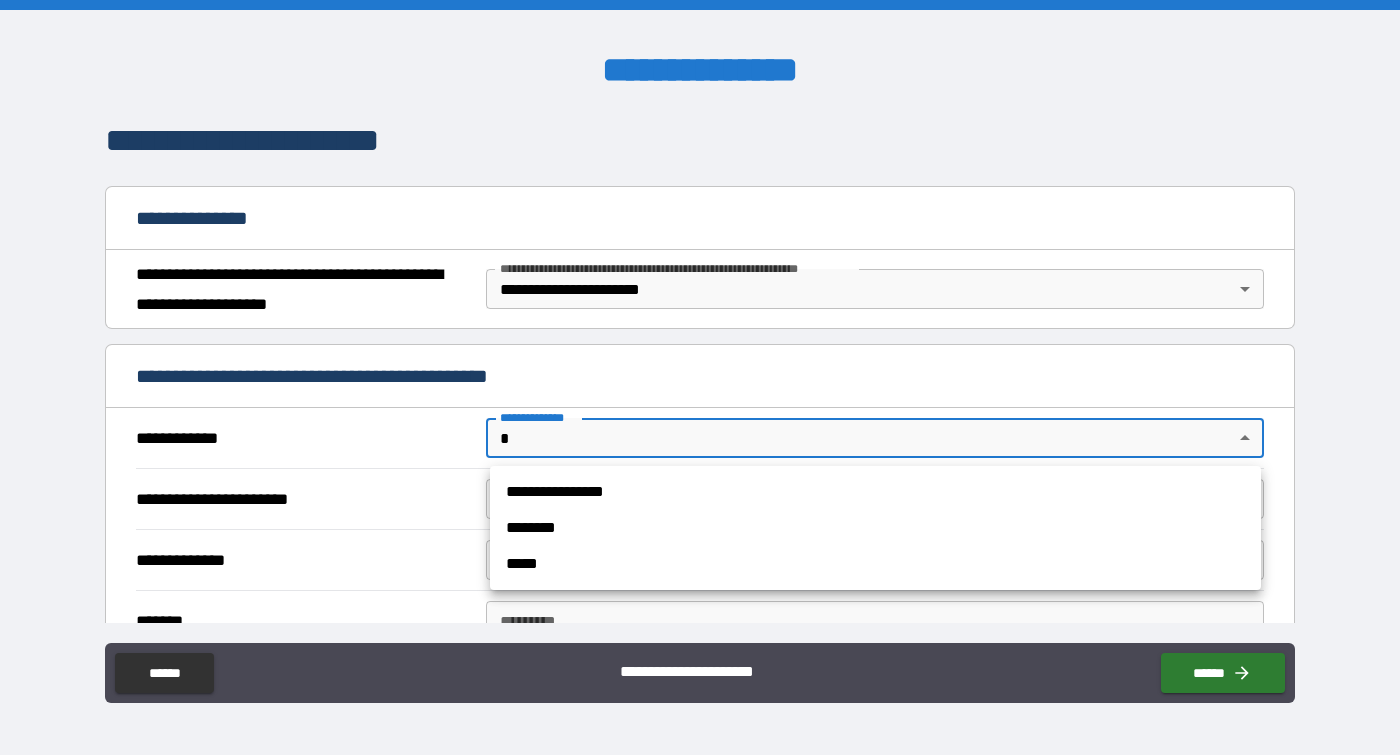 click on "**********" at bounding box center (875, 492) 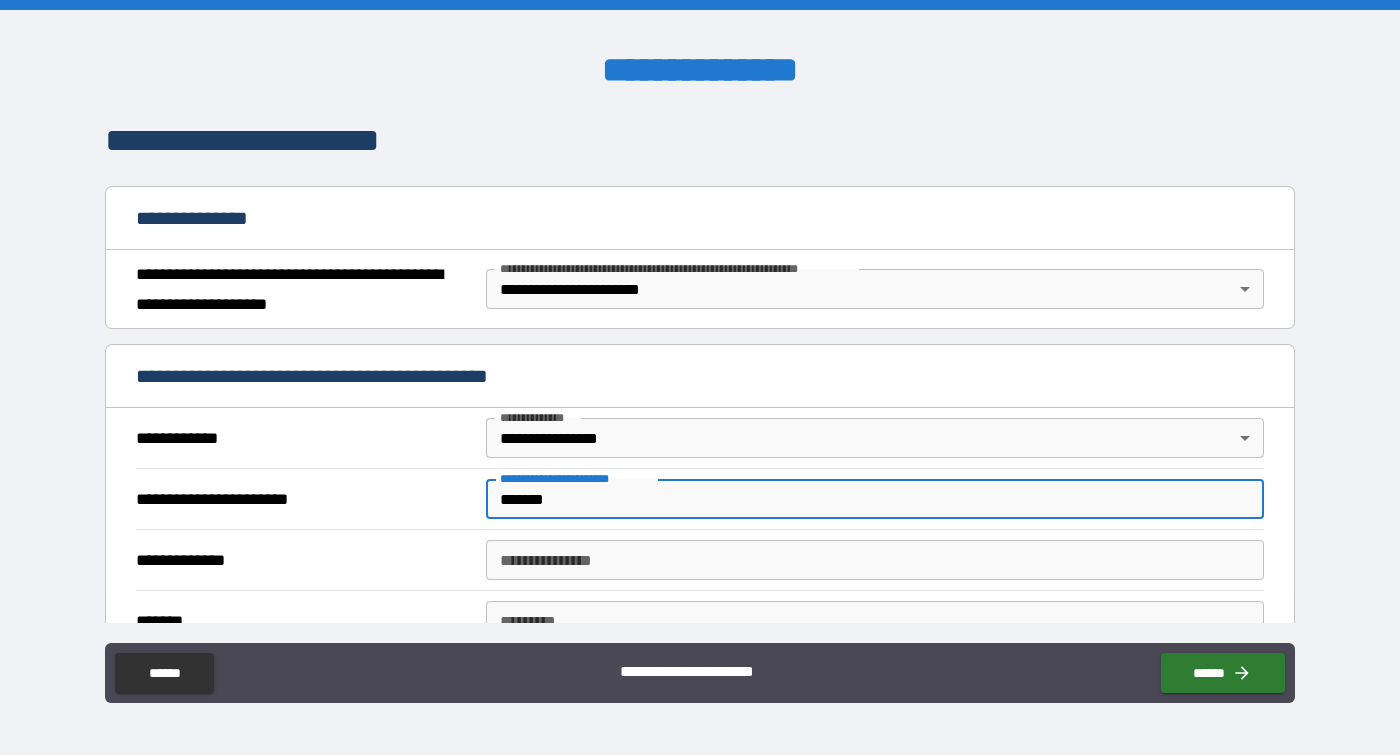 type on "*******" 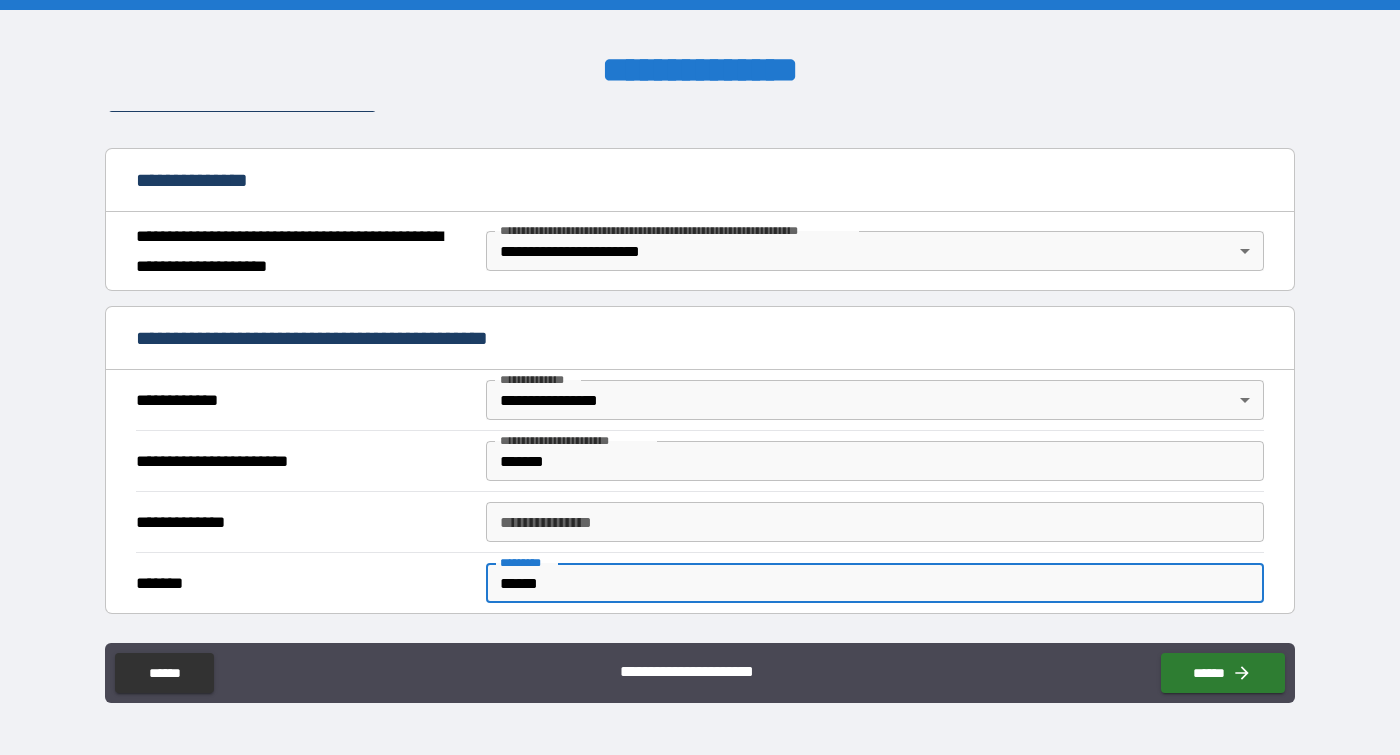 scroll, scrollTop: 243, scrollLeft: 0, axis: vertical 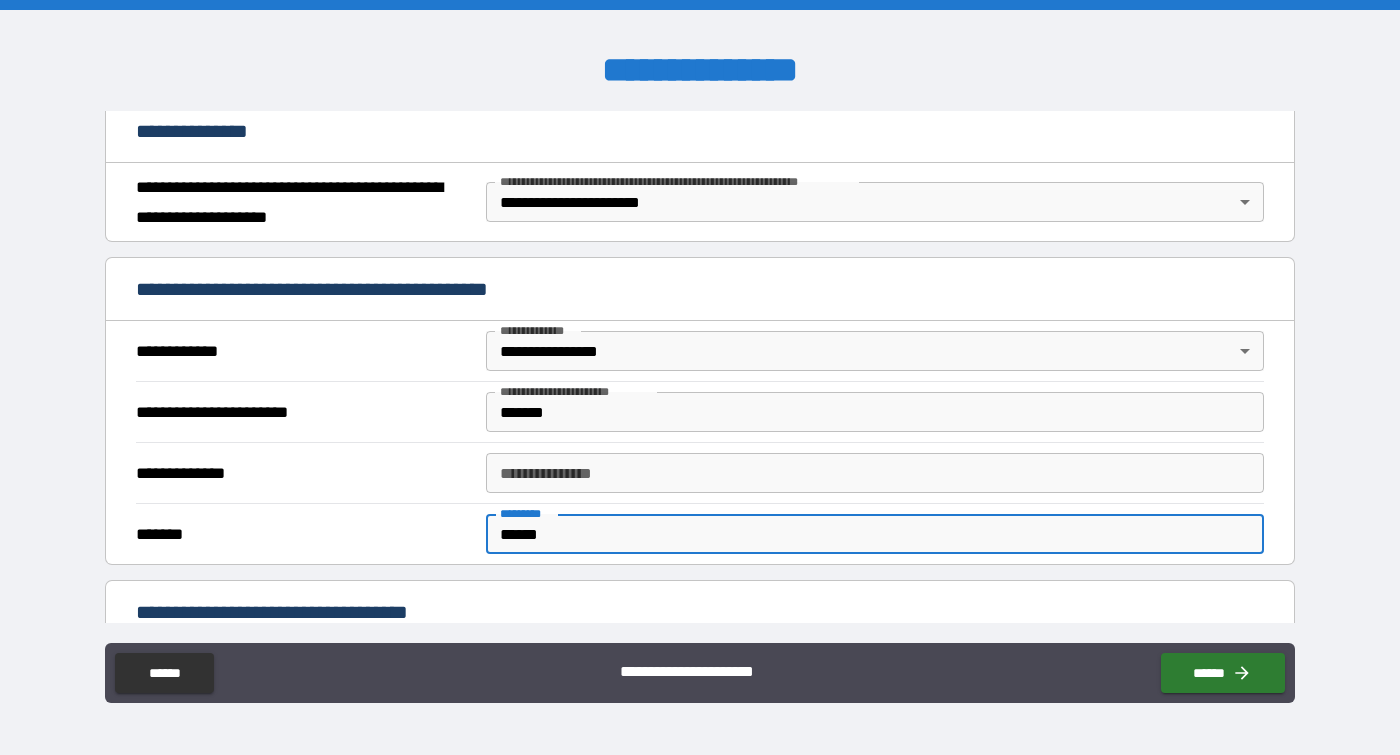 type on "******" 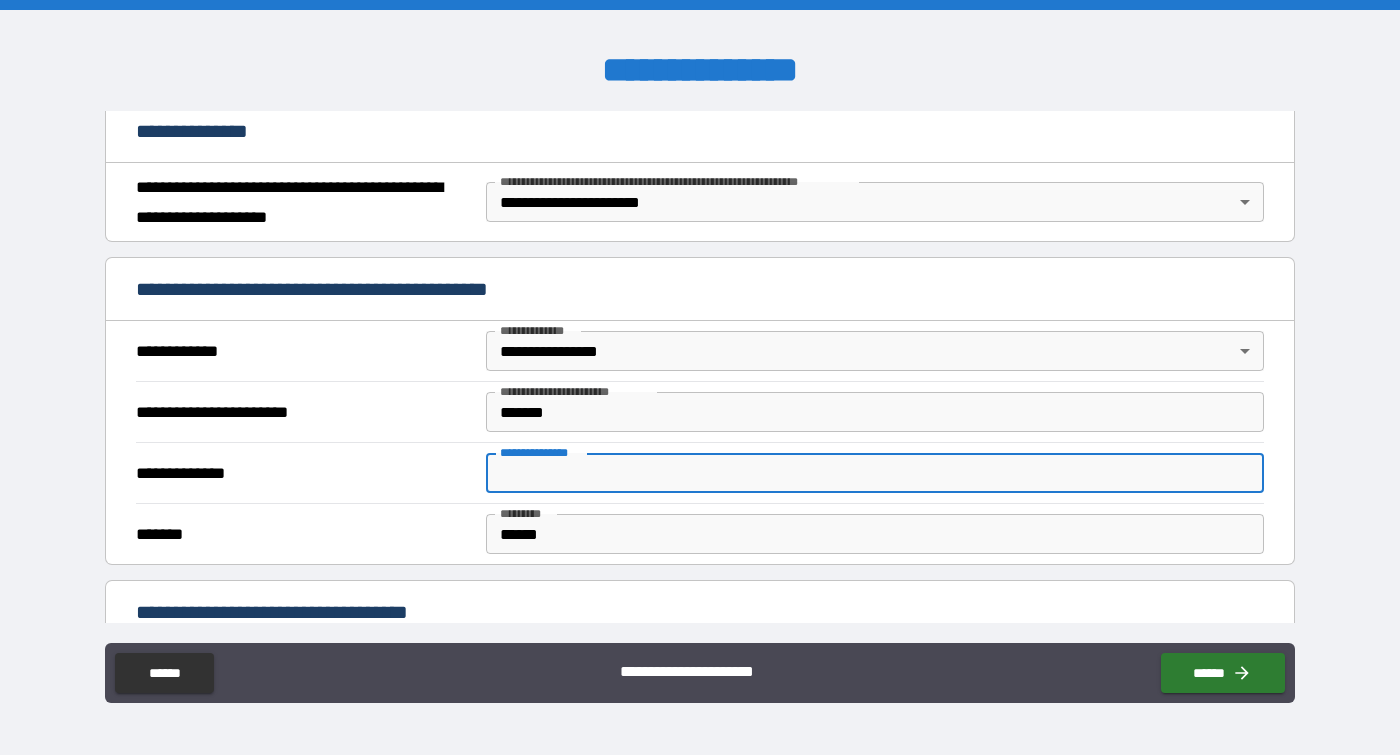 click on "**********" at bounding box center (875, 473) 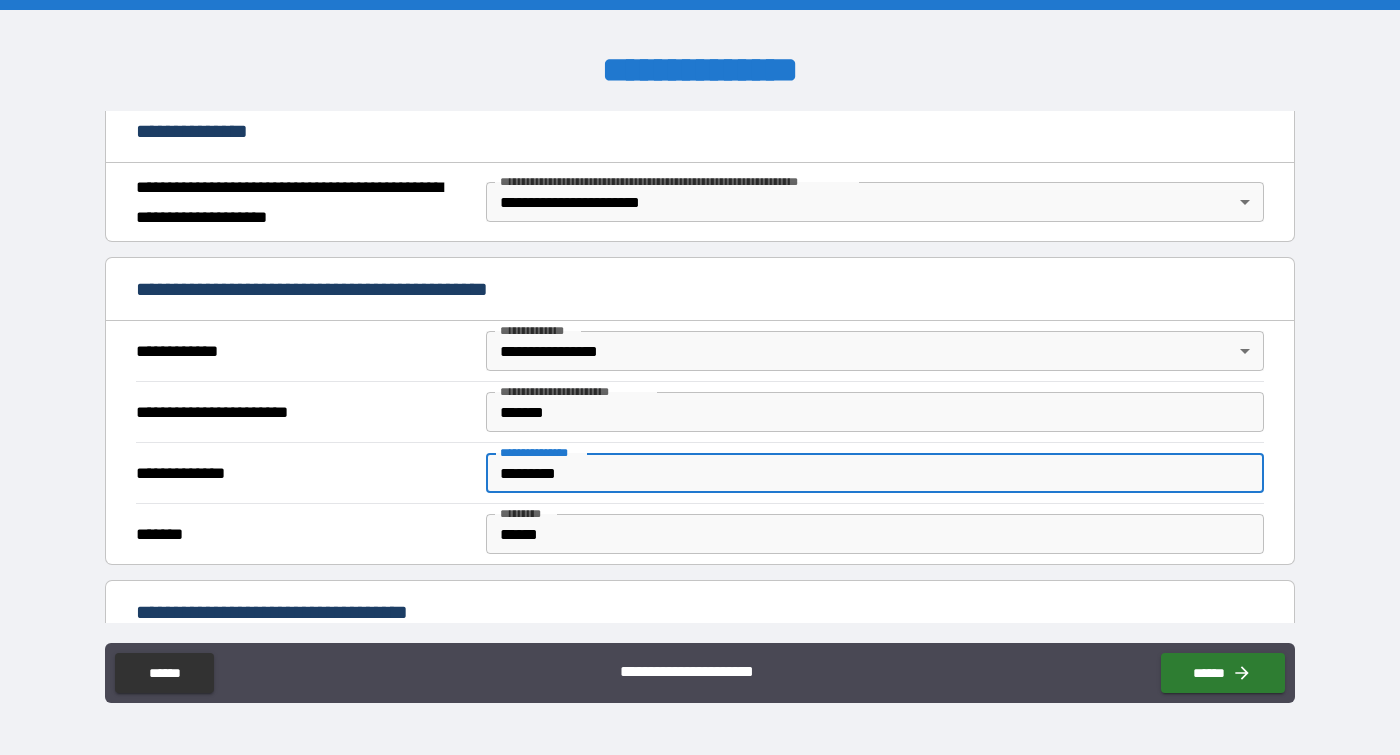 scroll, scrollTop: 551, scrollLeft: 0, axis: vertical 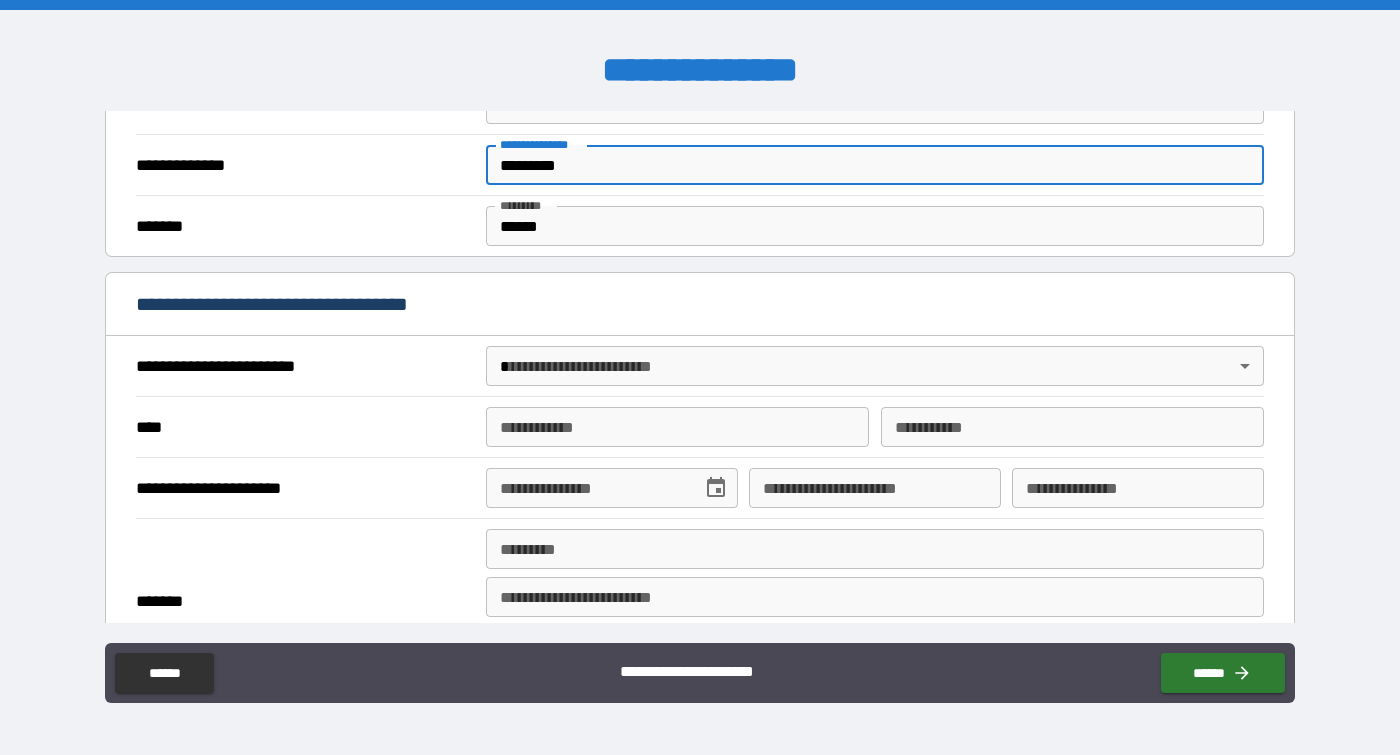 type on "*********" 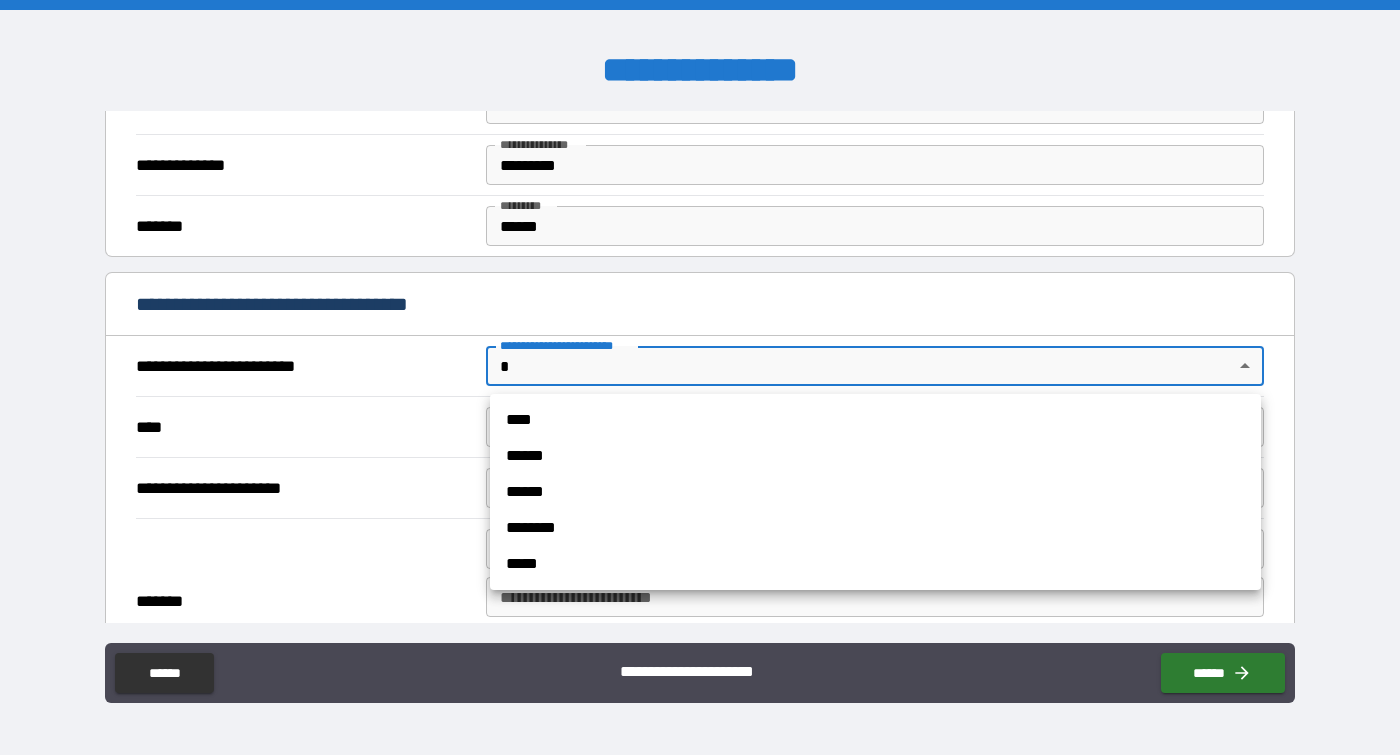 click on "**********" at bounding box center (700, 377) 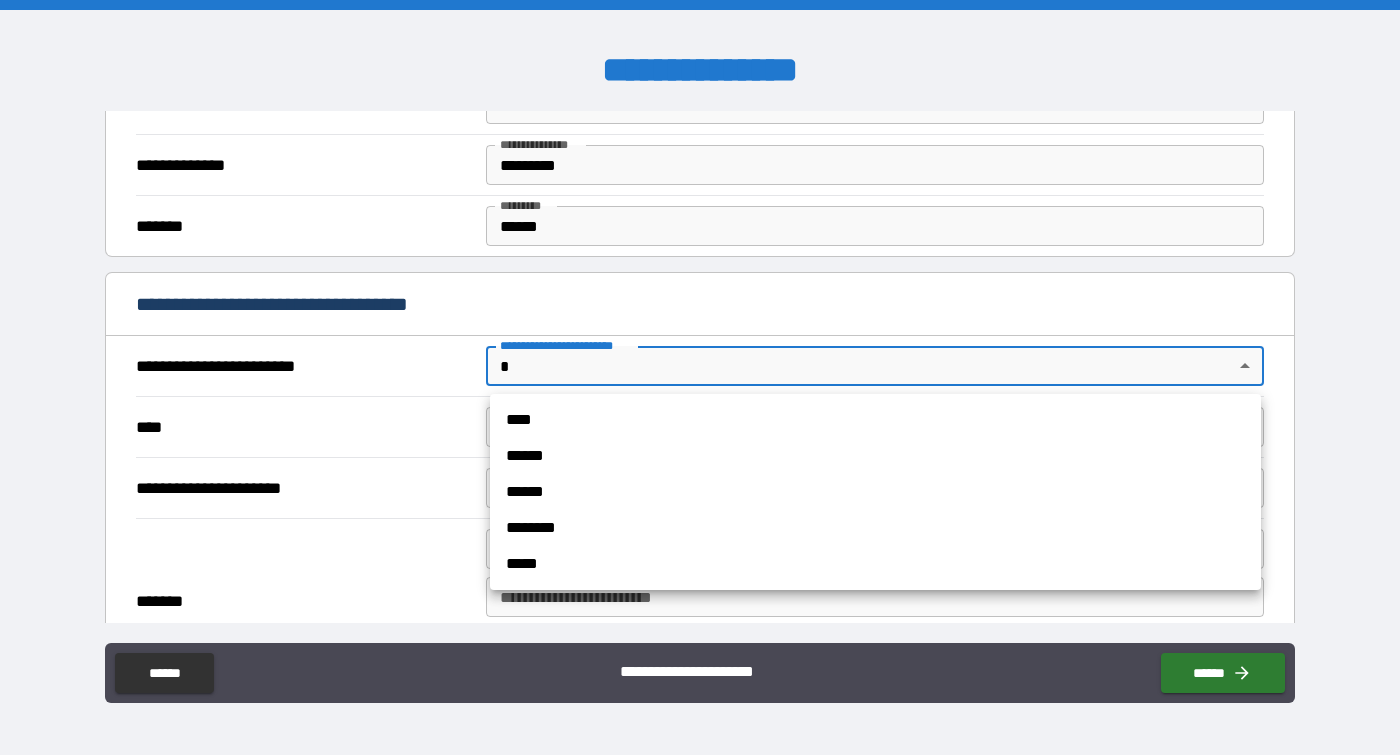 click on "******" at bounding box center [875, 456] 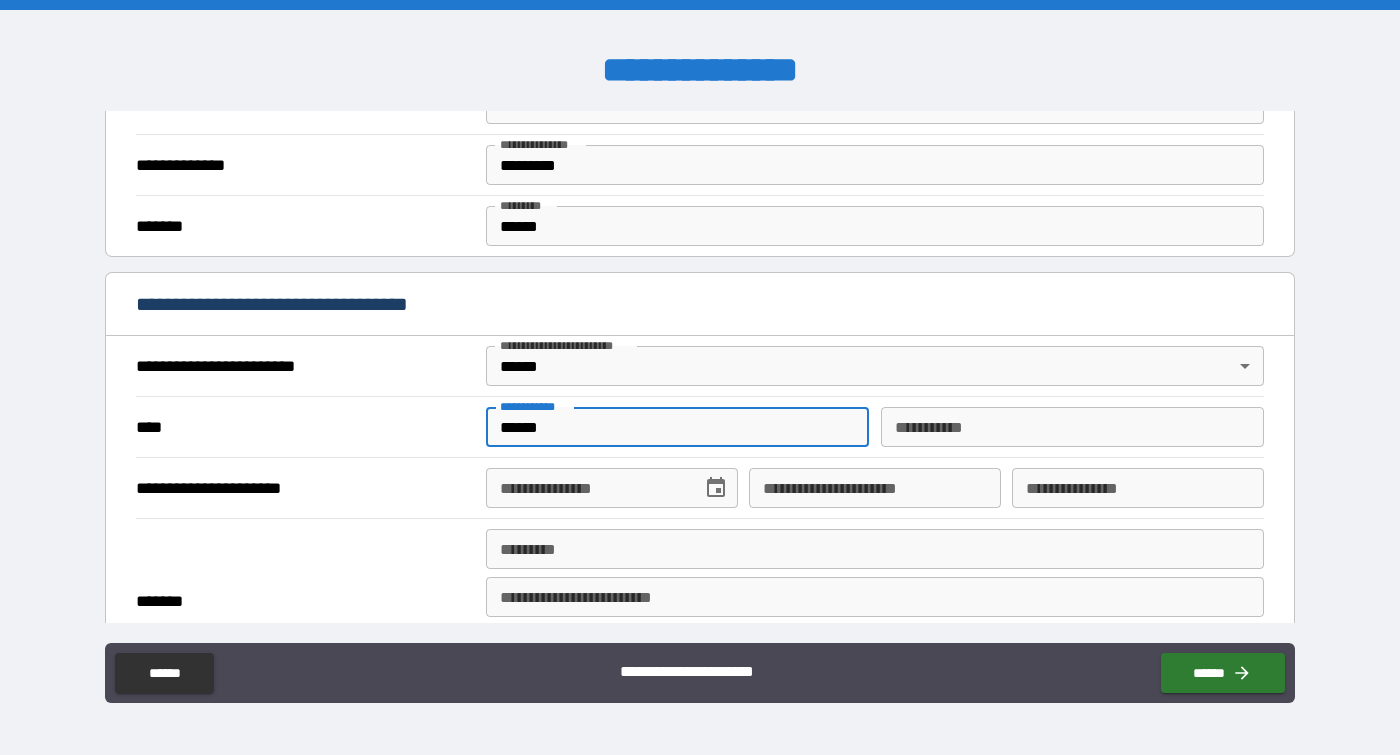type on "******" 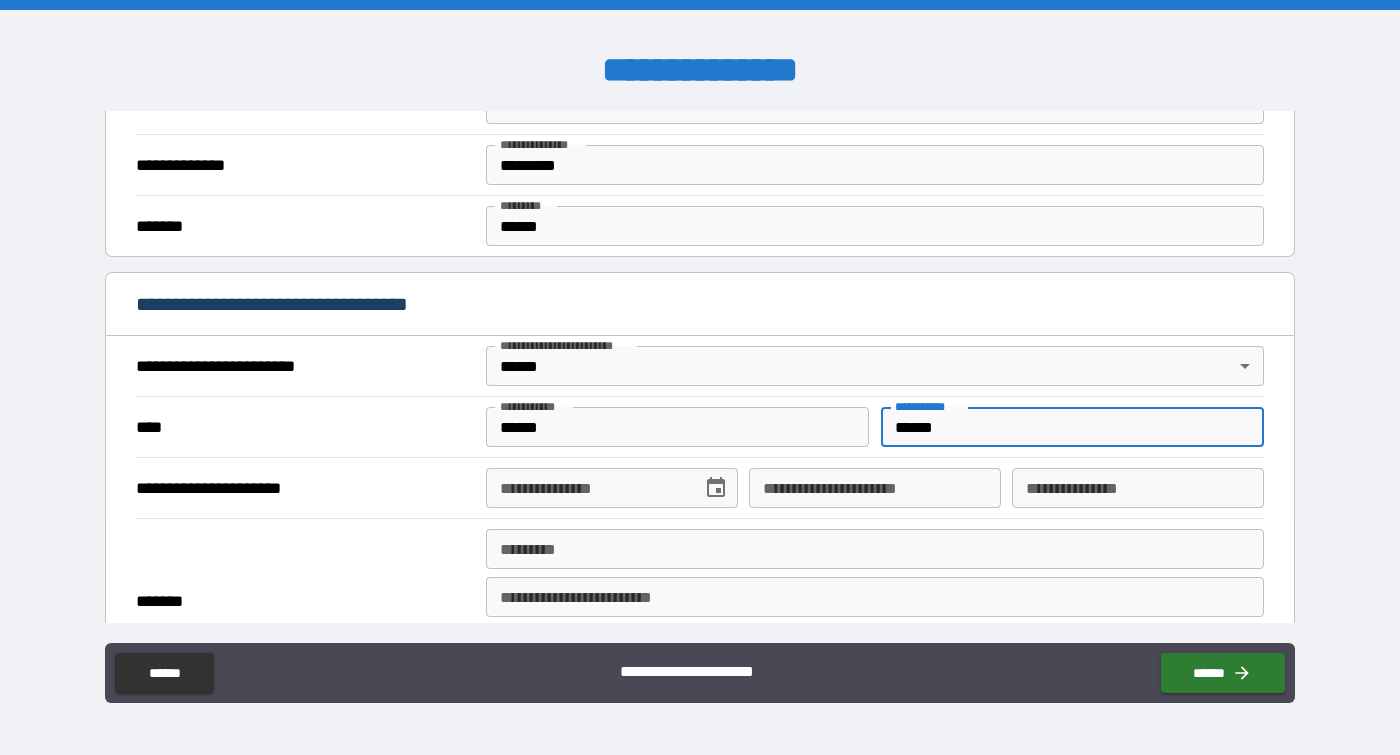 type on "******" 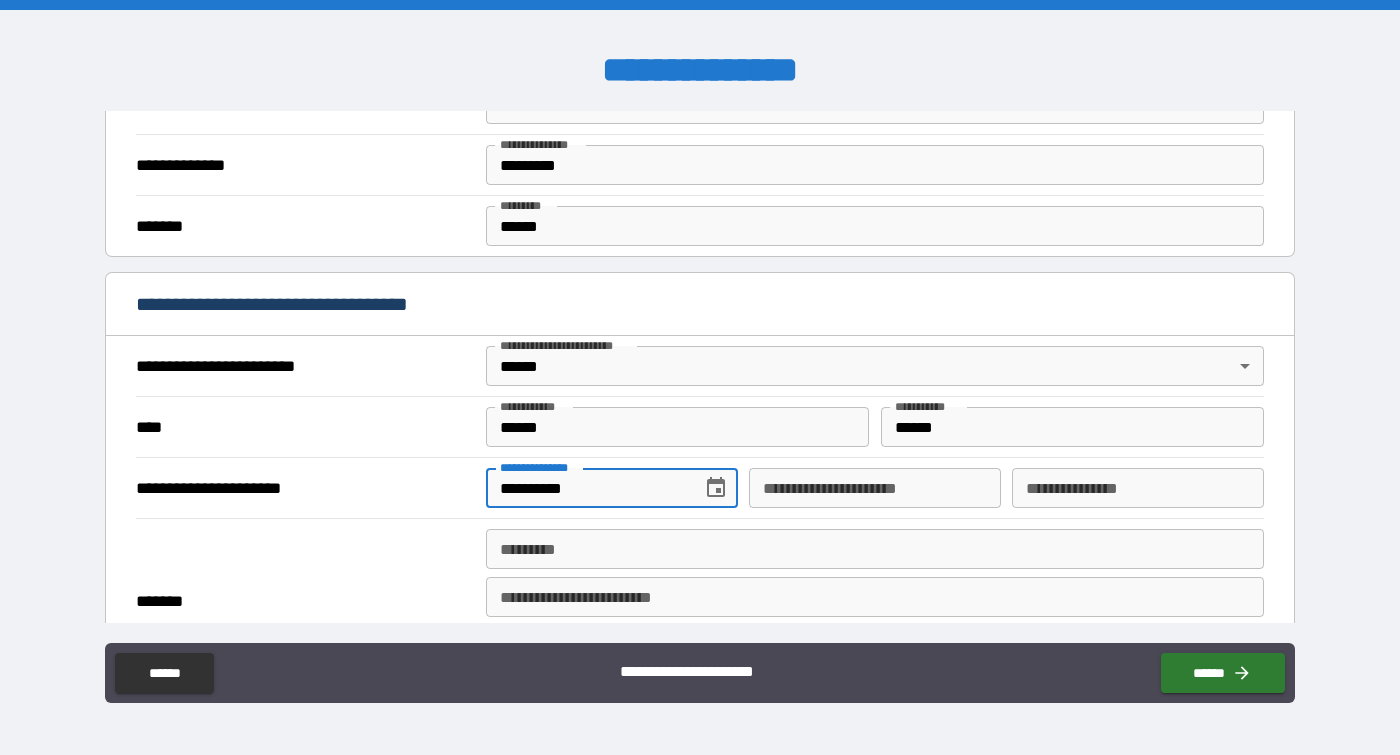 type on "**********" 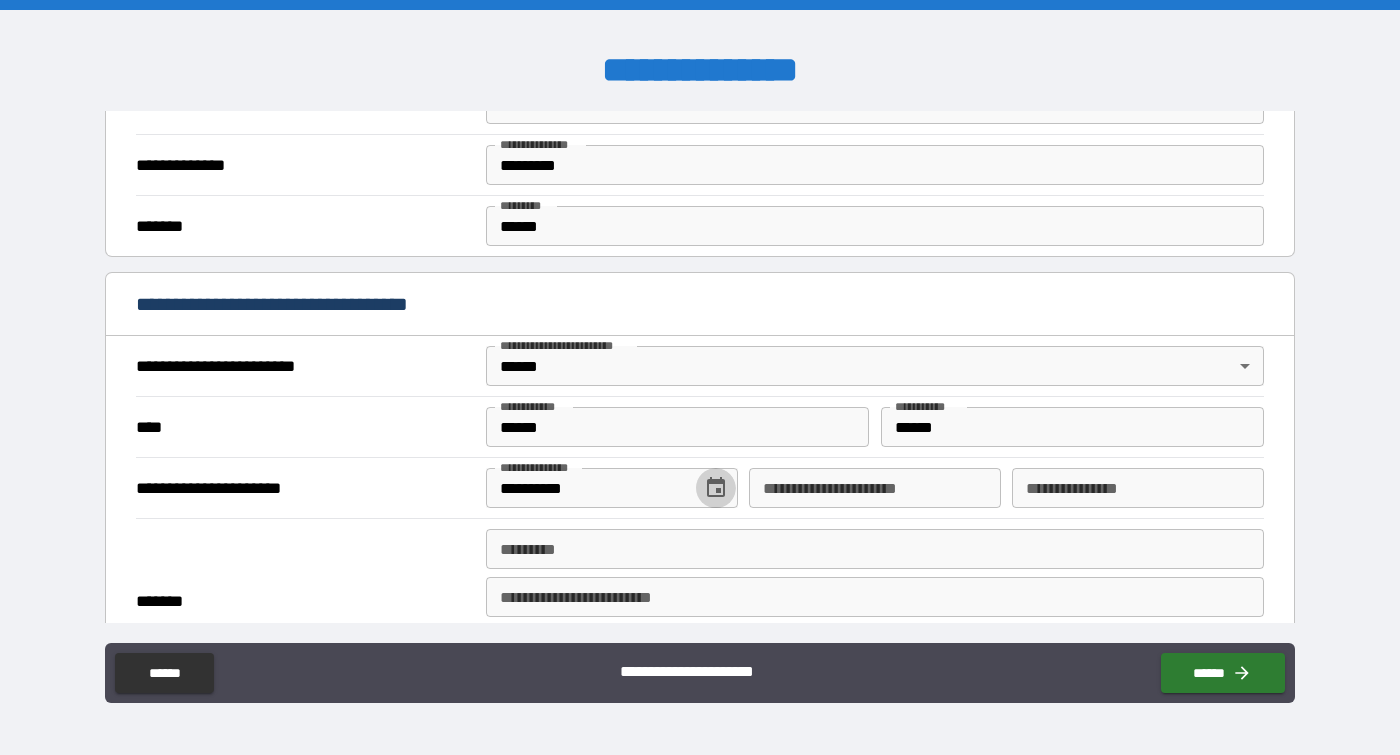 type 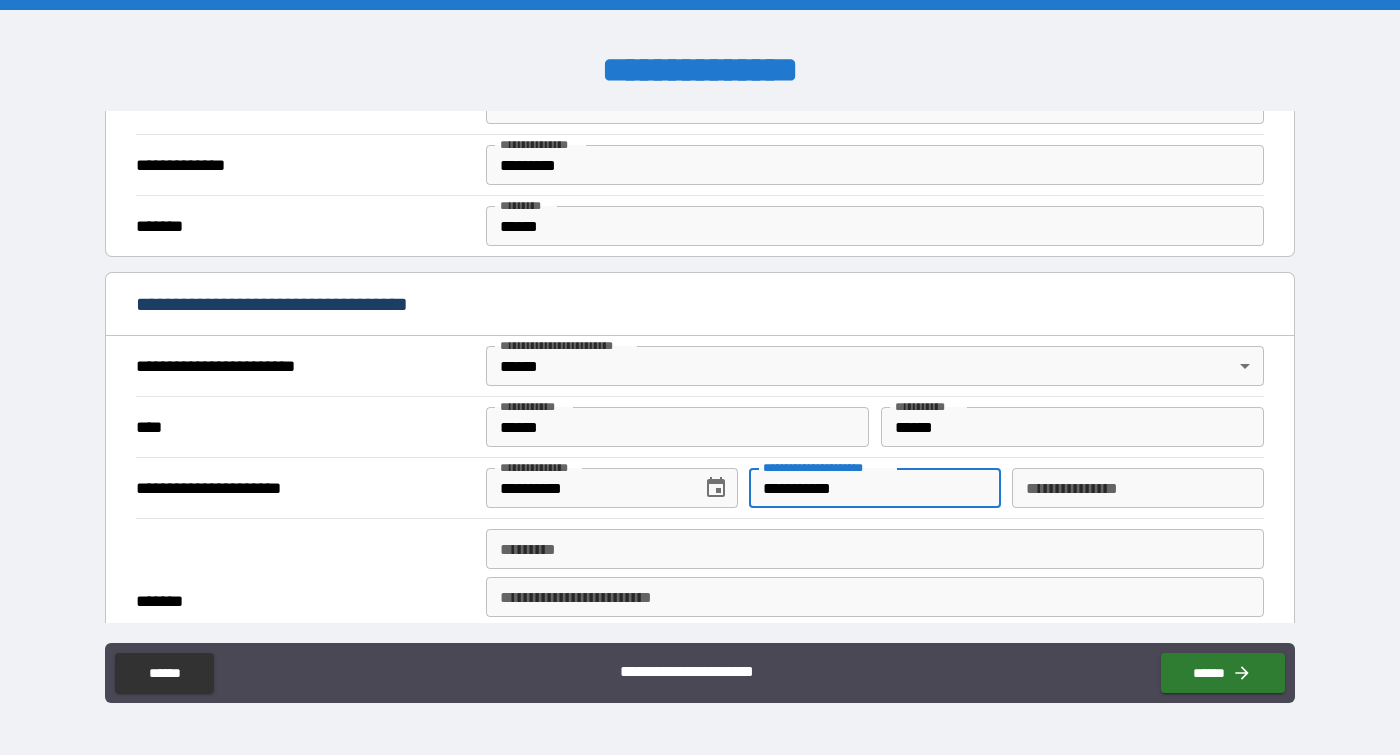 type on "**********" 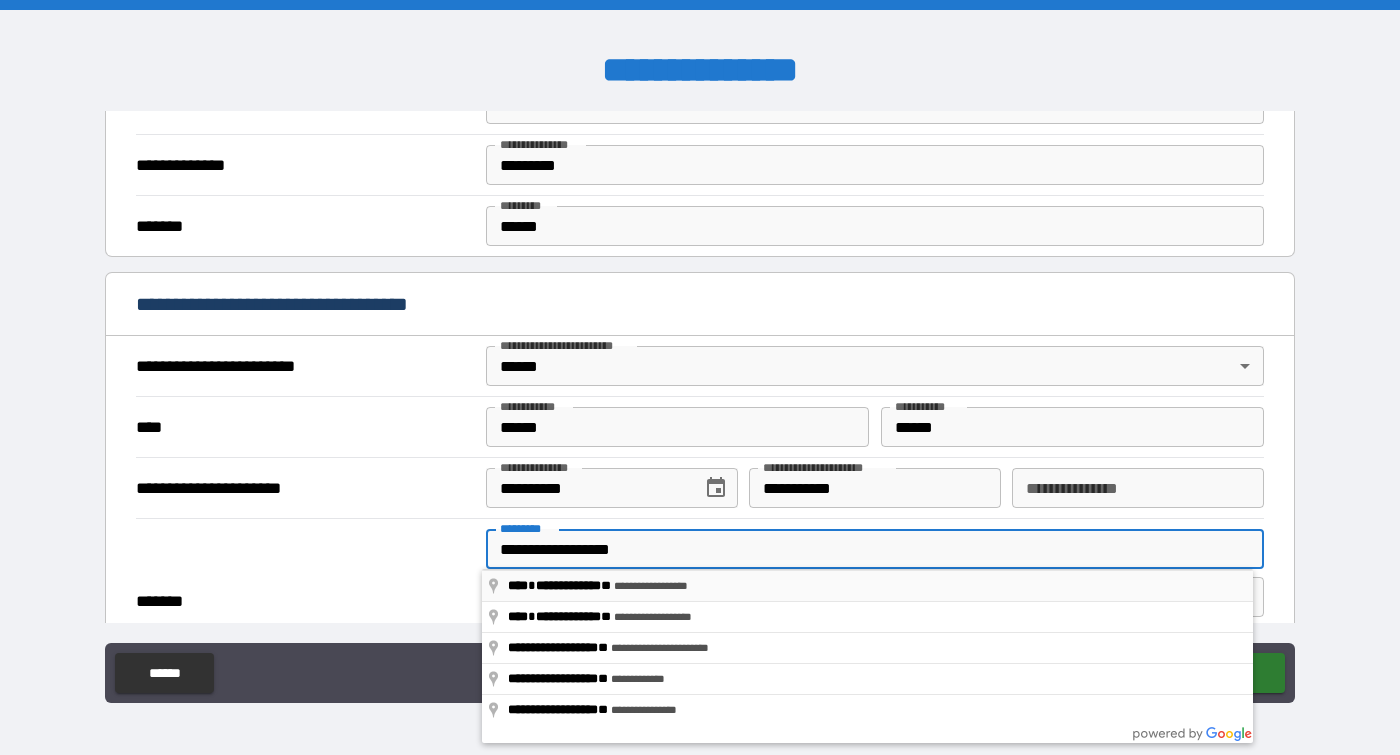 type on "**********" 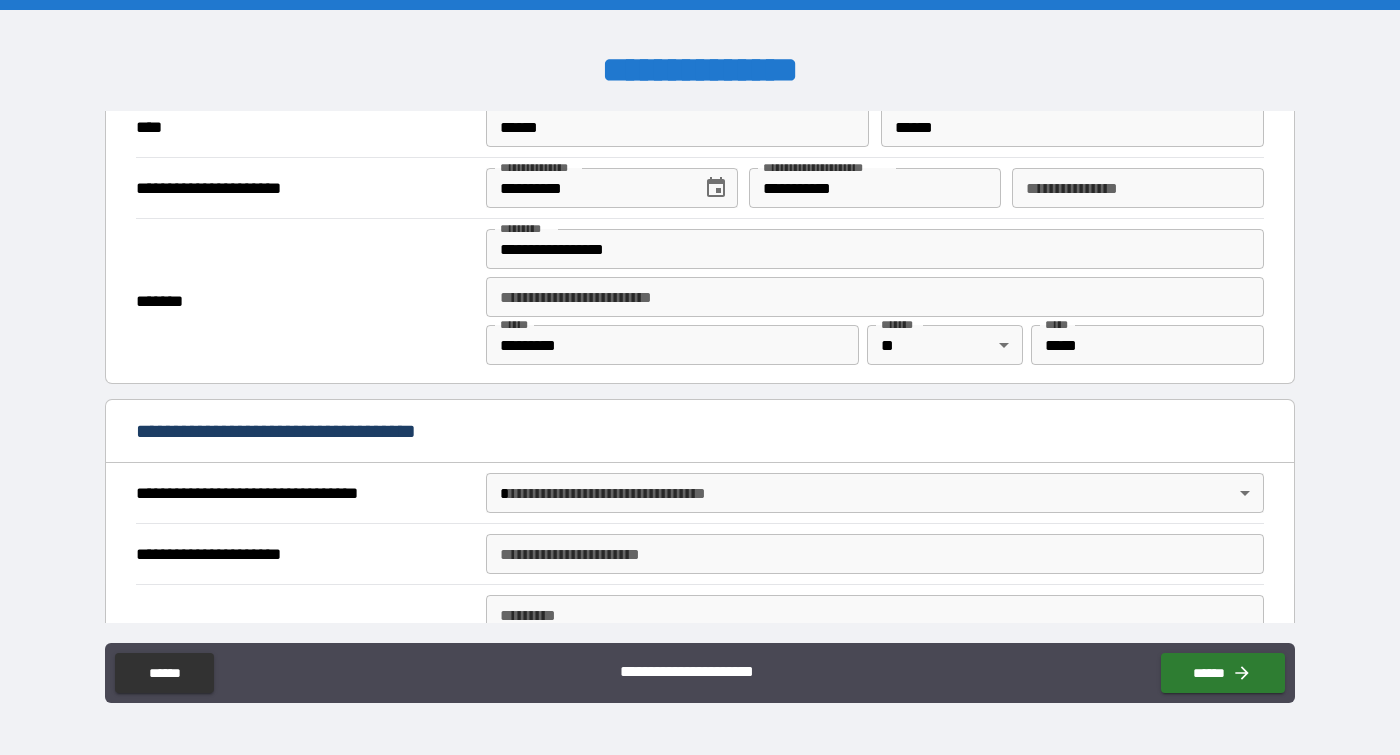 scroll, scrollTop: 958, scrollLeft: 0, axis: vertical 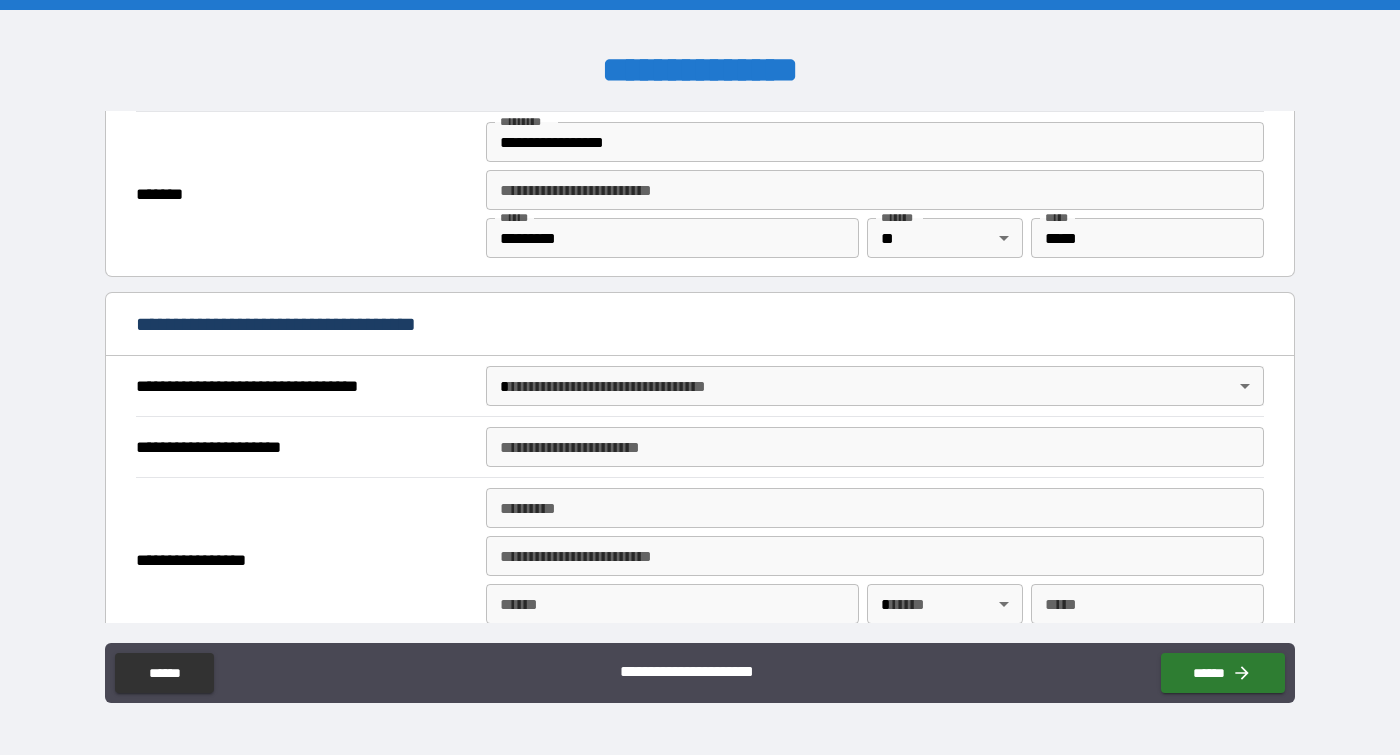 click on "**********" at bounding box center (700, 377) 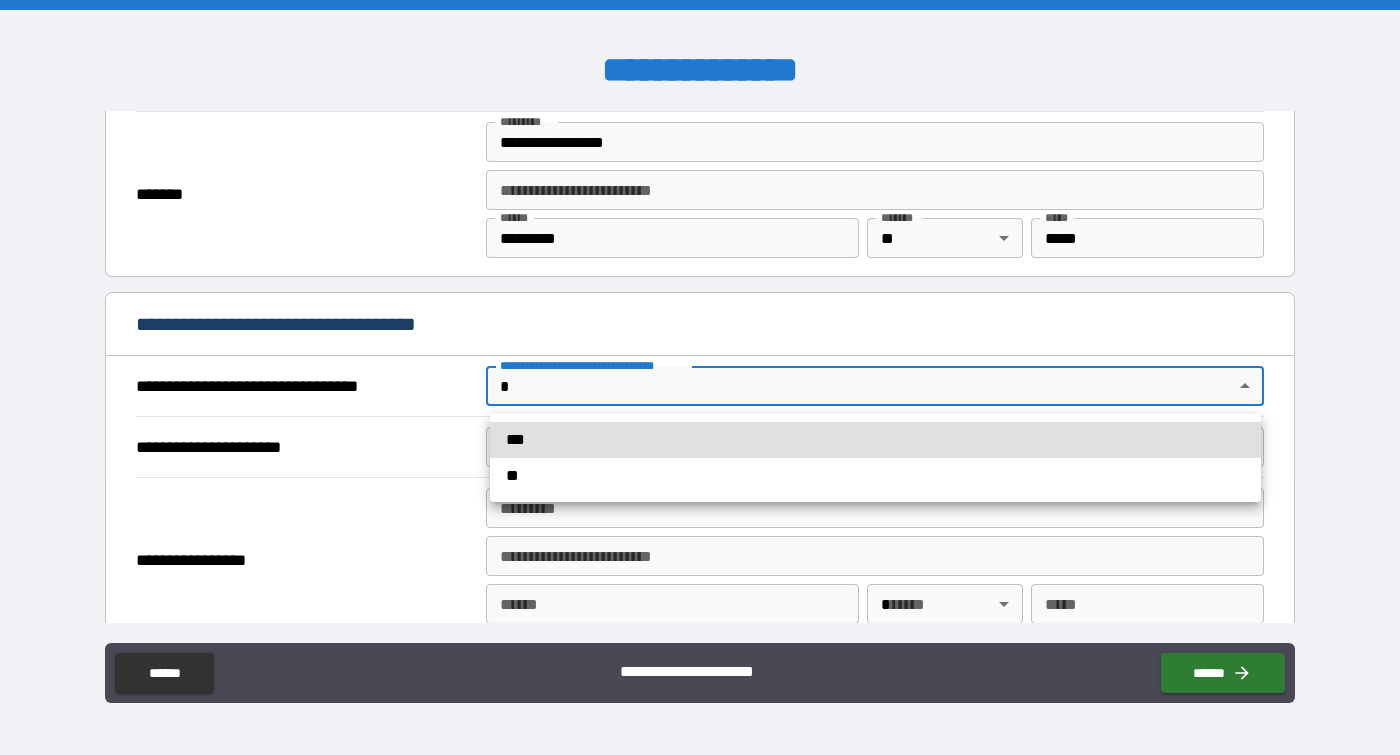 click on "**" at bounding box center [875, 476] 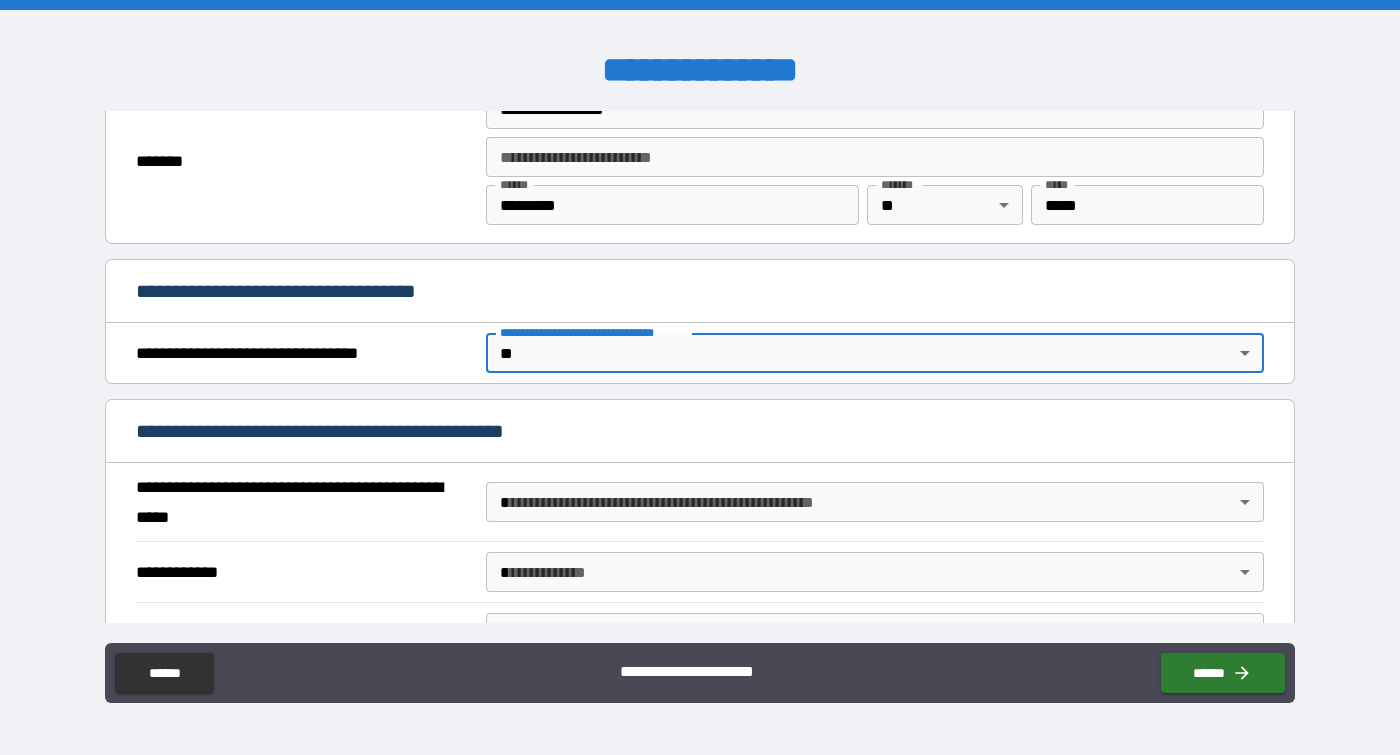 scroll, scrollTop: 1071, scrollLeft: 0, axis: vertical 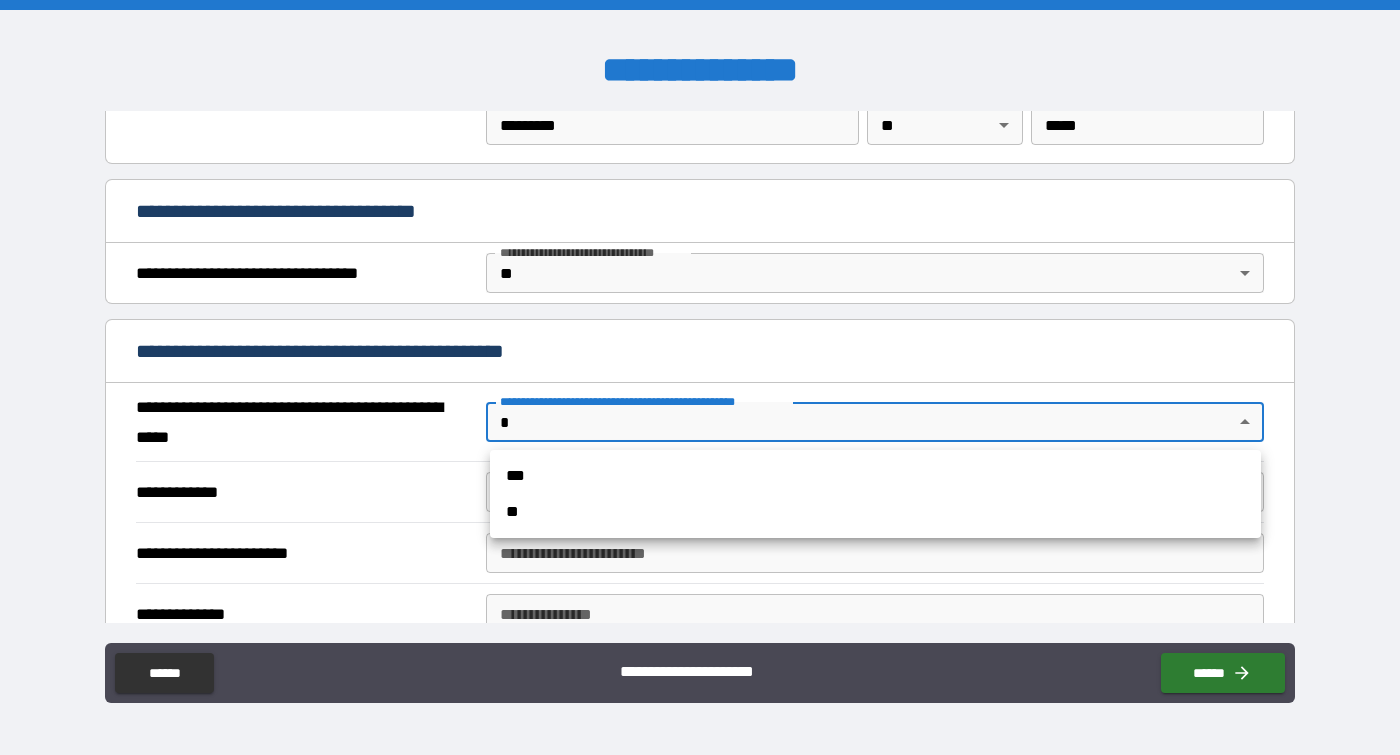 click on "**********" at bounding box center [700, 377] 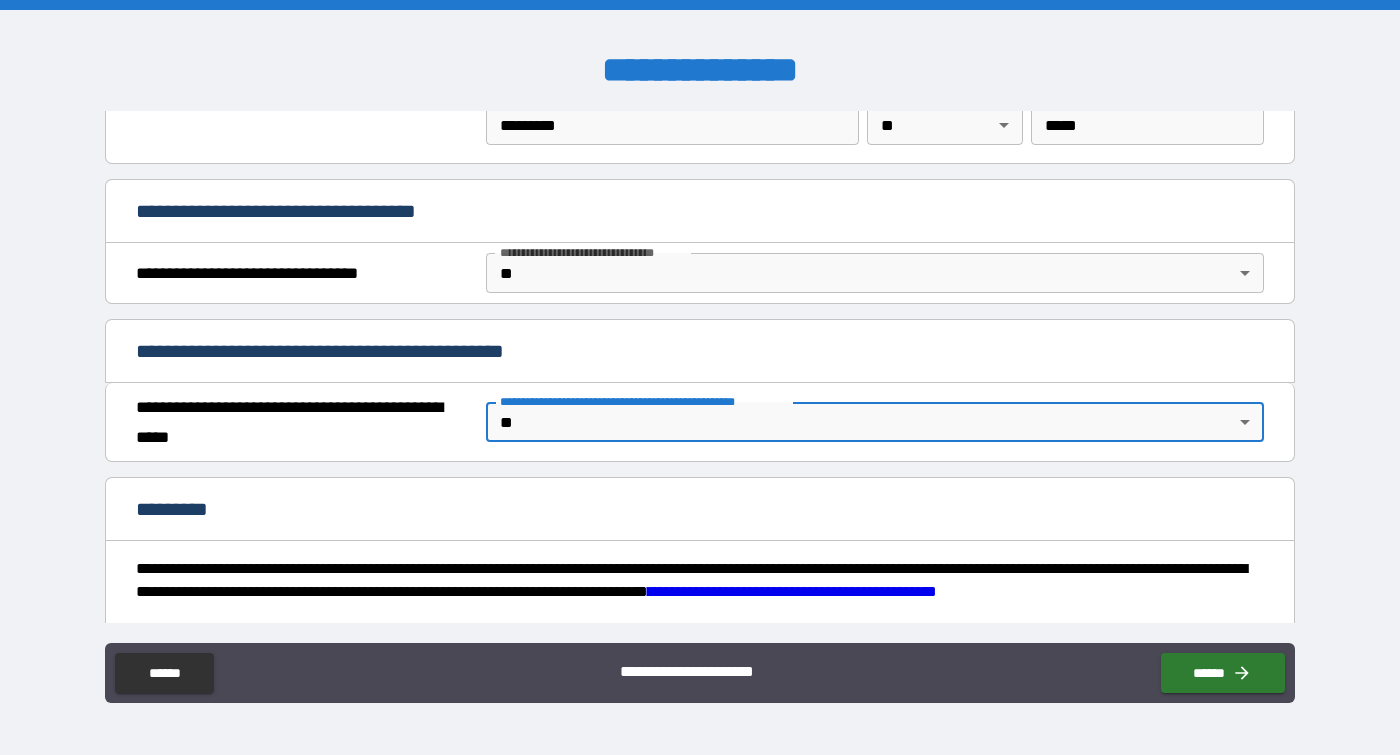 type on "*" 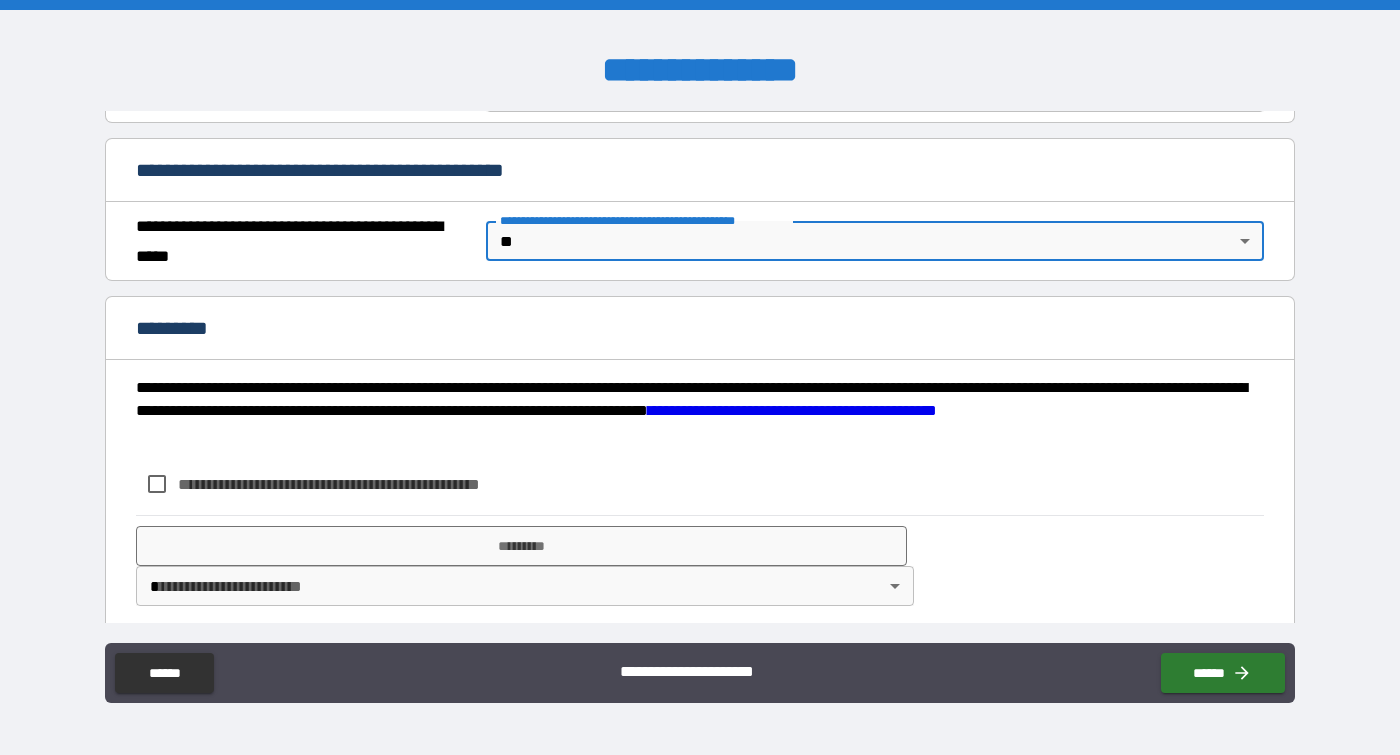scroll, scrollTop: 1266, scrollLeft: 0, axis: vertical 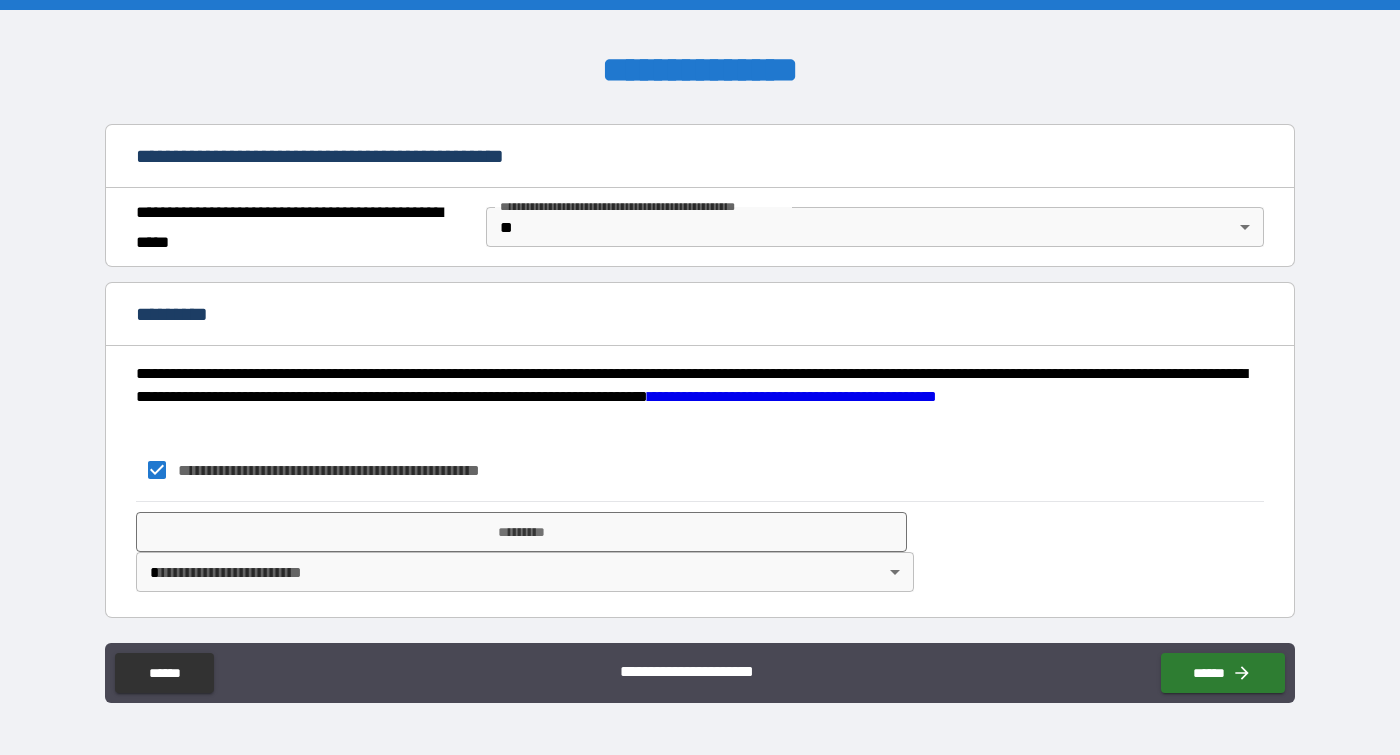 click on "**********" at bounding box center (700, 551) 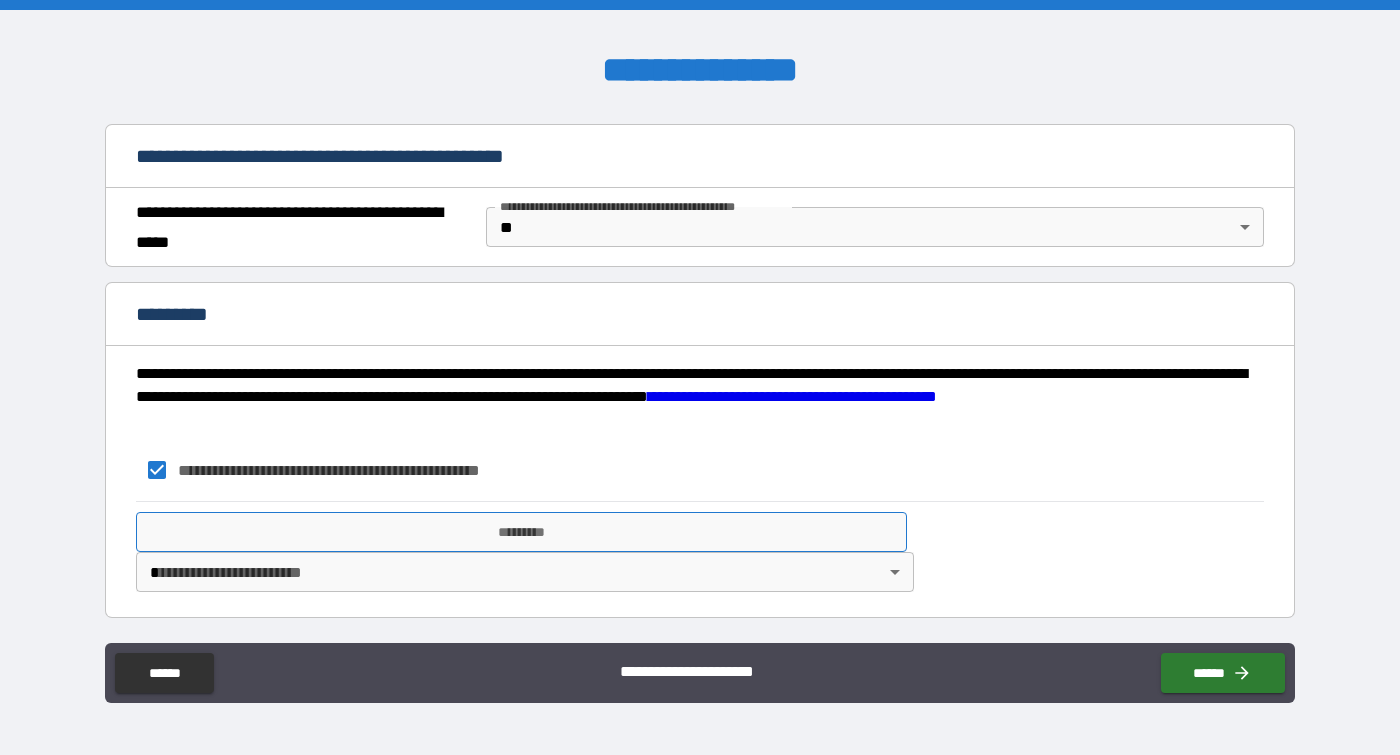 click on "*********" at bounding box center (521, 532) 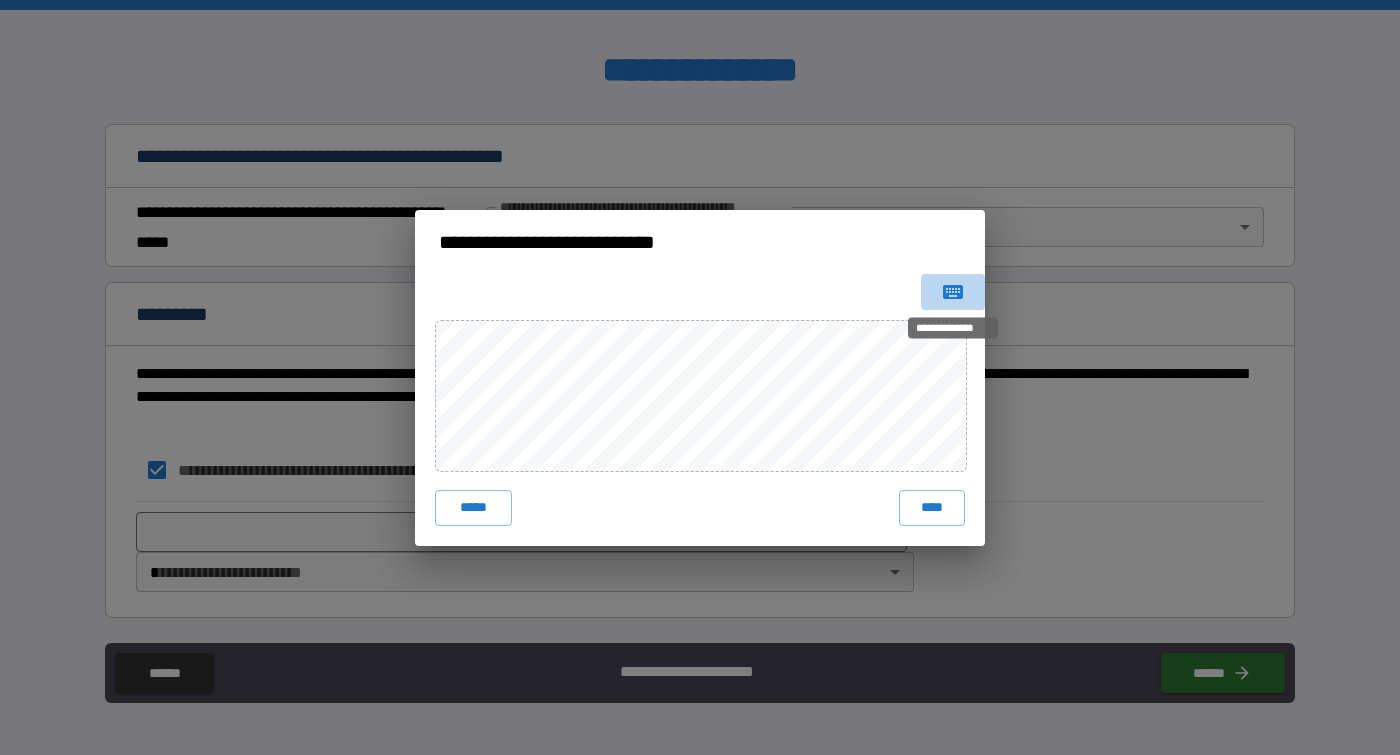click 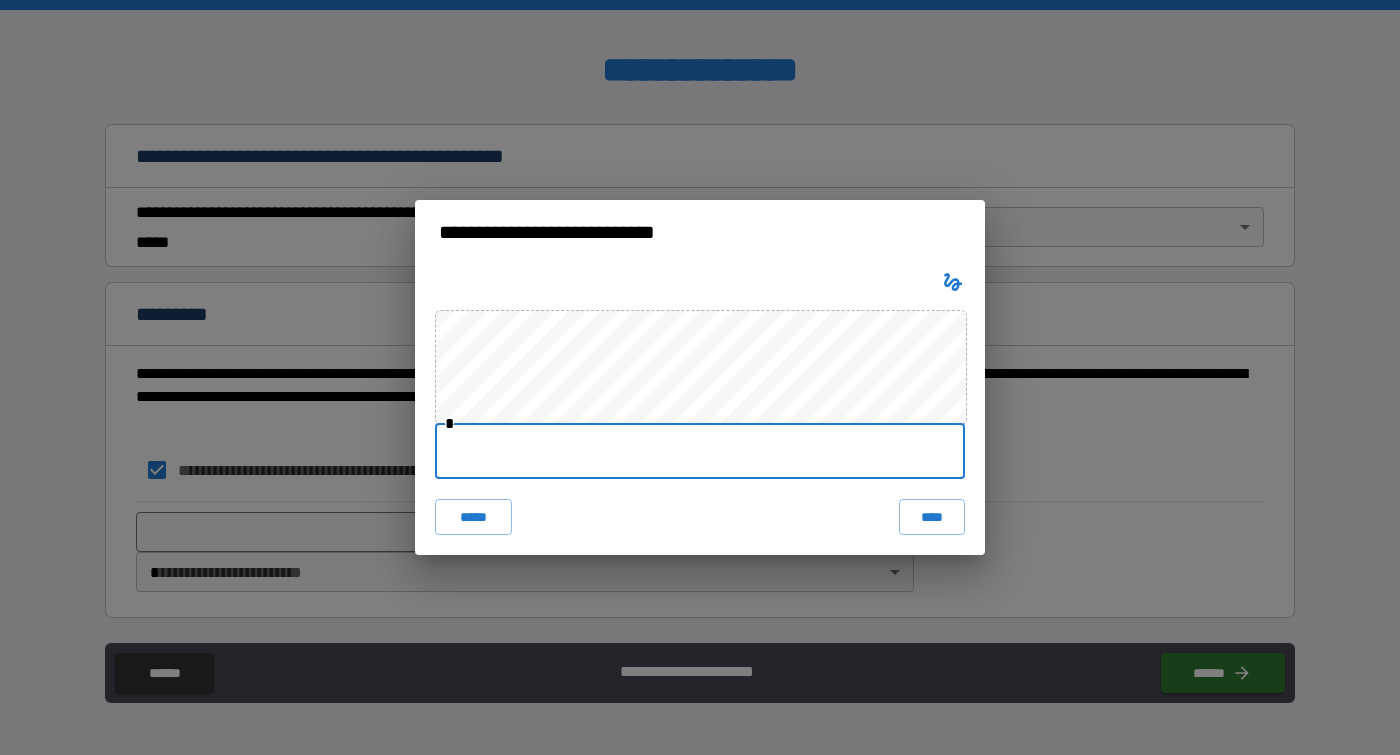 click at bounding box center (700, 451) 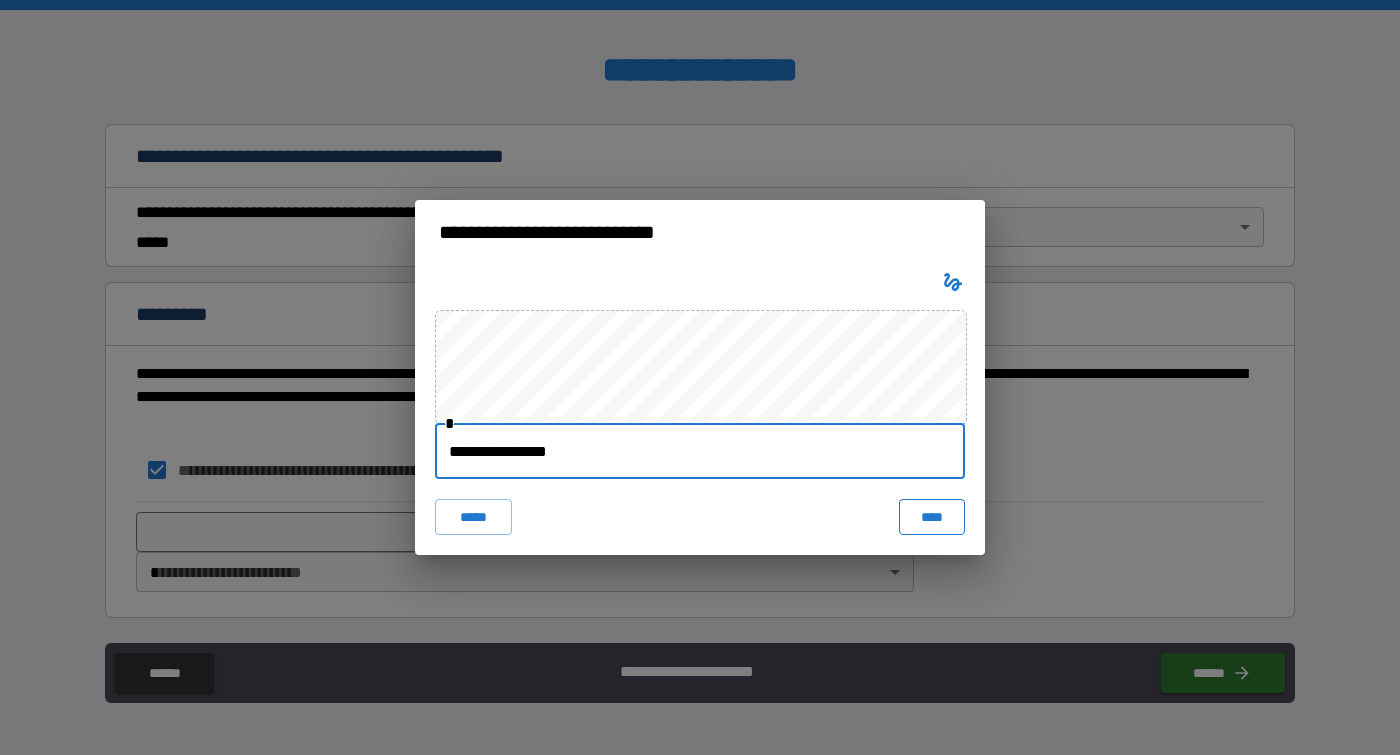 type on "**********" 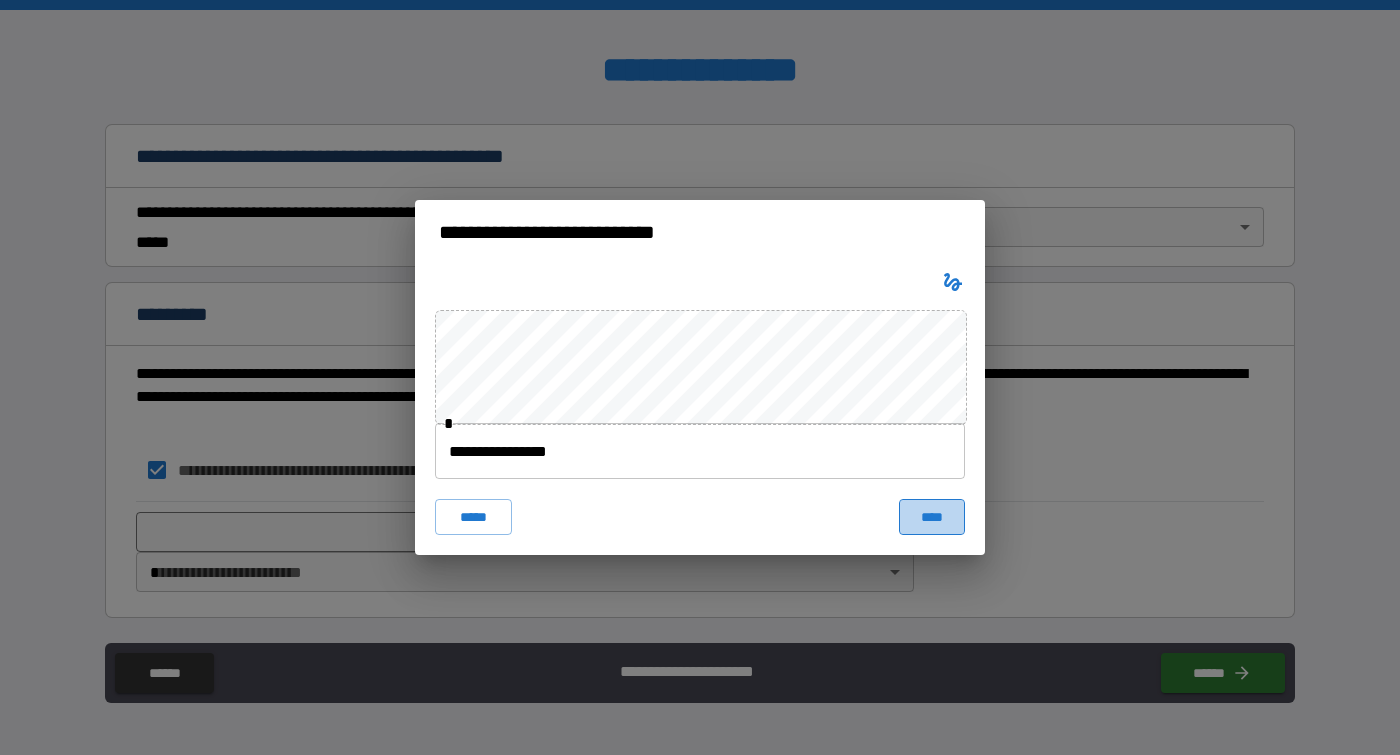 click on "****" at bounding box center (932, 517) 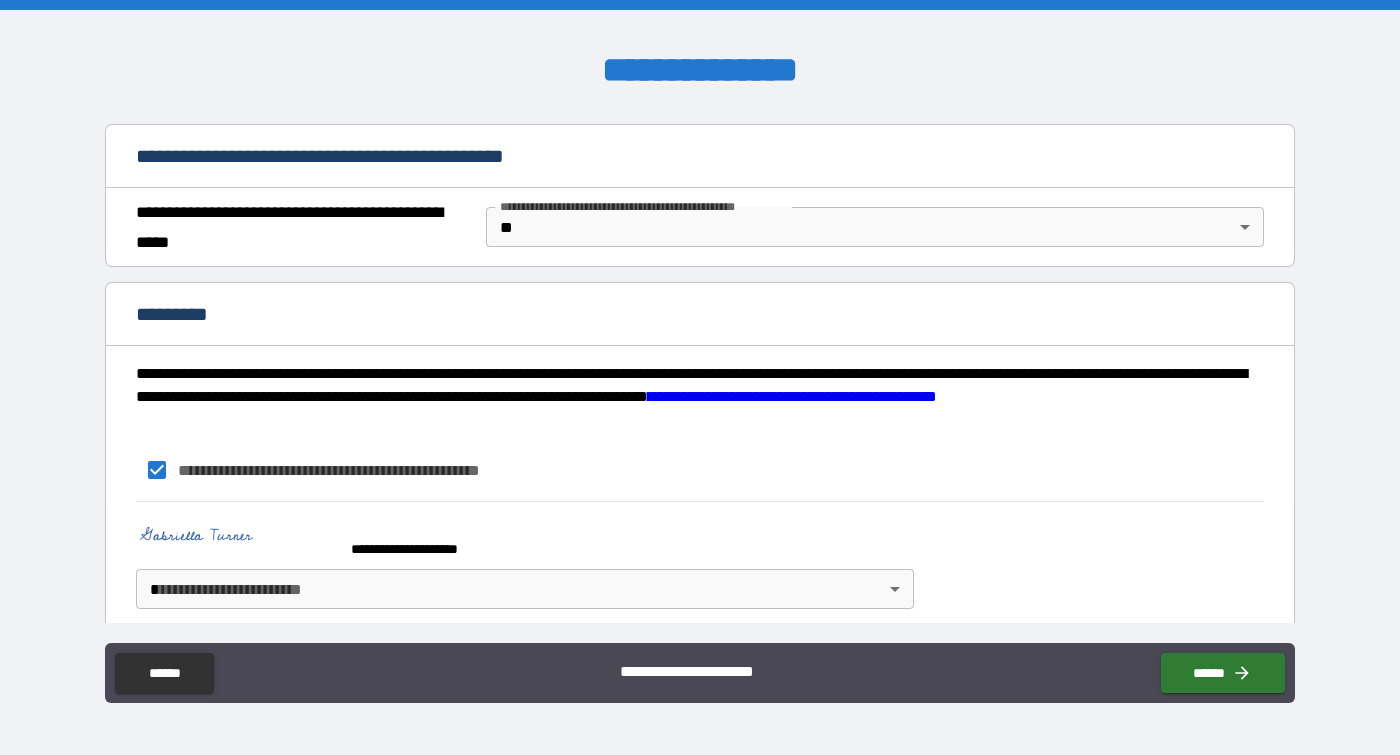 scroll, scrollTop: 1283, scrollLeft: 0, axis: vertical 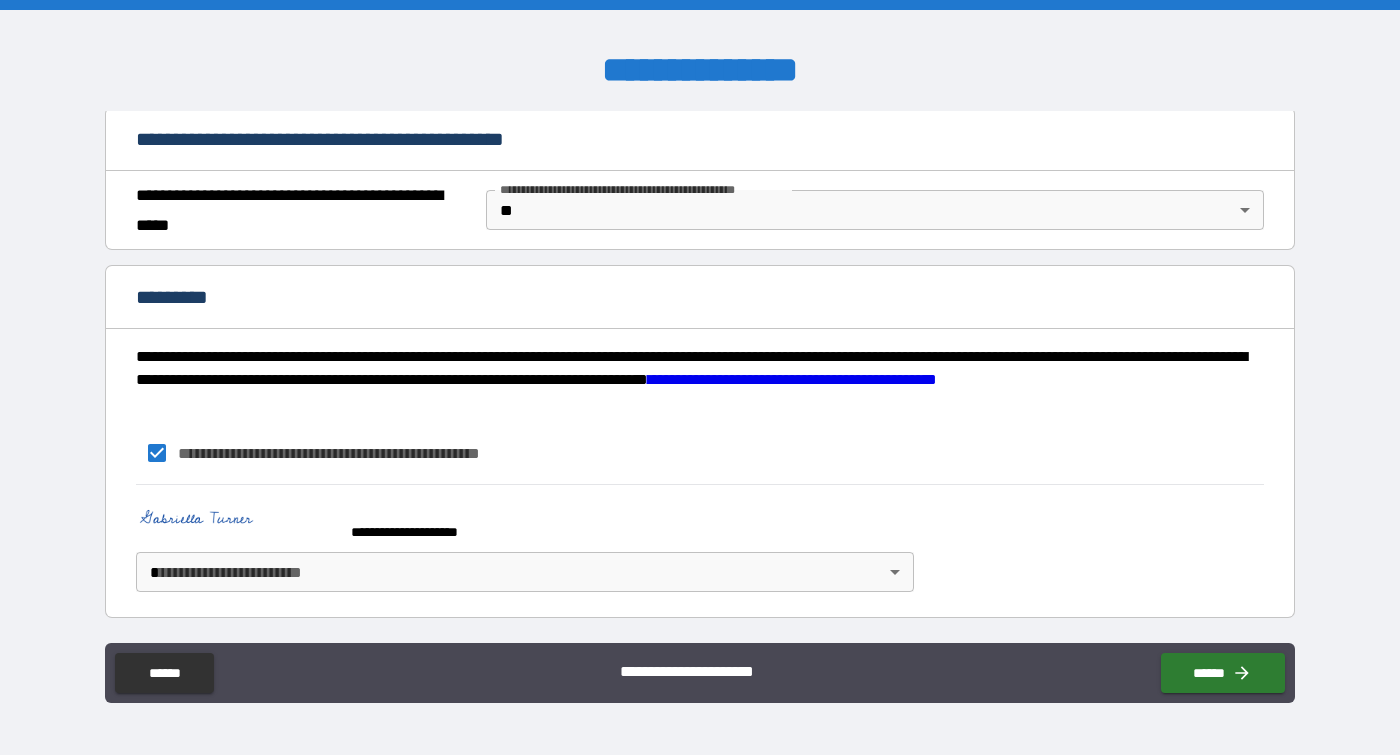 click on "**********" at bounding box center (700, 377) 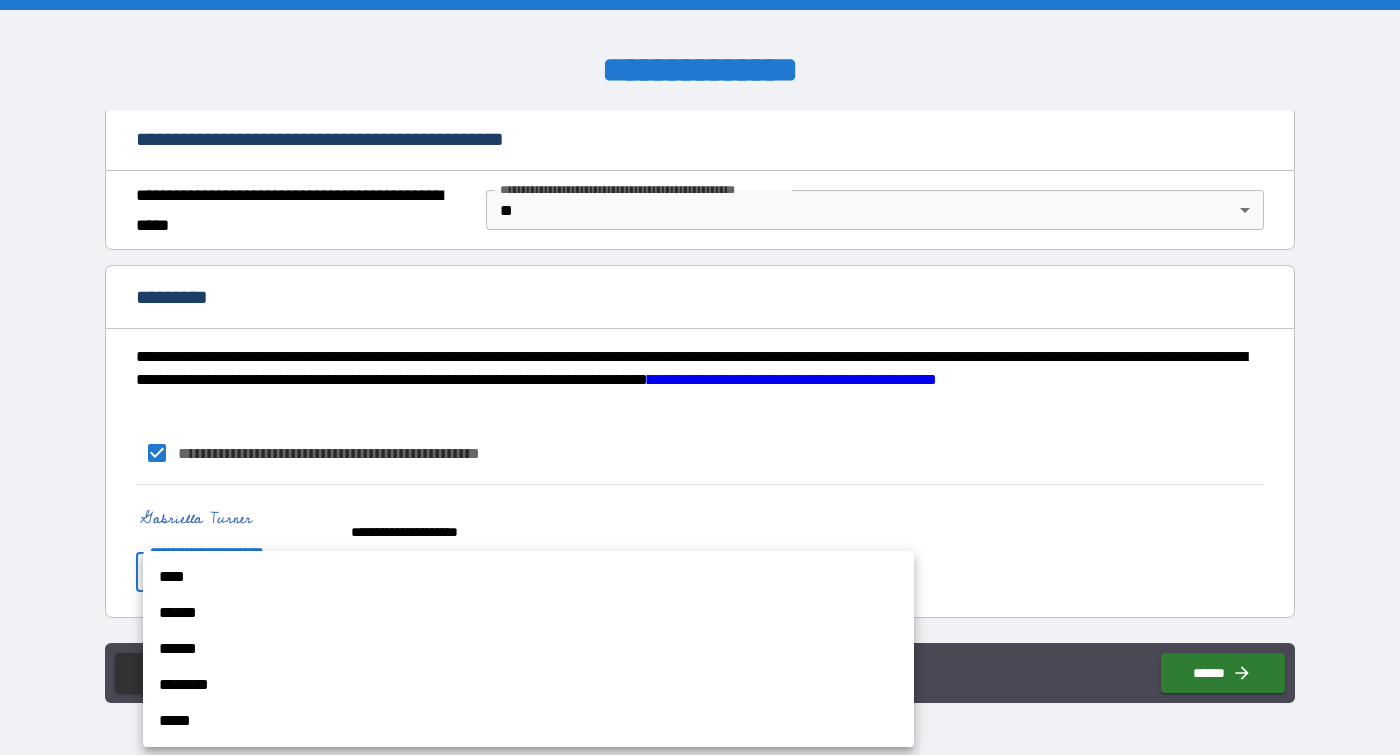 click on "****" at bounding box center (528, 577) 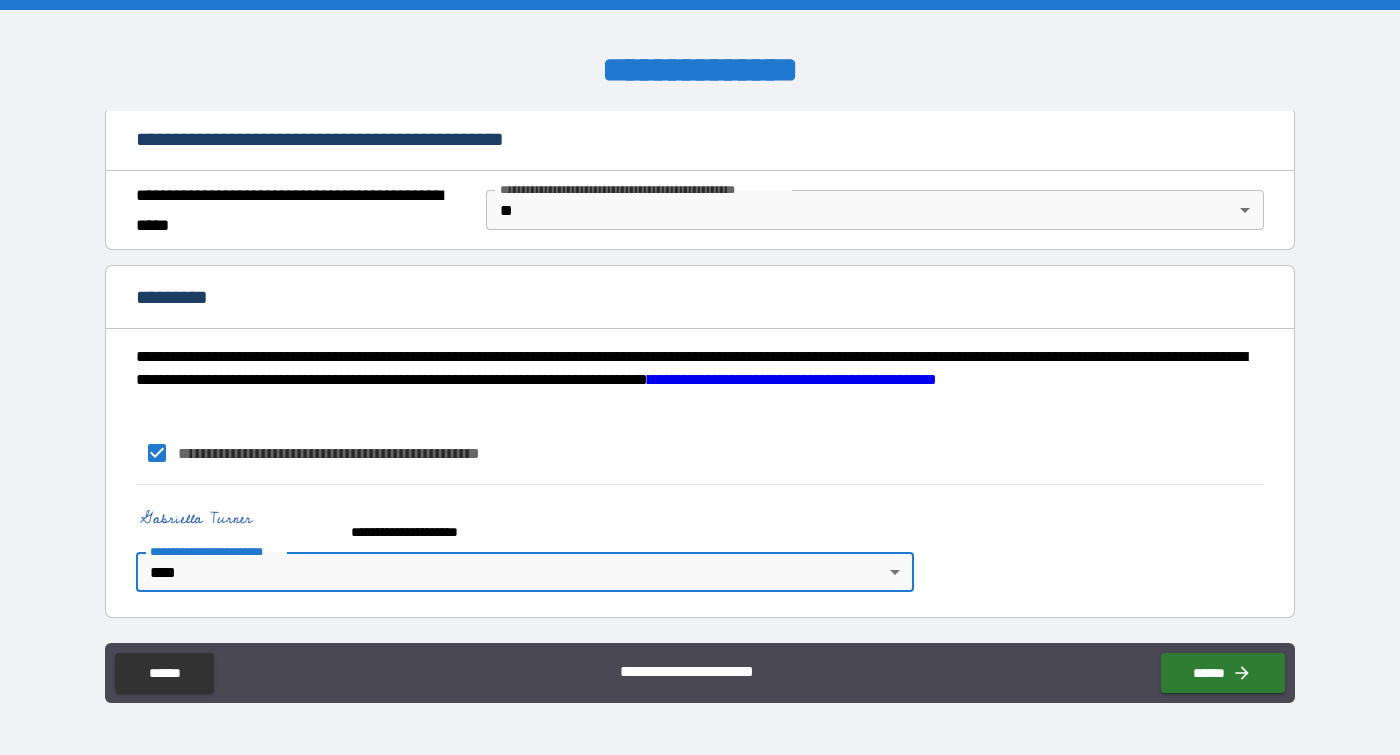 type on "*" 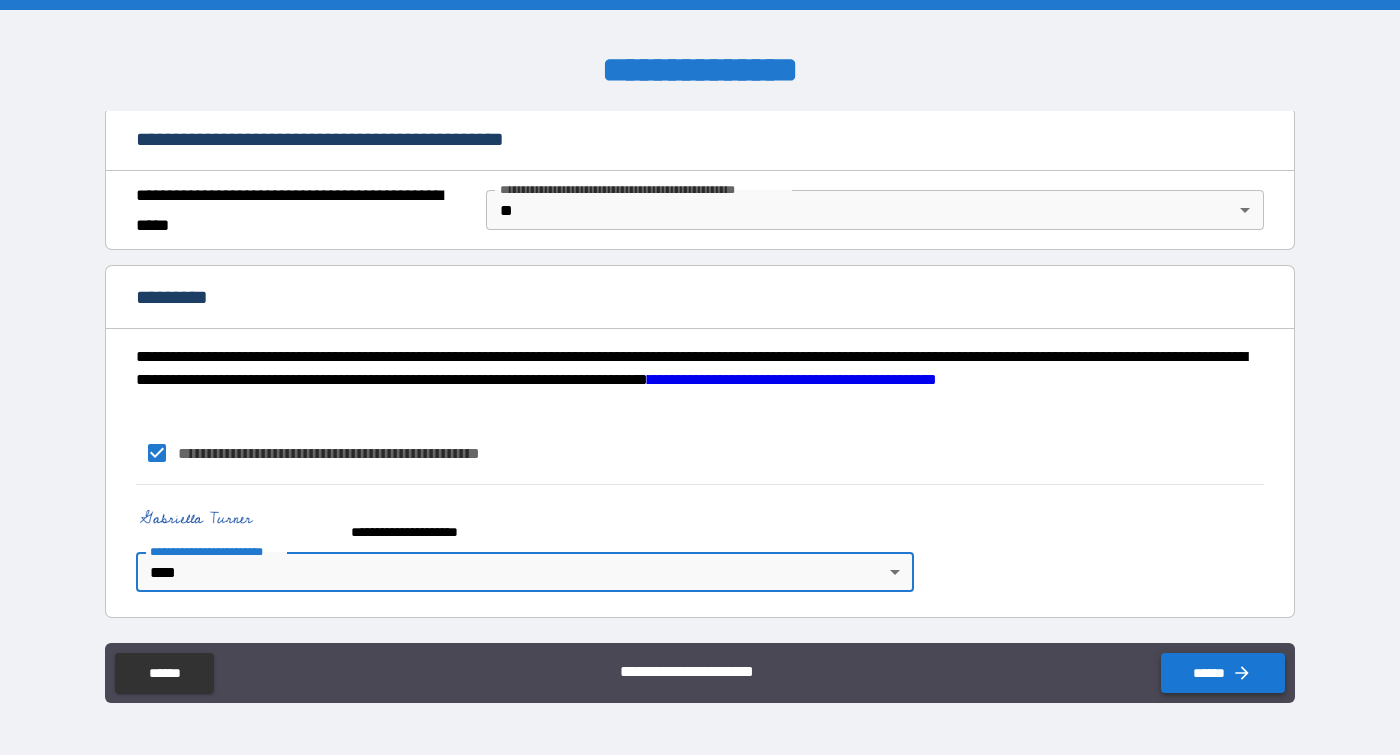 click on "******" at bounding box center (1223, 673) 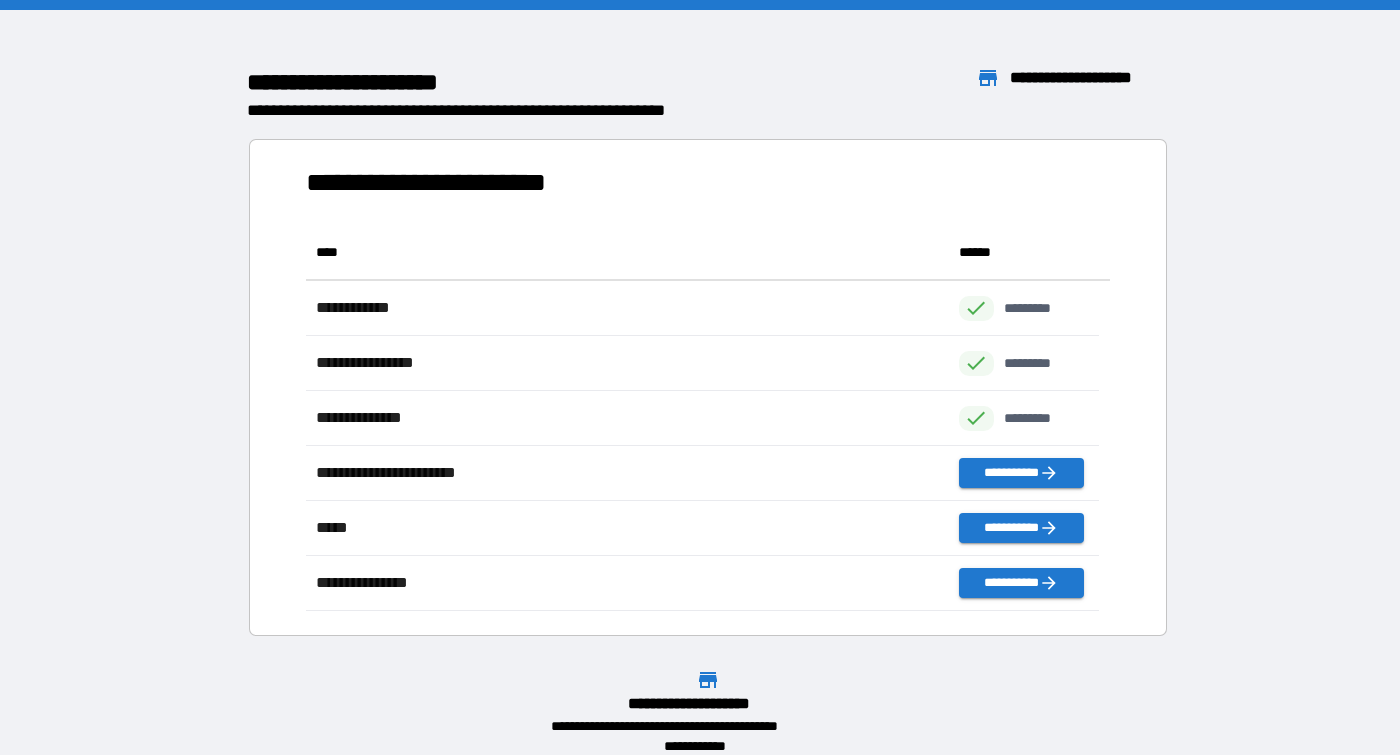 scroll, scrollTop: 16, scrollLeft: 16, axis: both 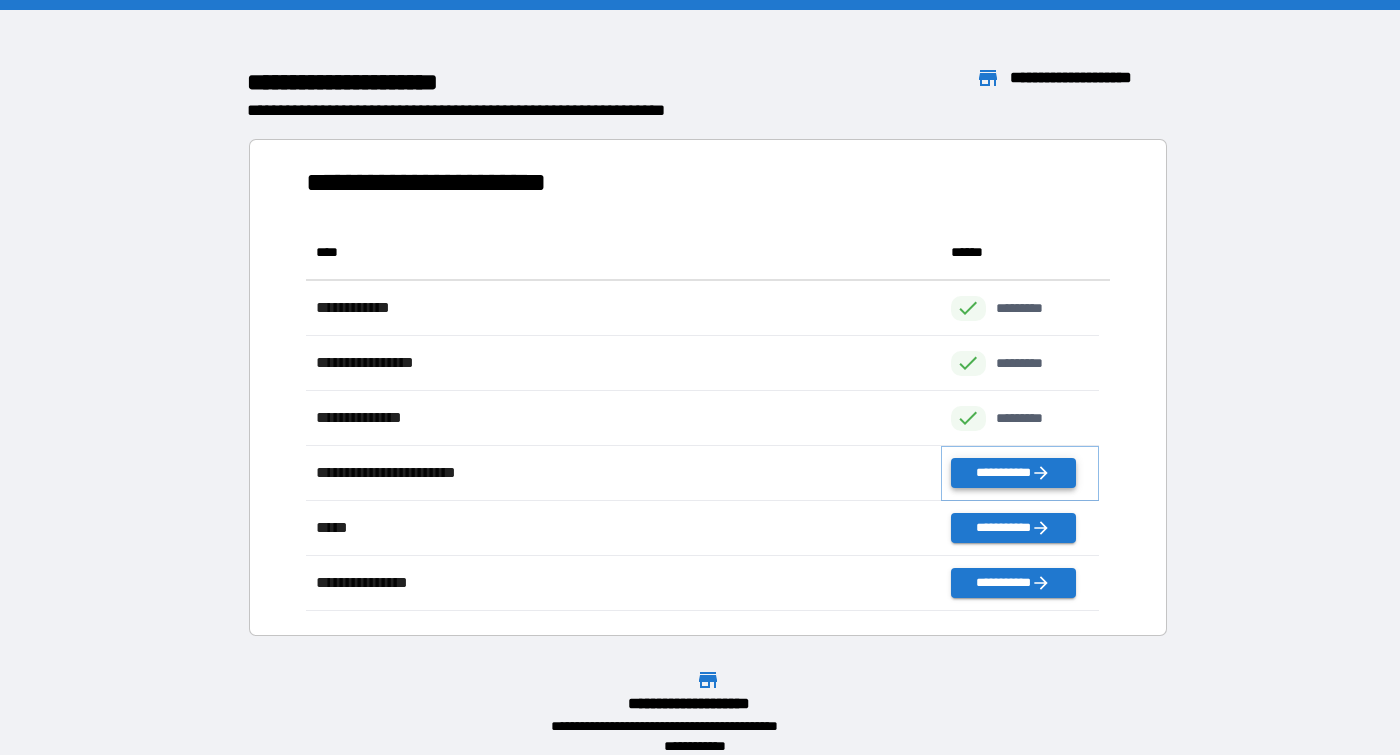 click on "**********" at bounding box center (1013, 473) 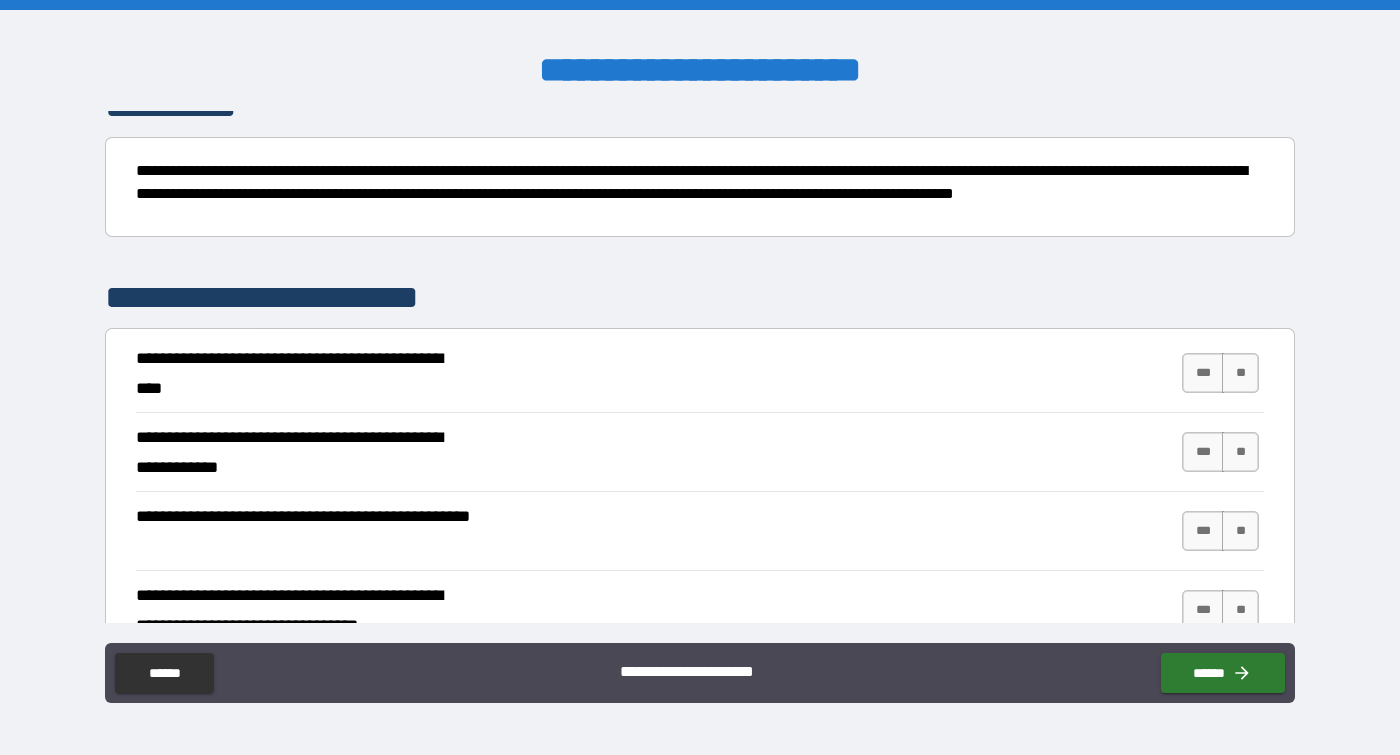 scroll, scrollTop: 386, scrollLeft: 0, axis: vertical 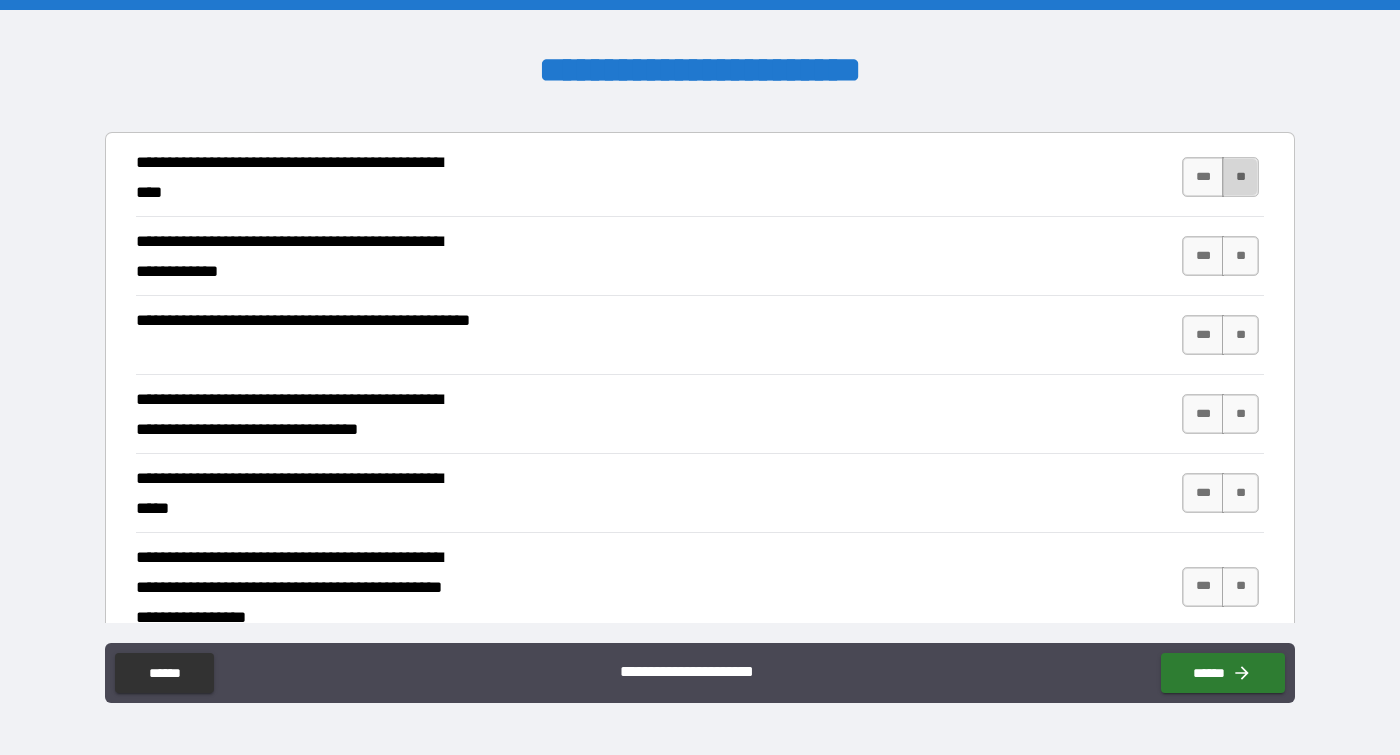 click on "**" at bounding box center (1240, 177) 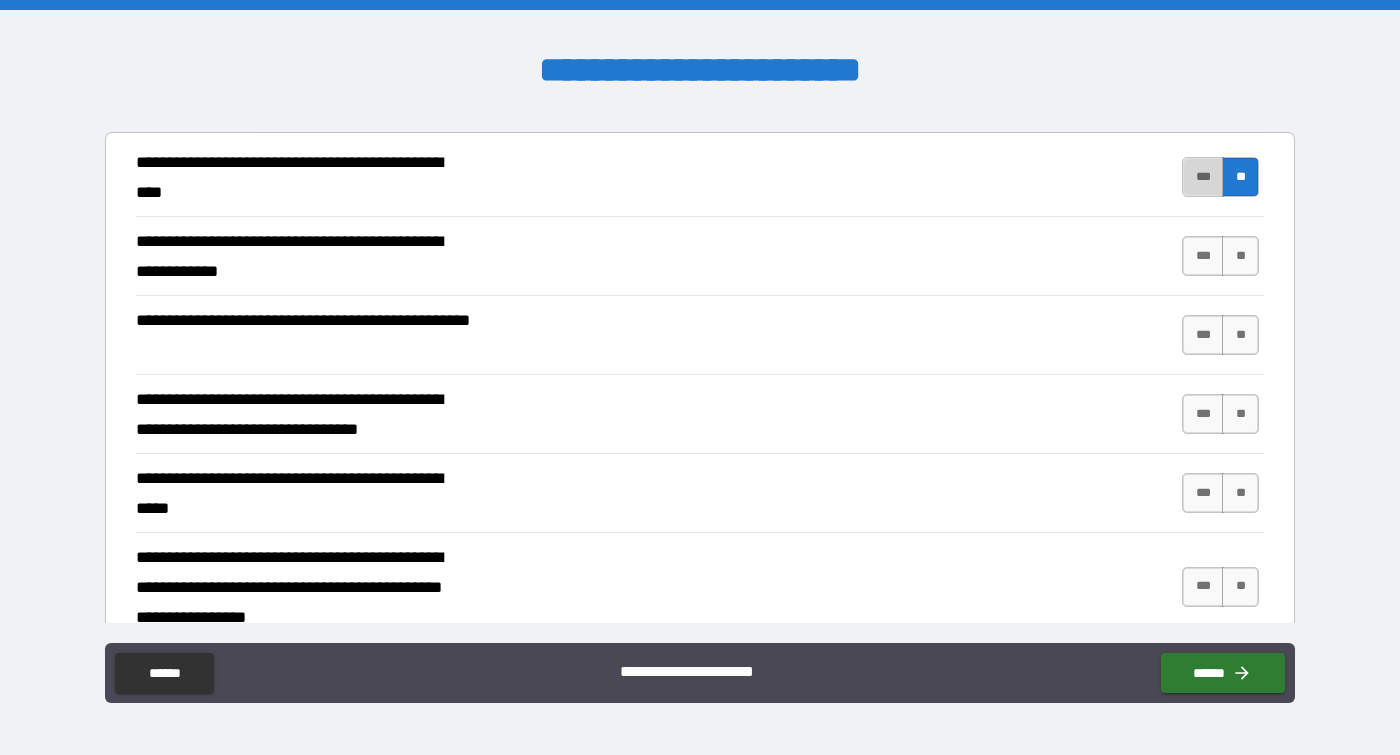 click on "***" at bounding box center [1203, 177] 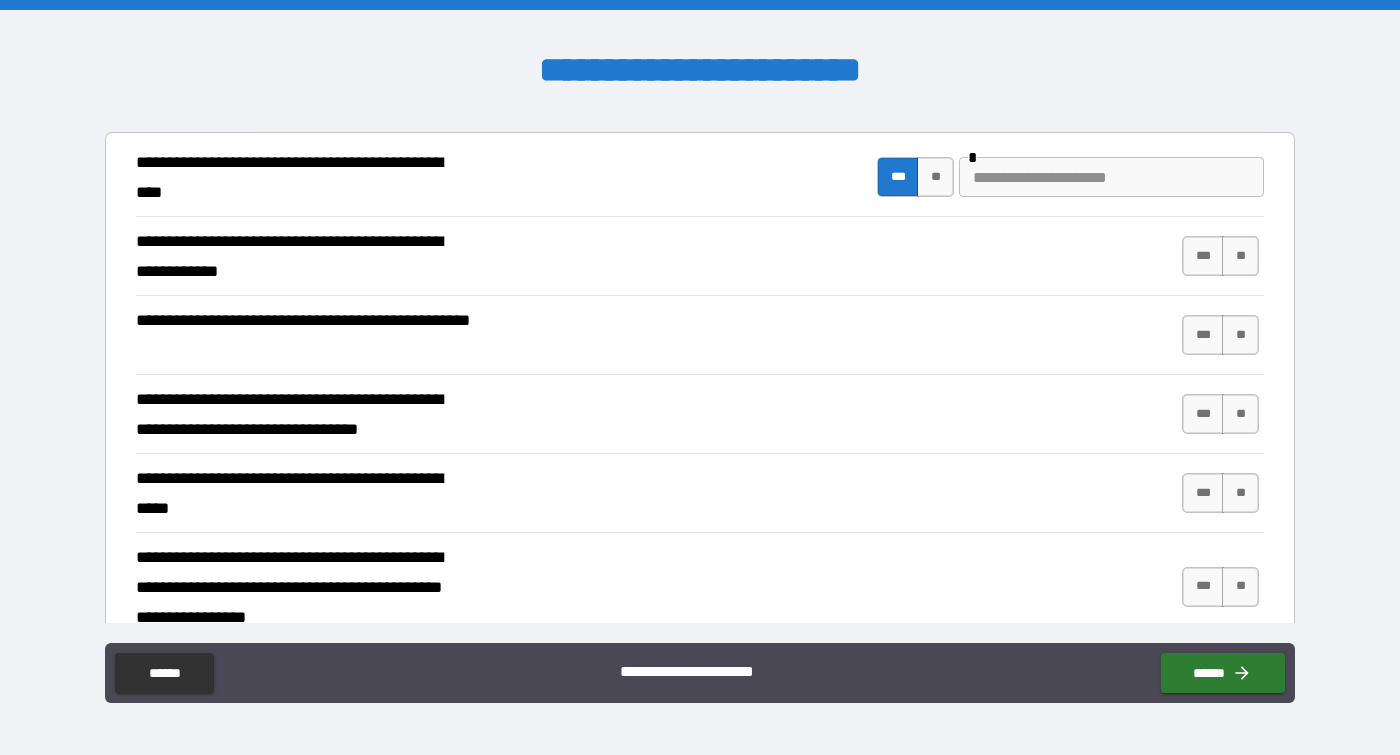click at bounding box center [1111, 177] 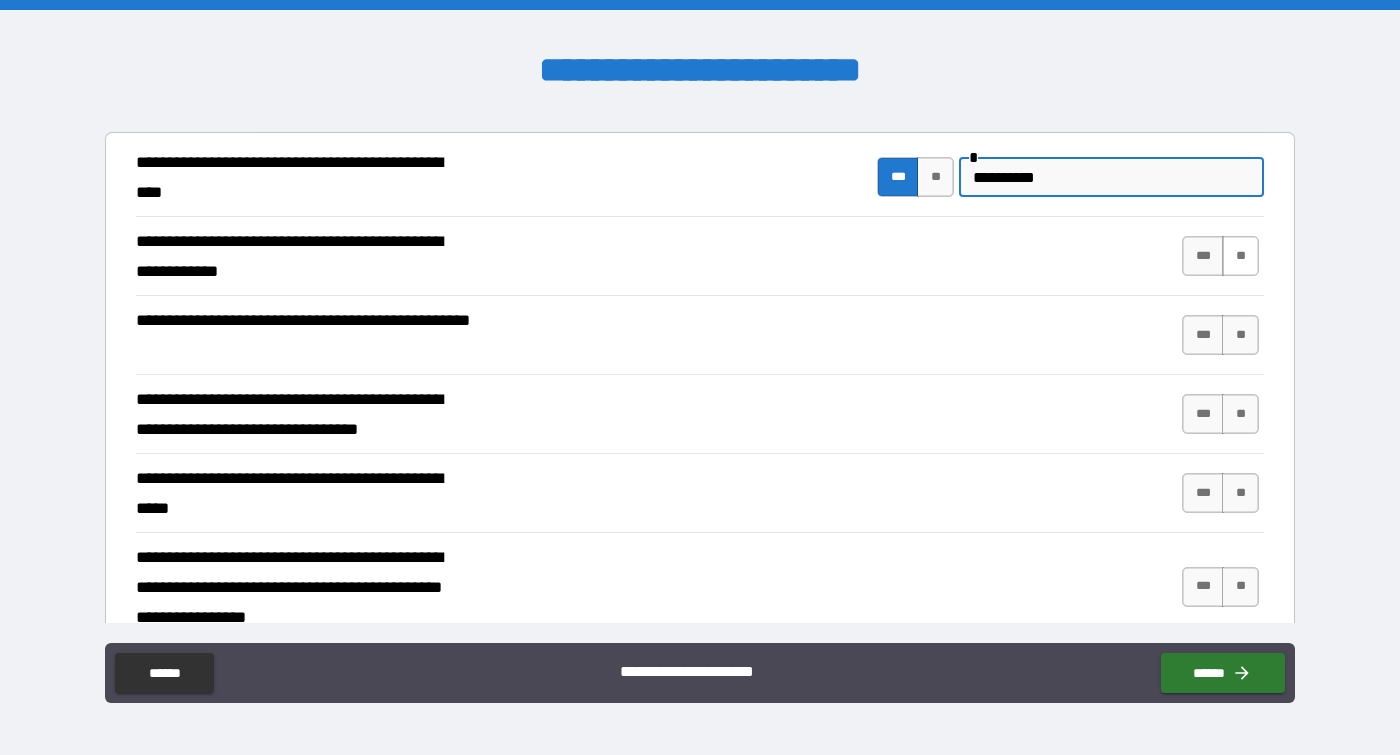 type on "**********" 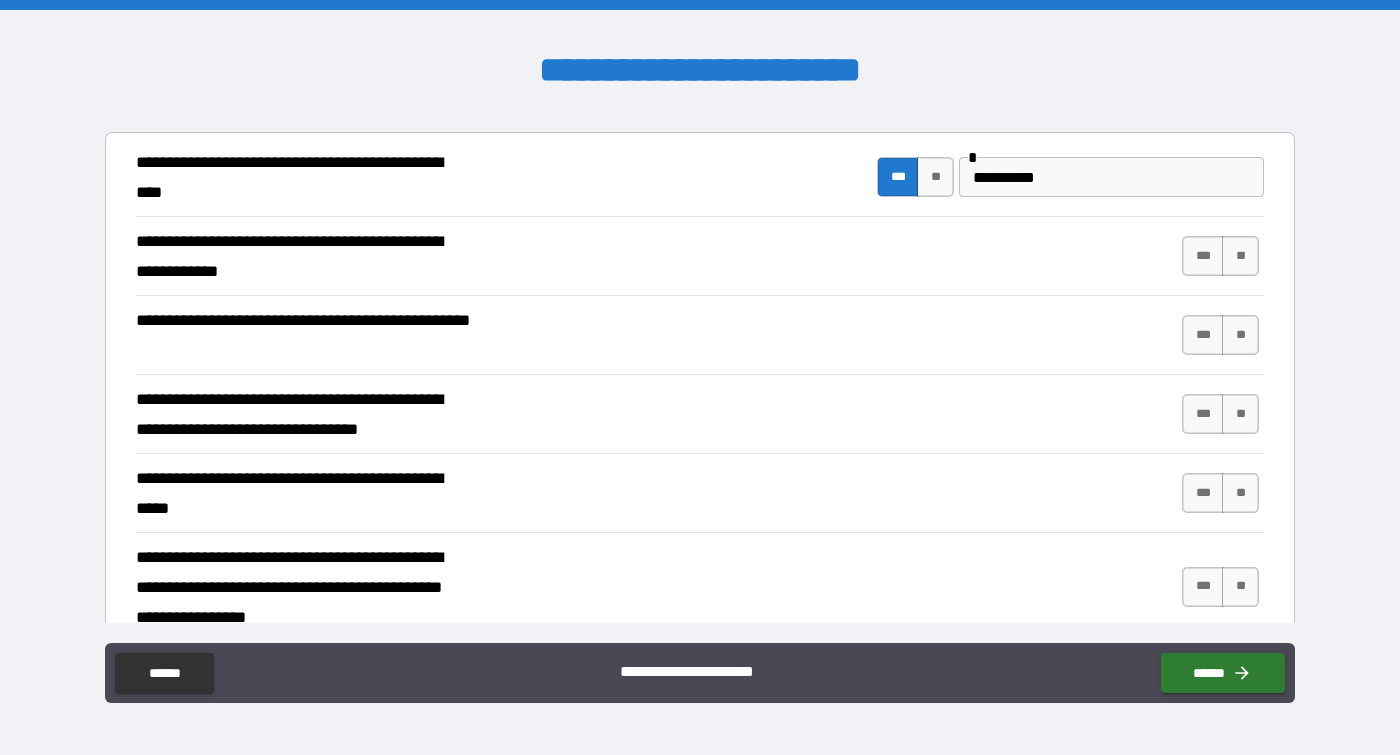 type on "*****" 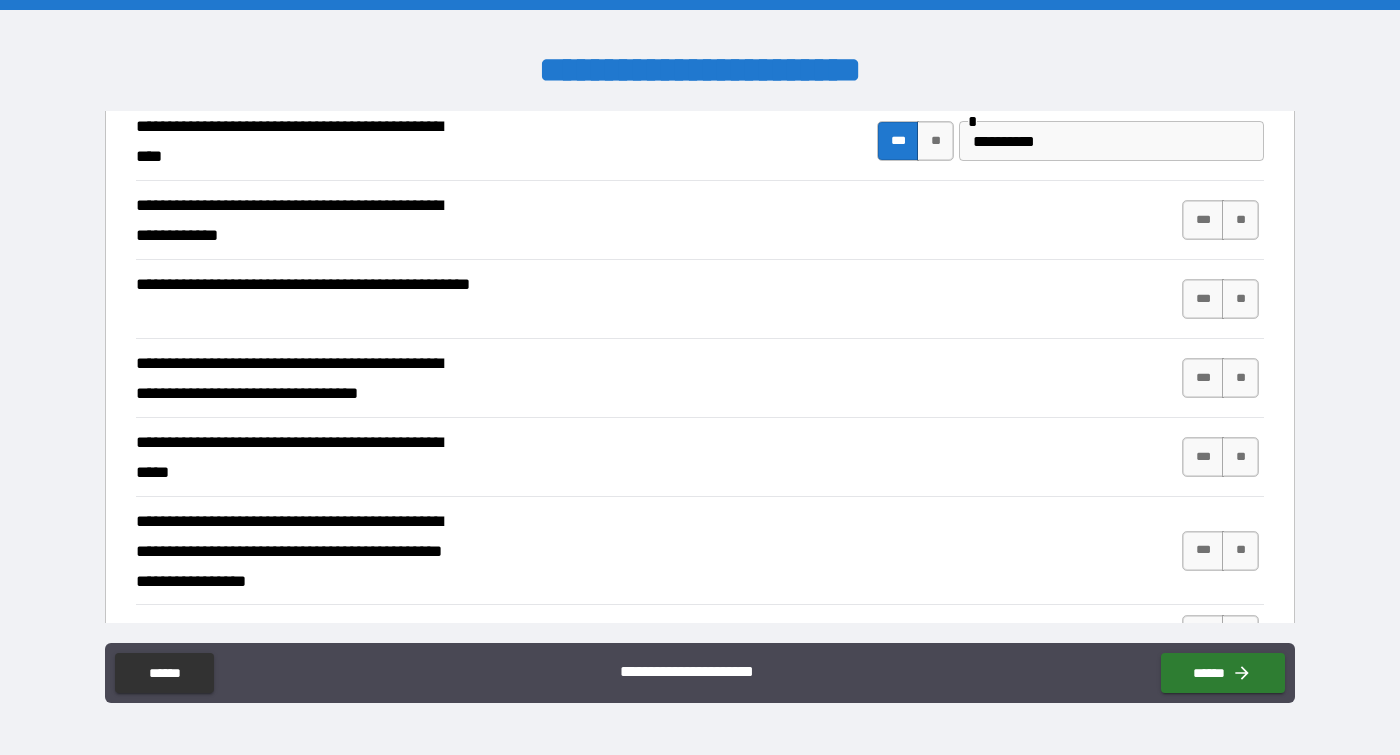 drag, startPoint x: 1240, startPoint y: 264, endPoint x: 1259, endPoint y: 257, distance: 20.248457 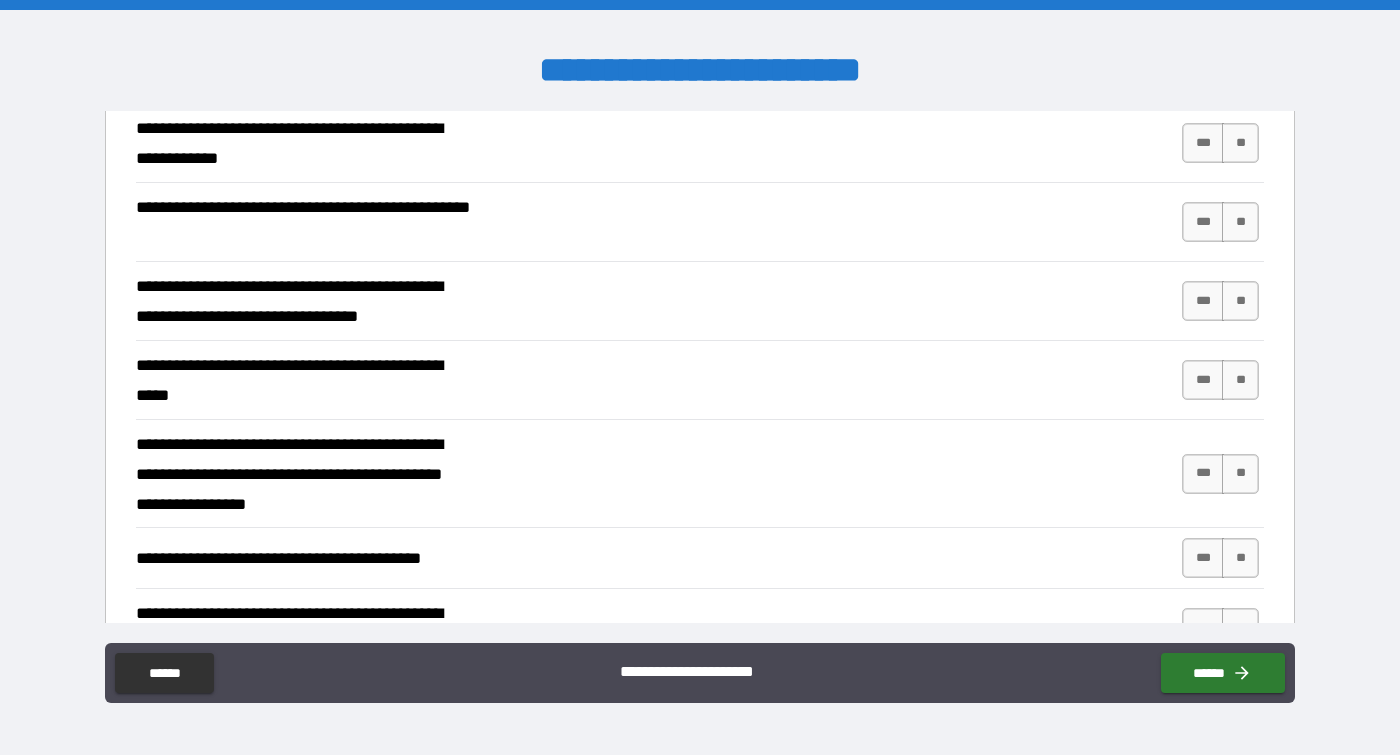scroll, scrollTop: 500, scrollLeft: 0, axis: vertical 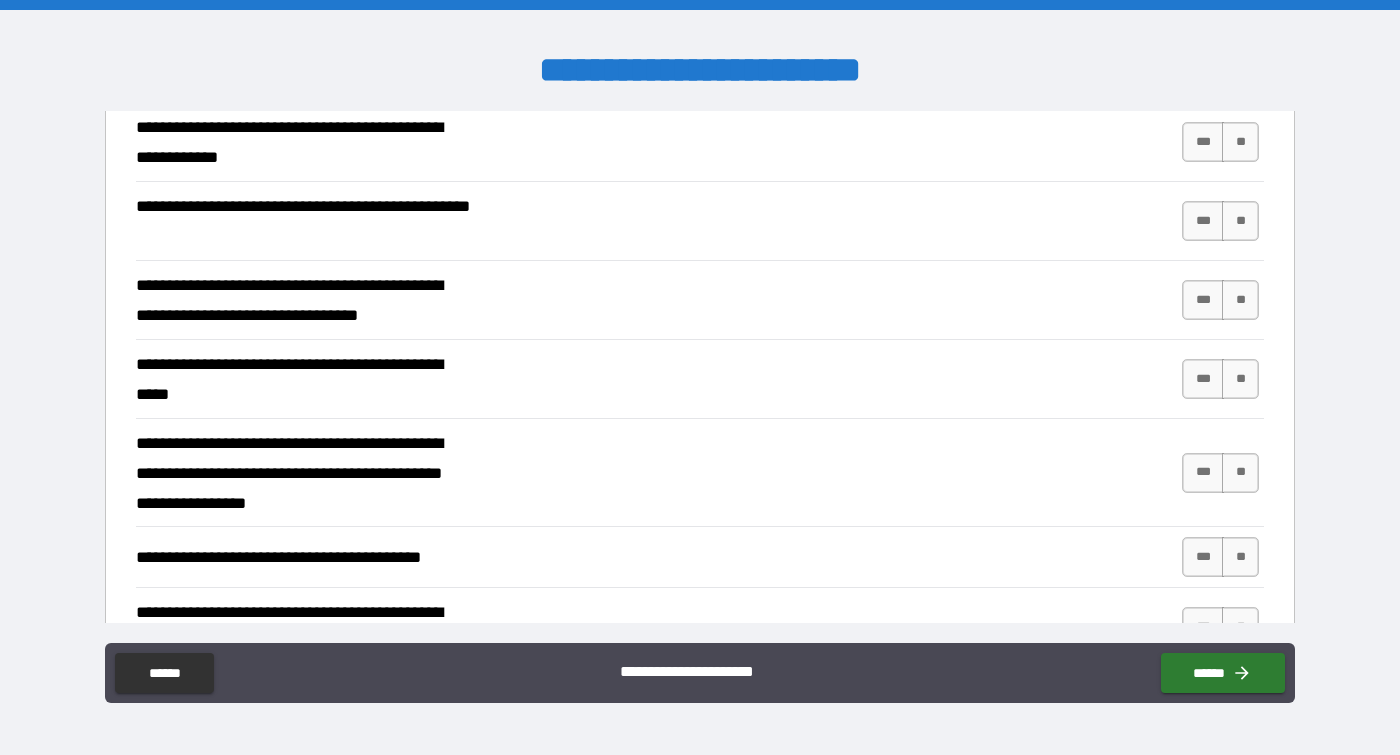 click on "*** **" at bounding box center [1223, 221] 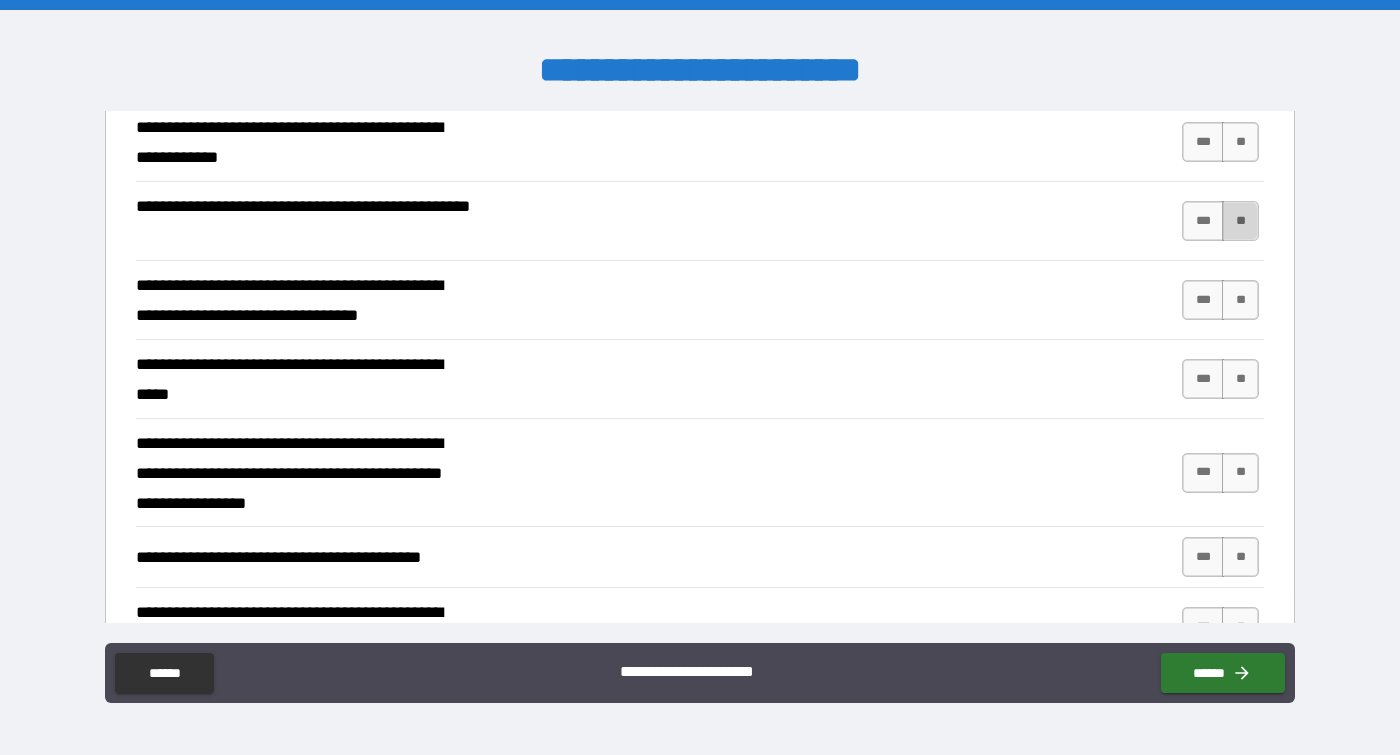 click on "**" at bounding box center (1240, 221) 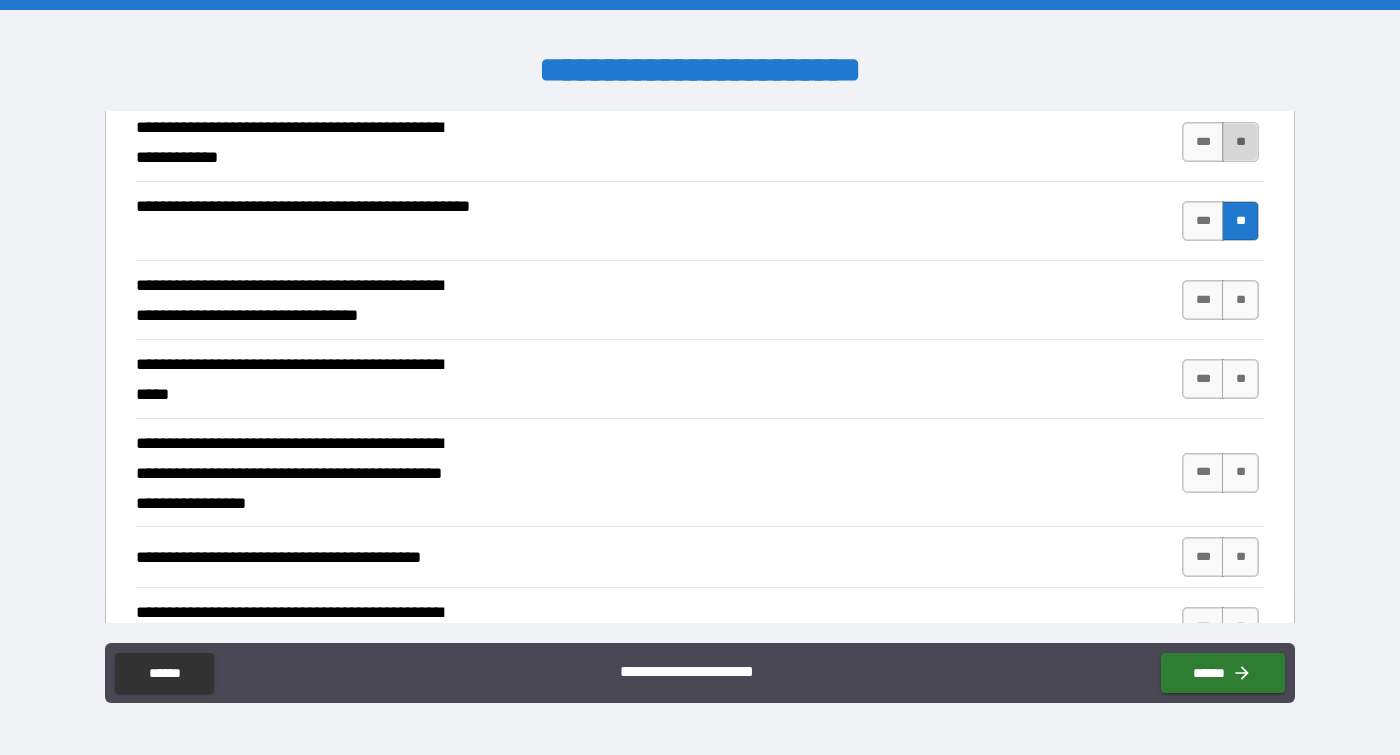 click on "**" at bounding box center (1240, 142) 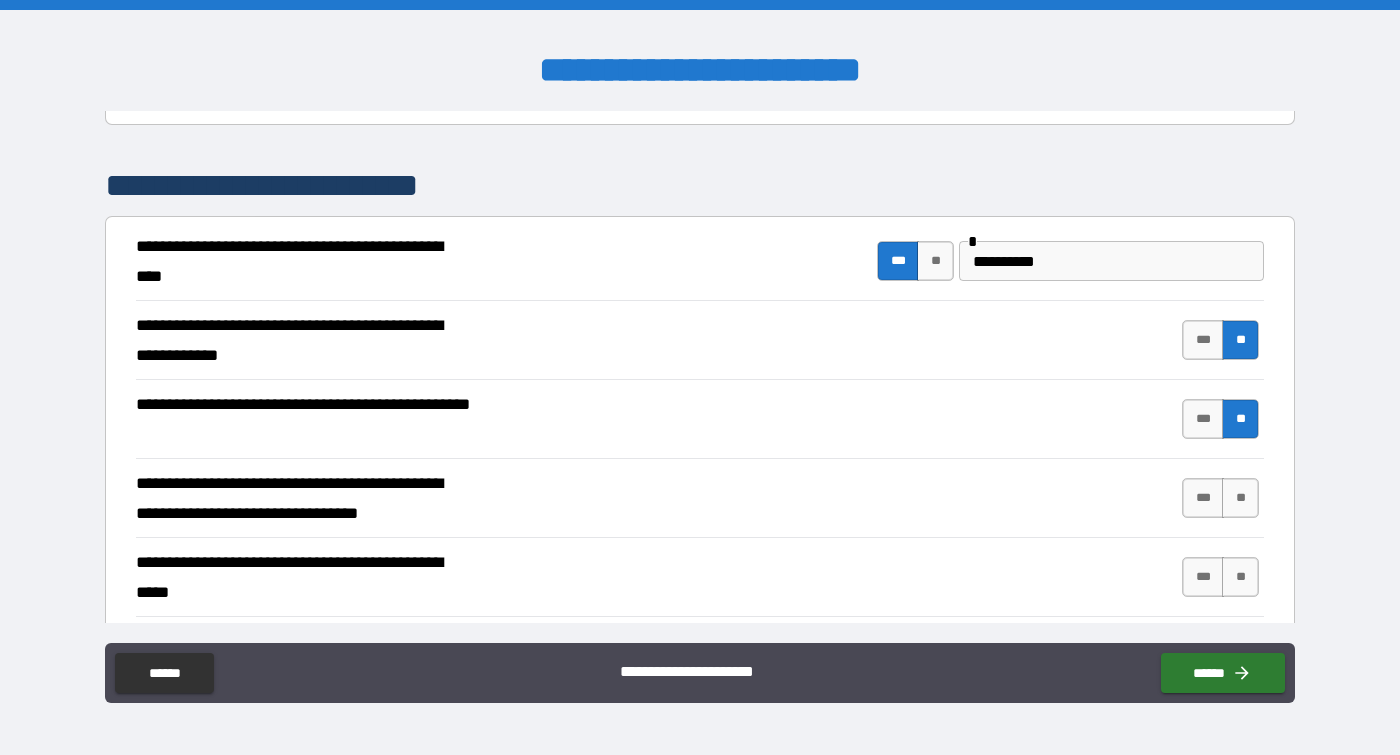 scroll, scrollTop: 463, scrollLeft: 0, axis: vertical 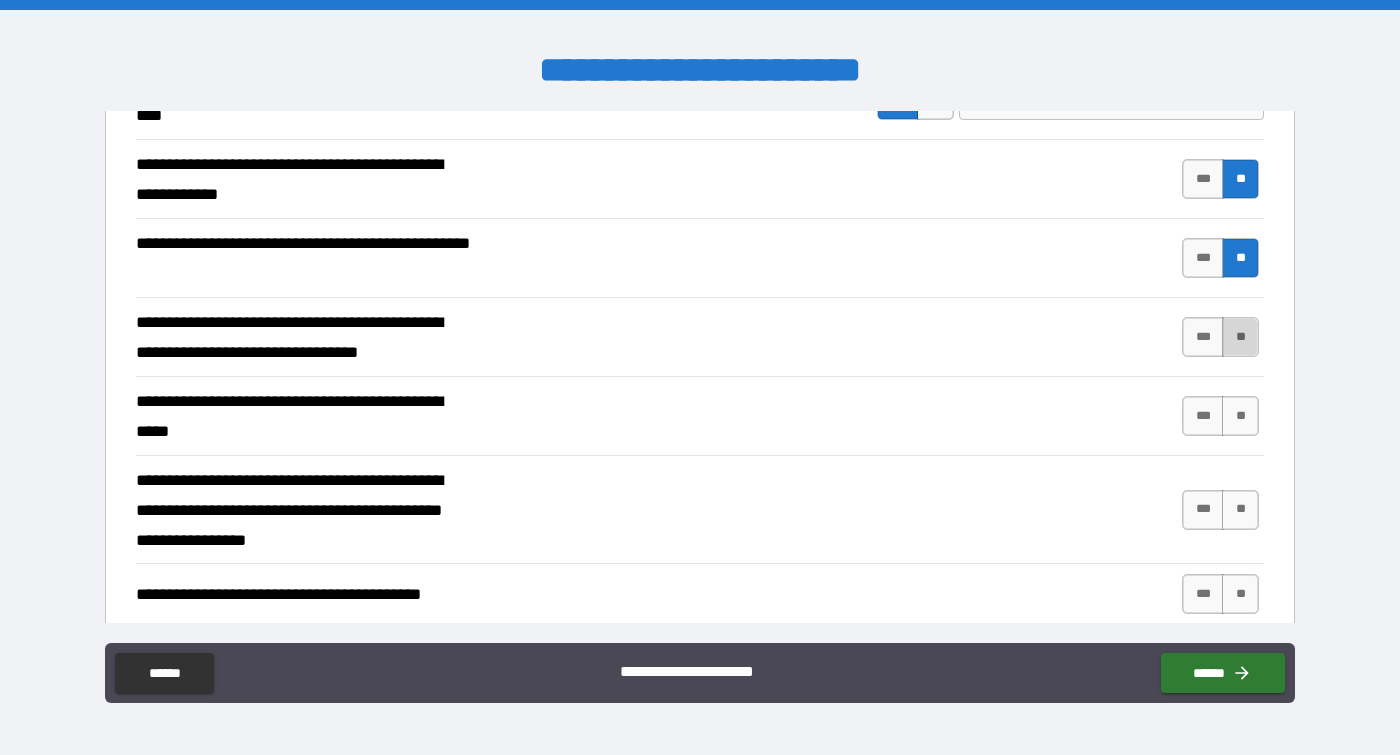 click on "**" at bounding box center [1240, 337] 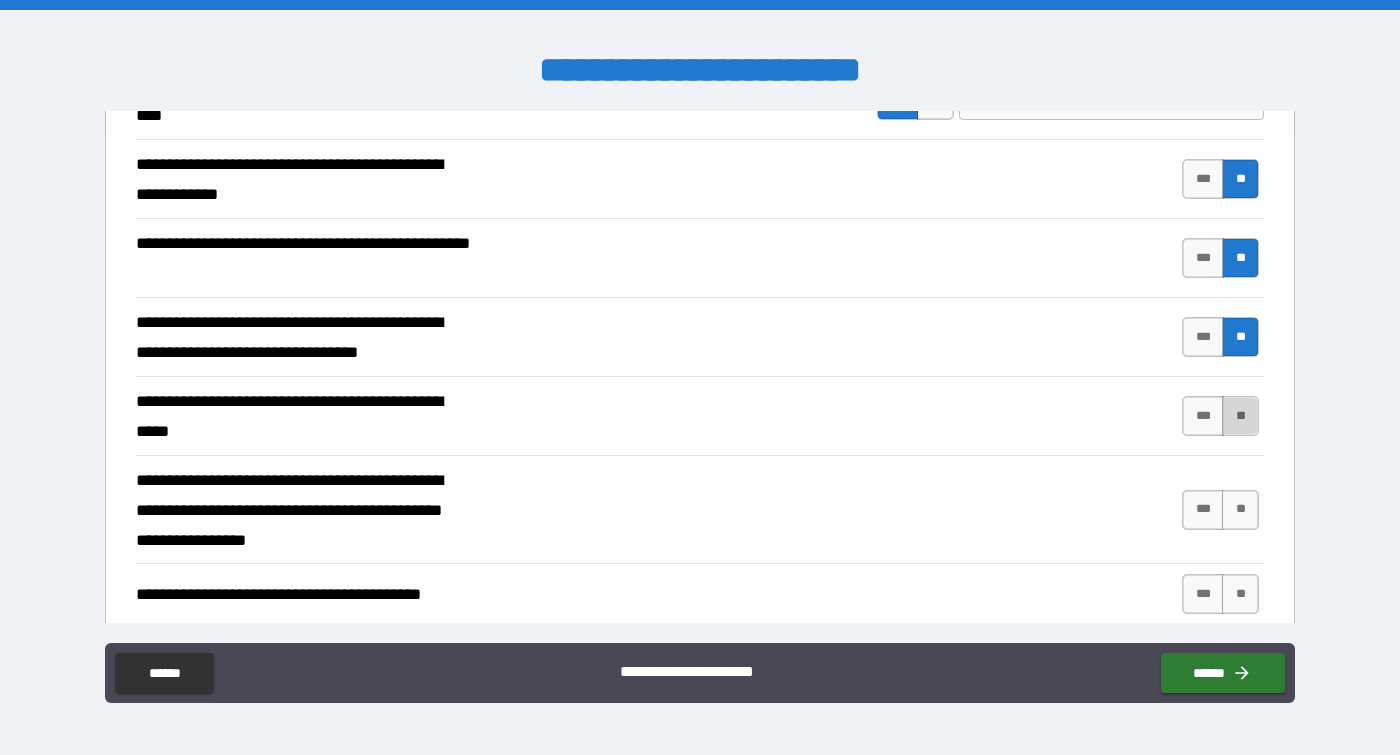 click on "**" at bounding box center [1240, 416] 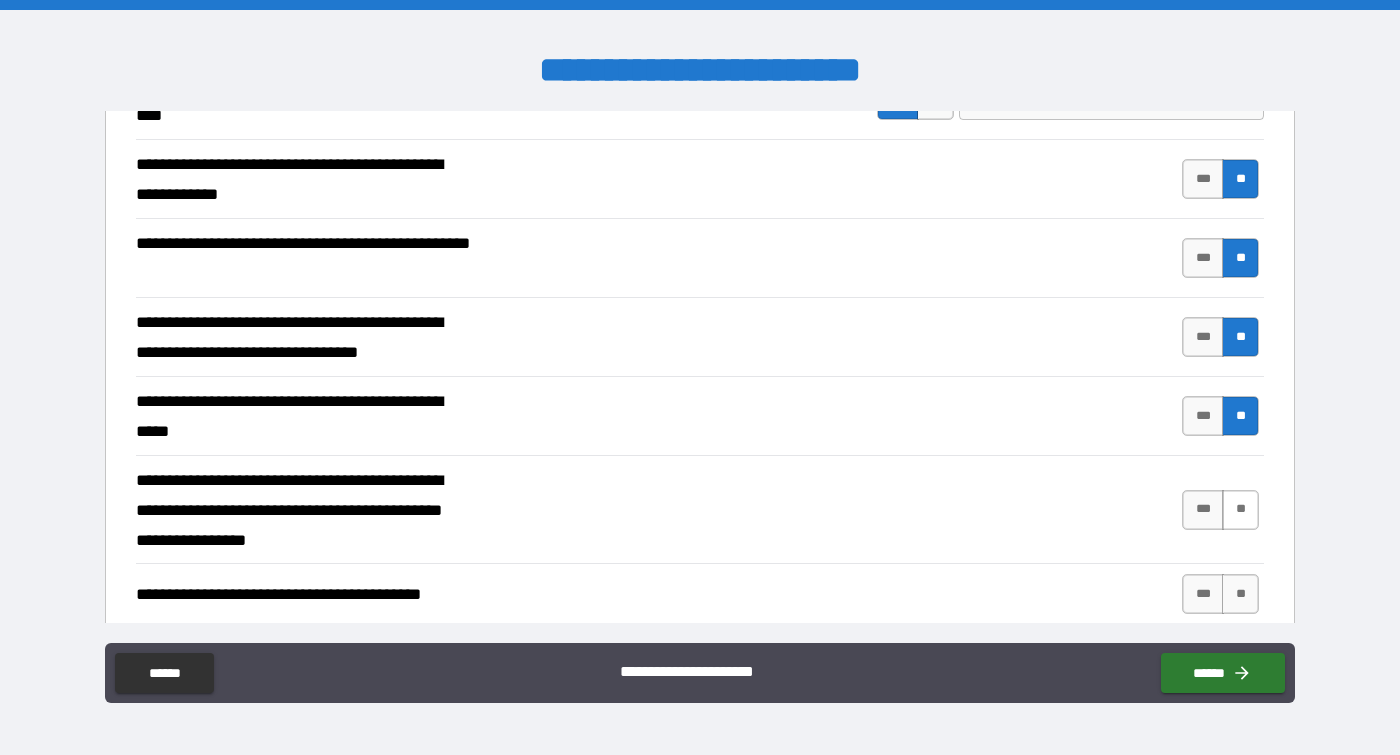 click on "**" at bounding box center (1240, 510) 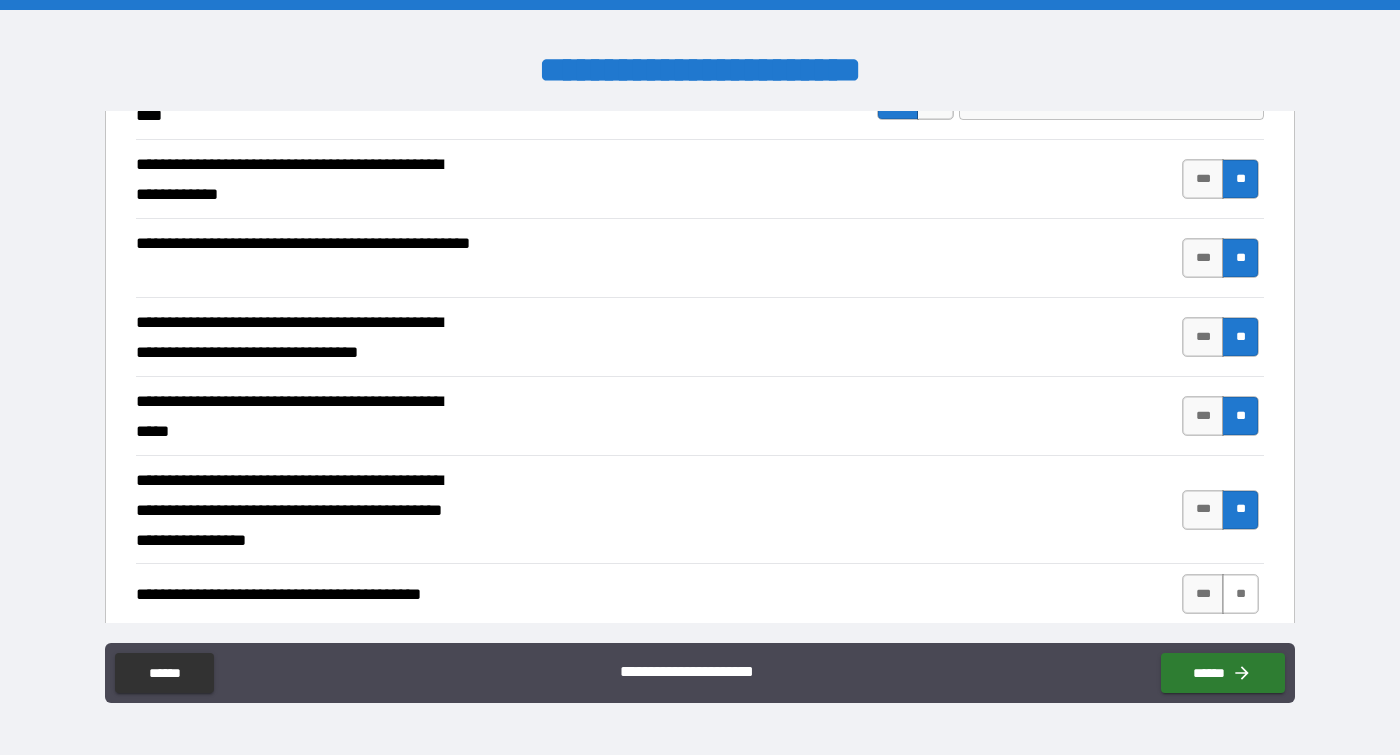 click on "**" at bounding box center (1240, 594) 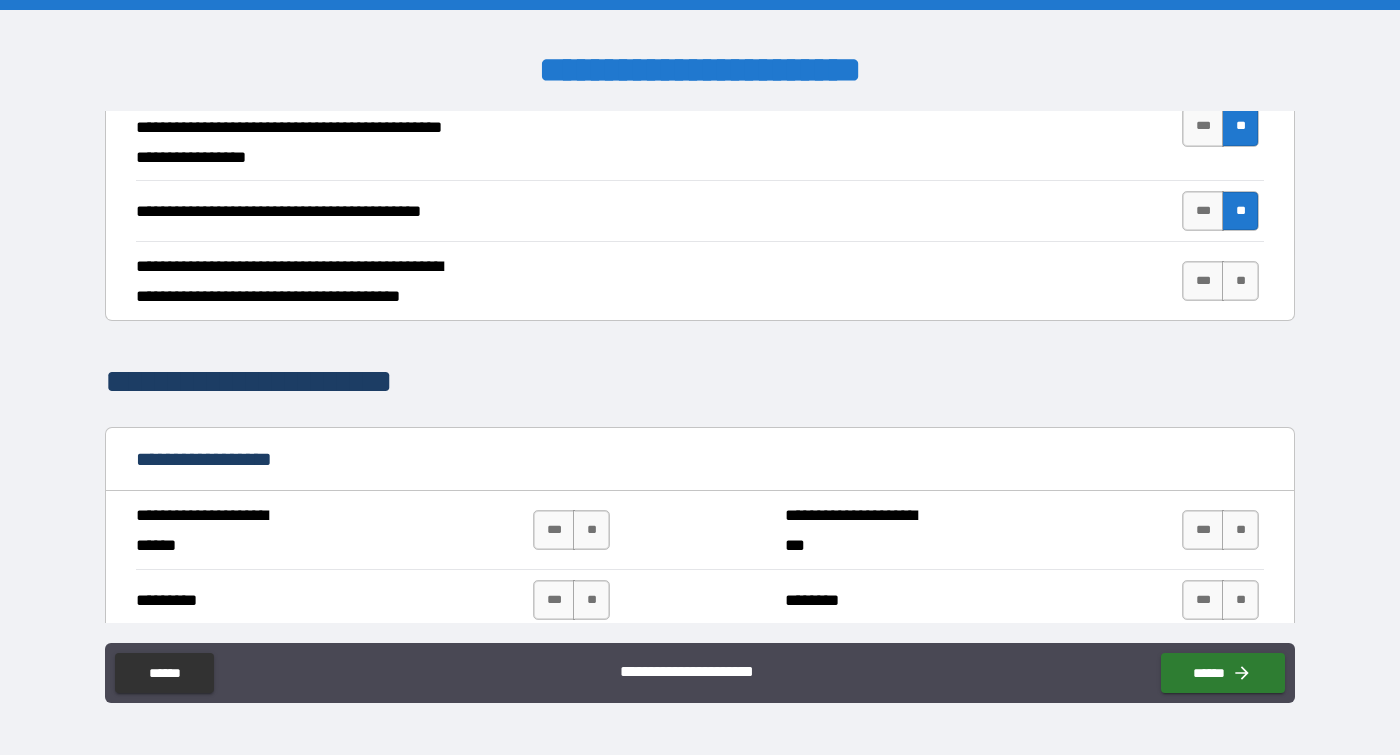 scroll, scrollTop: 850, scrollLeft: 0, axis: vertical 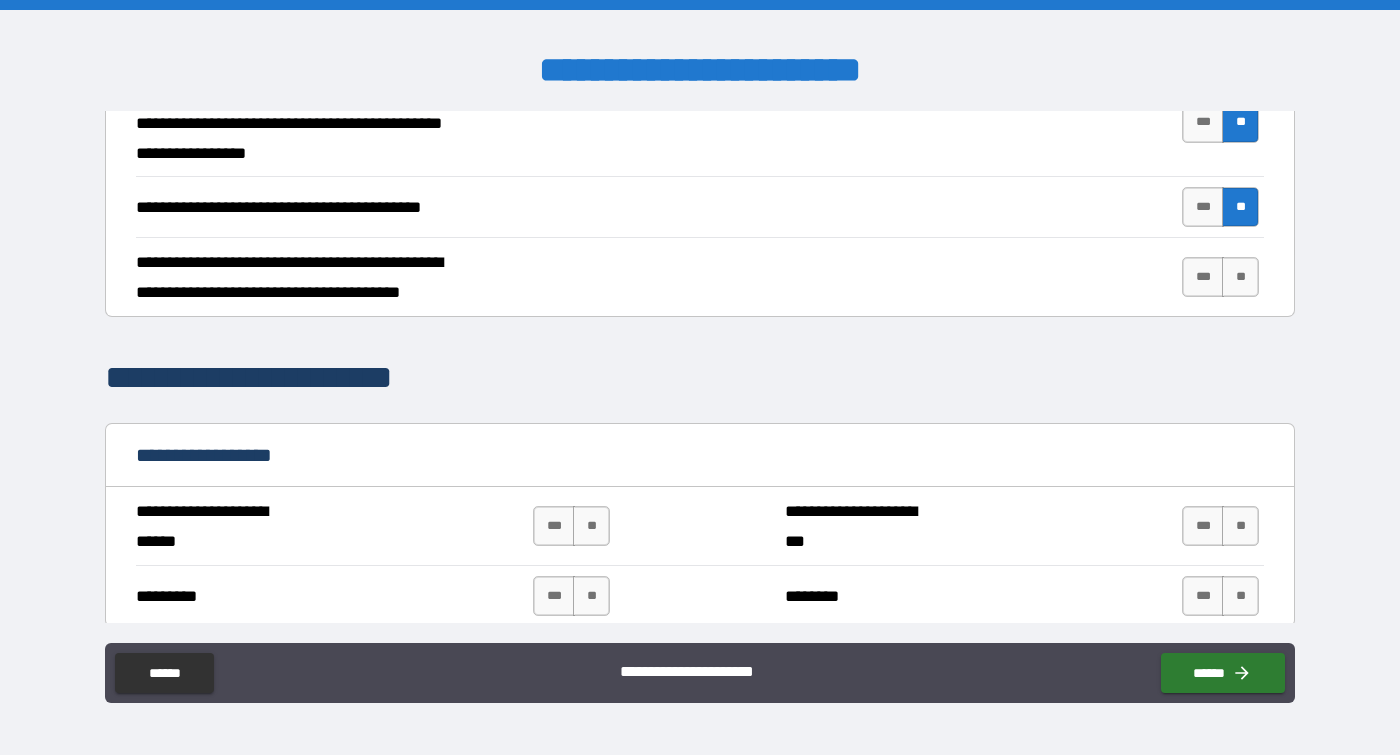 click on "*** **" at bounding box center [1223, 277] 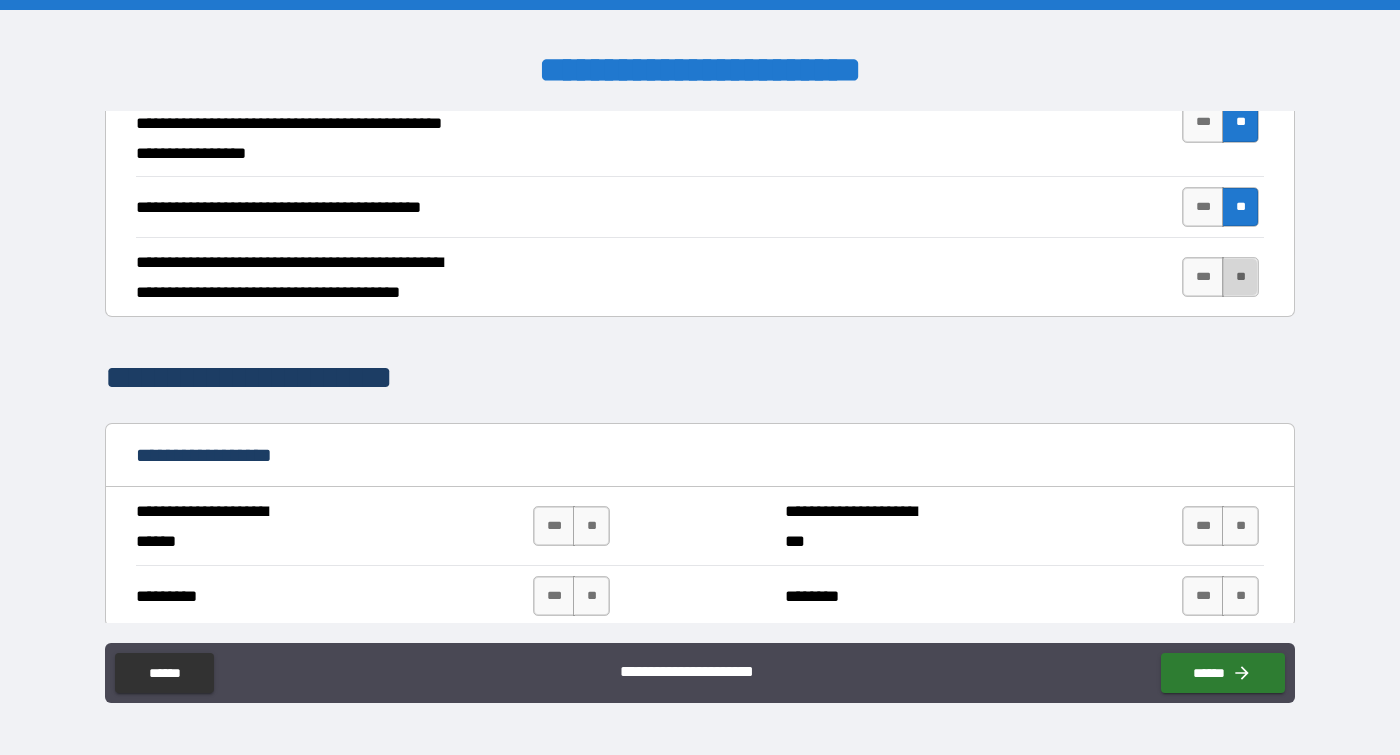 click on "**" at bounding box center [1240, 277] 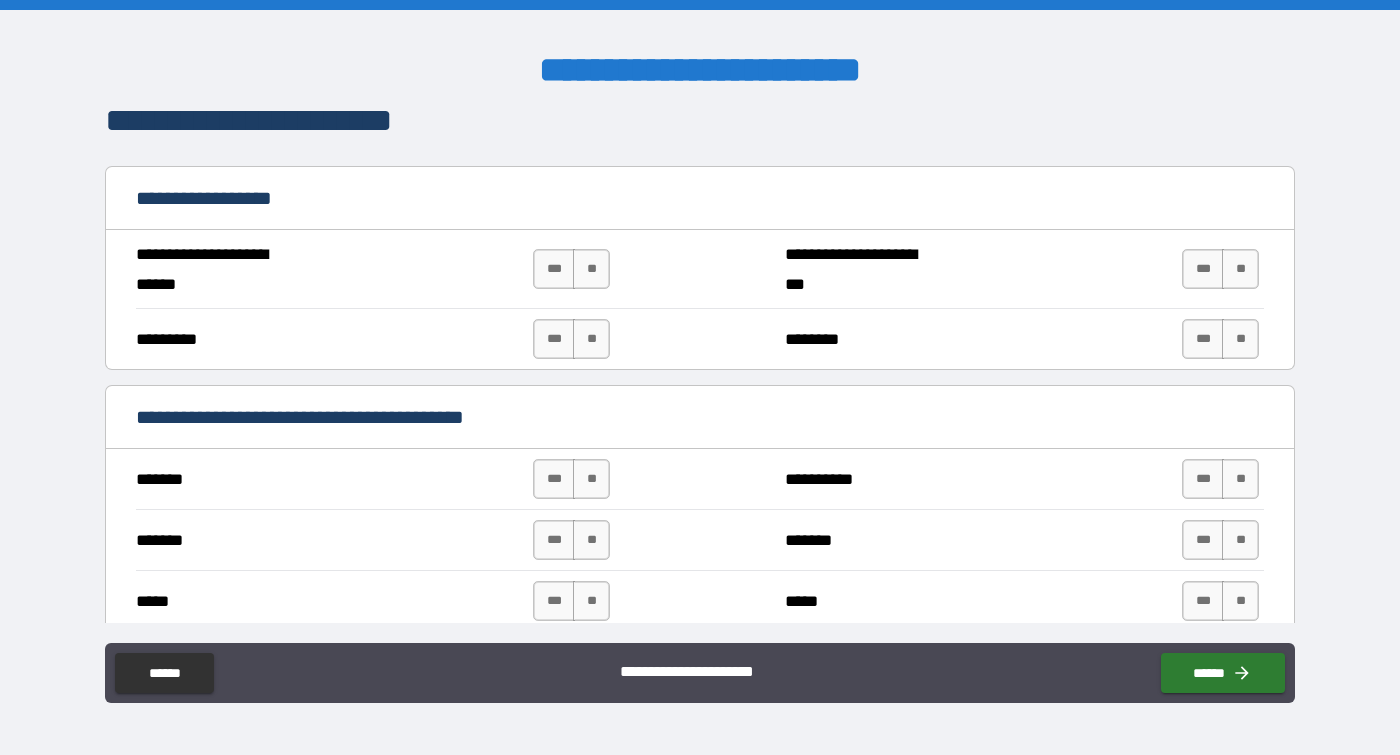 scroll, scrollTop: 1111, scrollLeft: 0, axis: vertical 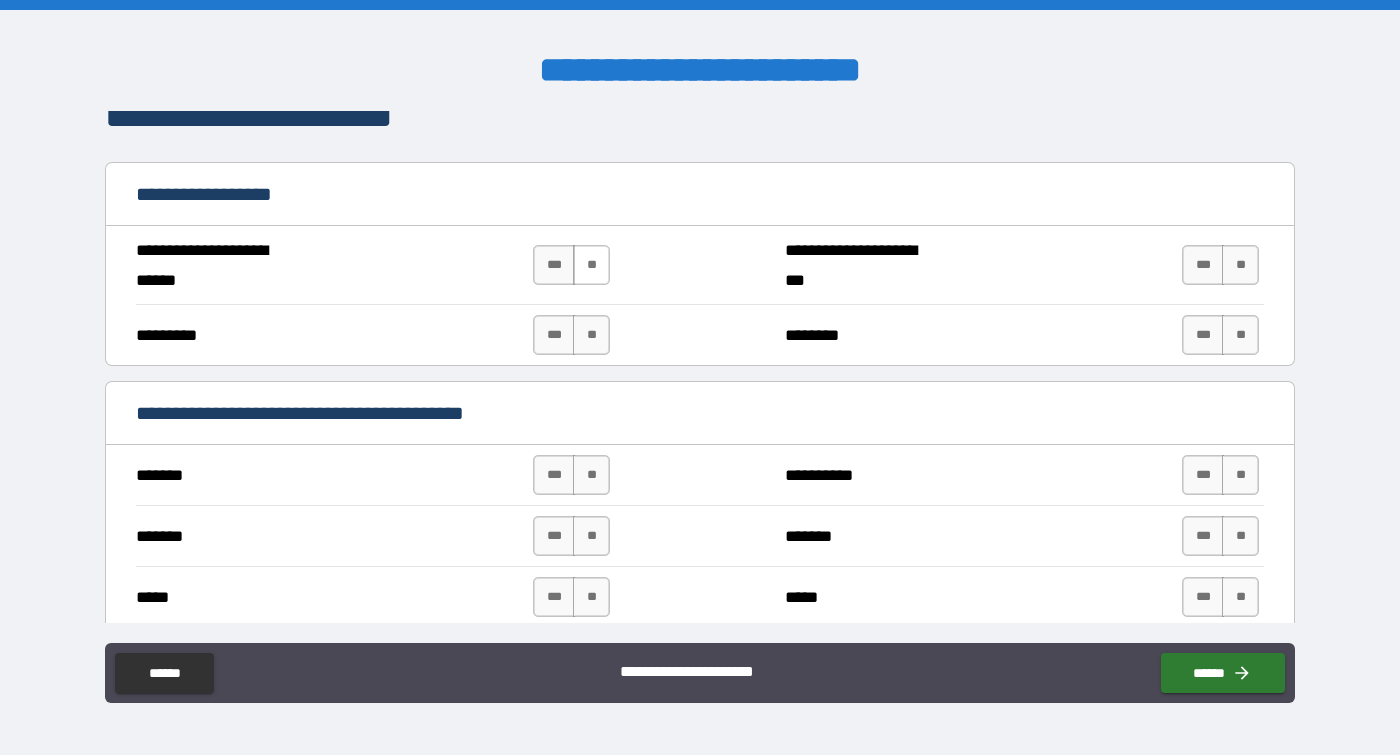 click on "**" at bounding box center (591, 265) 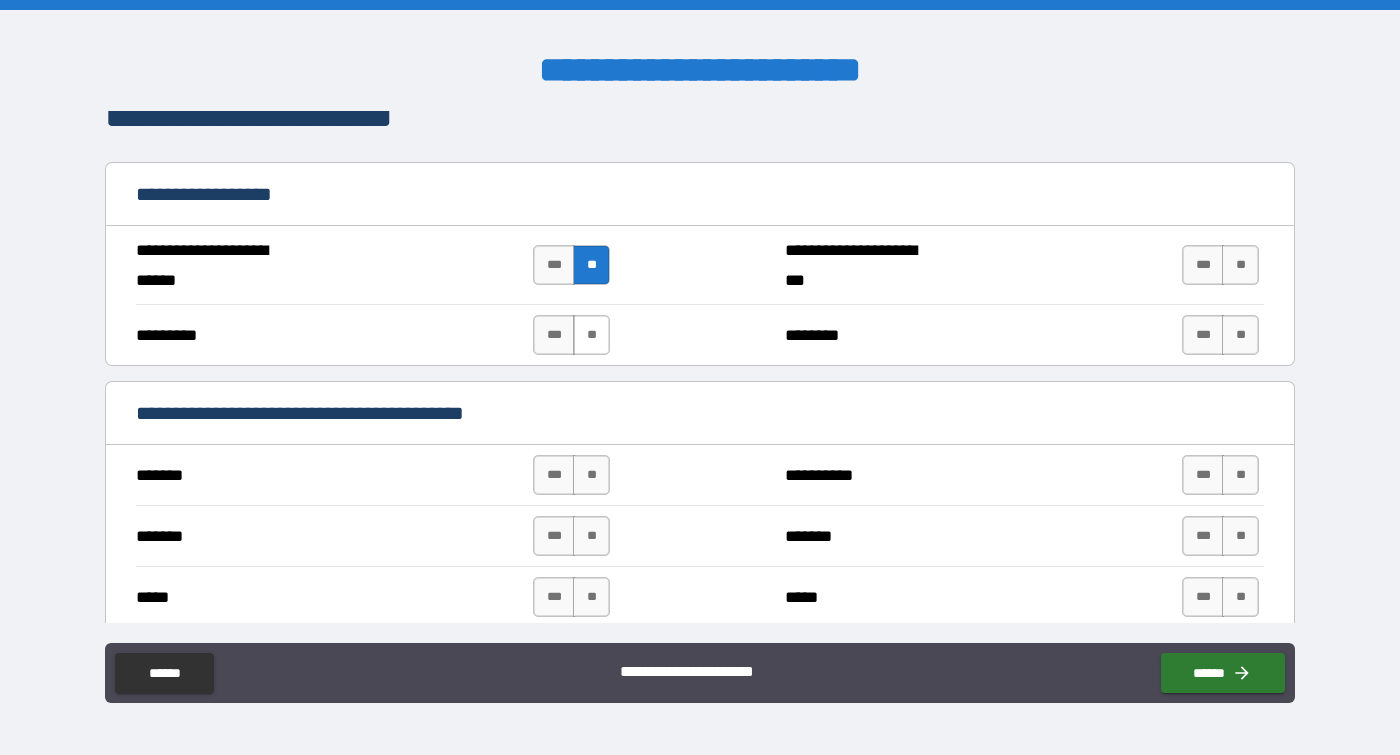 click on "**" at bounding box center [591, 335] 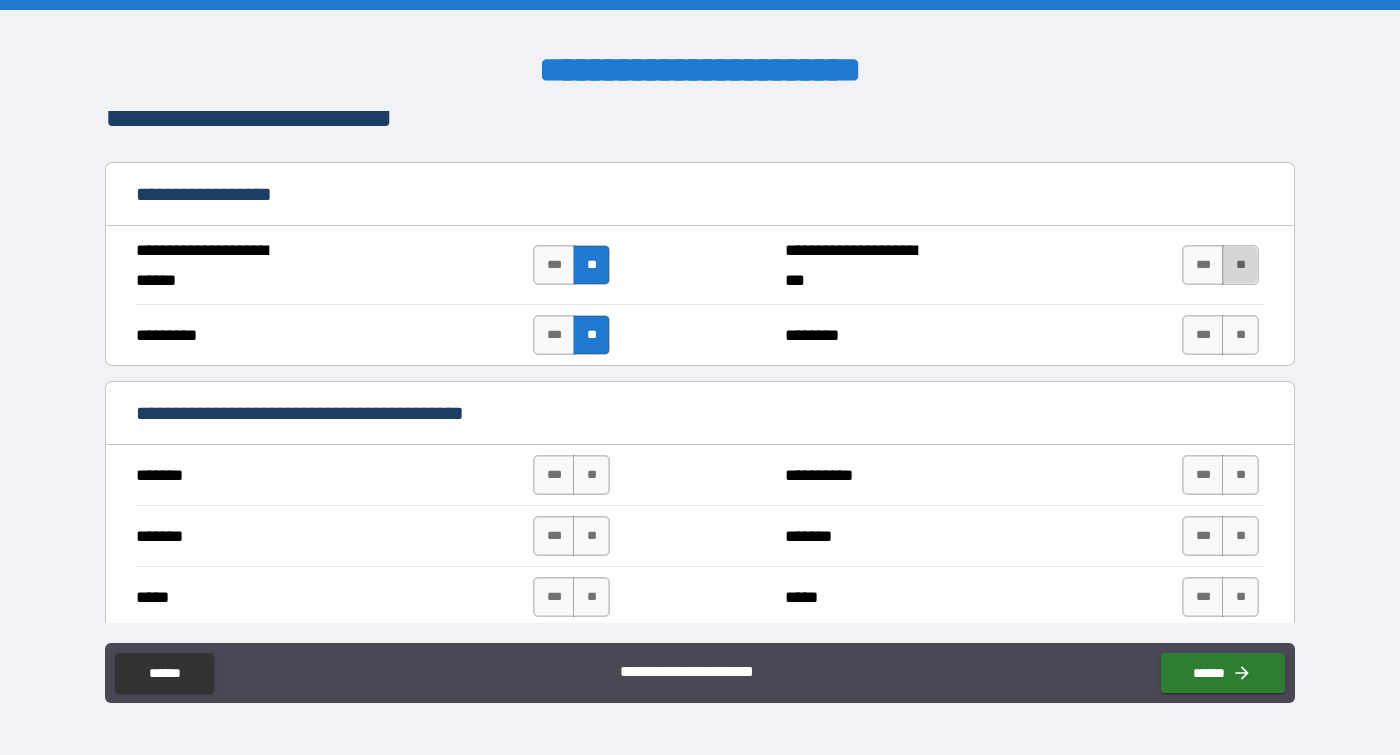 click on "**" at bounding box center (1240, 265) 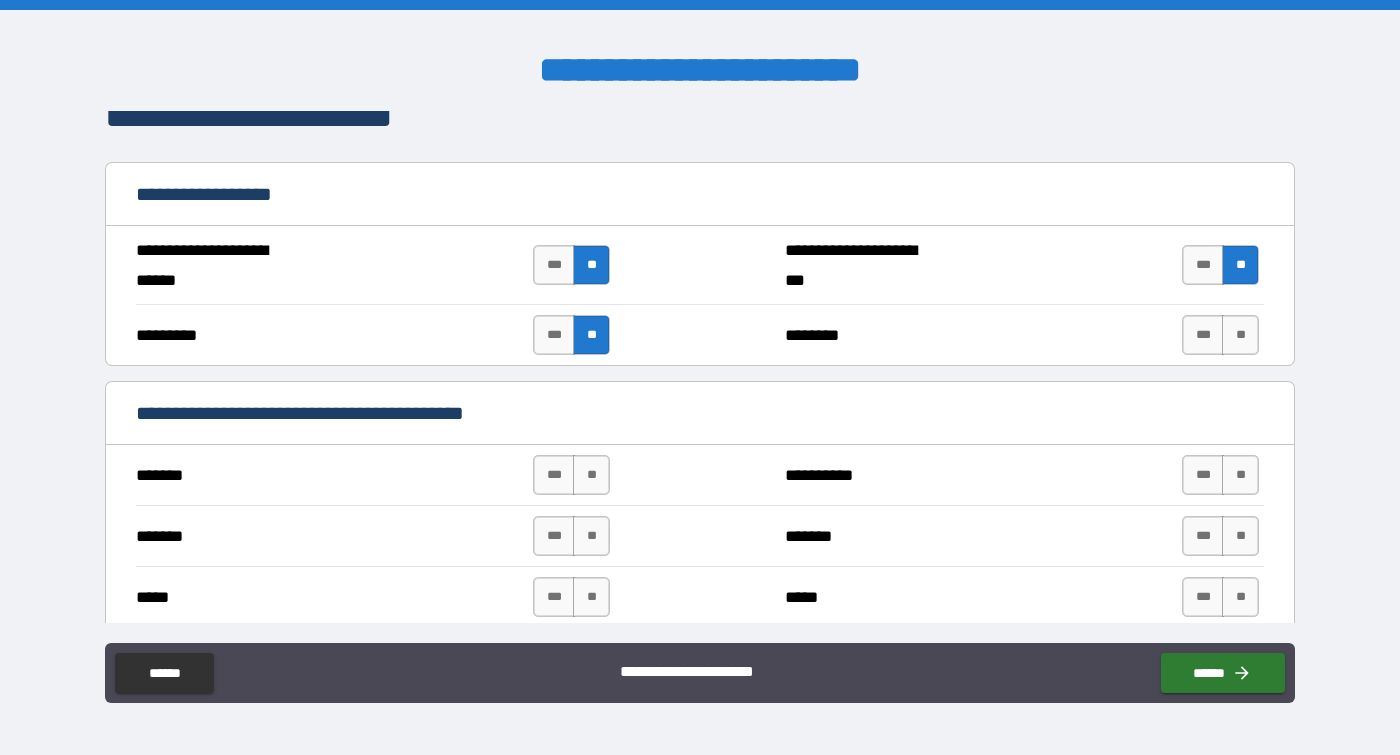 click on "********* *** ** ******** *** **" at bounding box center (700, 334) 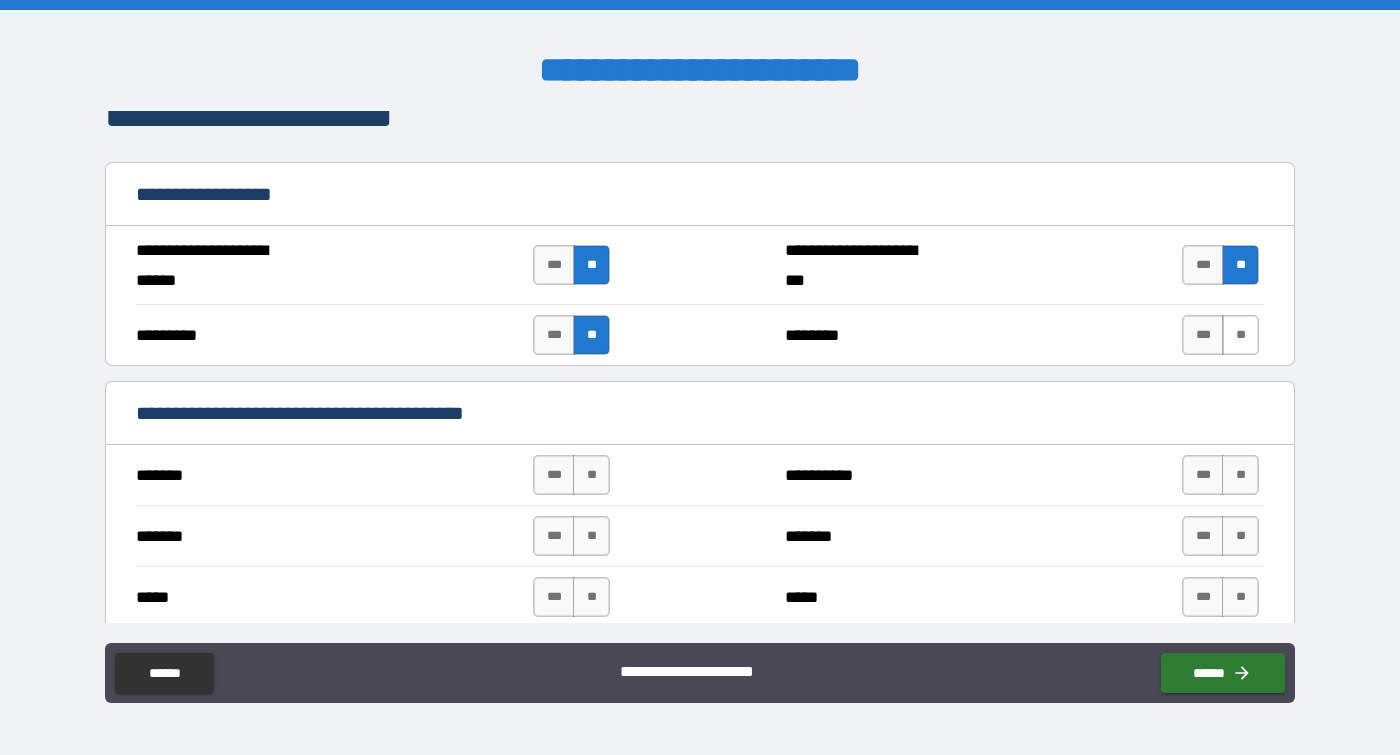 click on "**" at bounding box center [1240, 335] 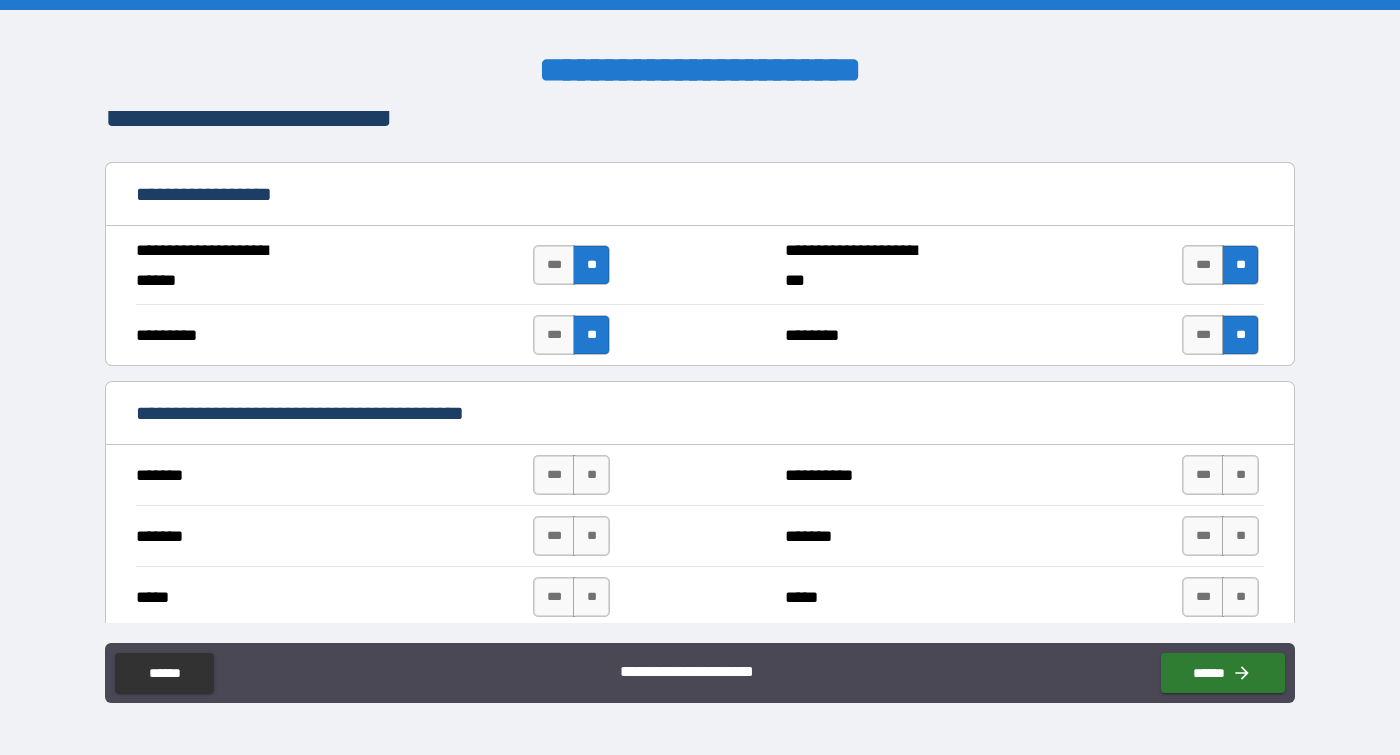 scroll, scrollTop: 1242, scrollLeft: 0, axis: vertical 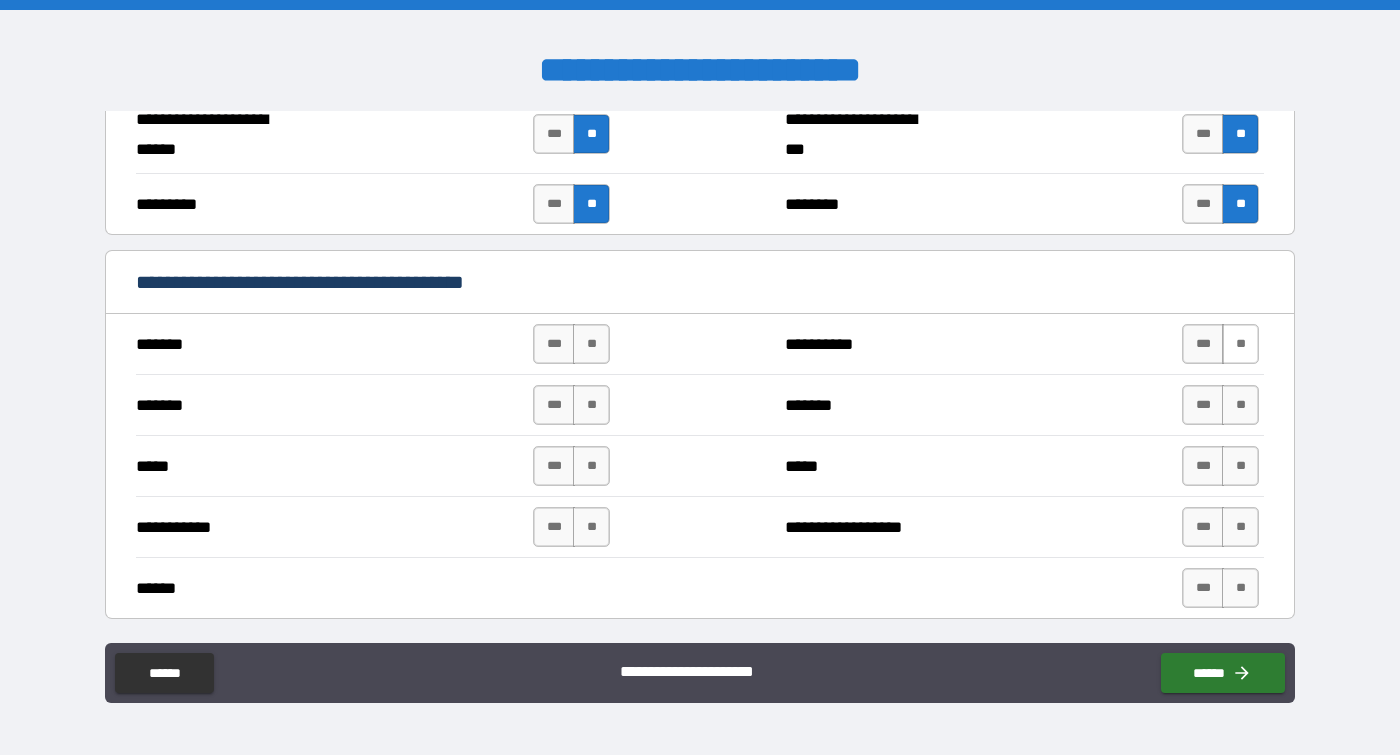 click on "**" at bounding box center [1240, 344] 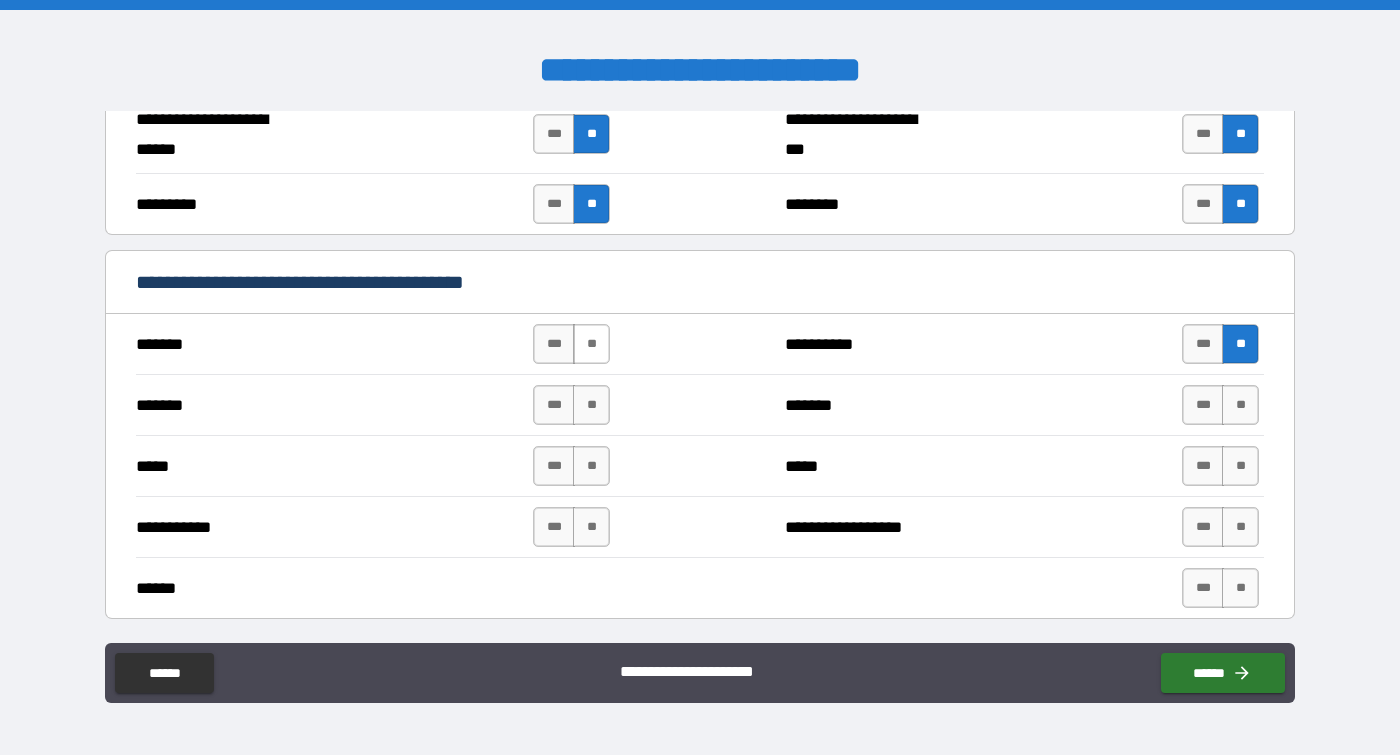 click on "**" at bounding box center [591, 344] 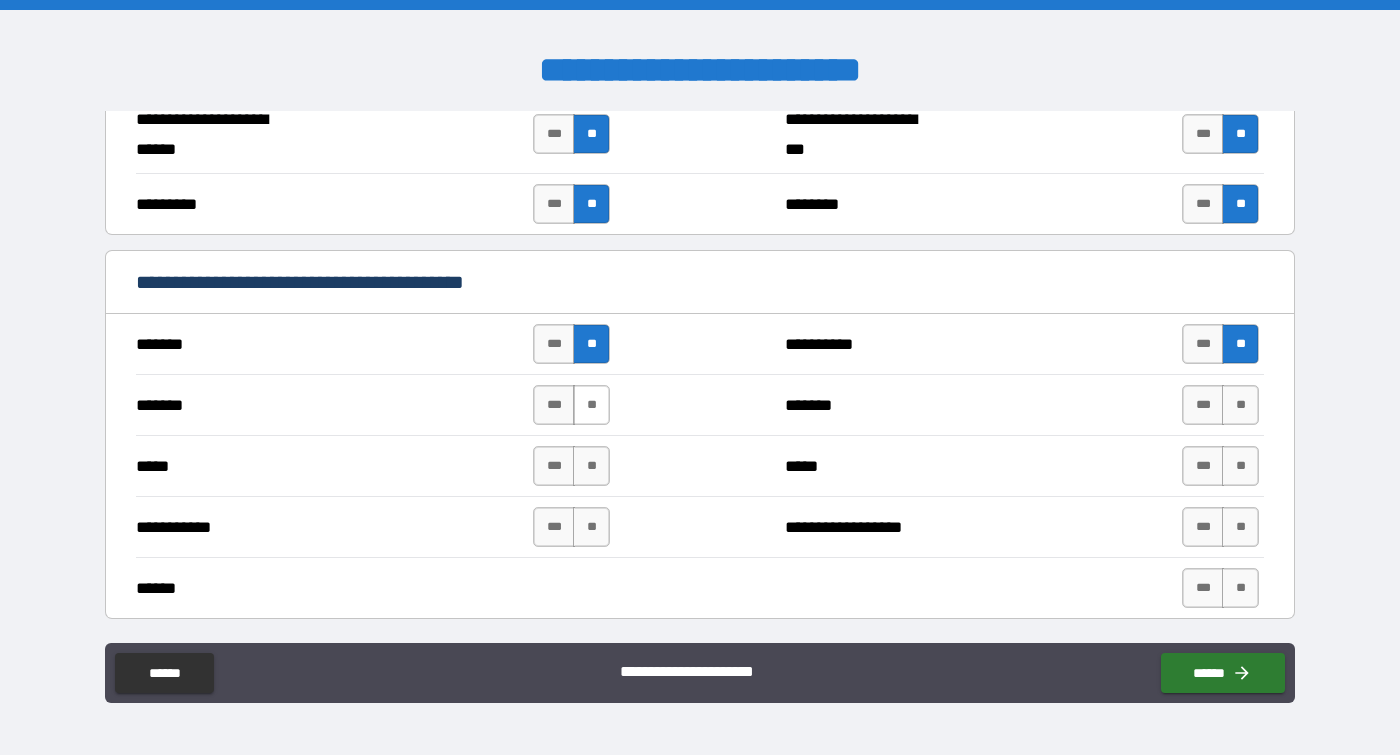 click on "**" at bounding box center [591, 405] 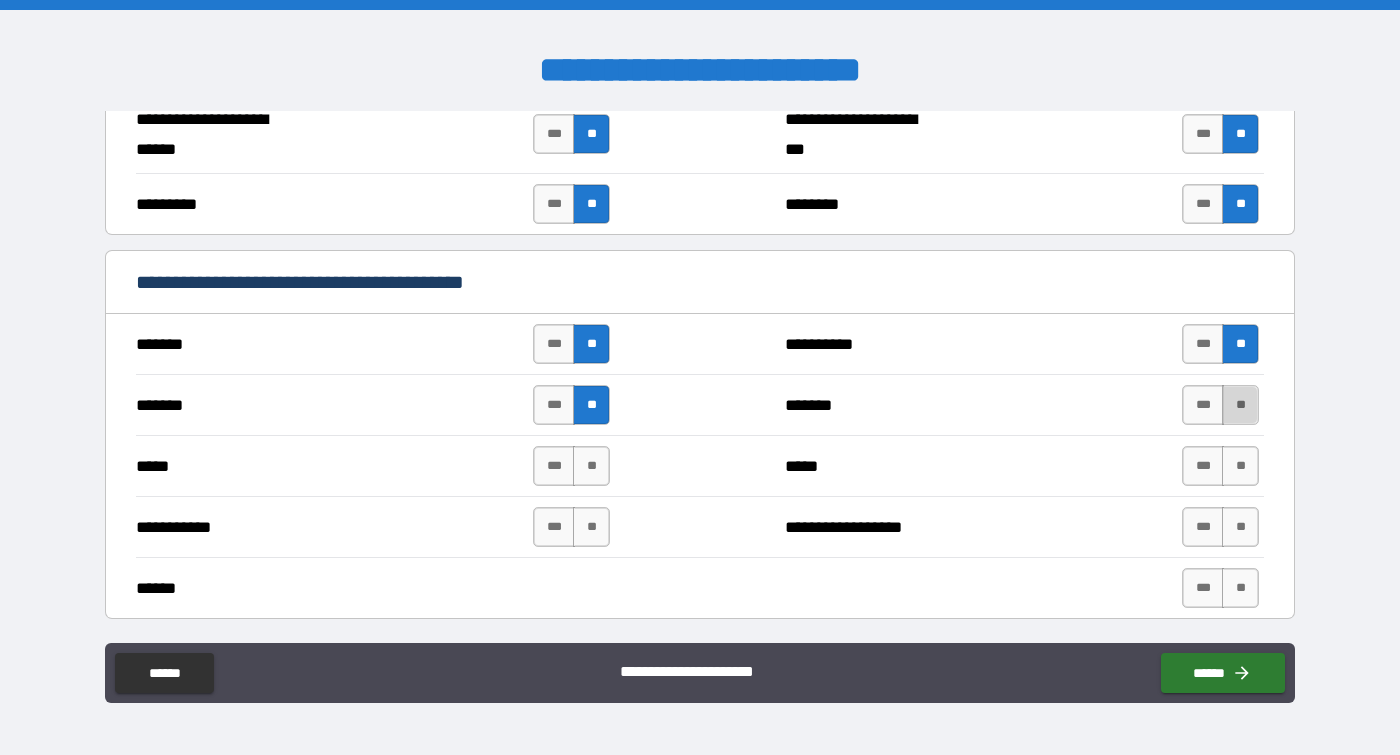 click on "**" at bounding box center [1240, 405] 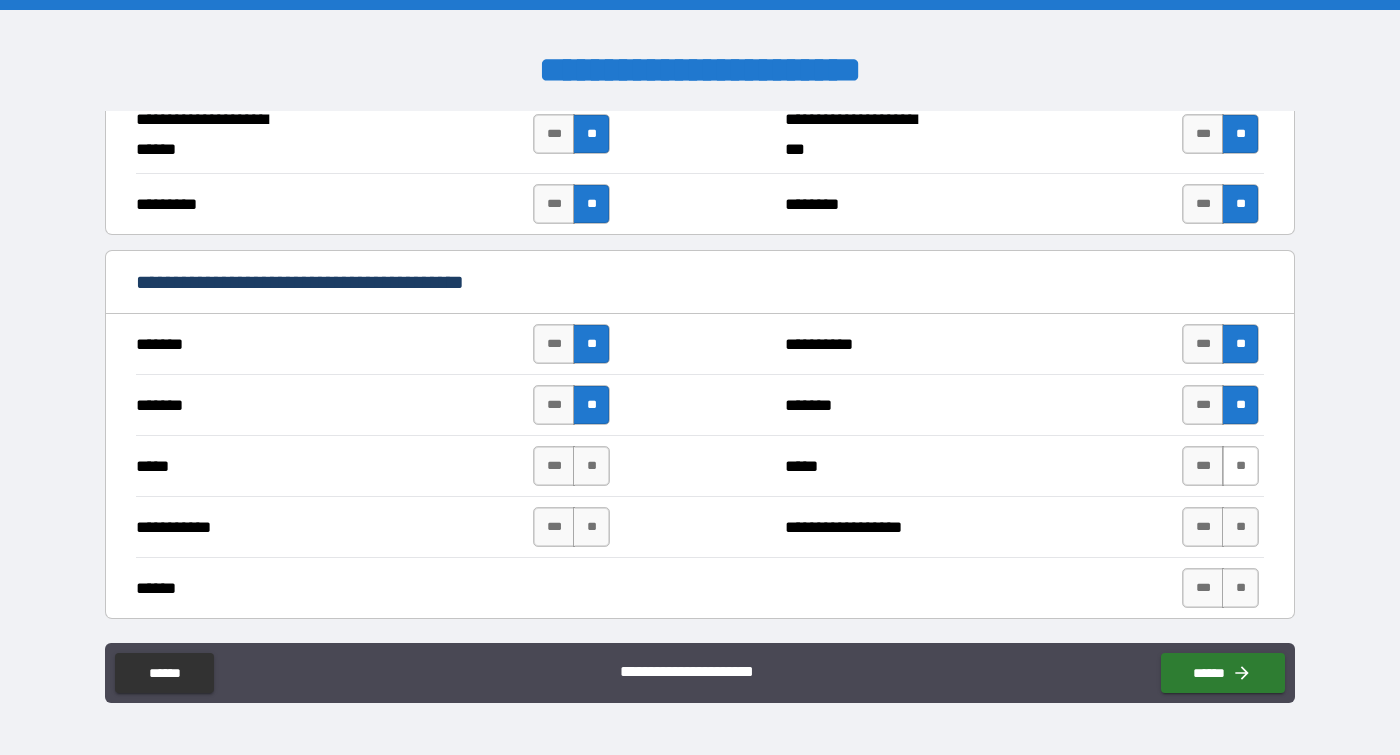 click on "**" at bounding box center (1240, 466) 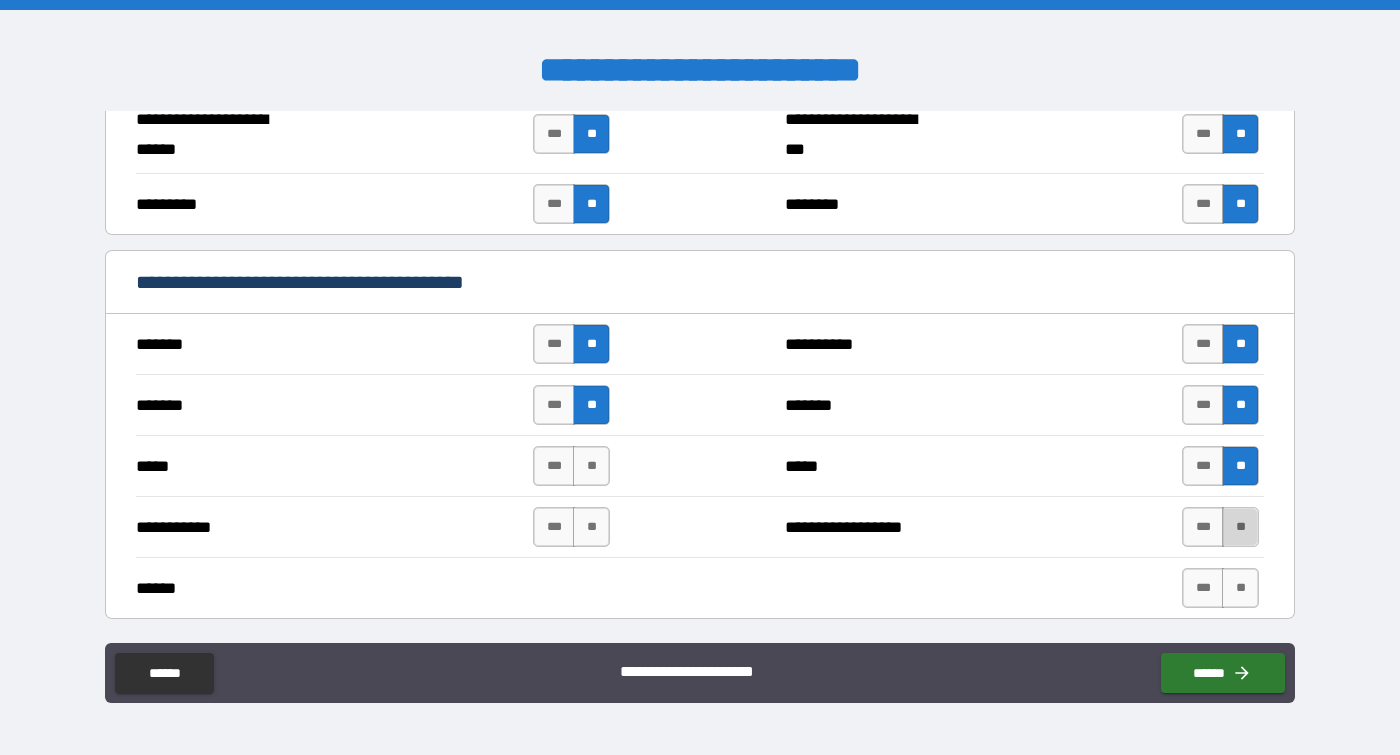 click on "**" at bounding box center [1240, 527] 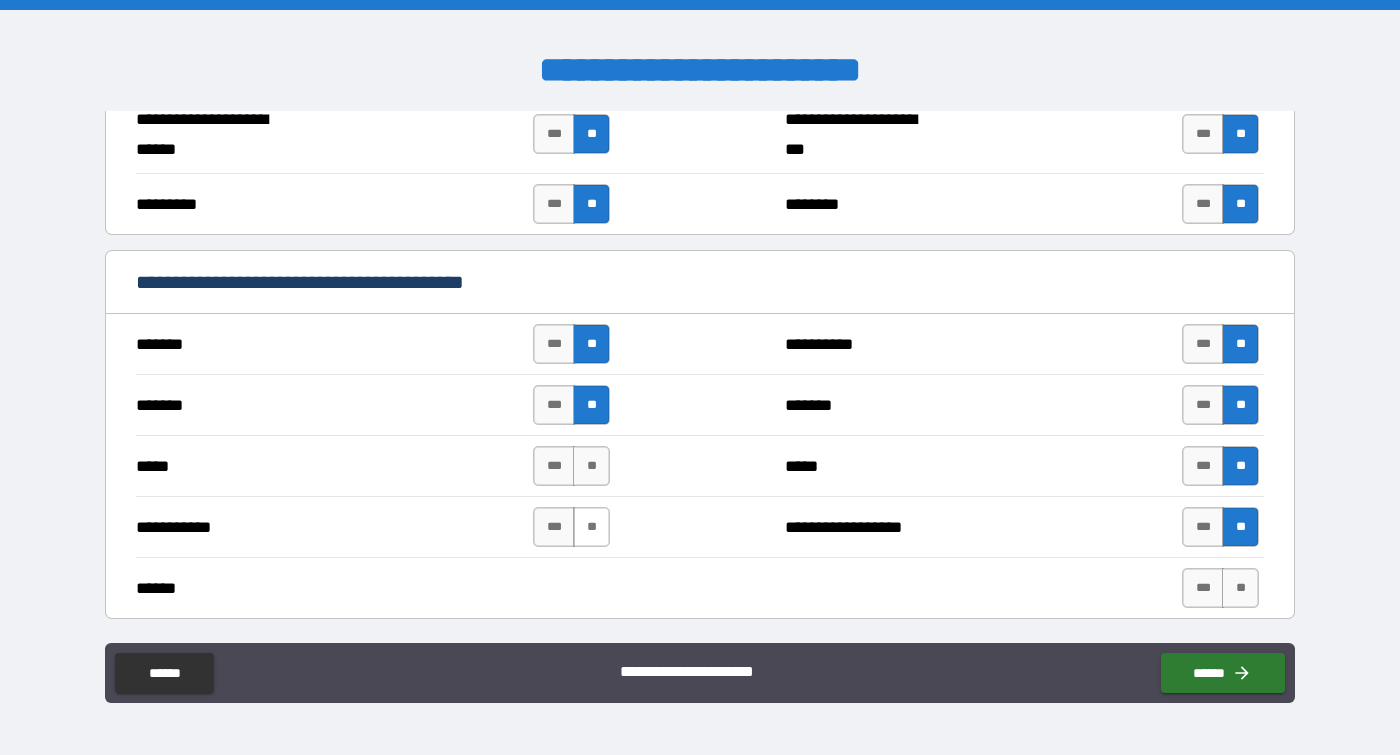 click on "**" at bounding box center [591, 527] 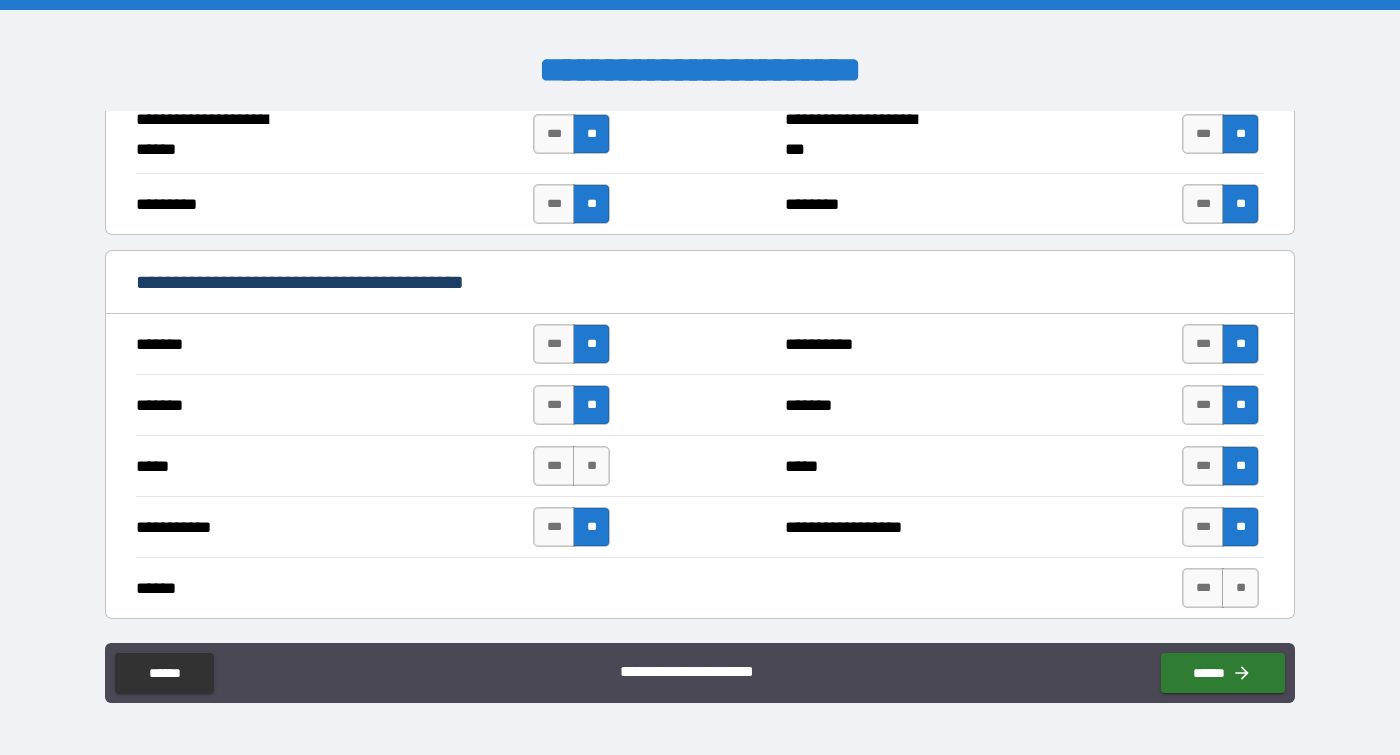 click on "***** *** ** ***** *** **" at bounding box center [700, 465] 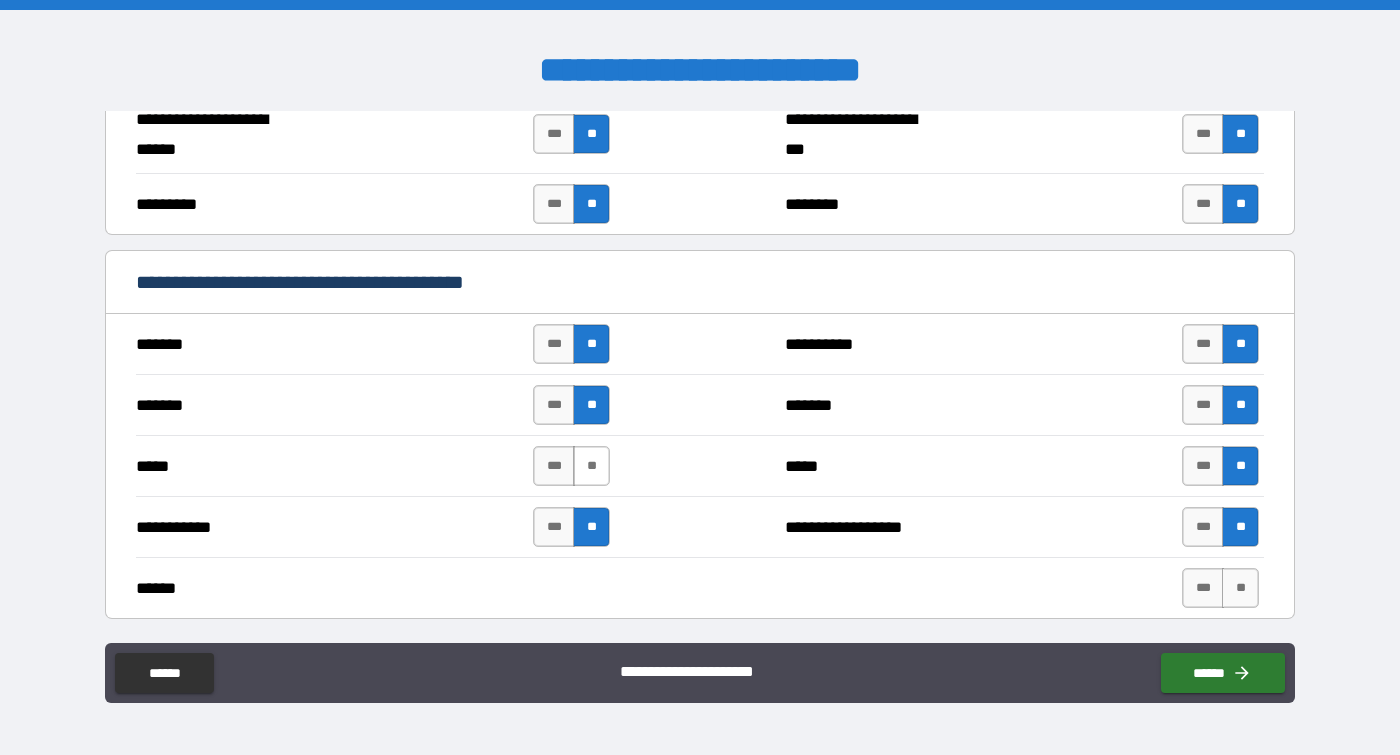 click on "**" at bounding box center [591, 466] 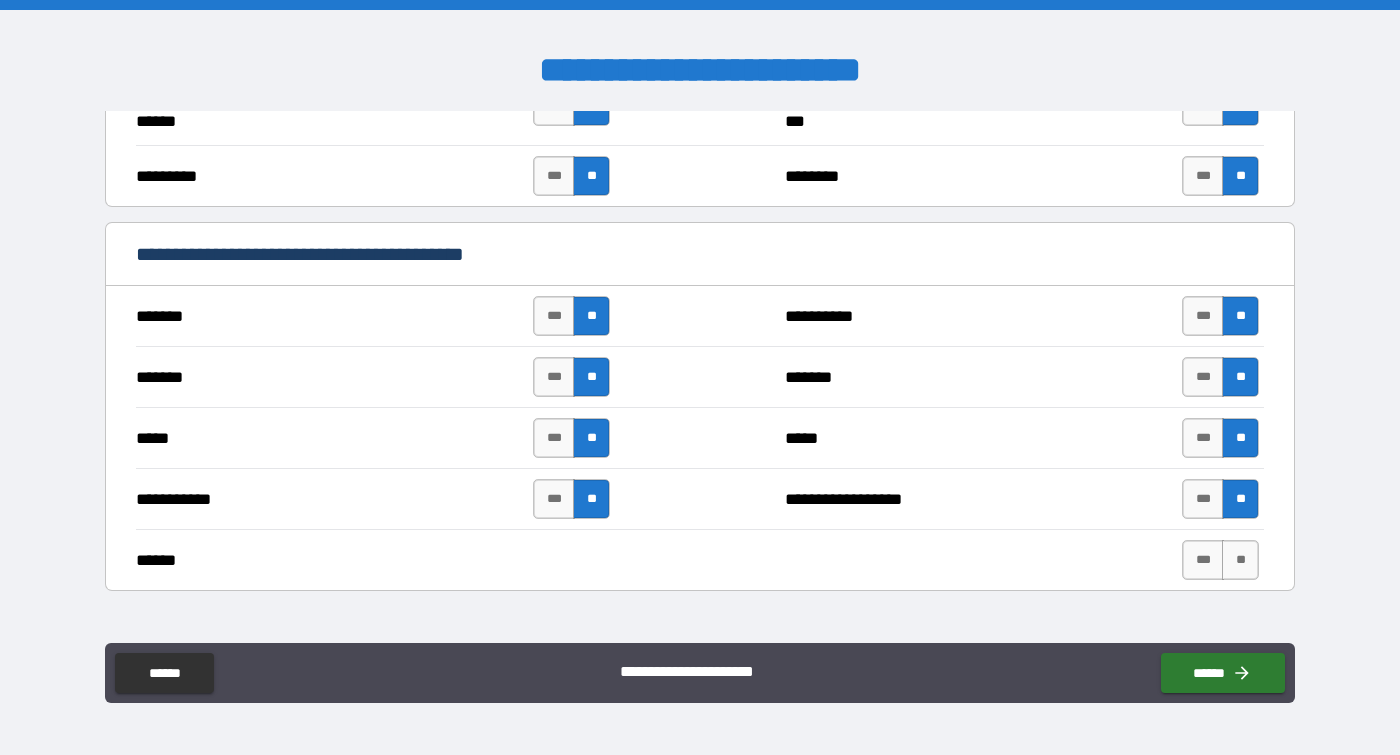 scroll, scrollTop: 1346, scrollLeft: 0, axis: vertical 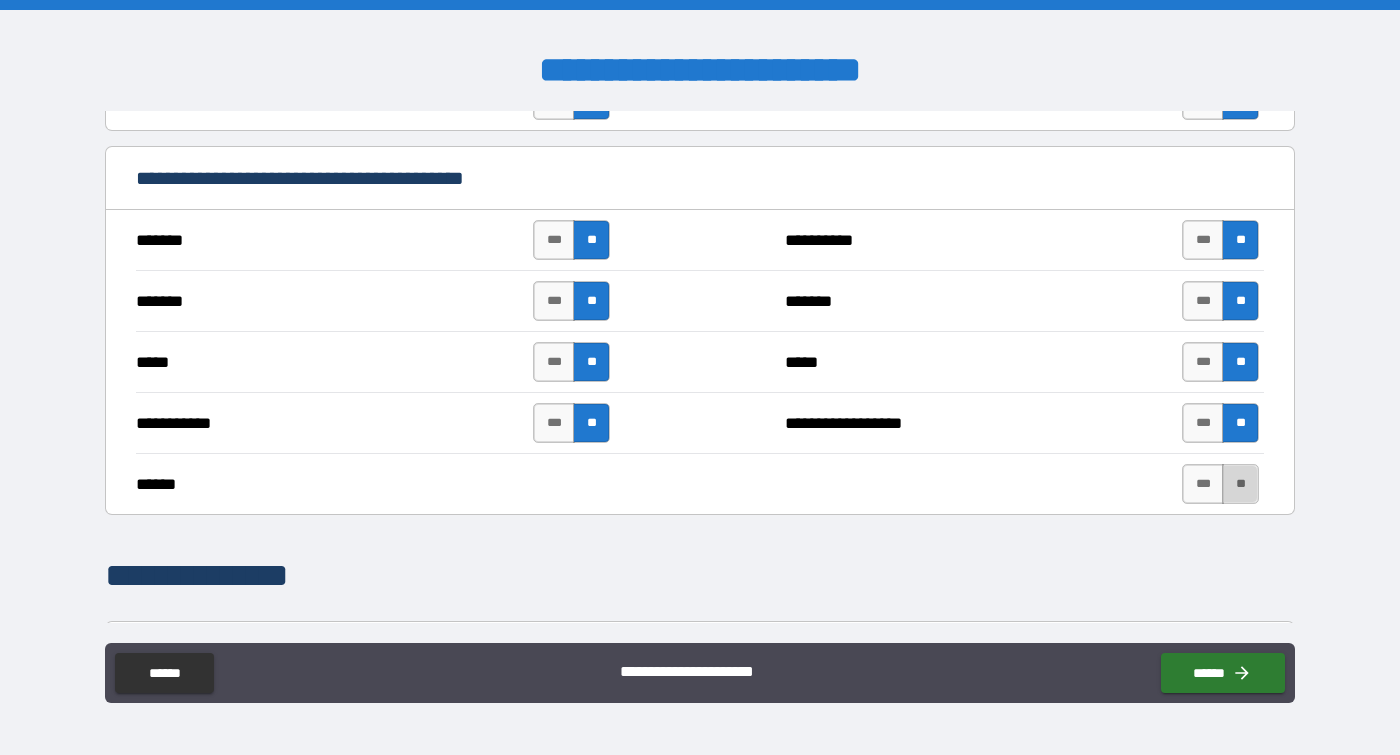 click on "**" at bounding box center [1240, 484] 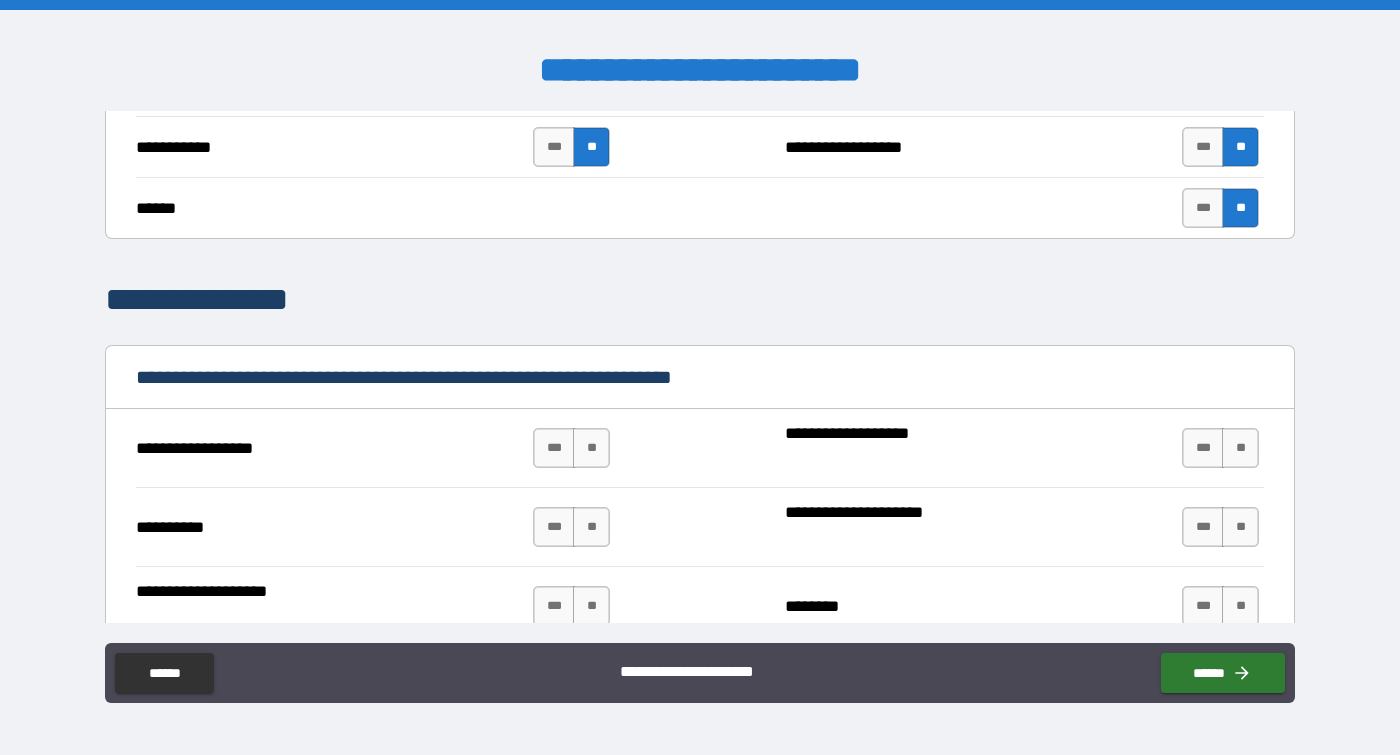 scroll, scrollTop: 1788, scrollLeft: 0, axis: vertical 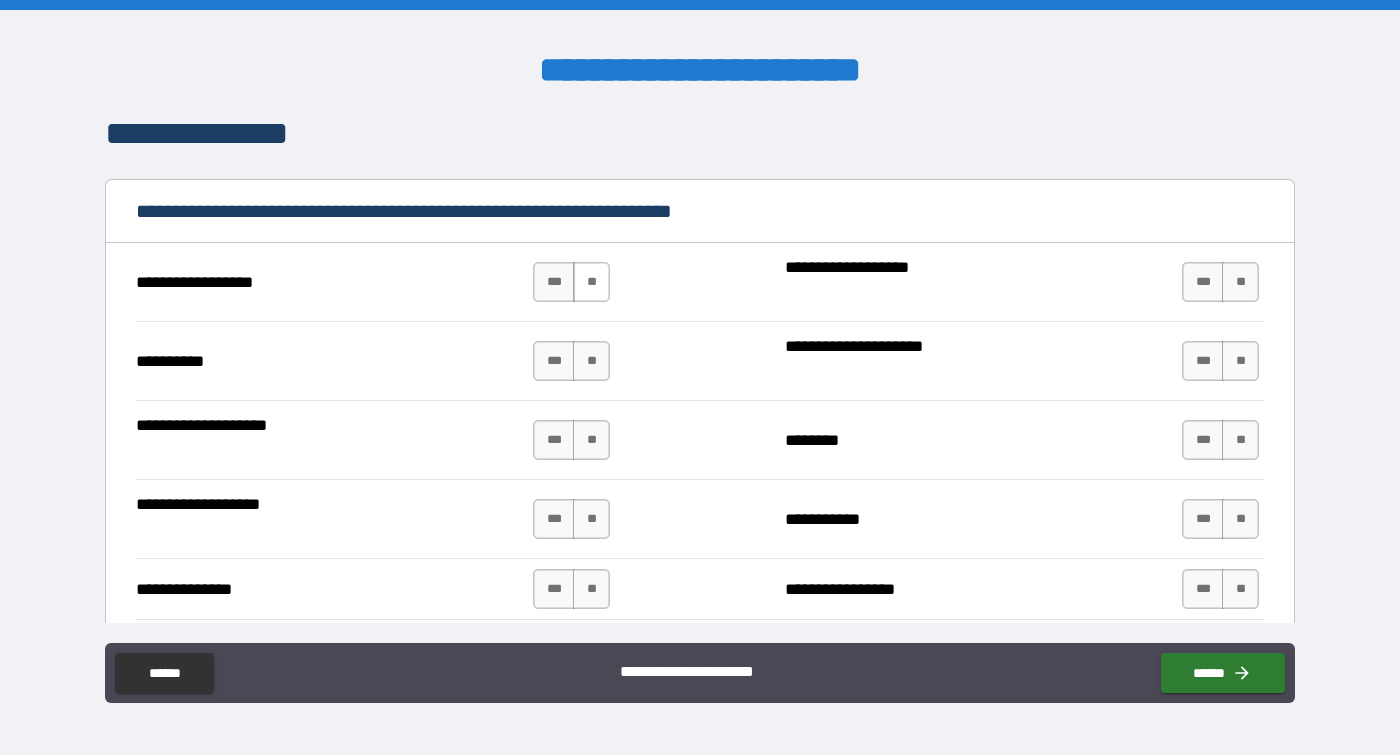 click on "**" at bounding box center [591, 282] 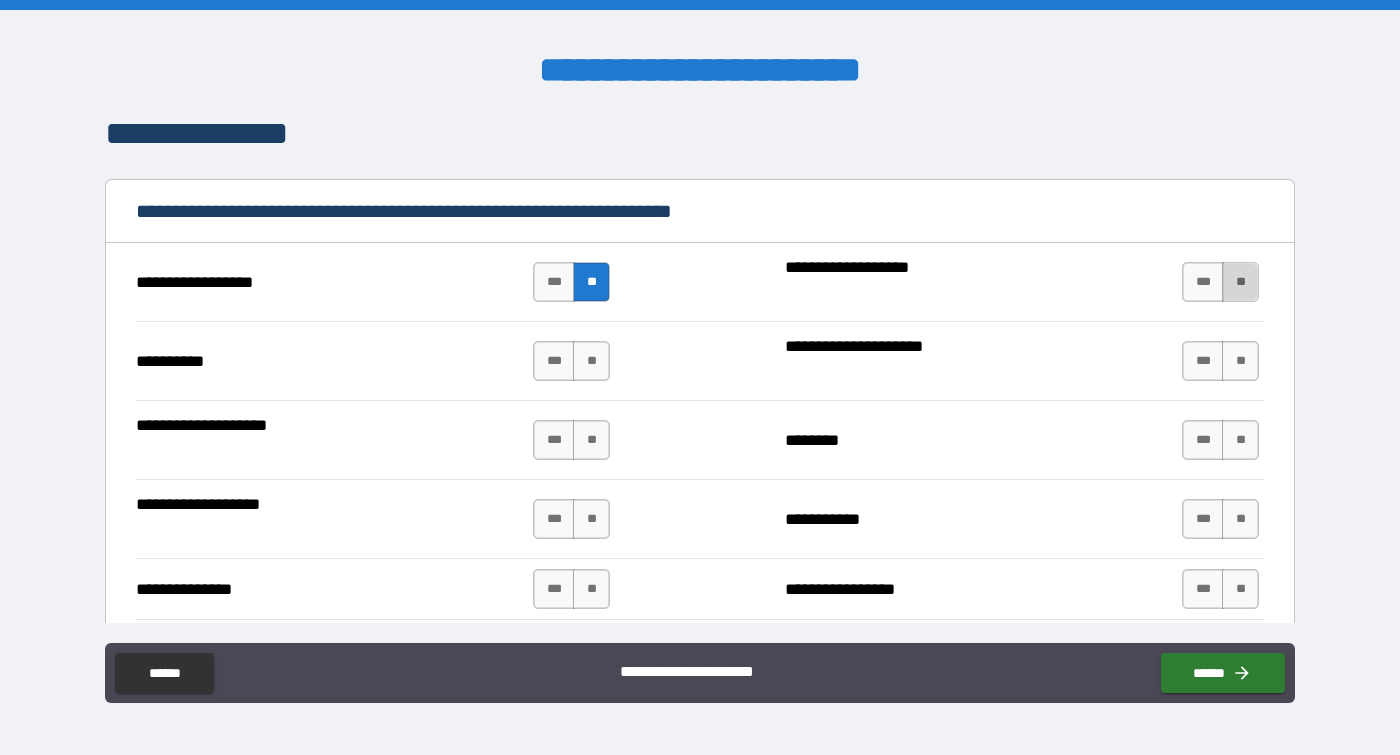 click on "**" at bounding box center [1240, 282] 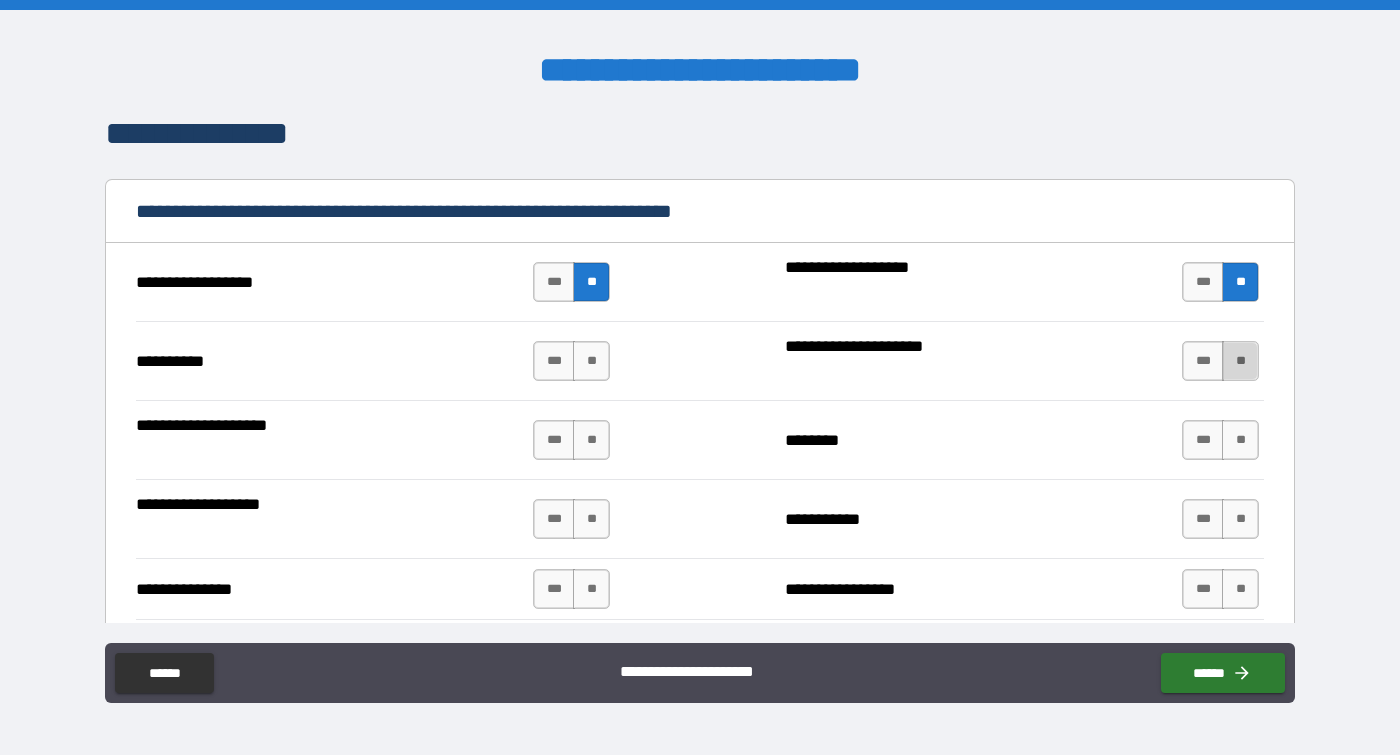 click on "**" at bounding box center [1240, 361] 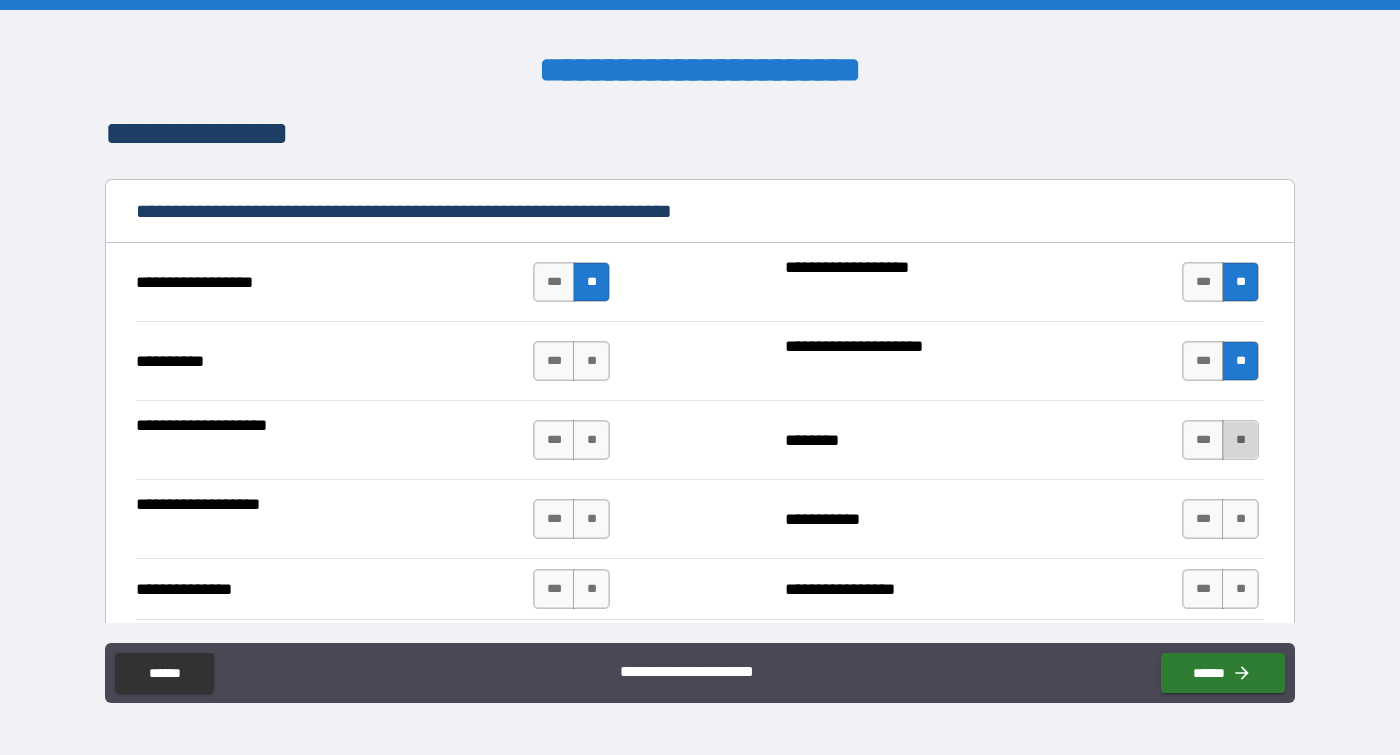 click on "**" at bounding box center (1240, 440) 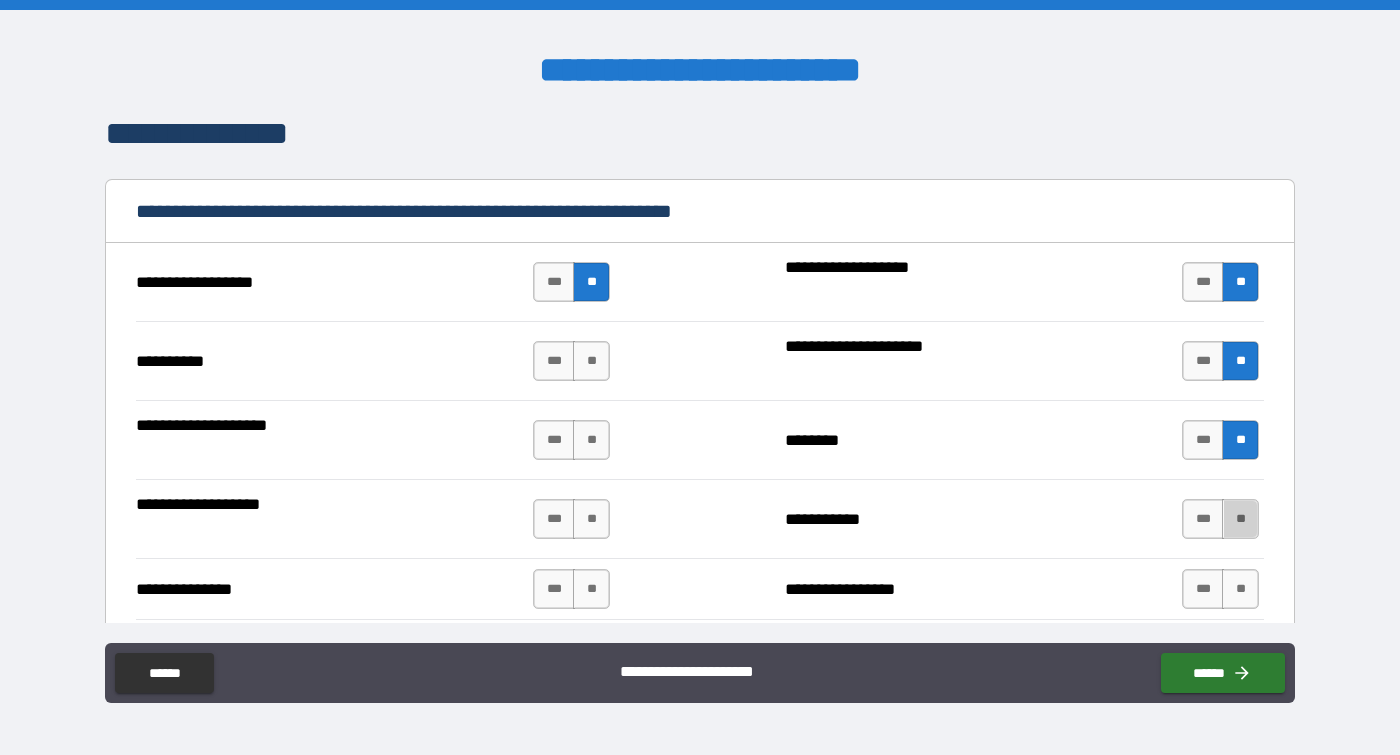 drag, startPoint x: 1235, startPoint y: 517, endPoint x: 1227, endPoint y: 567, distance: 50.635956 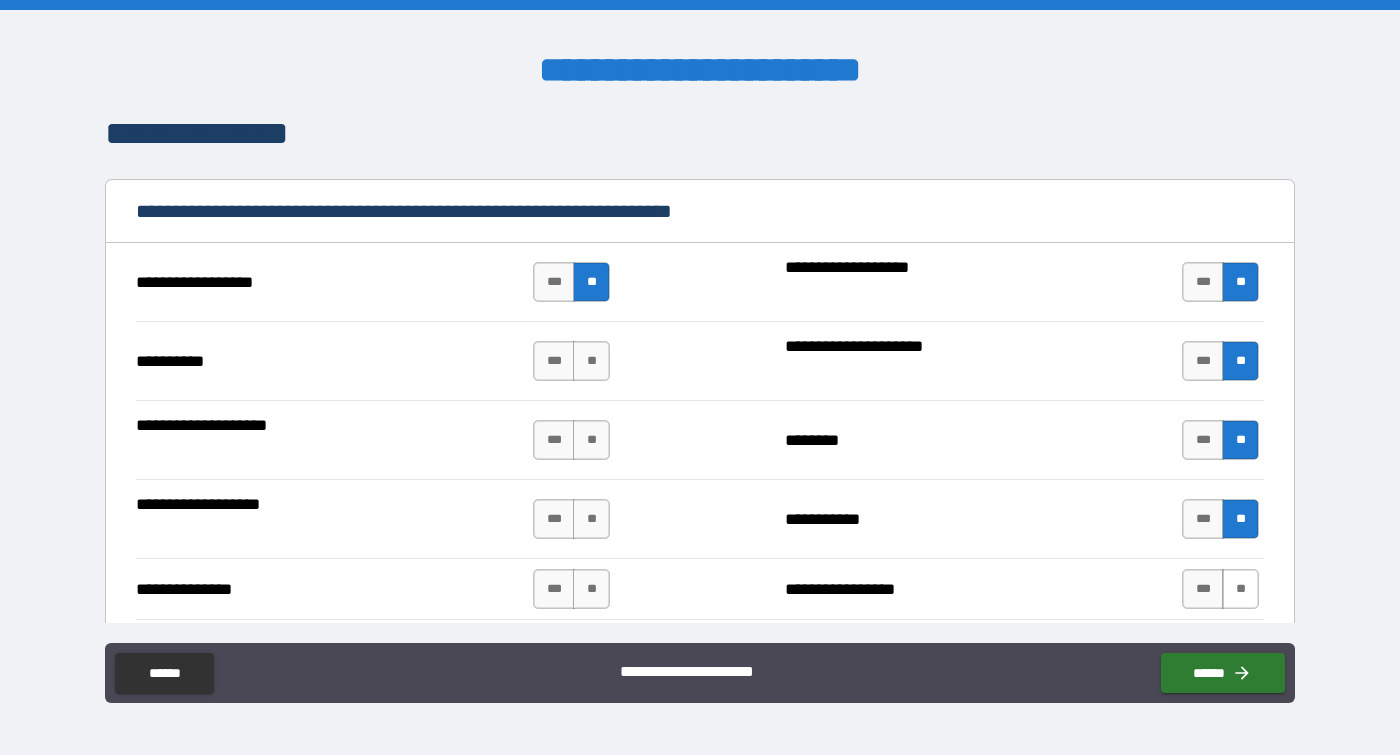 click on "**" at bounding box center (1240, 589) 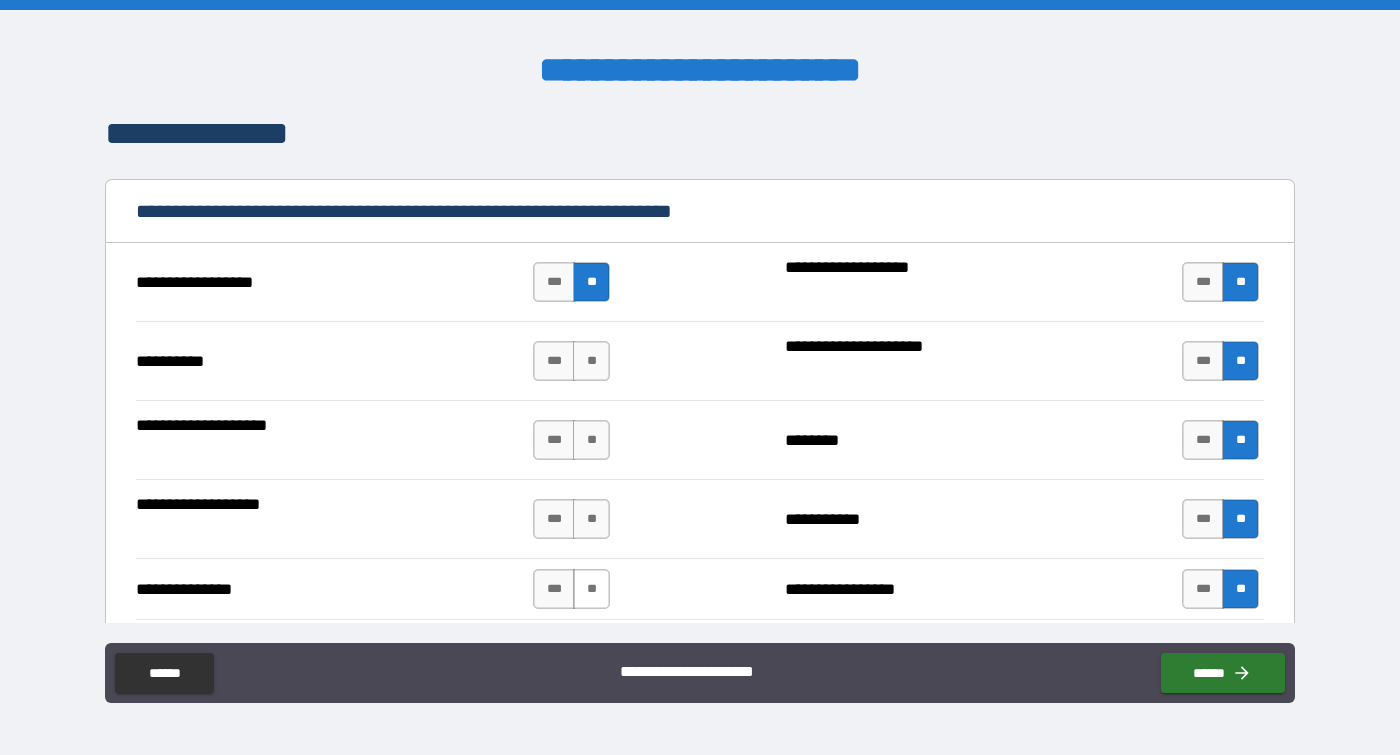 click on "**" at bounding box center (591, 589) 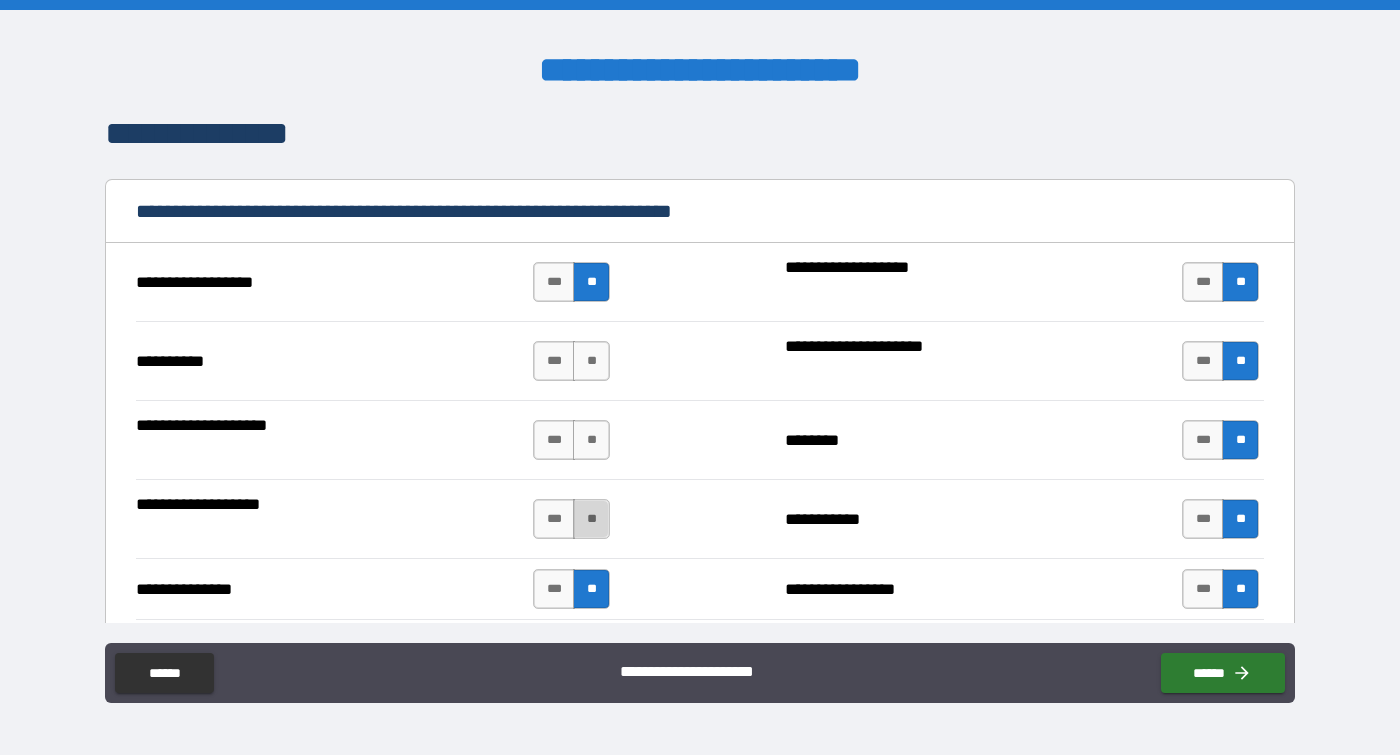 click on "**" at bounding box center [591, 519] 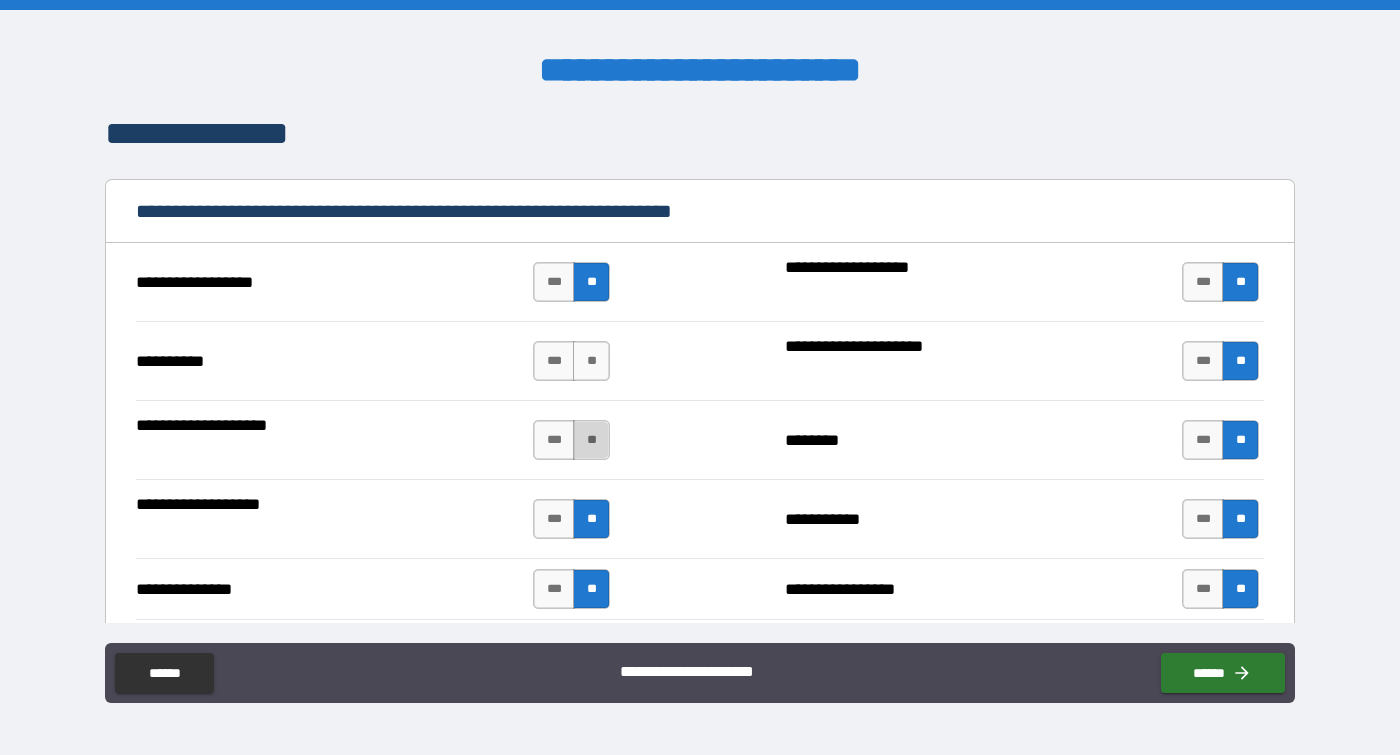 click on "**" at bounding box center (591, 440) 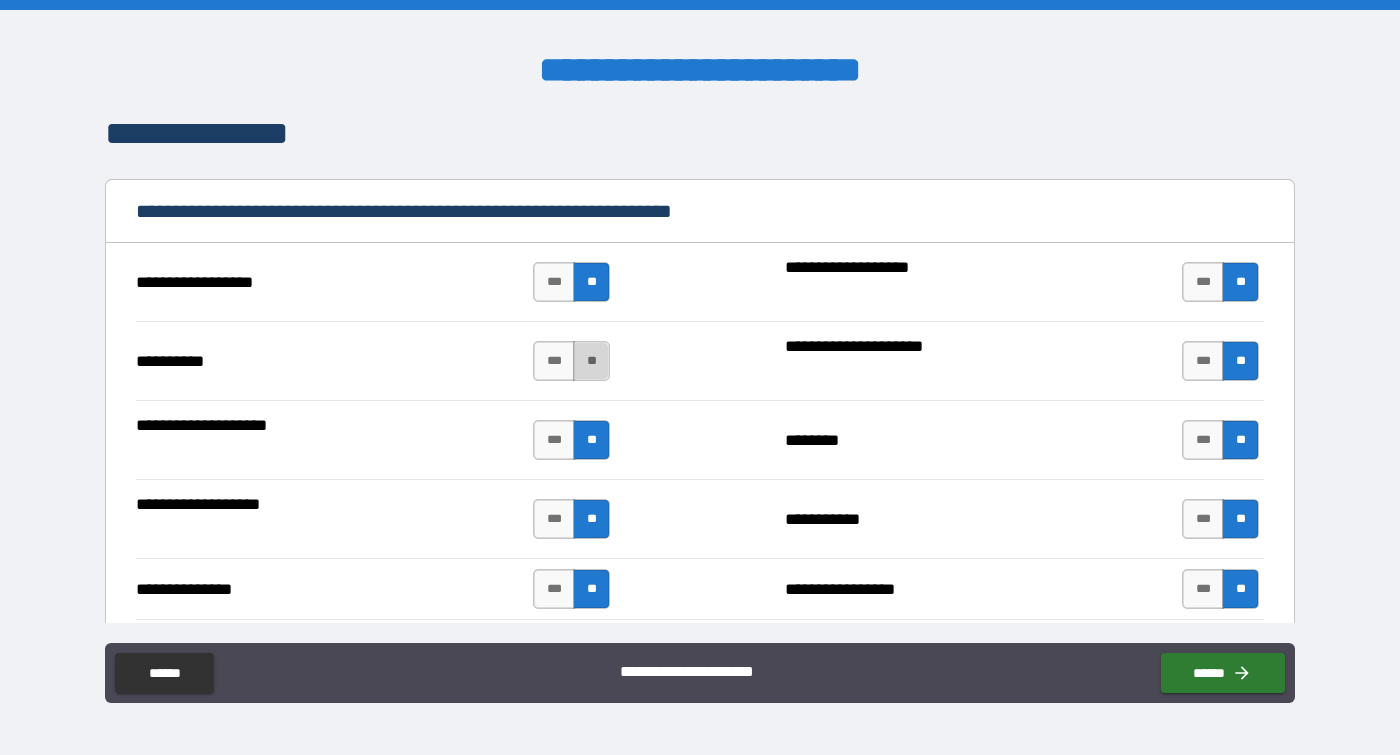 click on "**" at bounding box center (591, 361) 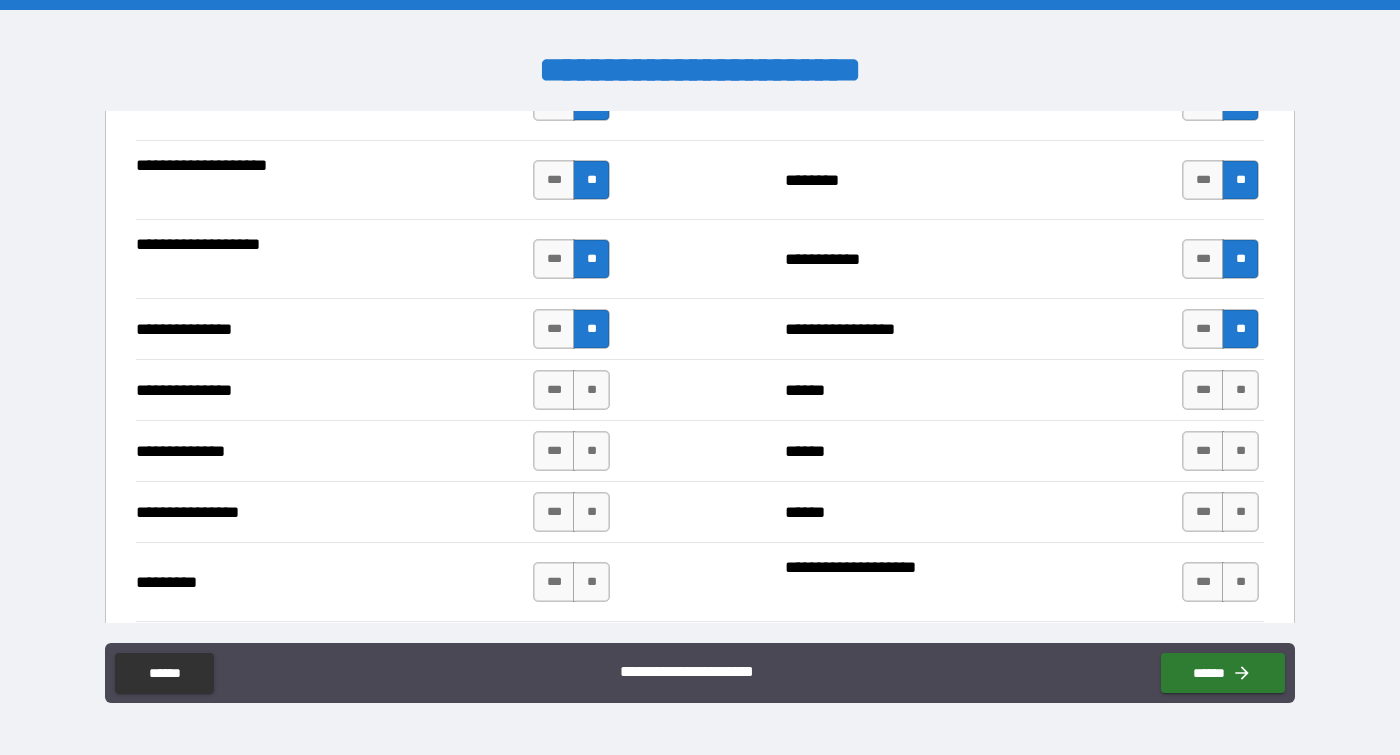 scroll, scrollTop: 2139, scrollLeft: 0, axis: vertical 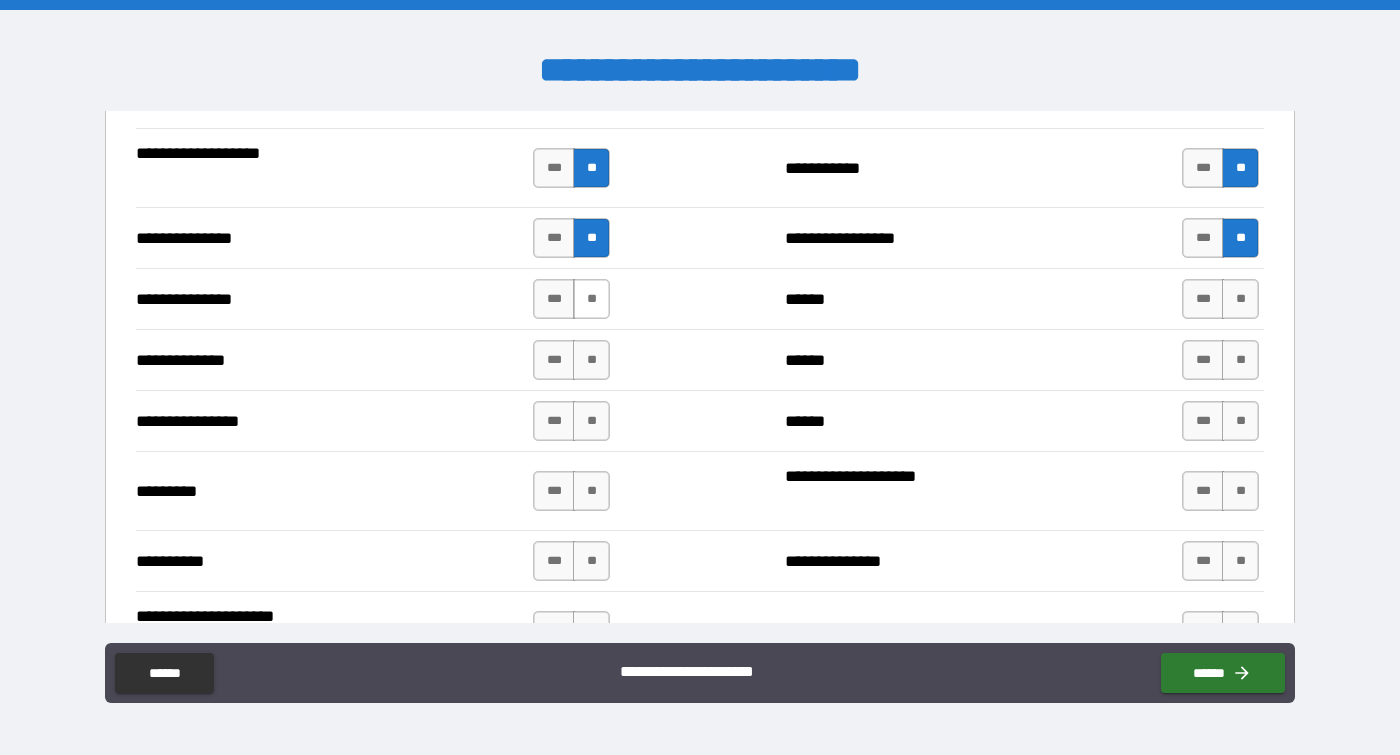 click on "**" at bounding box center (591, 299) 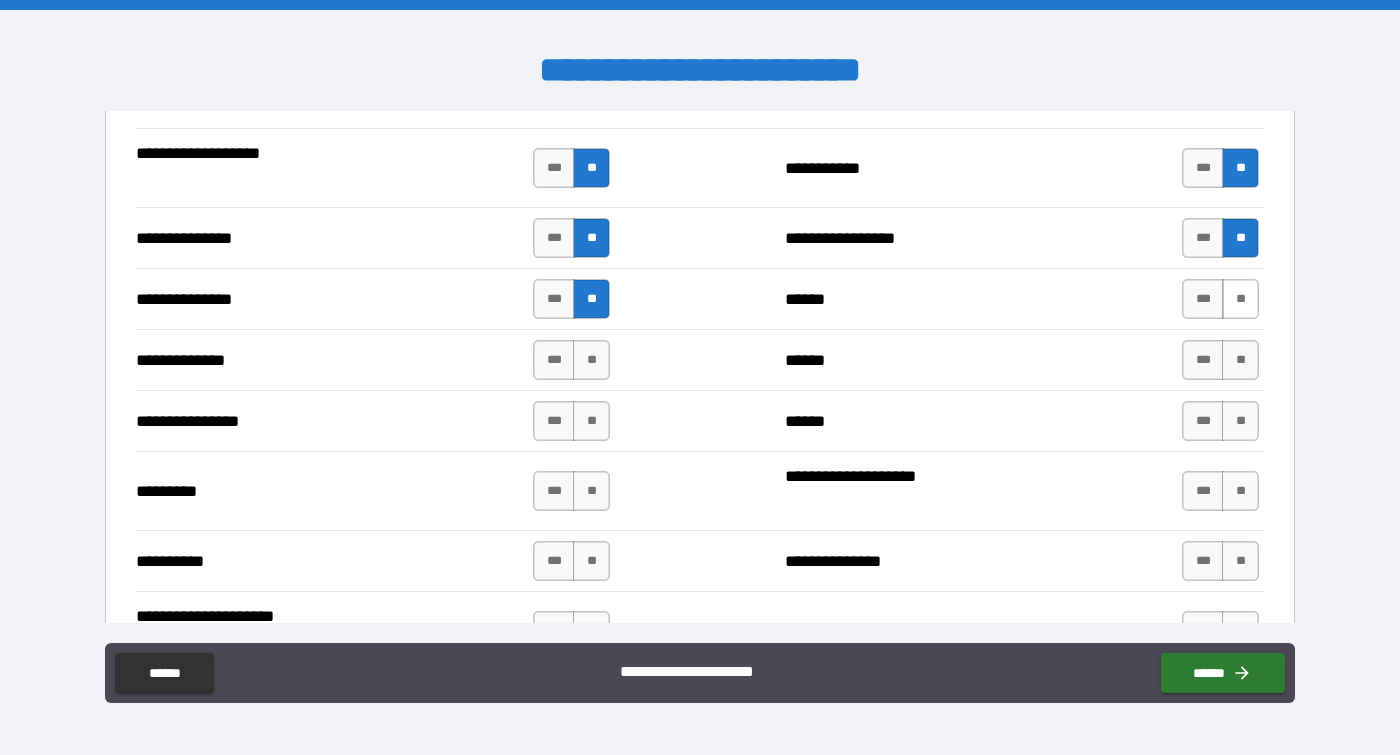 click on "**" at bounding box center (1240, 299) 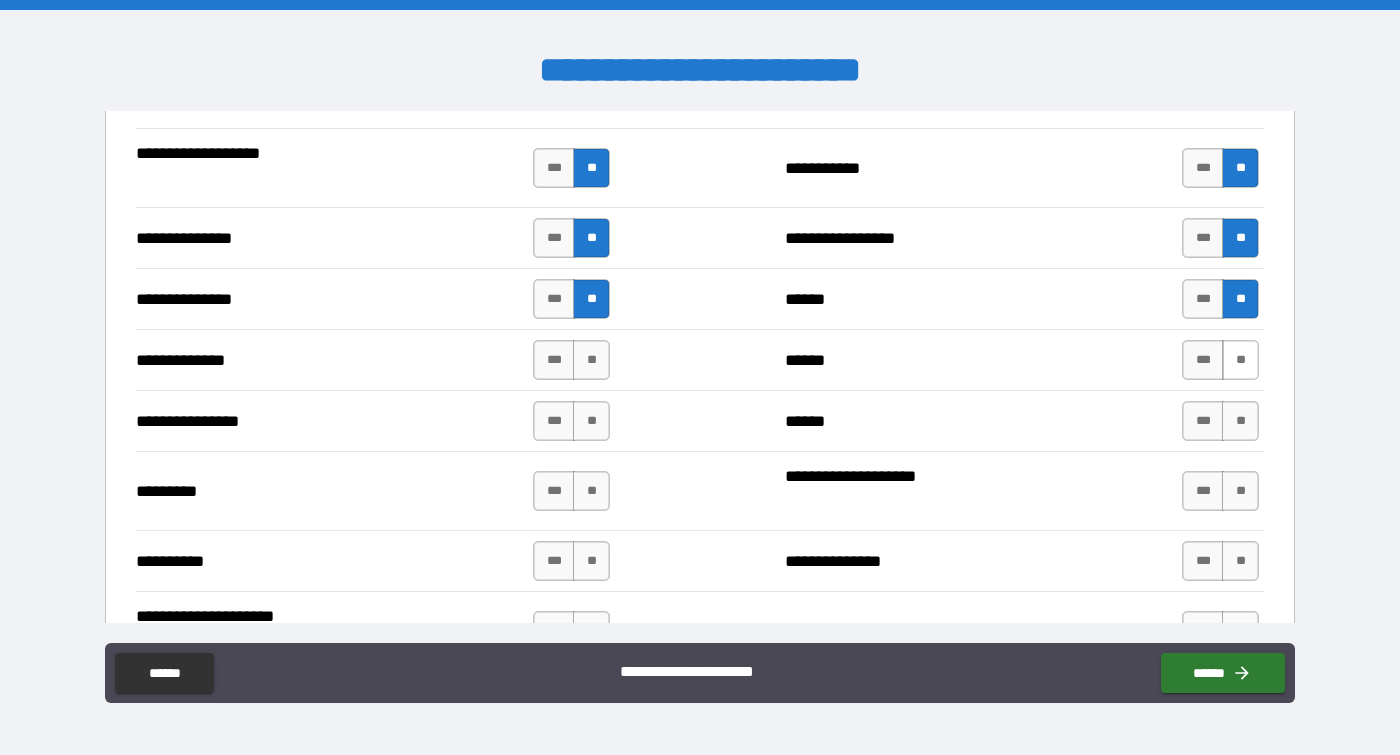 click on "**" at bounding box center [1240, 360] 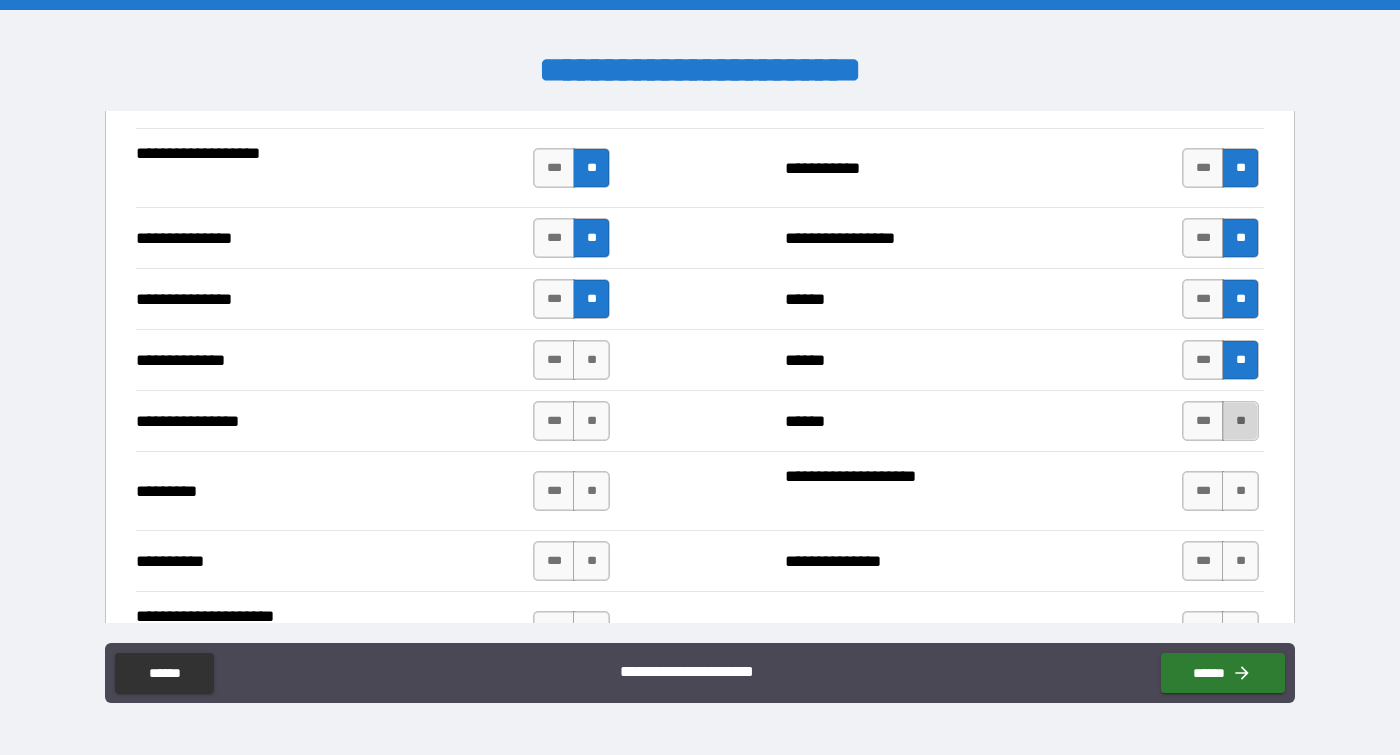 click on "**" at bounding box center [1240, 421] 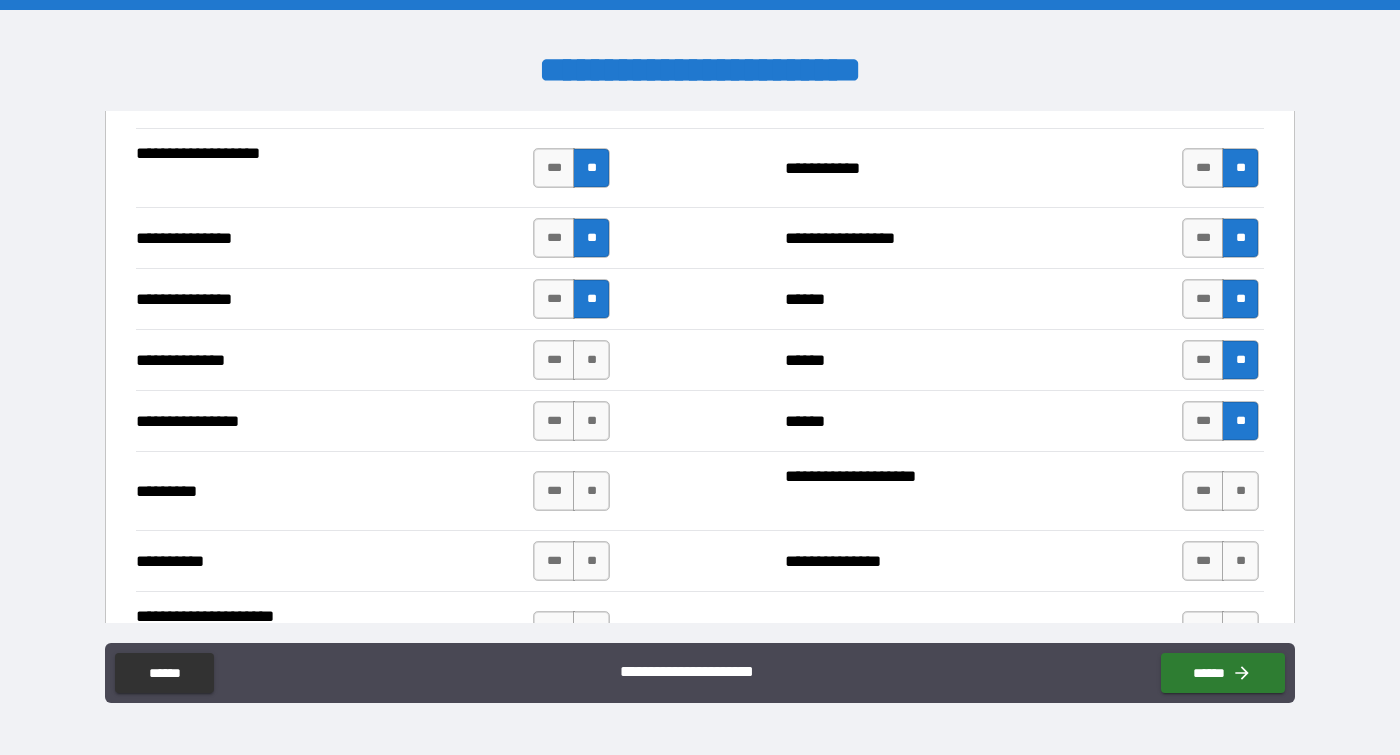 click on "*** **" at bounding box center [1223, 491] 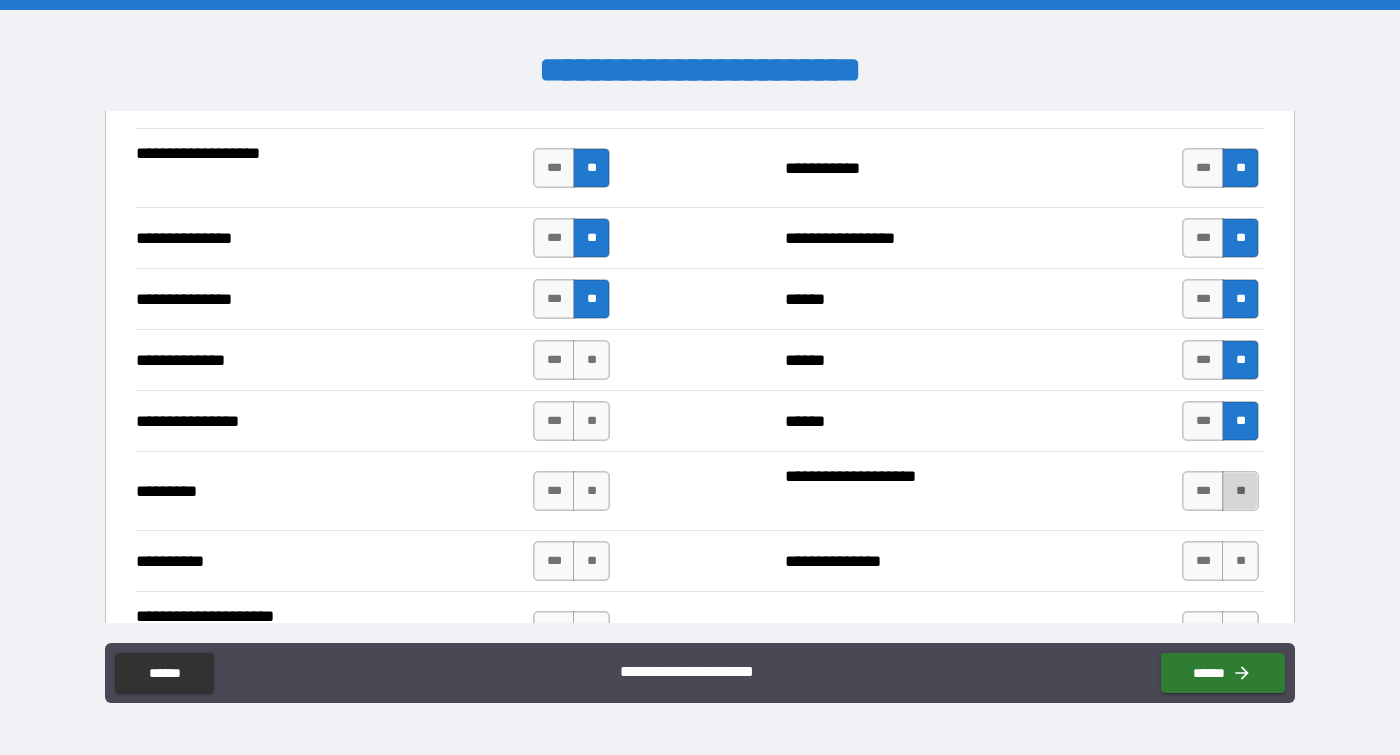 click on "**" at bounding box center (1240, 491) 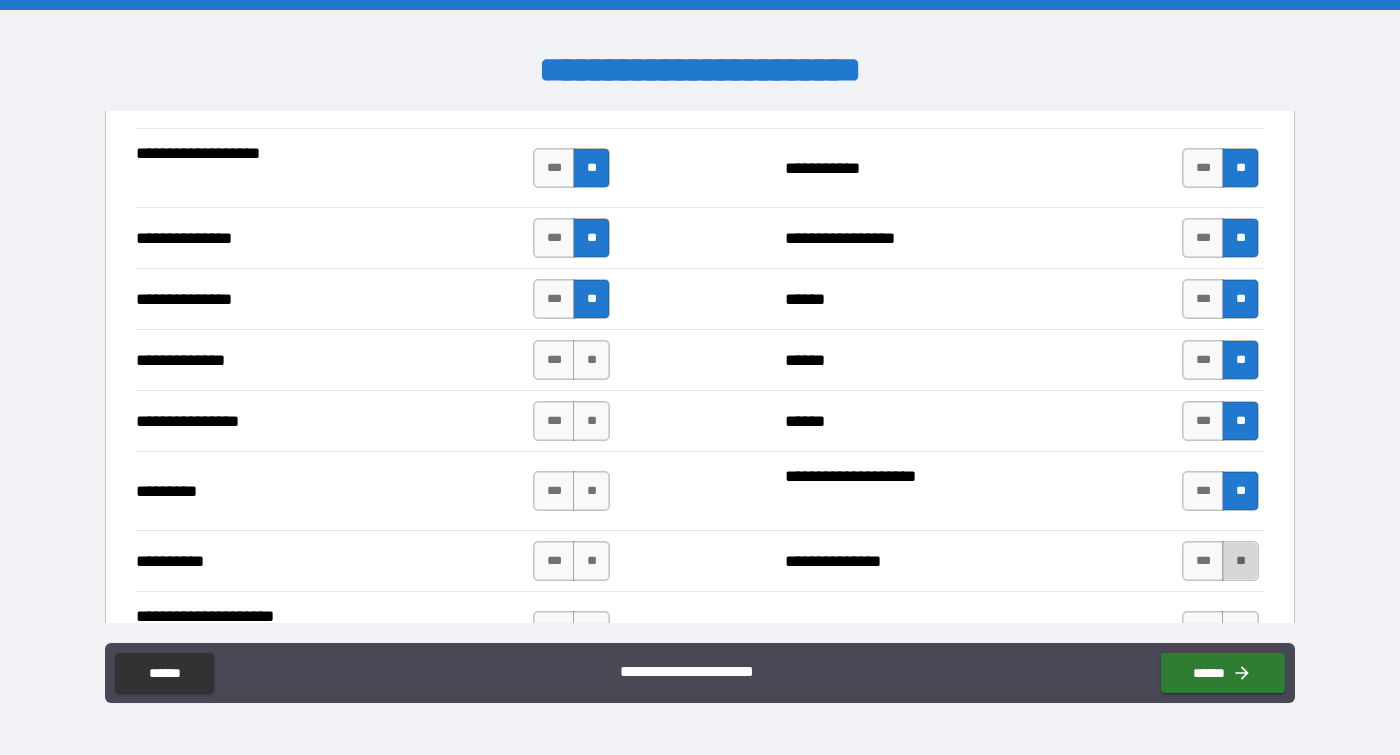 click on "**" at bounding box center [1240, 561] 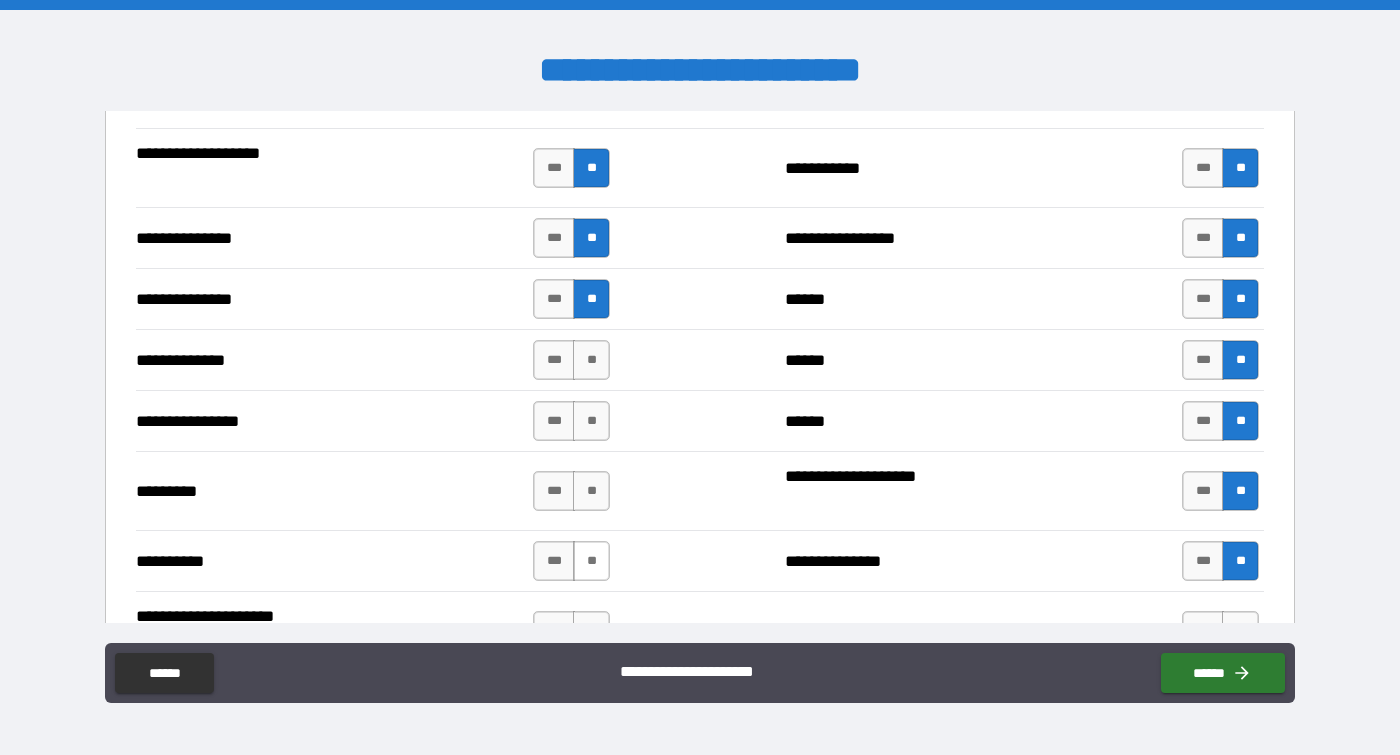 click on "**" at bounding box center (591, 561) 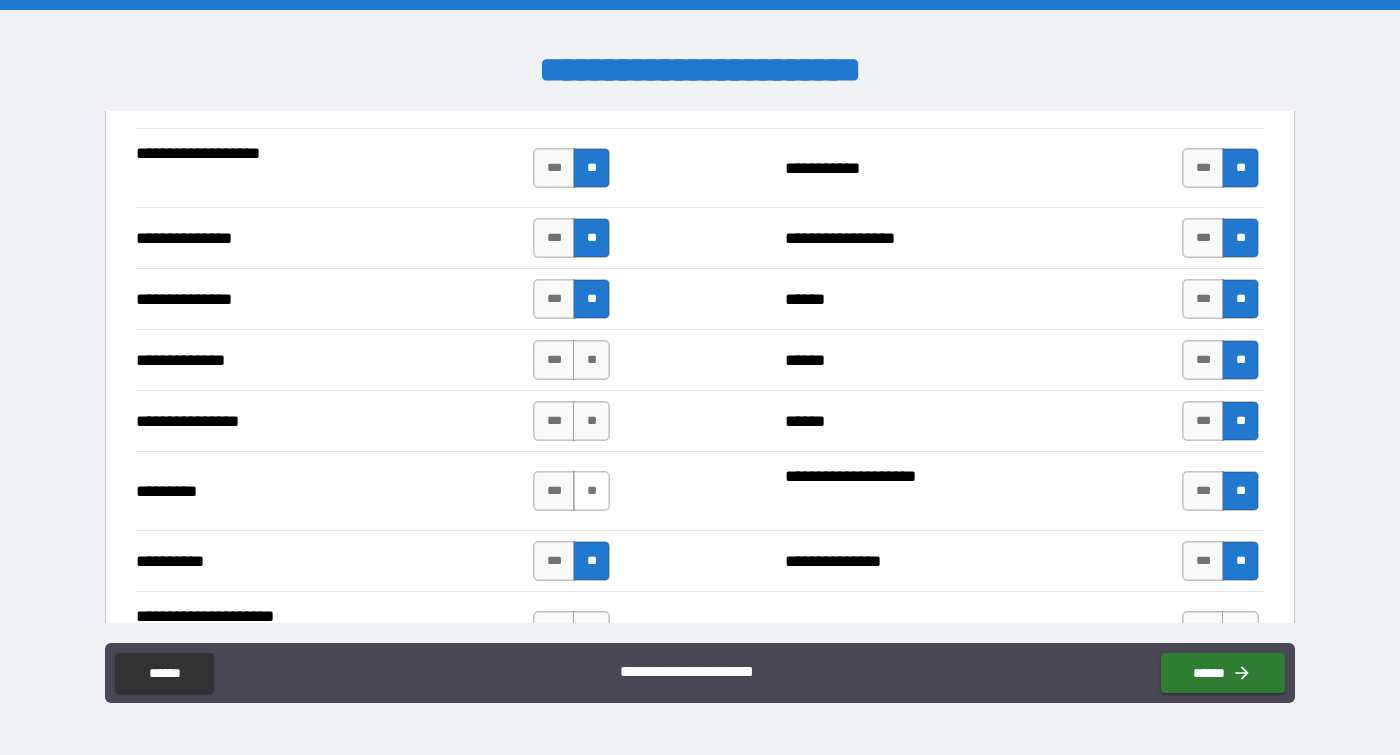 click on "**" at bounding box center (591, 491) 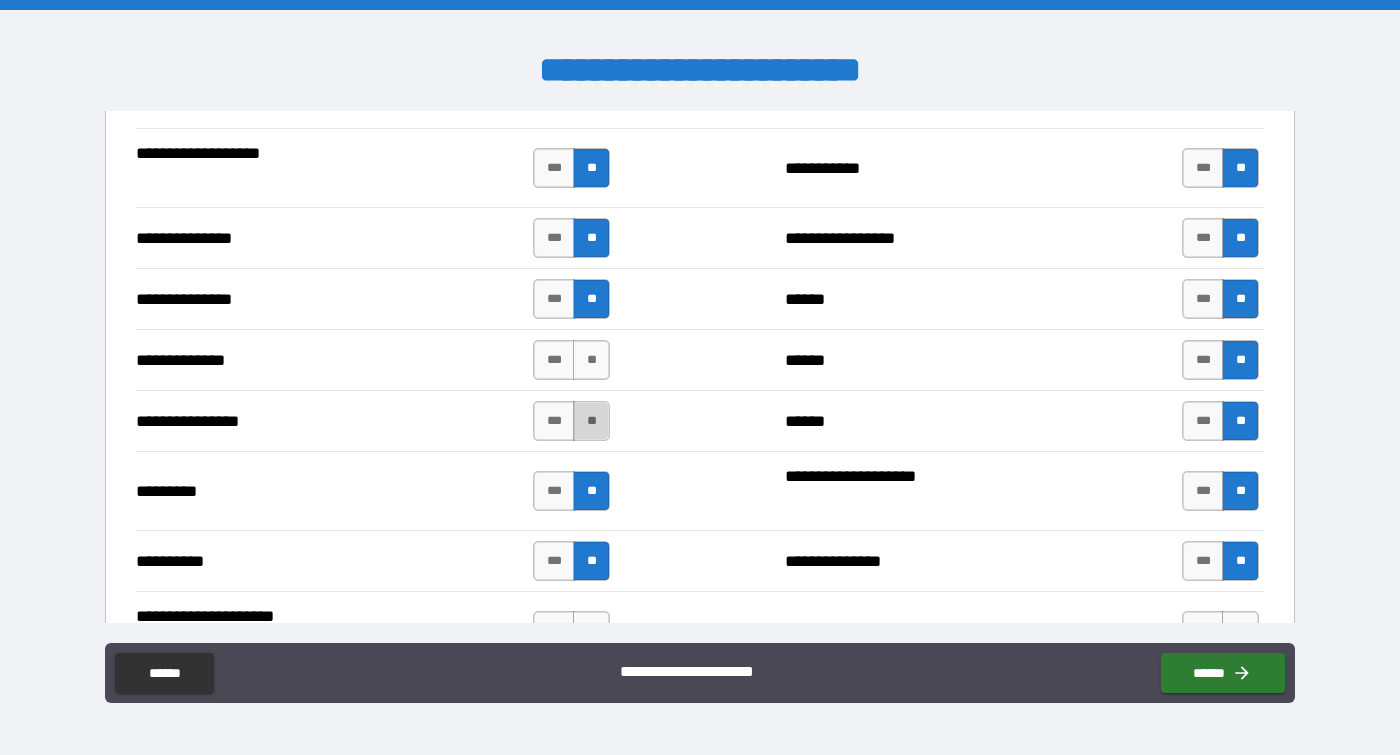 click on "**" at bounding box center [591, 421] 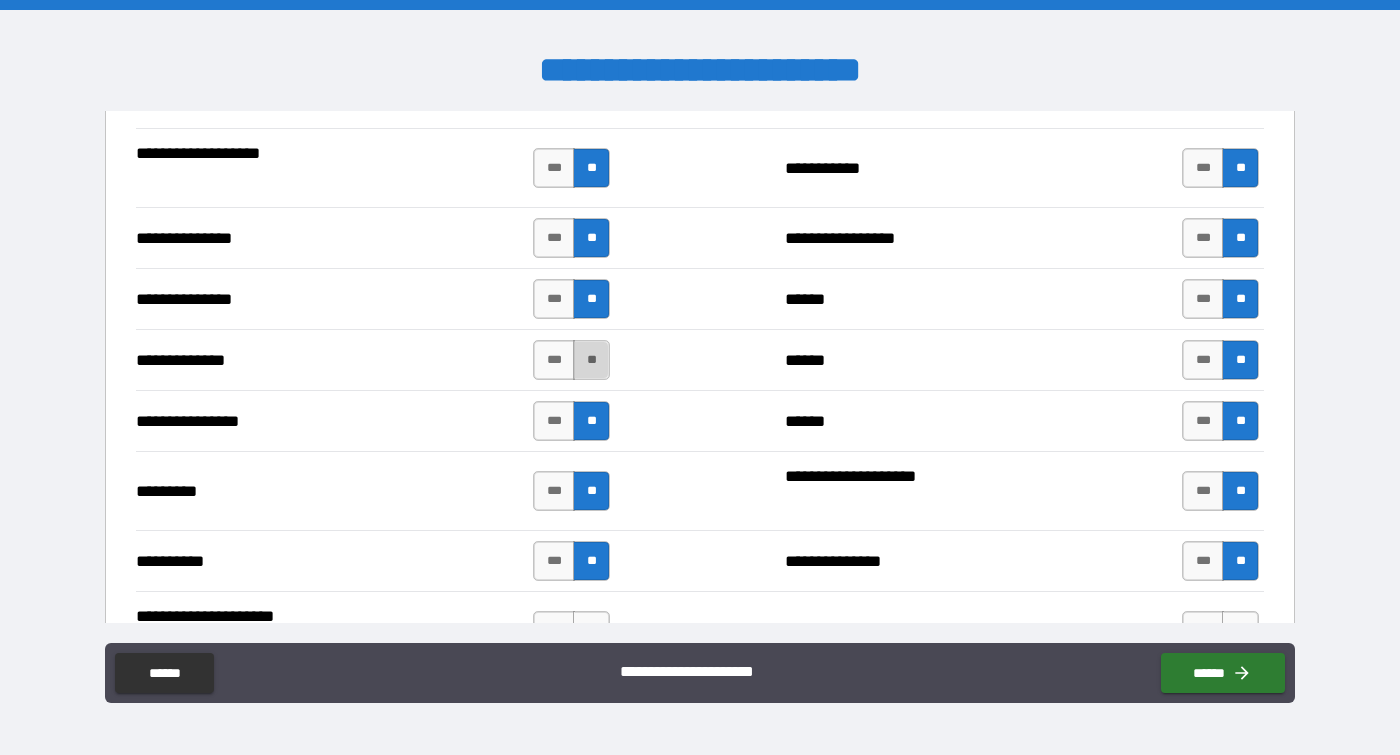 click on "**" at bounding box center (591, 360) 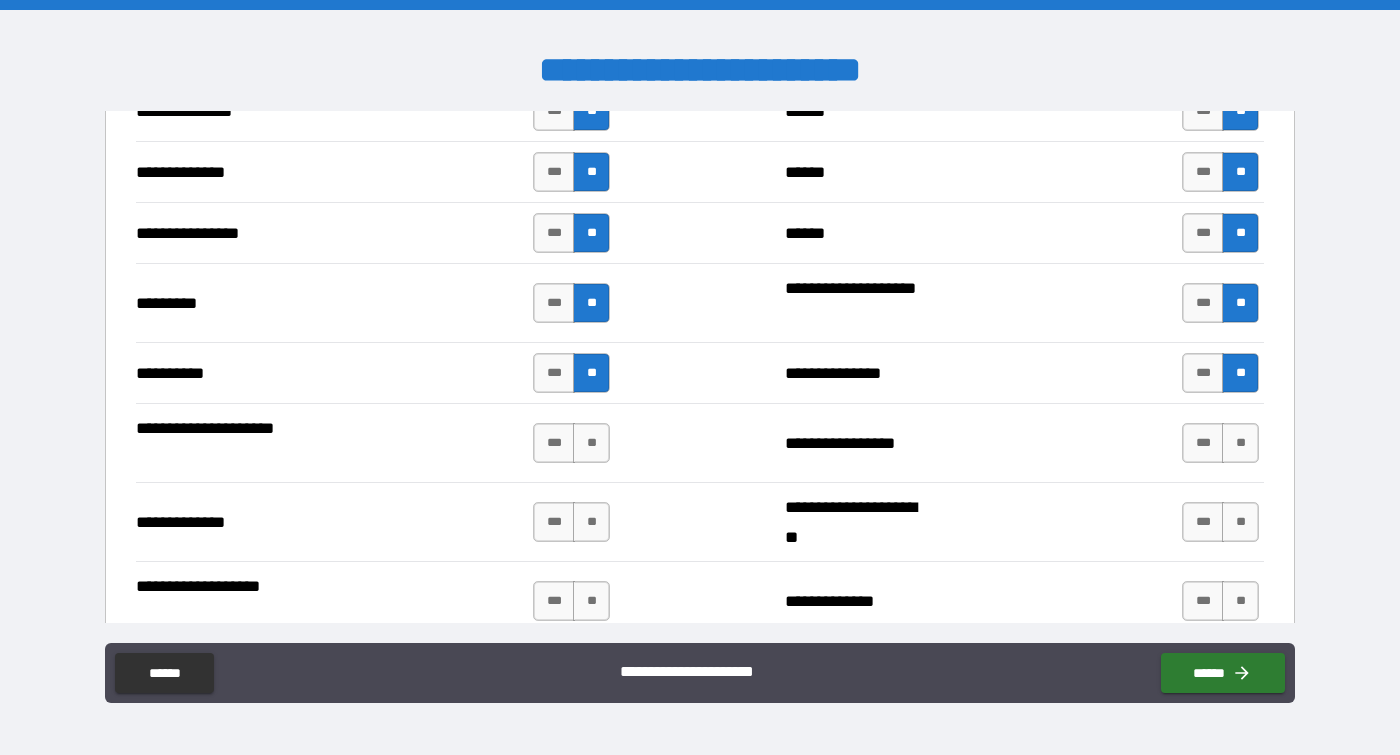 scroll, scrollTop: 2510, scrollLeft: 0, axis: vertical 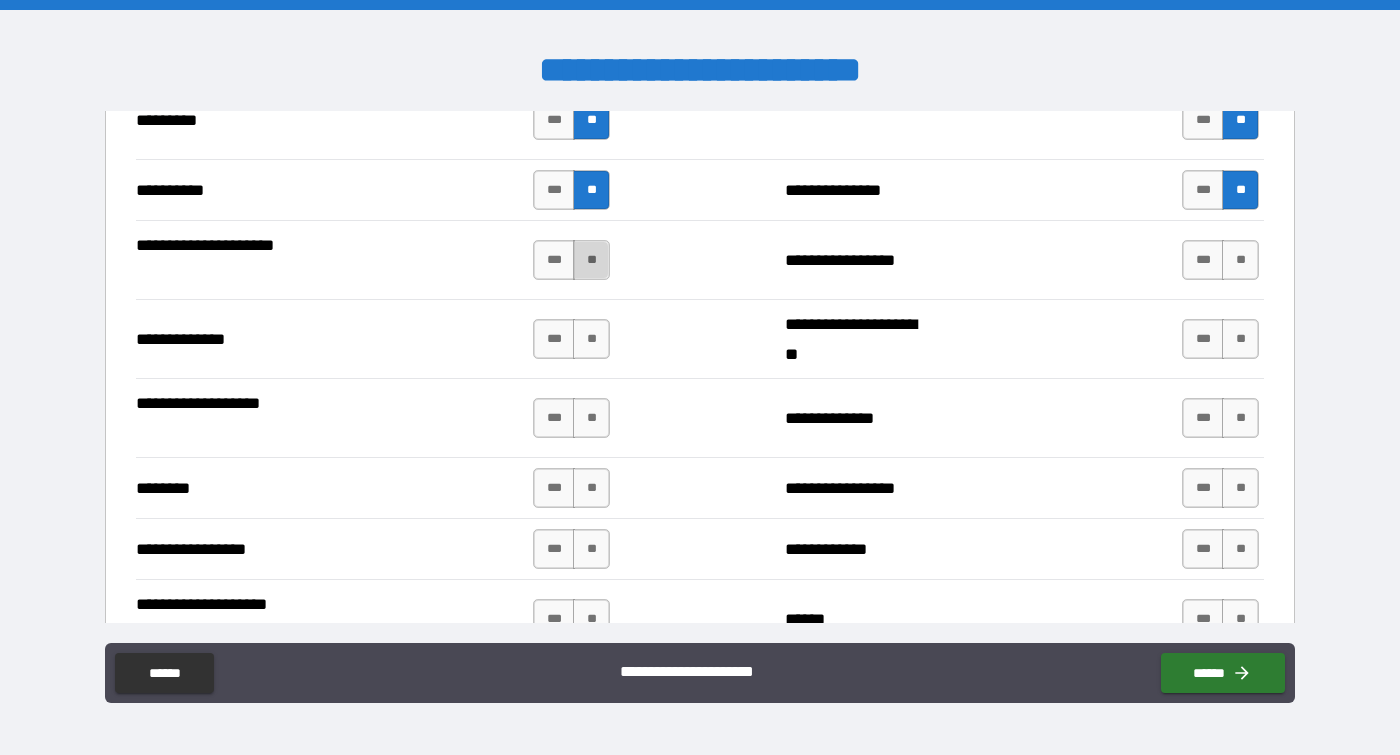 click on "**" at bounding box center (591, 260) 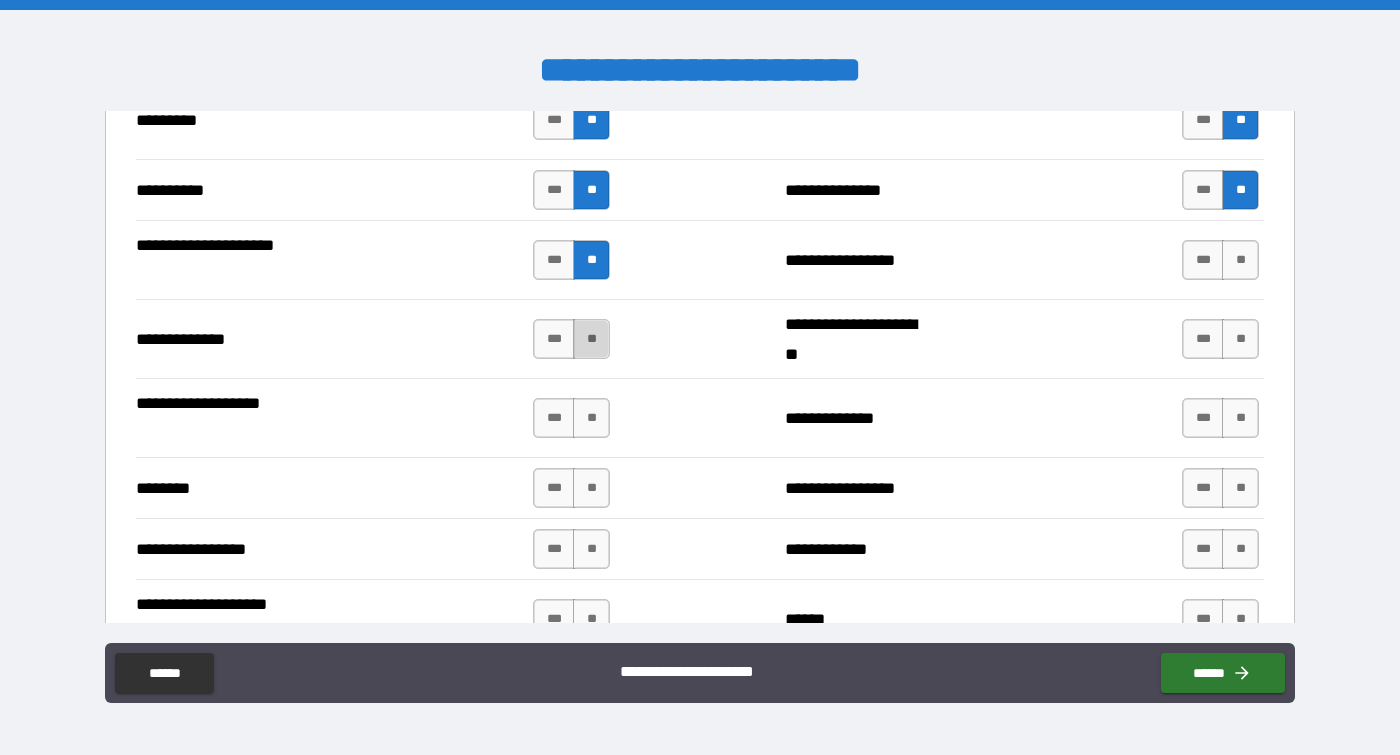 click on "**" at bounding box center [591, 339] 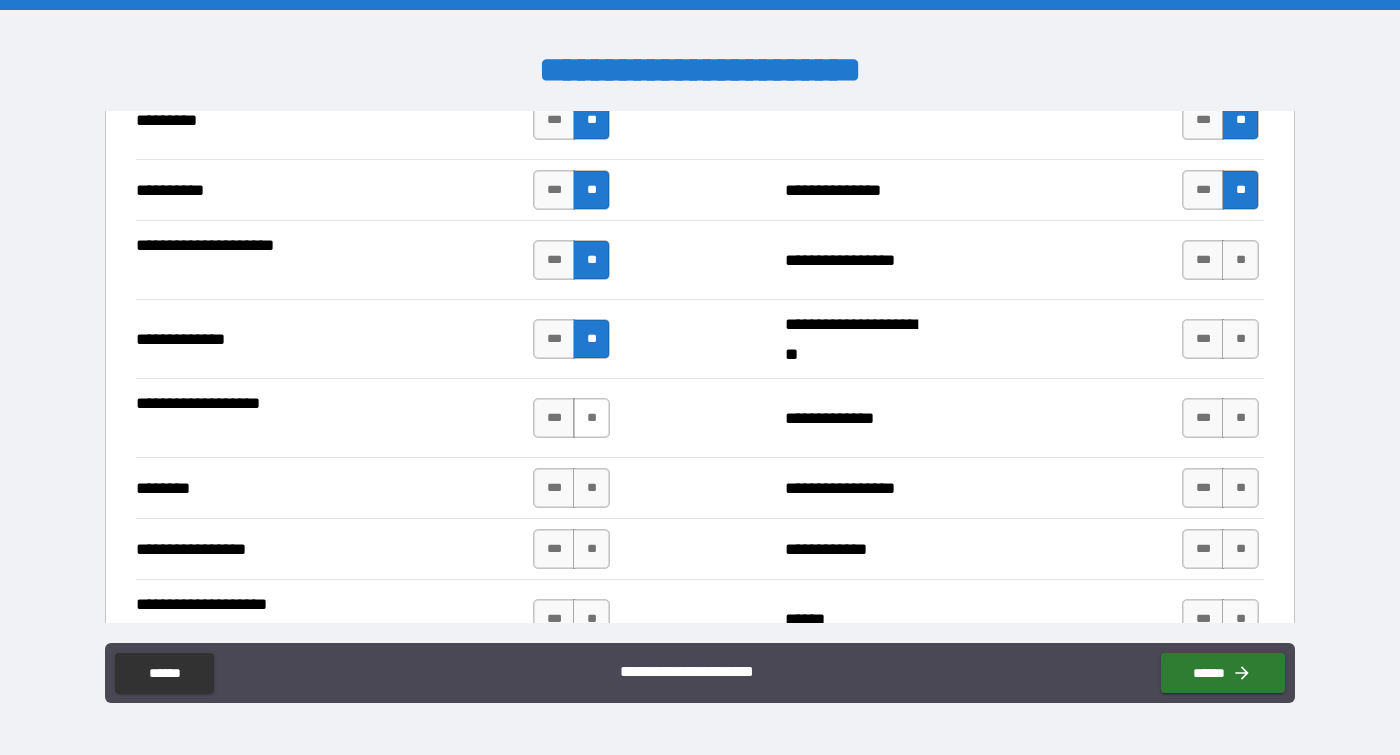 click on "**" at bounding box center (591, 418) 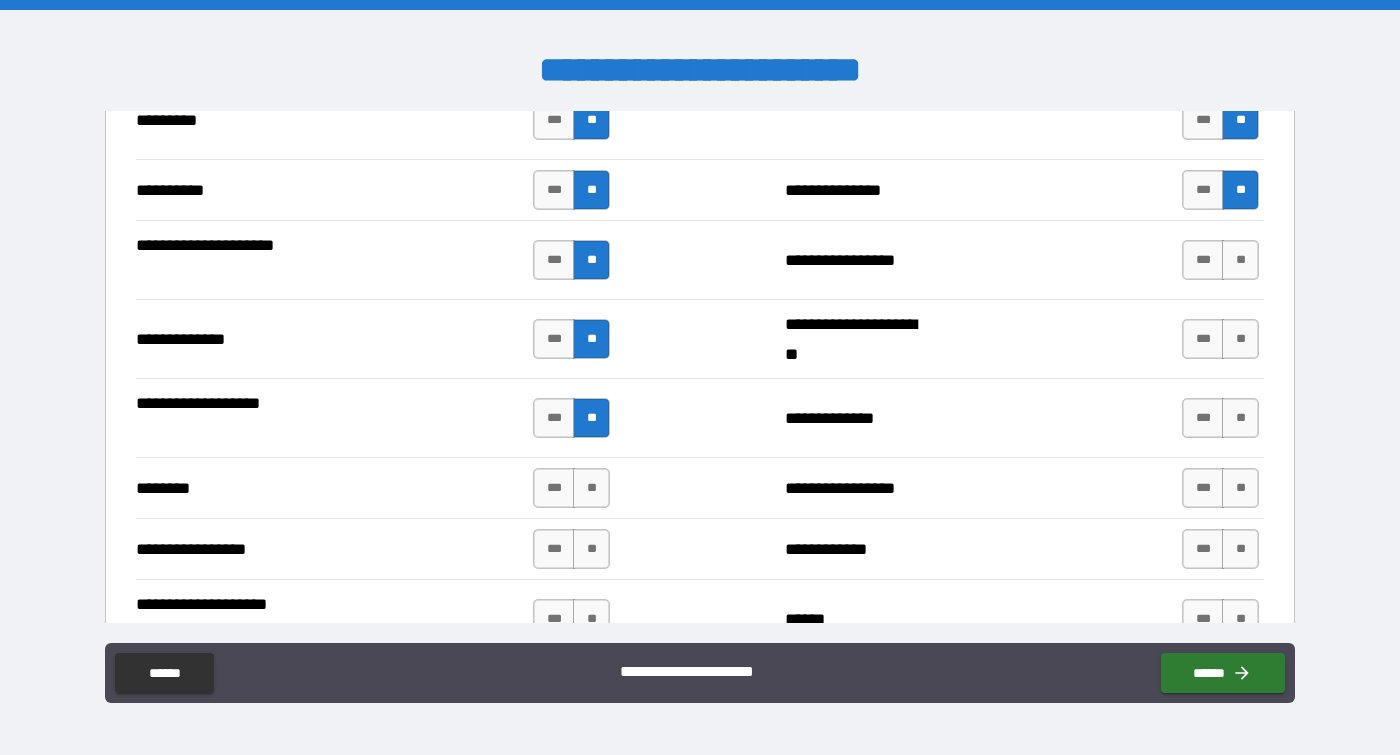 click on "*** **" at bounding box center (574, 488) 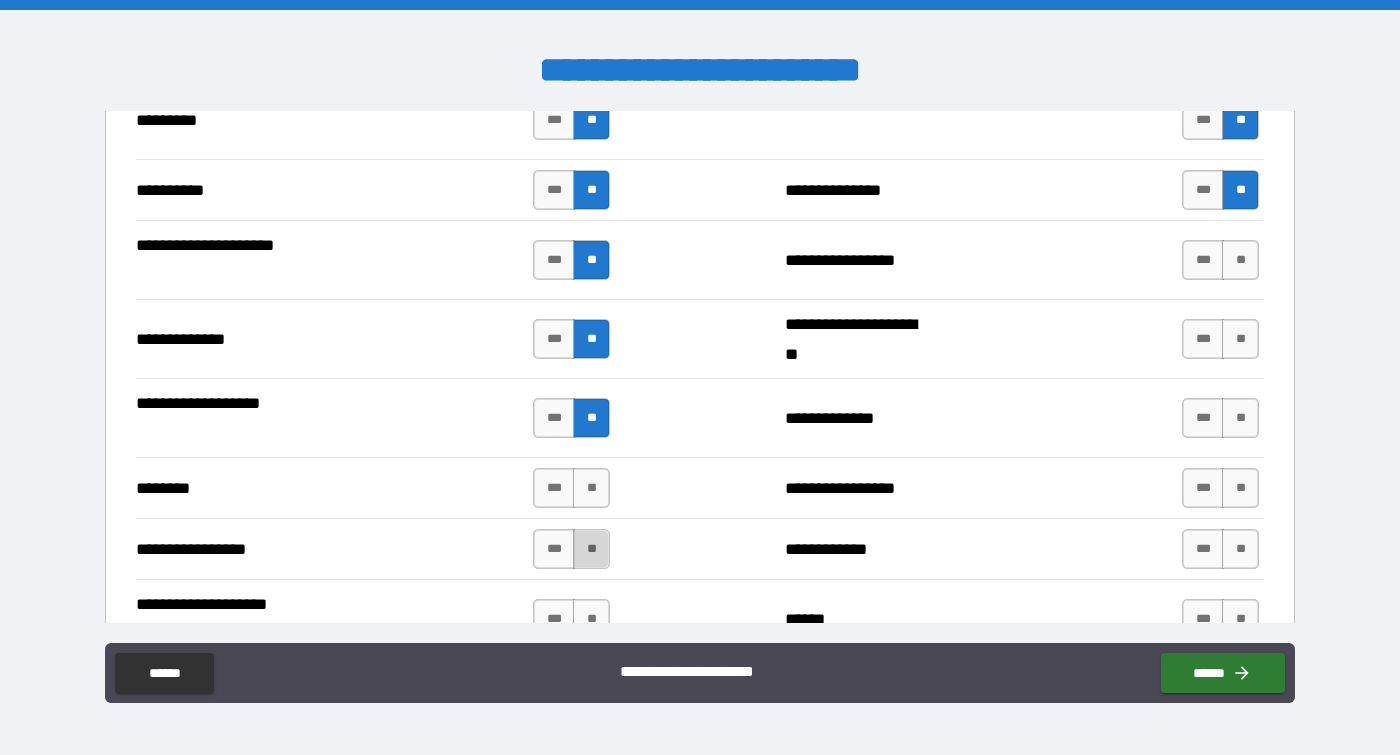 click on "**" at bounding box center [591, 549] 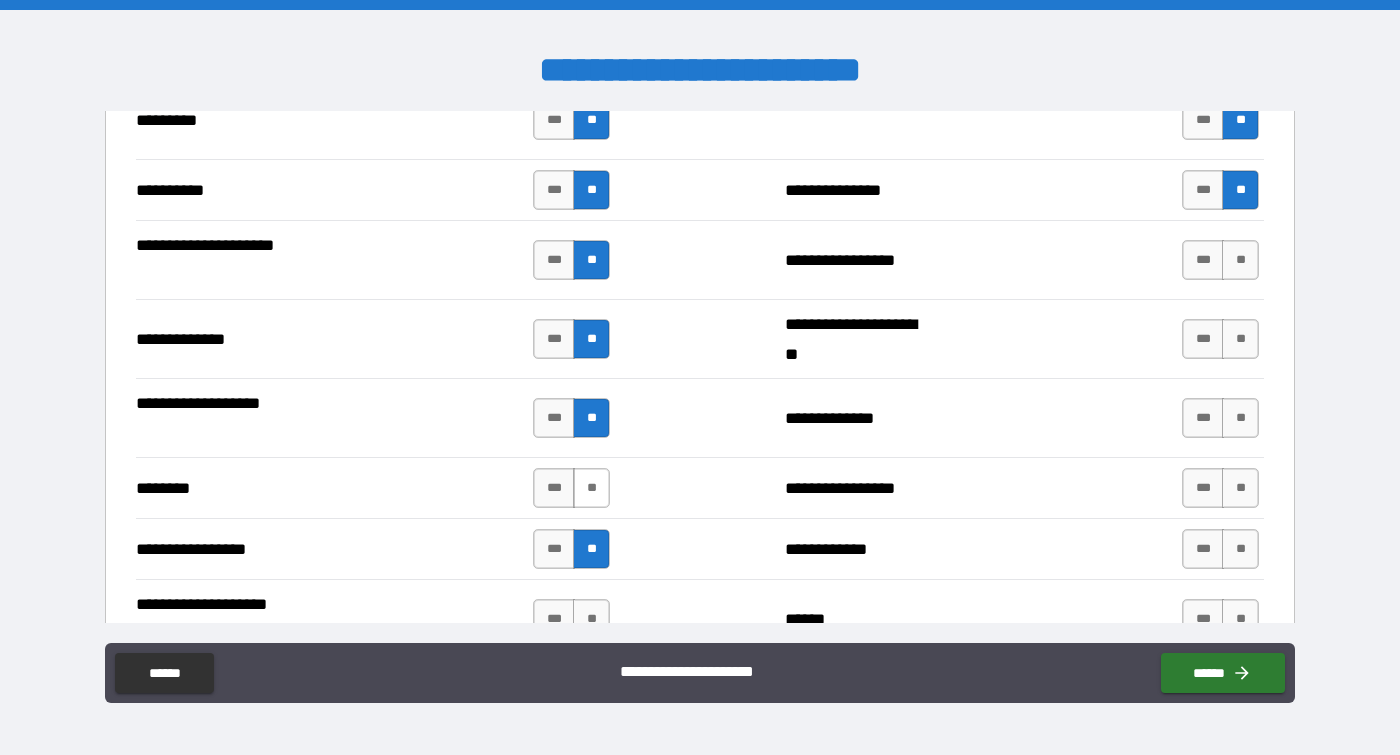click on "**" at bounding box center (591, 488) 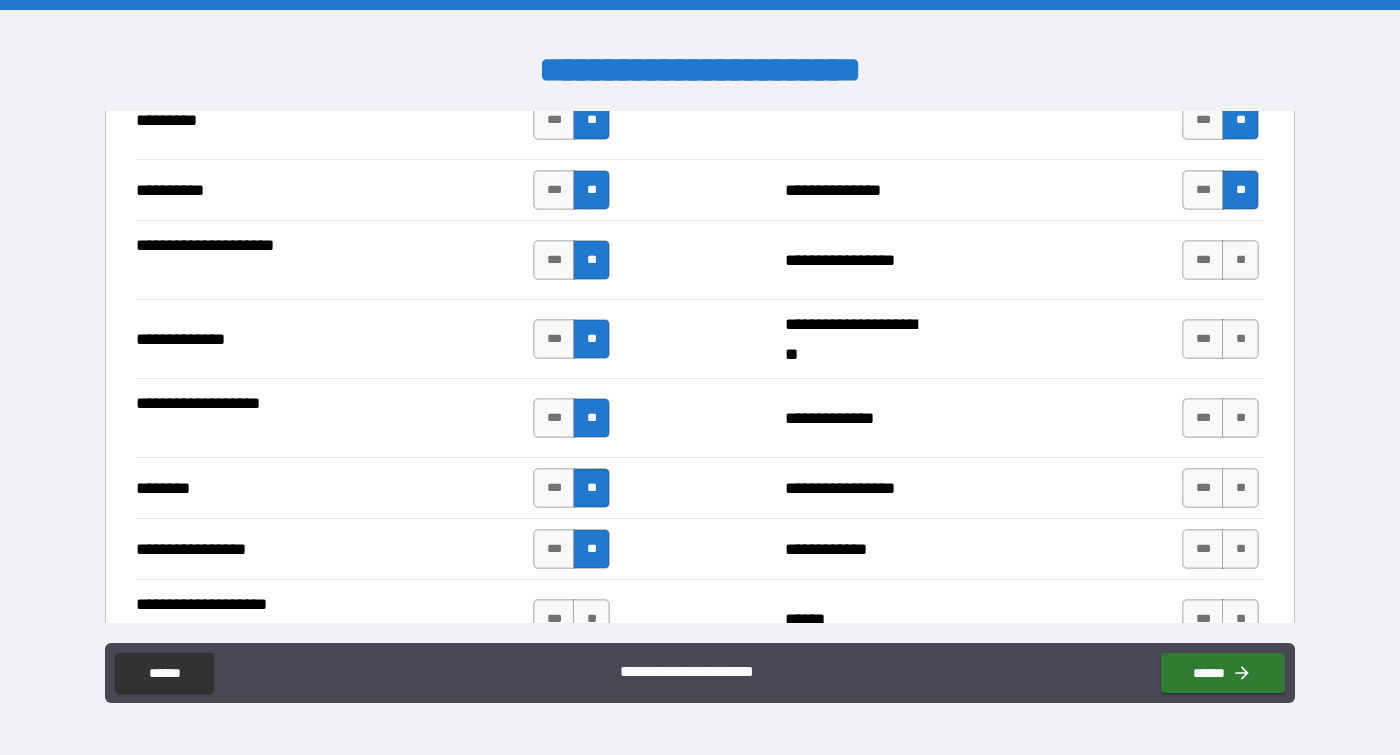 click on "*** **" at bounding box center (1223, 339) 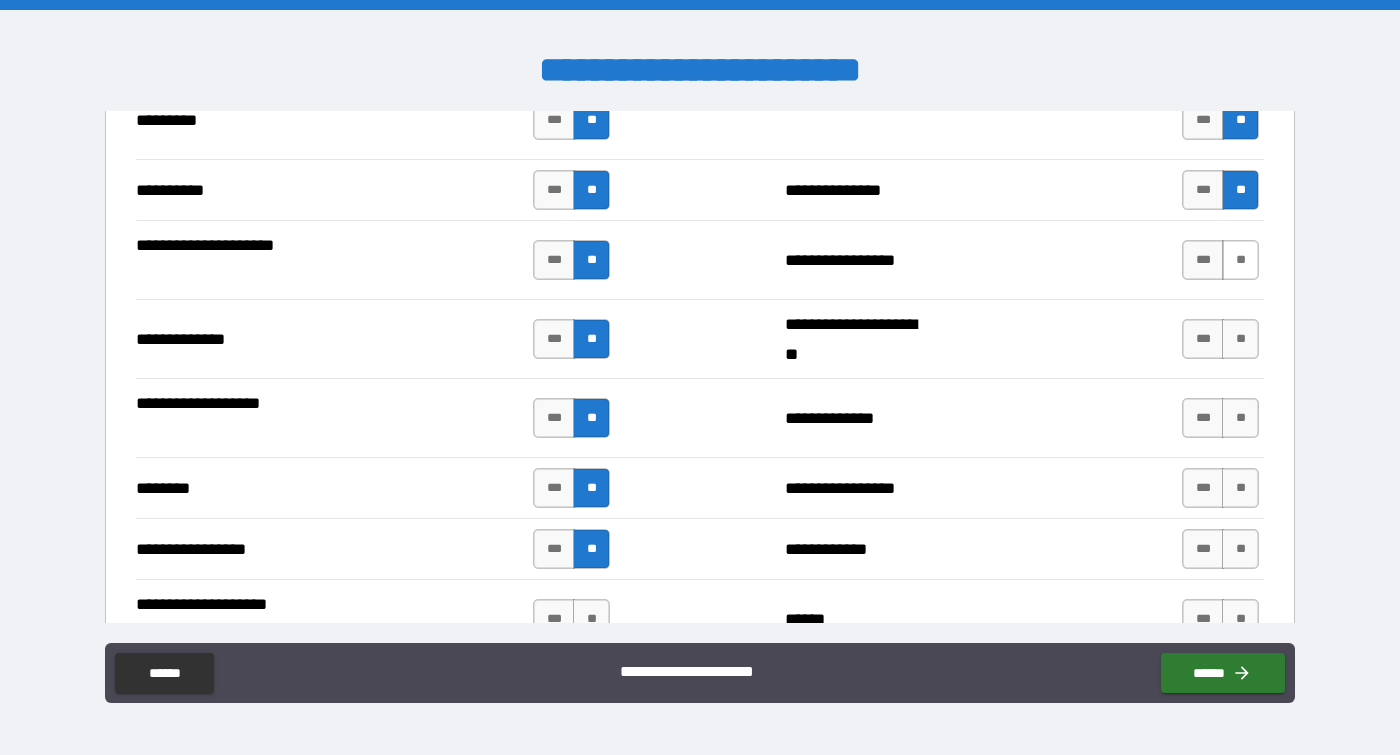 click on "**" at bounding box center [1240, 260] 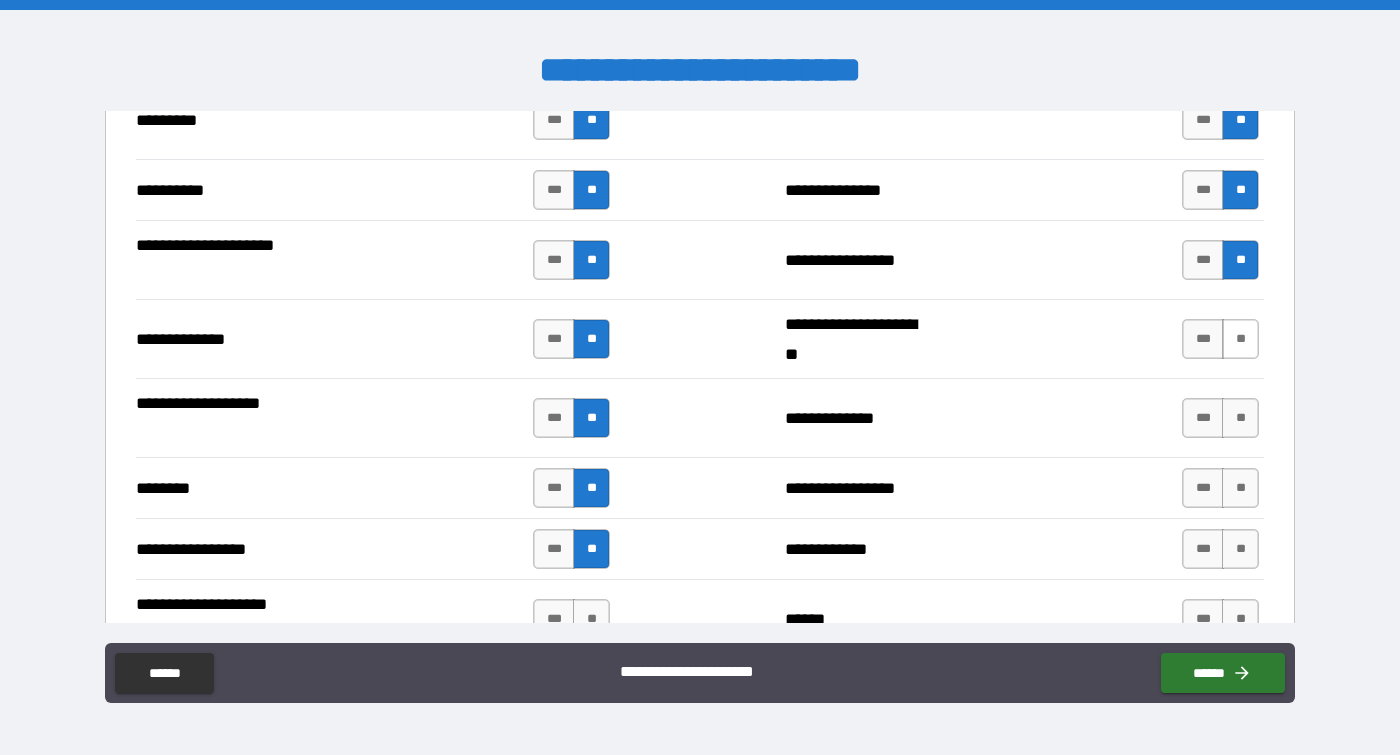 click on "**" at bounding box center (1240, 339) 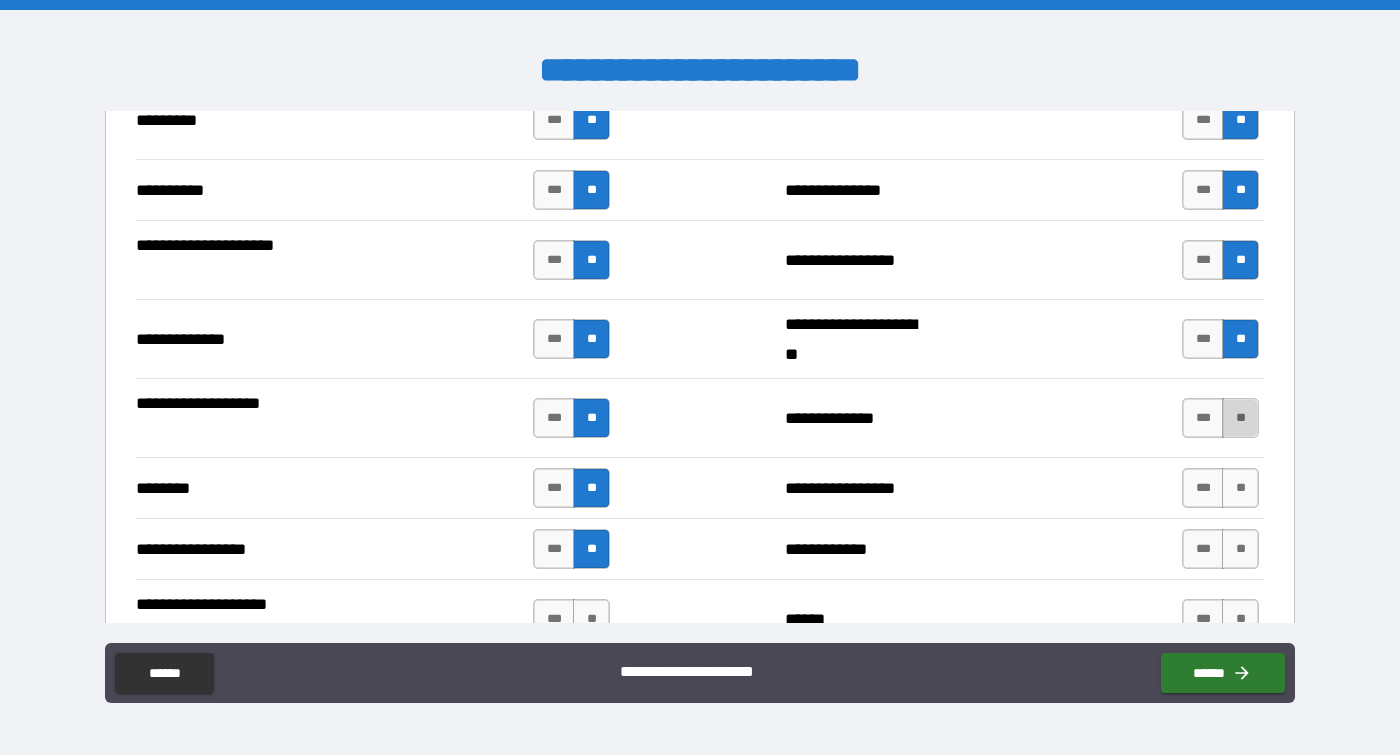 click on "**" at bounding box center [1240, 418] 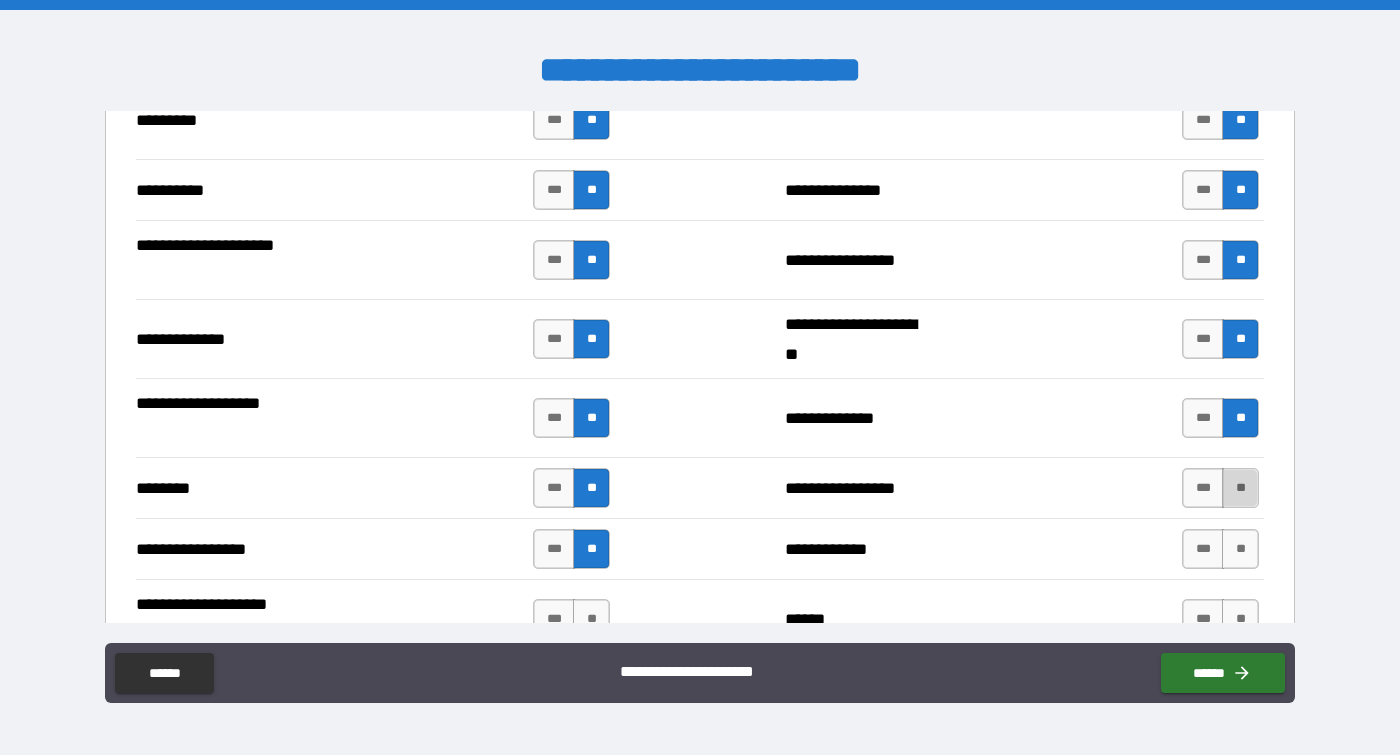 click on "**" at bounding box center [1240, 488] 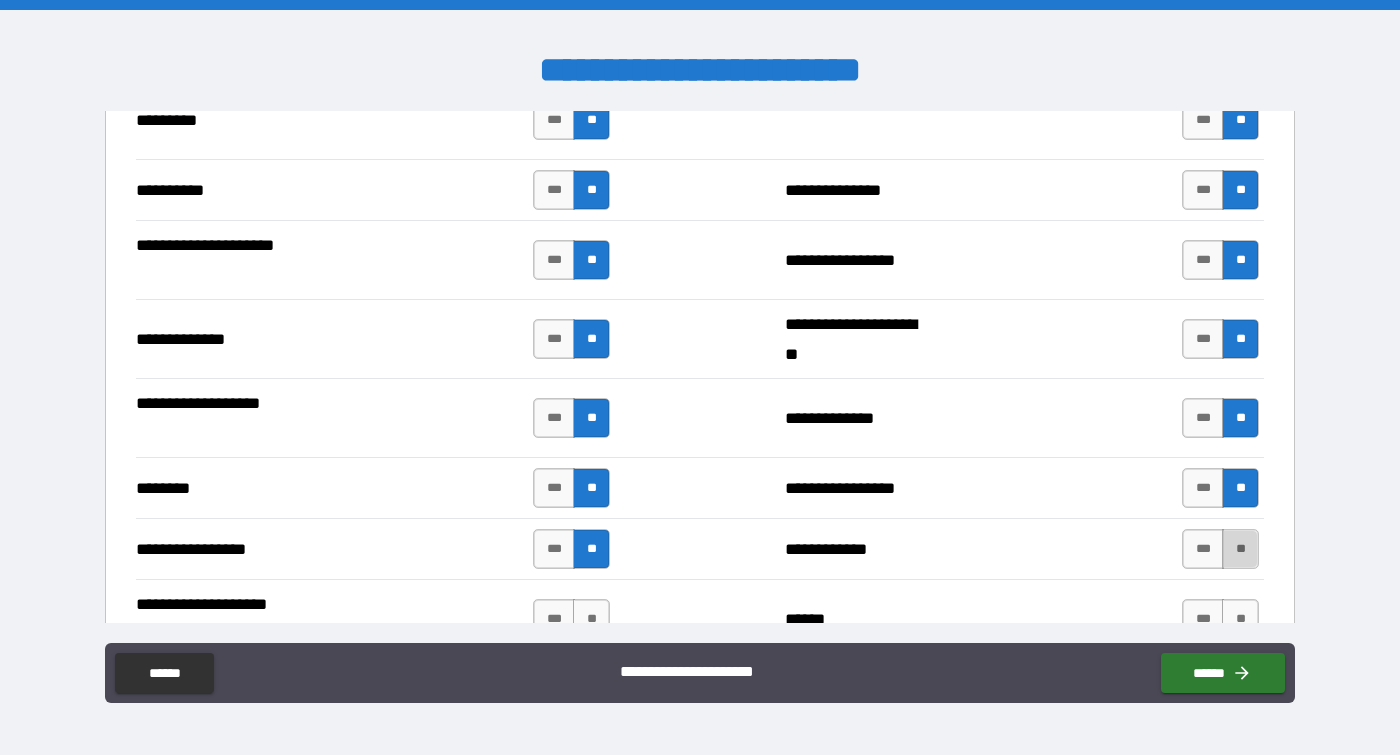 click on "**" at bounding box center [1240, 549] 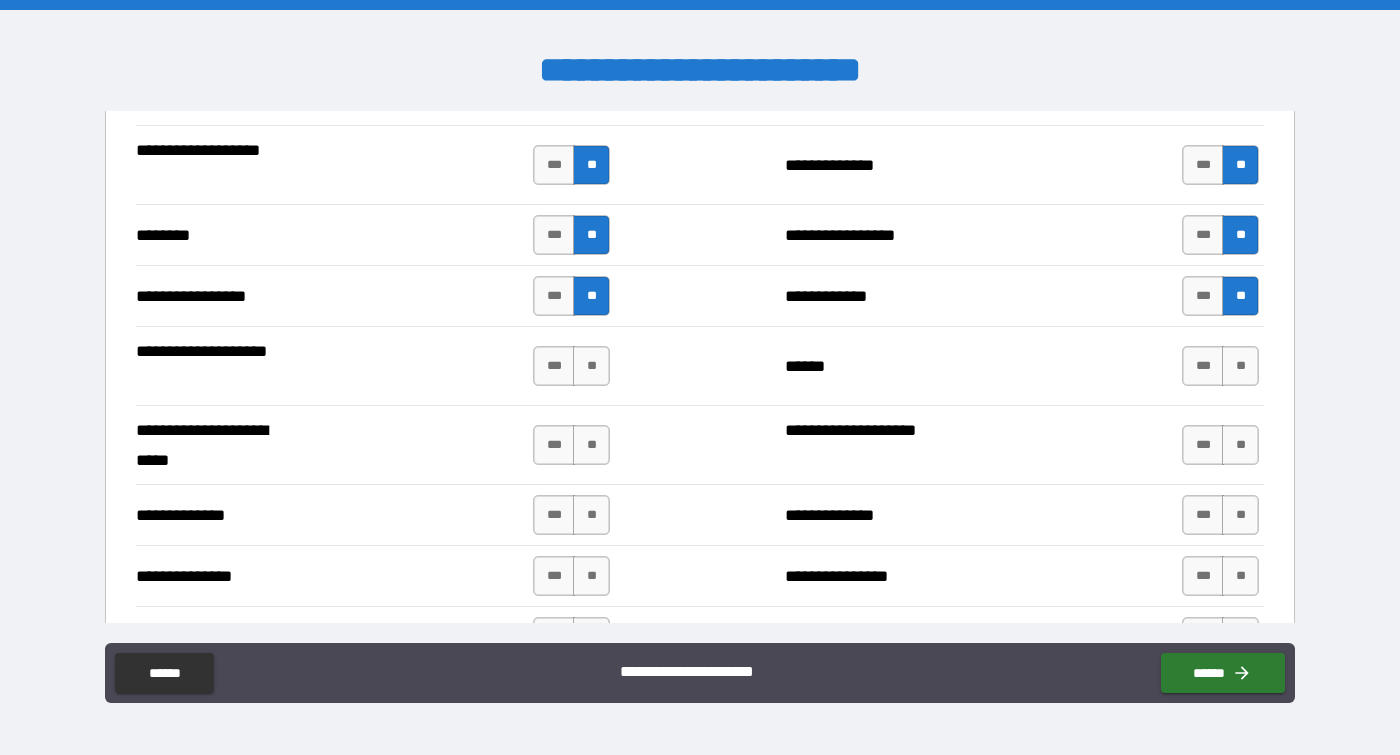 scroll, scrollTop: 2767, scrollLeft: 0, axis: vertical 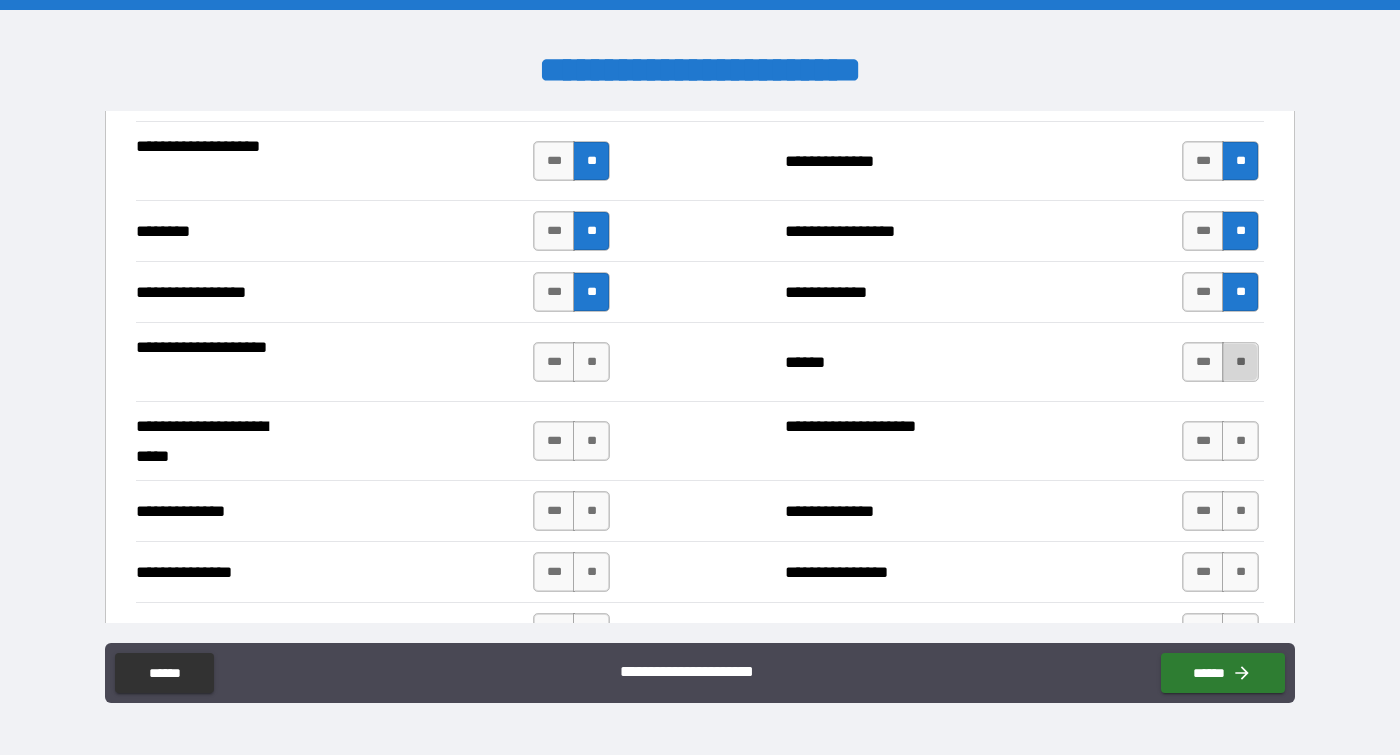 click on "**" at bounding box center [1240, 362] 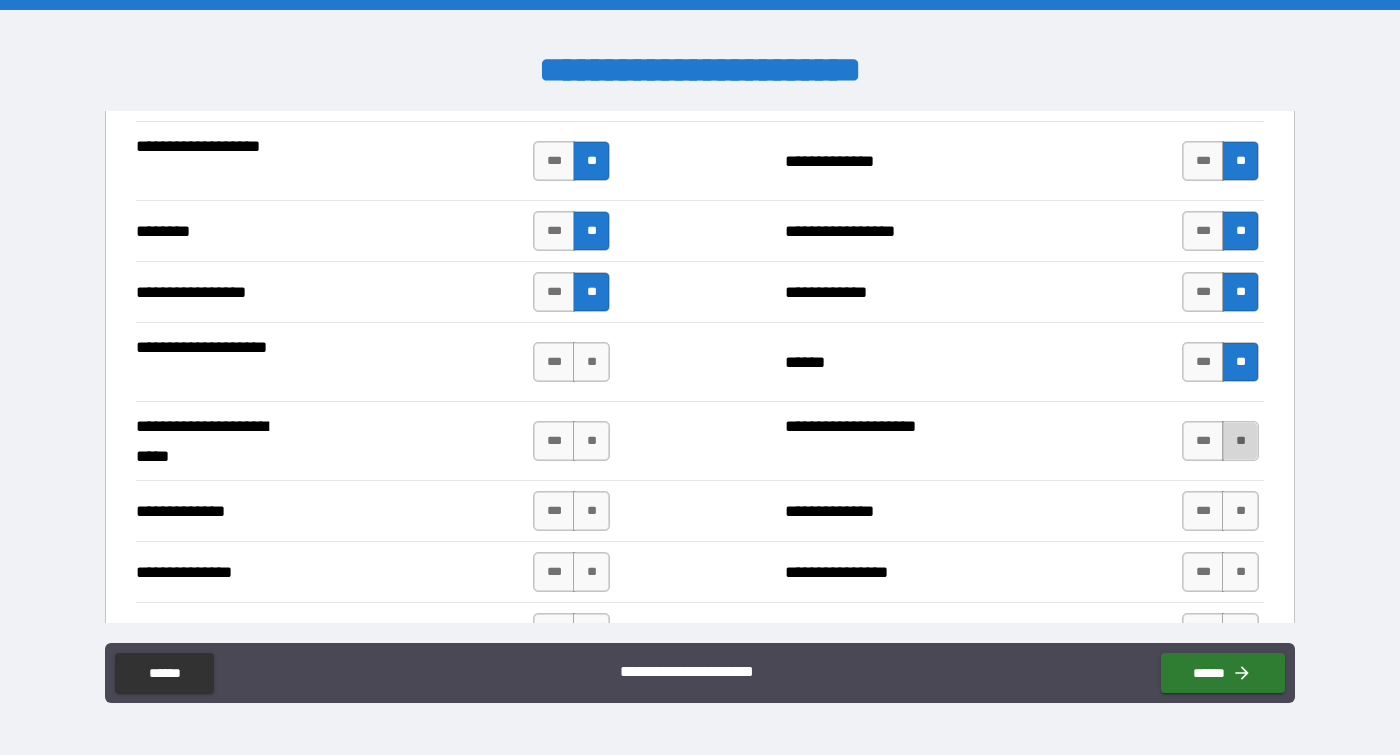 click on "**" at bounding box center (1240, 441) 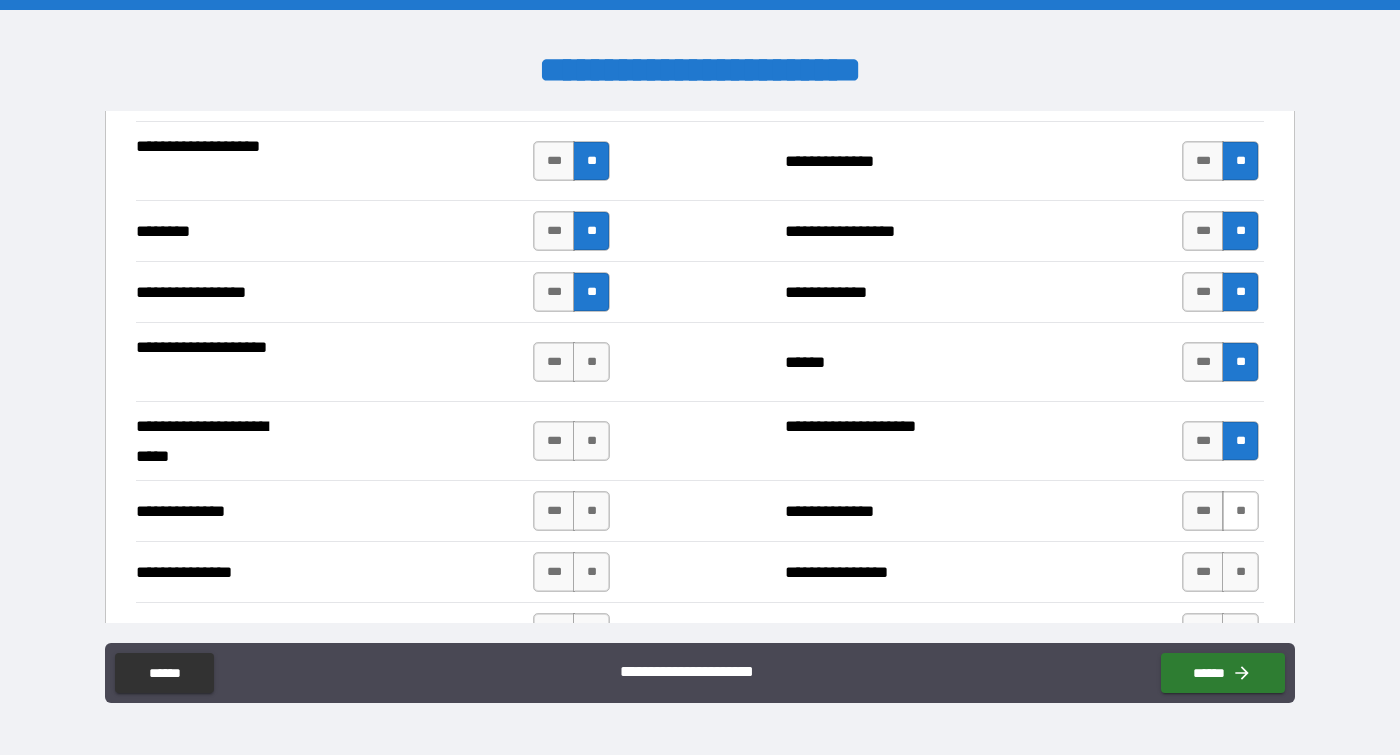 click on "**" at bounding box center [1240, 511] 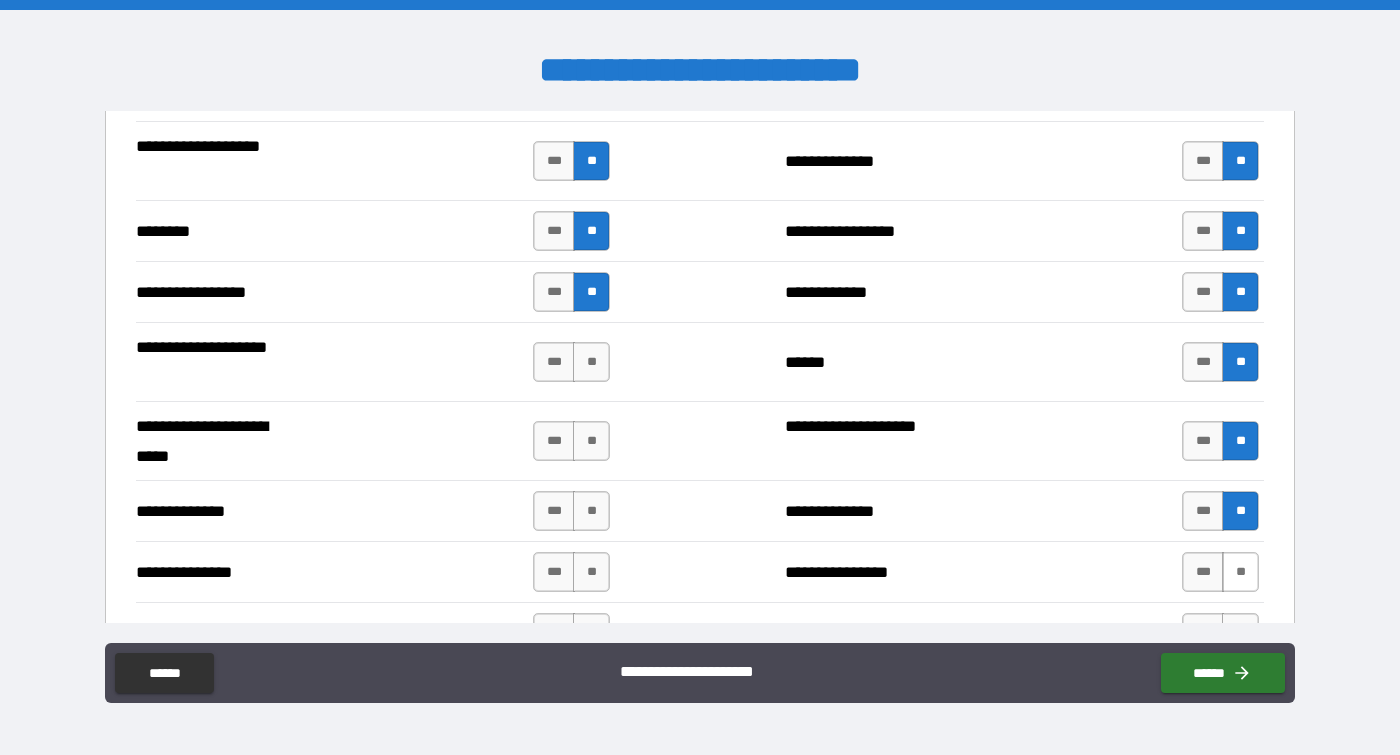 click on "**" at bounding box center [1240, 572] 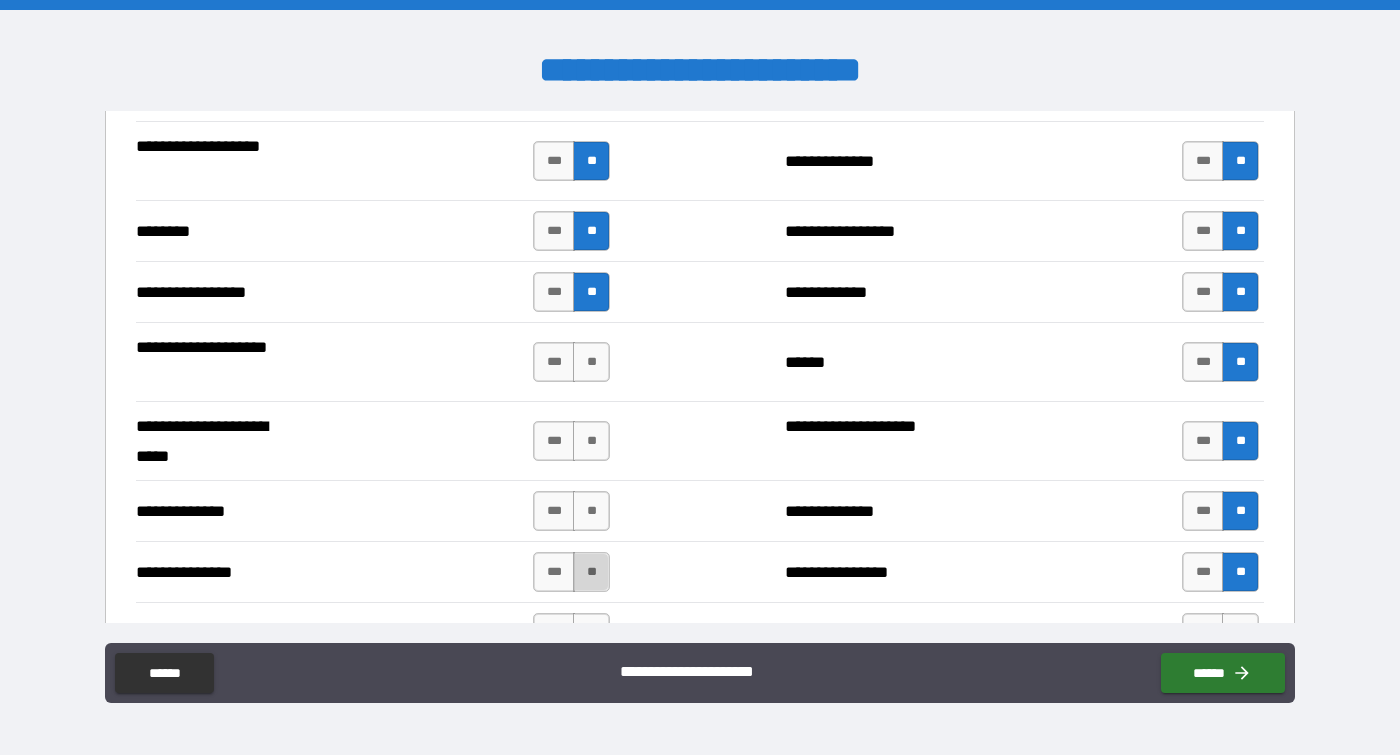 click on "**" at bounding box center [591, 572] 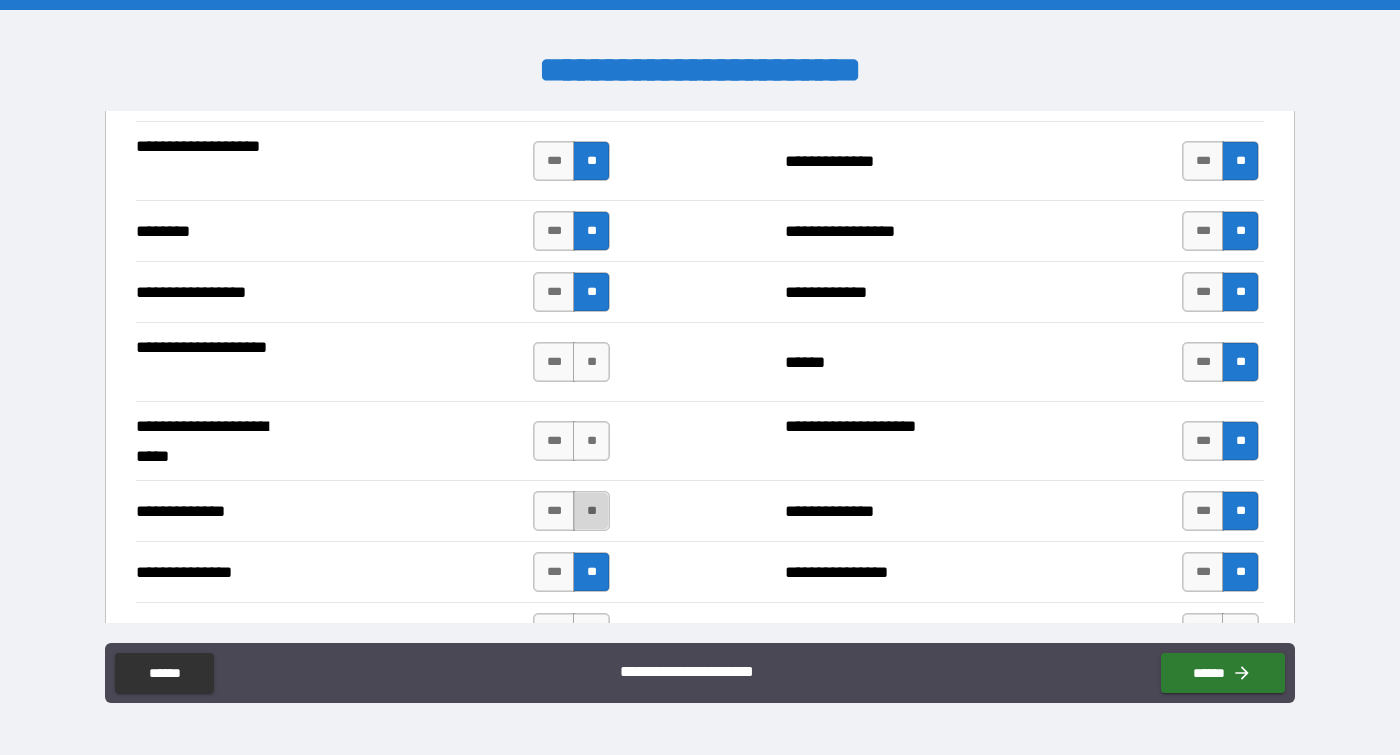 click on "**" at bounding box center [591, 511] 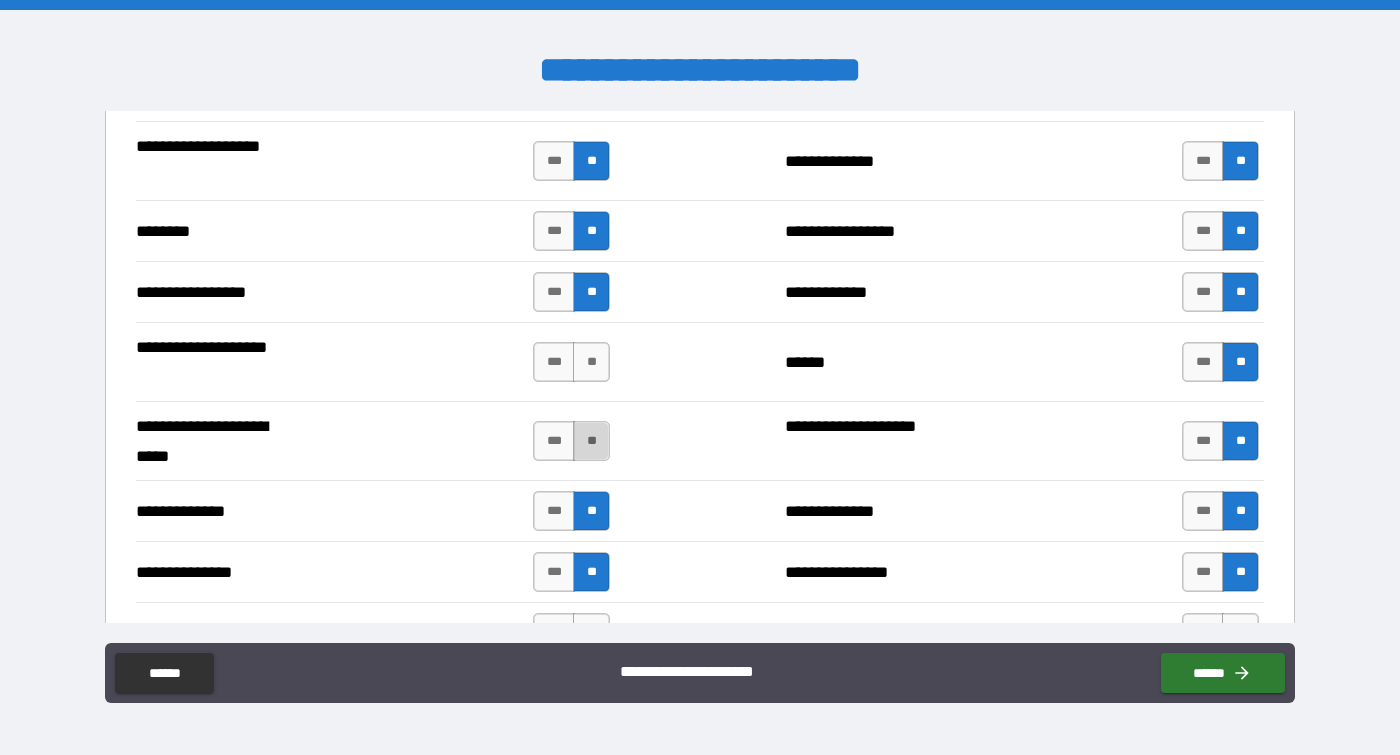 click on "**" at bounding box center [591, 441] 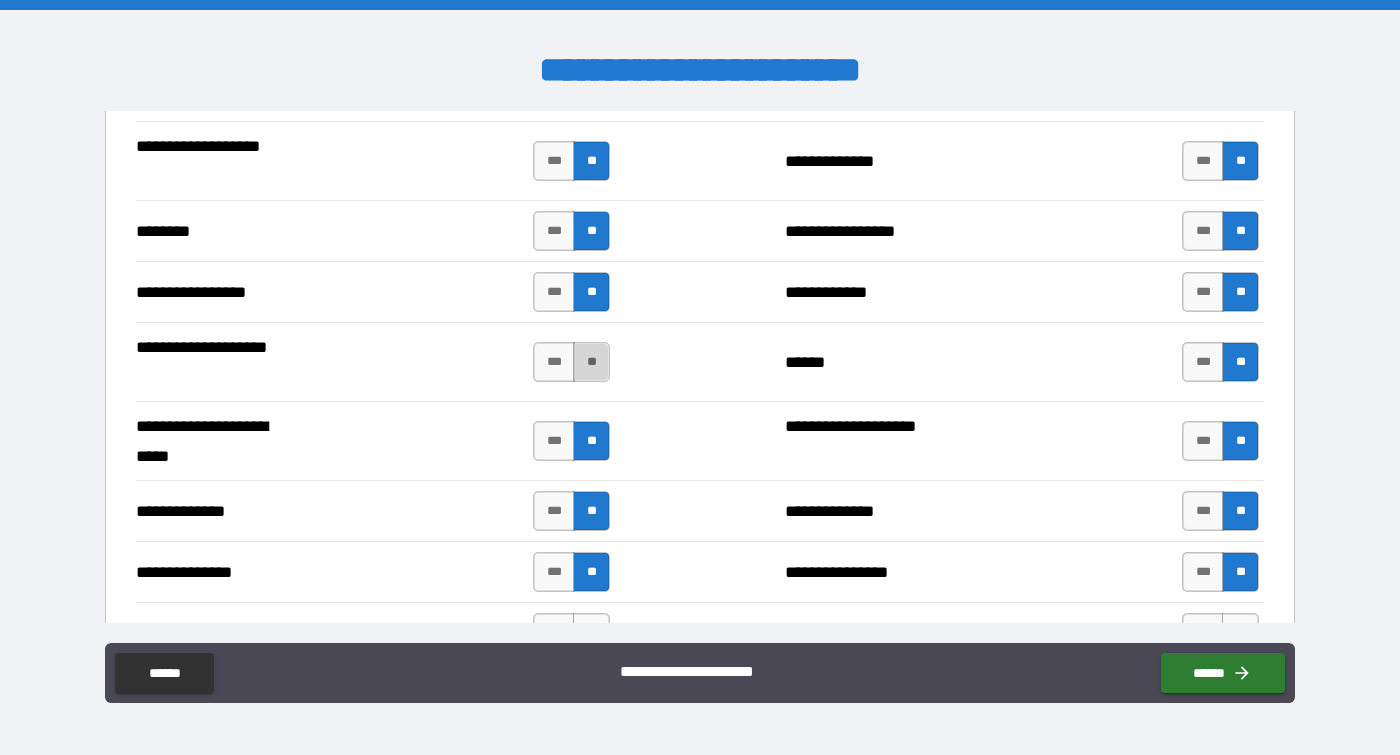 click on "**" at bounding box center (591, 362) 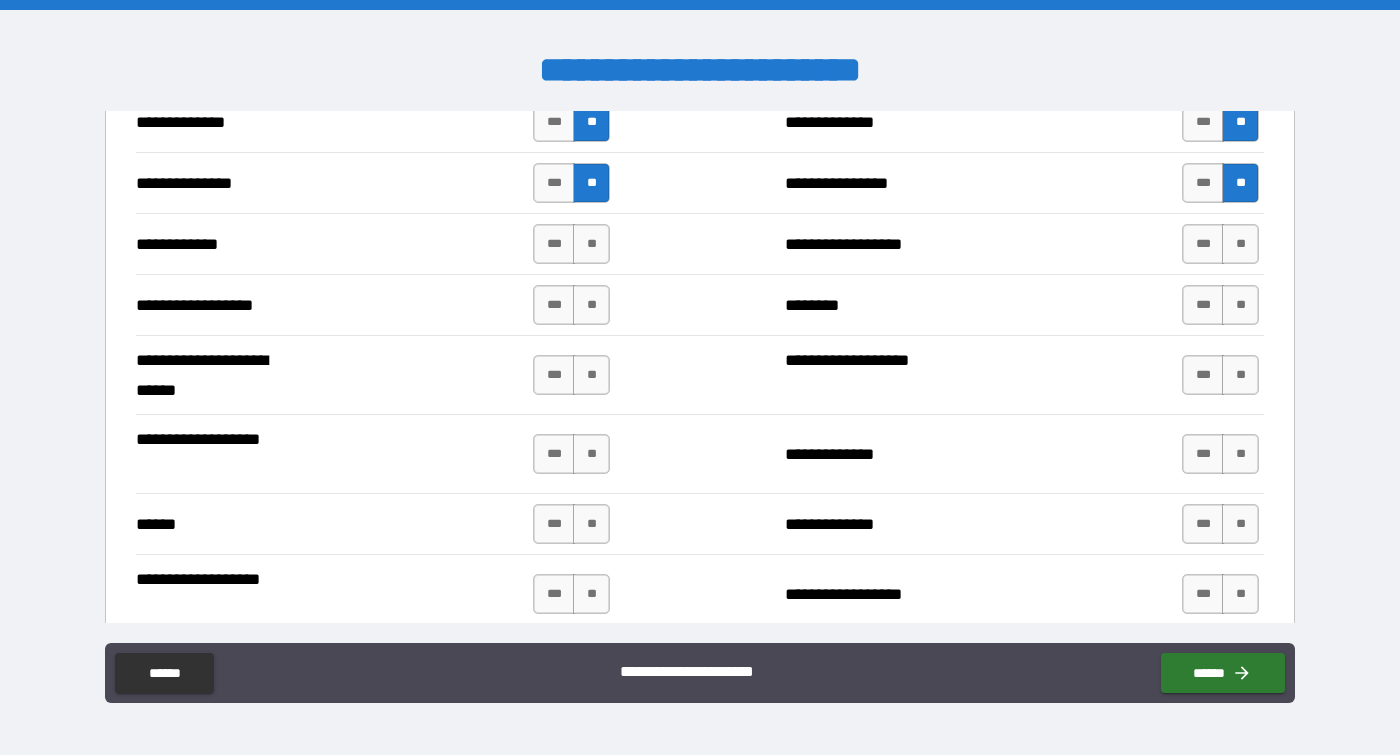 scroll, scrollTop: 3160, scrollLeft: 0, axis: vertical 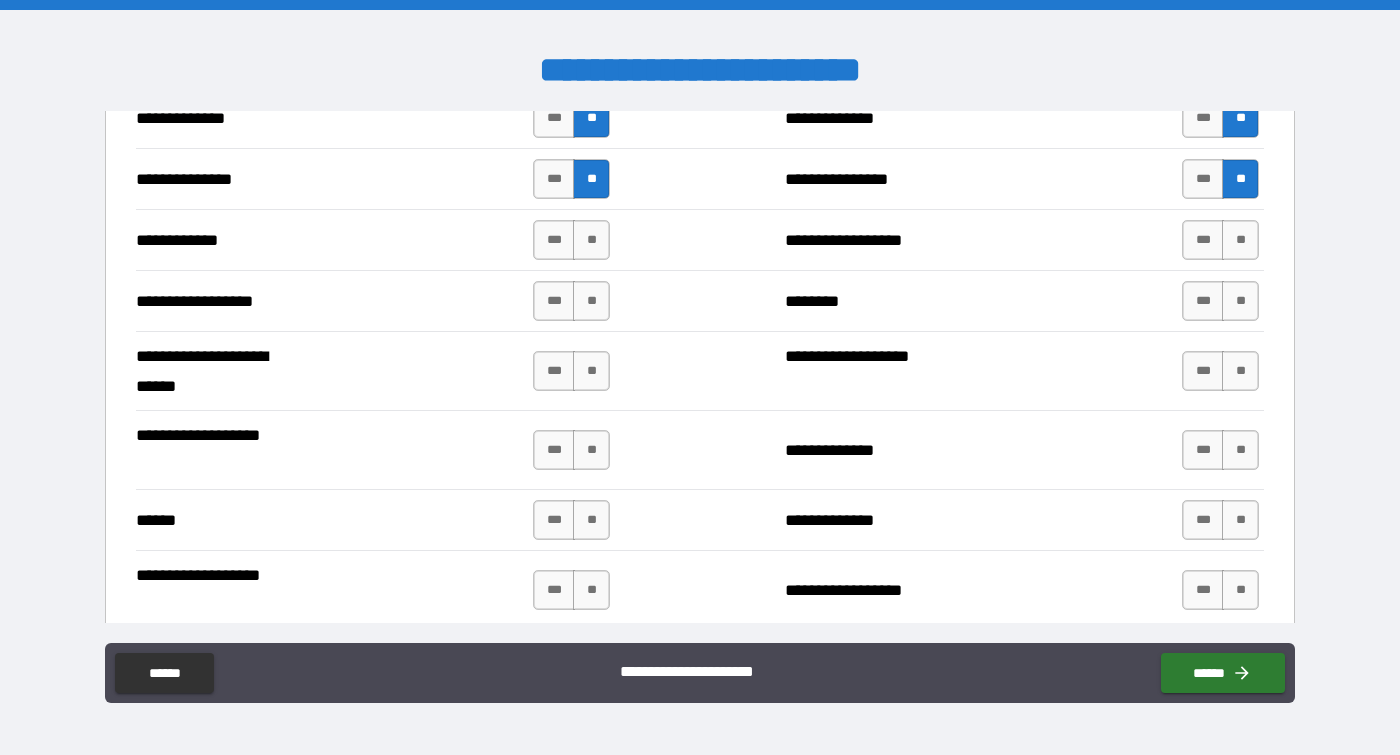 click on "*** **" at bounding box center (574, 240) 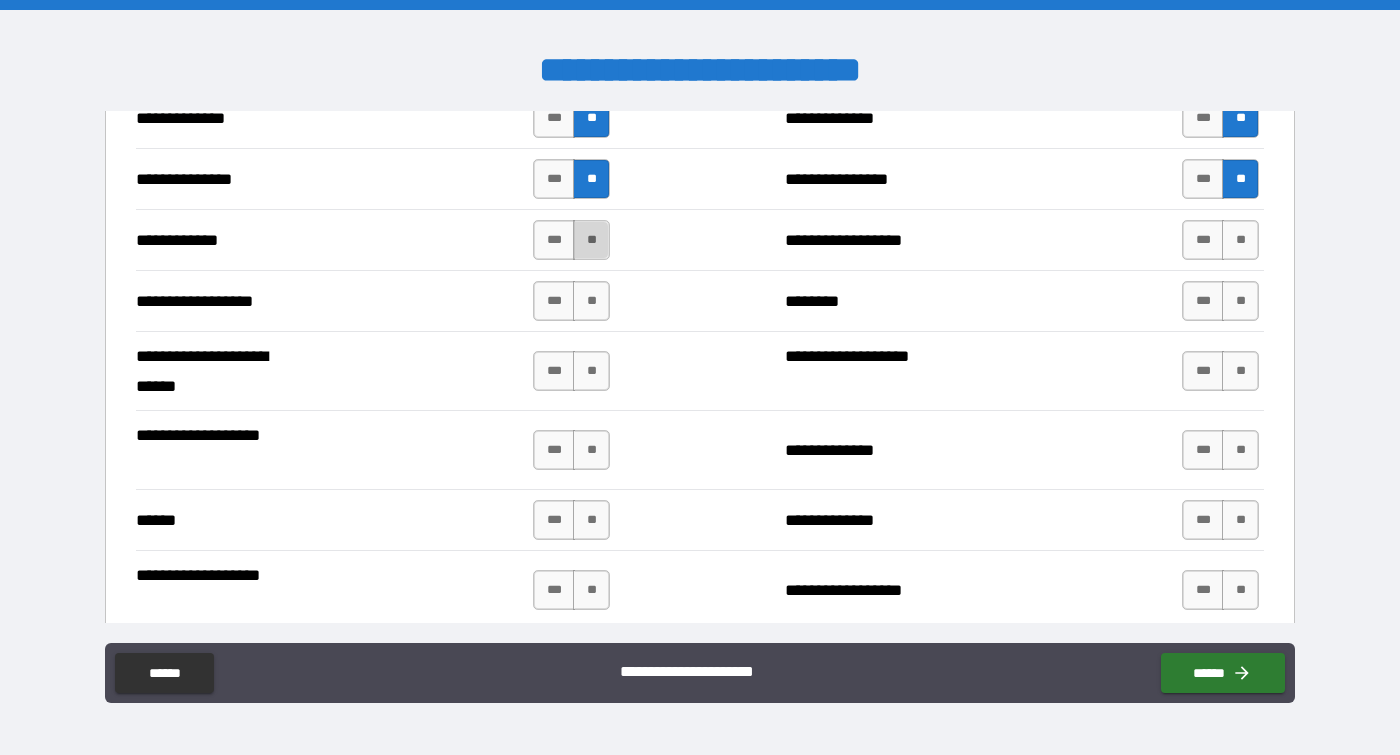 click on "**" at bounding box center (591, 240) 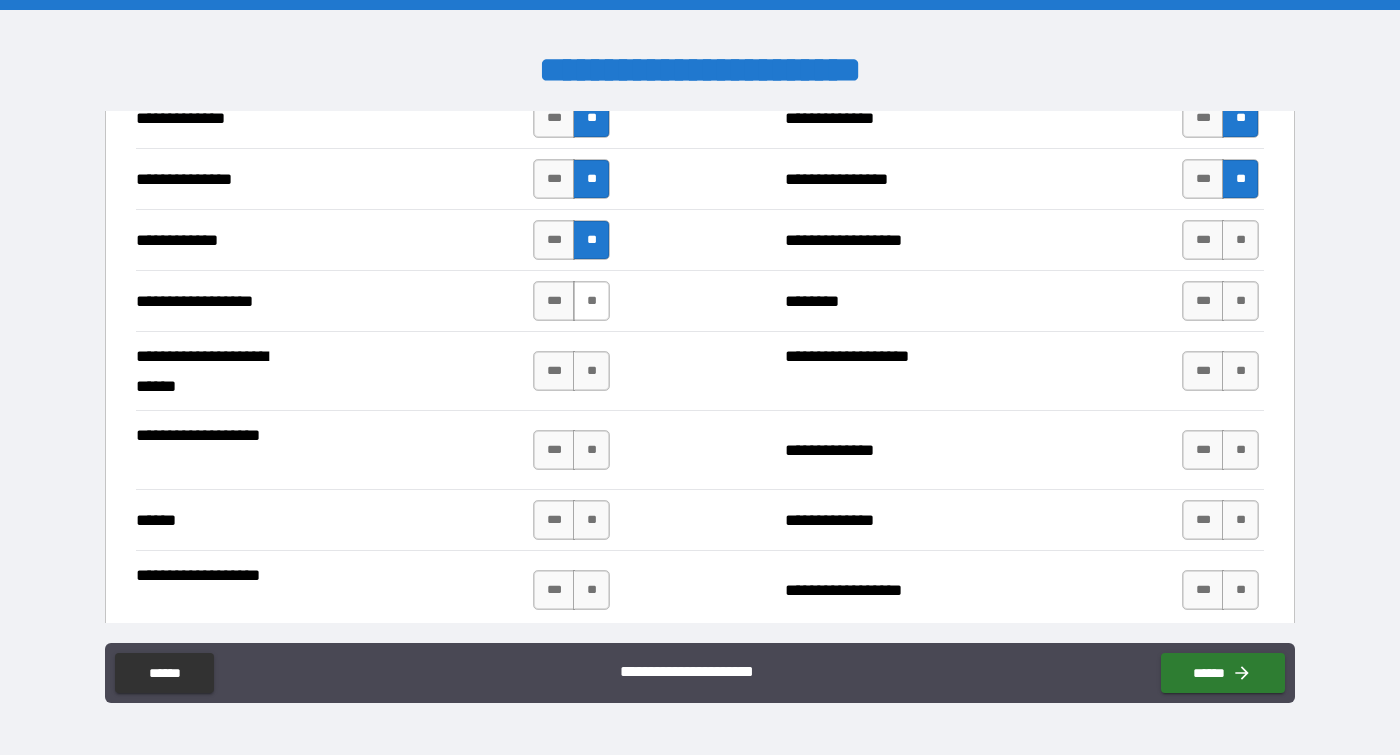 click on "**" at bounding box center [591, 301] 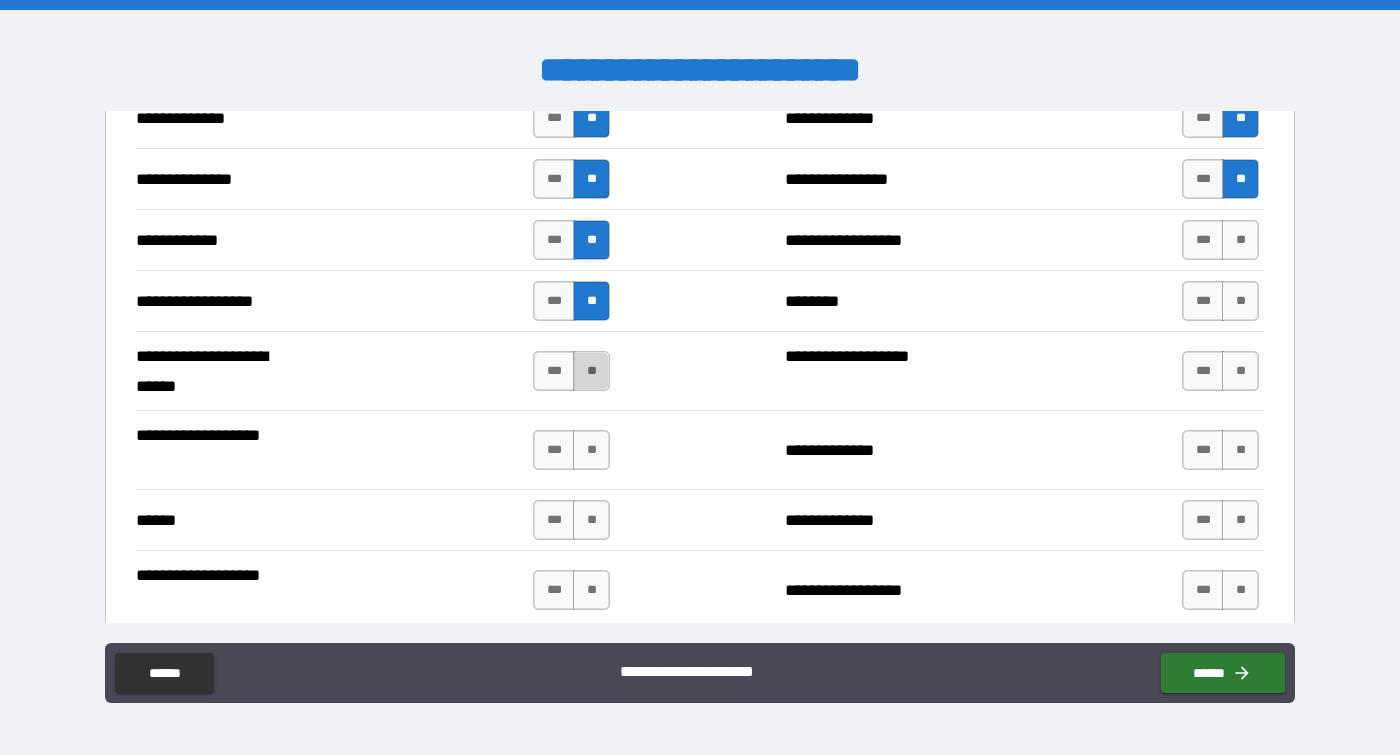 click on "**" at bounding box center (591, 371) 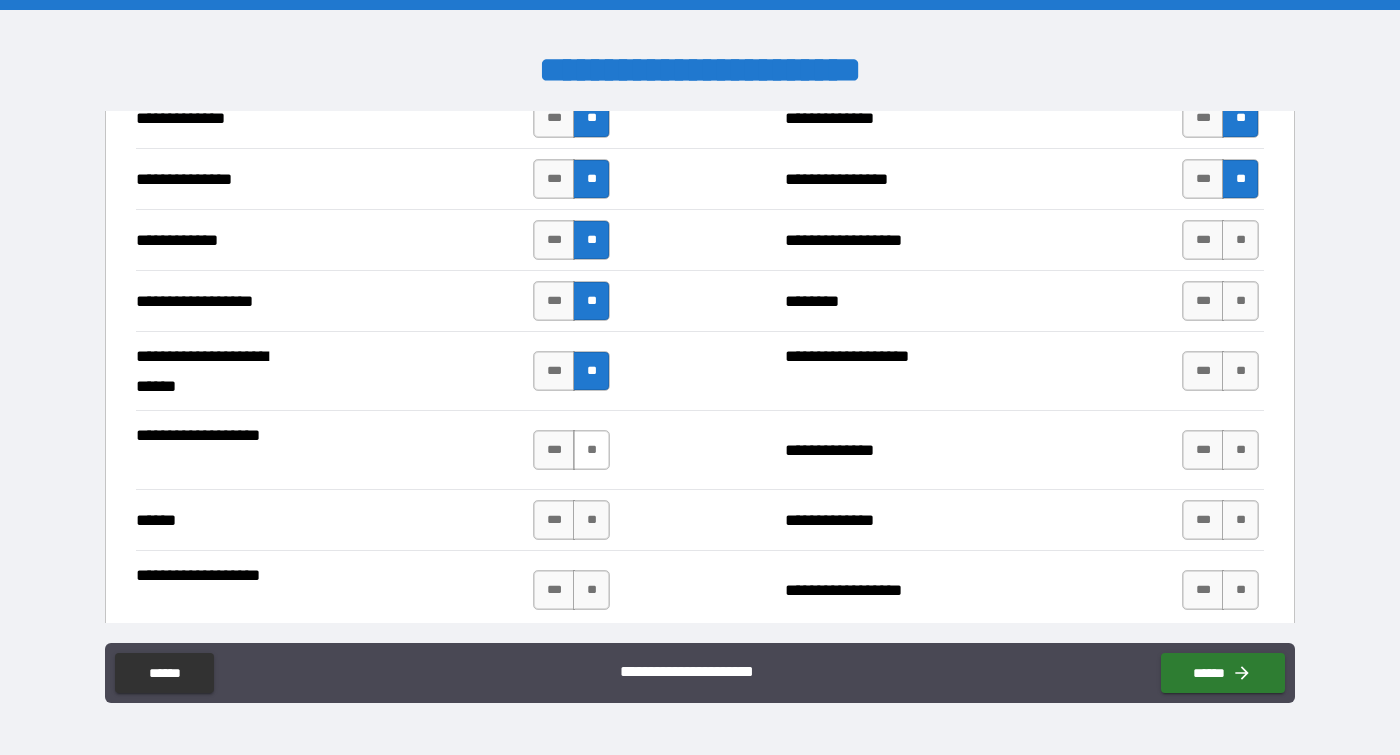 click on "**" at bounding box center (591, 450) 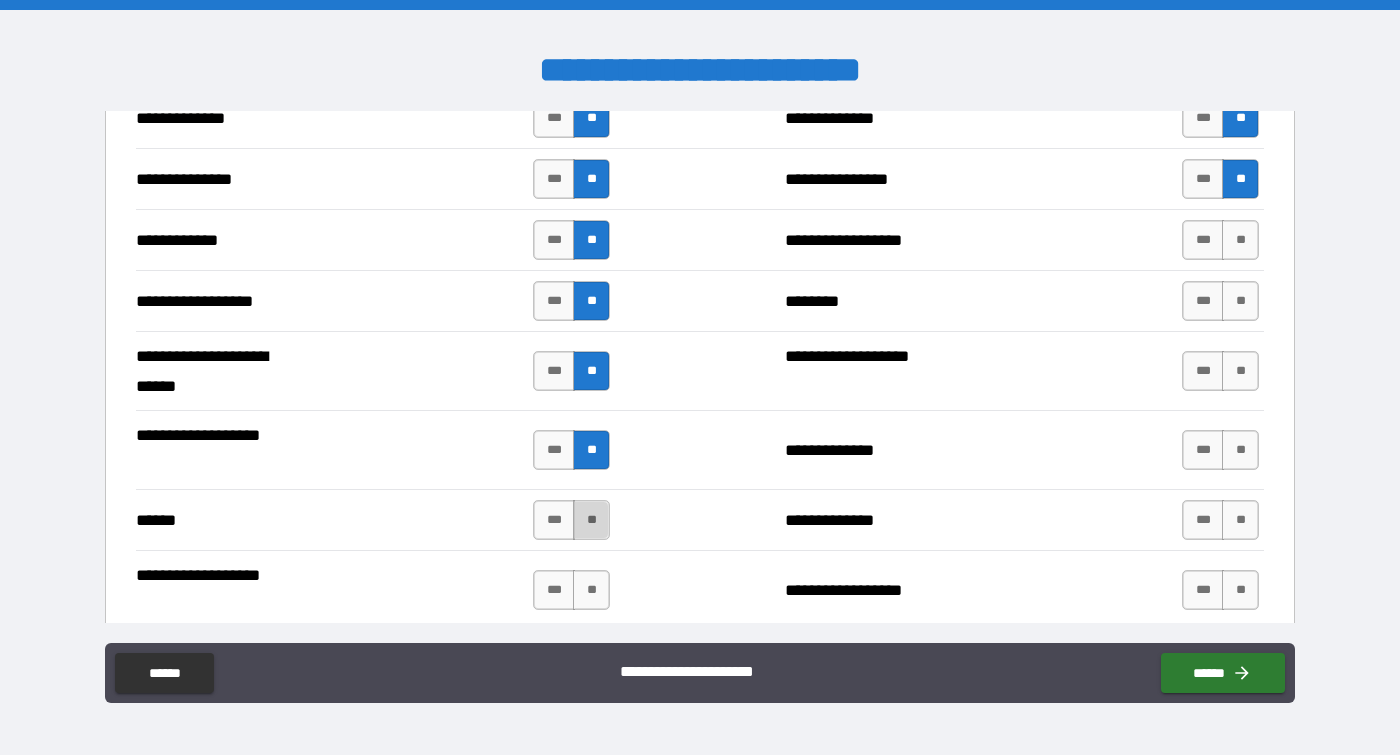 click on "**" at bounding box center [591, 520] 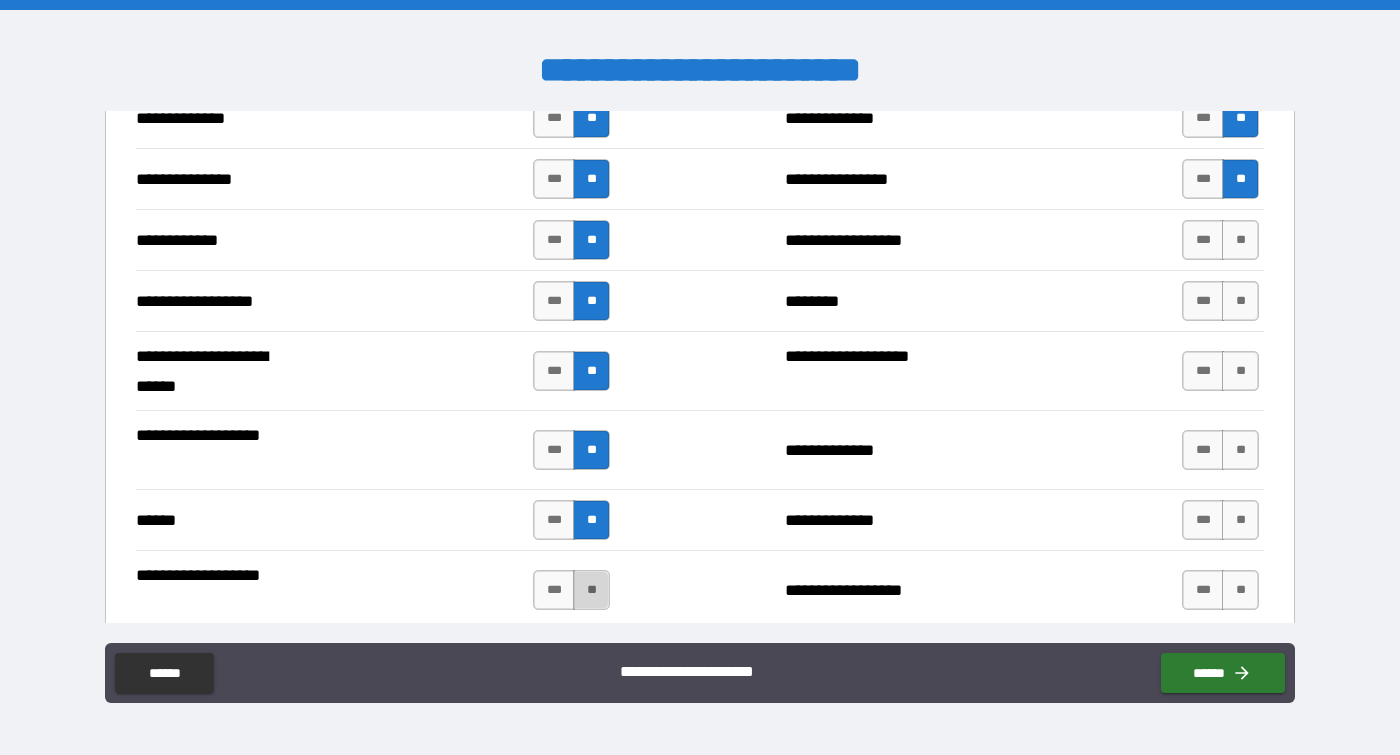 click on "**" at bounding box center [591, 590] 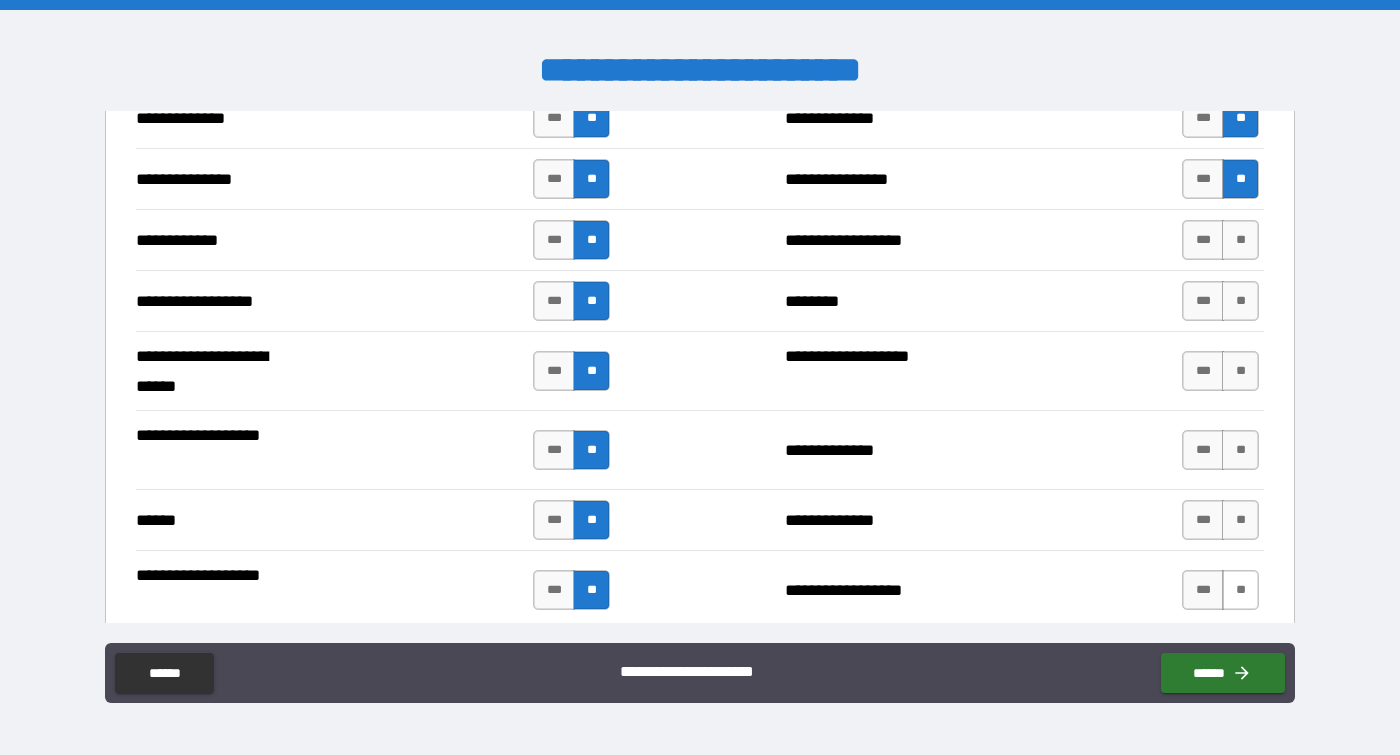 click on "**" at bounding box center (1240, 590) 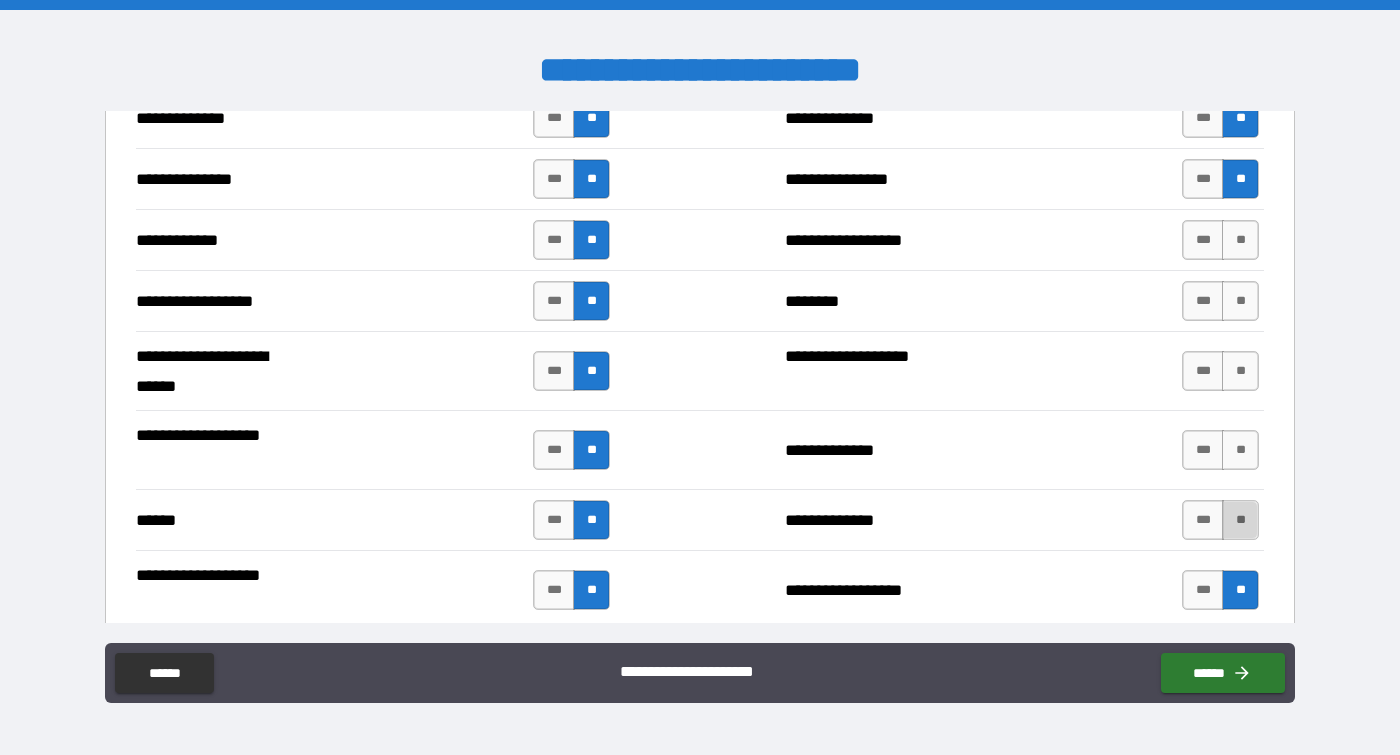 click on "**" at bounding box center [1240, 520] 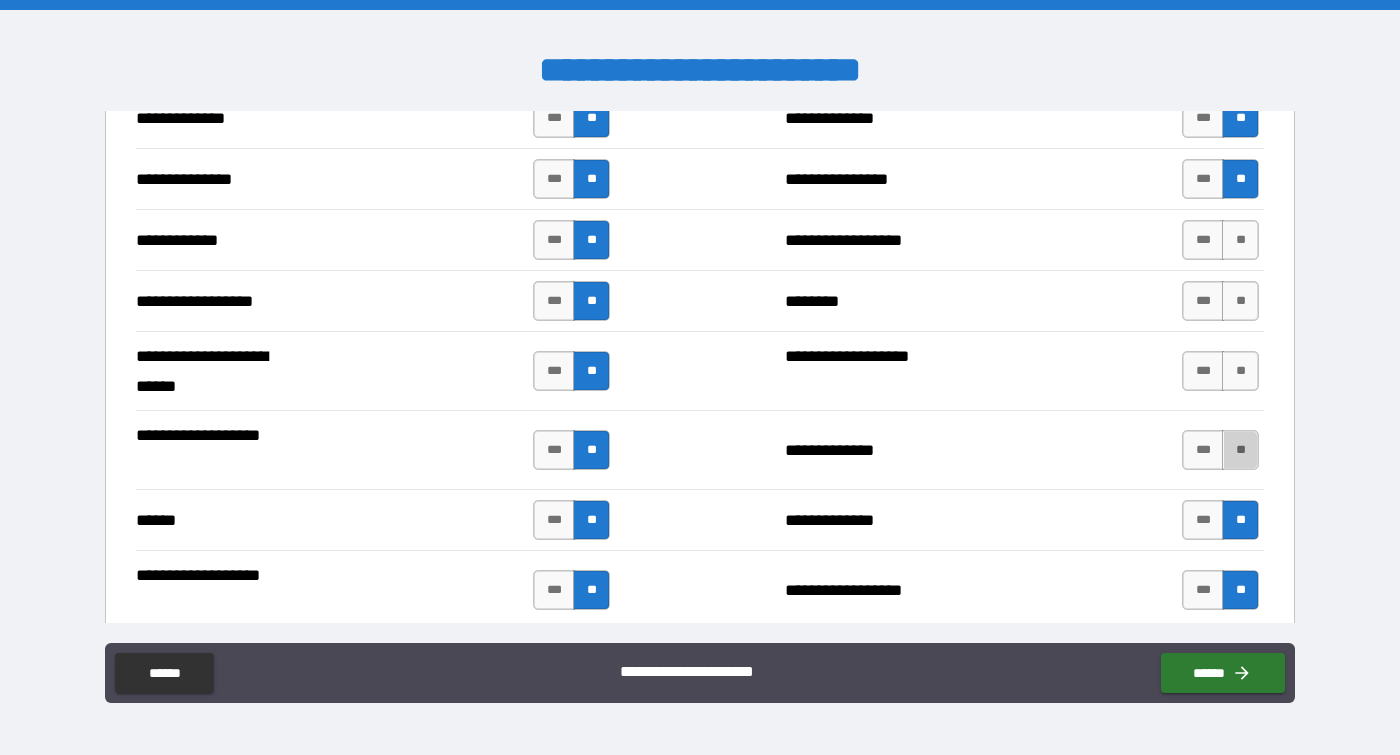 drag, startPoint x: 1229, startPoint y: 455, endPoint x: 1244, endPoint y: 404, distance: 53.160137 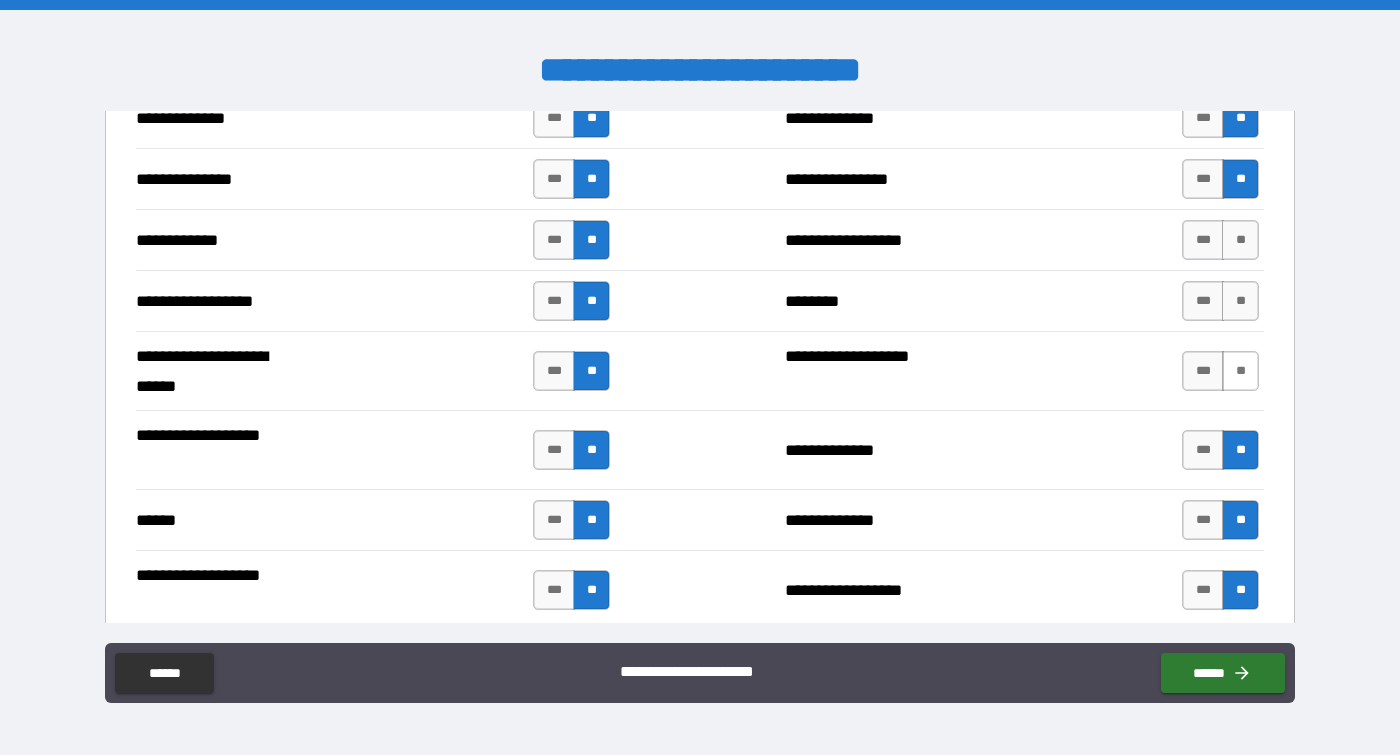 click on "**" at bounding box center (1240, 371) 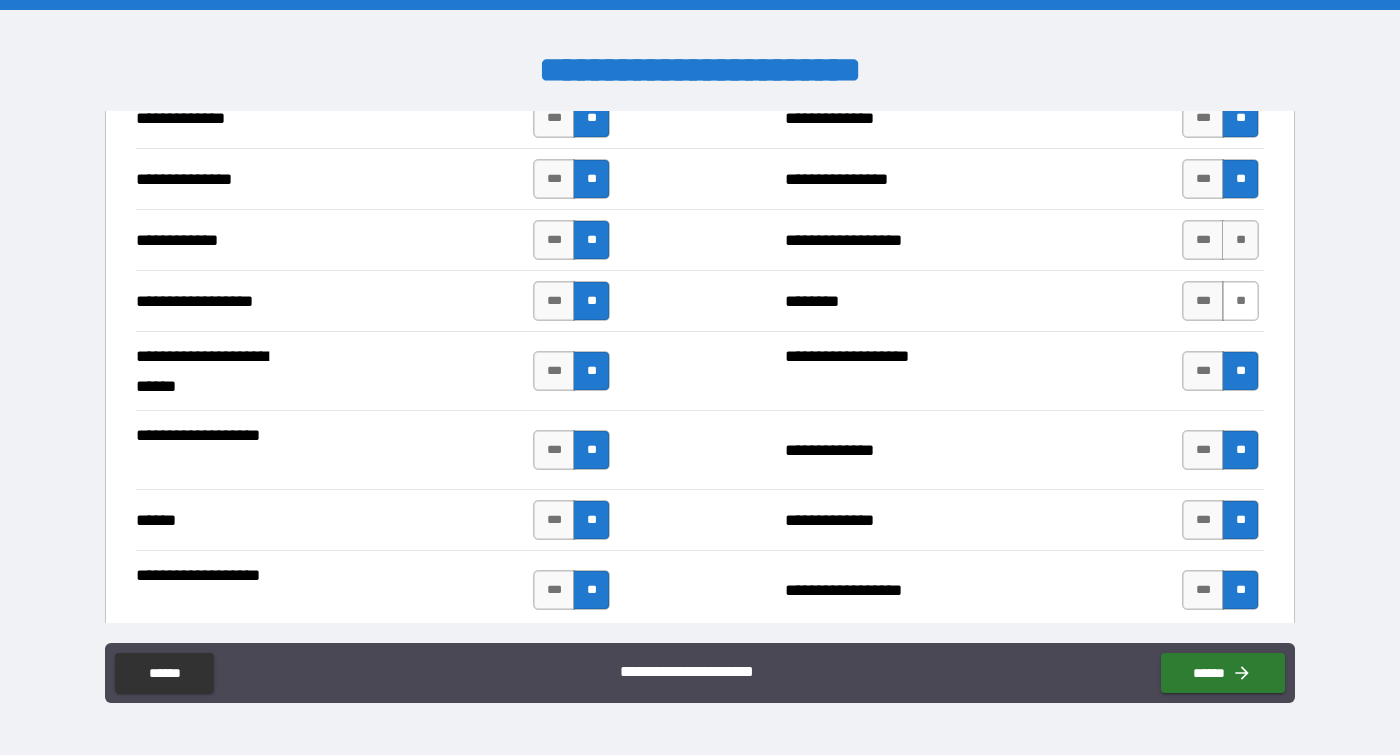 click on "**" at bounding box center [1240, 301] 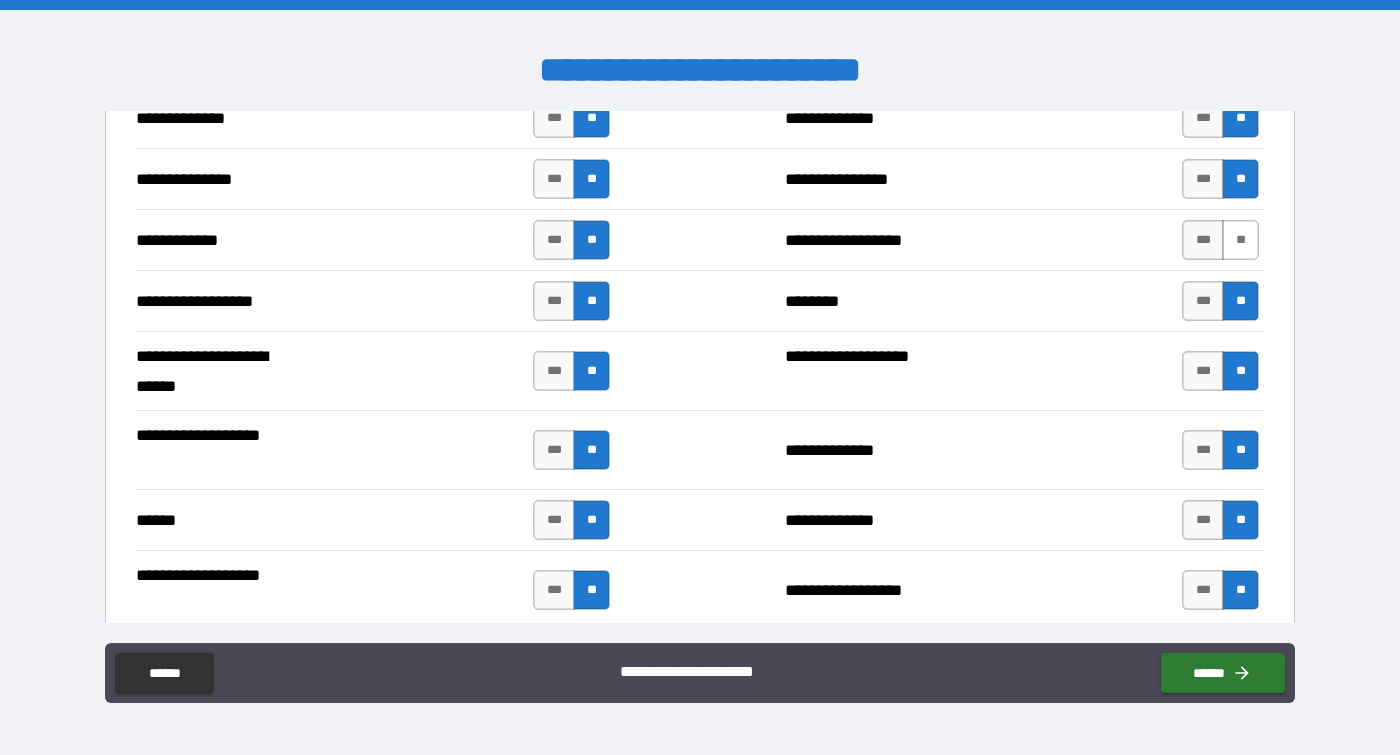click on "**" at bounding box center [1240, 240] 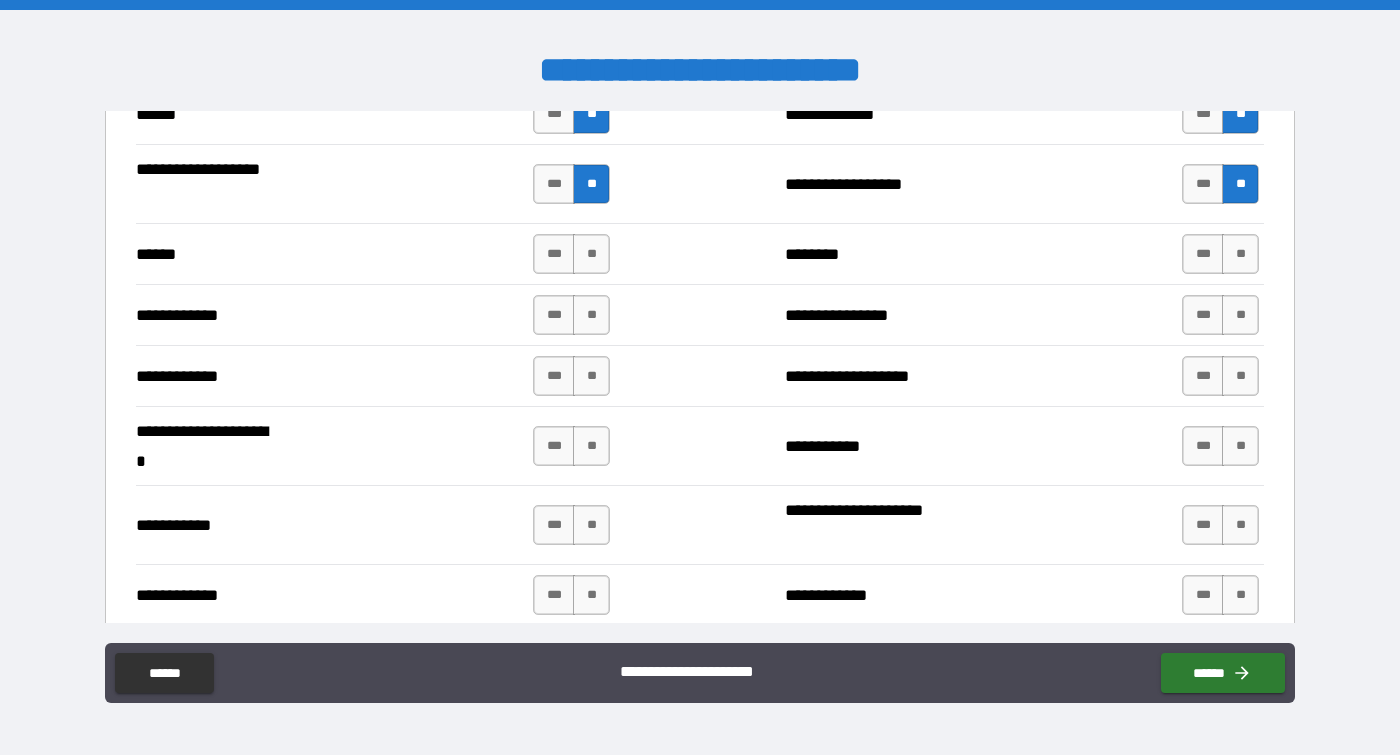 scroll, scrollTop: 3570, scrollLeft: 0, axis: vertical 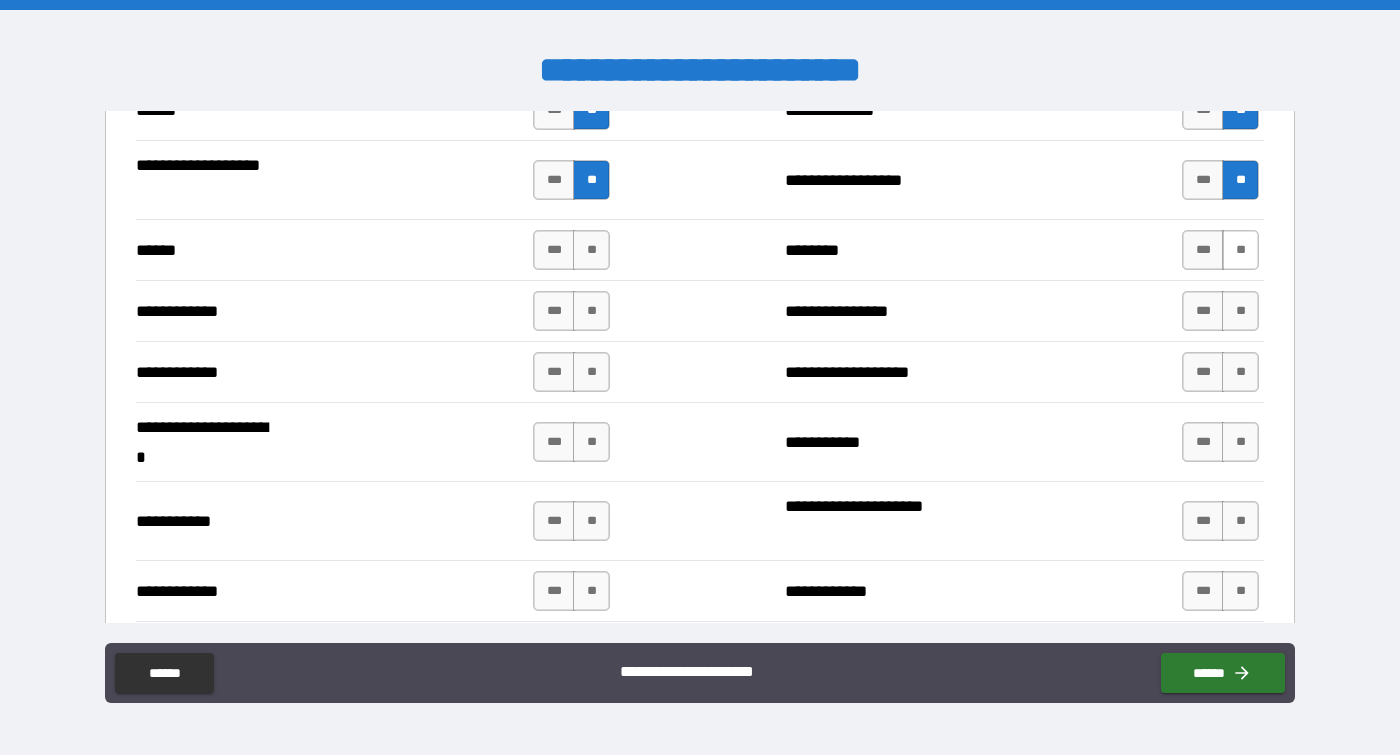 click on "**" at bounding box center (1240, 250) 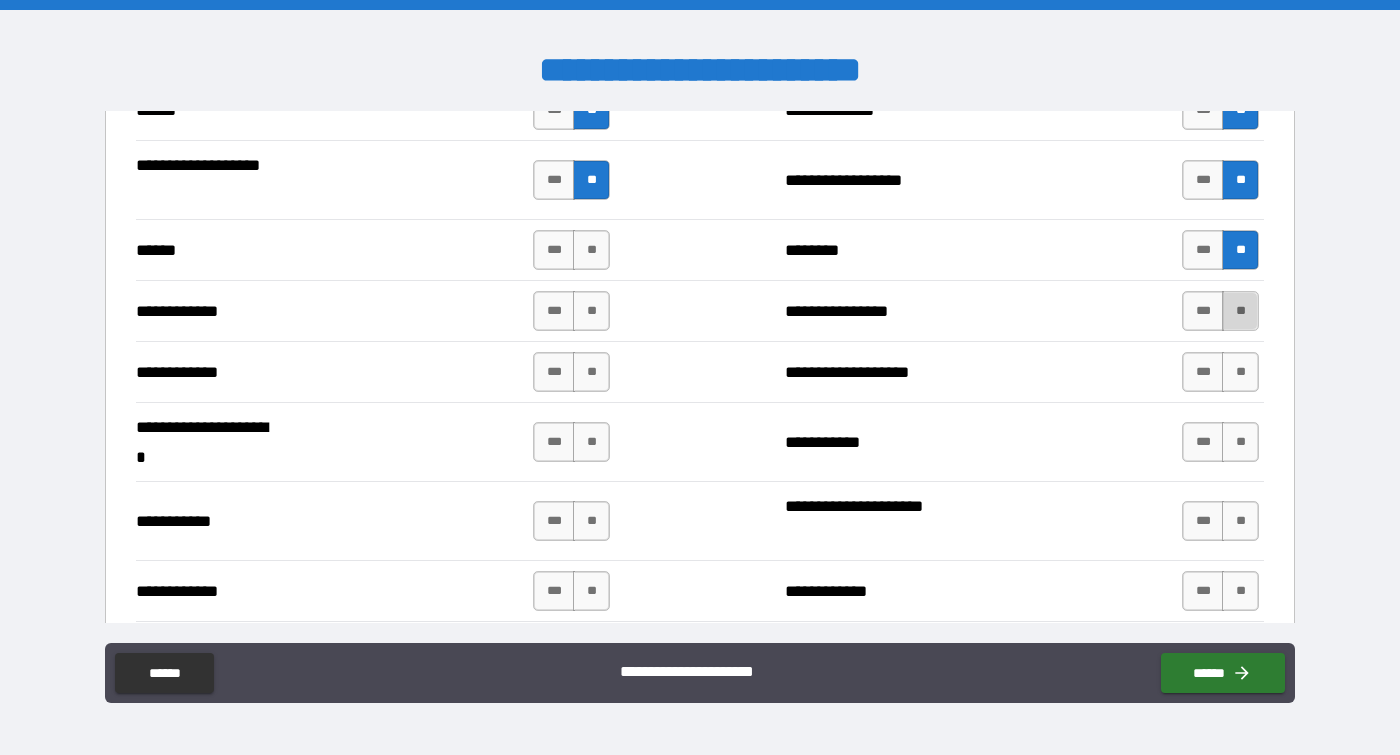 click on "**" at bounding box center [1240, 311] 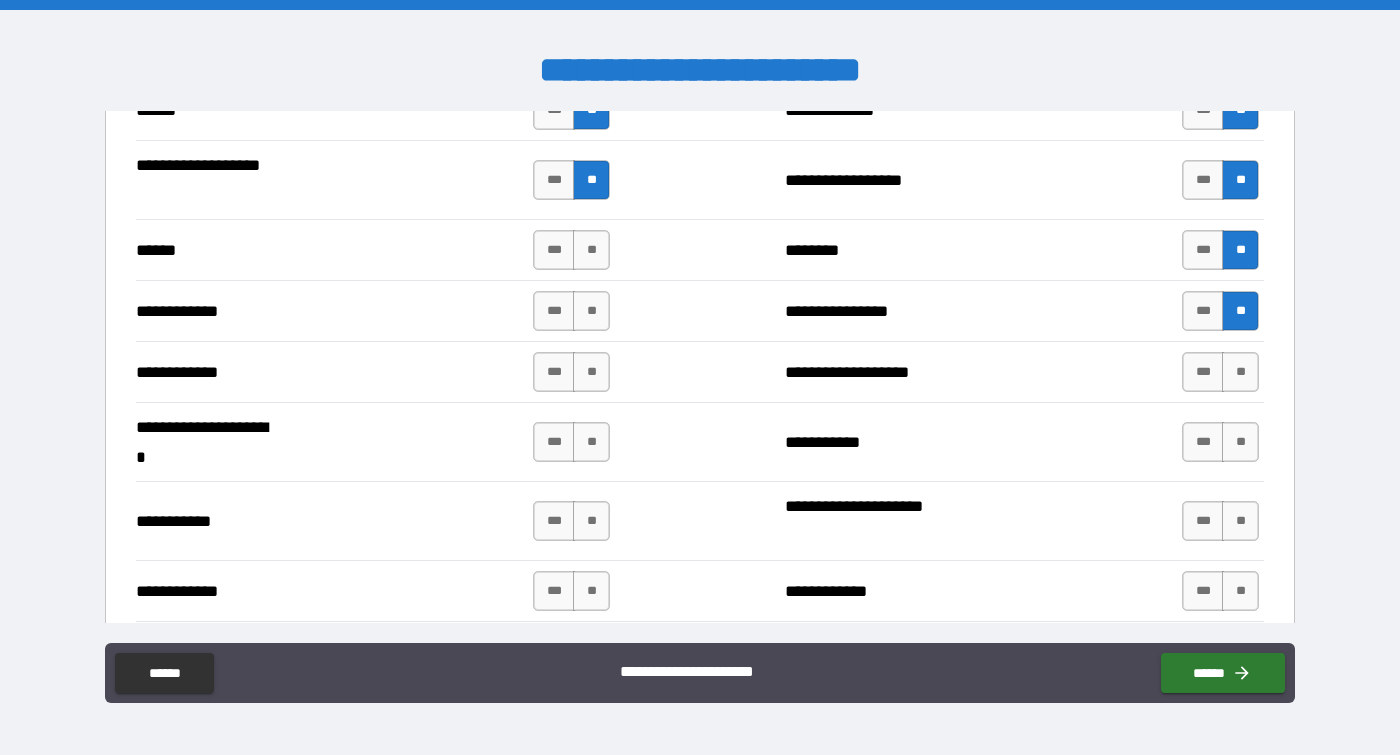 click on "**********" at bounding box center [700, 371] 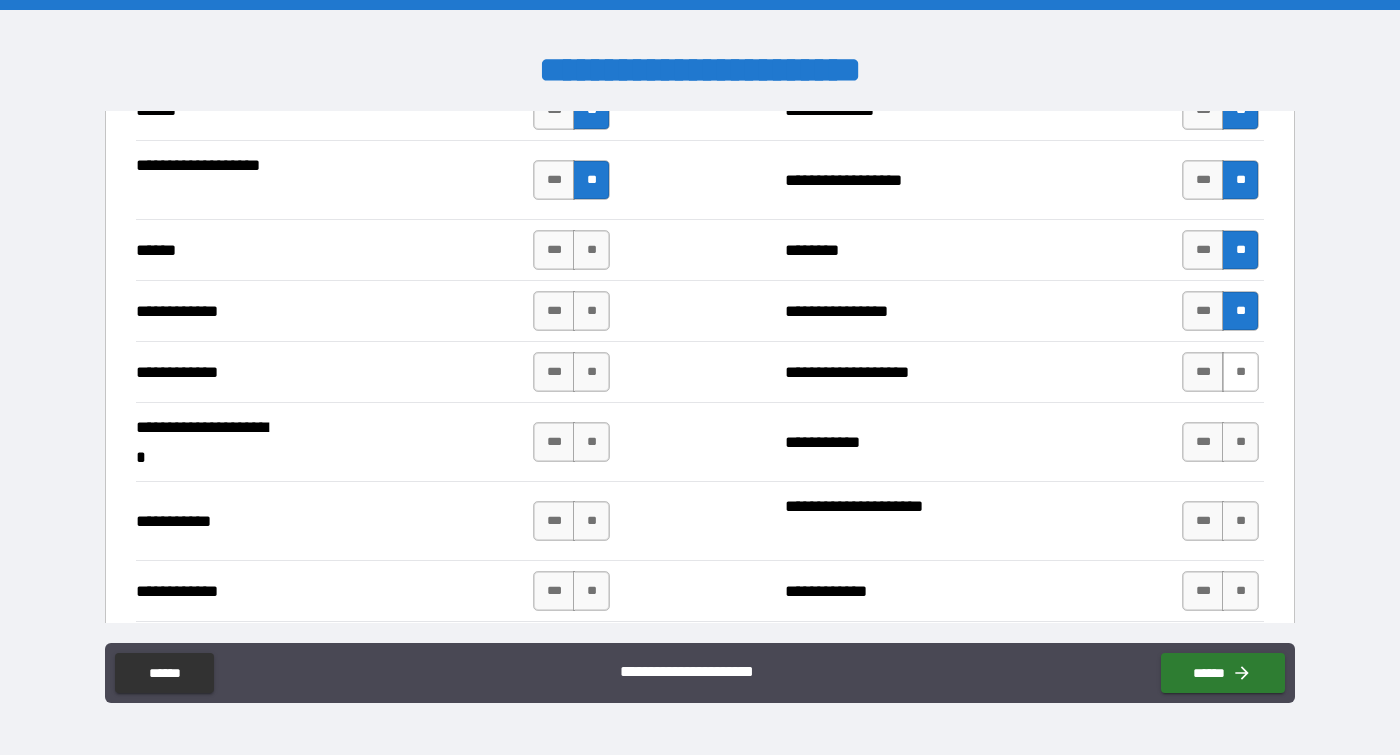 click on "**" at bounding box center (1240, 372) 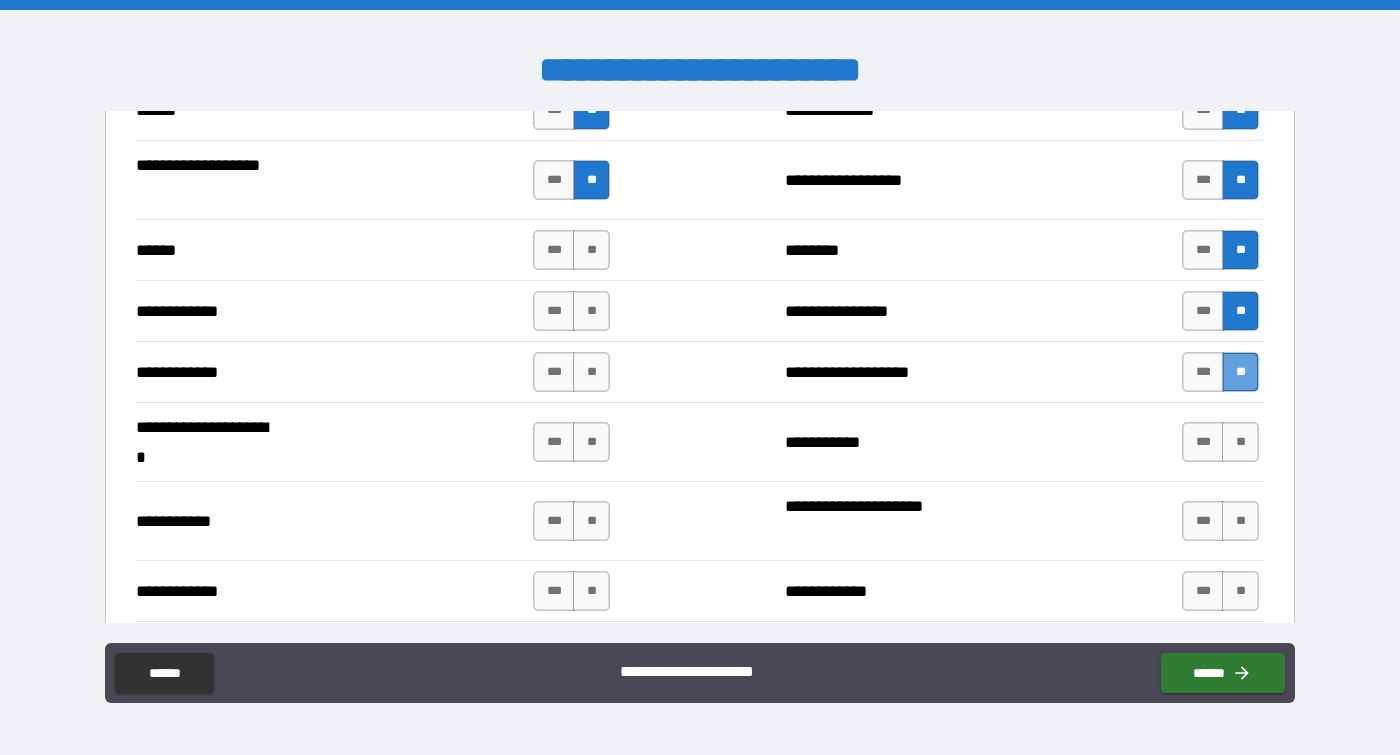 click on "**" at bounding box center (1240, 372) 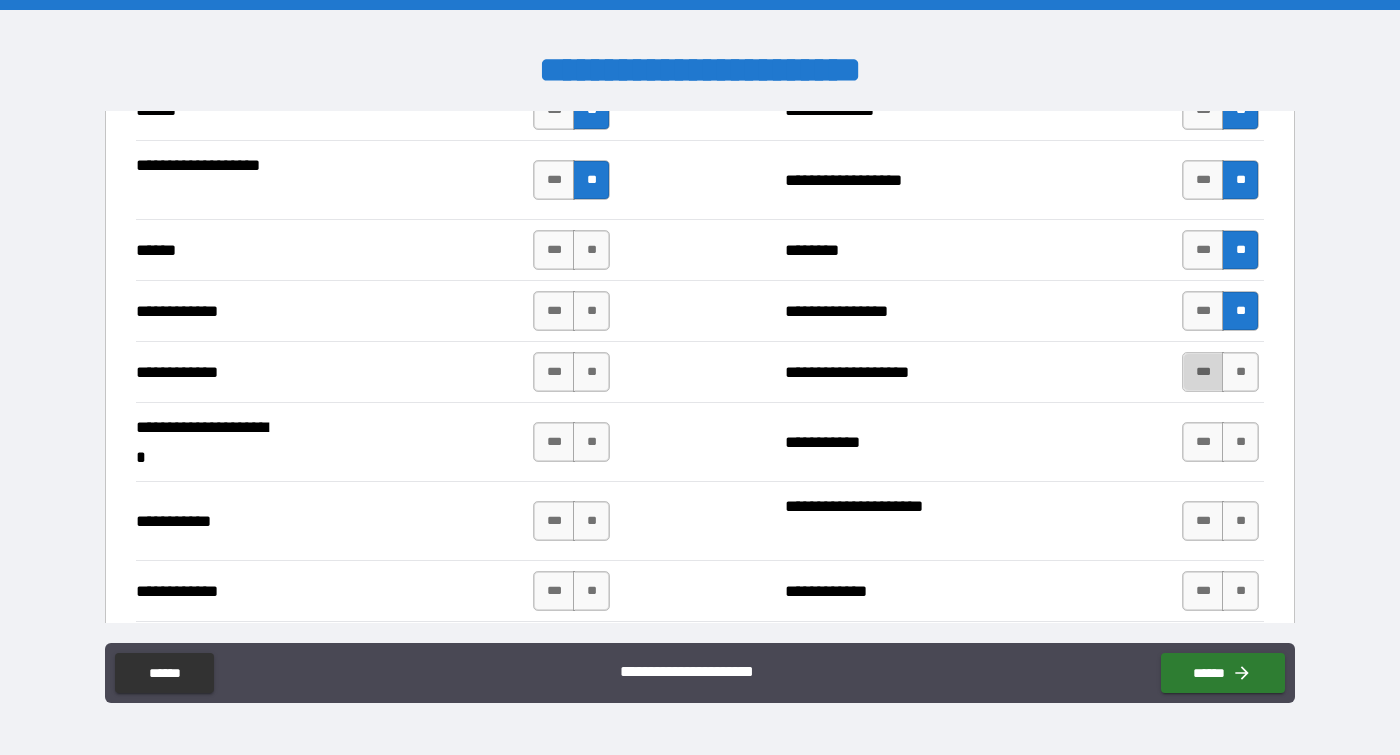 click on "***" at bounding box center (1203, 372) 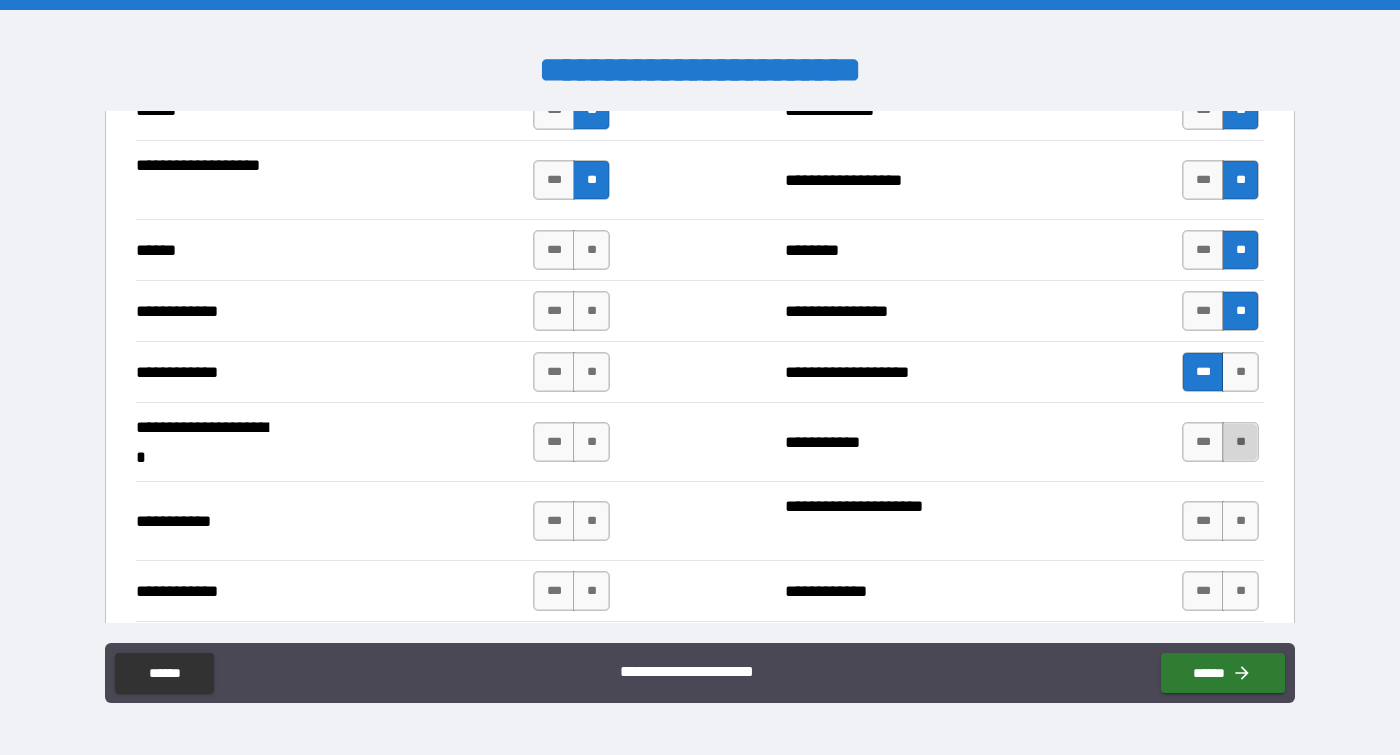 click on "**" at bounding box center [1240, 442] 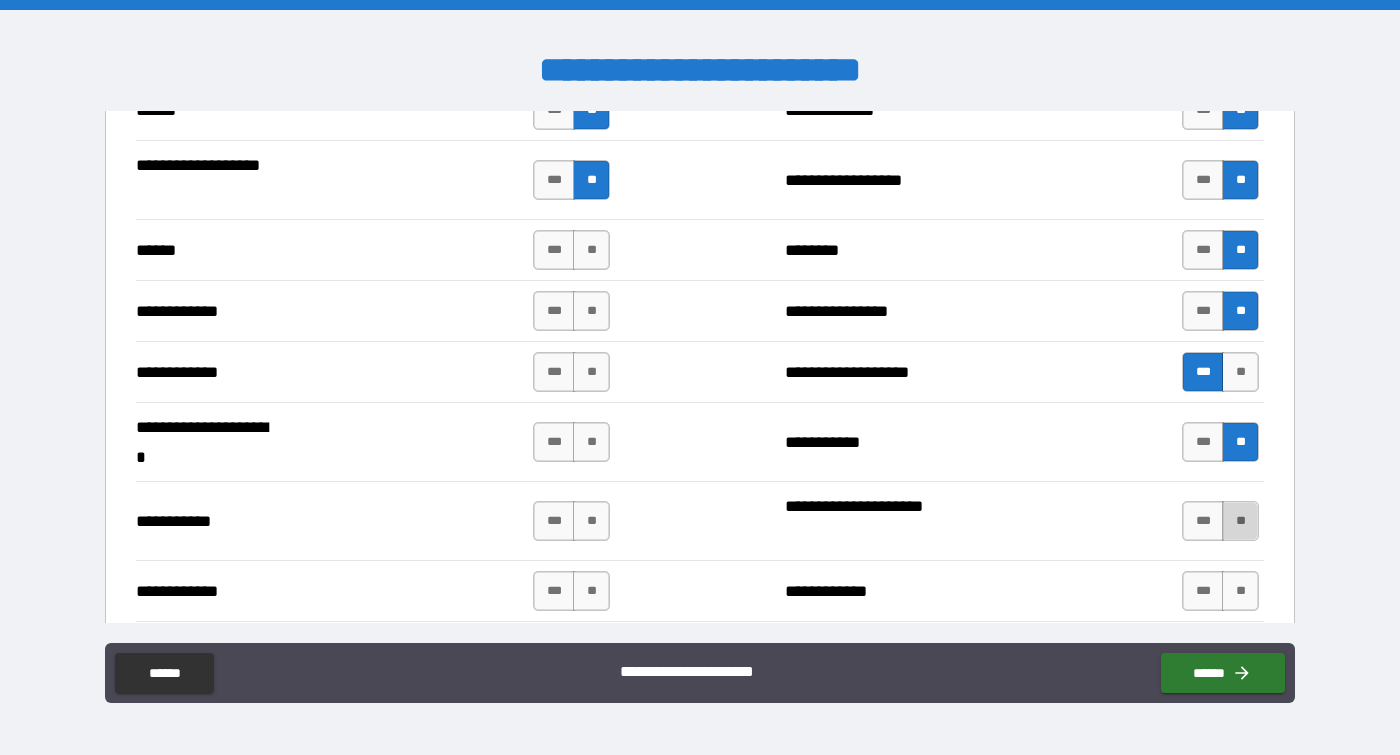 click on "**" at bounding box center [1240, 521] 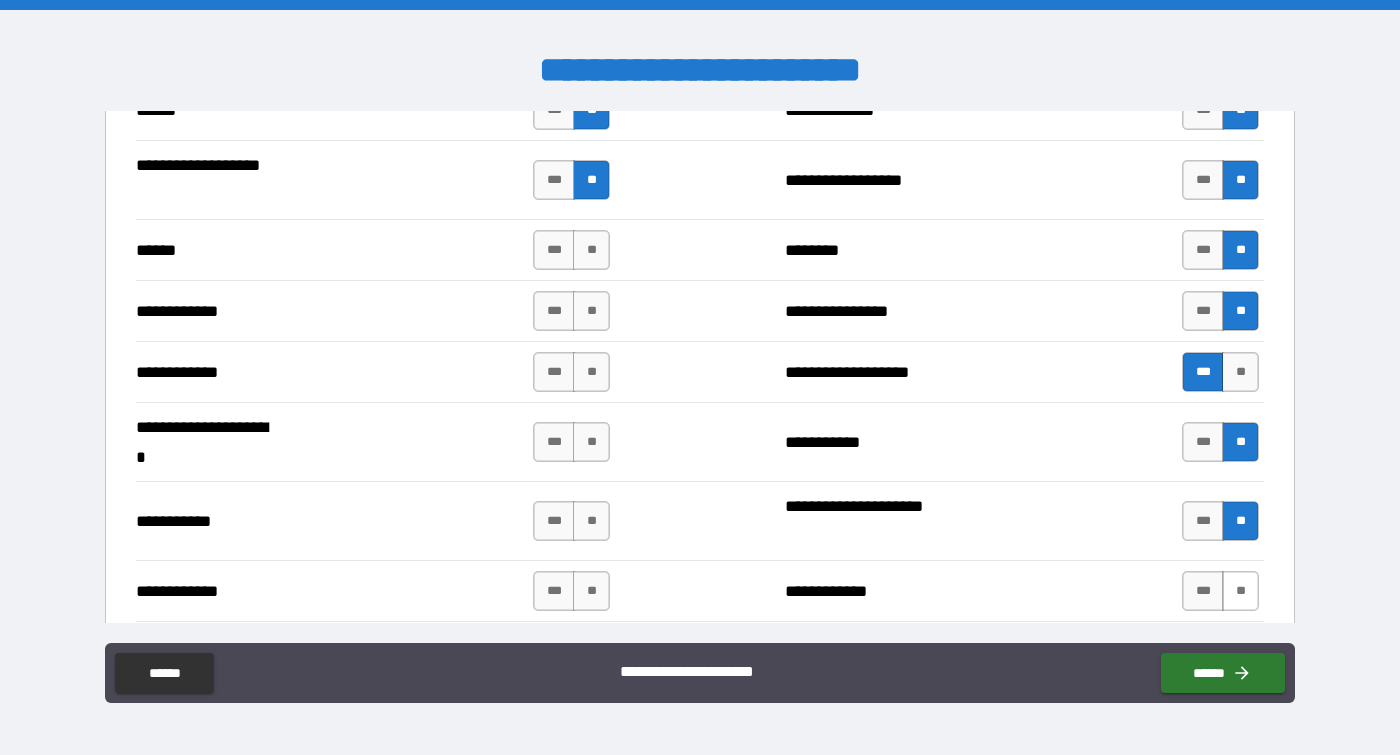 click on "**" at bounding box center [1240, 591] 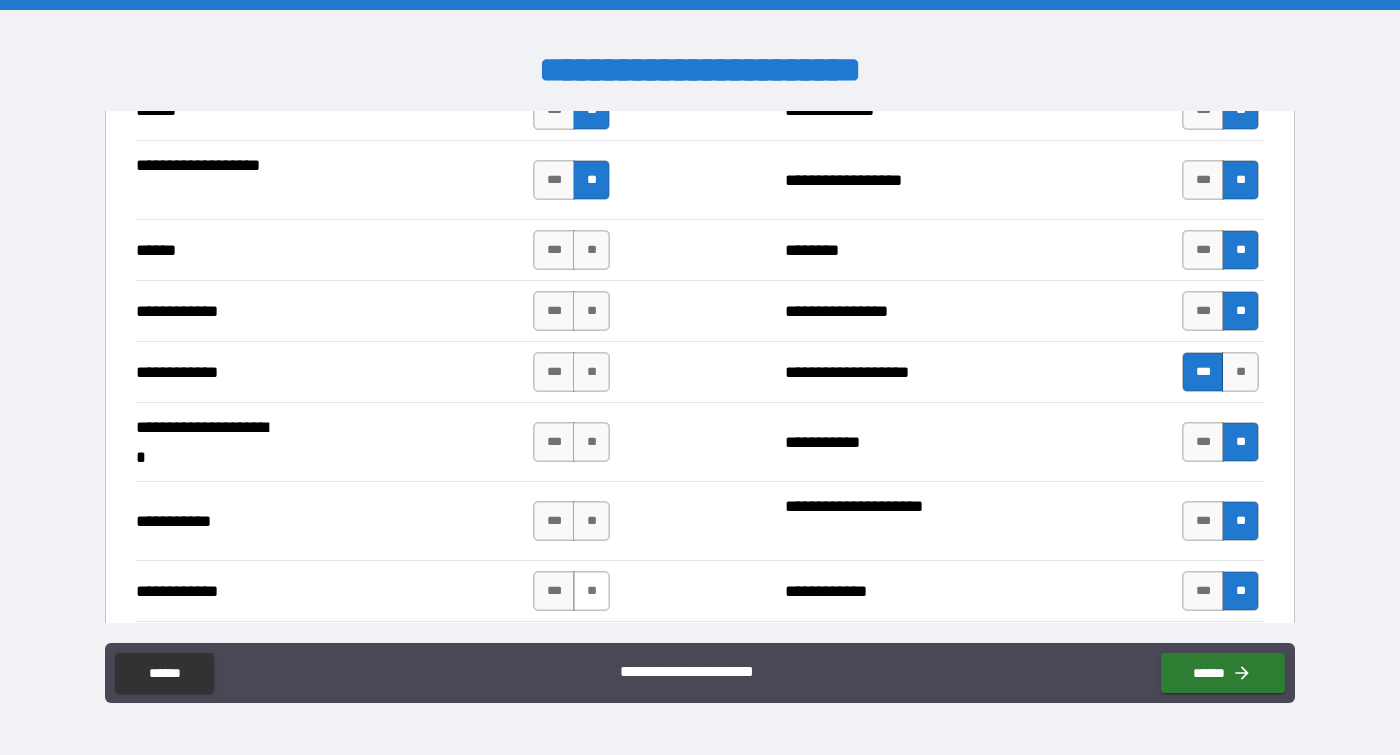 click on "**" at bounding box center [591, 591] 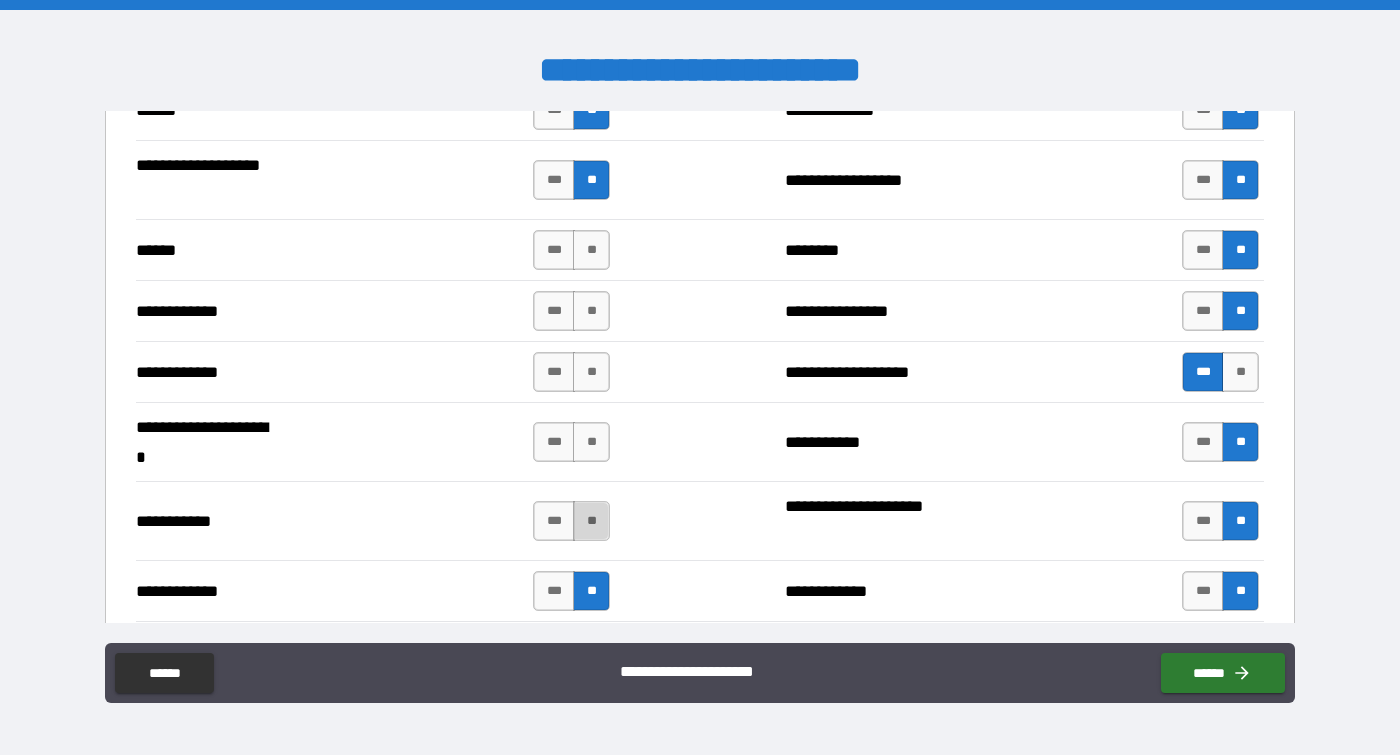 click on "**" at bounding box center [591, 521] 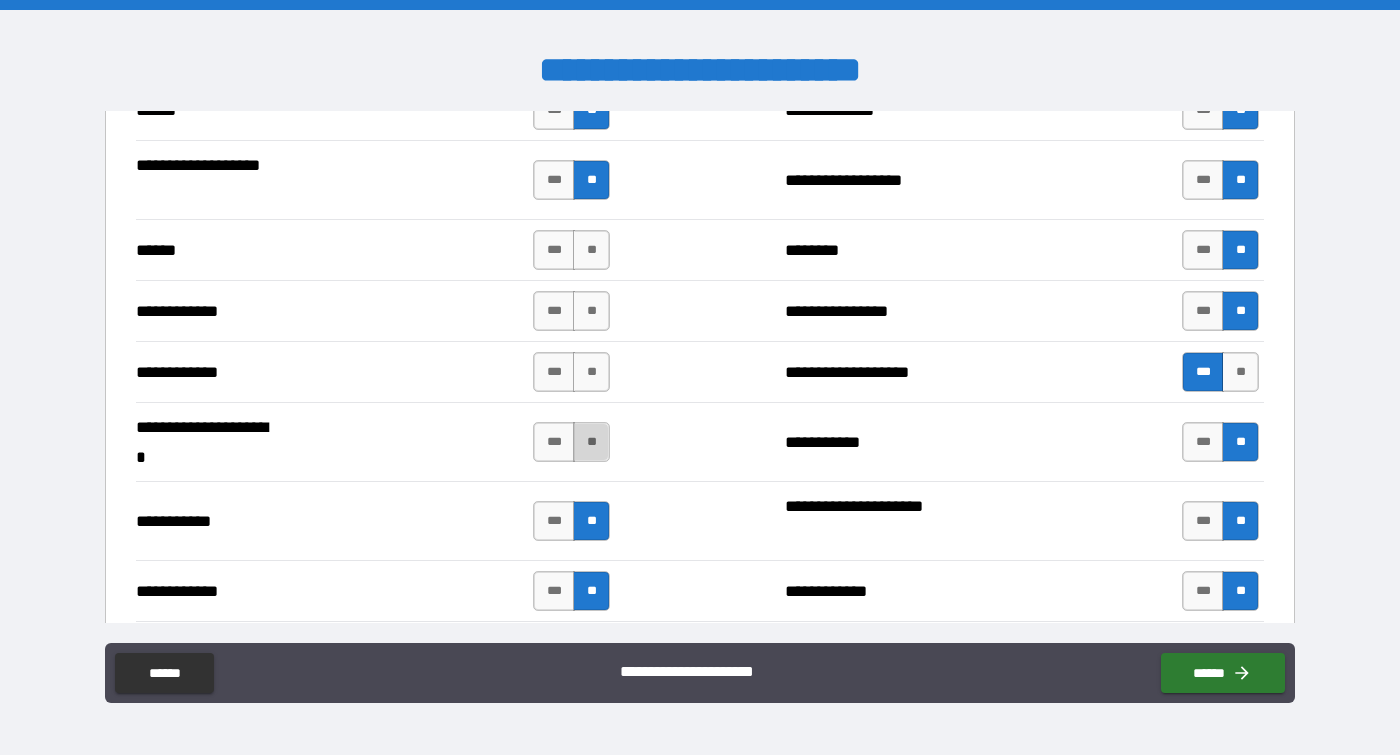 click on "**" at bounding box center (591, 442) 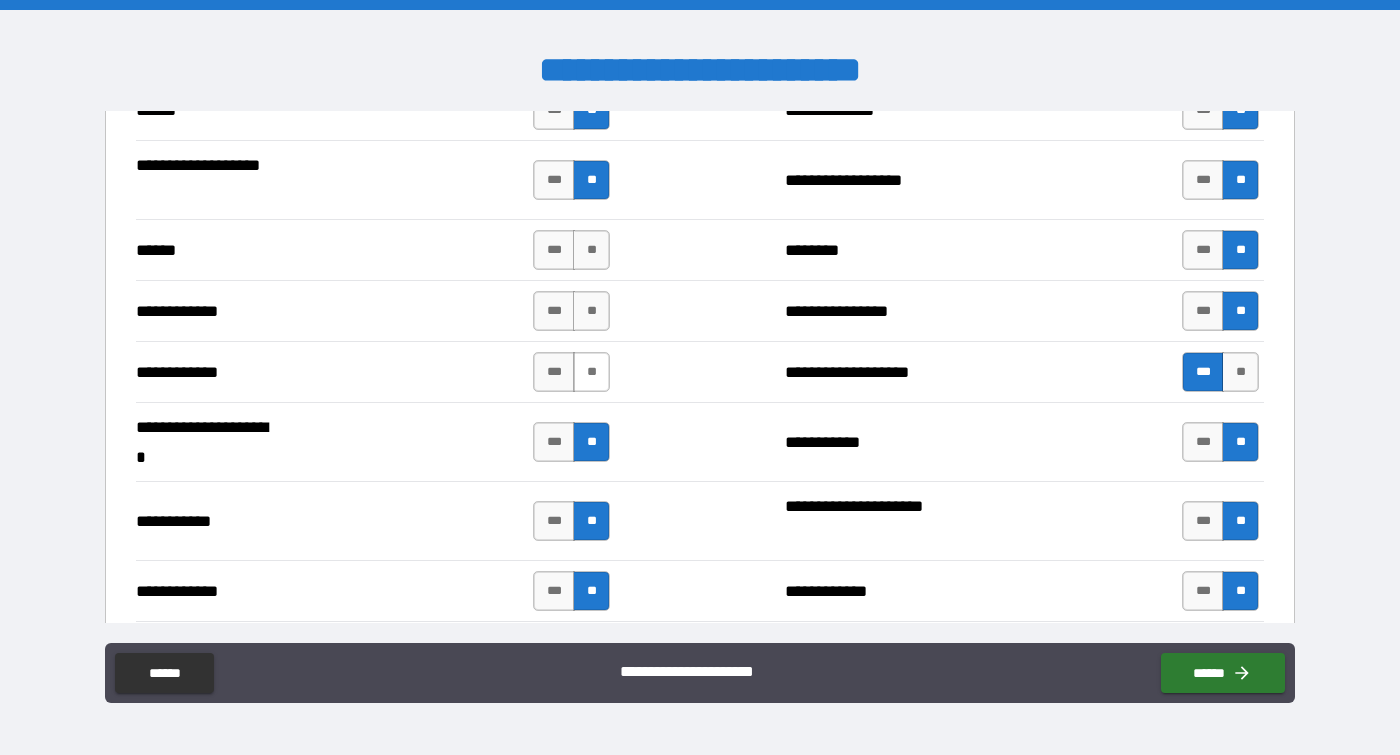 click on "**" at bounding box center (591, 372) 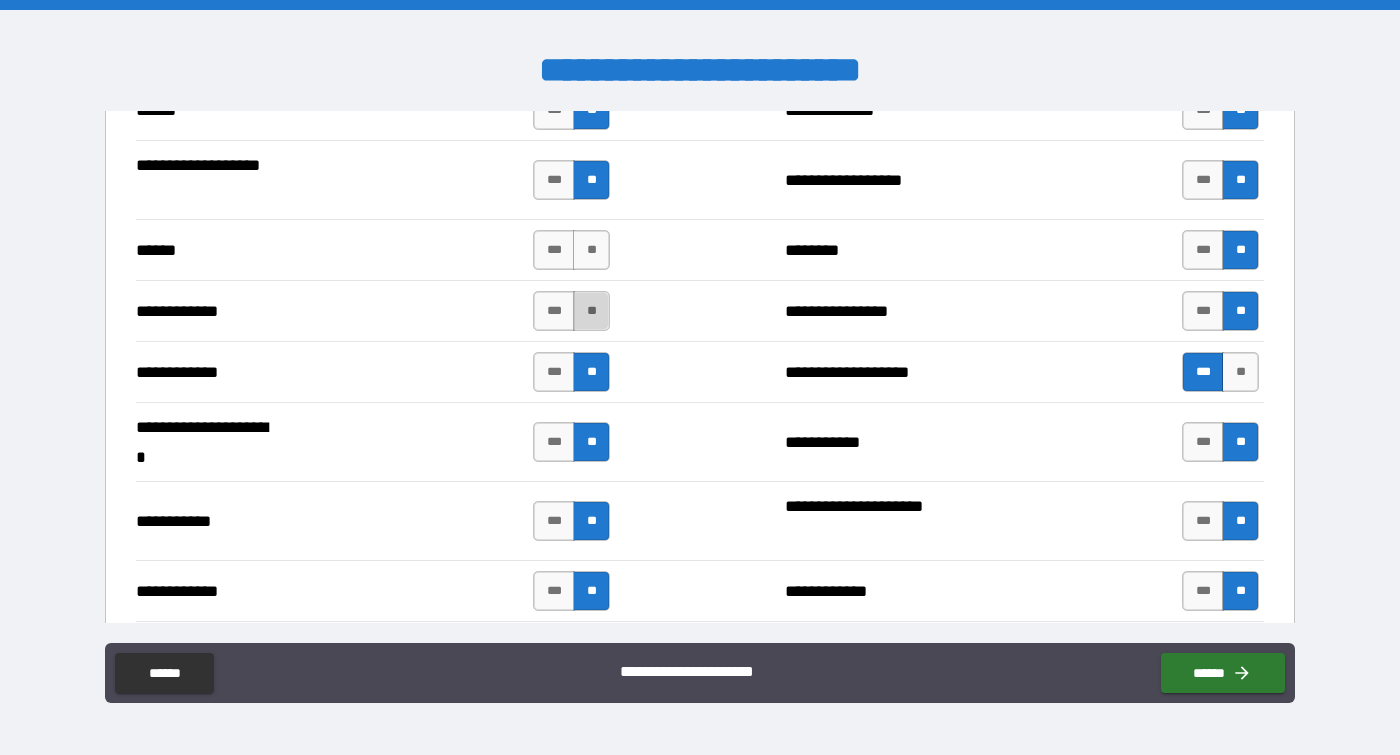 click on "**" at bounding box center (591, 311) 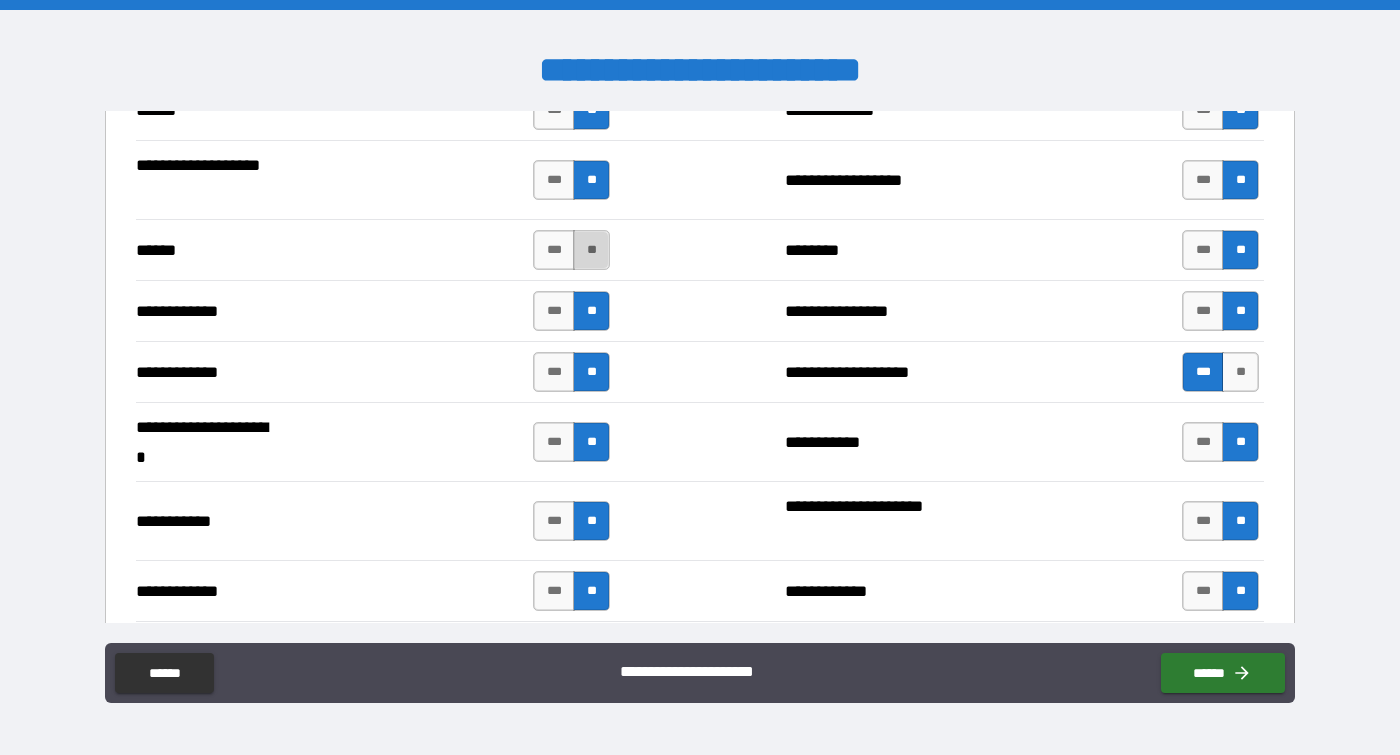 click on "**" at bounding box center (591, 250) 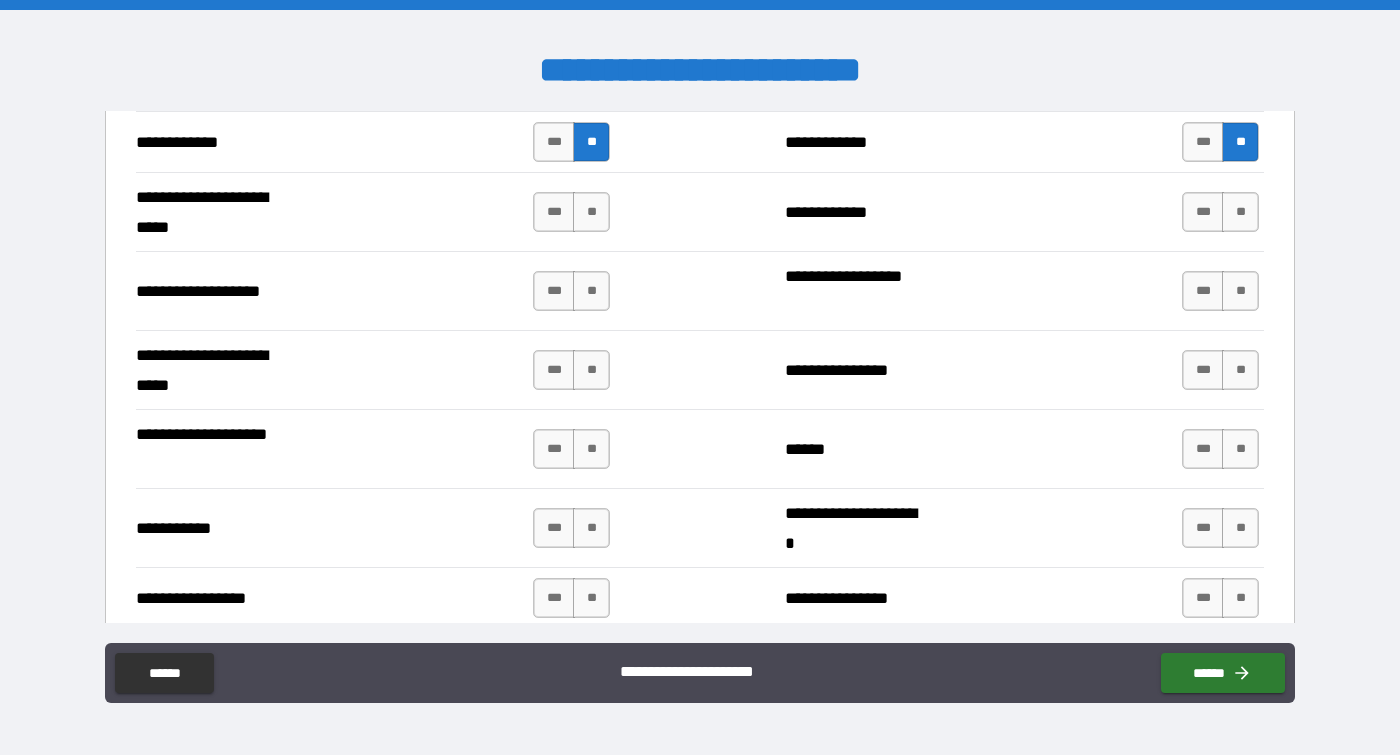 scroll, scrollTop: 4173, scrollLeft: 0, axis: vertical 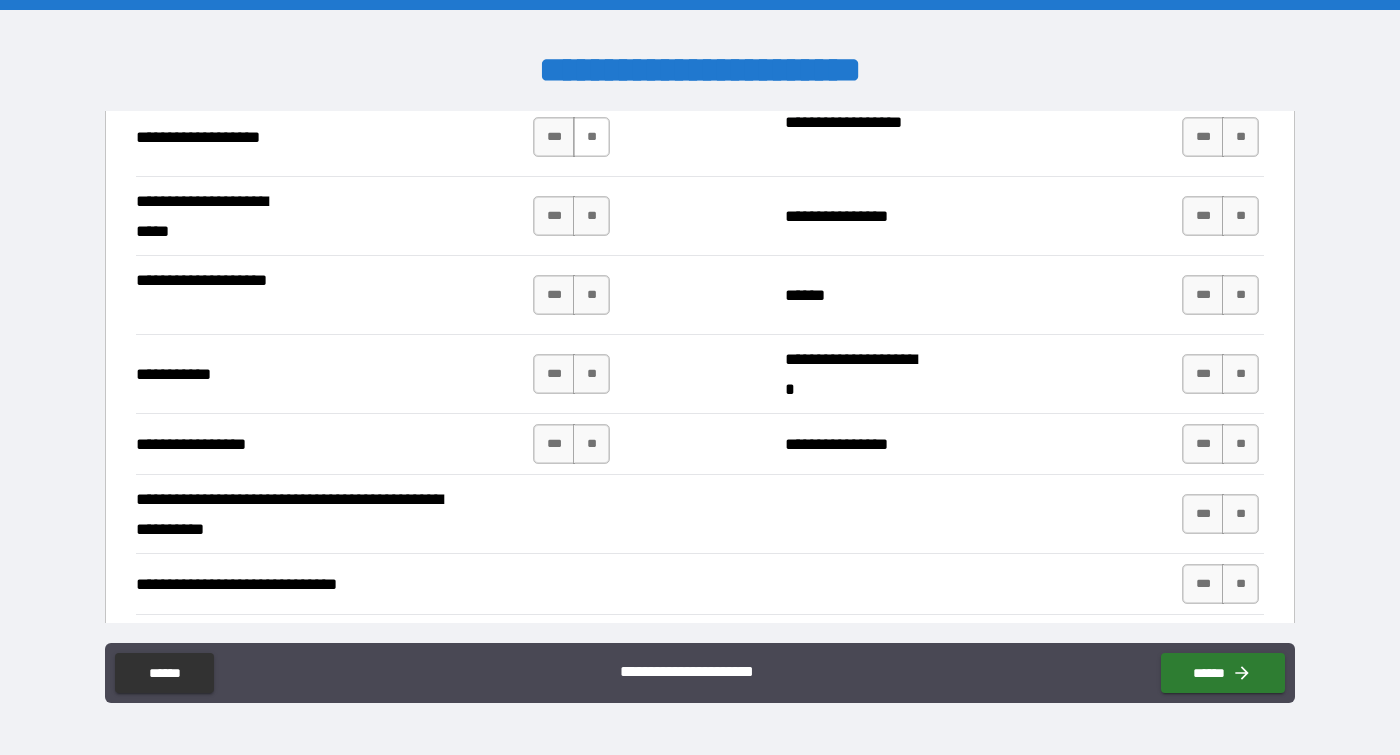 click on "**" at bounding box center (591, 137) 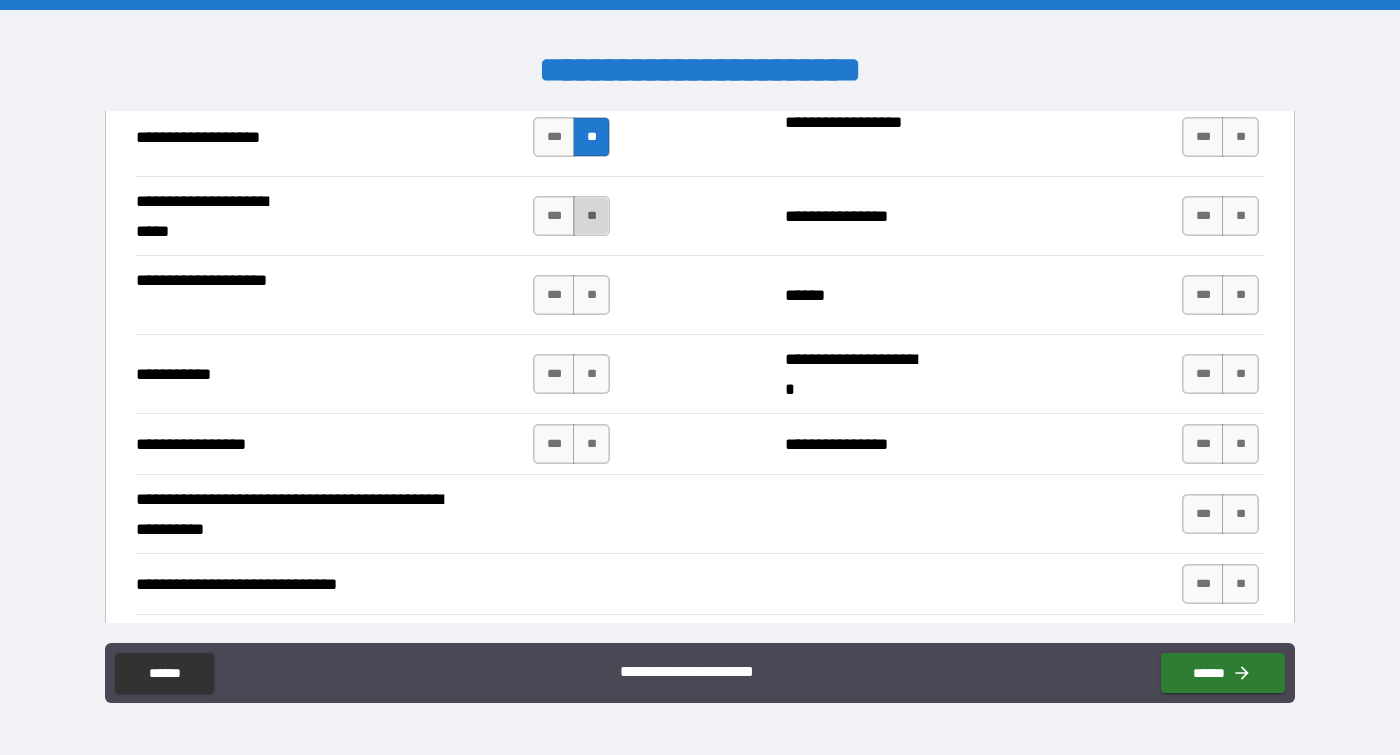 click on "**" at bounding box center [591, 216] 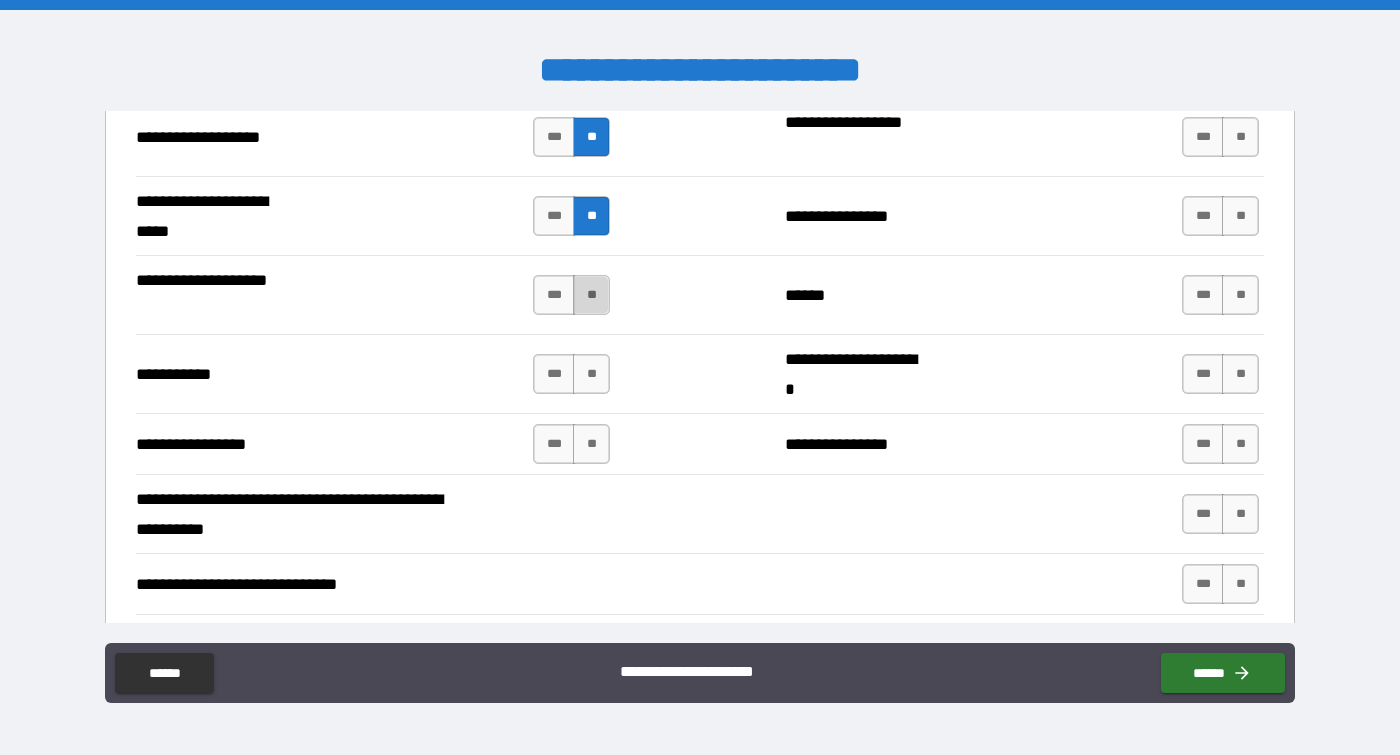 click on "**" at bounding box center [591, 295] 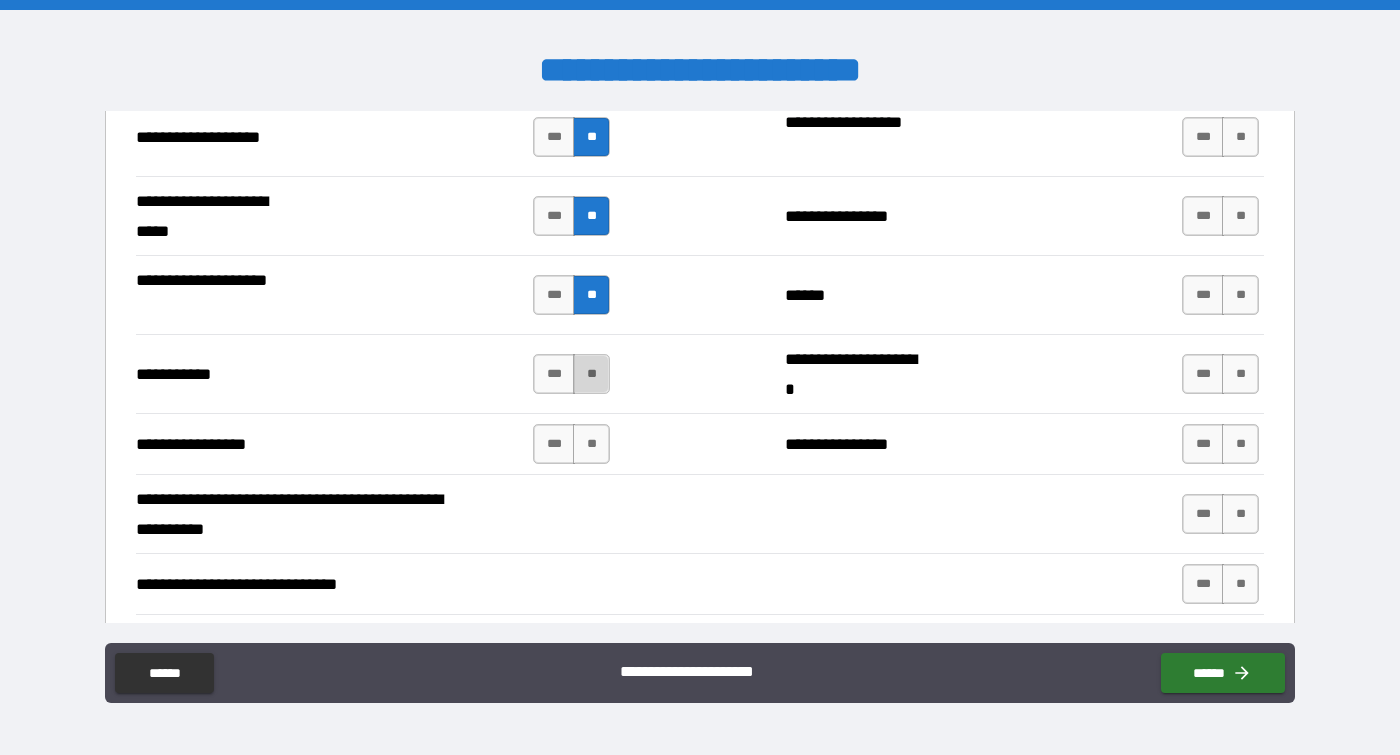 click on "**" at bounding box center (591, 374) 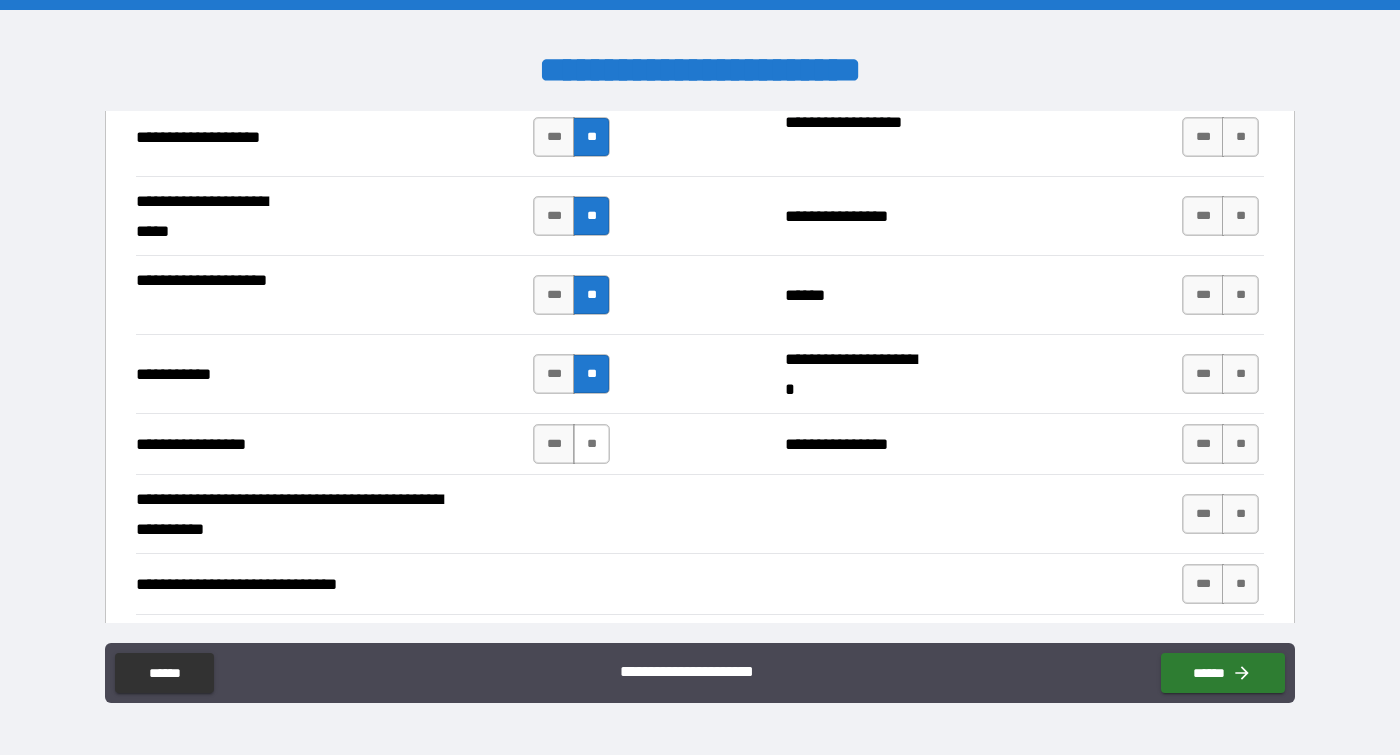 click on "**" at bounding box center (591, 444) 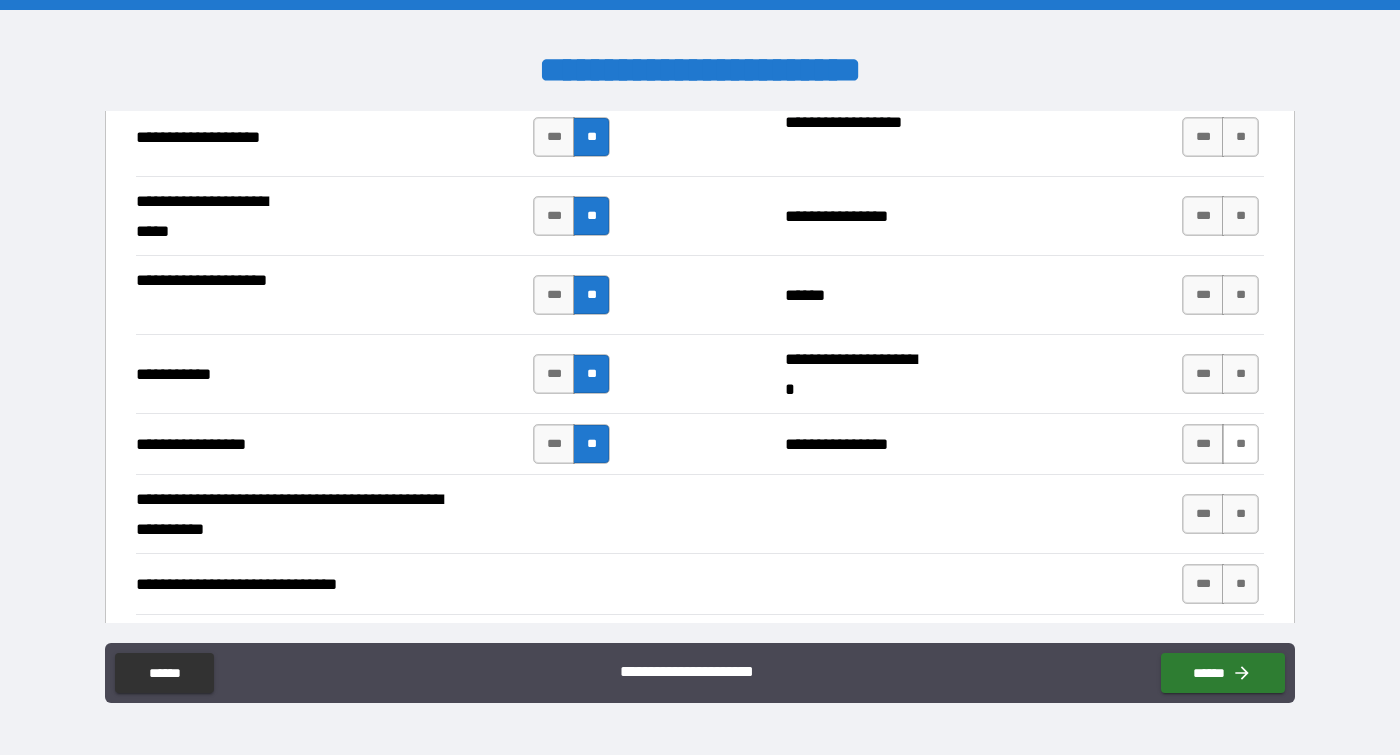 click on "**" at bounding box center [1240, 444] 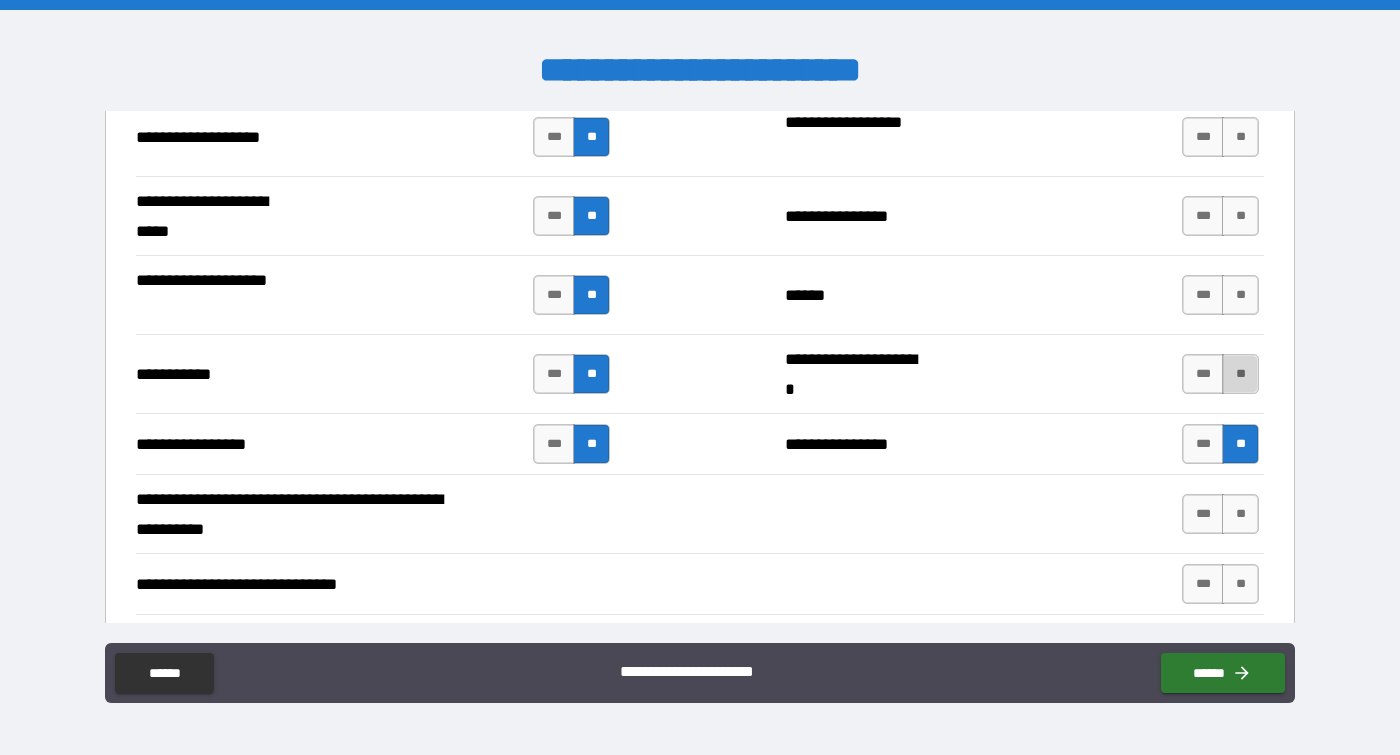 click on "**" at bounding box center (1240, 374) 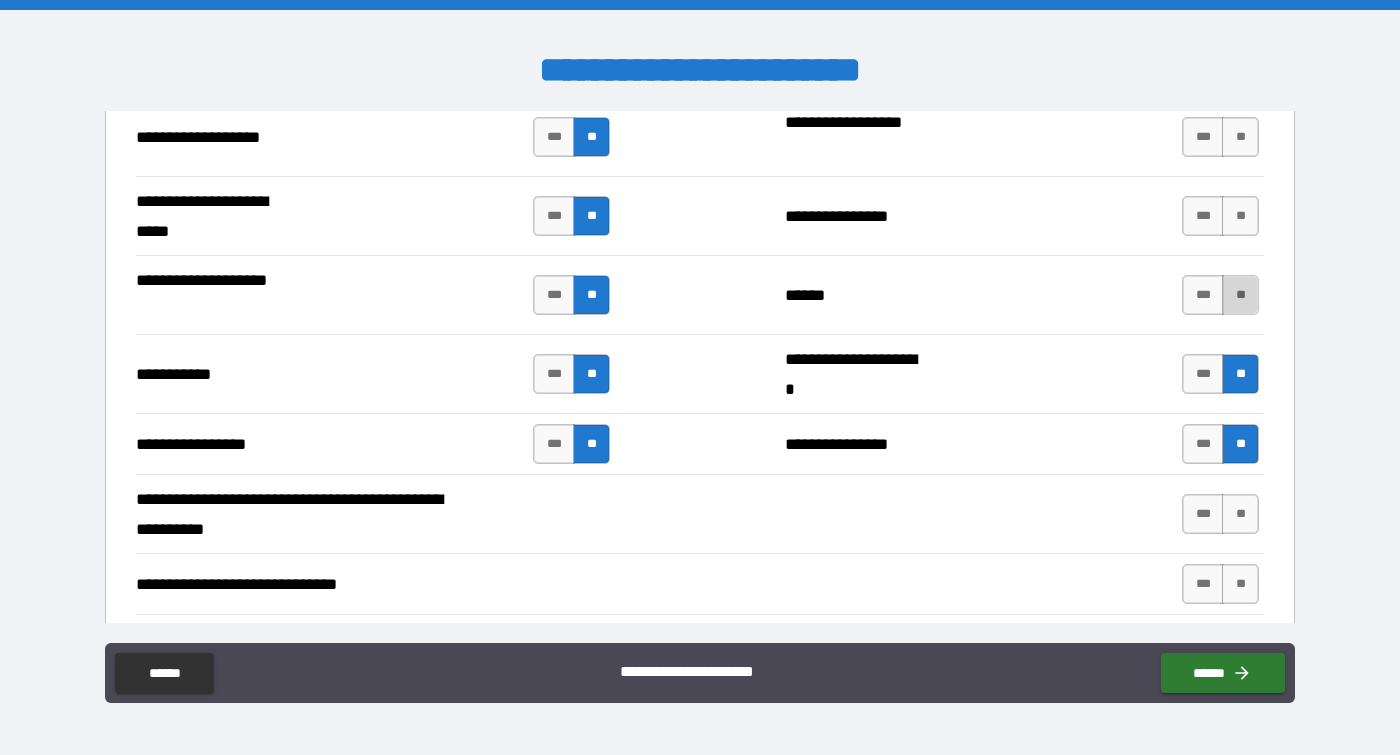 click on "**" at bounding box center [1240, 295] 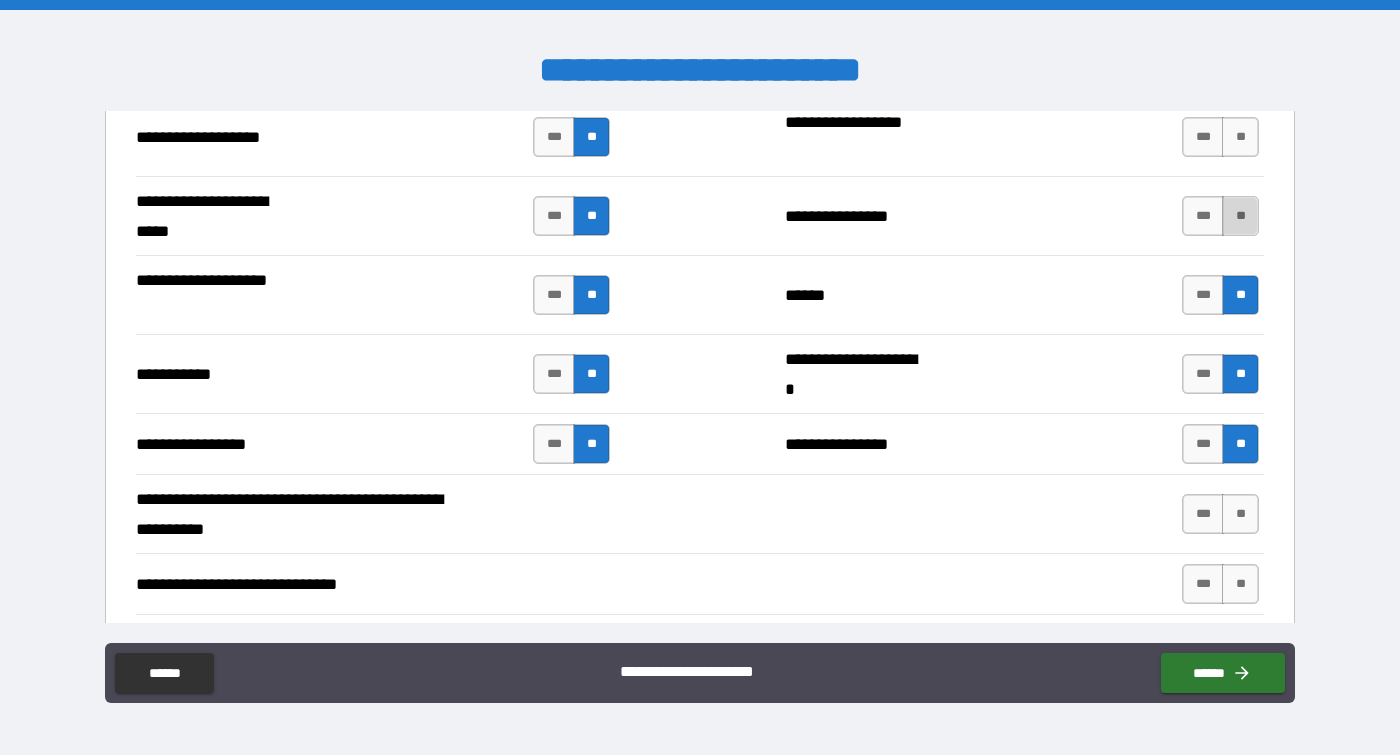 click on "**" at bounding box center (1240, 216) 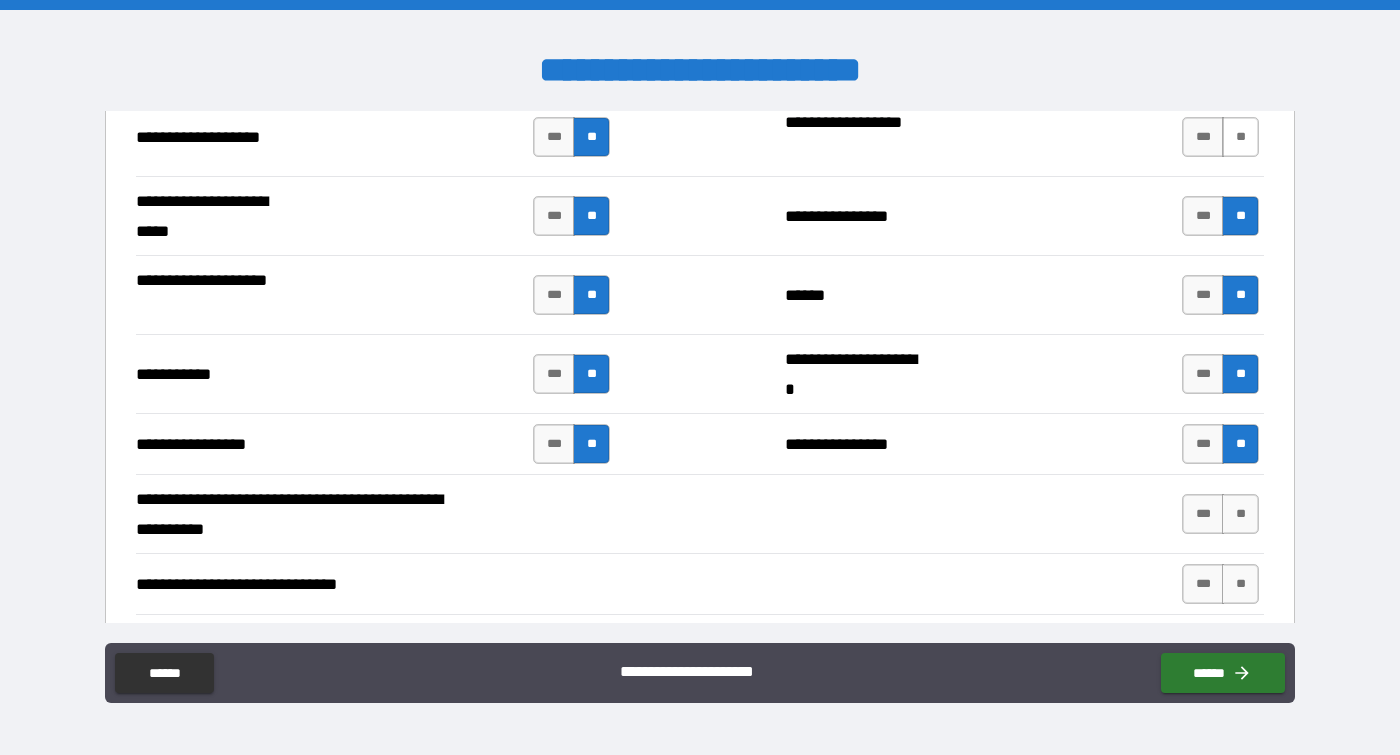 click on "**" at bounding box center (1240, 137) 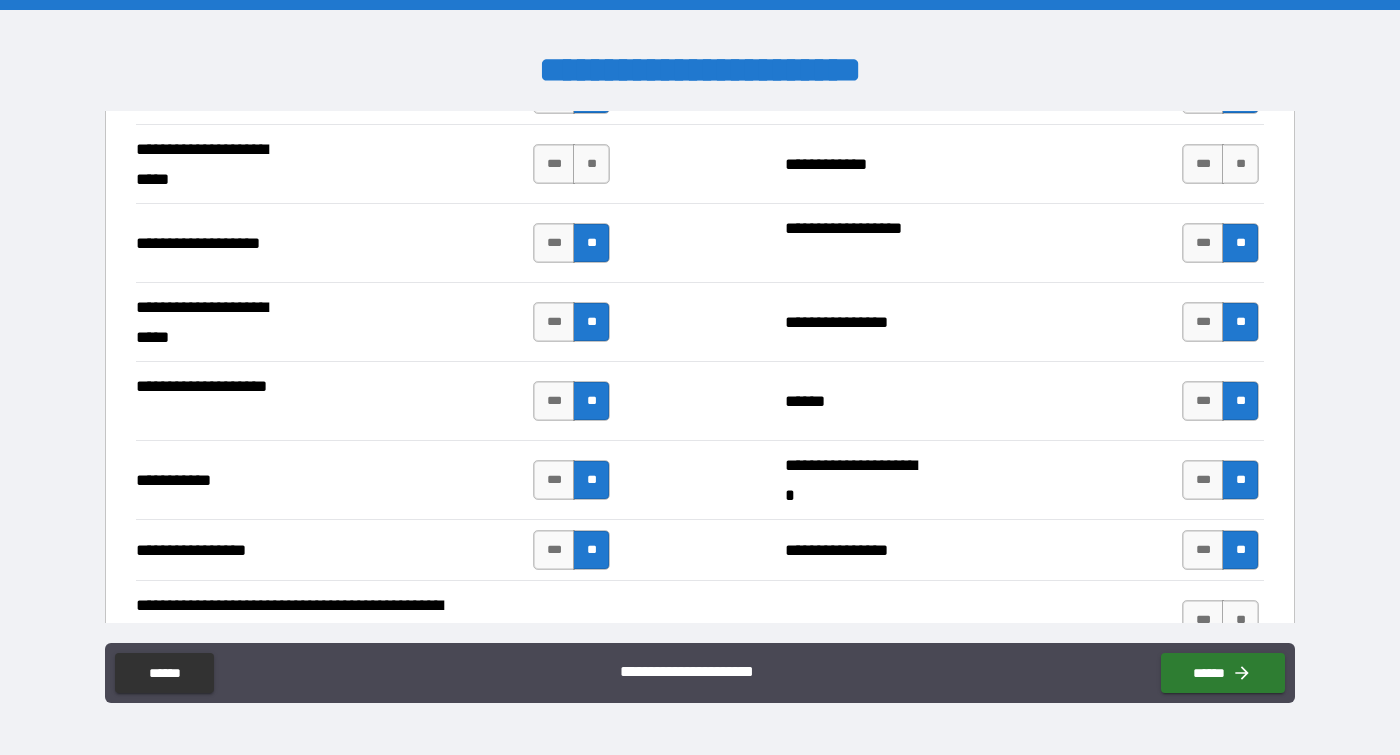 scroll, scrollTop: 4063, scrollLeft: 0, axis: vertical 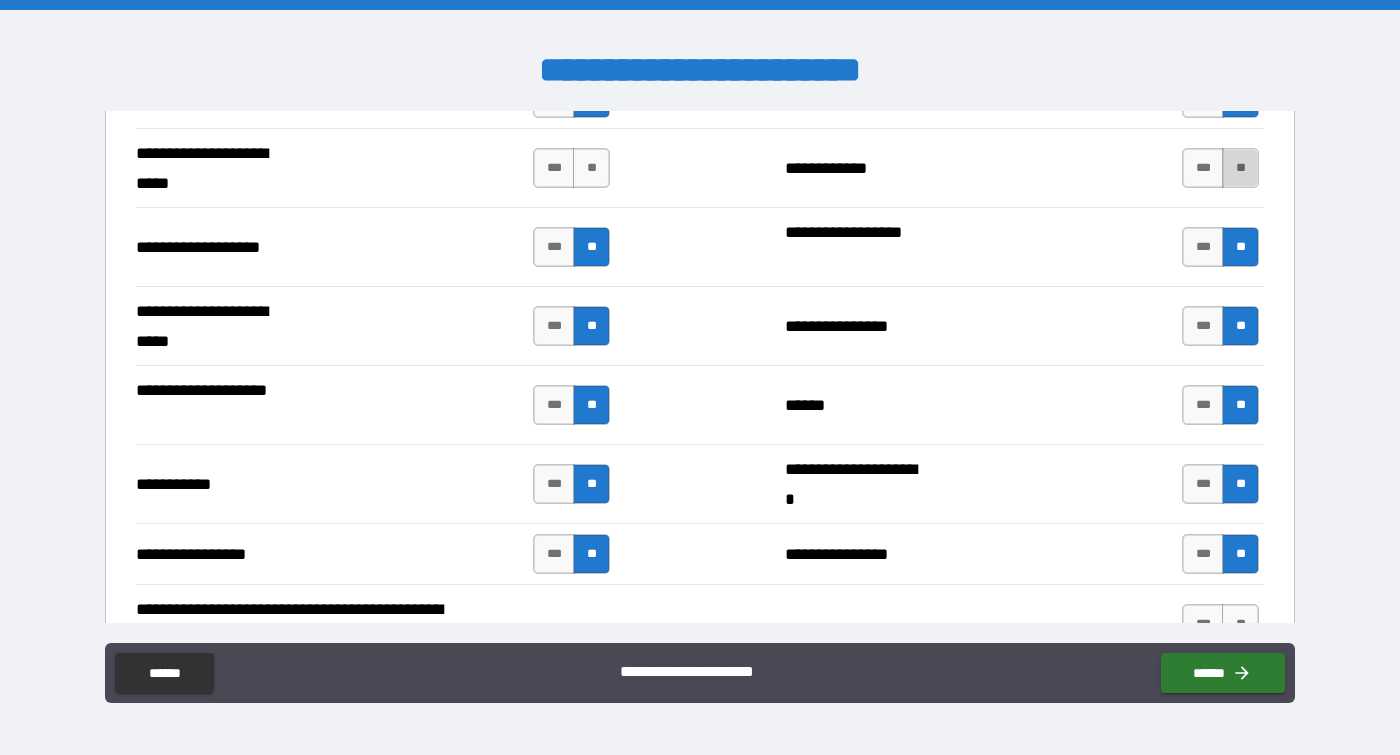 click on "**" at bounding box center [1240, 168] 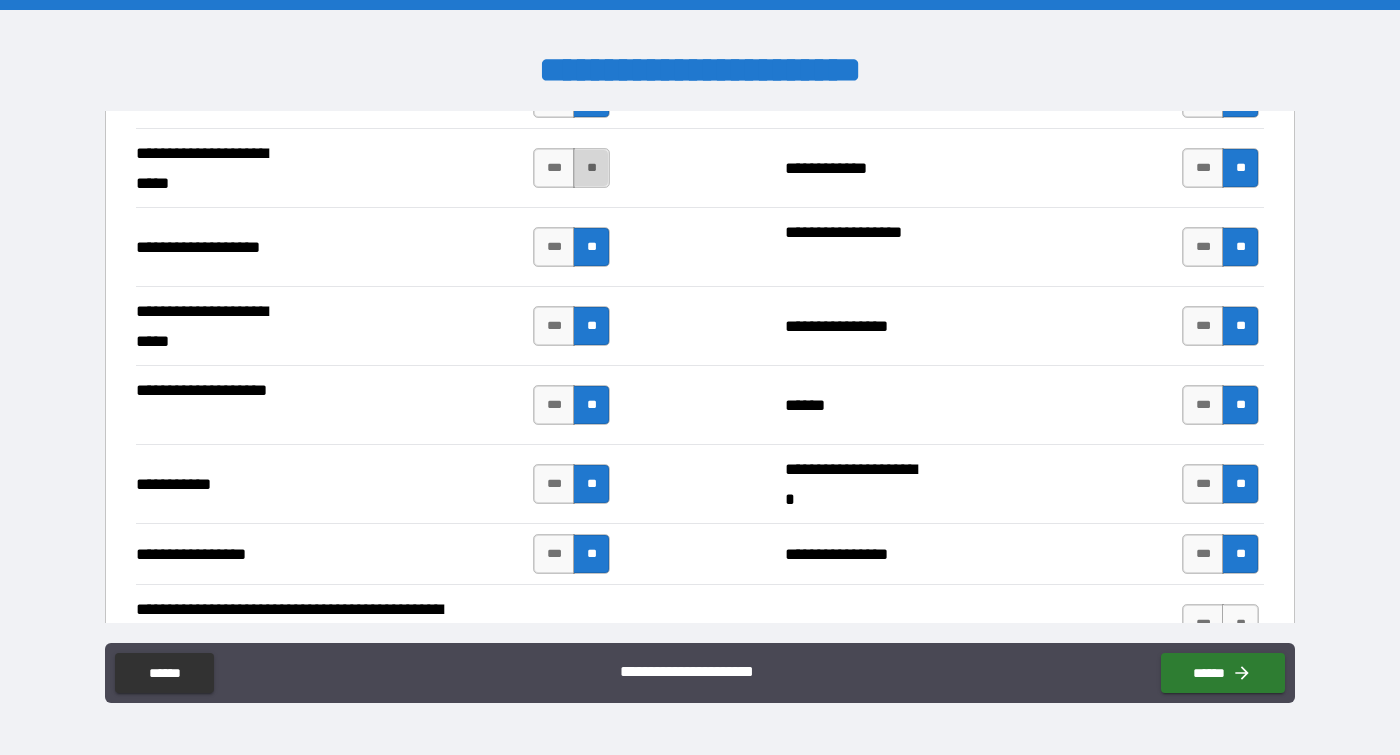 click on "**" at bounding box center (591, 168) 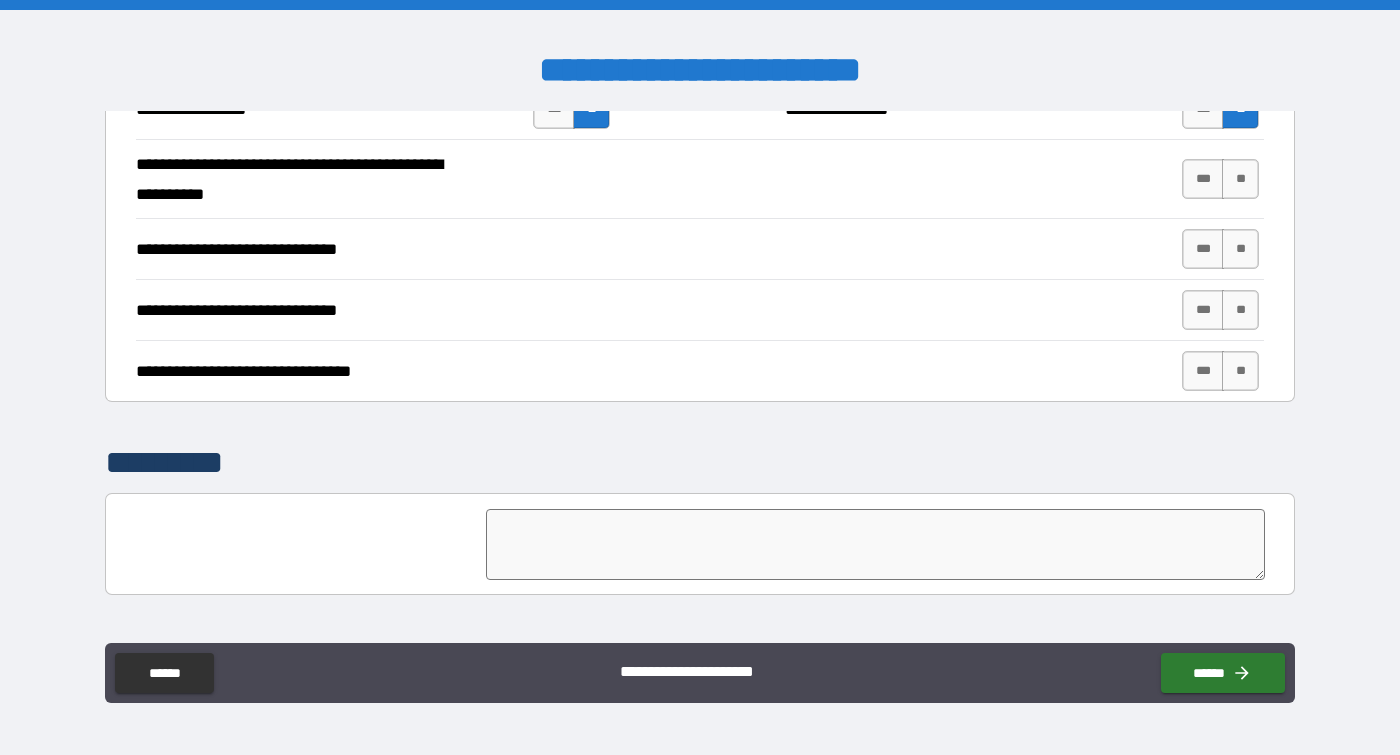 scroll, scrollTop: 4496, scrollLeft: 0, axis: vertical 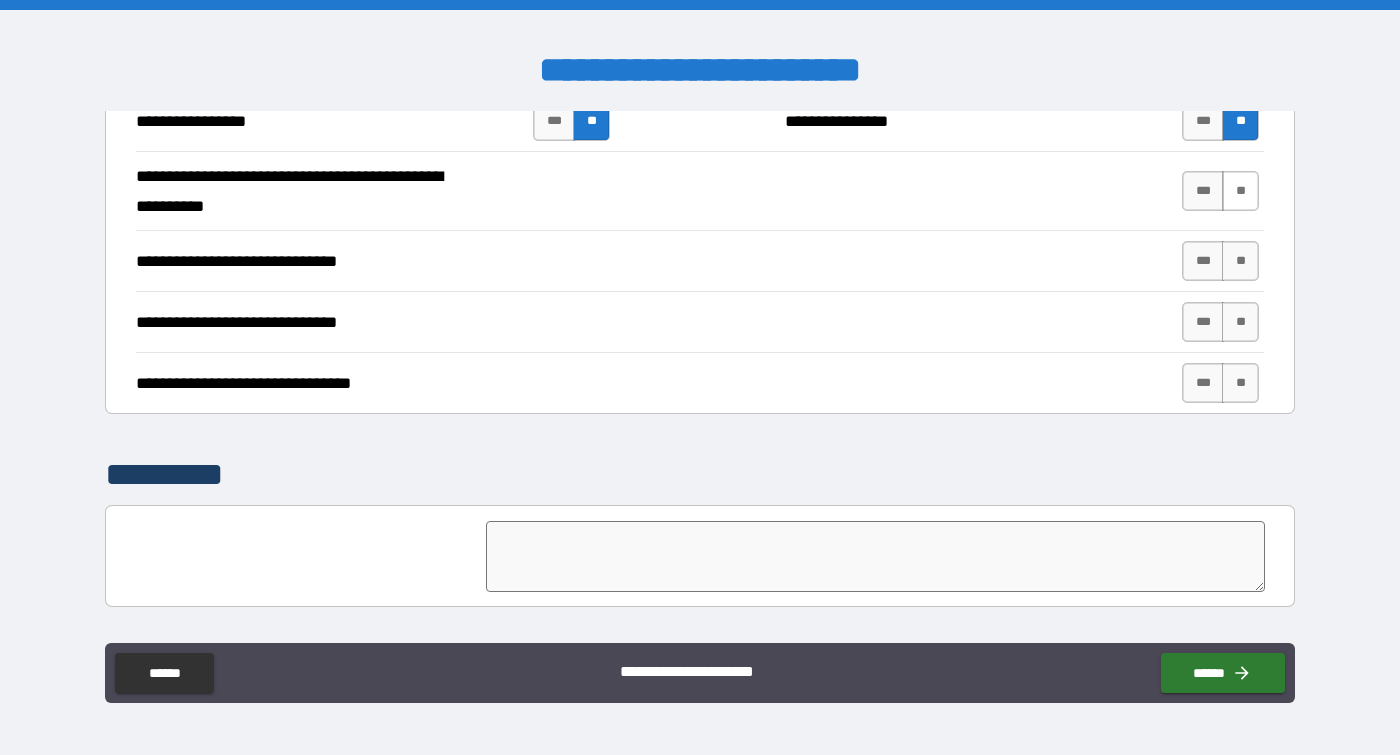 click on "**" at bounding box center [1240, 191] 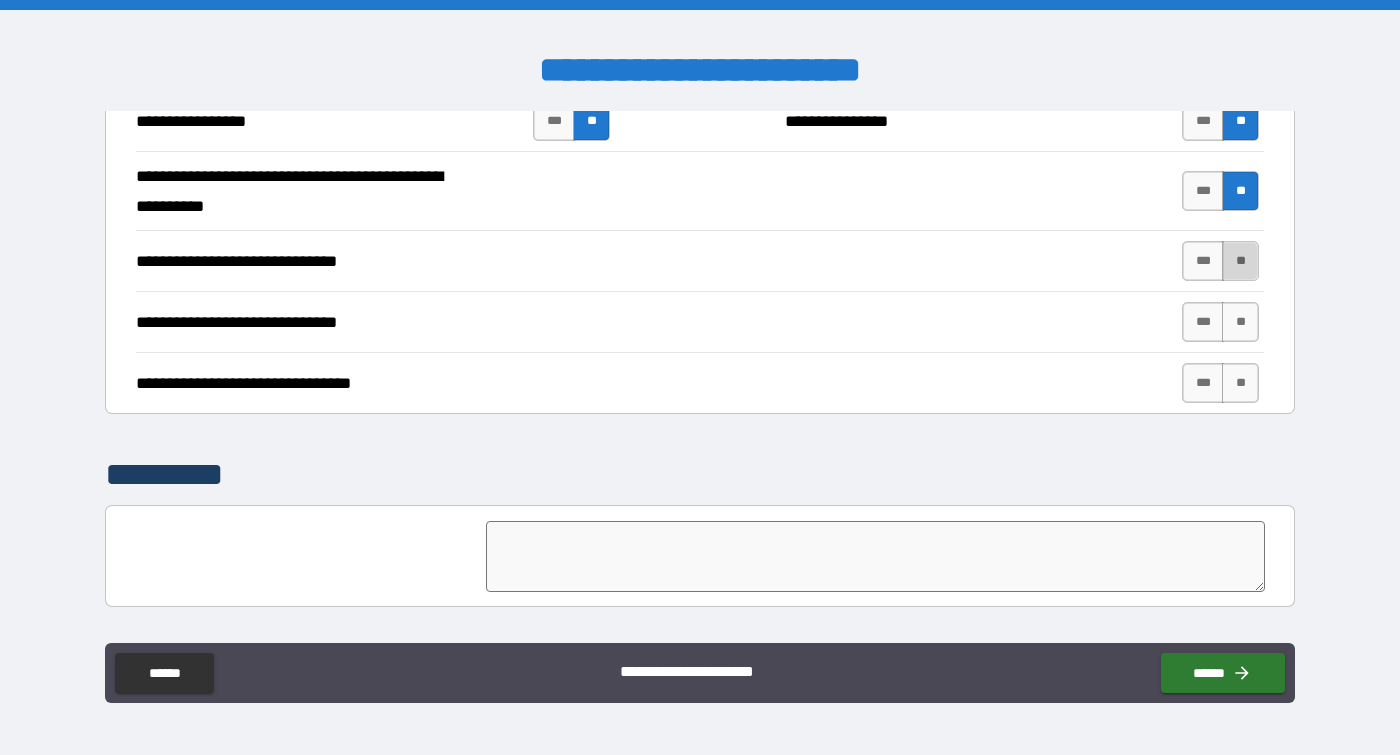 click on "**" at bounding box center [1240, 261] 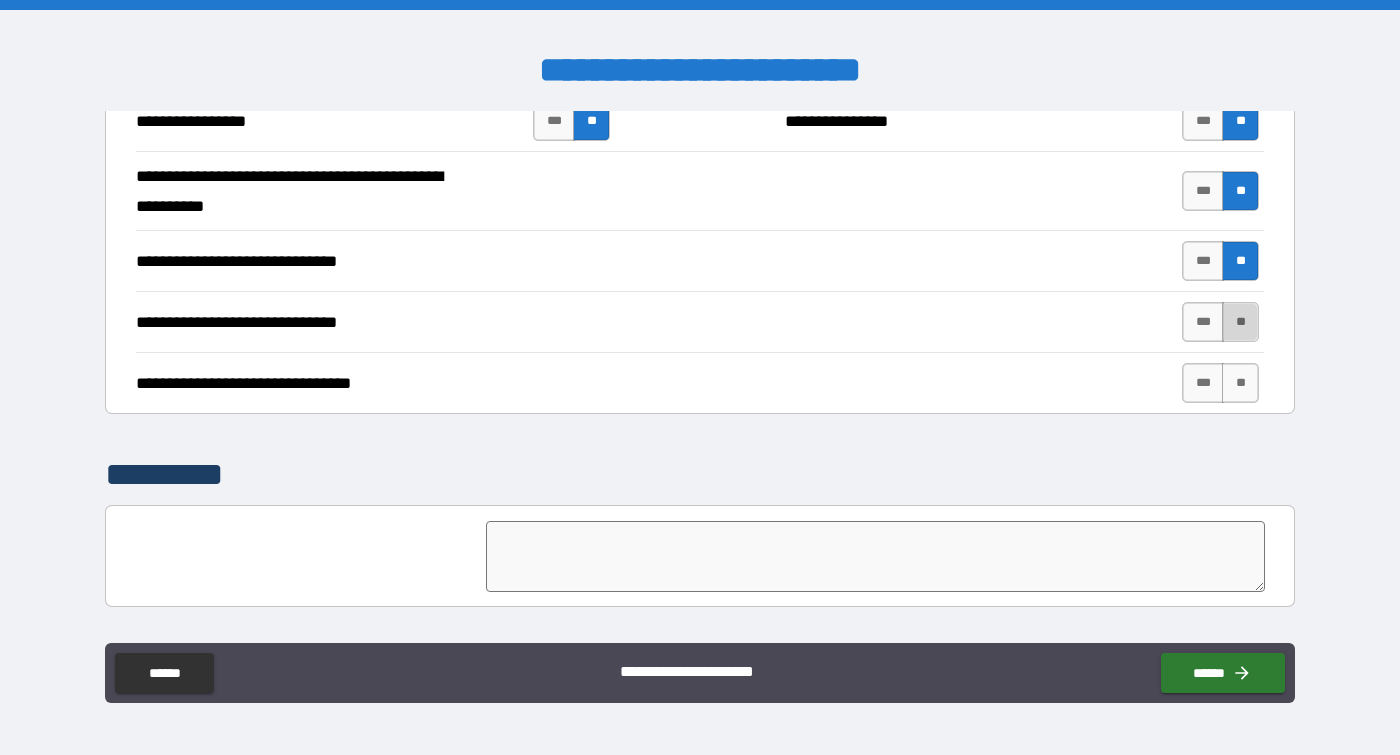 click on "**" at bounding box center [1240, 322] 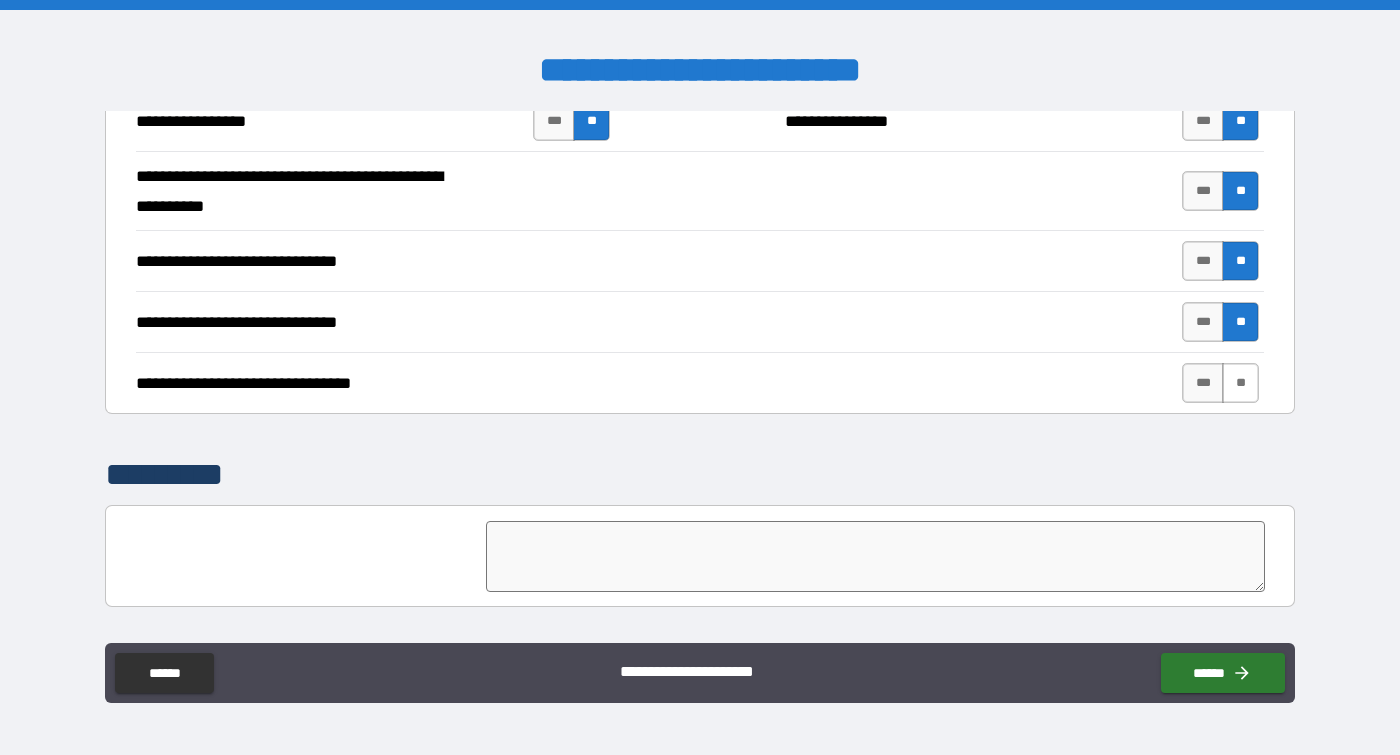 click on "**" at bounding box center [1240, 383] 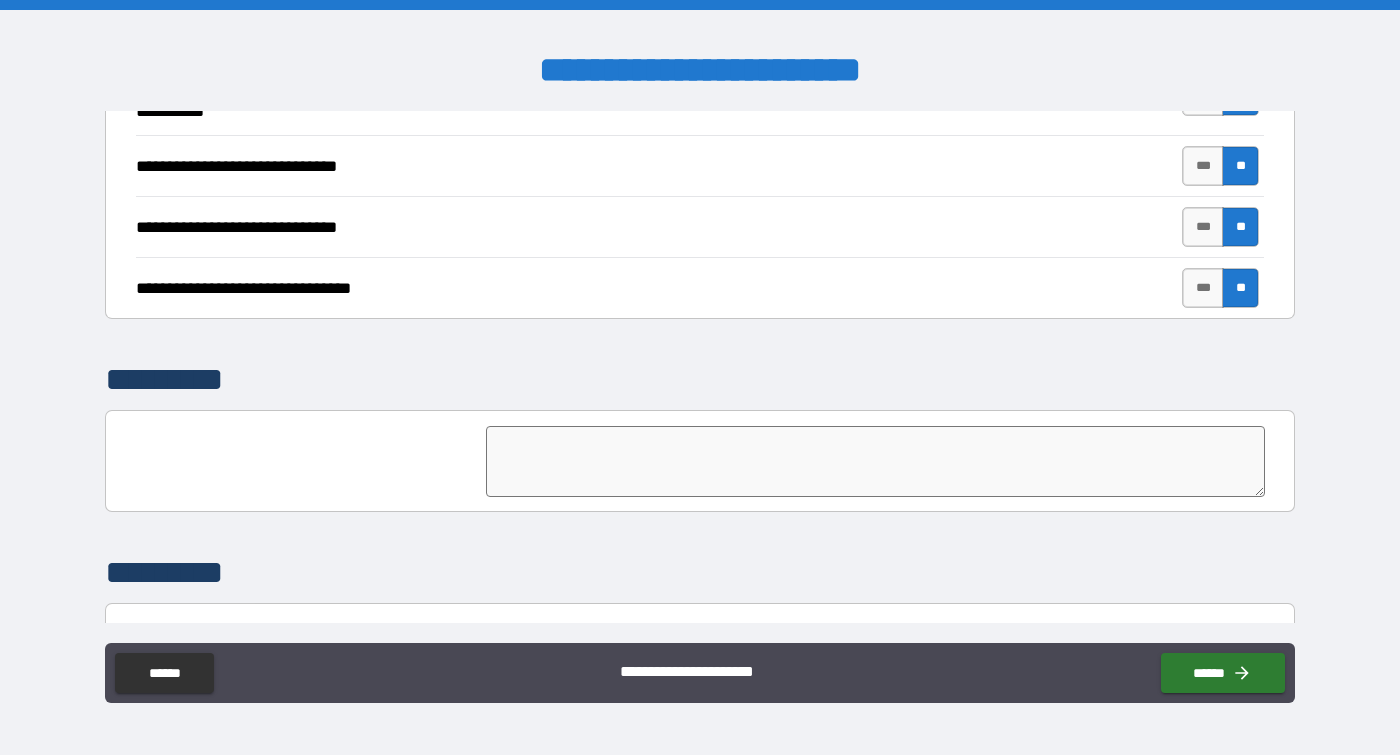 scroll, scrollTop: 4729, scrollLeft: 0, axis: vertical 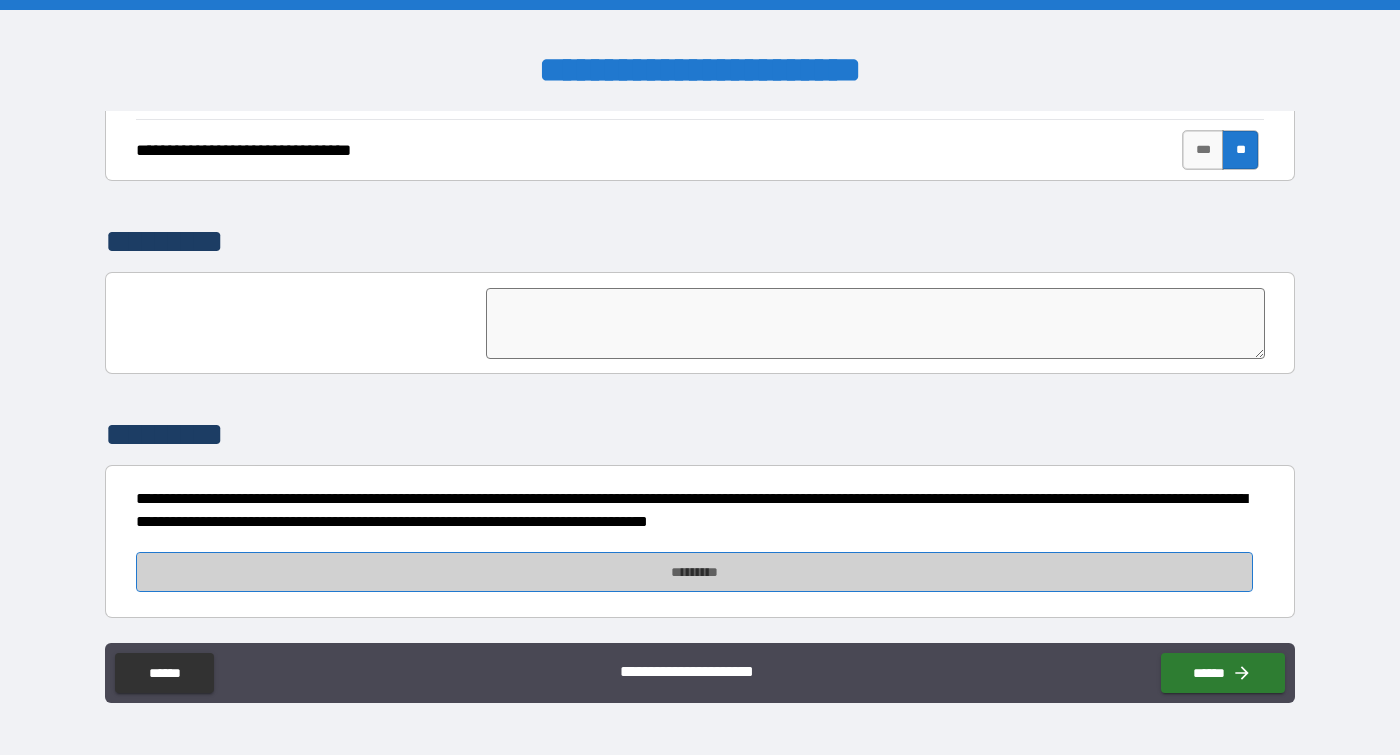 click on "*********" at bounding box center (694, 572) 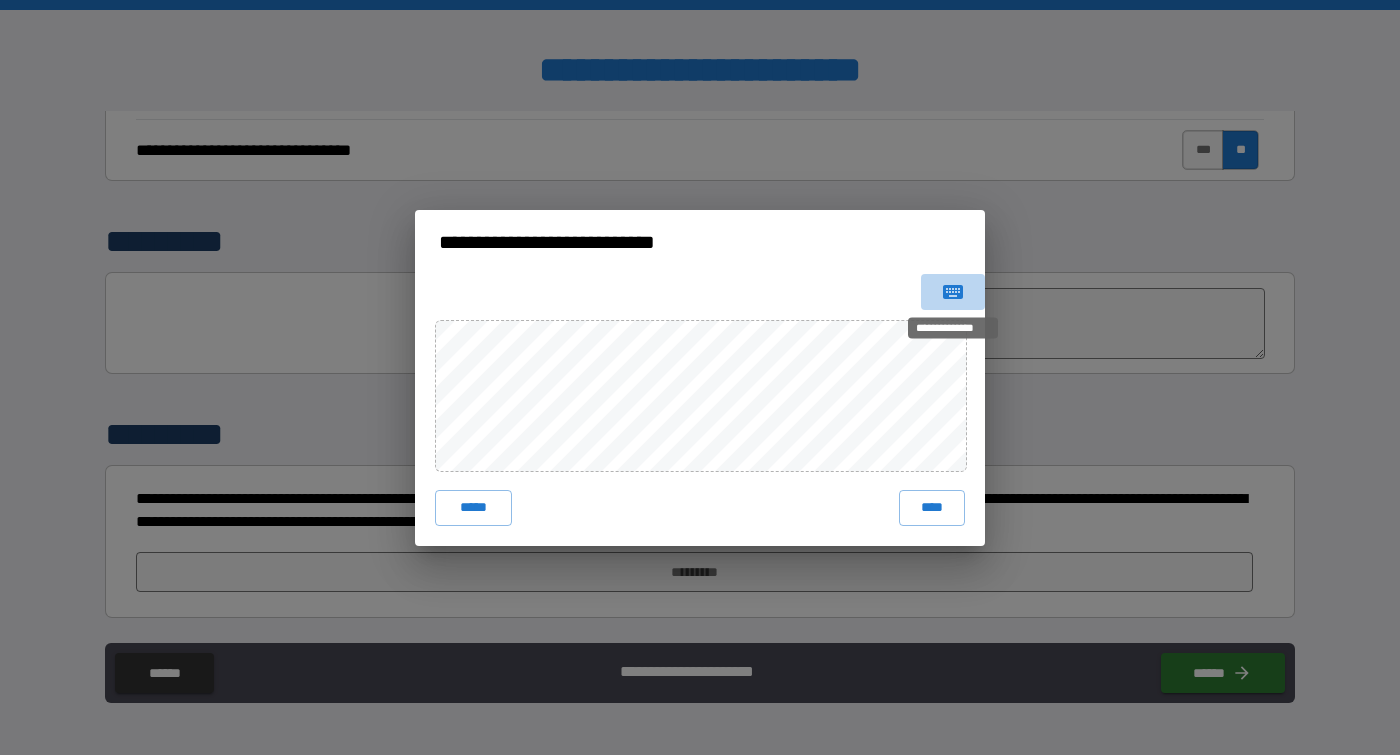 click 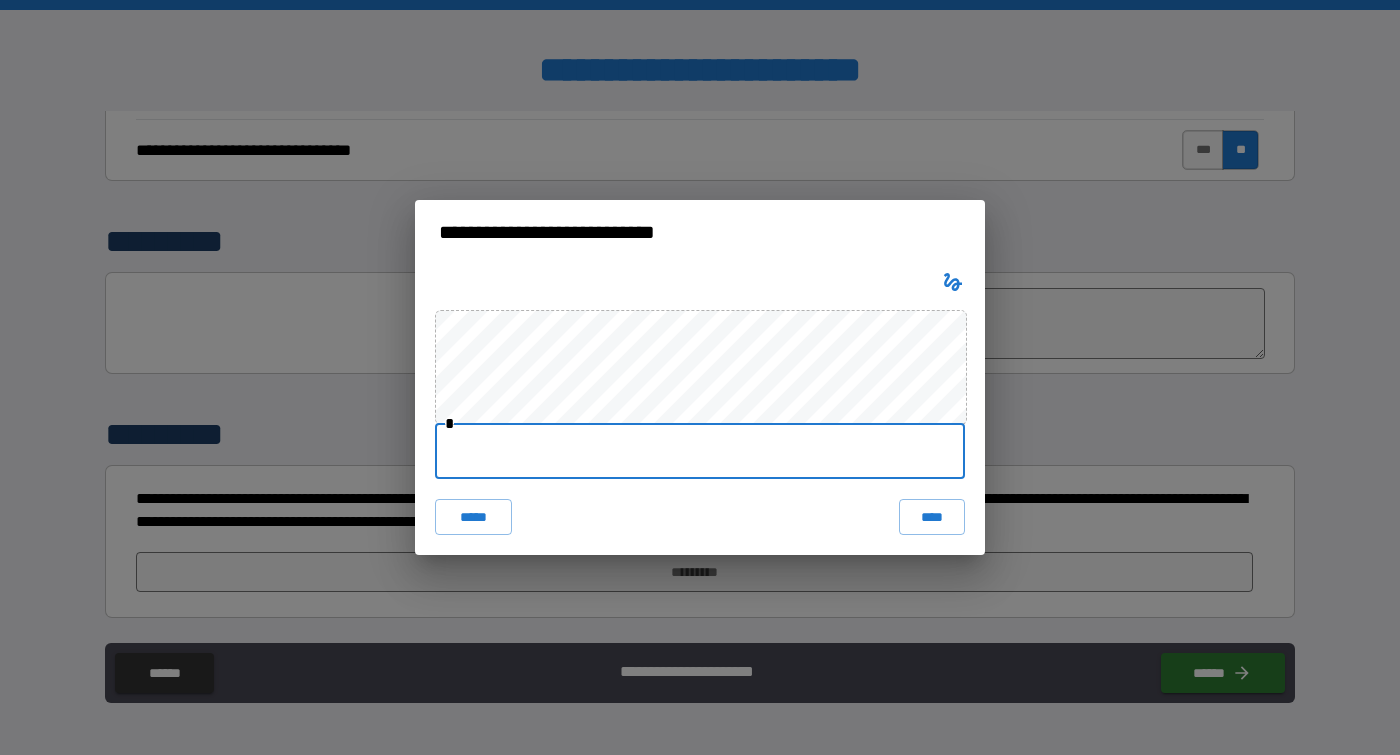 click at bounding box center [700, 451] 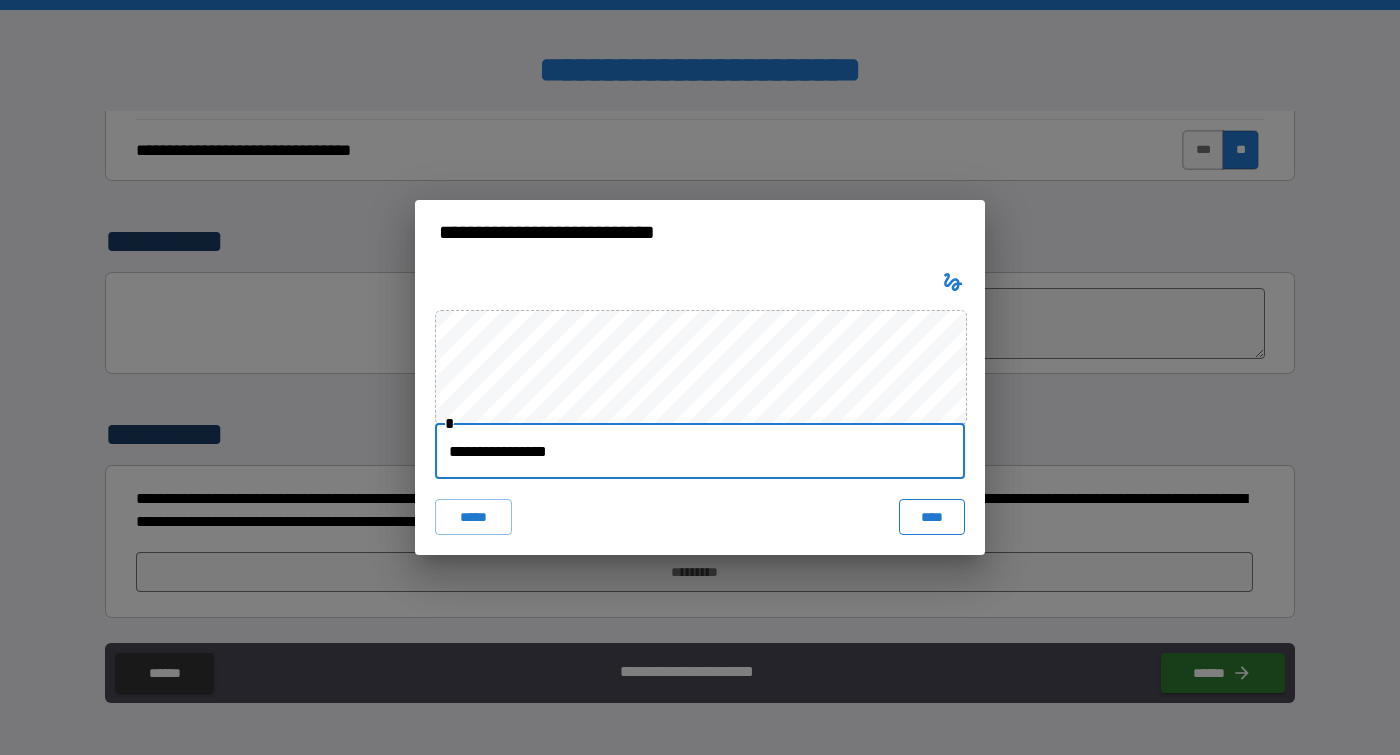 type on "**********" 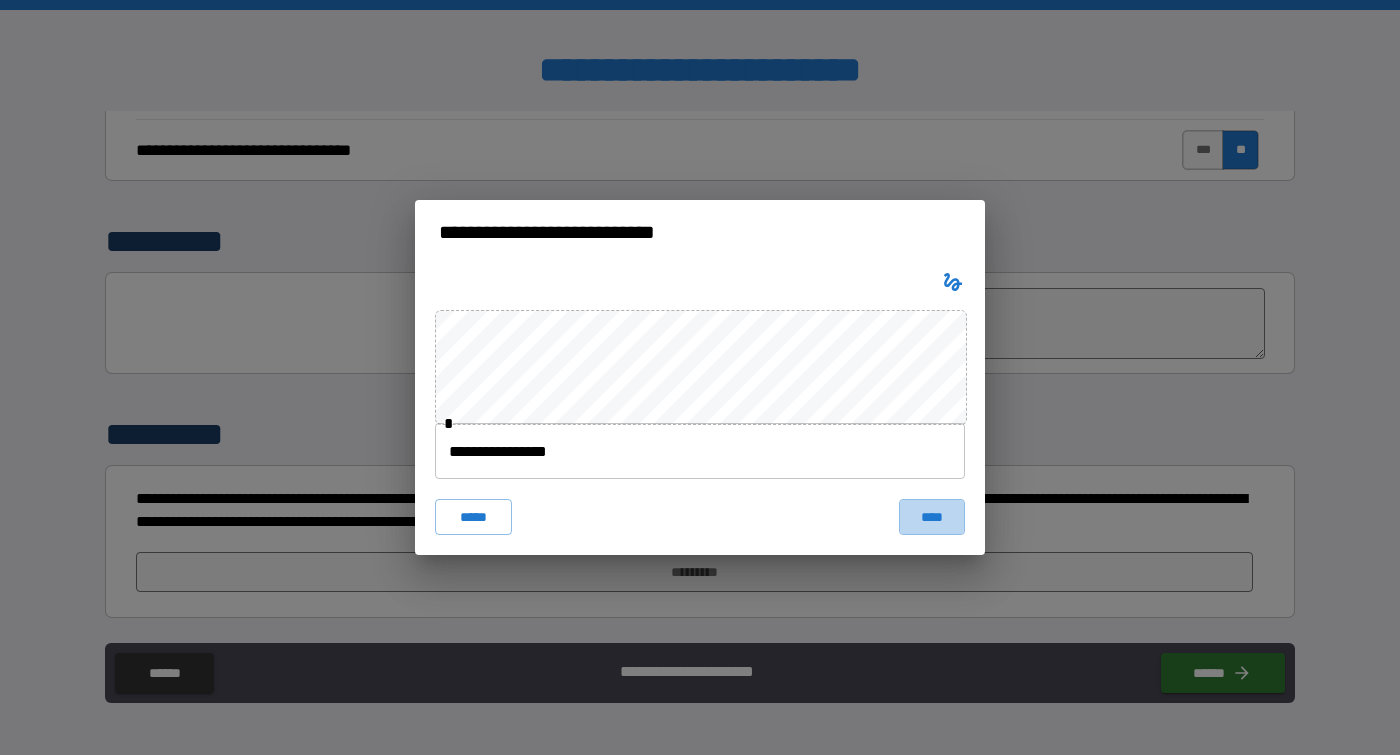 drag, startPoint x: 915, startPoint y: 508, endPoint x: 969, endPoint y: 516, distance: 54.589375 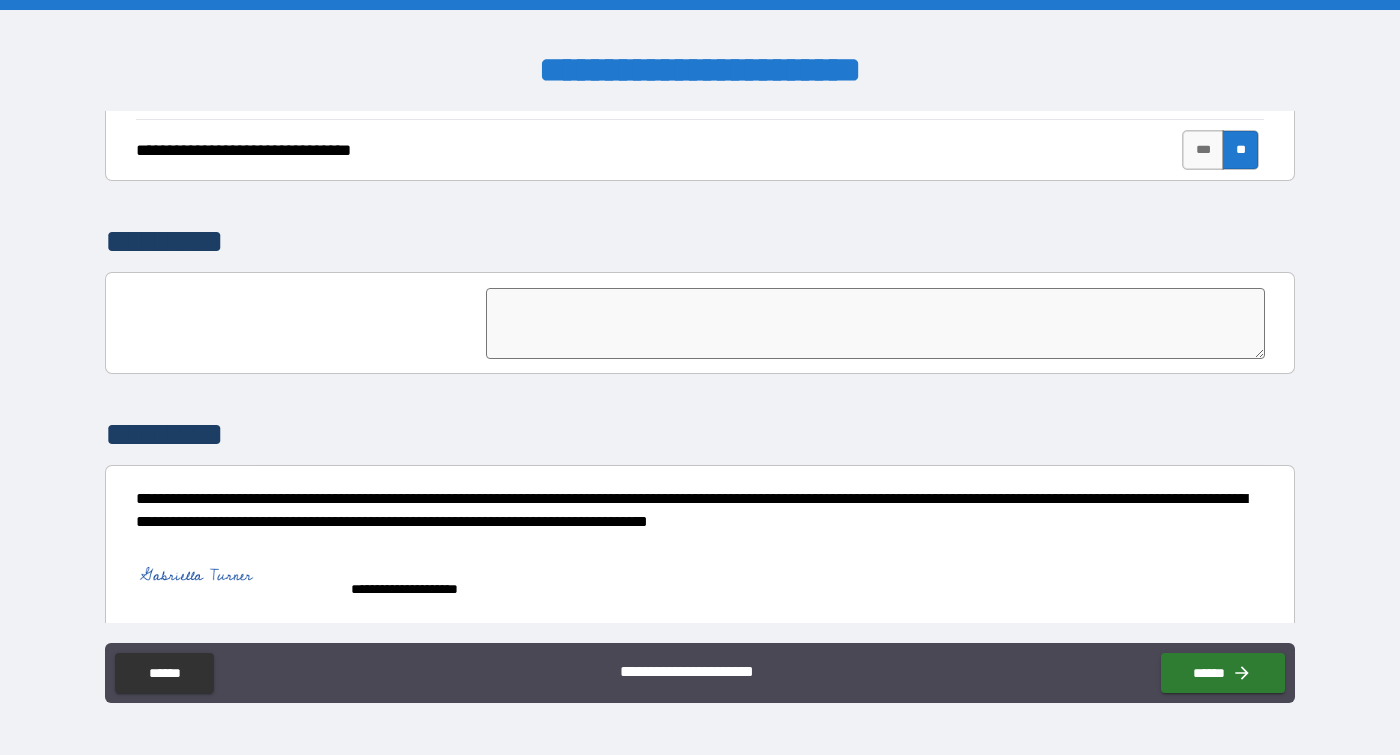 scroll, scrollTop: 4746, scrollLeft: 0, axis: vertical 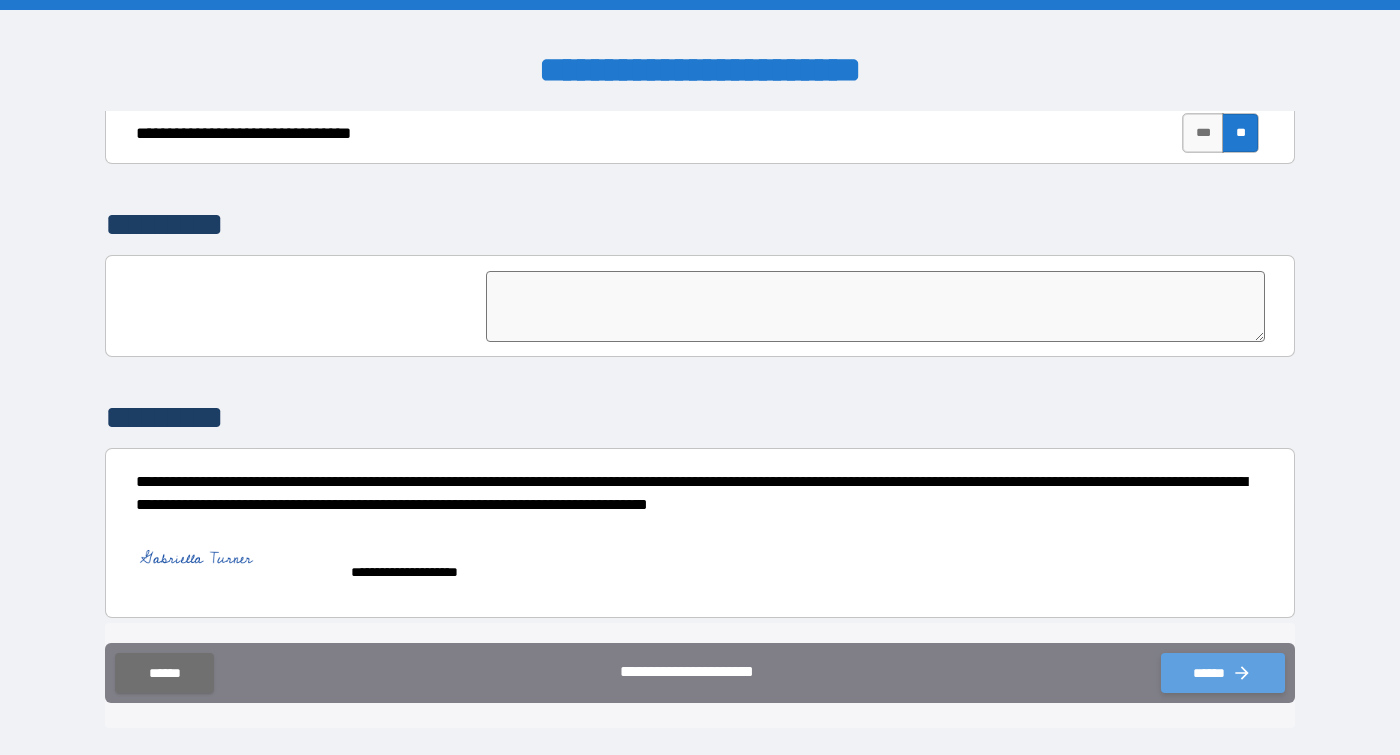 click on "******" at bounding box center (1223, 673) 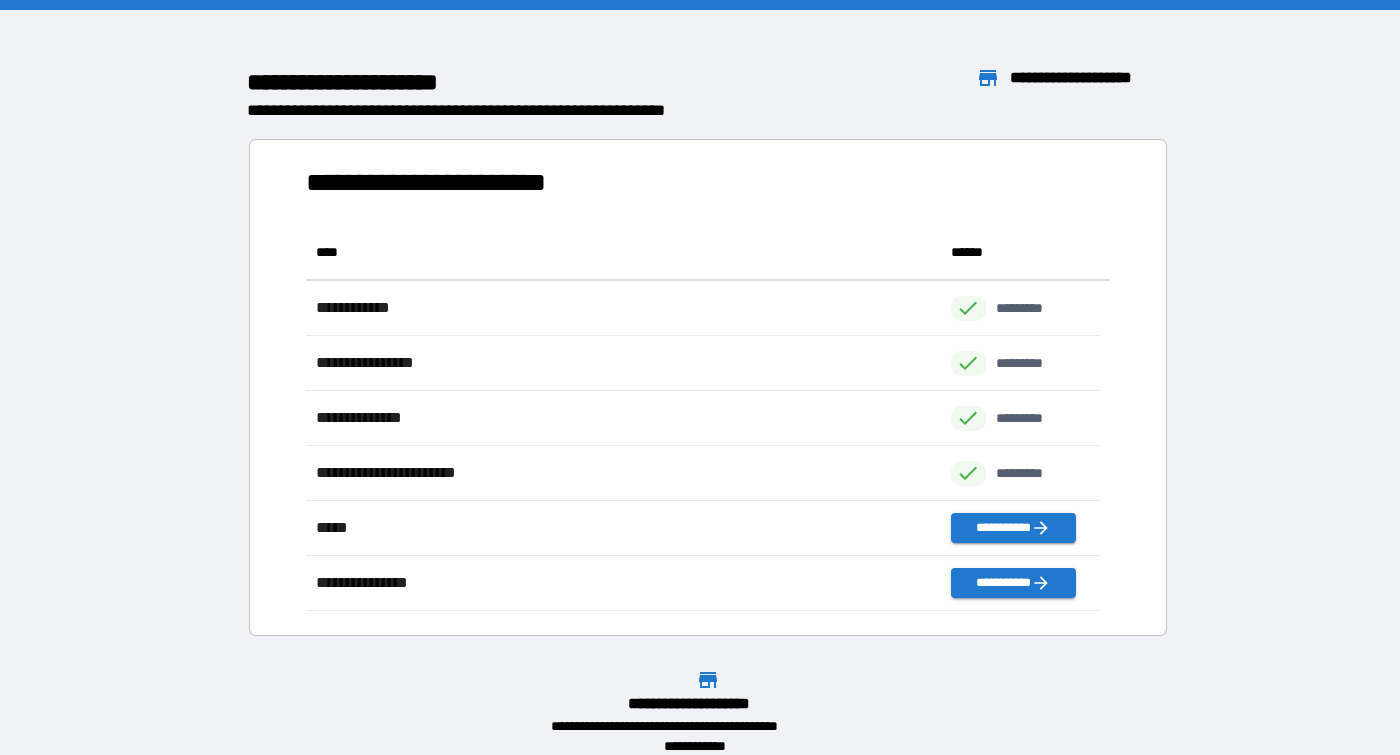 scroll, scrollTop: 16, scrollLeft: 16, axis: both 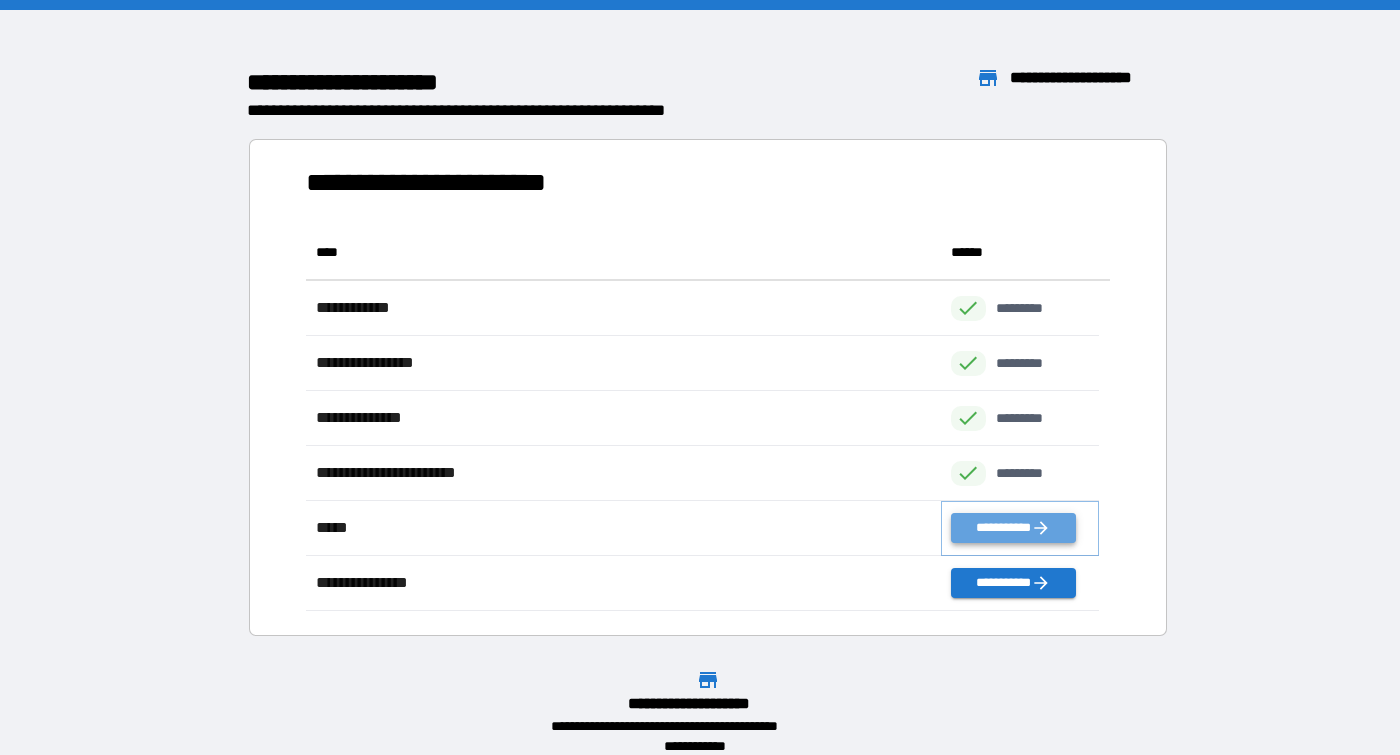 click on "**********" at bounding box center [1013, 528] 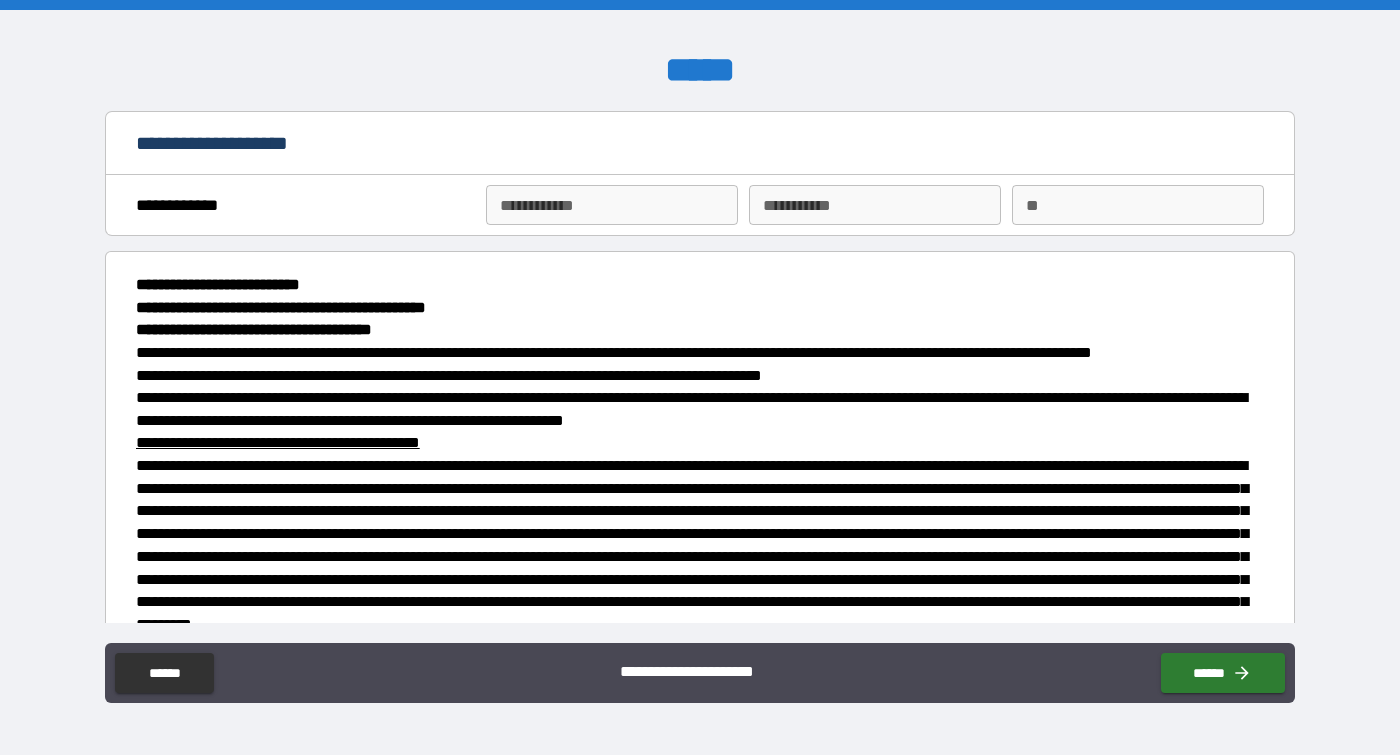 type on "*" 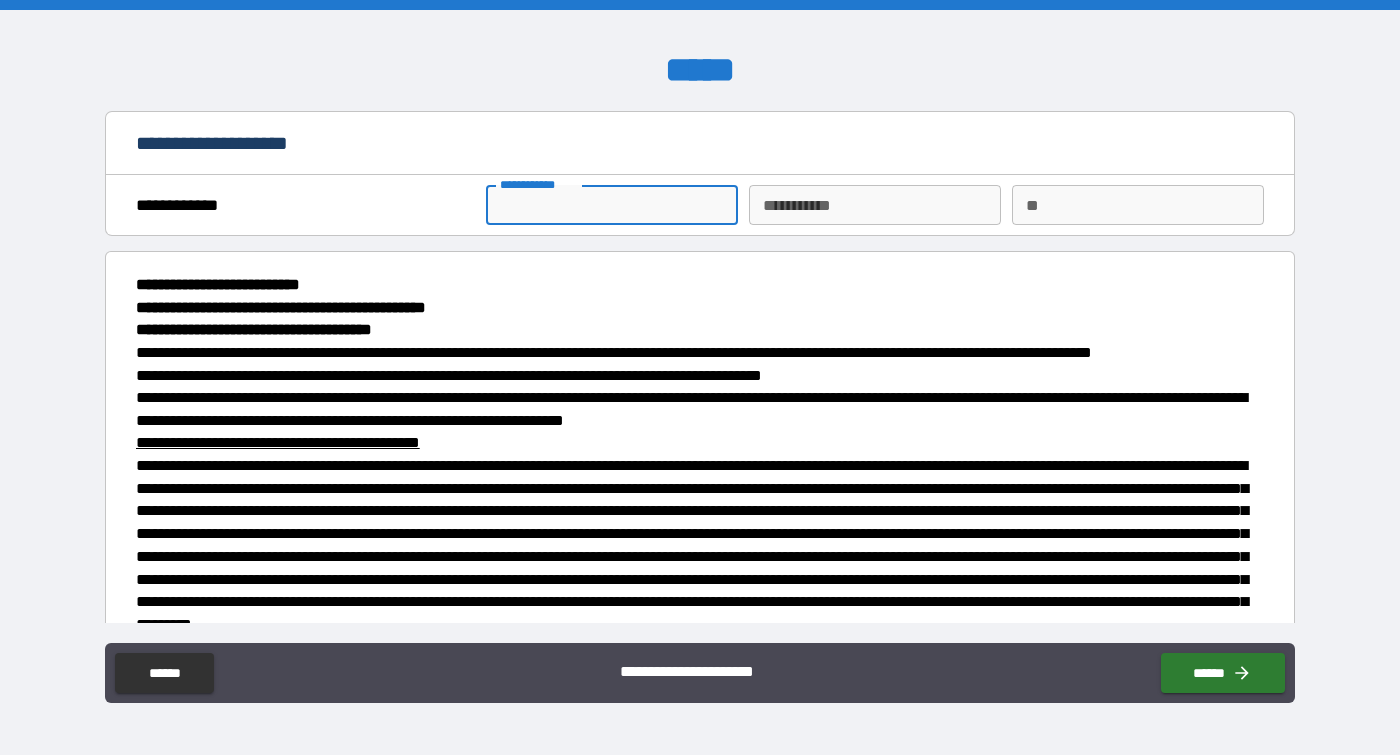 click on "**********" at bounding box center (612, 205) 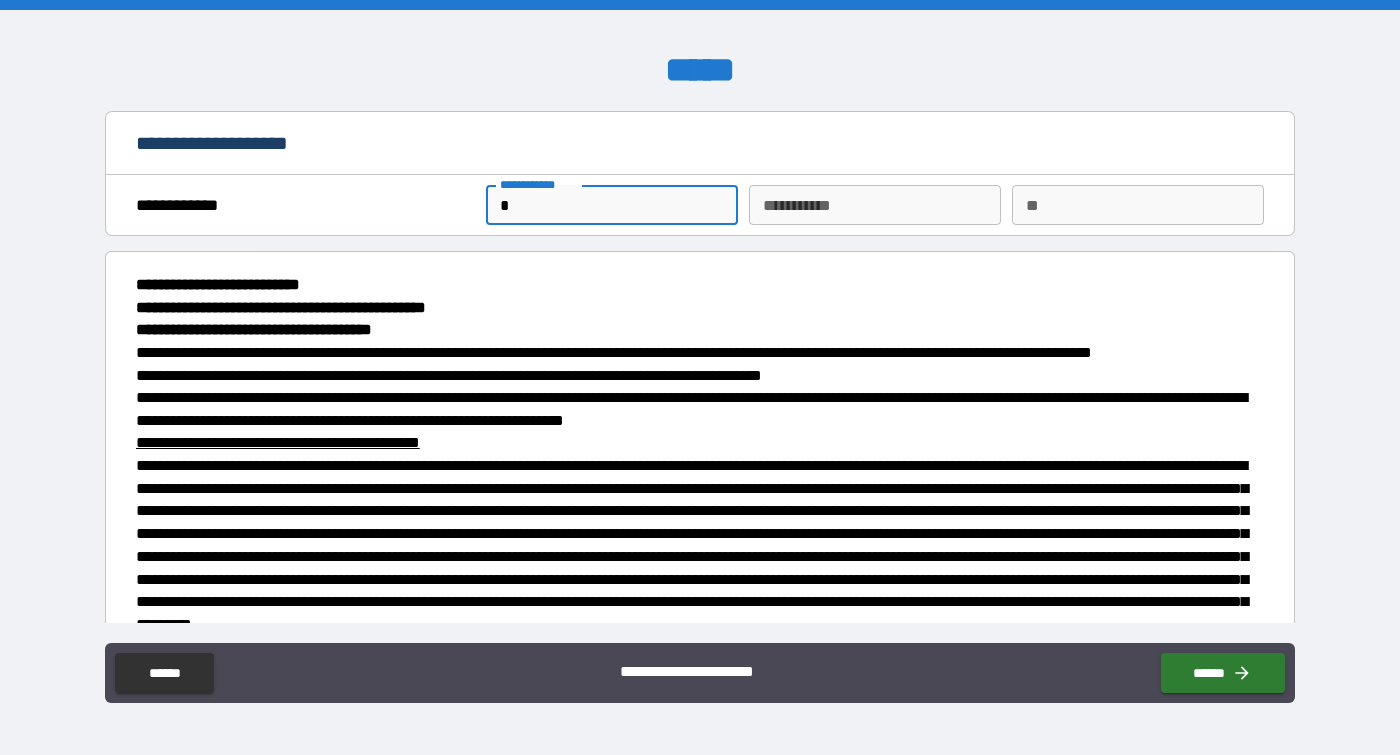 type on "**" 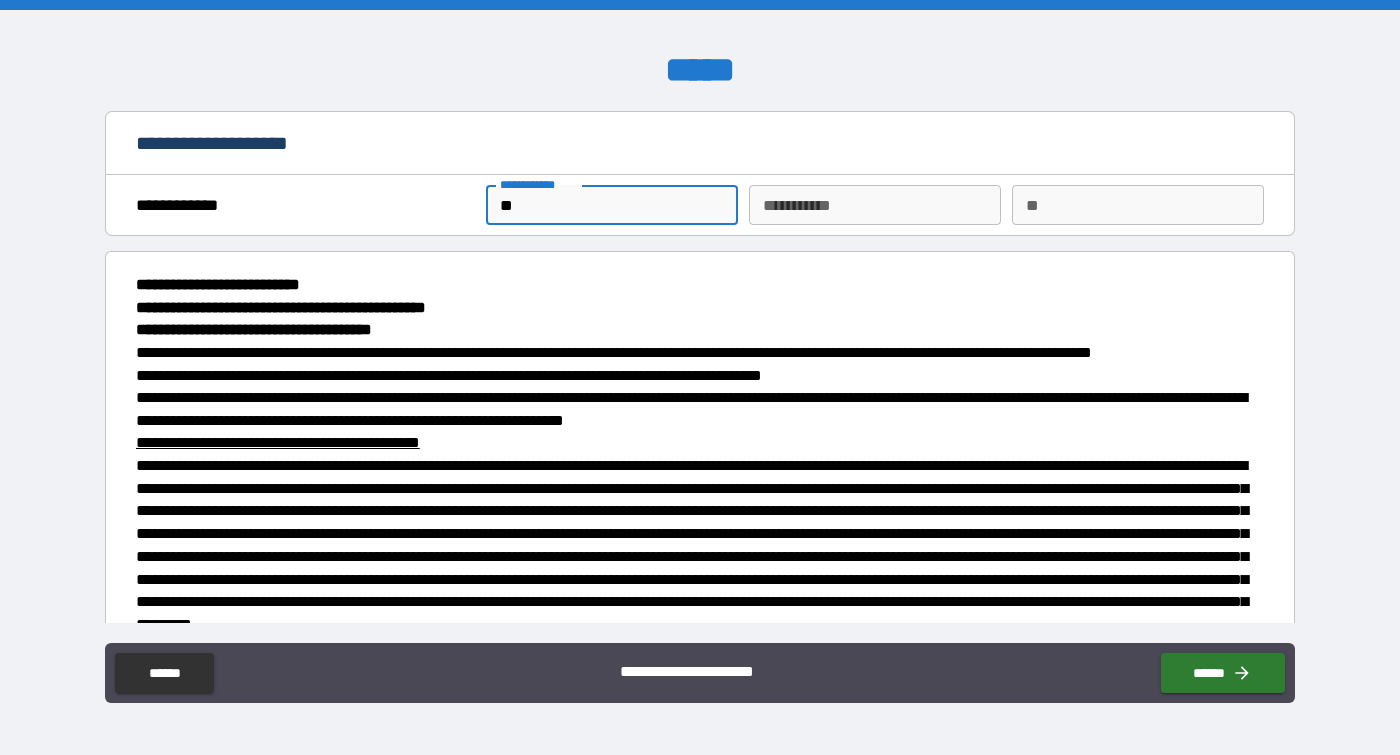 type on "*" 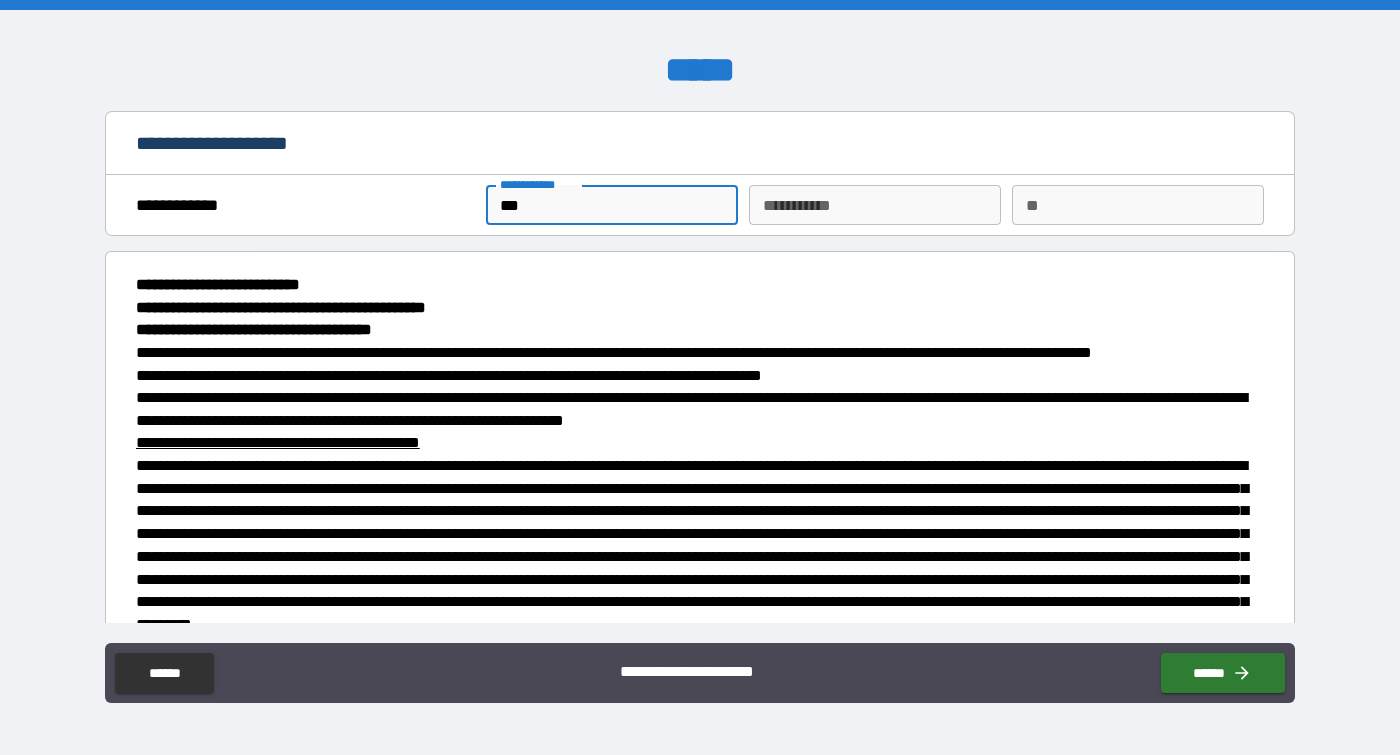 type on "*" 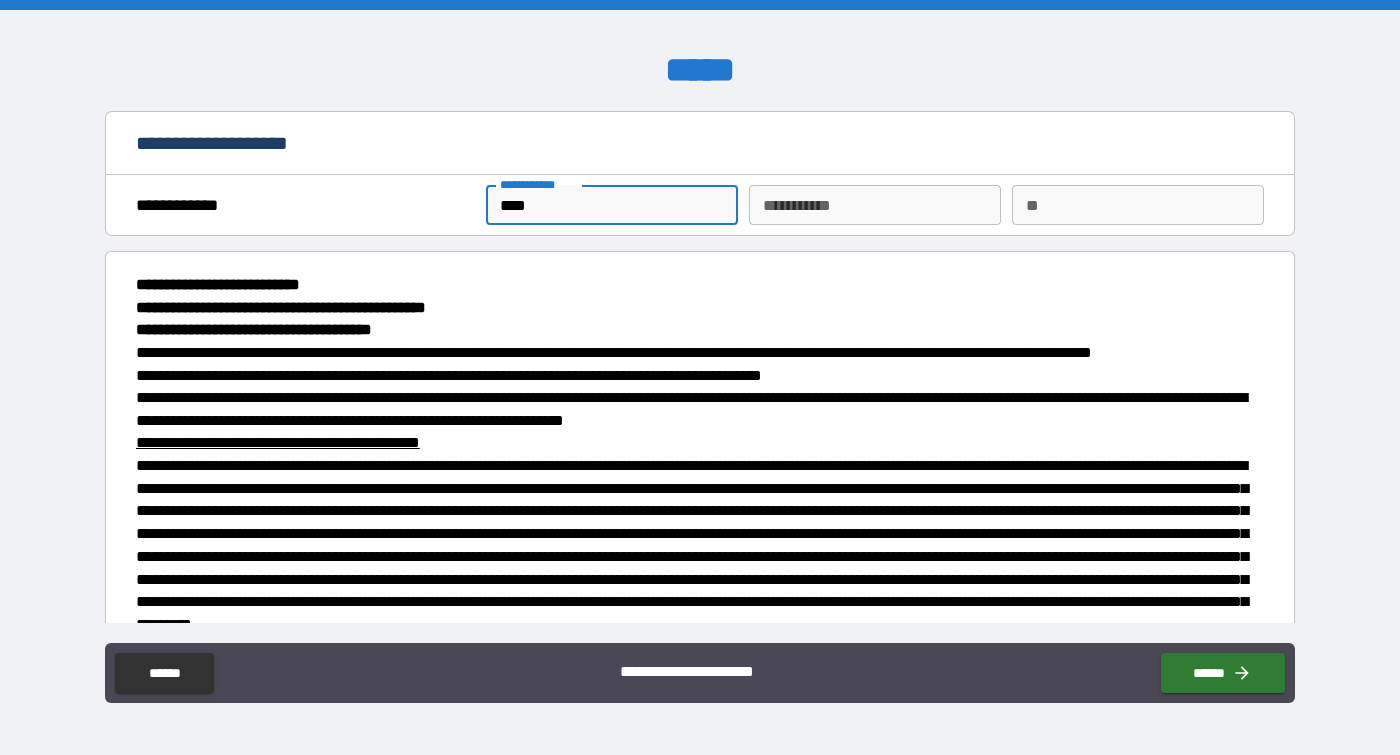 type on "*****" 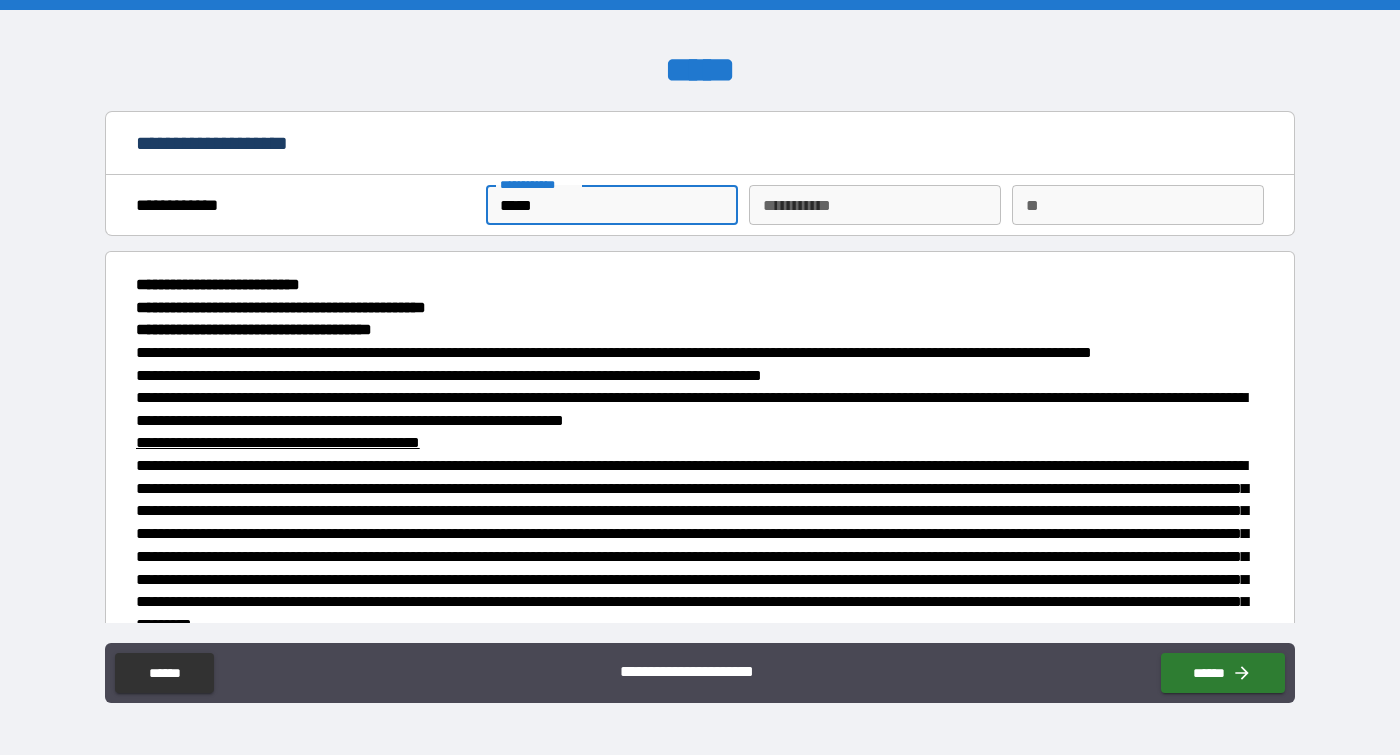 type on "******" 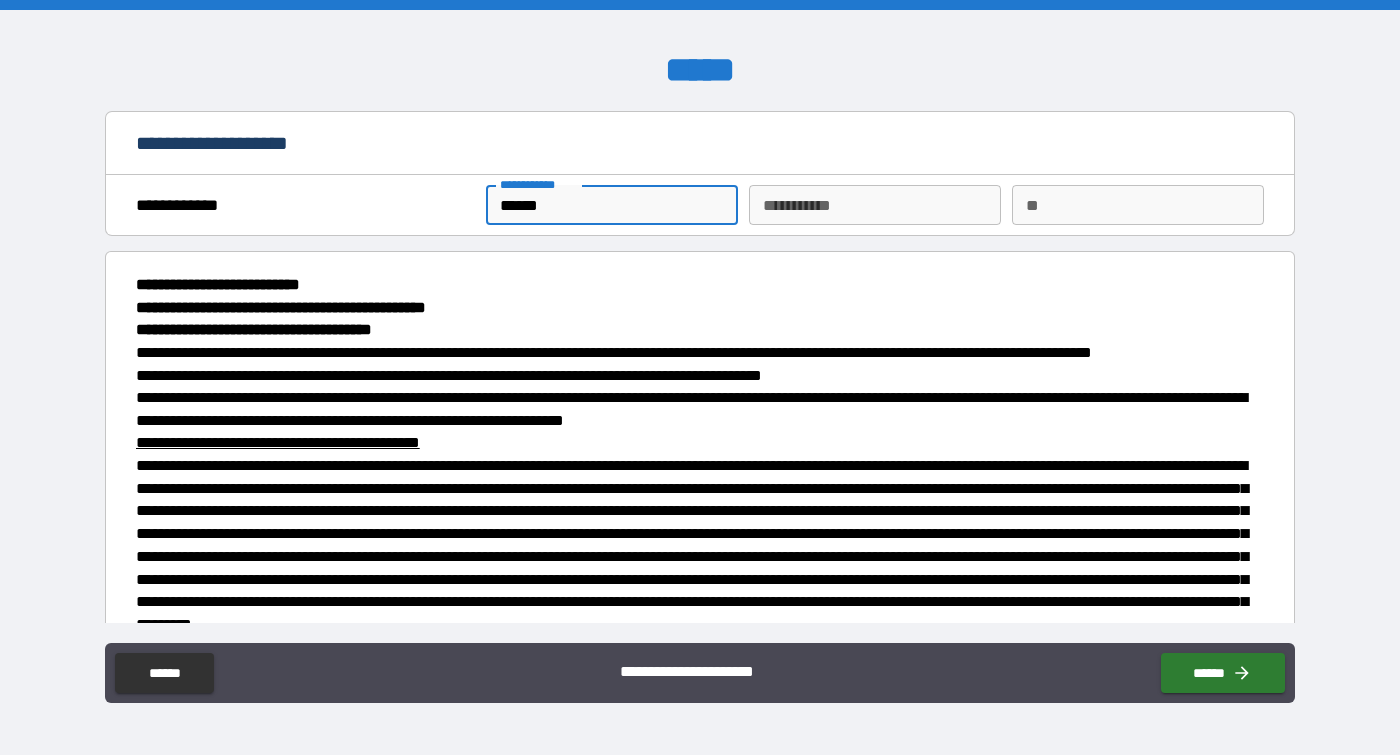 type on "*******" 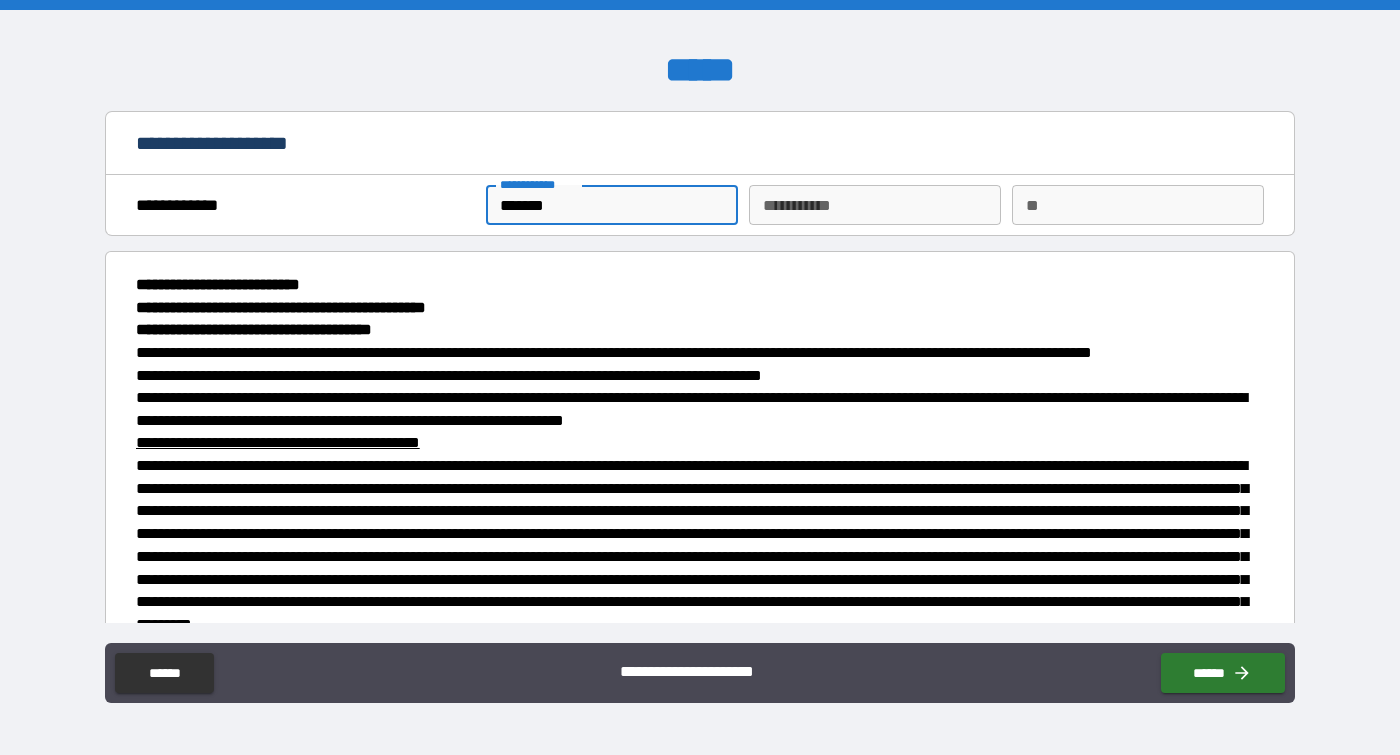 type on "********" 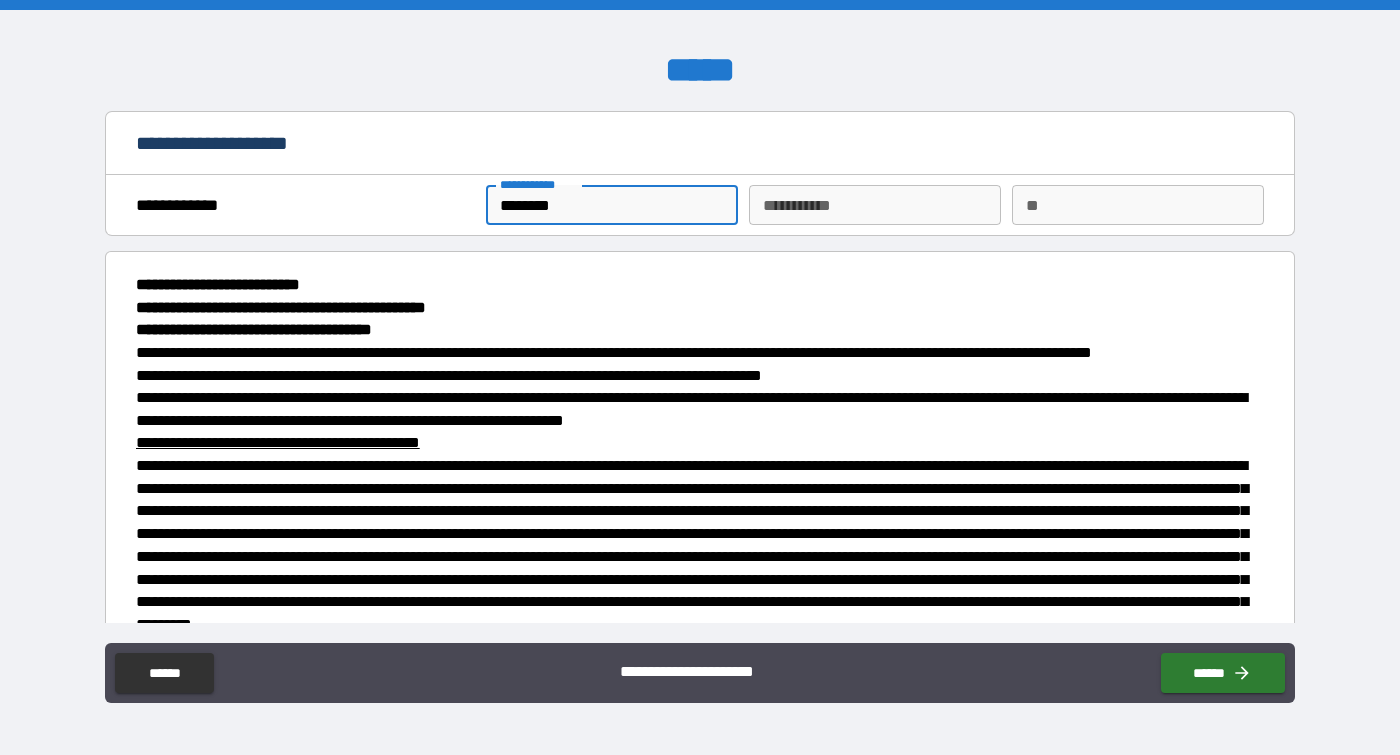 type on "*********" 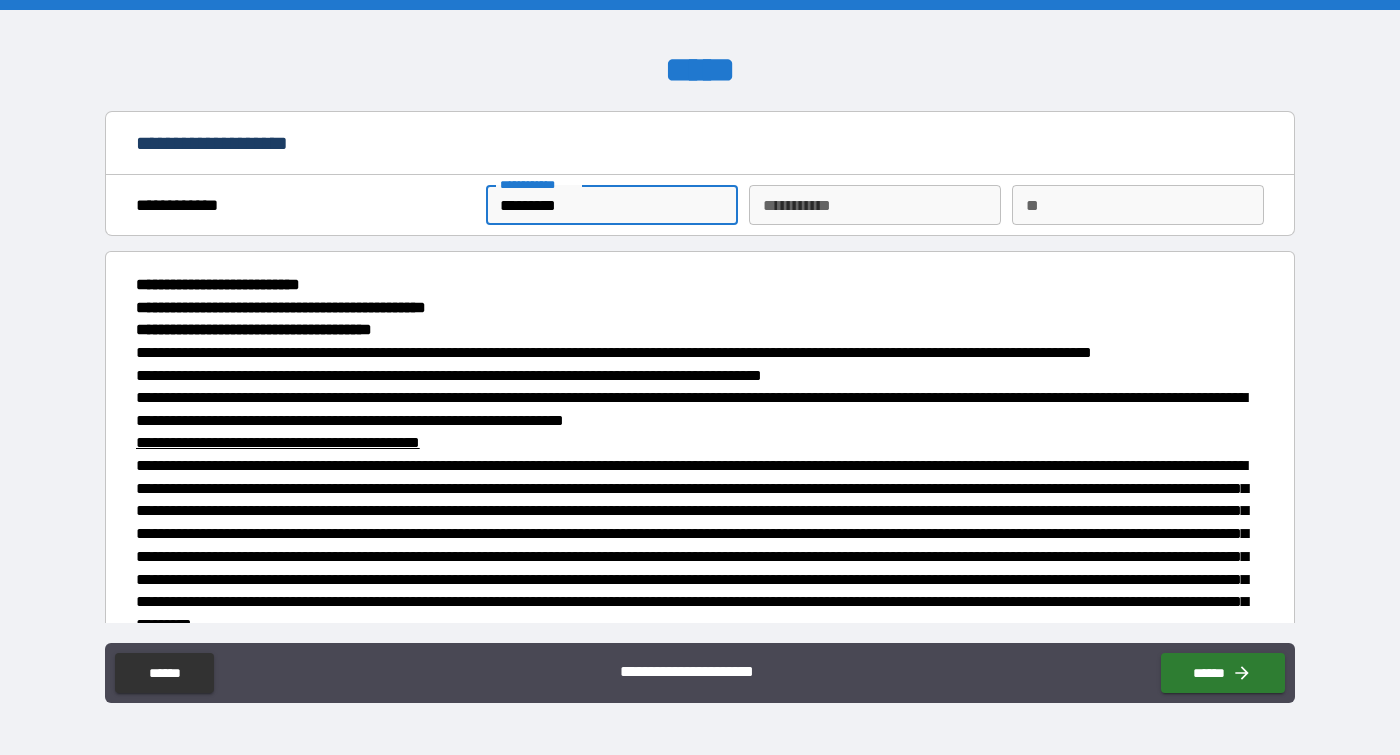 type on "*" 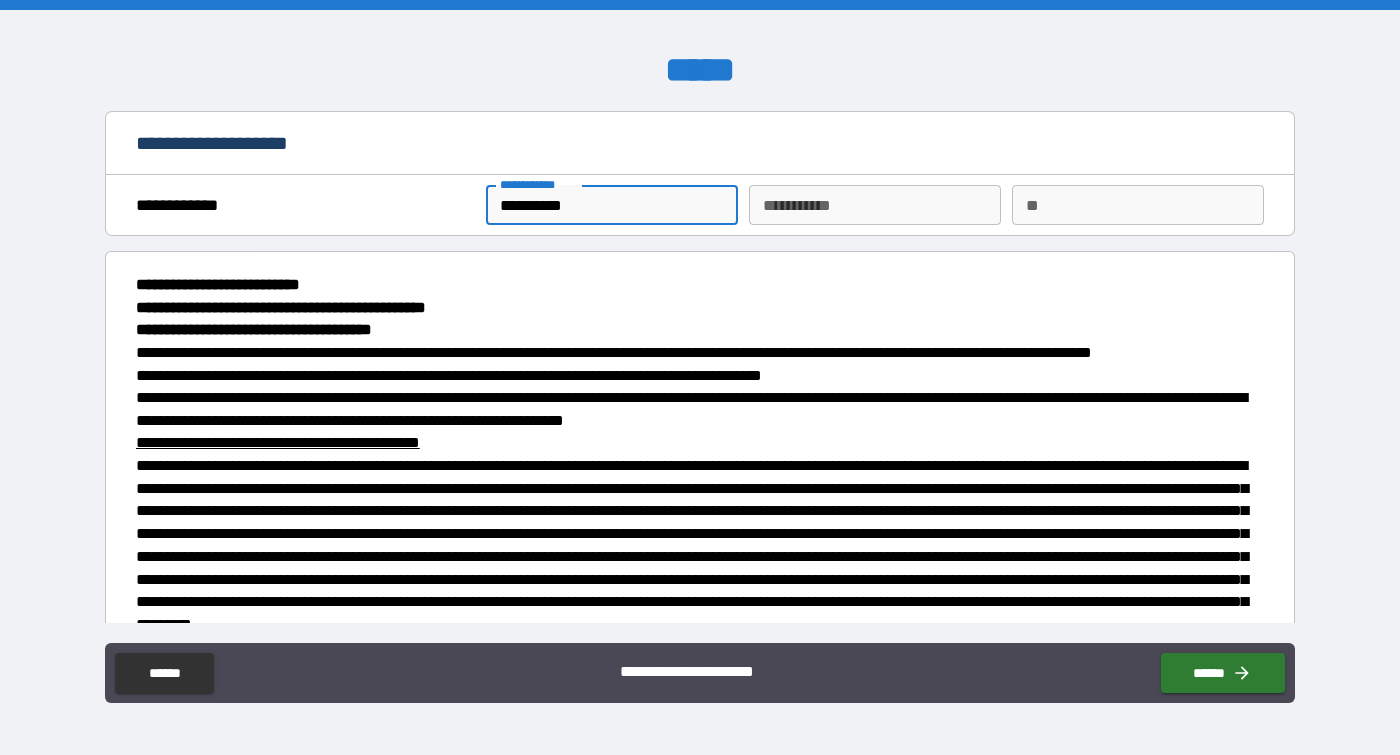 type on "*" 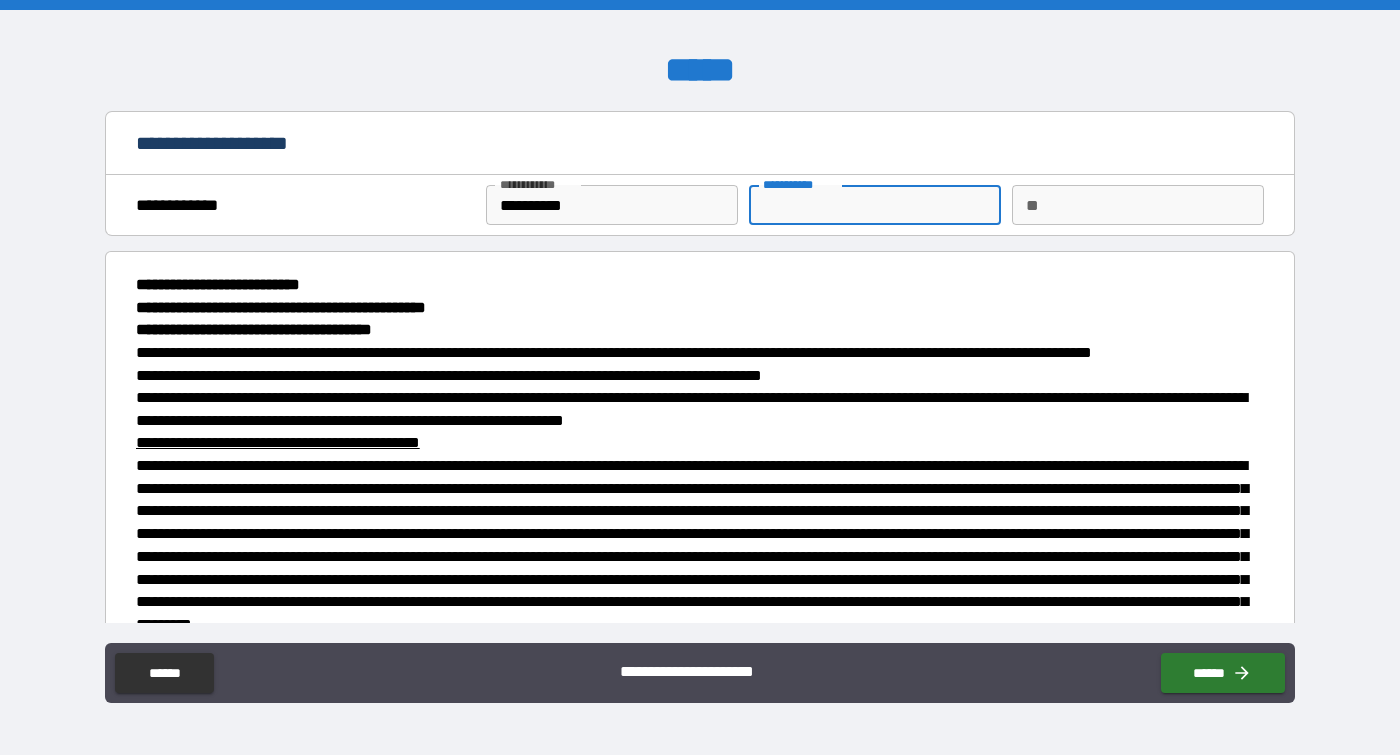 type on "*" 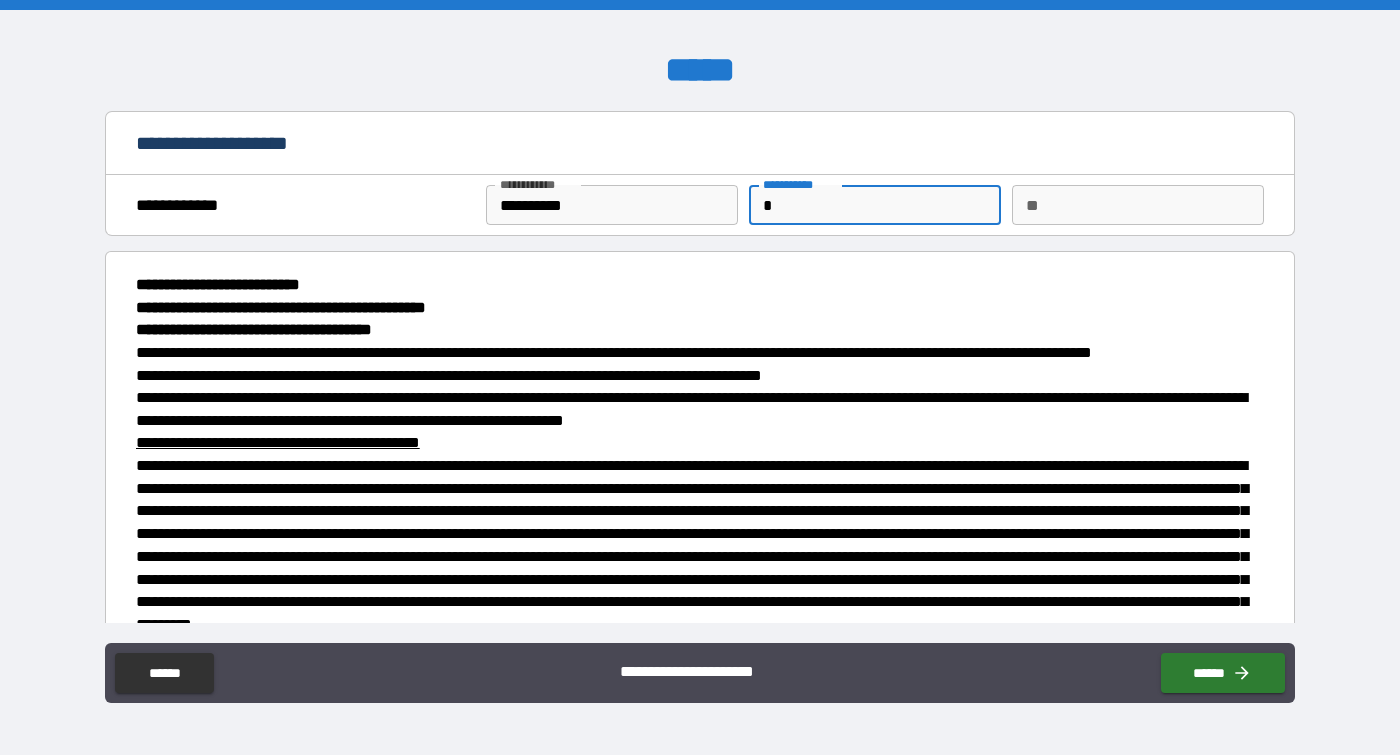 type on "*" 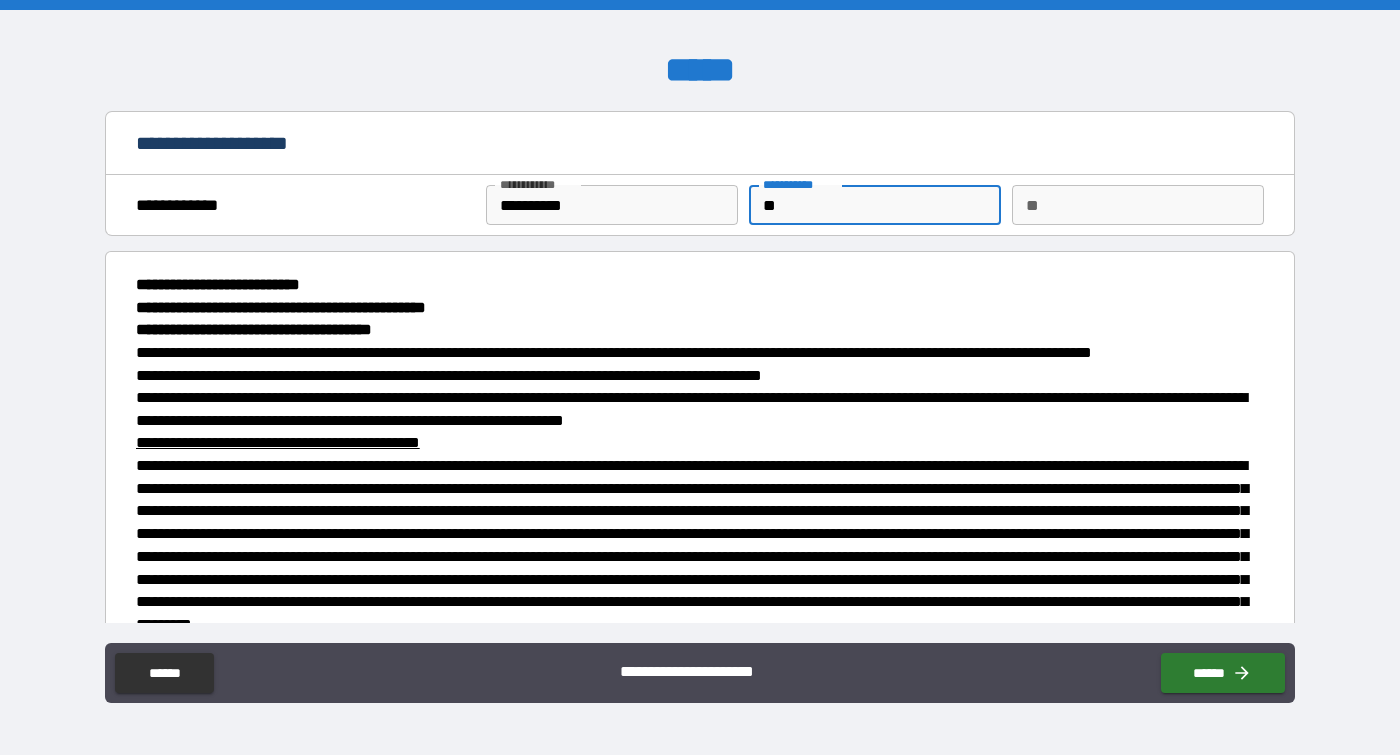type on "*" 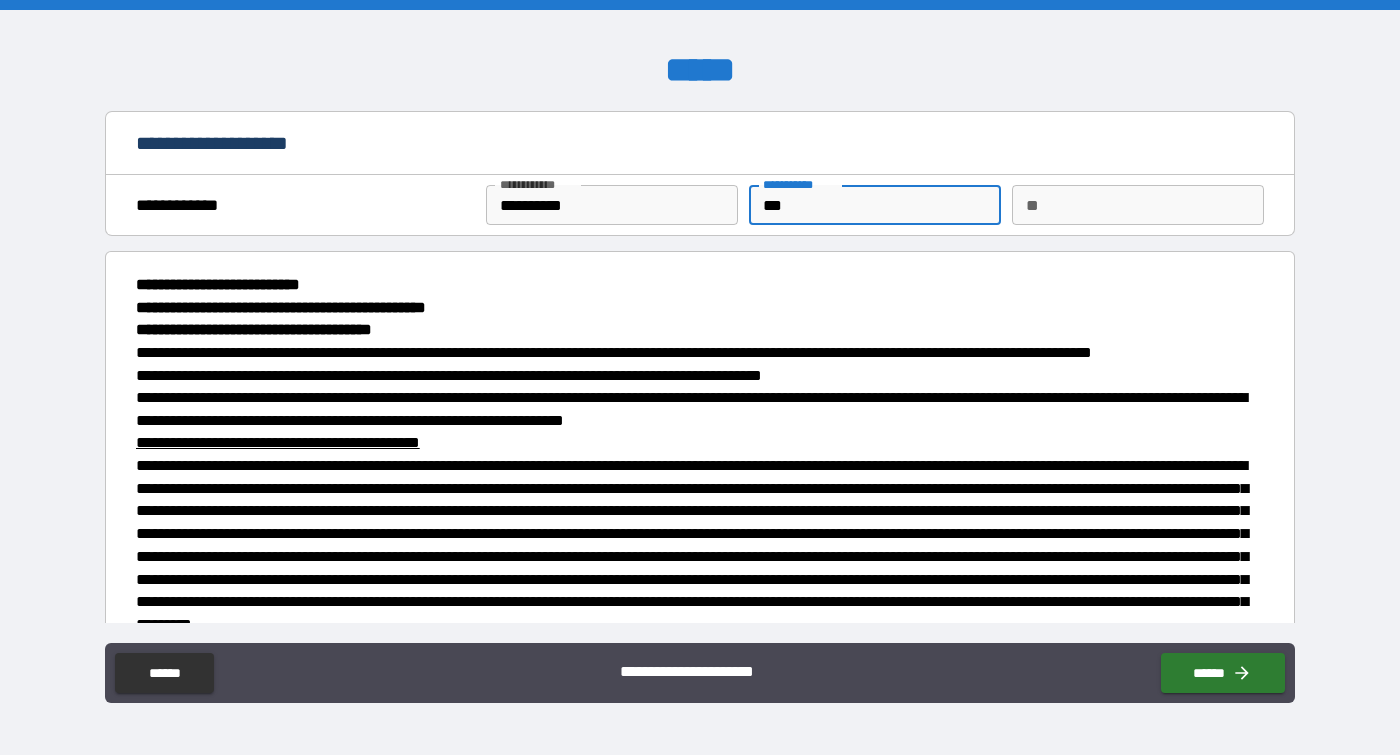 type on "*" 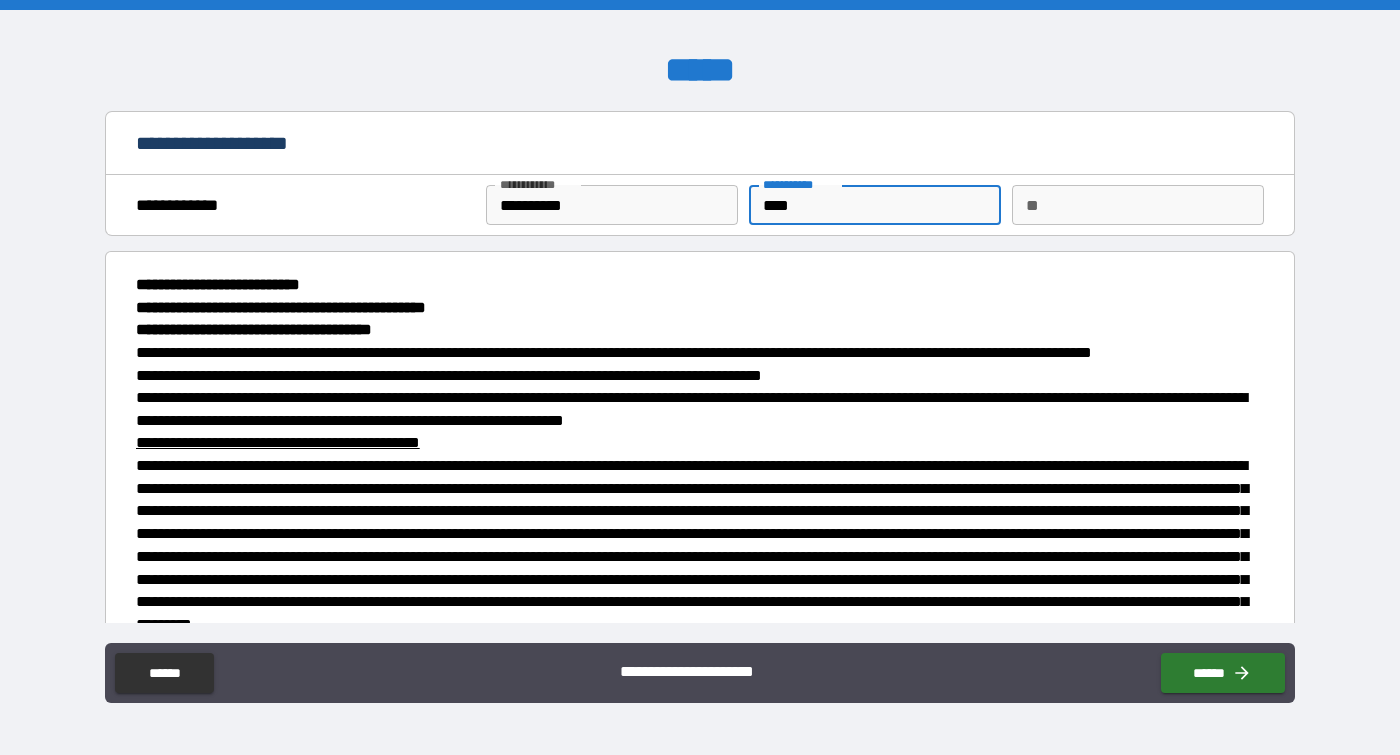 type on "*" 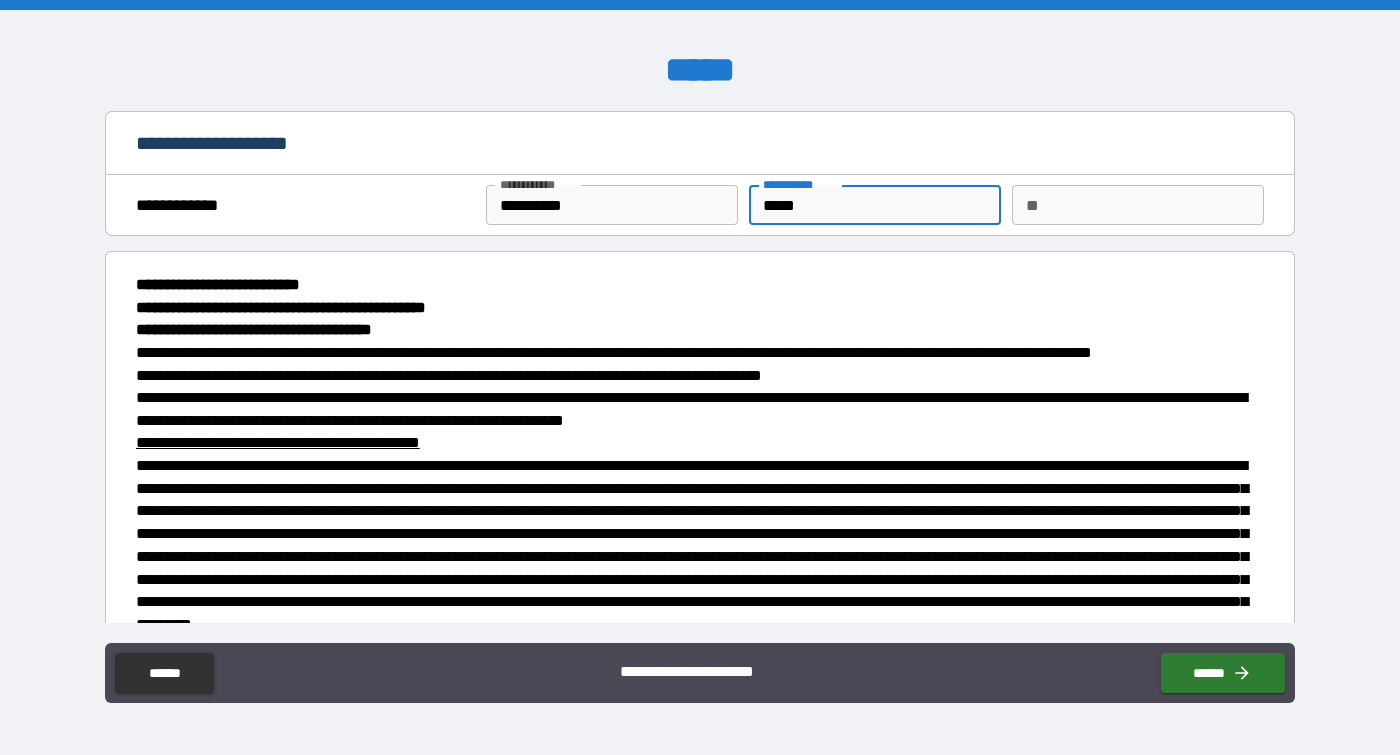 type on "******" 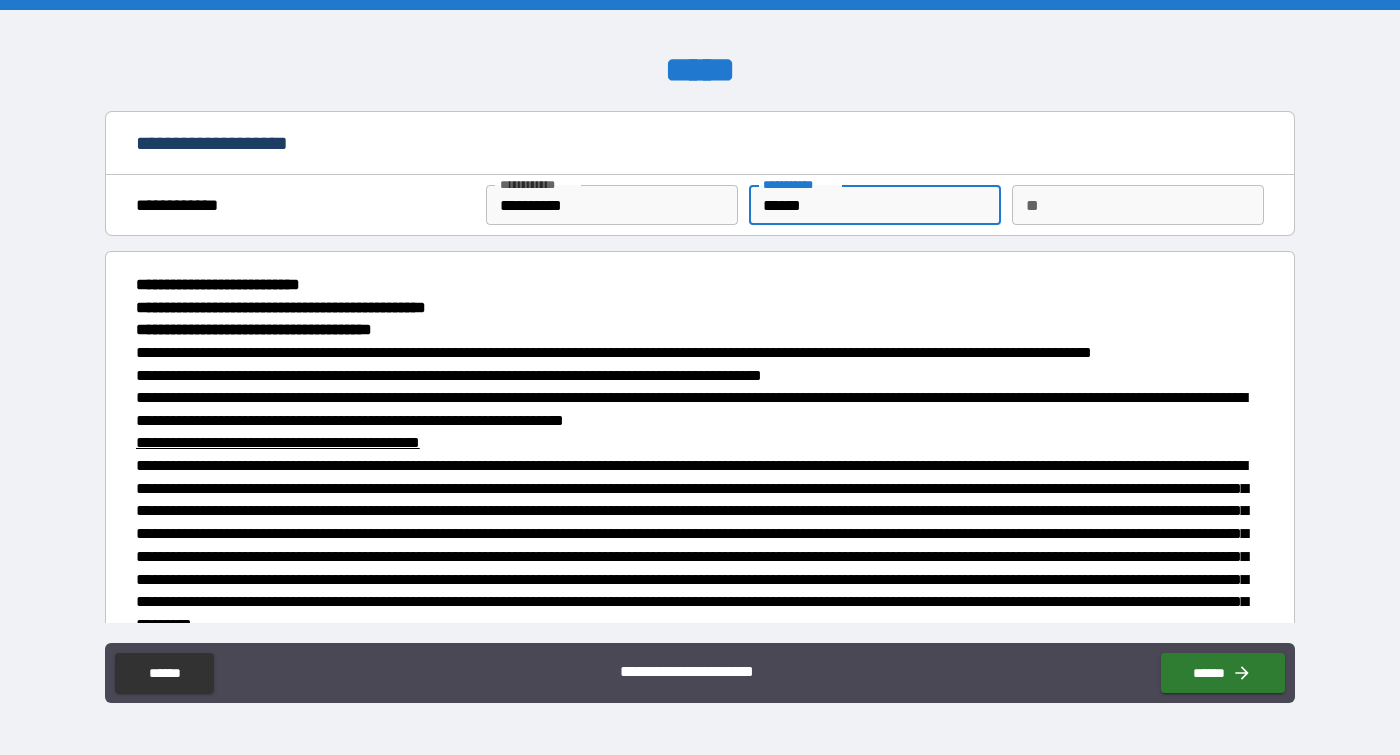 type on "*" 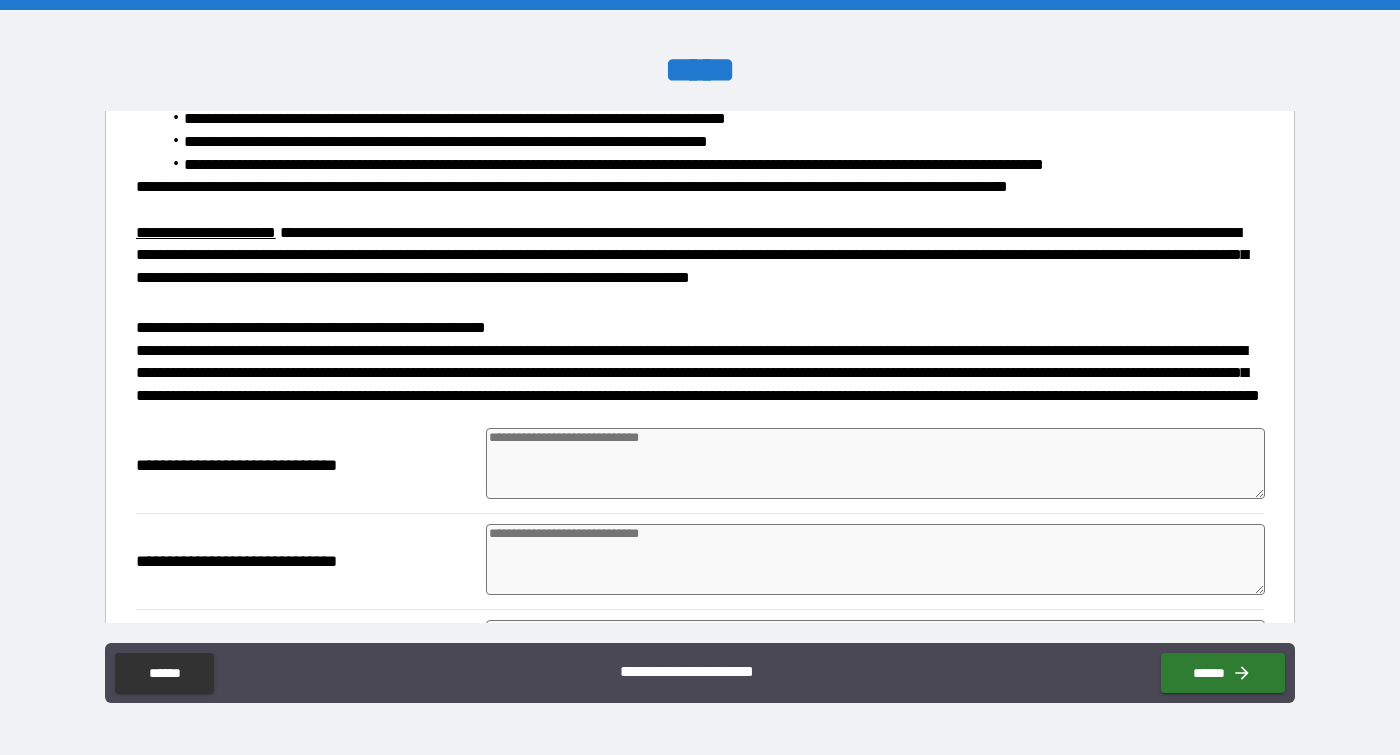 scroll, scrollTop: 1055, scrollLeft: 0, axis: vertical 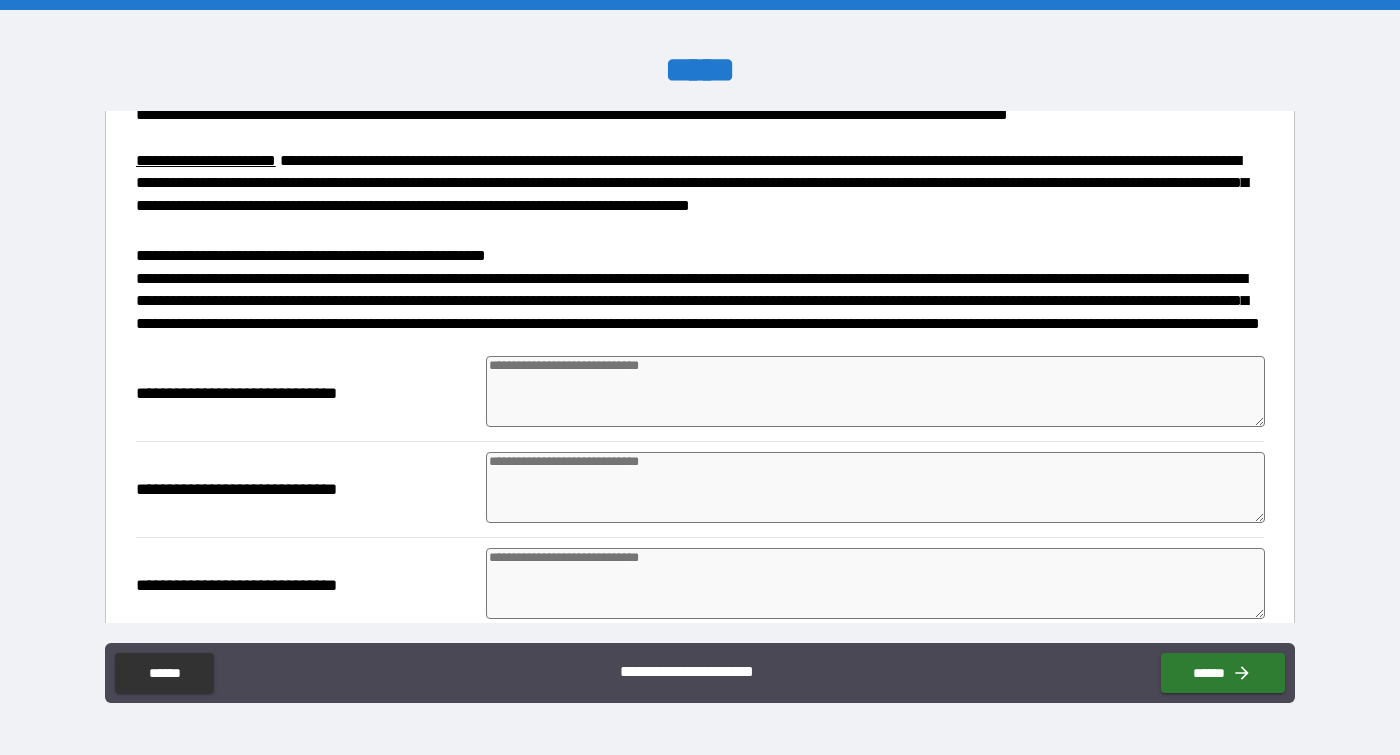 click at bounding box center (876, 391) 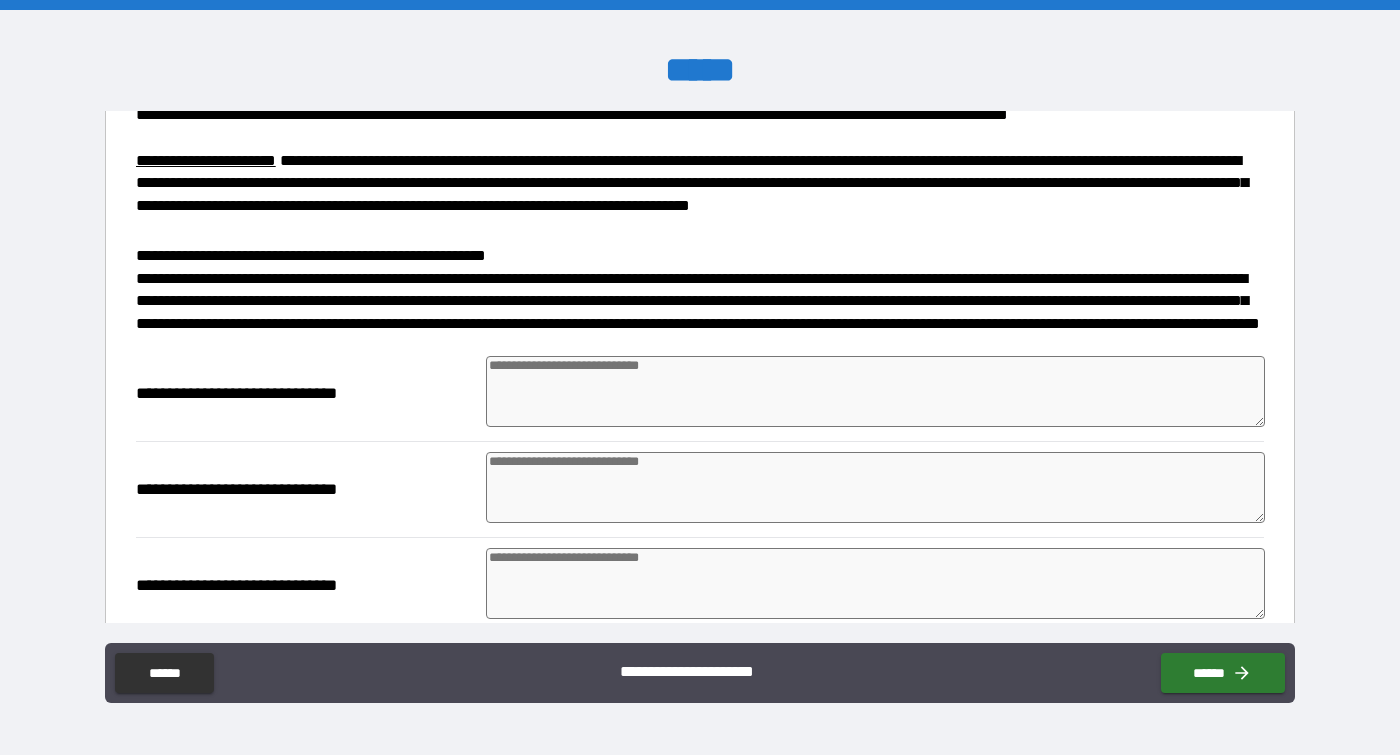 type on "*" 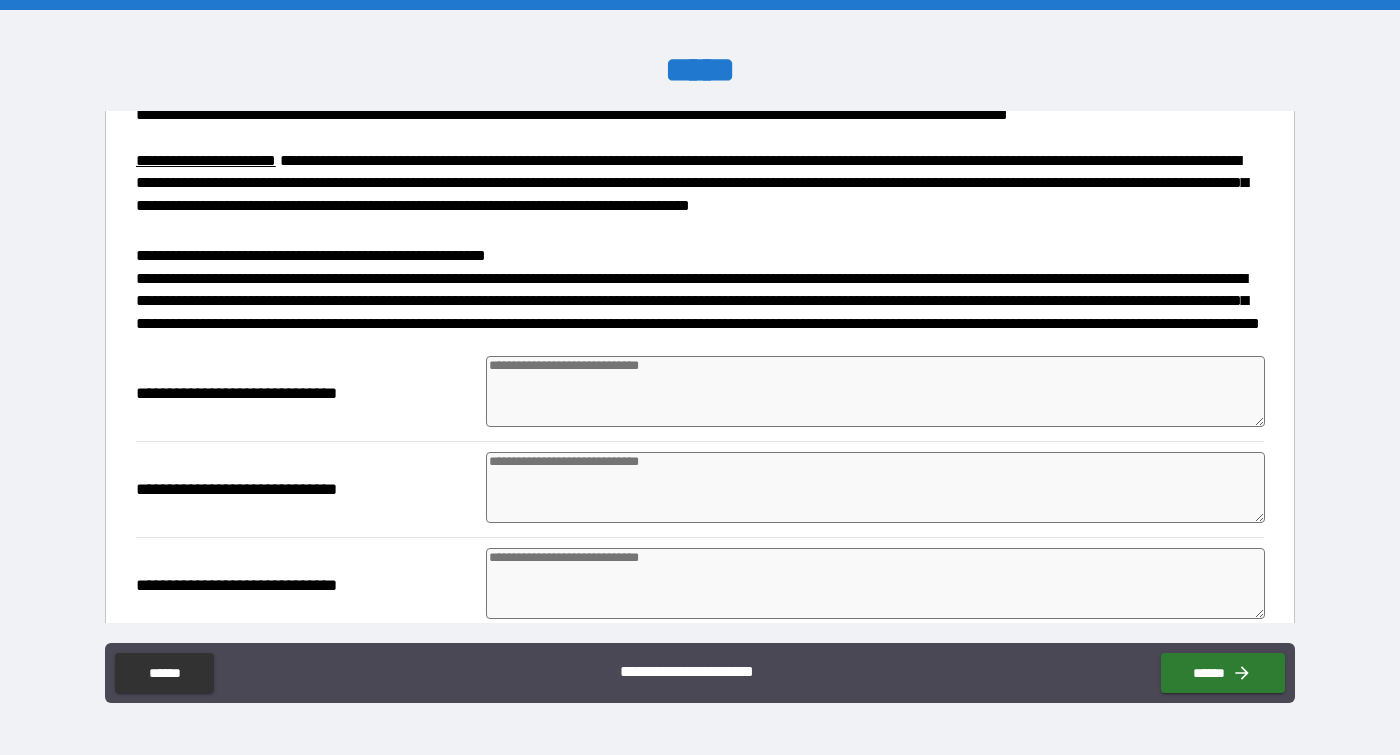 type on "*" 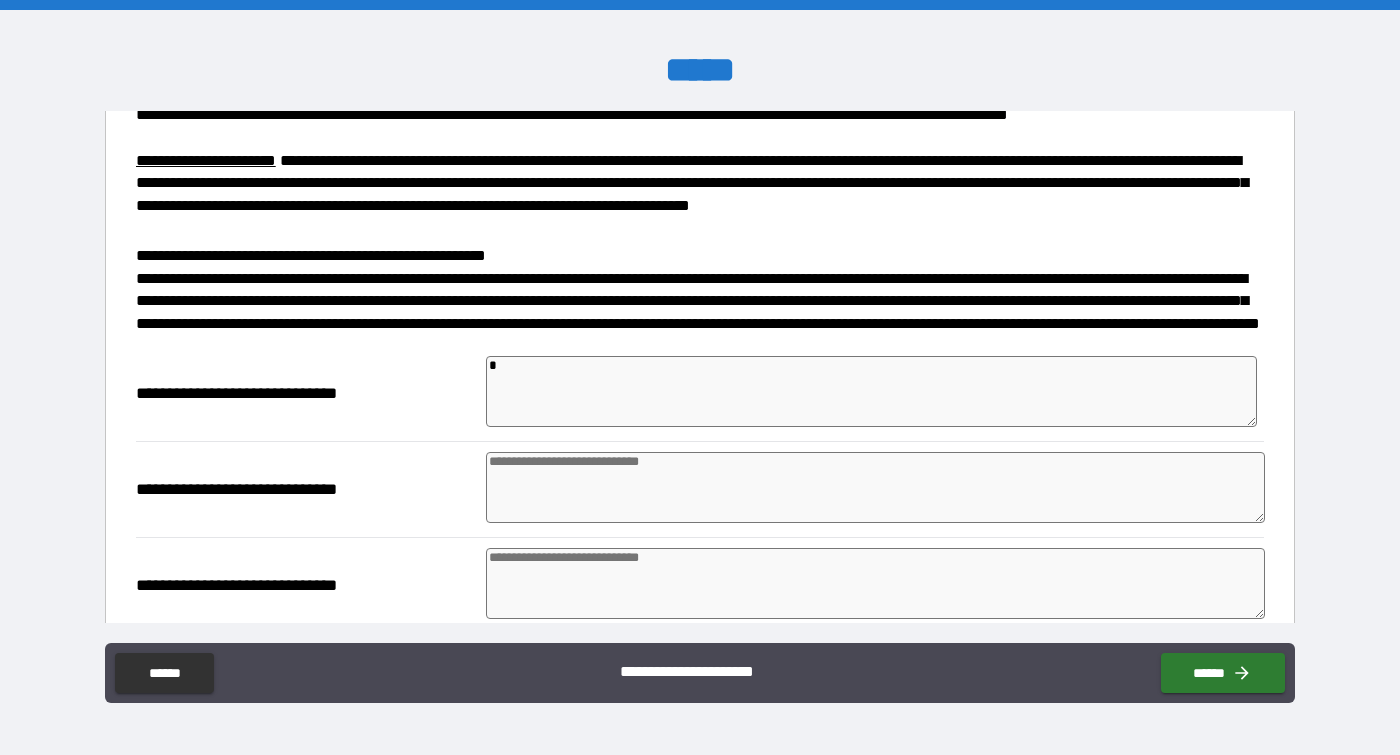 type on "*" 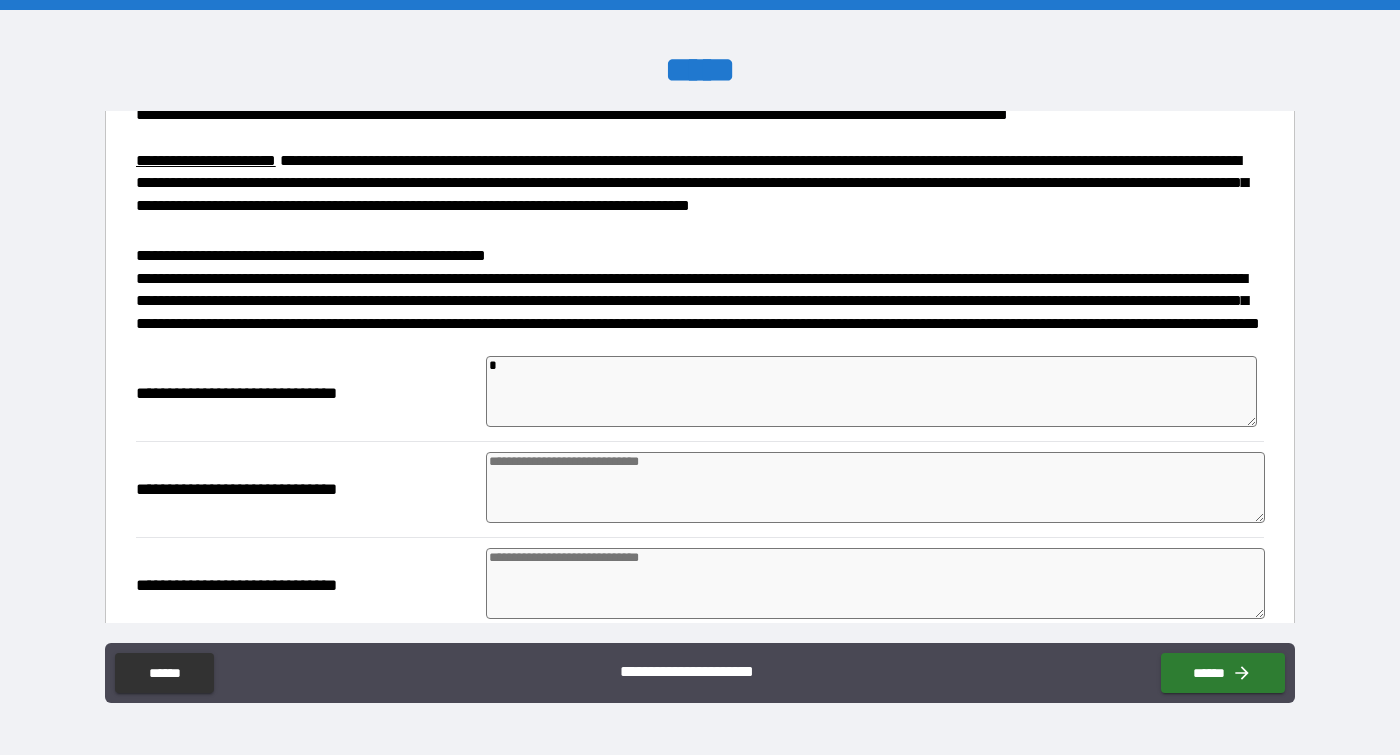 type on "*" 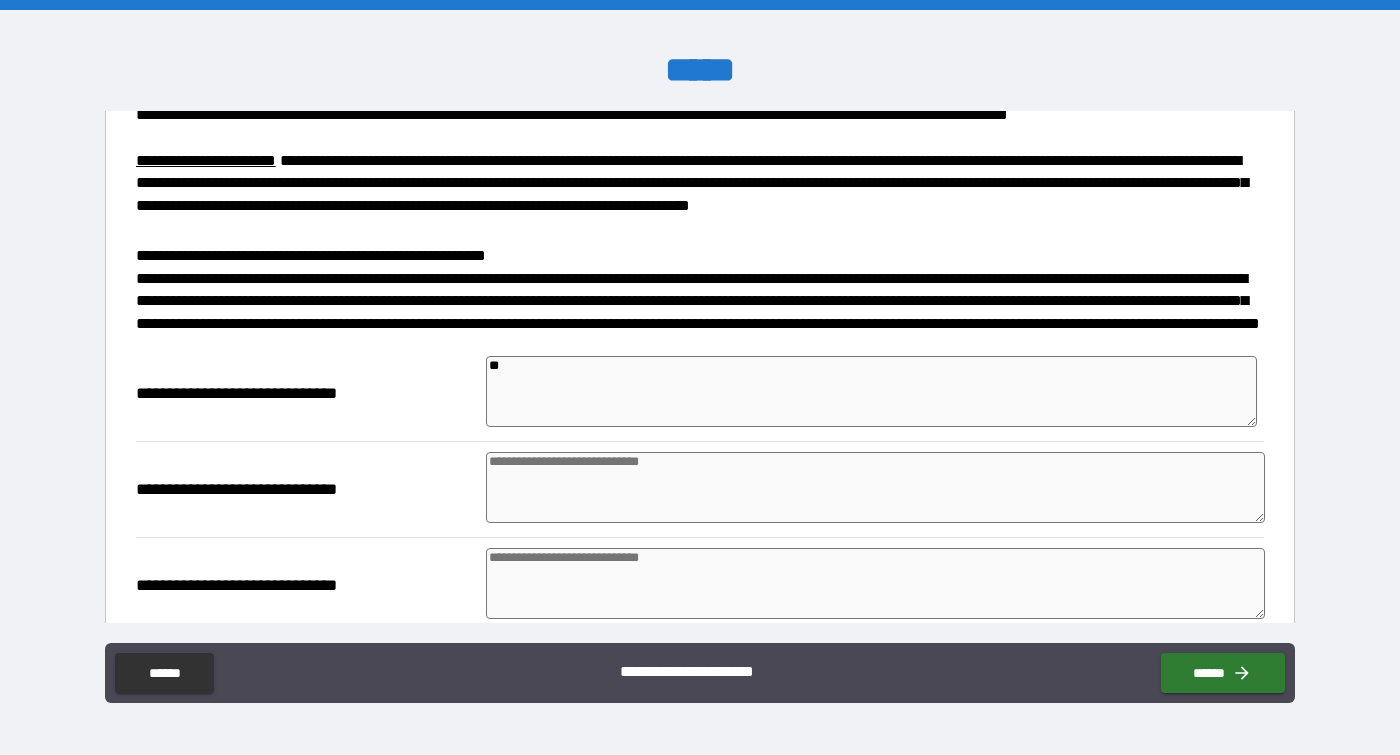 type on "*" 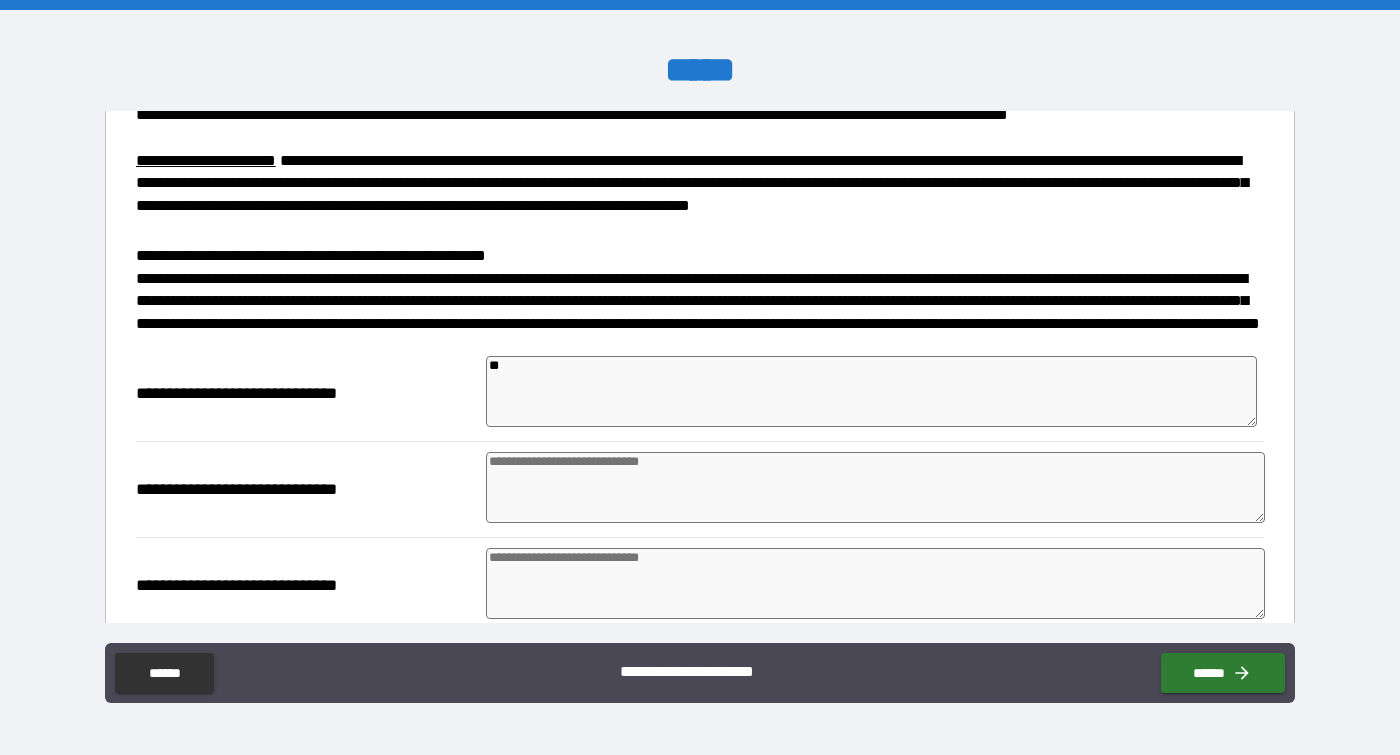 type on "*" 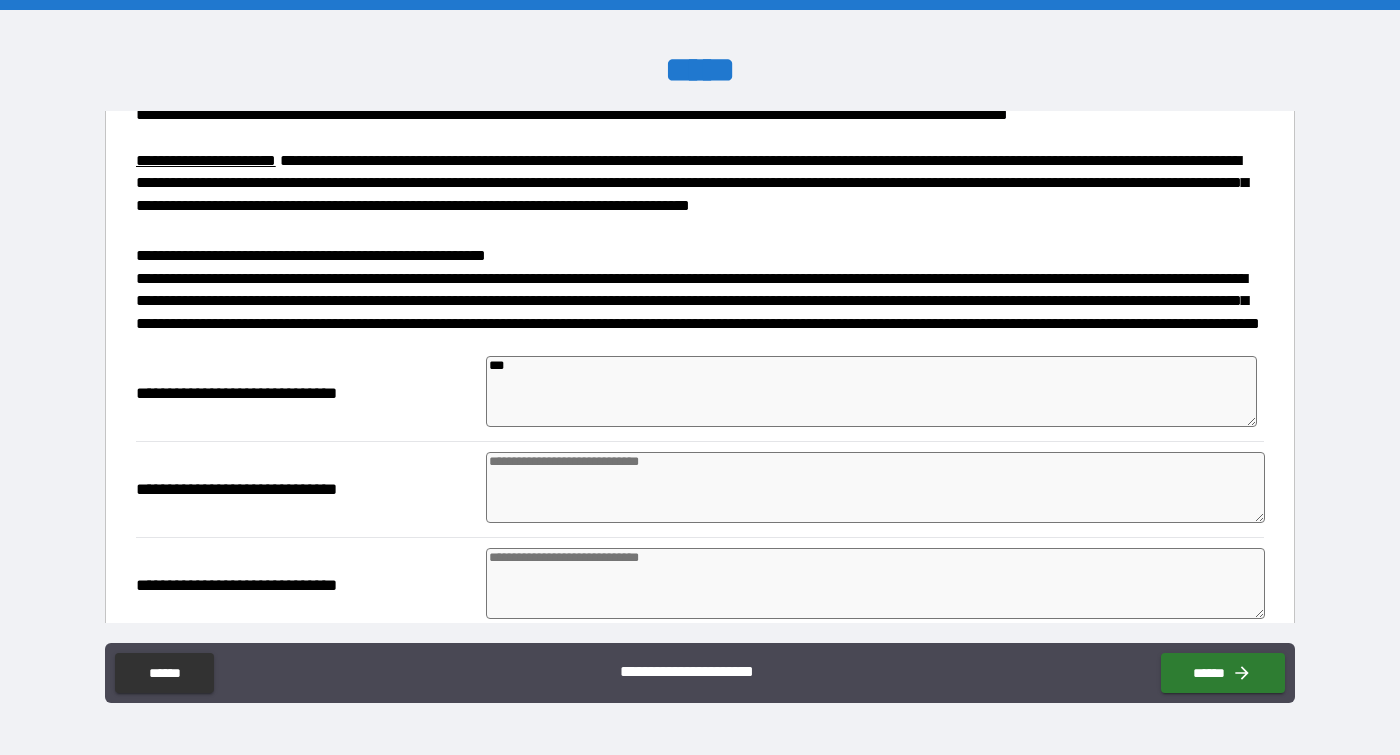 type on "*" 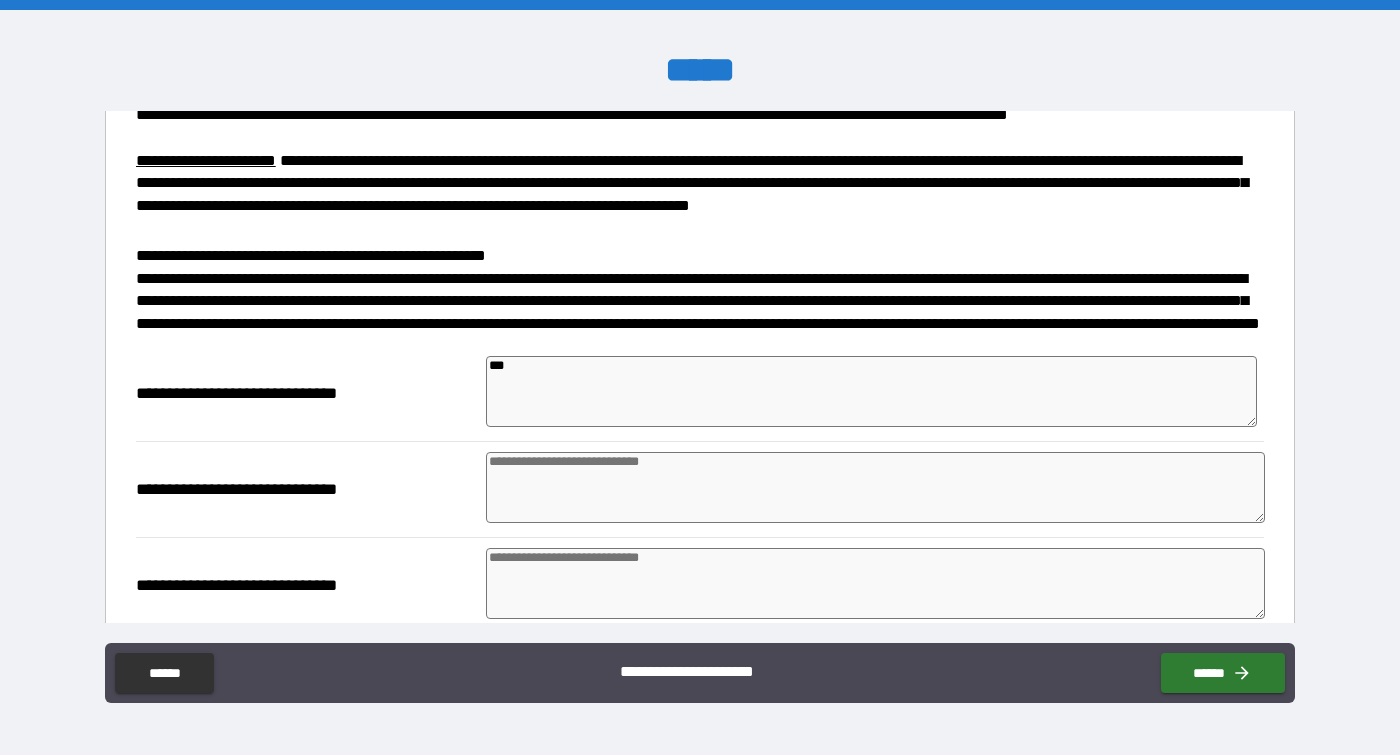 type on "*" 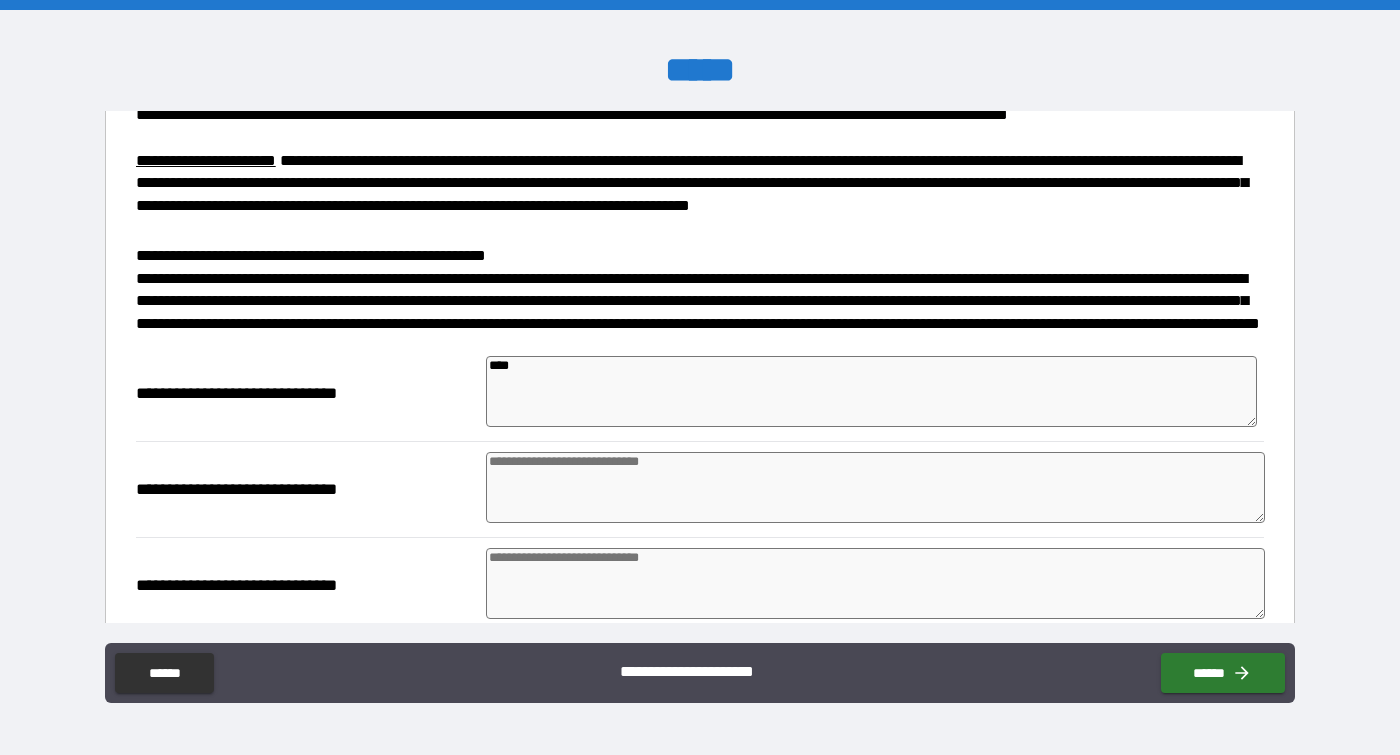 type on "*****" 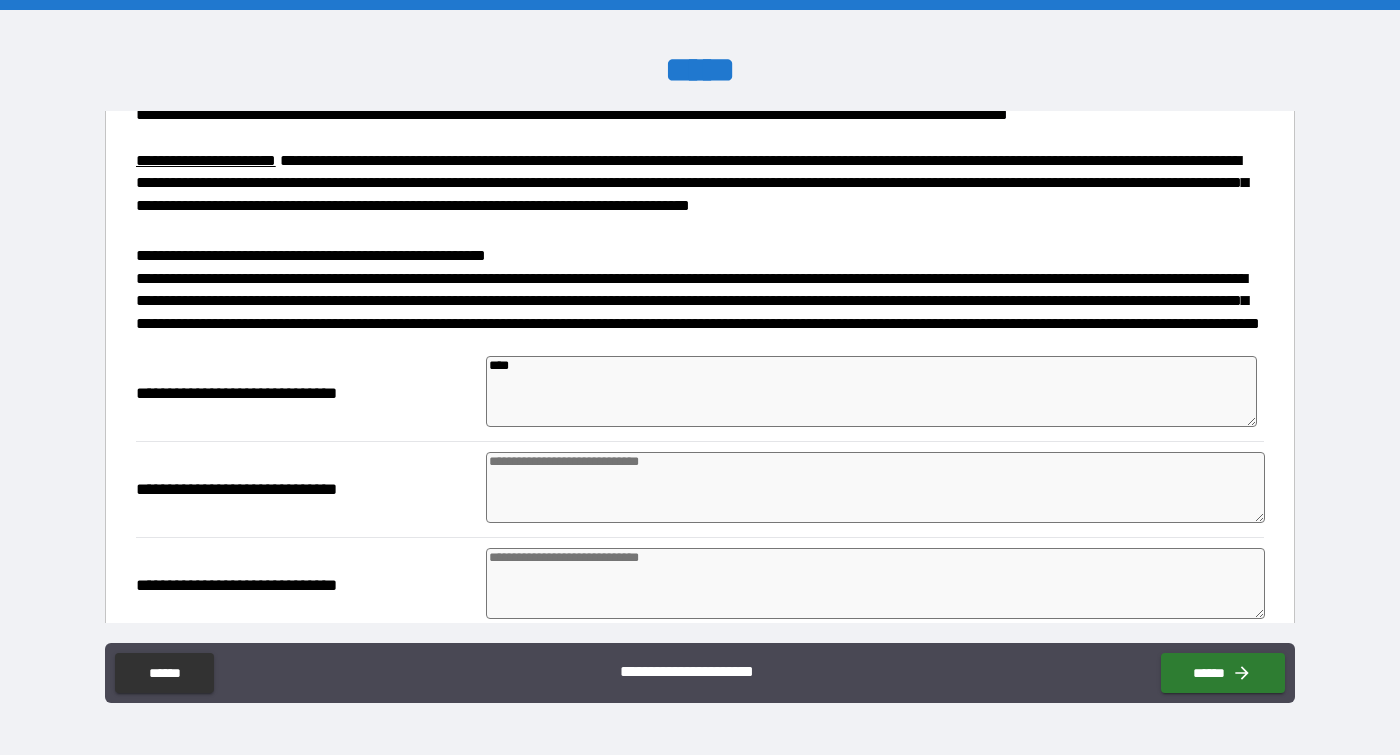 type on "*" 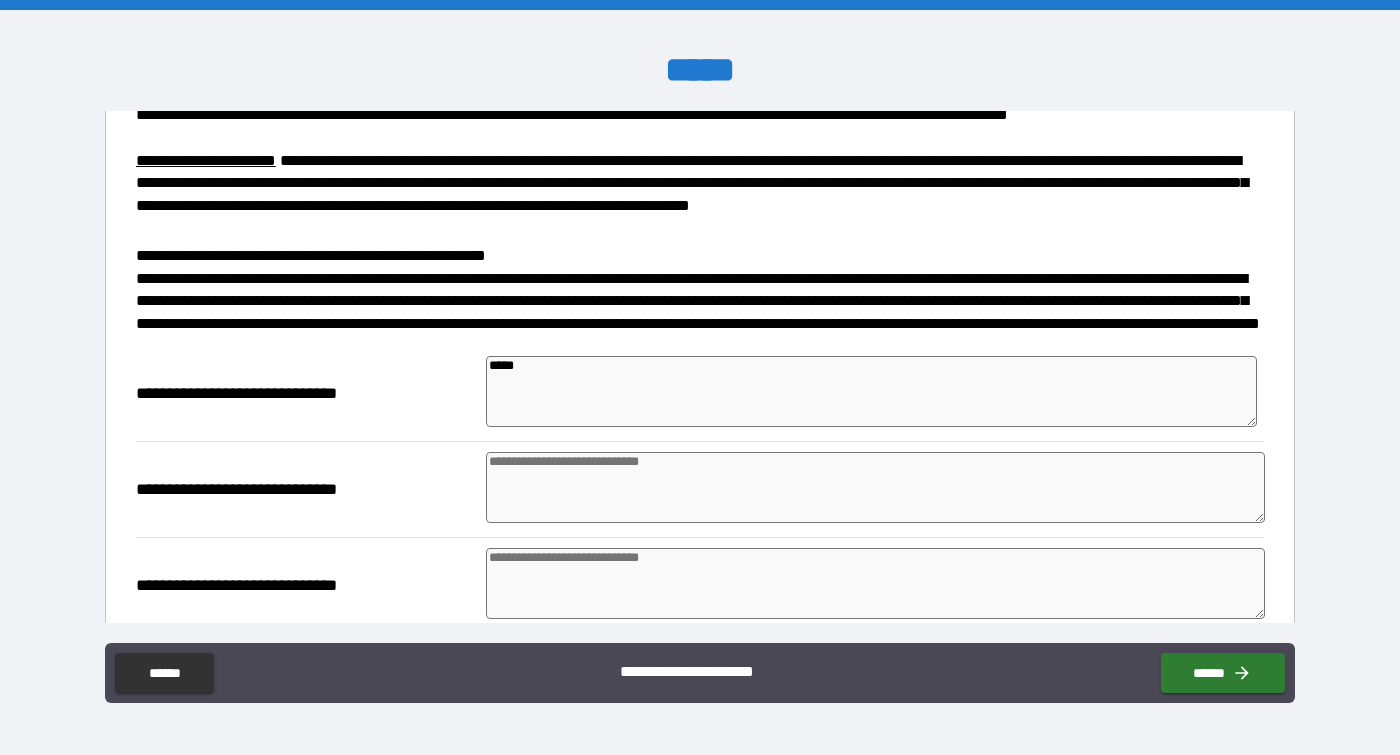 type on "******" 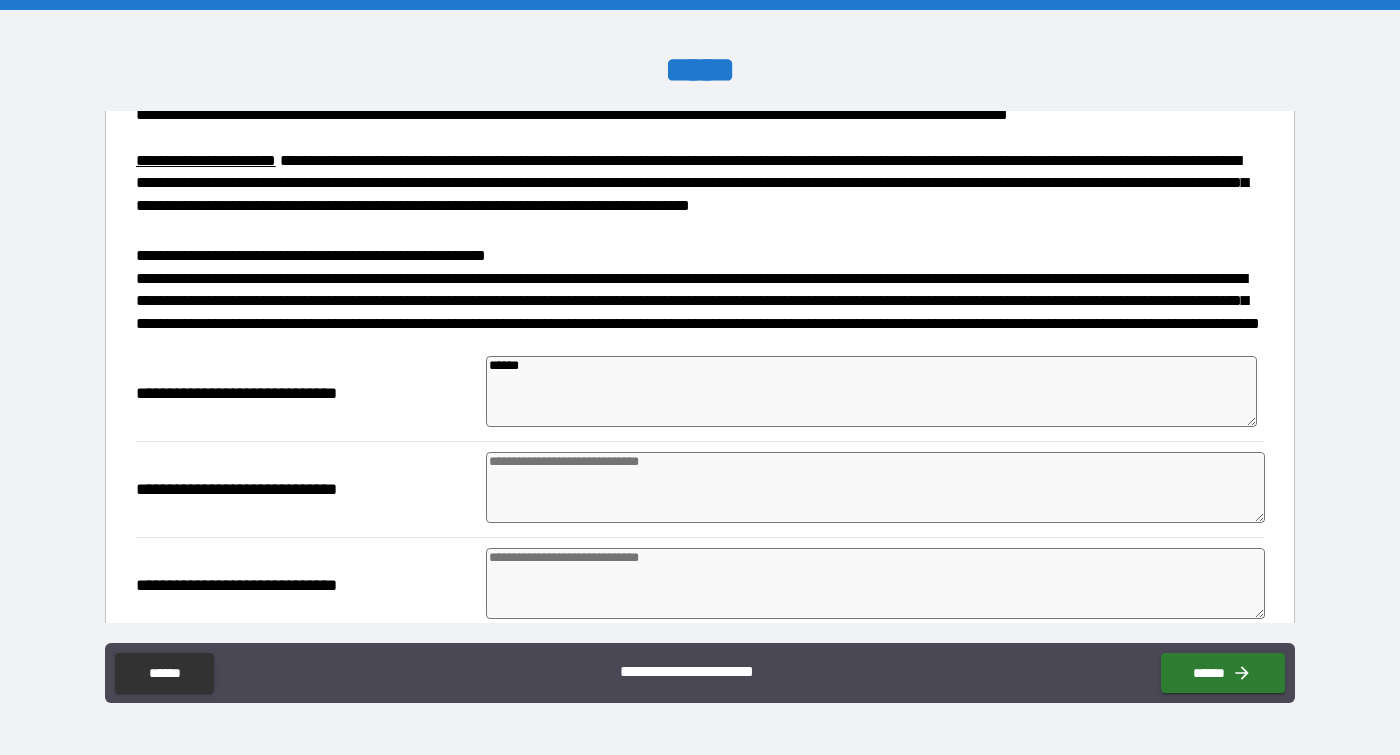 type on "*******" 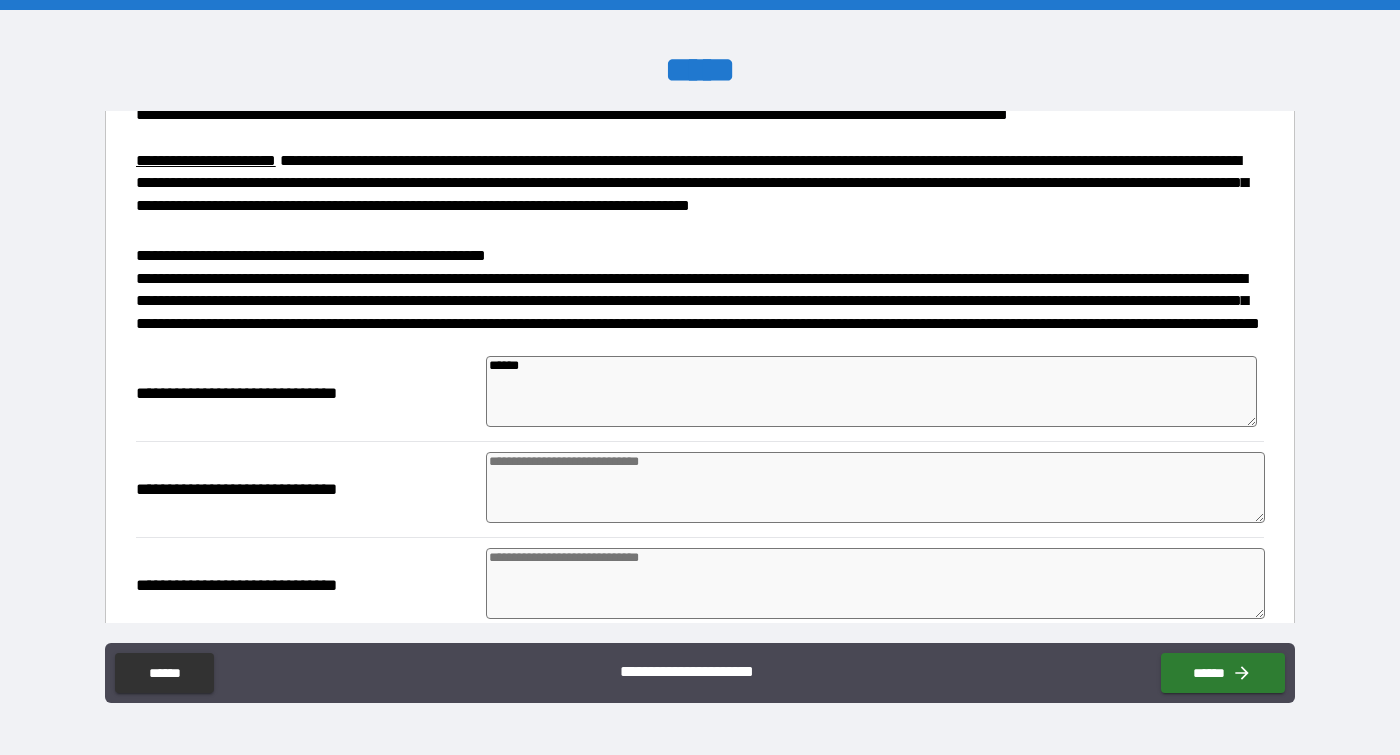 type on "*" 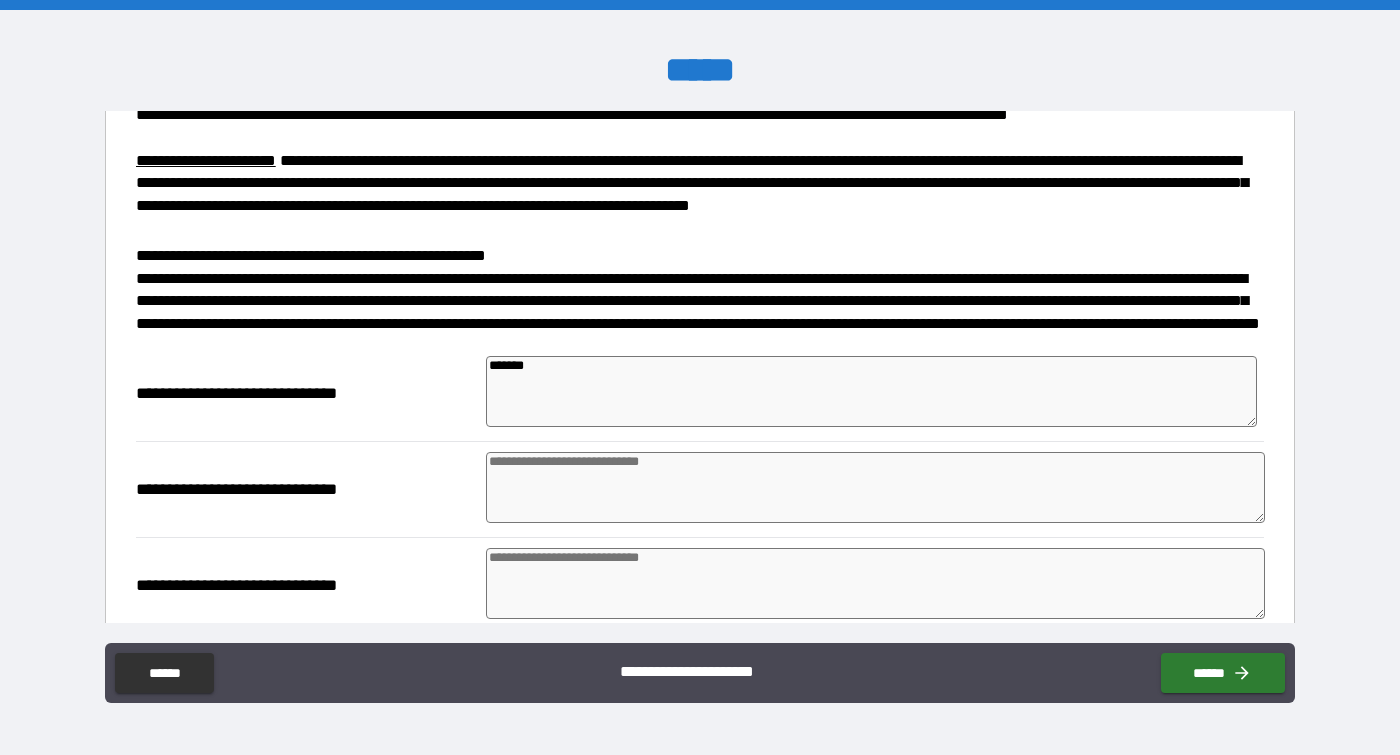 type on "********" 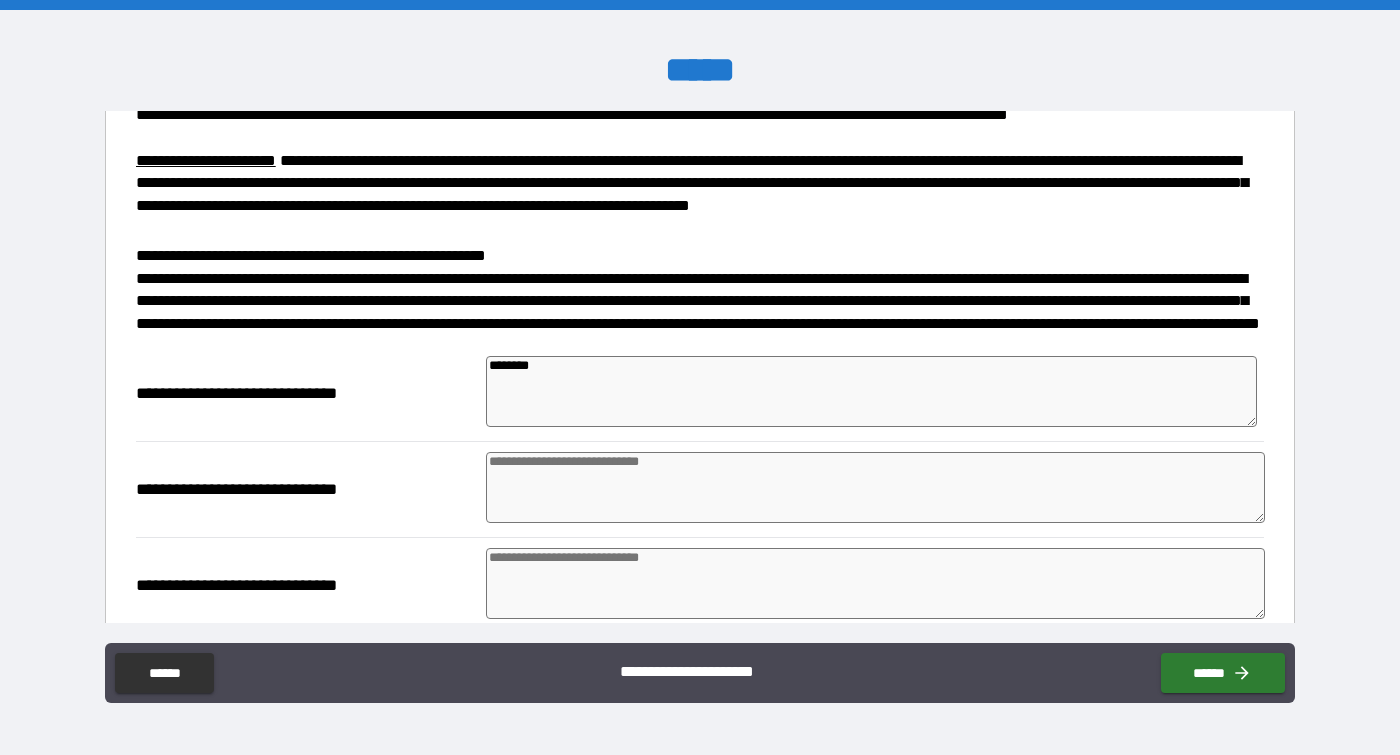 type on "*********" 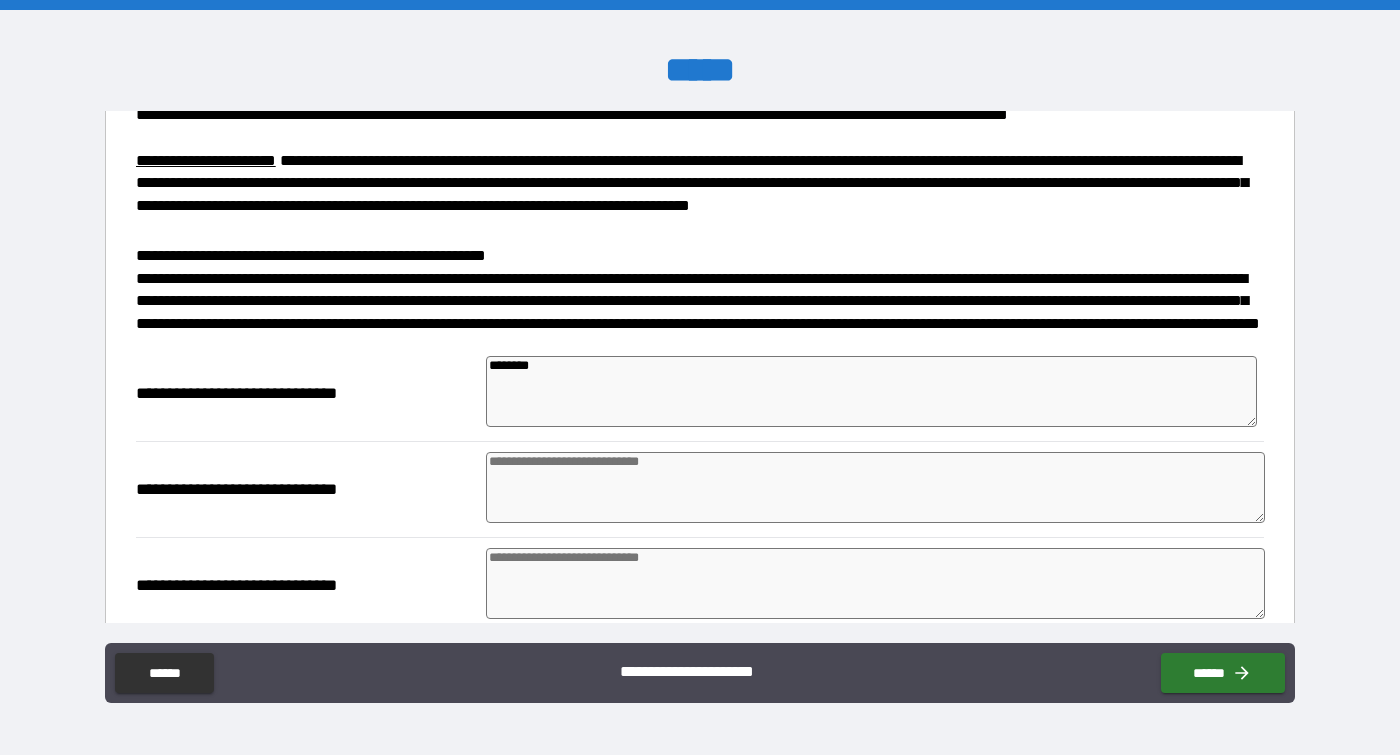 type on "*" 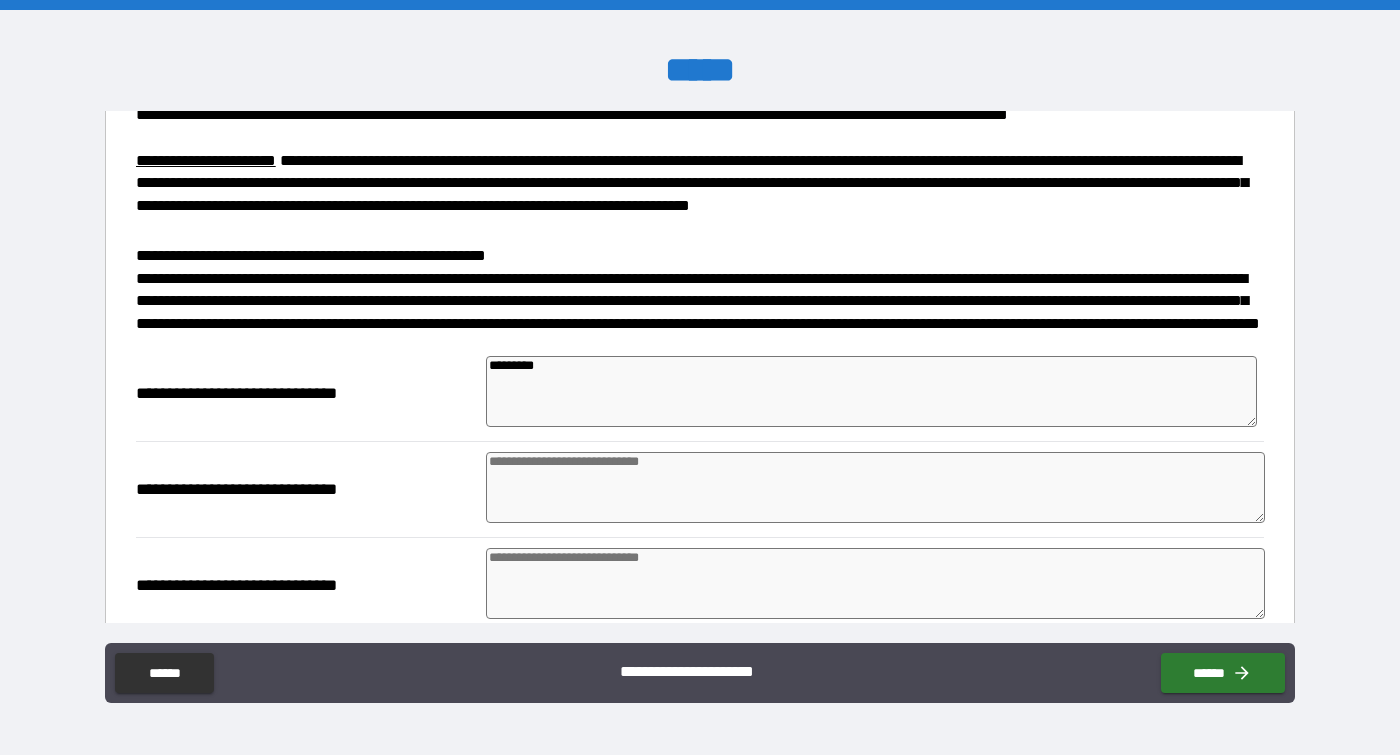 type on "*" 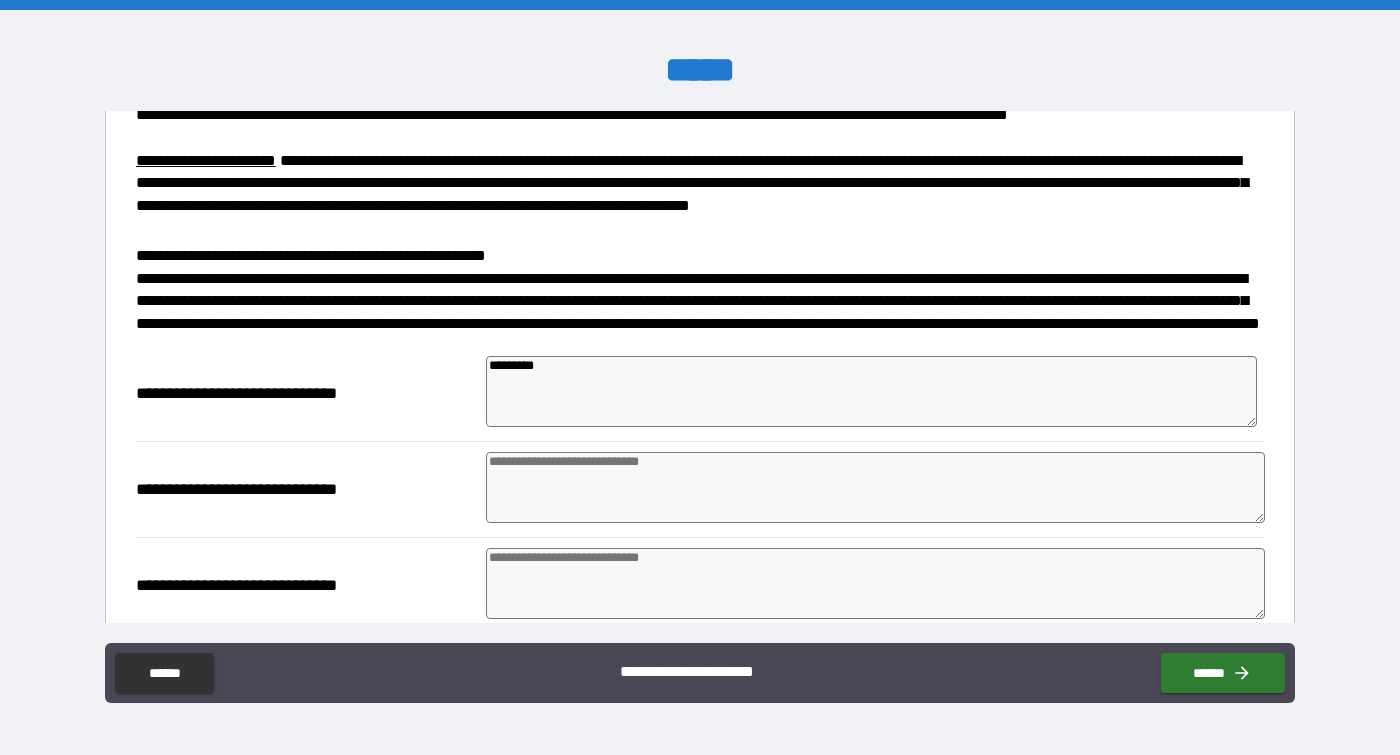 type on "*" 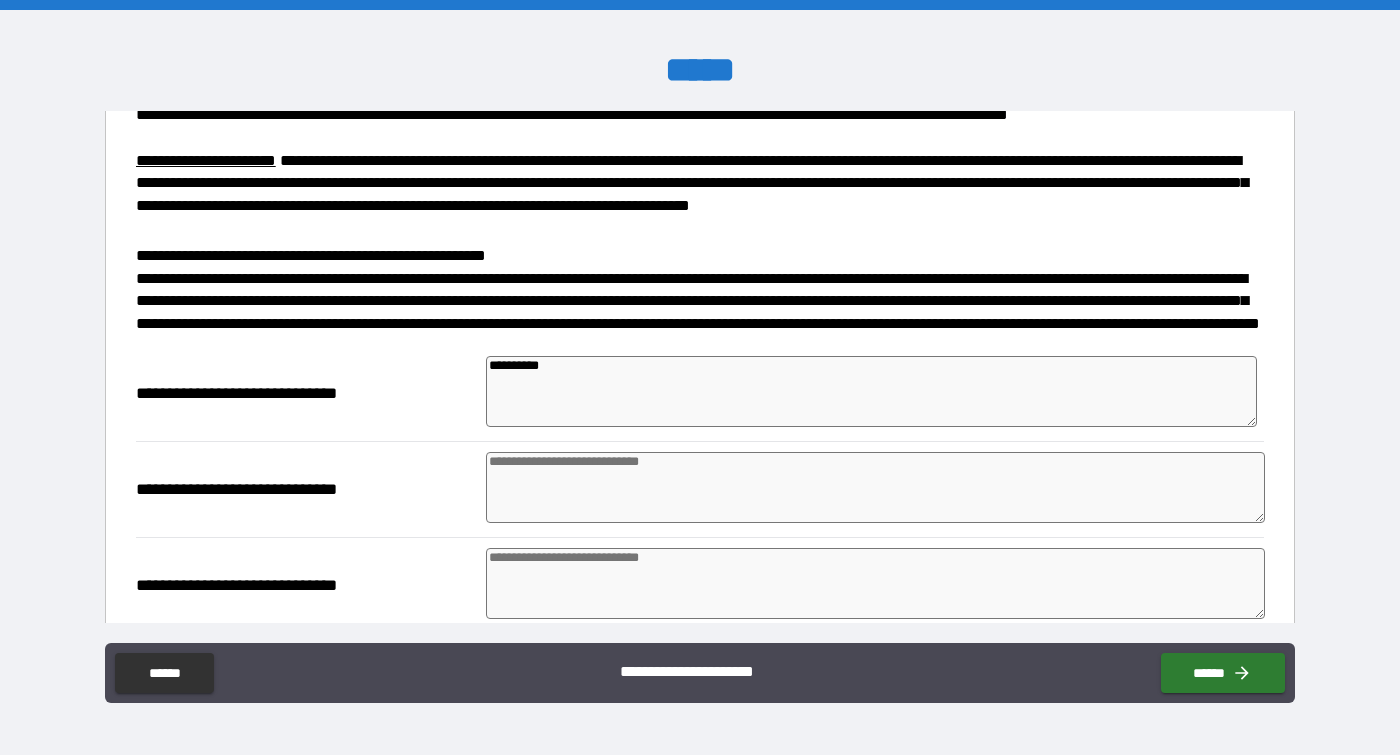 type on "*" 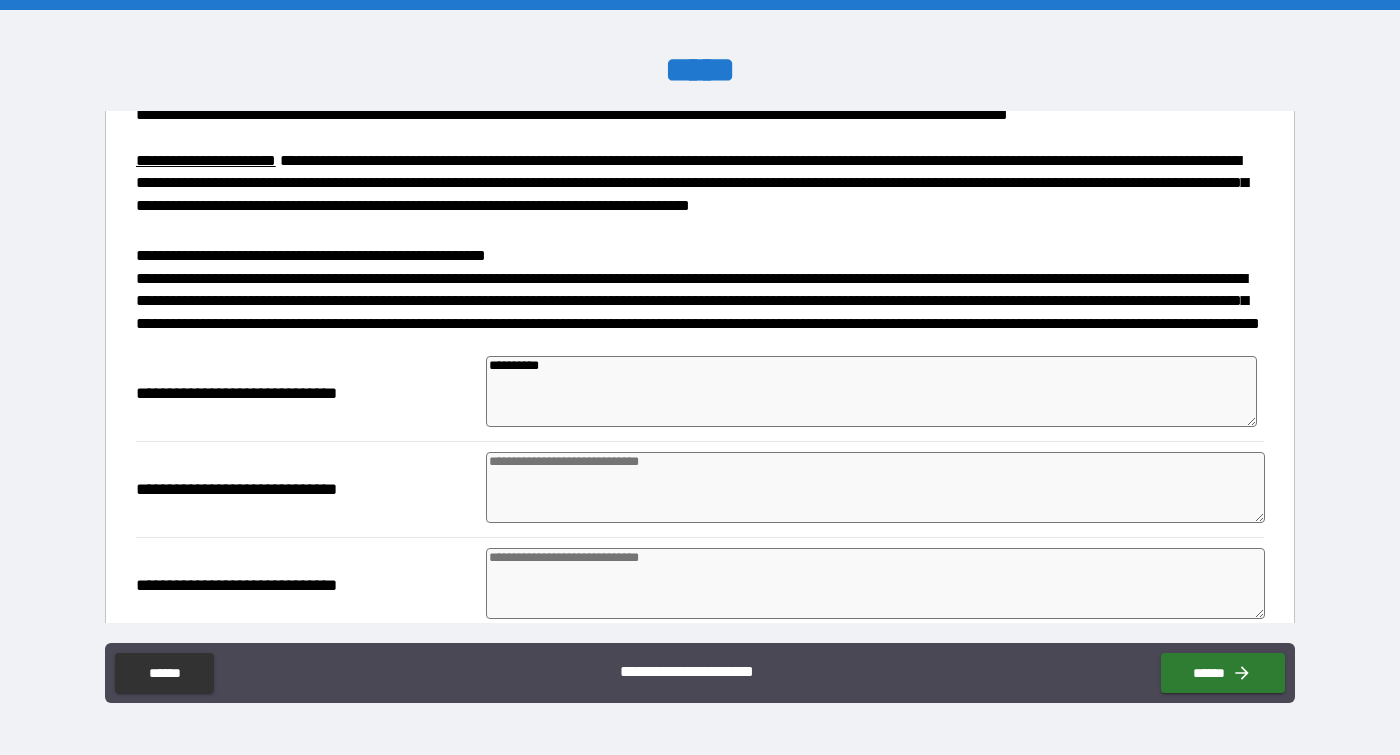 type on "*" 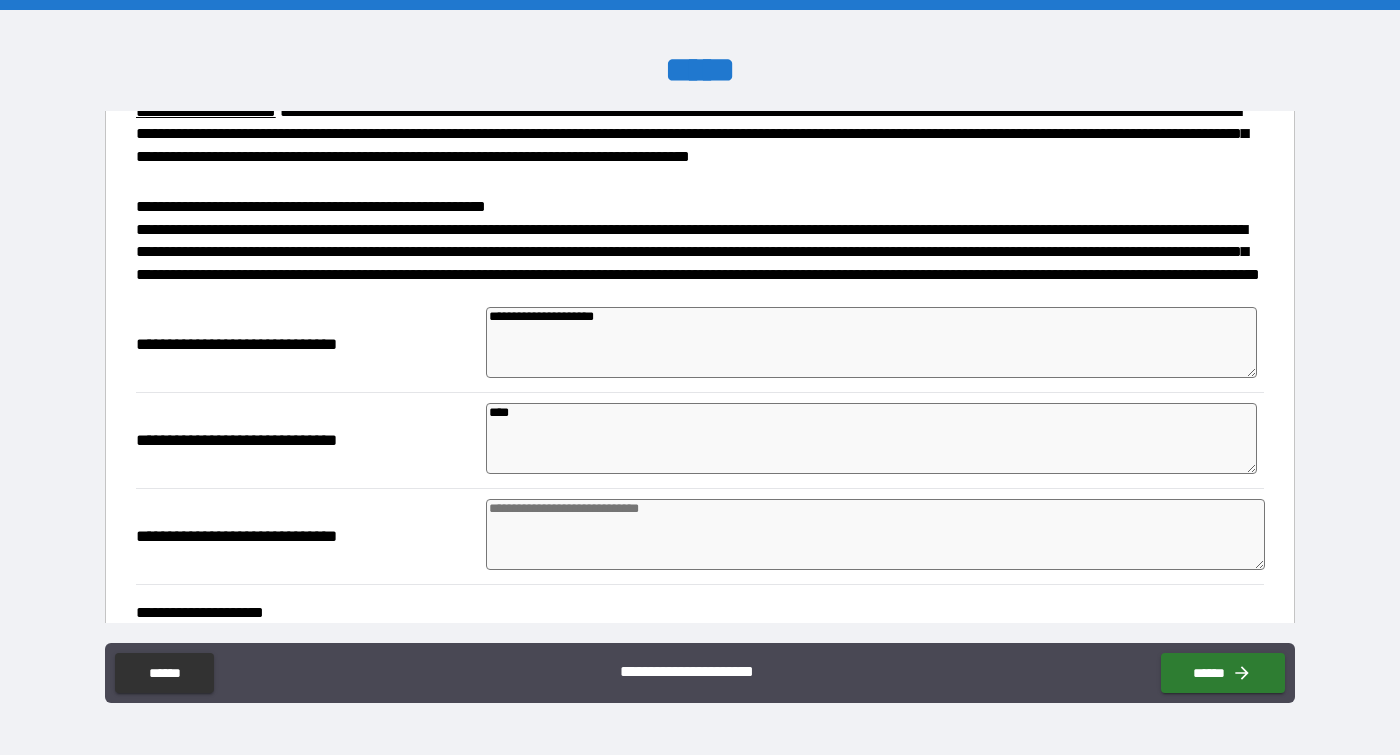 scroll, scrollTop: 1108, scrollLeft: 0, axis: vertical 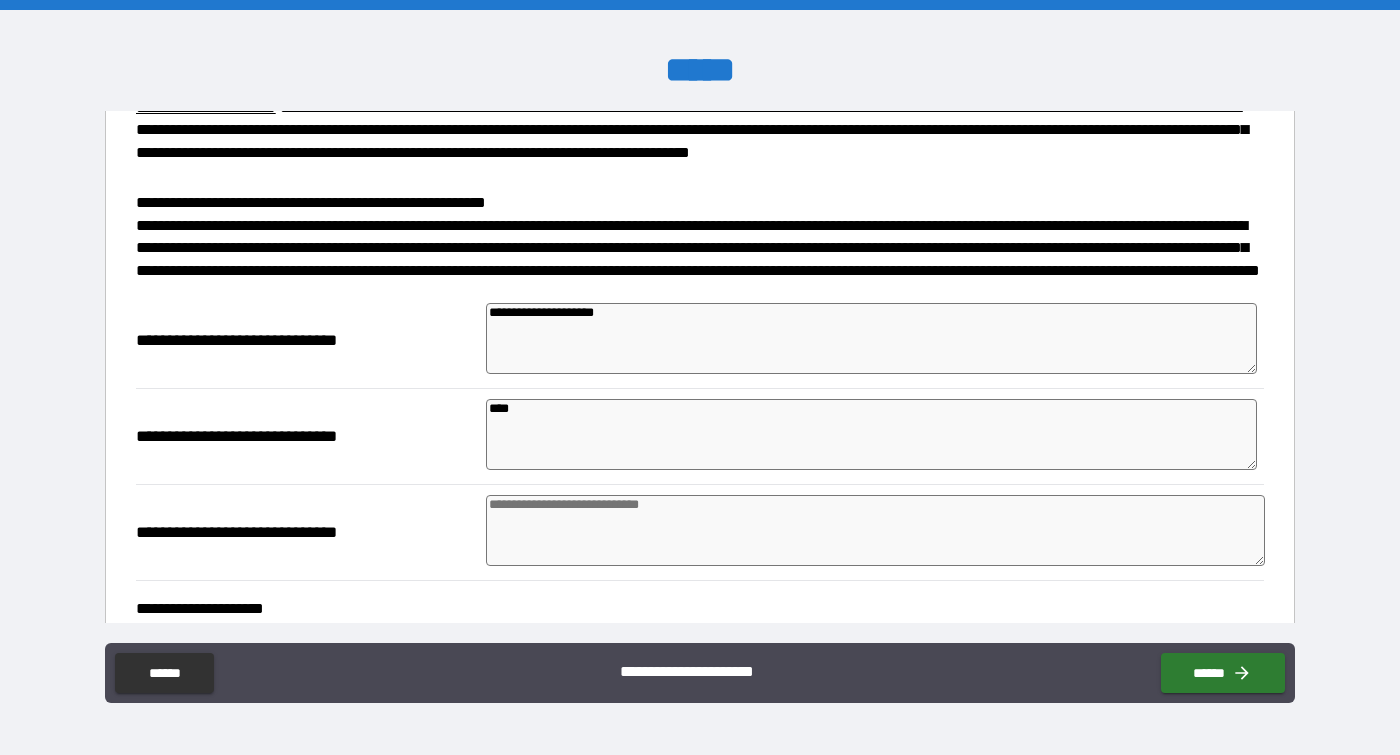 click on "**********" at bounding box center [872, 338] 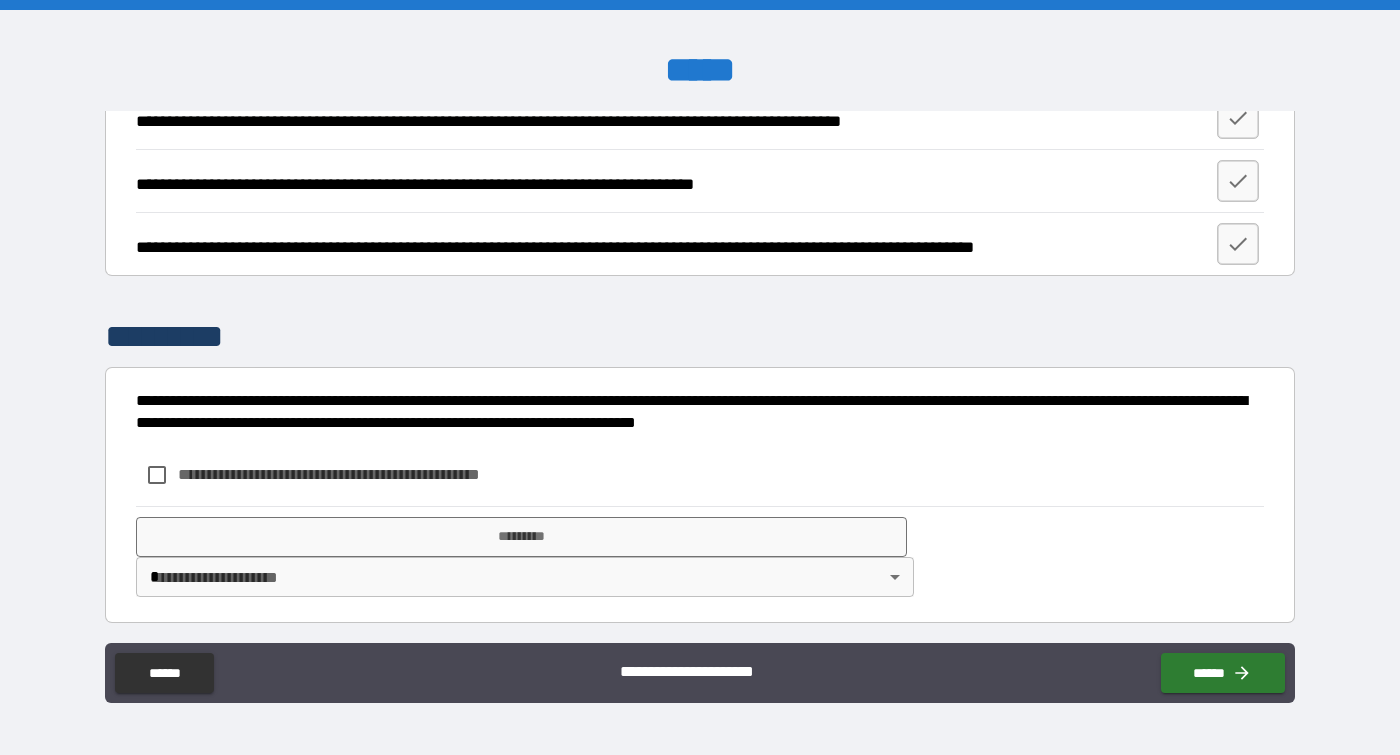 scroll, scrollTop: 1776, scrollLeft: 0, axis: vertical 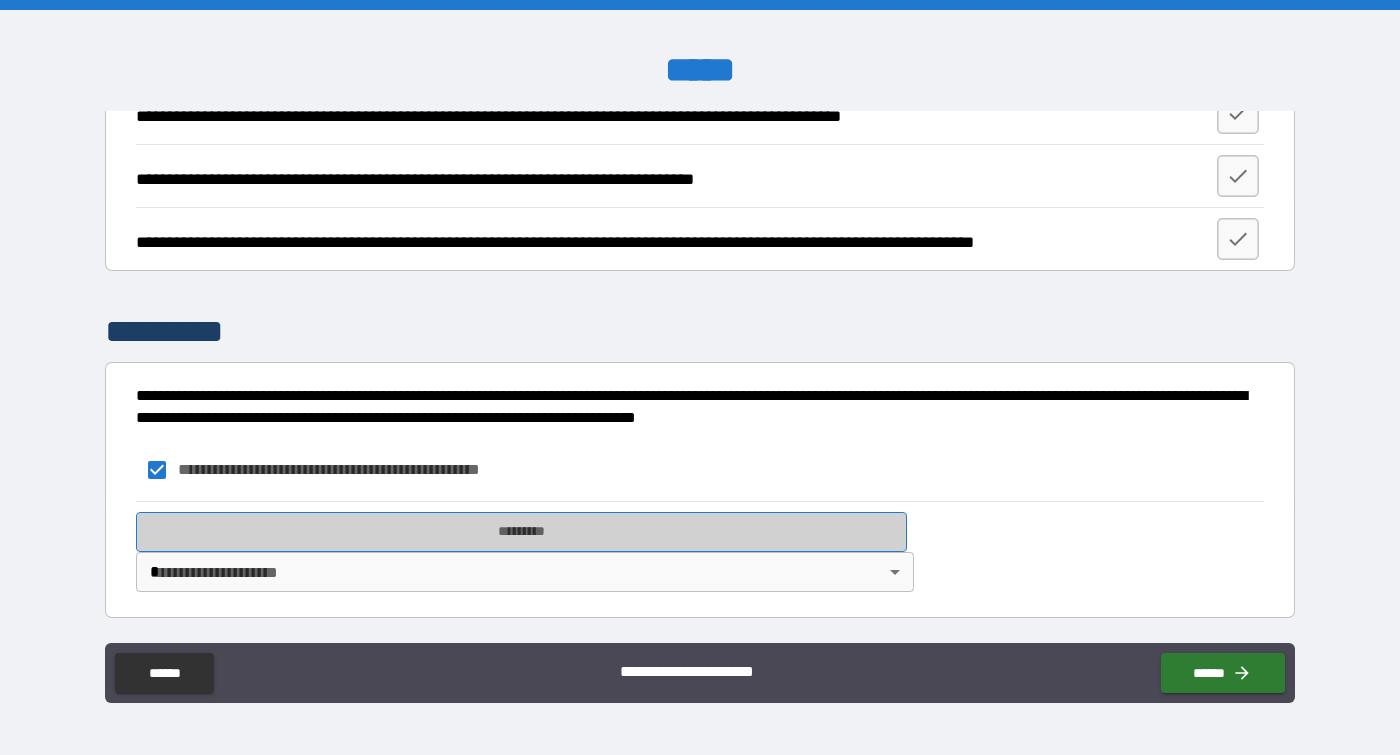 click on "*********" at bounding box center [521, 532] 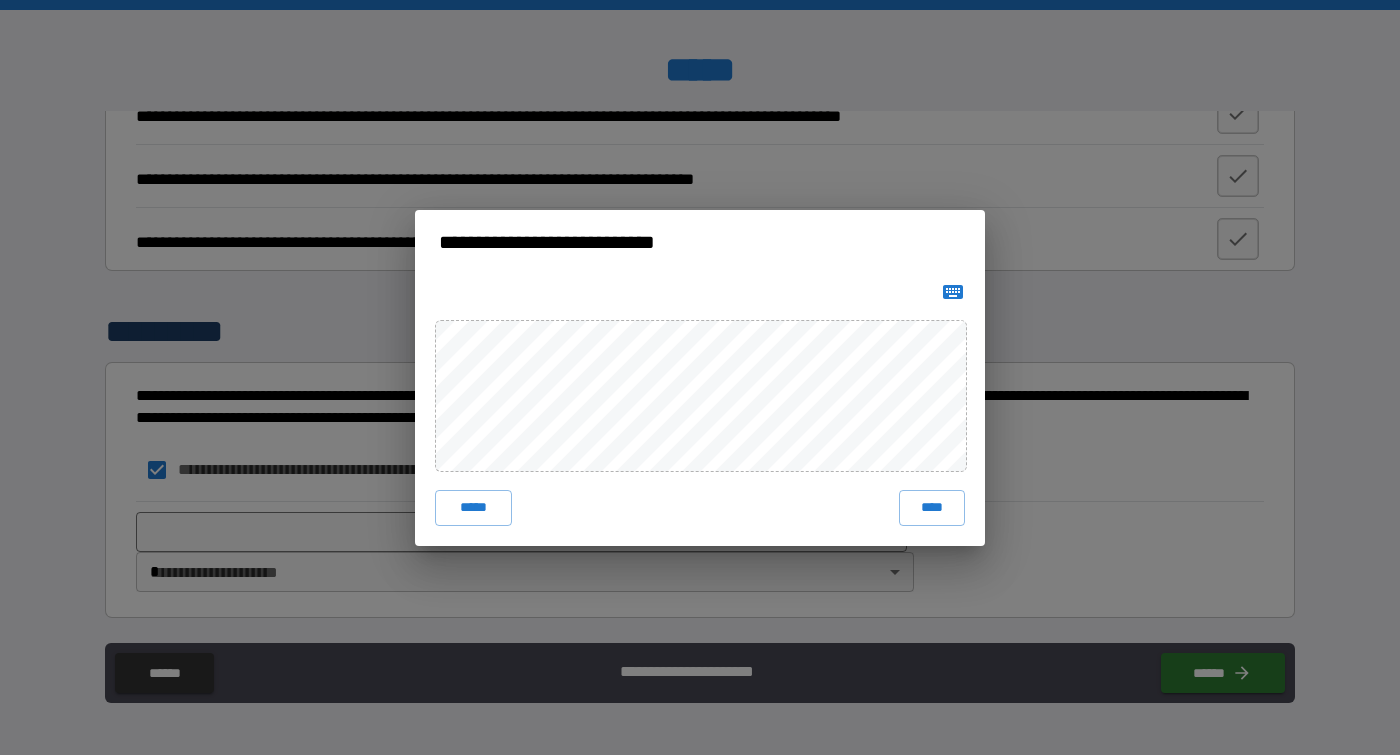 click 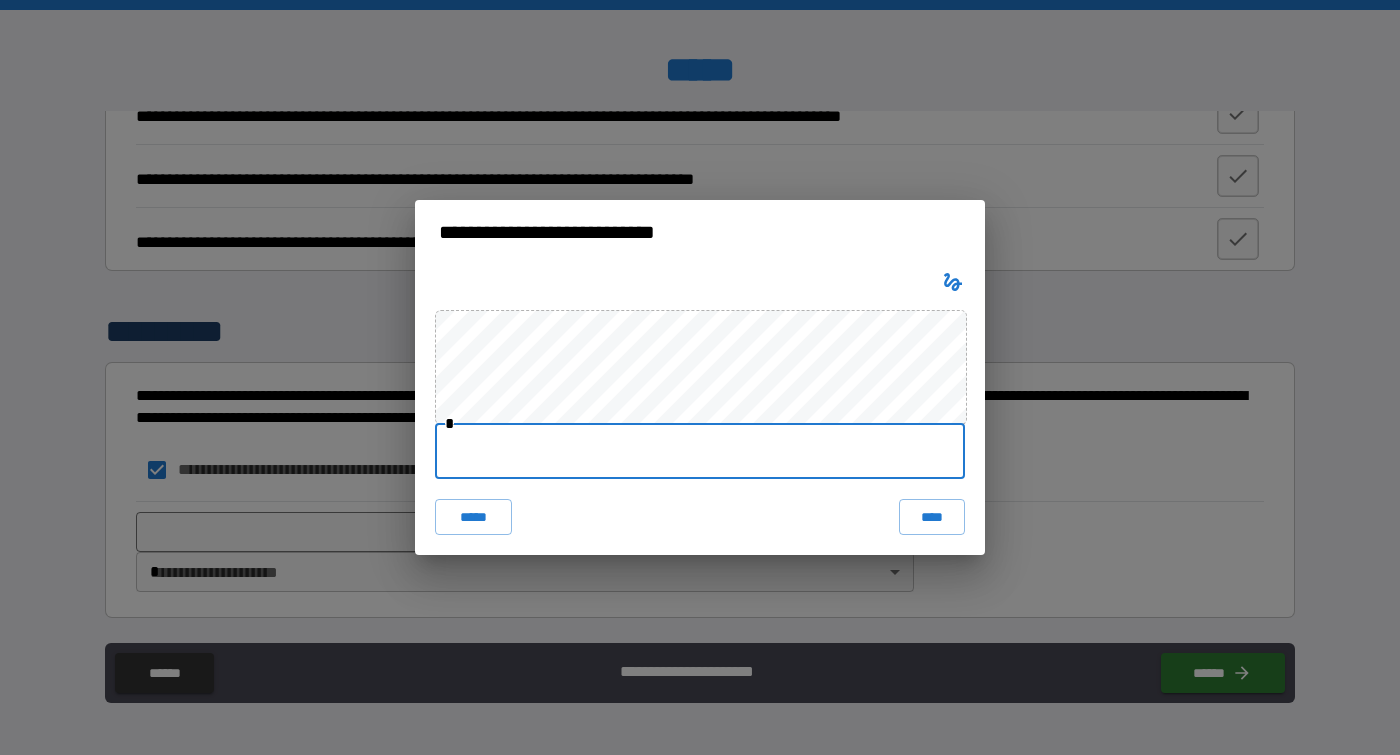 click at bounding box center (700, 451) 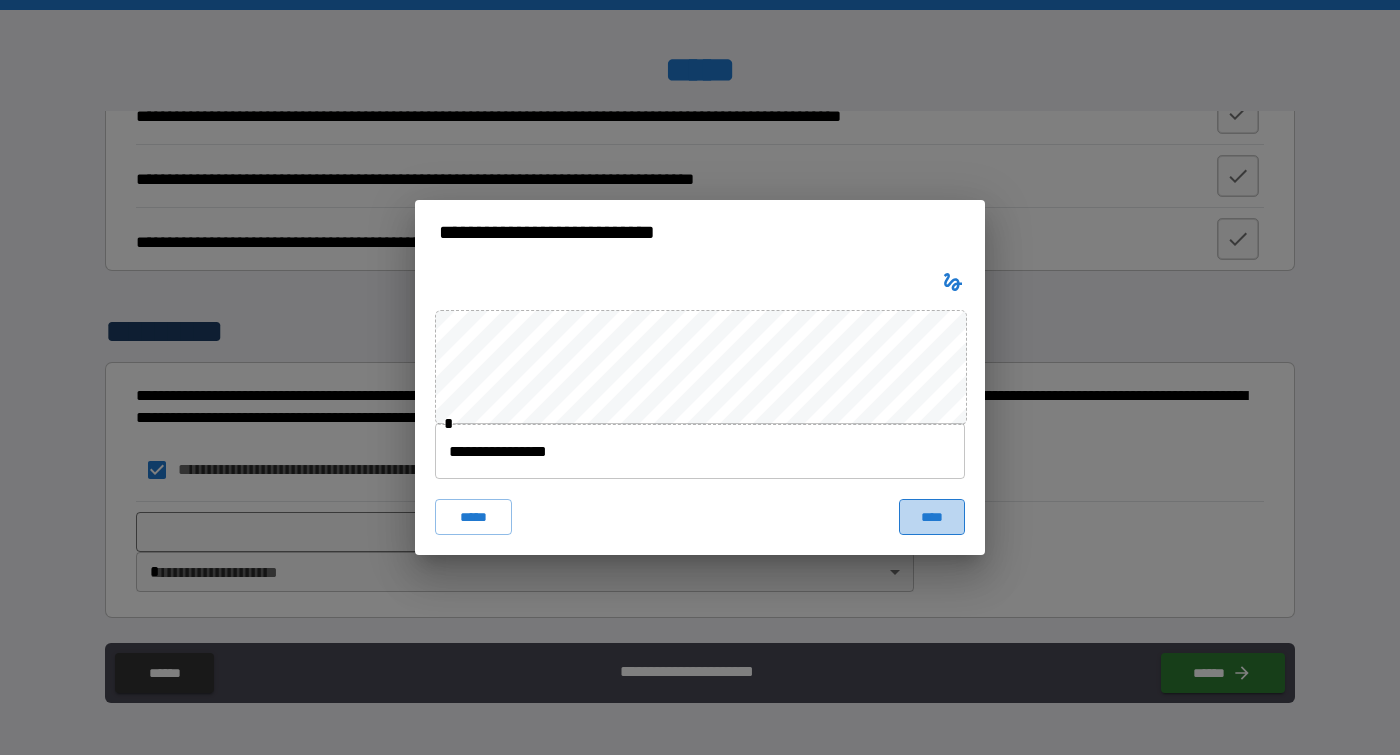 click on "****" at bounding box center (932, 517) 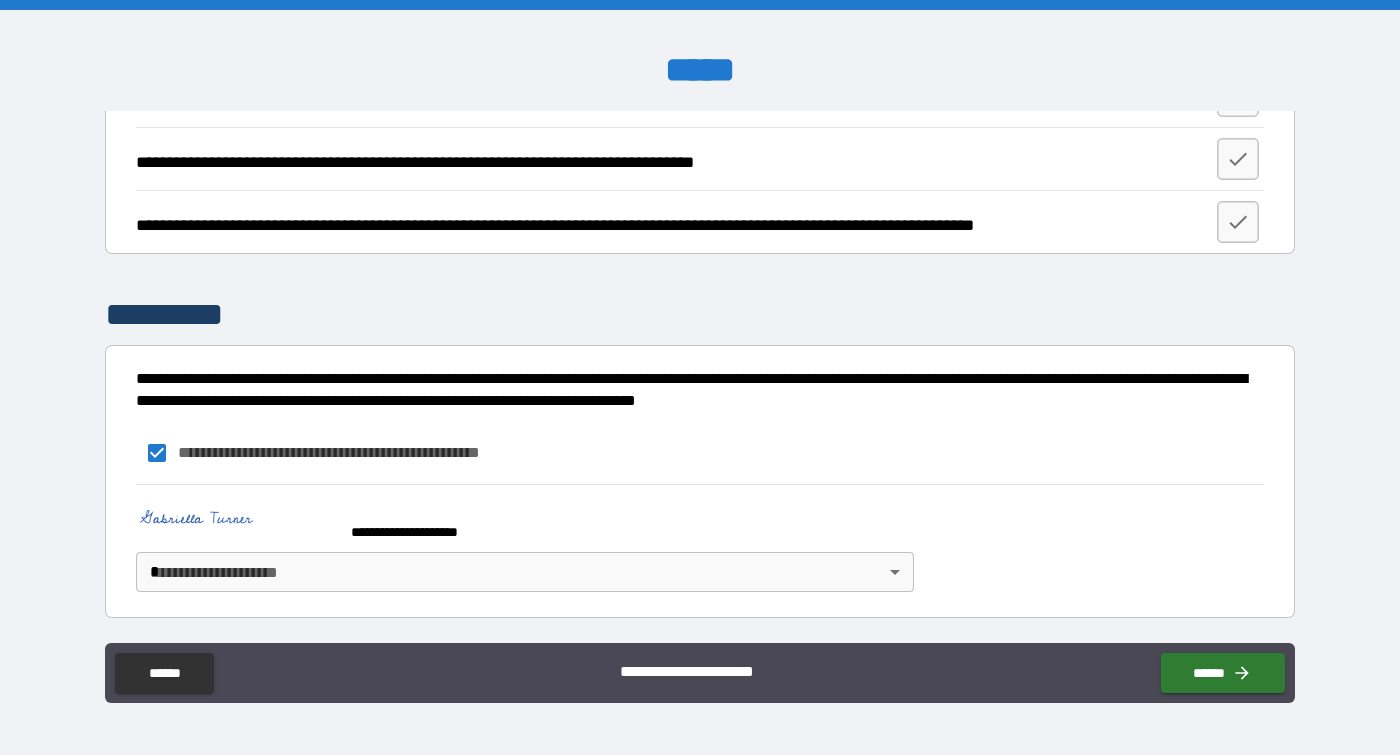 scroll, scrollTop: 1793, scrollLeft: 0, axis: vertical 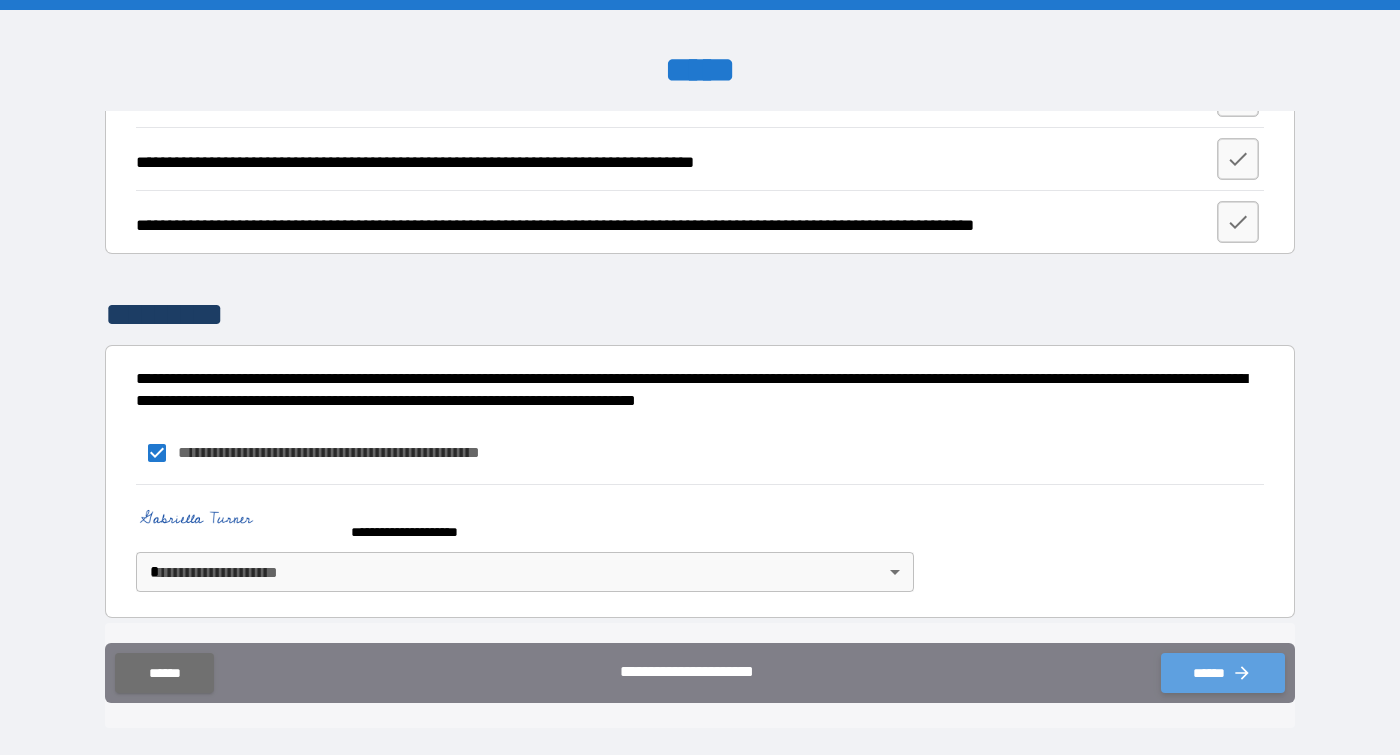 click on "******" at bounding box center (1223, 673) 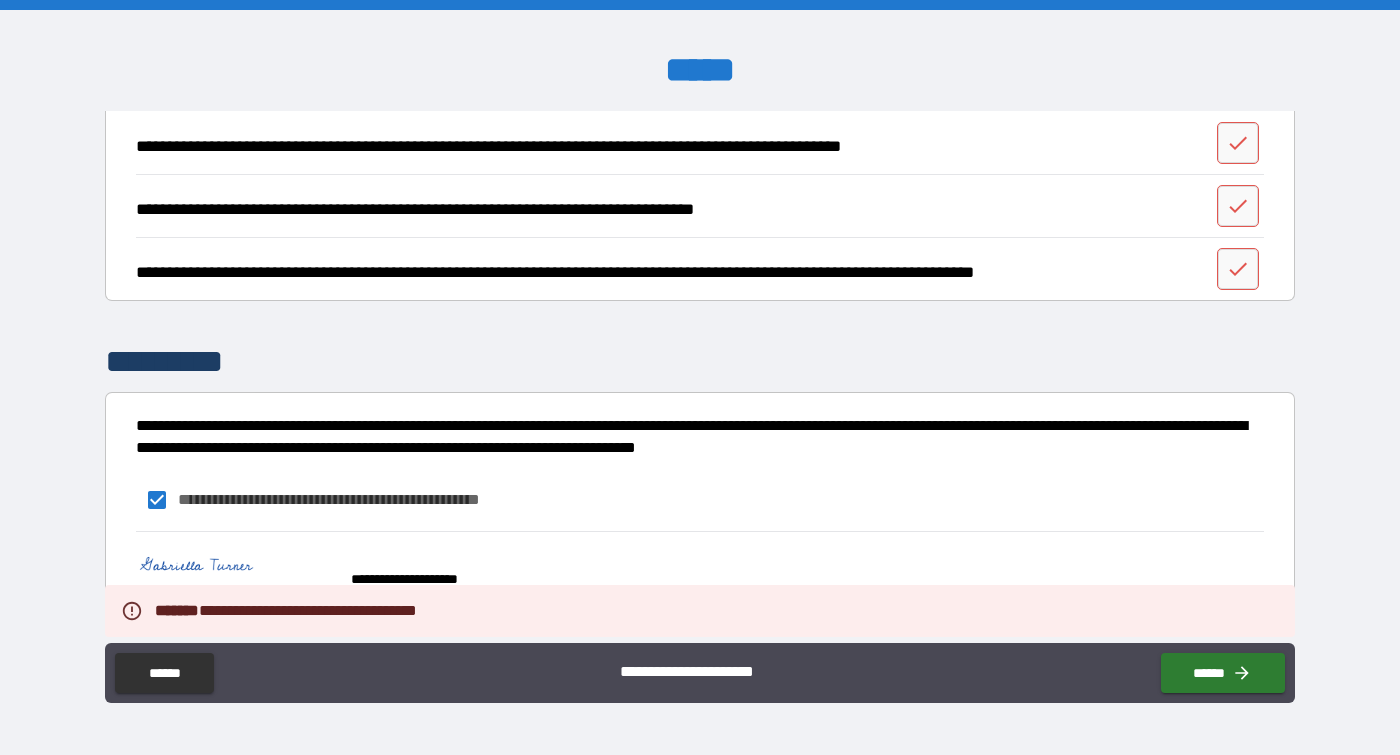 scroll, scrollTop: 1711, scrollLeft: 0, axis: vertical 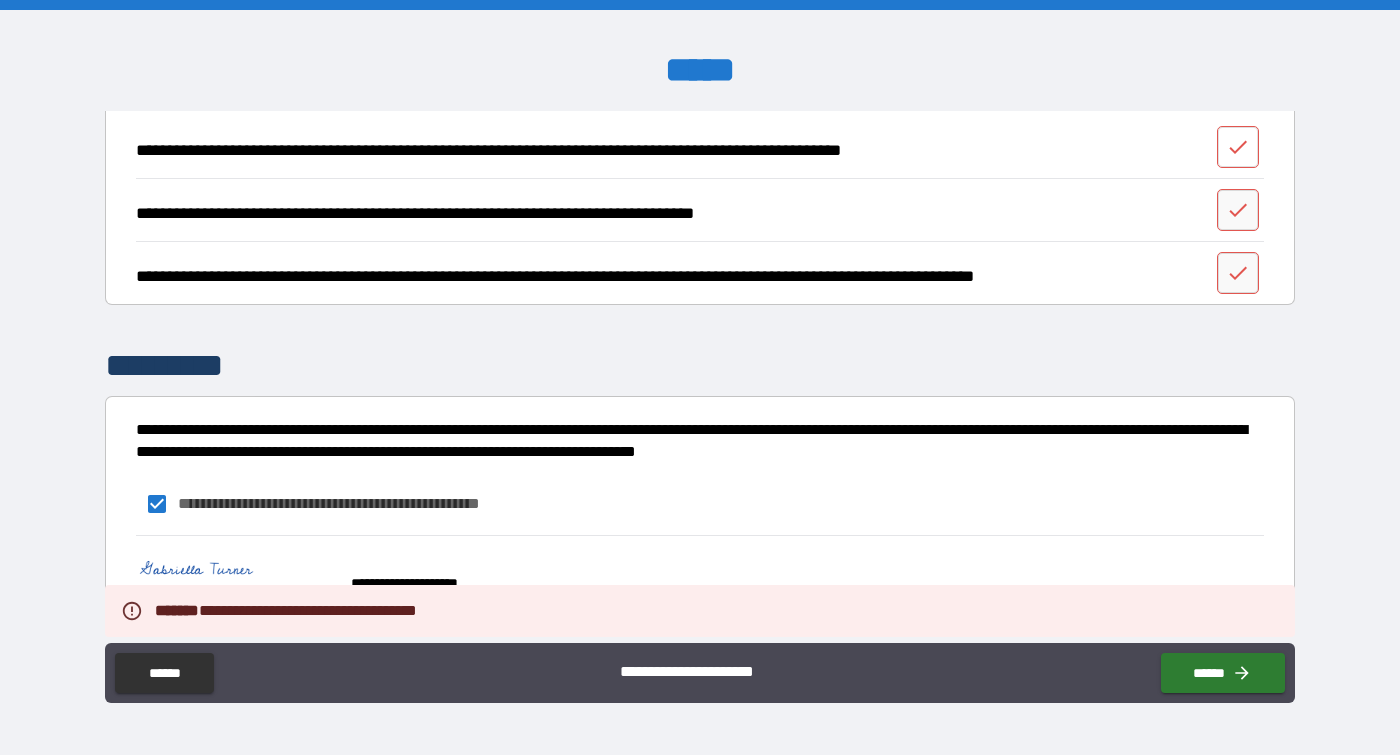 click 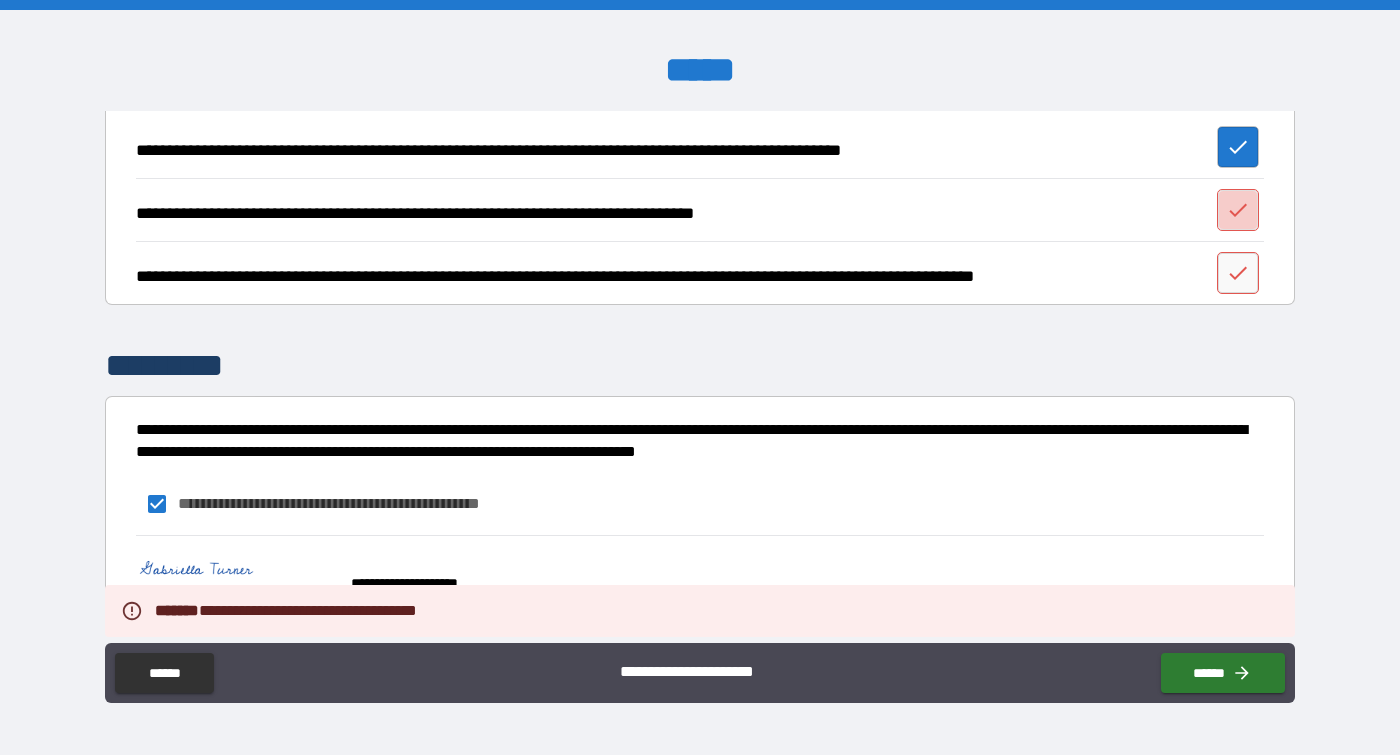 click 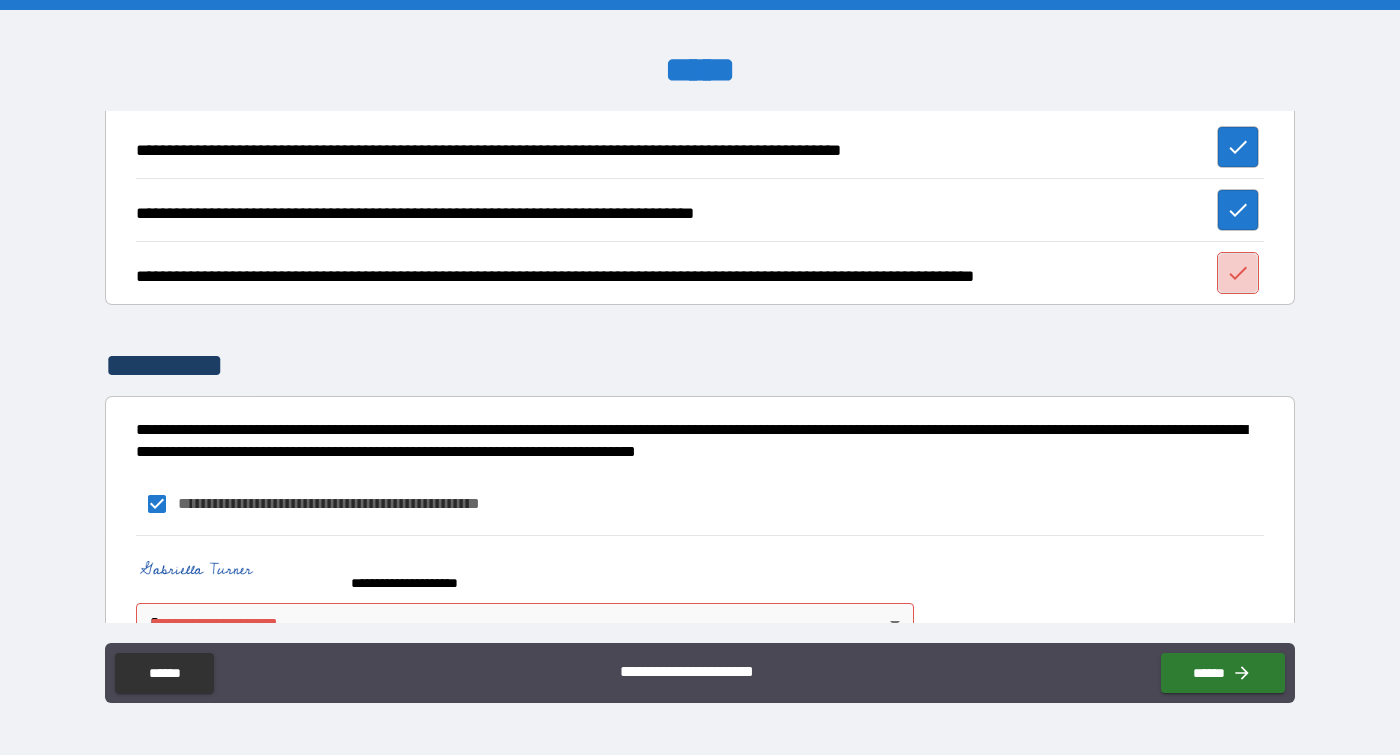 click 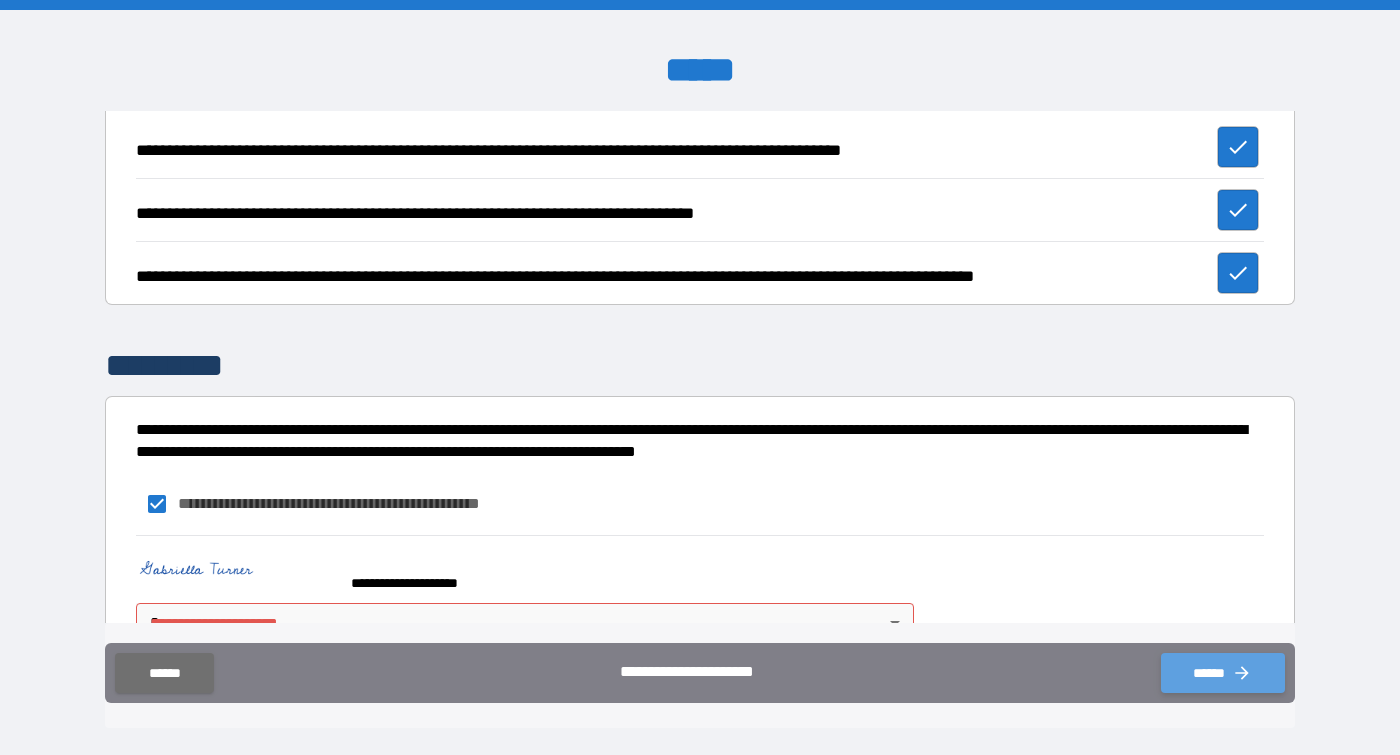 click on "******" at bounding box center (1223, 673) 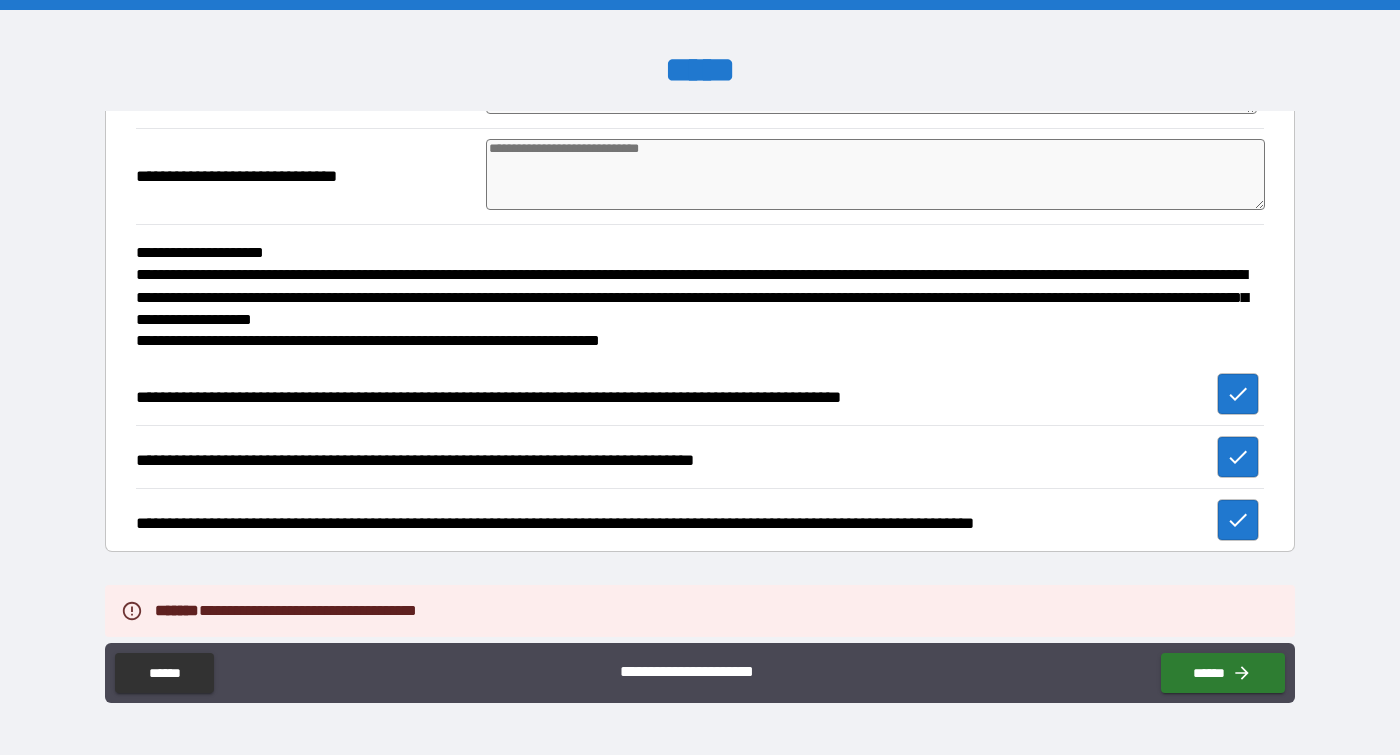 scroll, scrollTop: 1793, scrollLeft: 0, axis: vertical 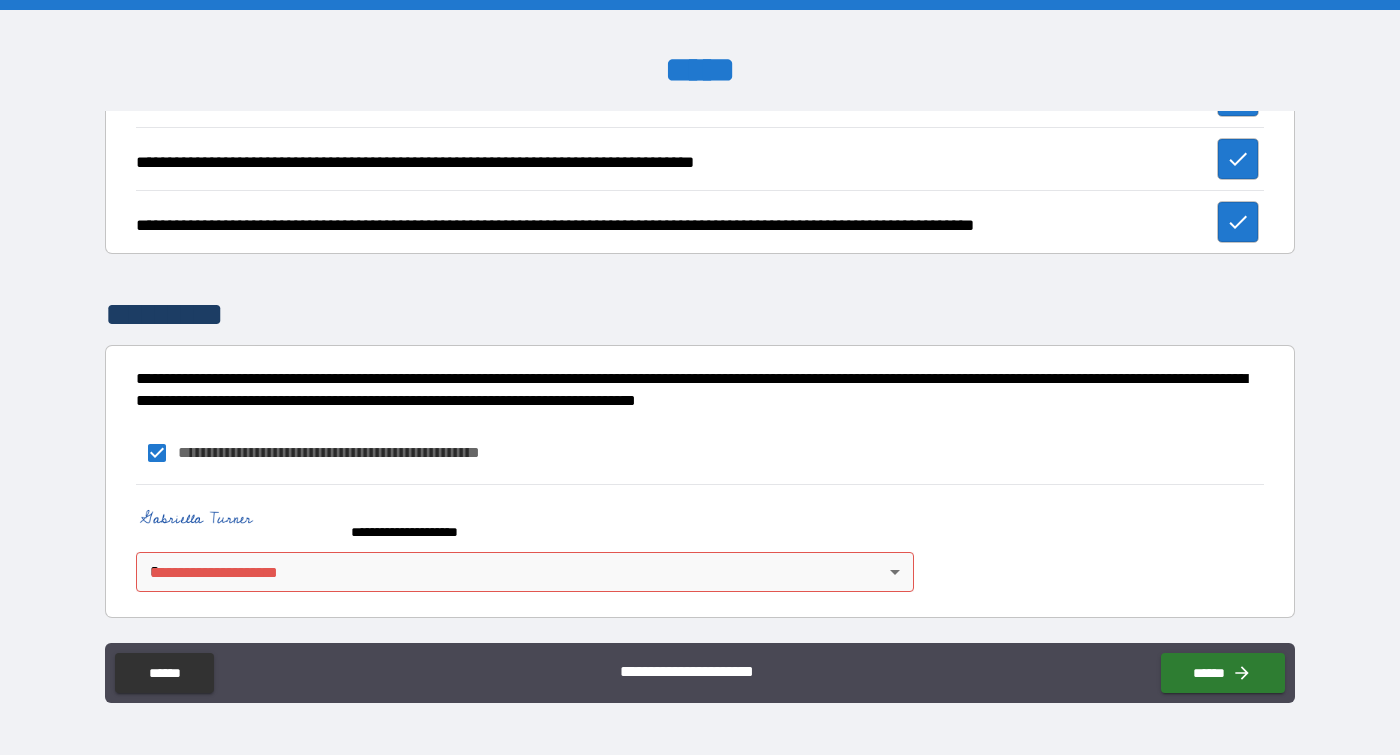 click on "**********" at bounding box center [700, 377] 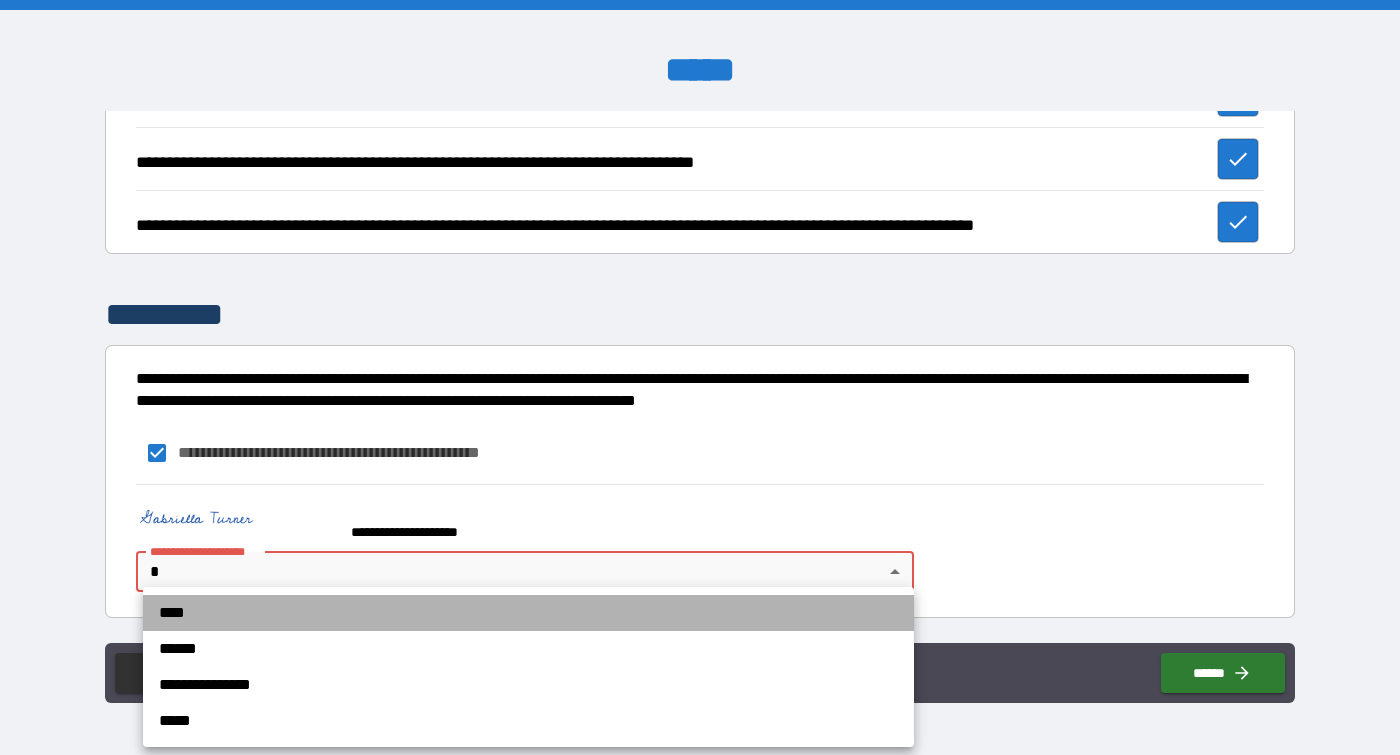 click on "****" at bounding box center [528, 613] 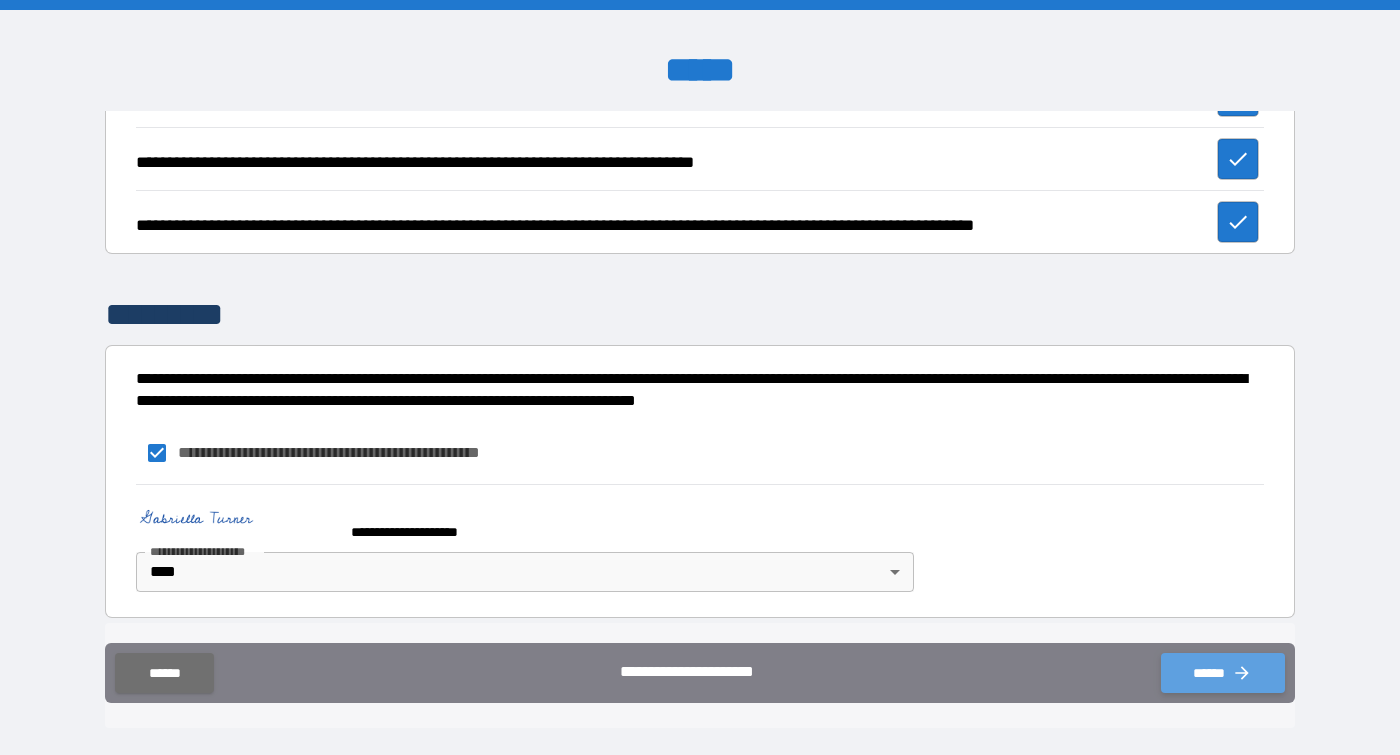 click on "******" at bounding box center (1223, 673) 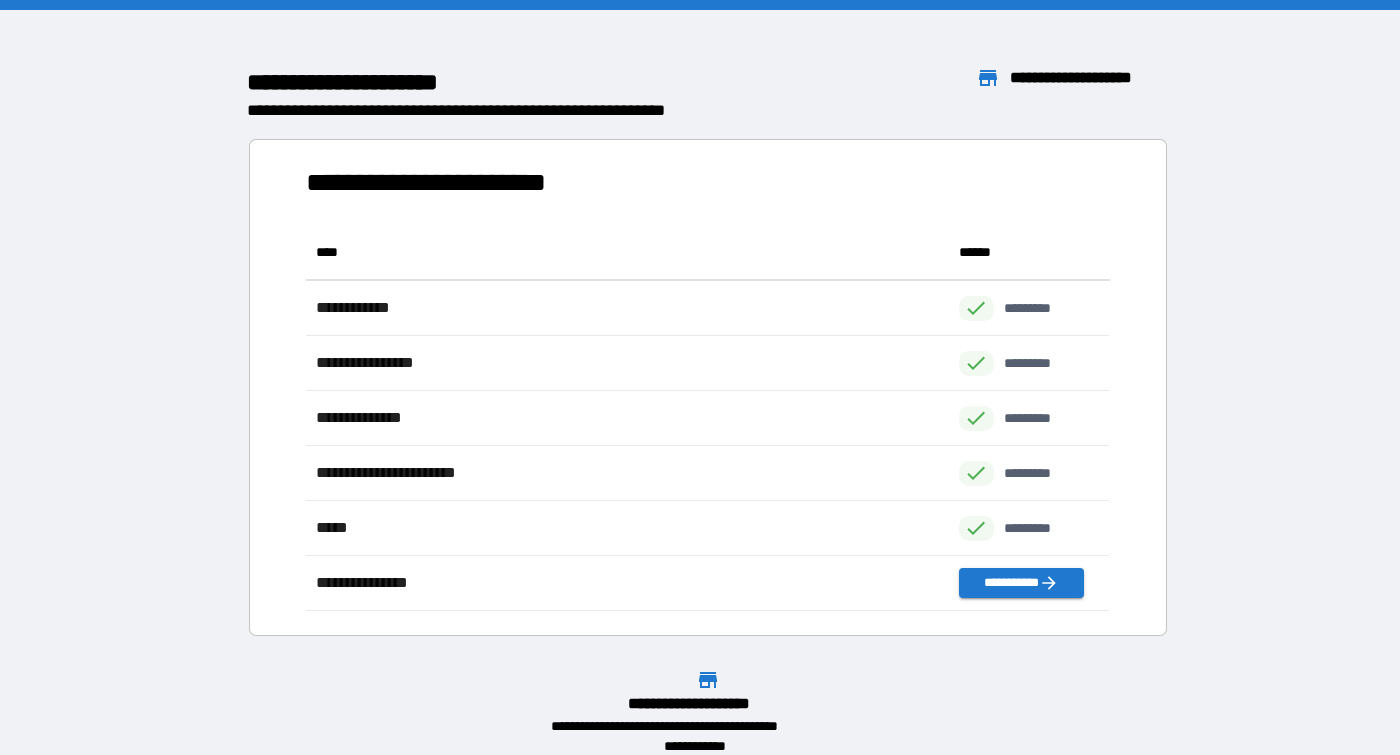 scroll, scrollTop: 16, scrollLeft: 16, axis: both 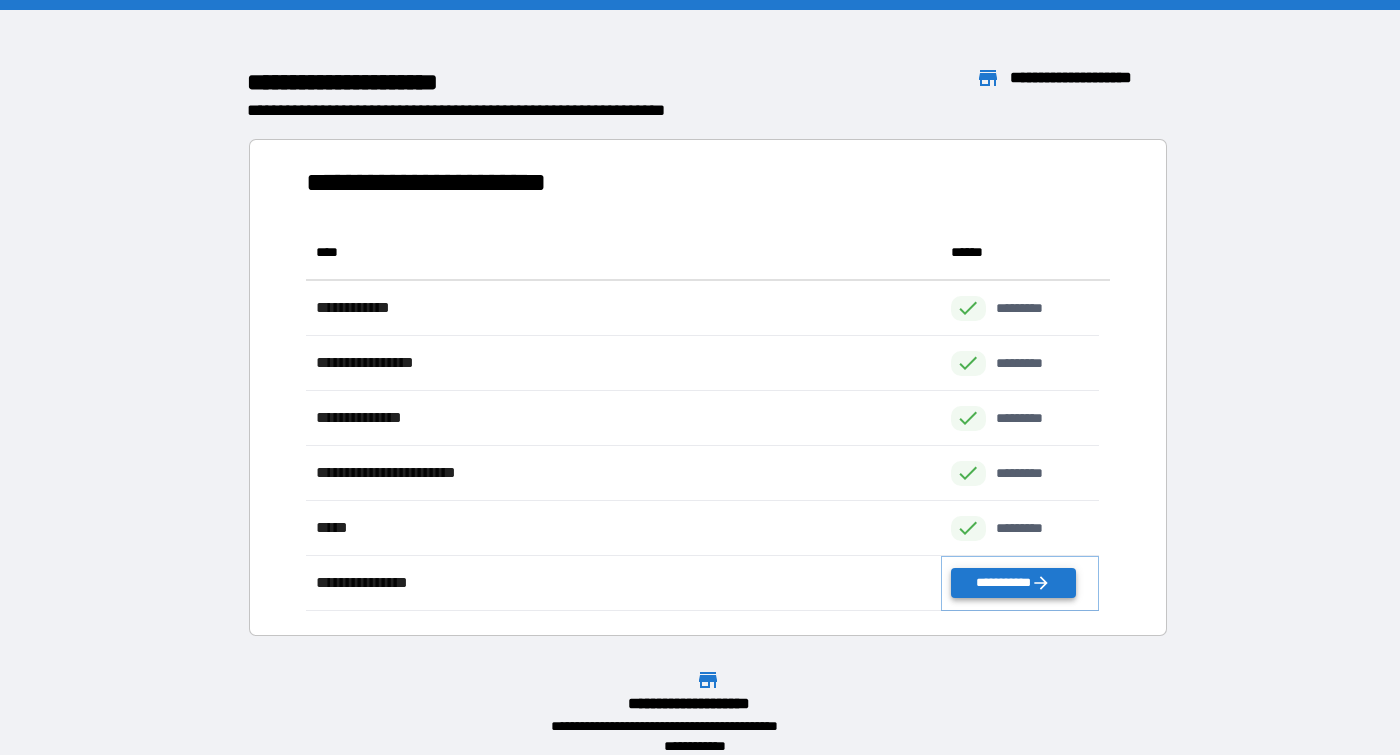 click on "**********" at bounding box center [1013, 583] 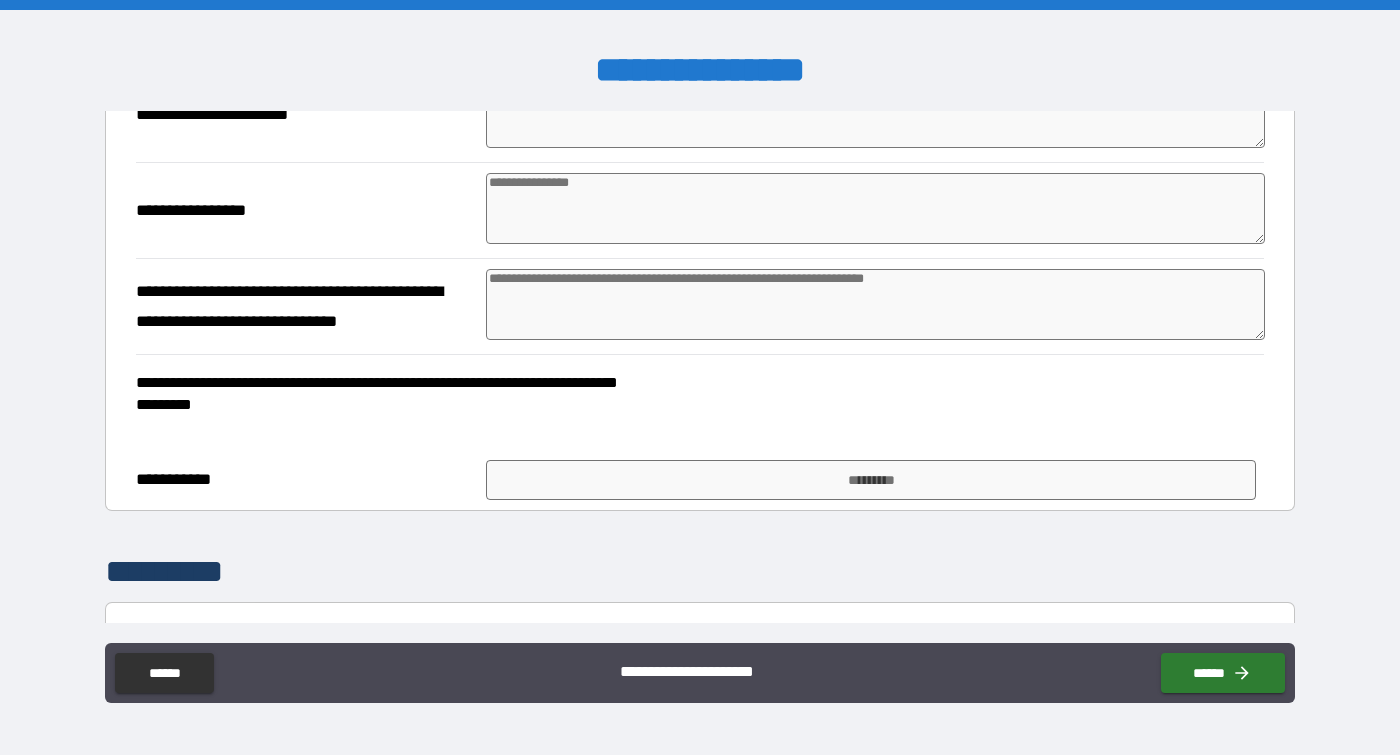 scroll, scrollTop: 453, scrollLeft: 0, axis: vertical 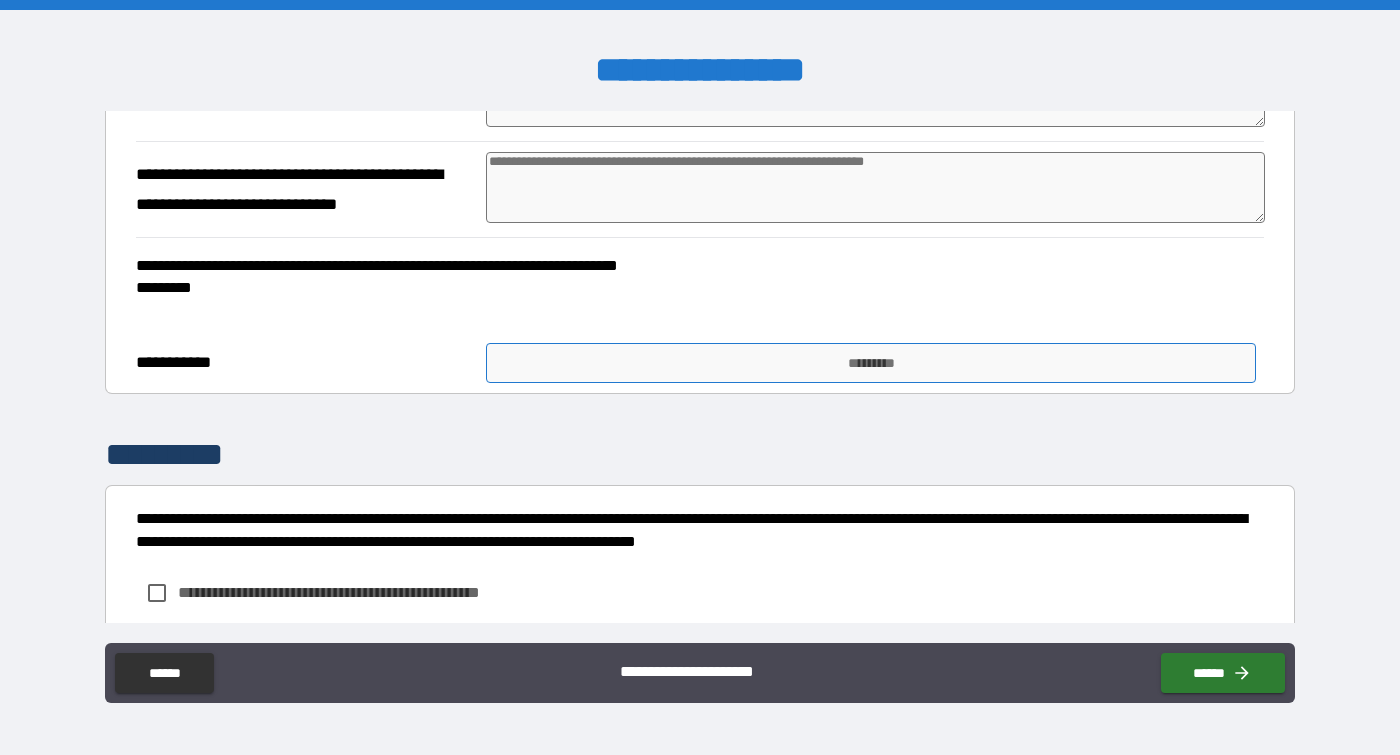click on "*********" at bounding box center [871, 363] 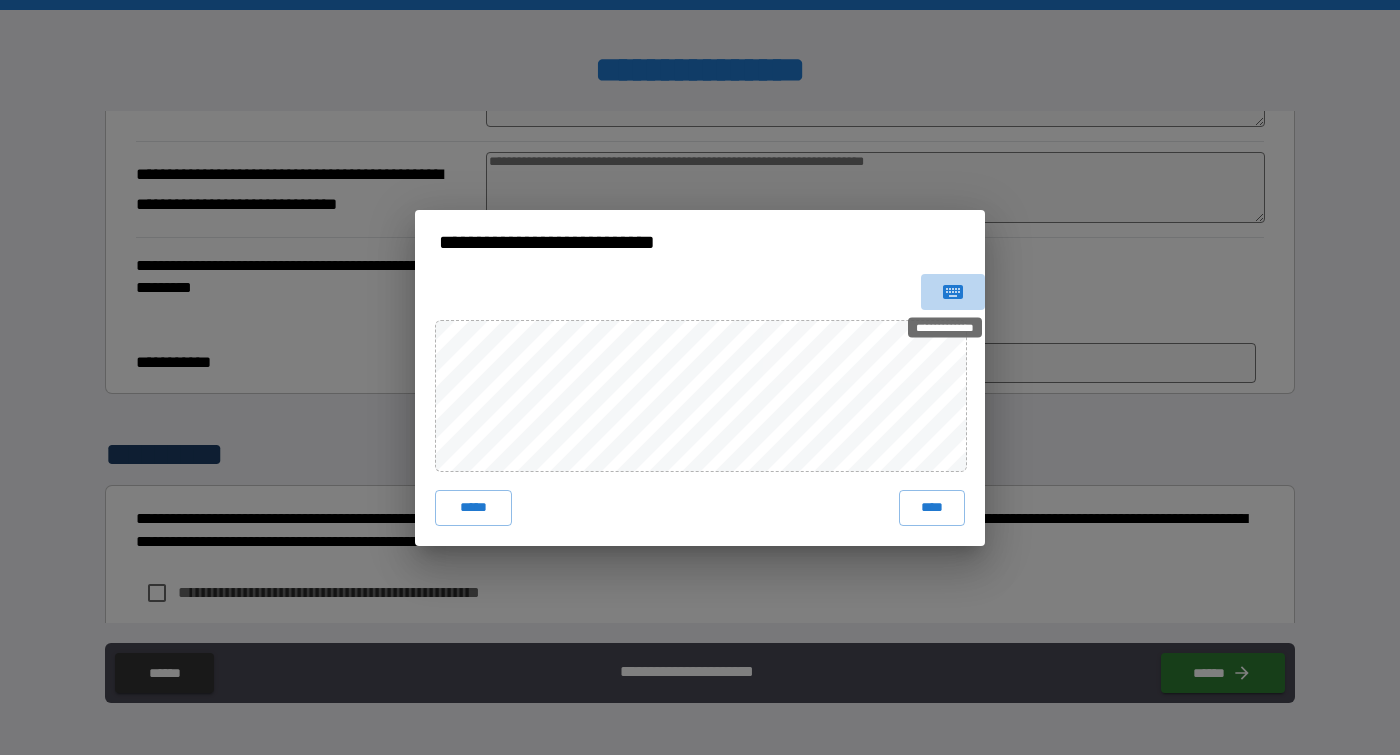 click 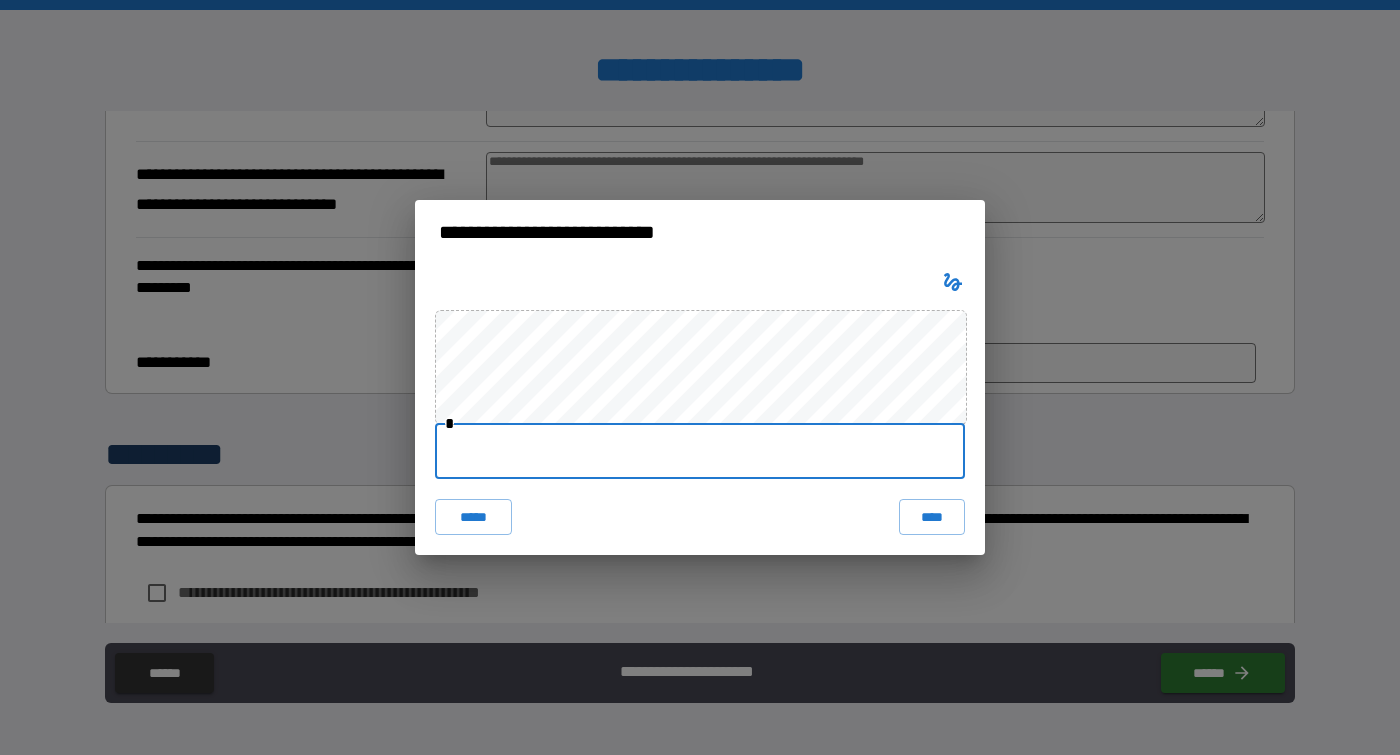 click at bounding box center [700, 451] 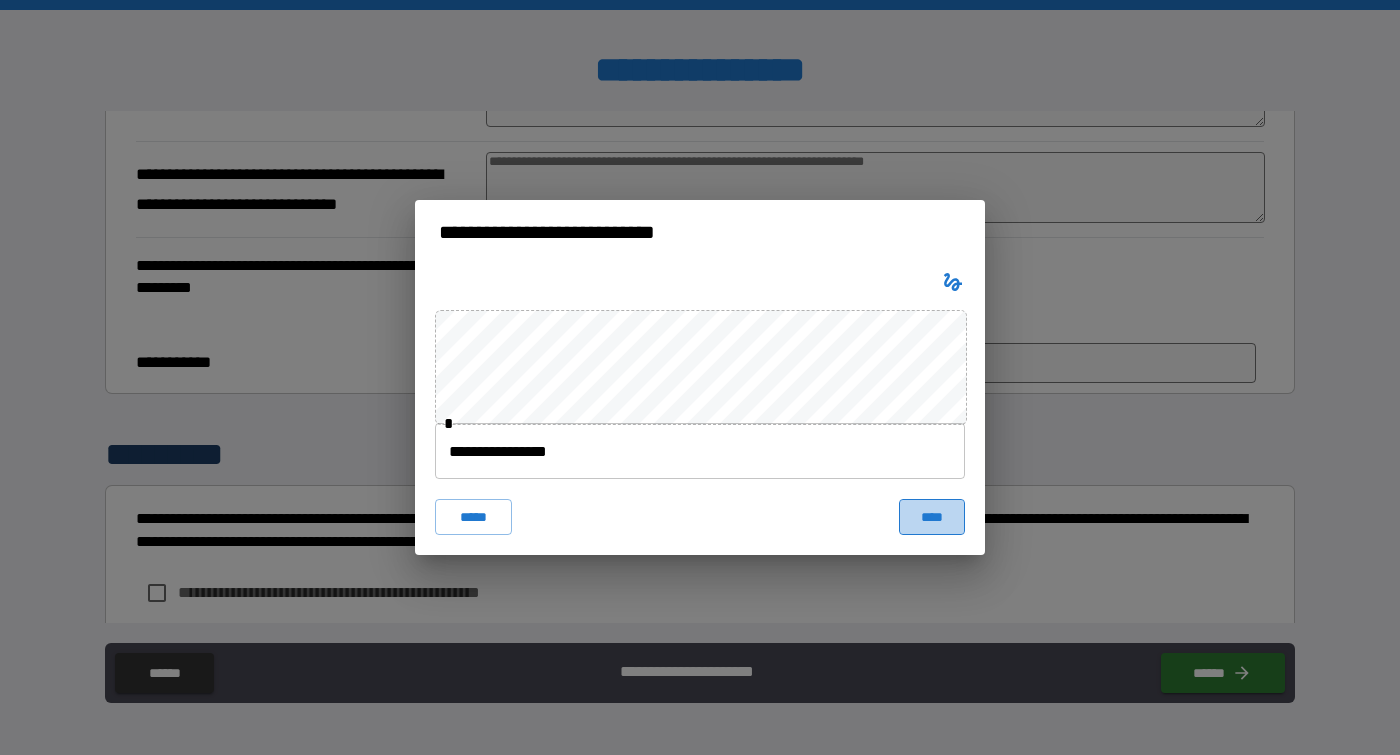 click on "****" at bounding box center [932, 517] 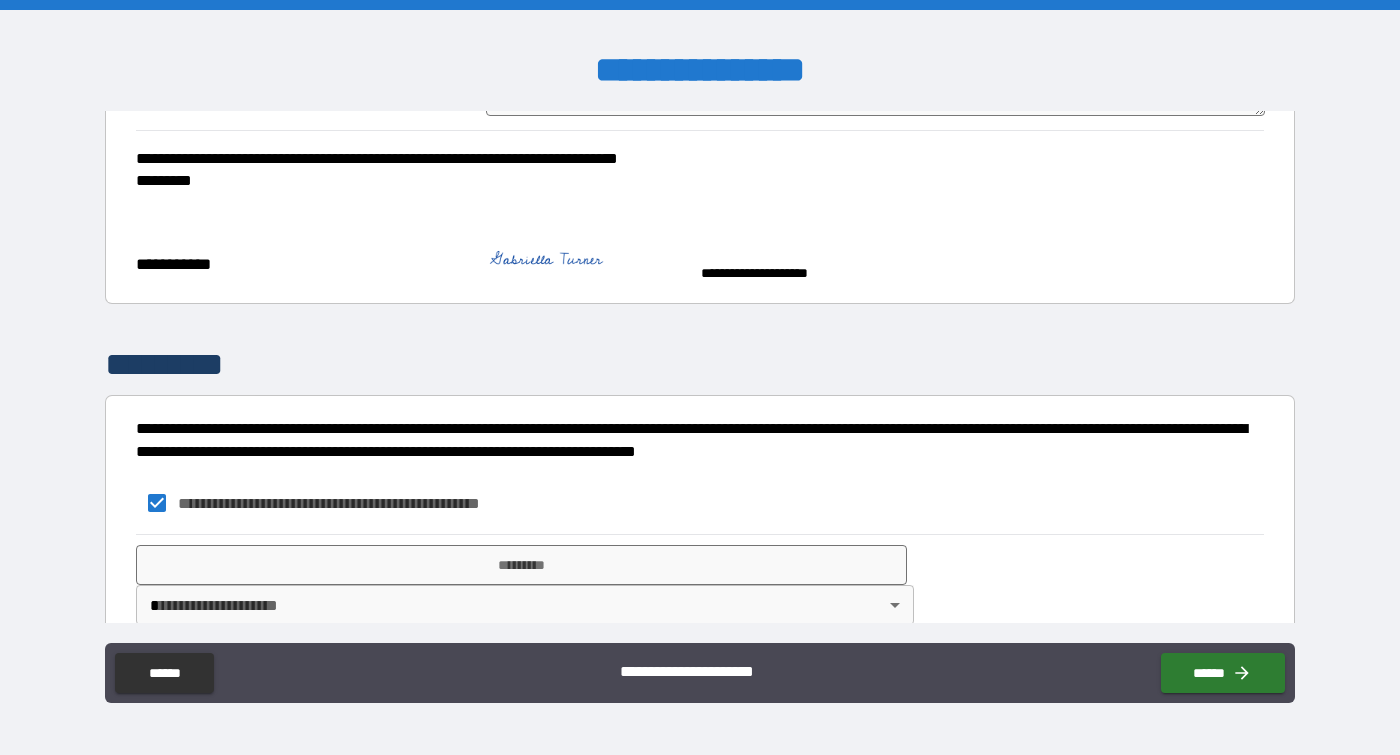 scroll, scrollTop: 590, scrollLeft: 0, axis: vertical 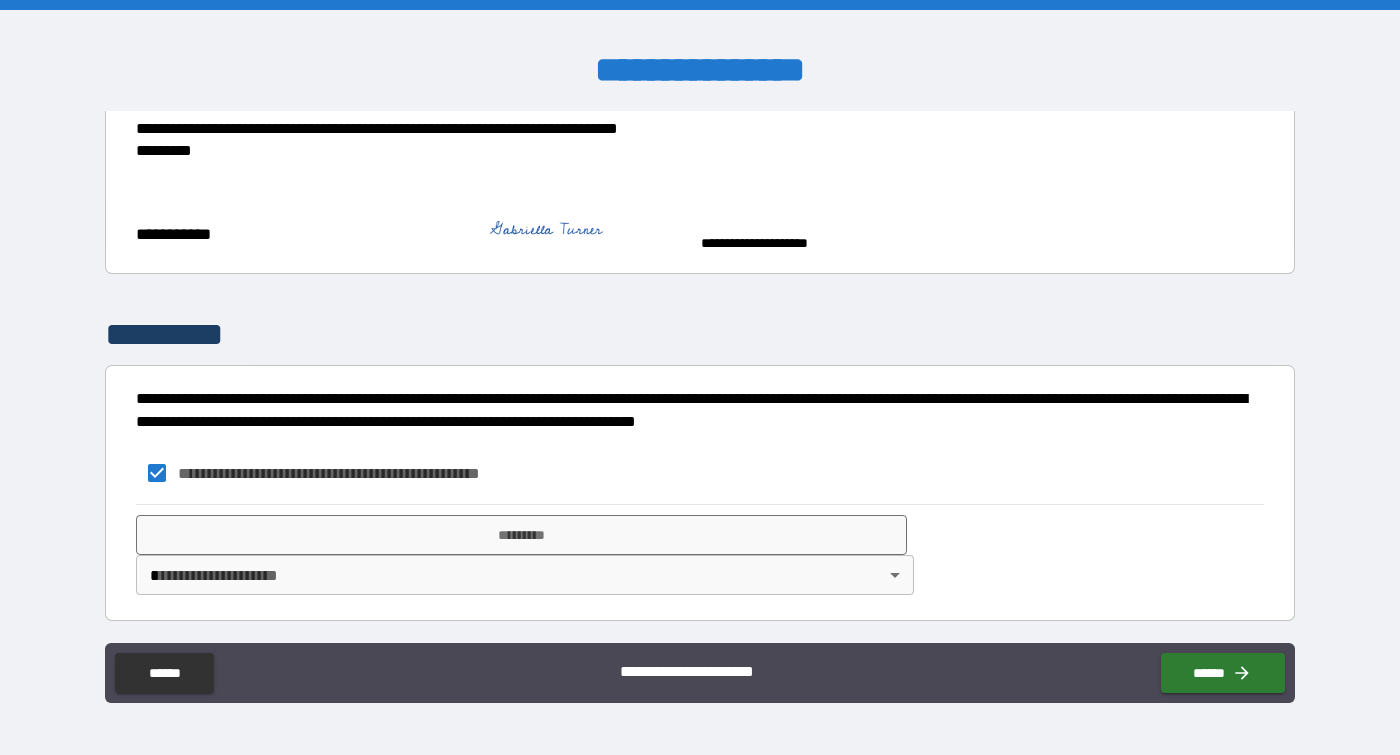 click on "**********" at bounding box center (700, 377) 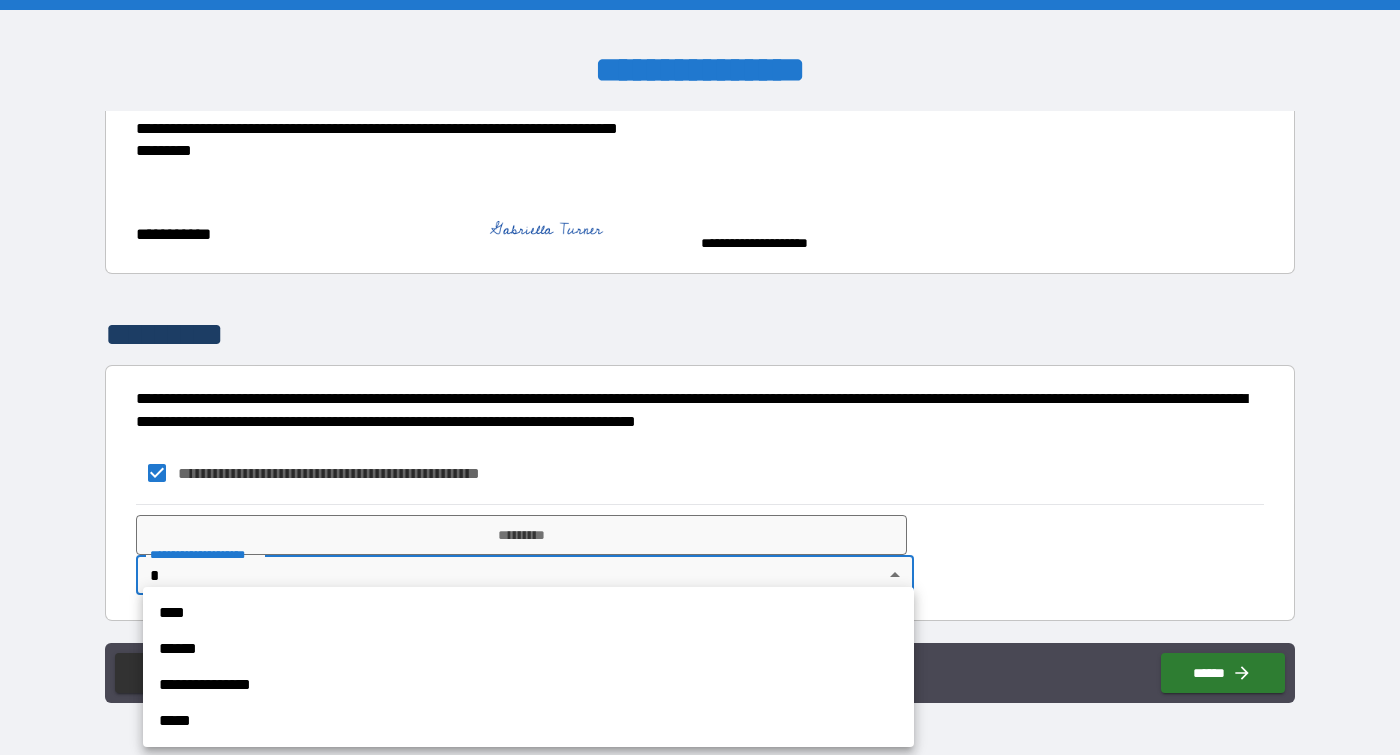 click on "****" at bounding box center [528, 613] 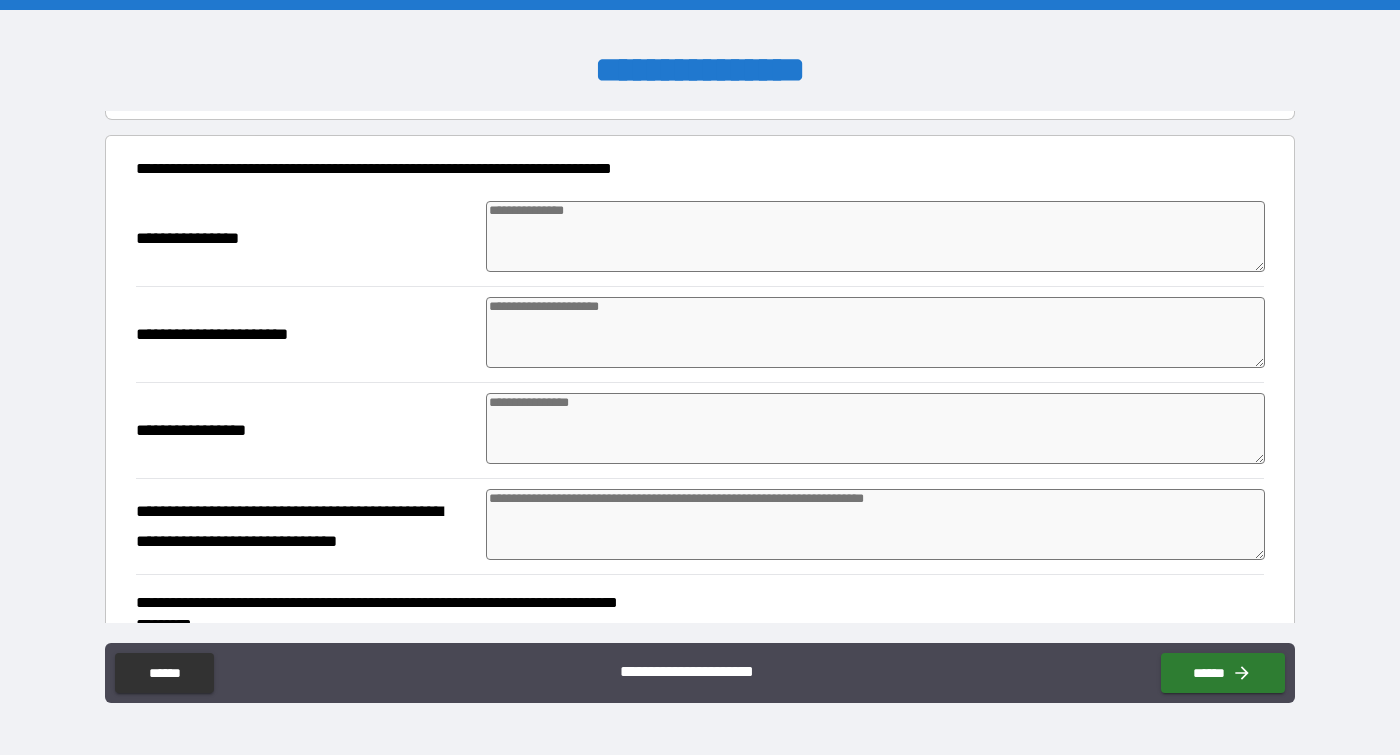 scroll, scrollTop: 590, scrollLeft: 0, axis: vertical 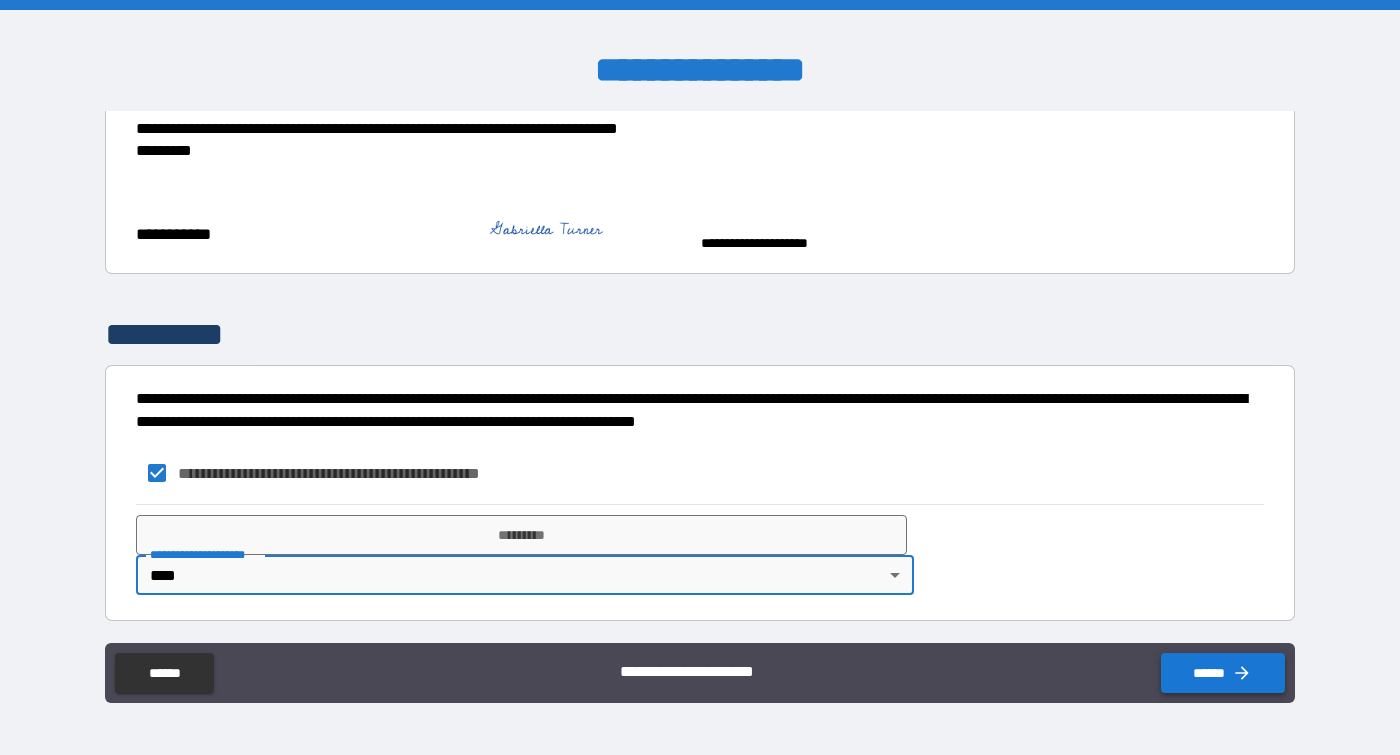 click on "******" at bounding box center (1223, 673) 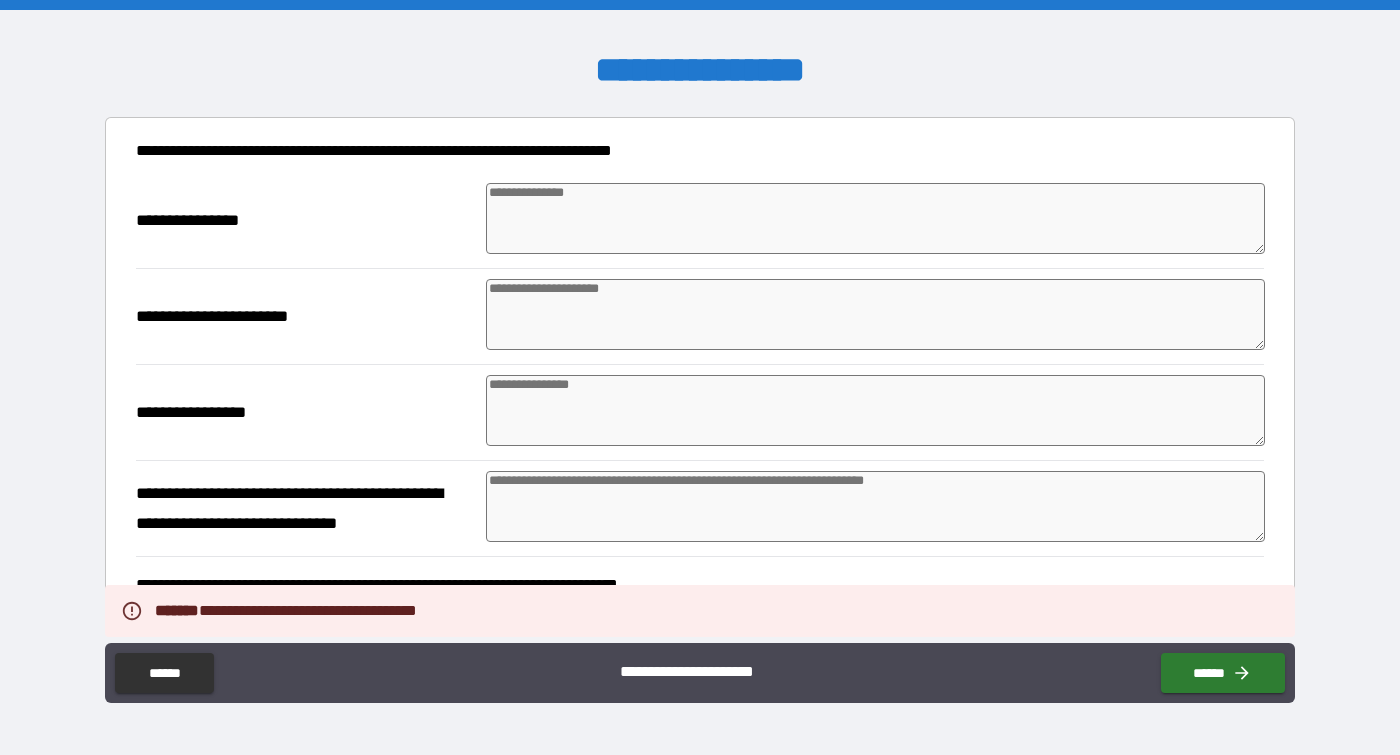 scroll, scrollTop: 138, scrollLeft: 0, axis: vertical 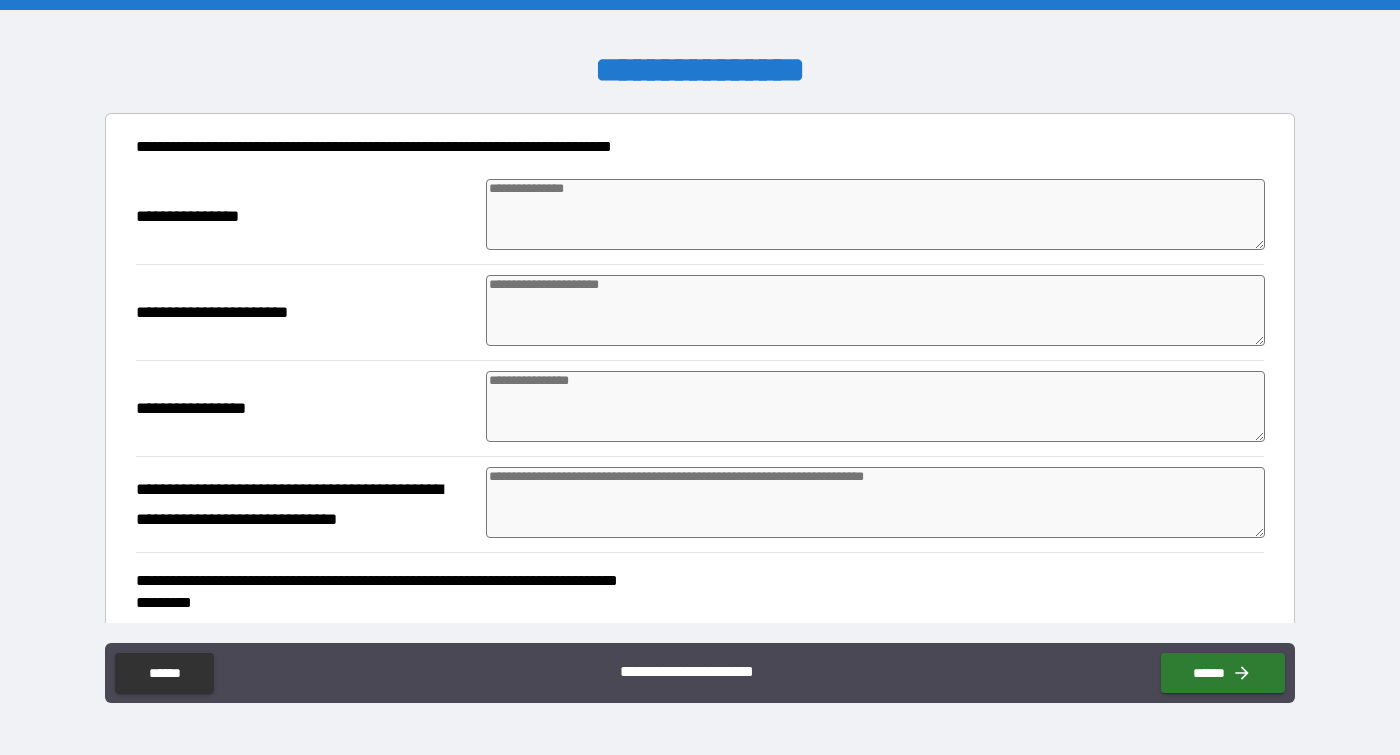 click at bounding box center [876, 214] 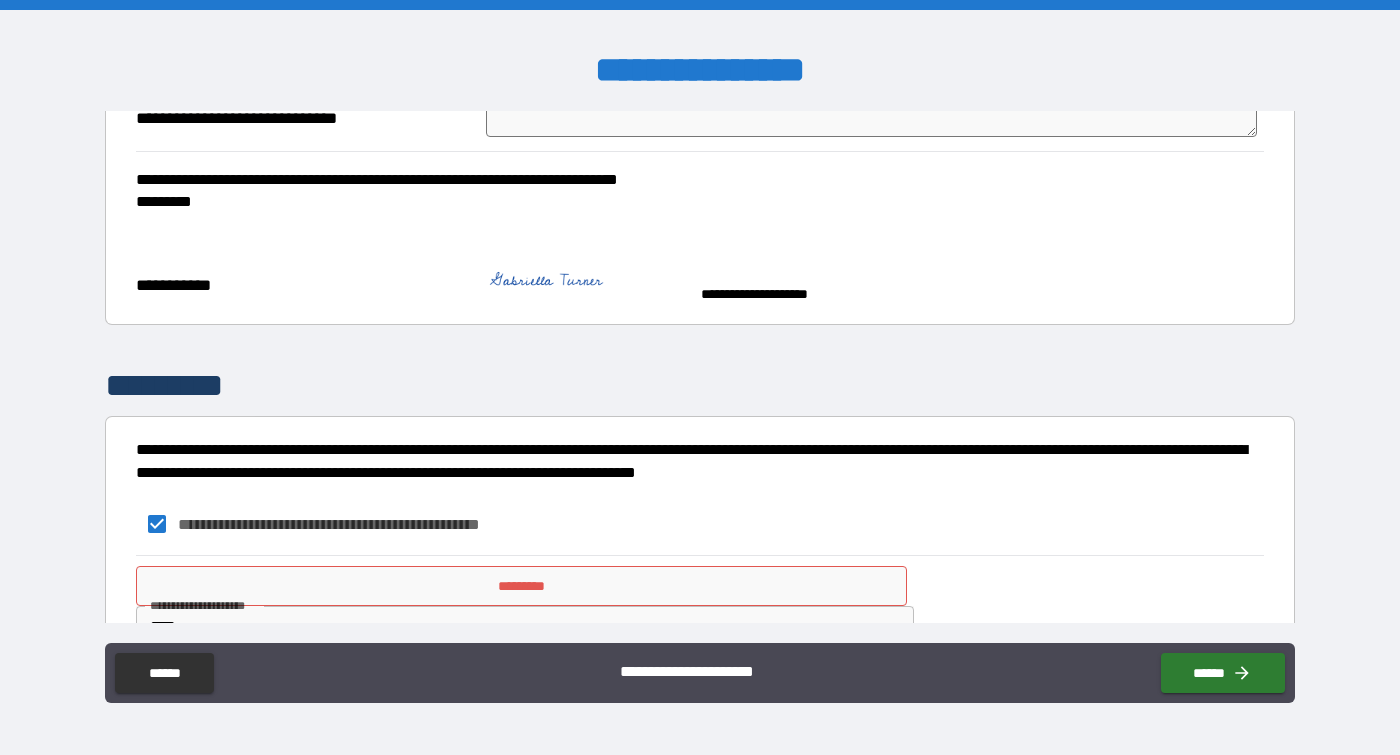 scroll, scrollTop: 590, scrollLeft: 0, axis: vertical 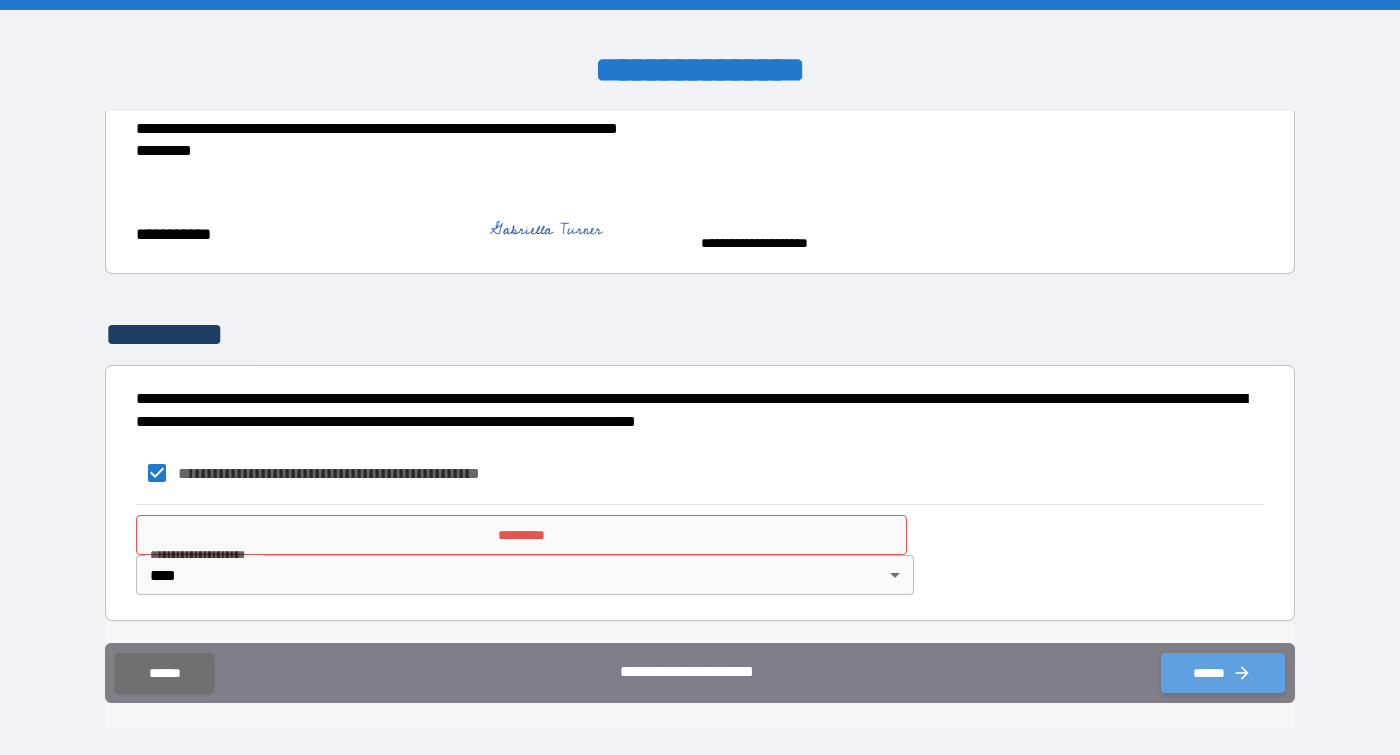 click on "******" at bounding box center [1223, 673] 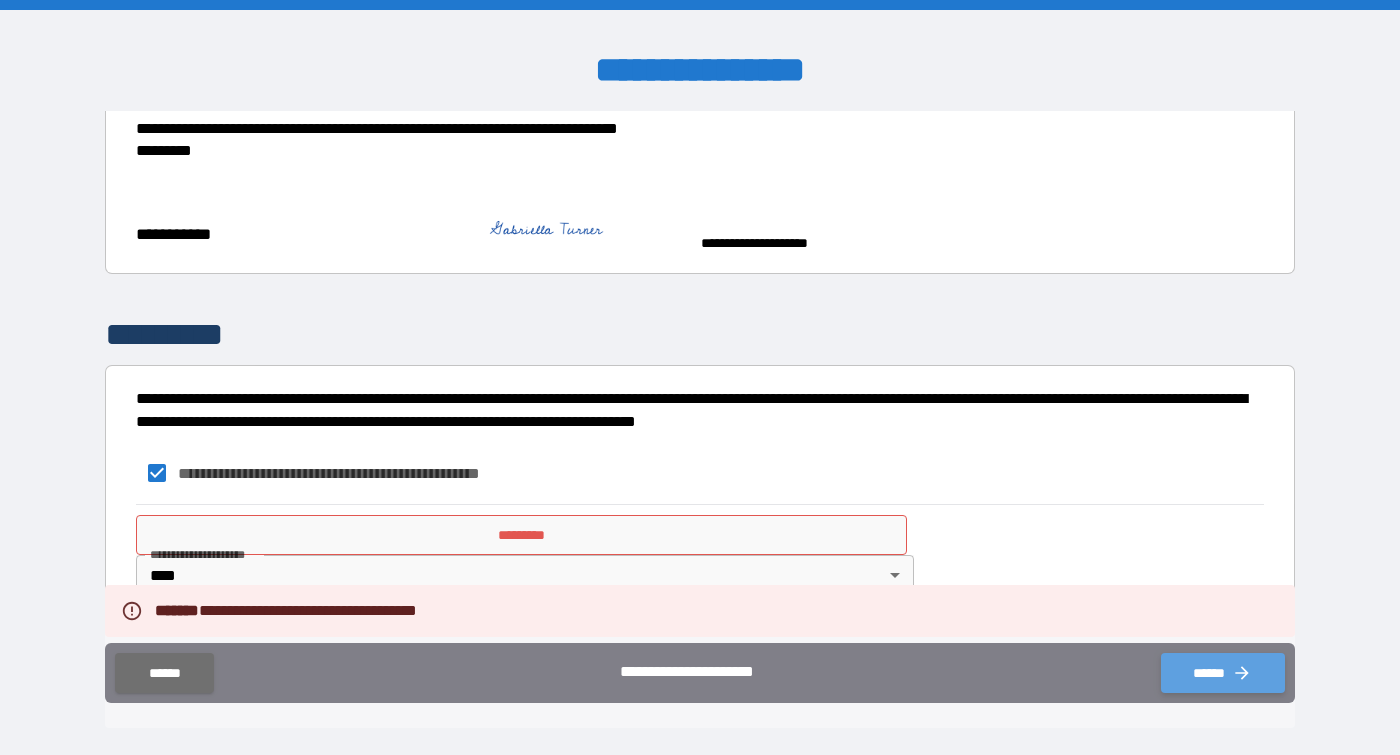 click on "******" at bounding box center [1223, 673] 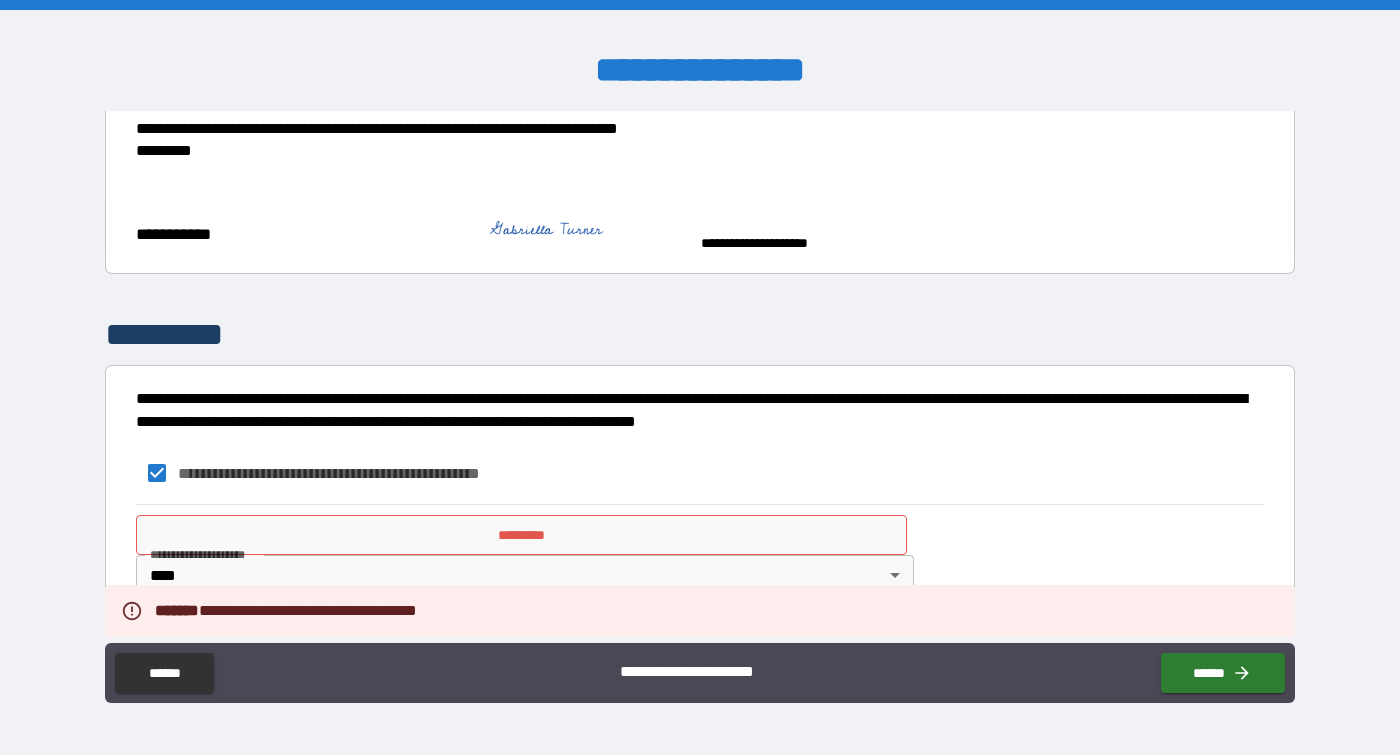 click on "*********" at bounding box center (521, 535) 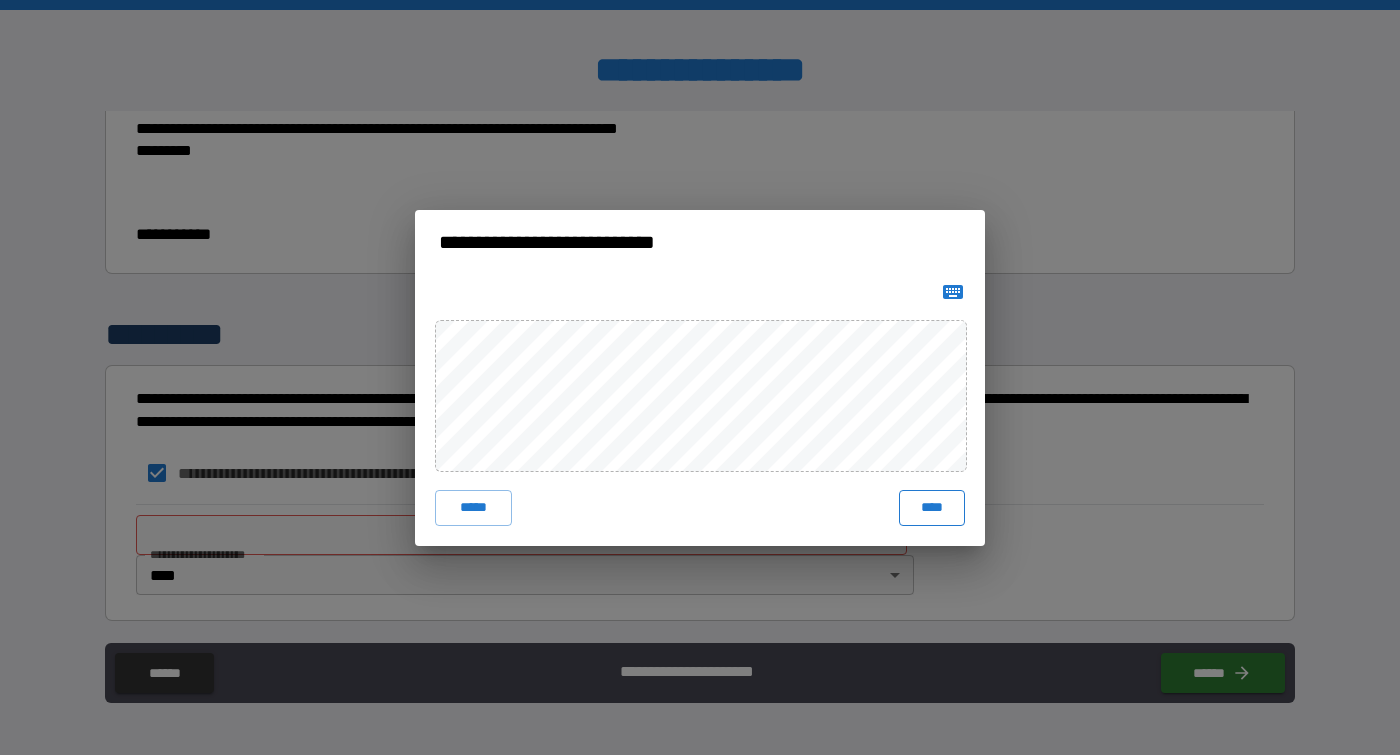 click on "****" at bounding box center [932, 508] 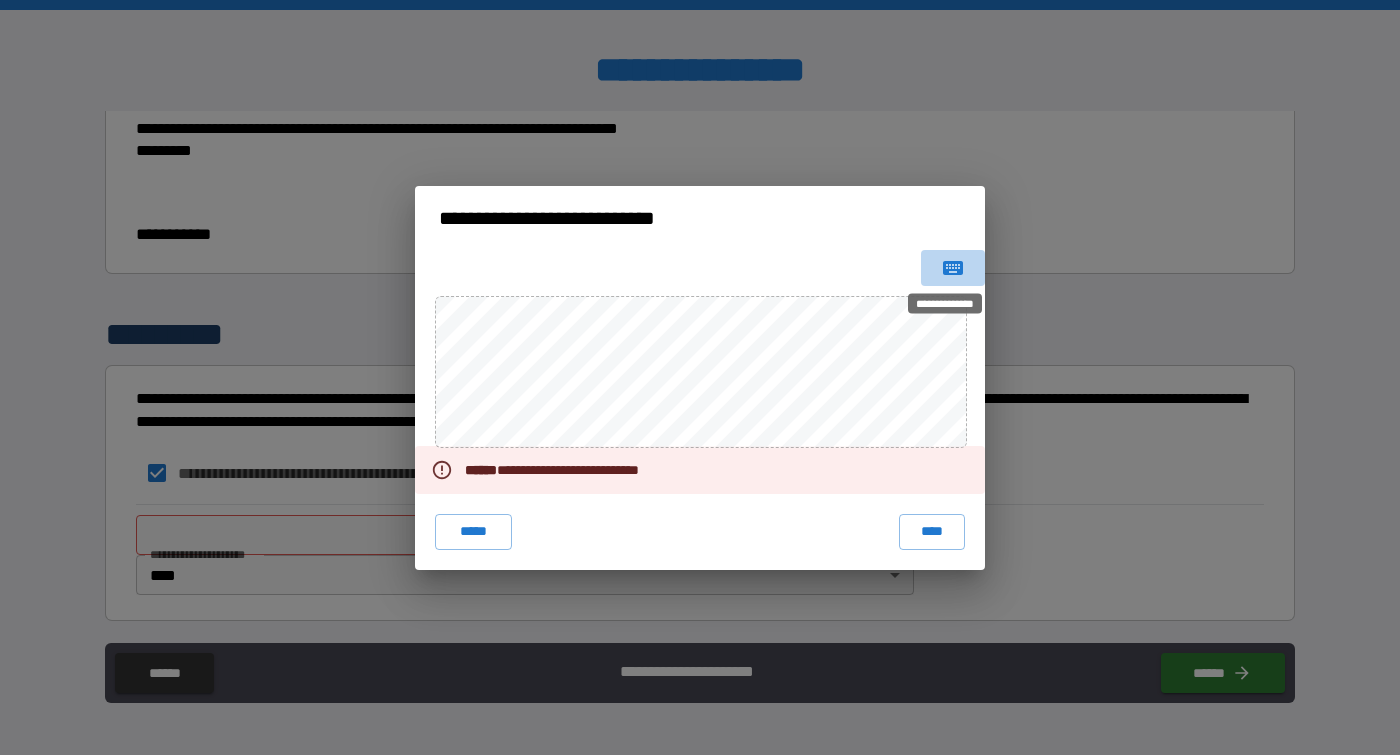 click 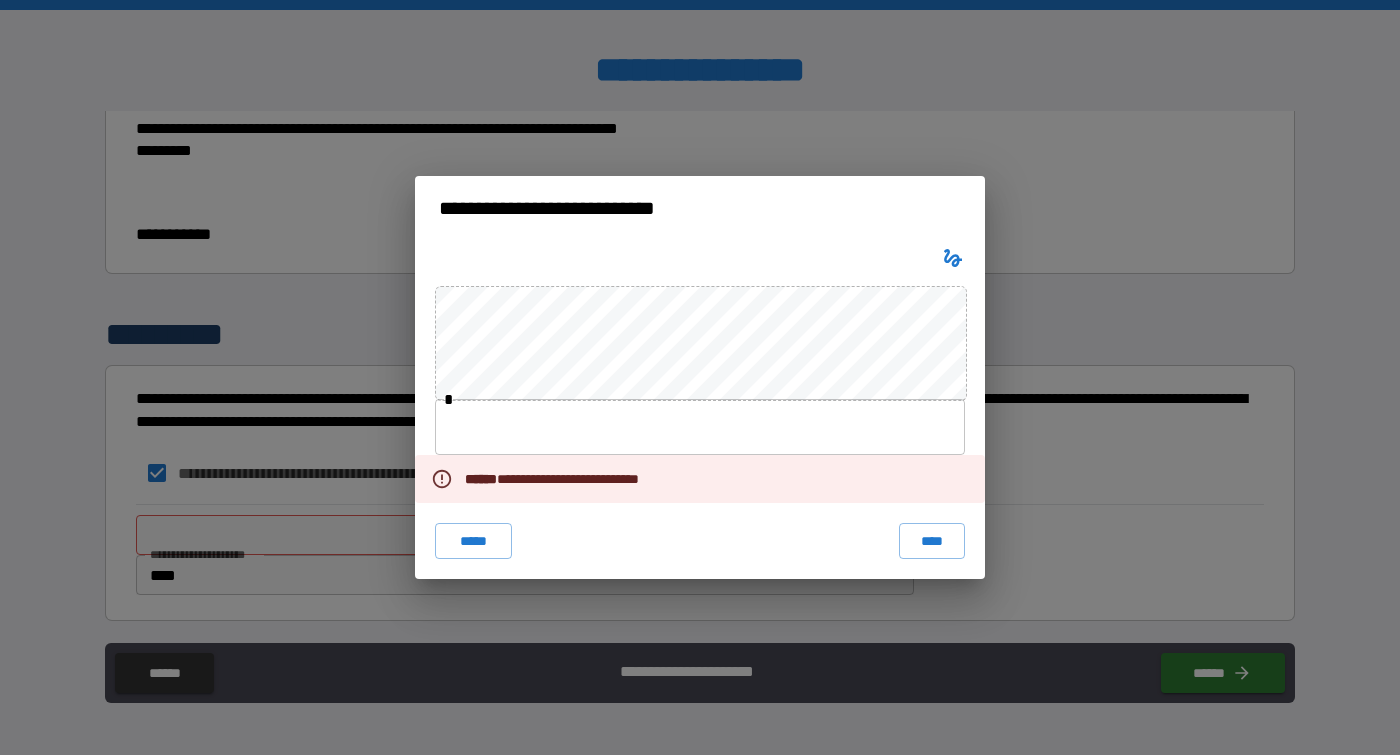 click at bounding box center (700, 427) 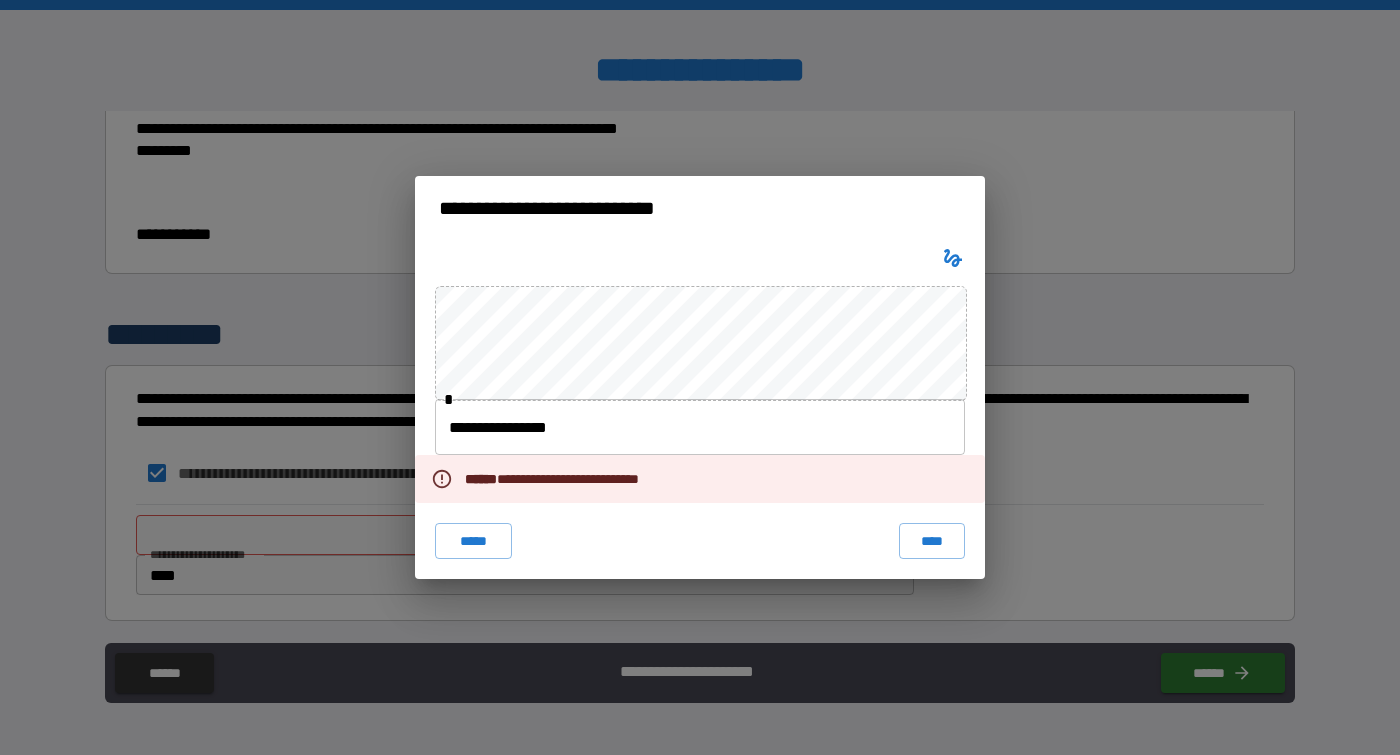 drag, startPoint x: 827, startPoint y: 524, endPoint x: 855, endPoint y: 529, distance: 28.442924 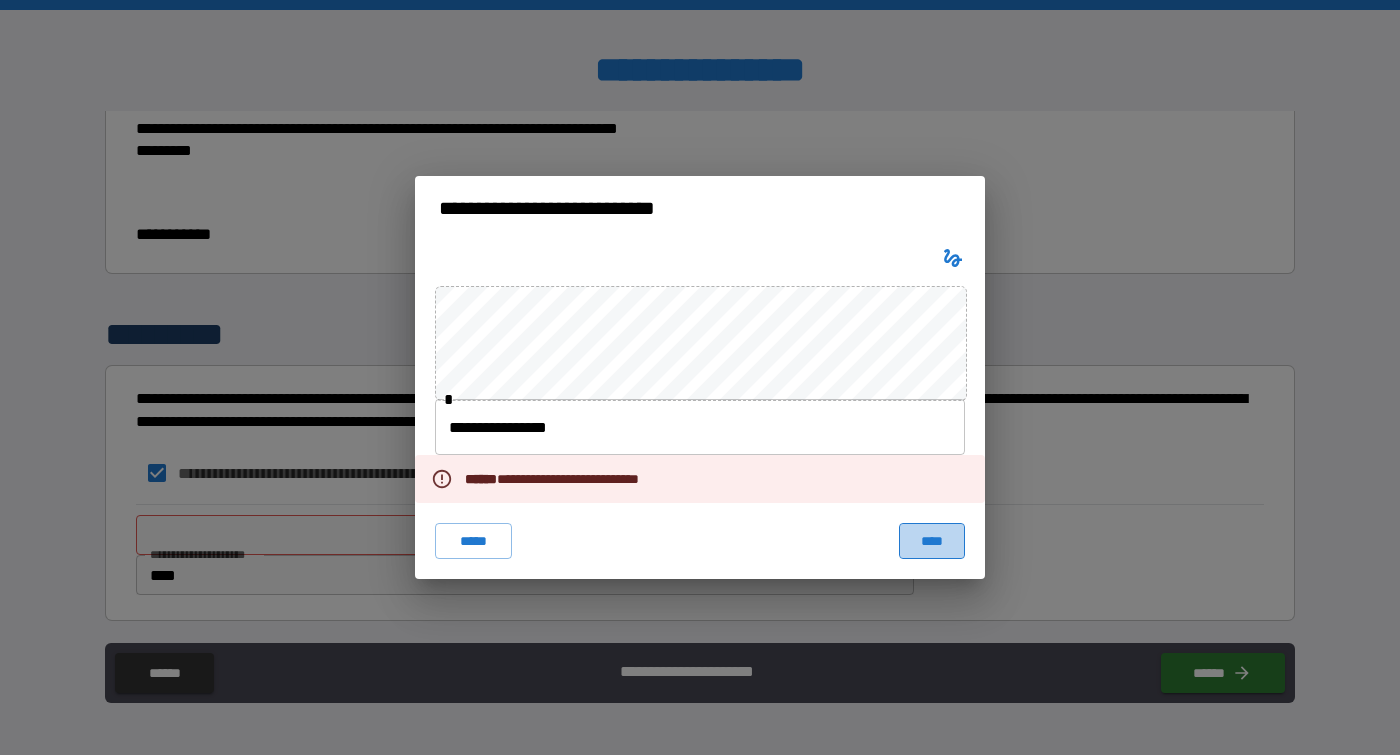 click on "****" at bounding box center (932, 541) 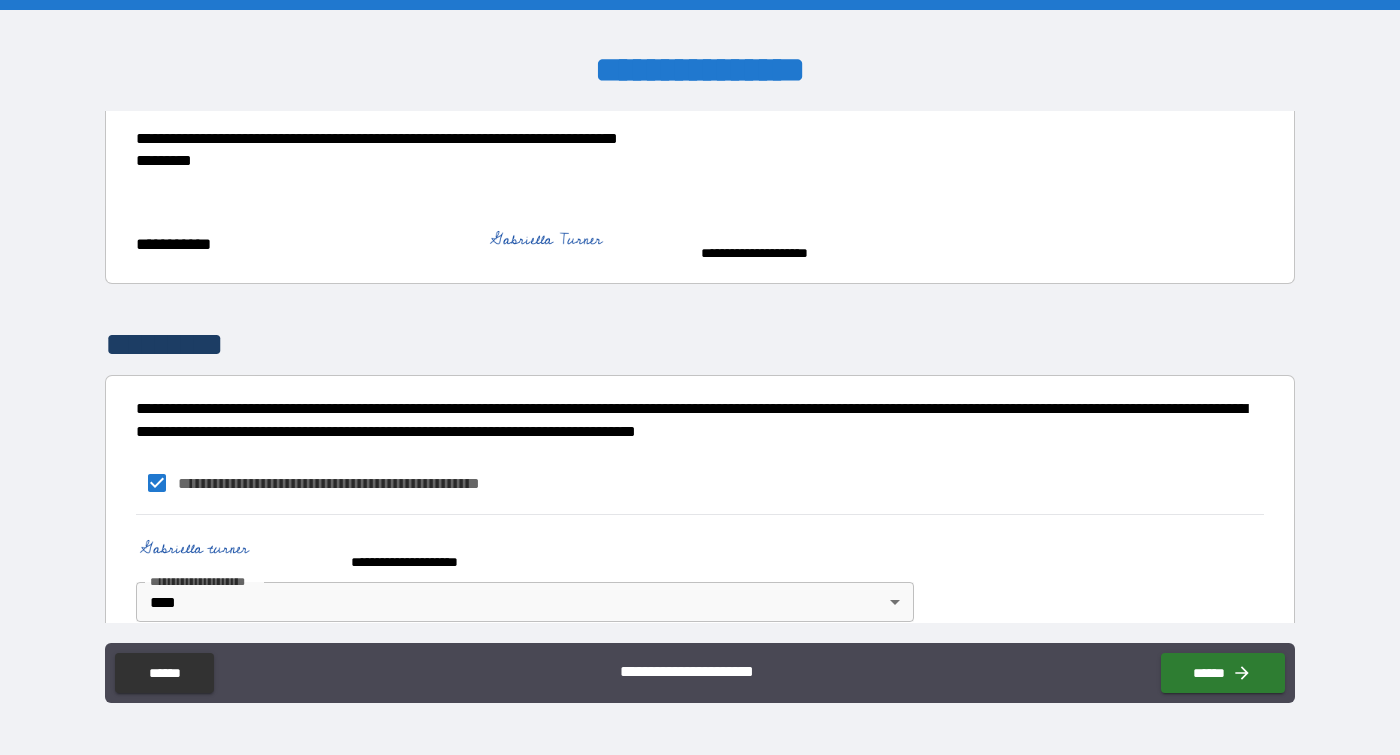 scroll, scrollTop: 607, scrollLeft: 0, axis: vertical 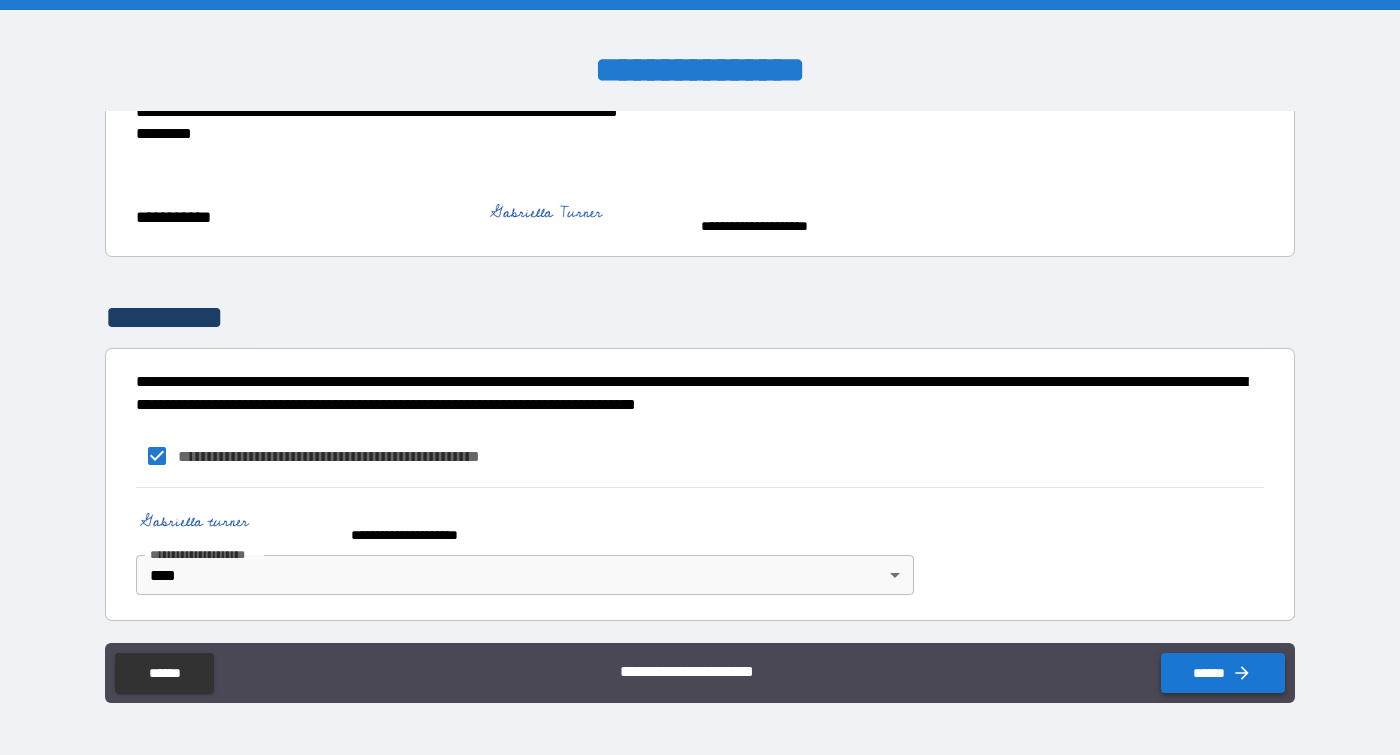 click on "******" at bounding box center [1223, 673] 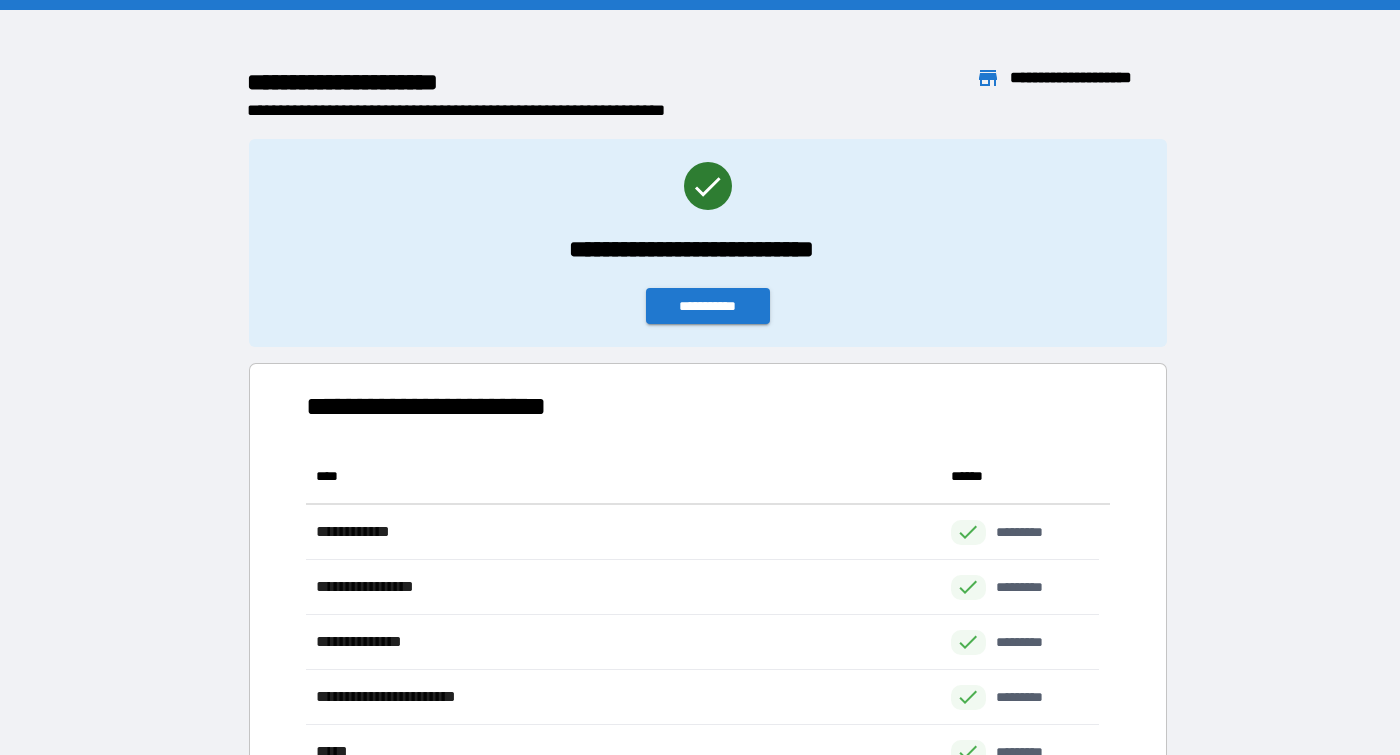 scroll, scrollTop: 16, scrollLeft: 16, axis: both 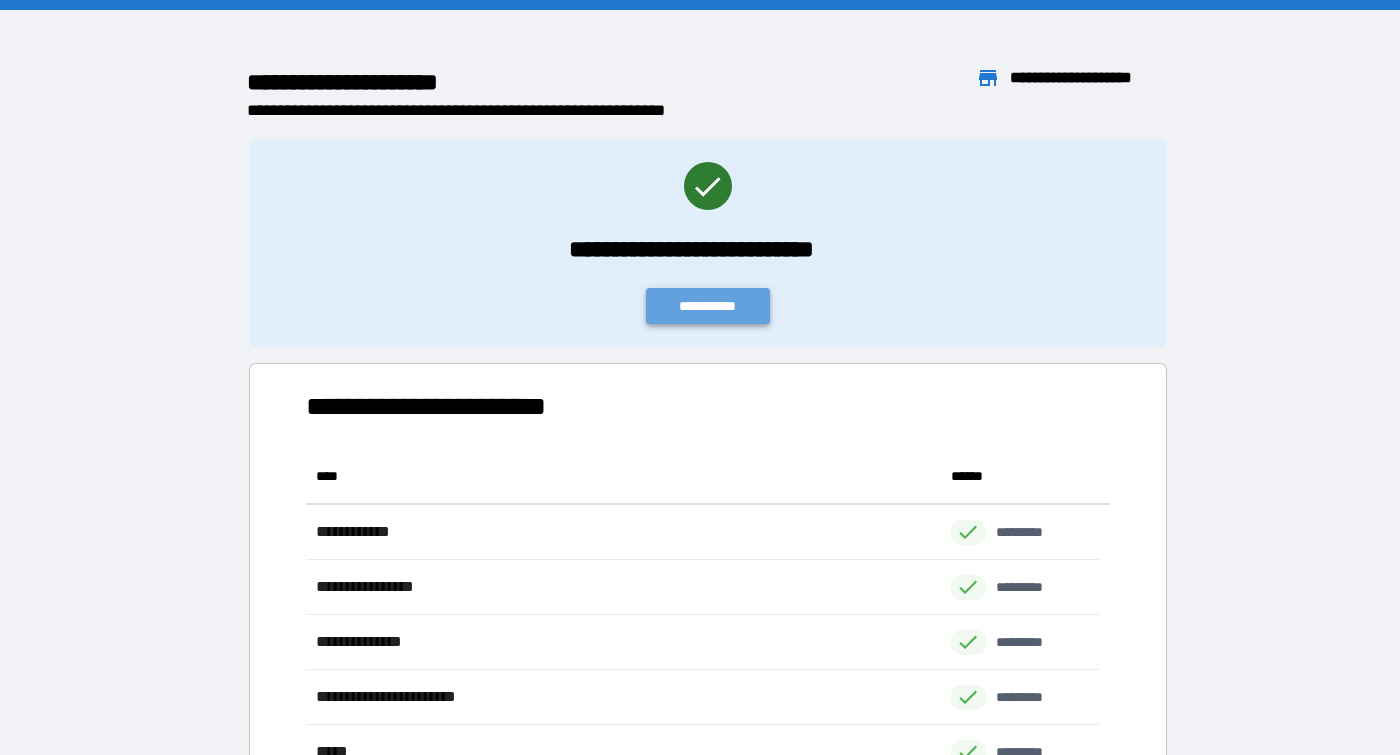 click on "**********" at bounding box center (708, 306) 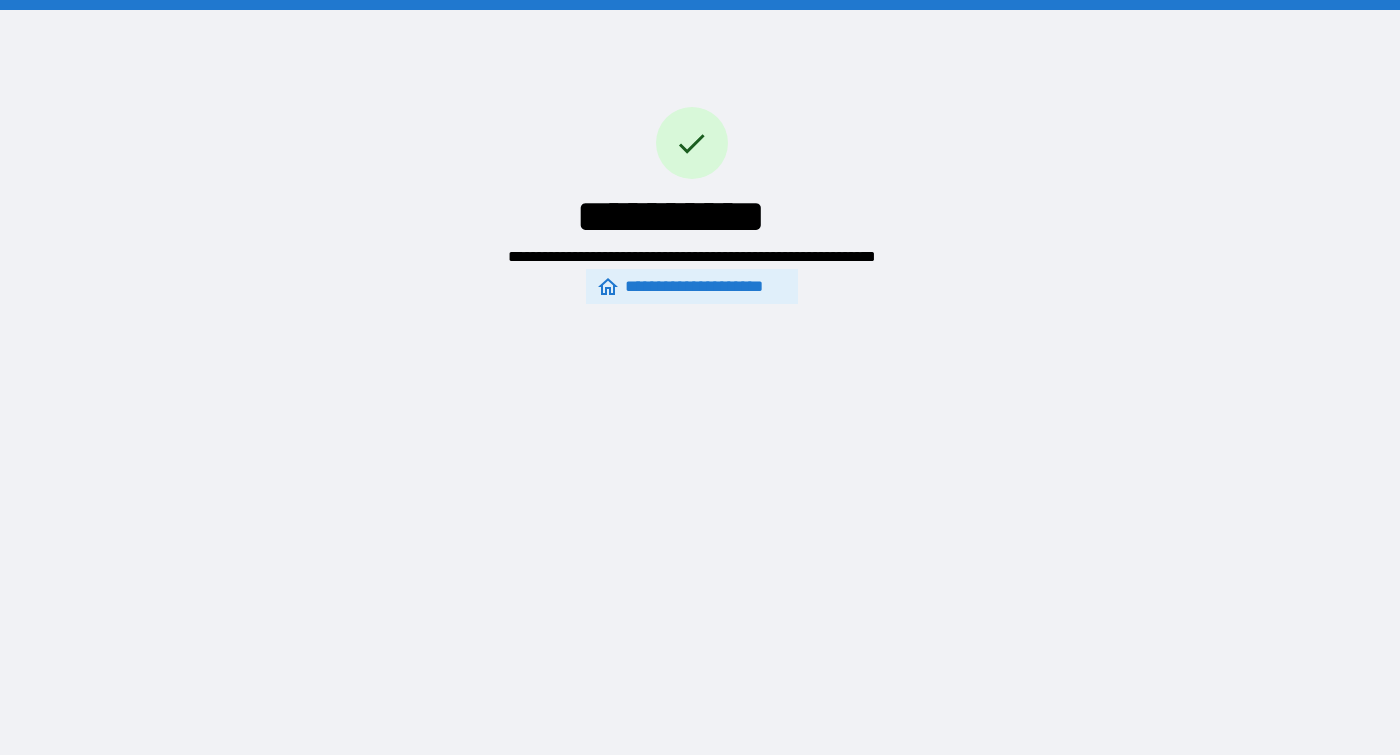 click on "**********" at bounding box center [692, 286] 